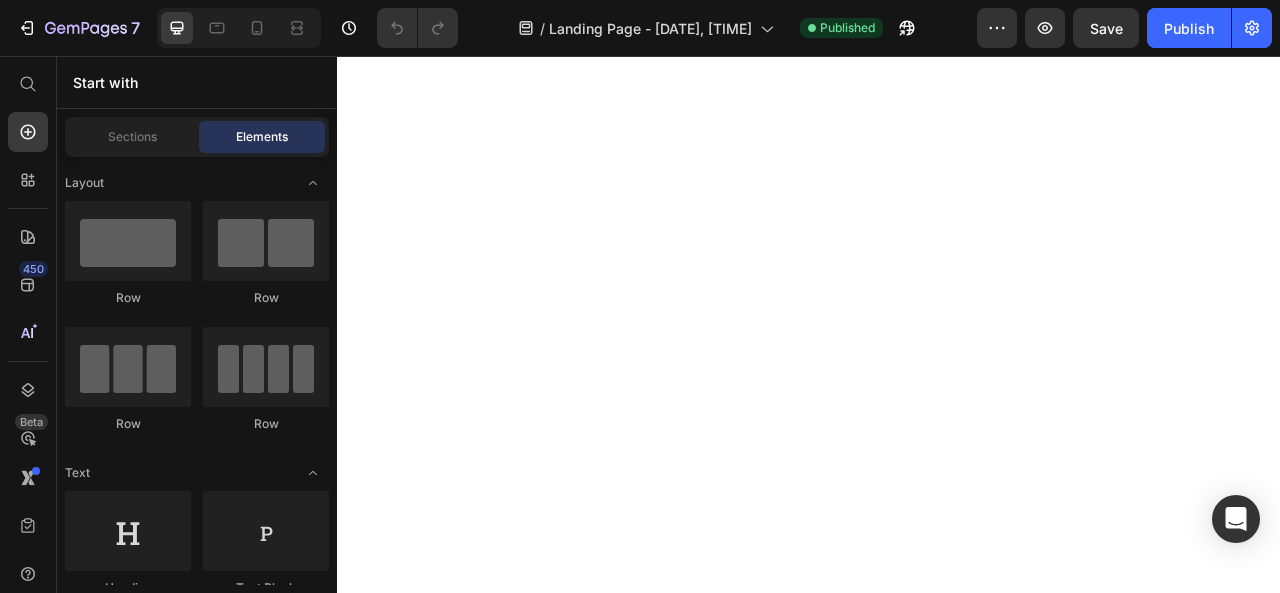 scroll, scrollTop: 0, scrollLeft: 0, axis: both 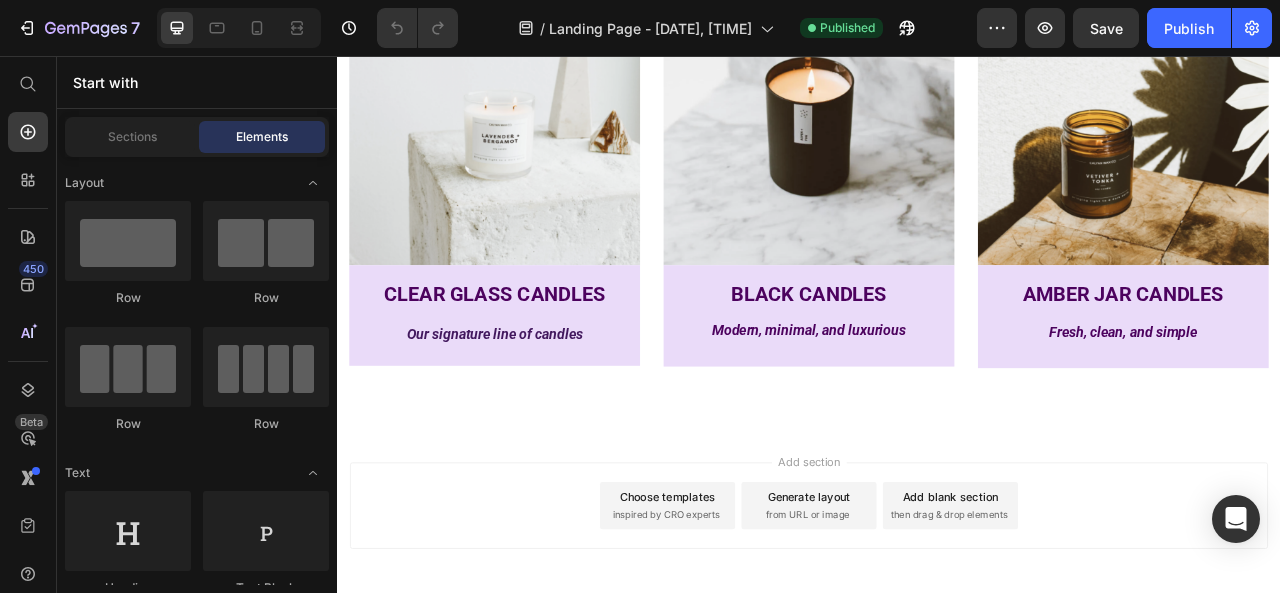 click on "inspired by CRO experts" at bounding box center (755, 640) 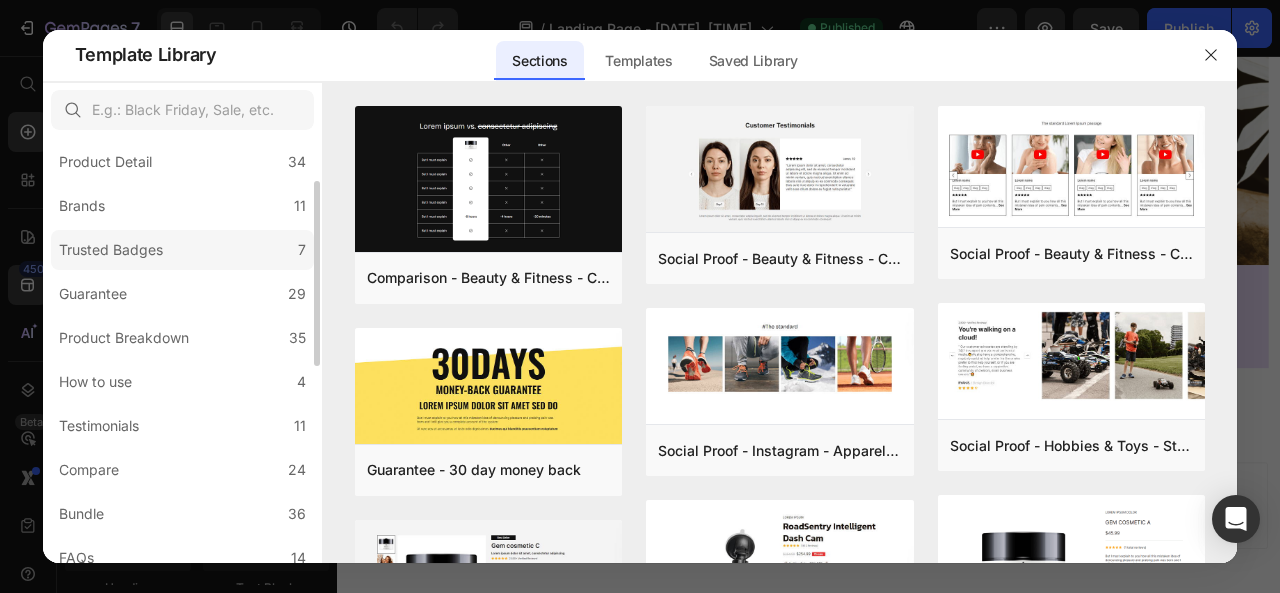 scroll, scrollTop: 200, scrollLeft: 0, axis: vertical 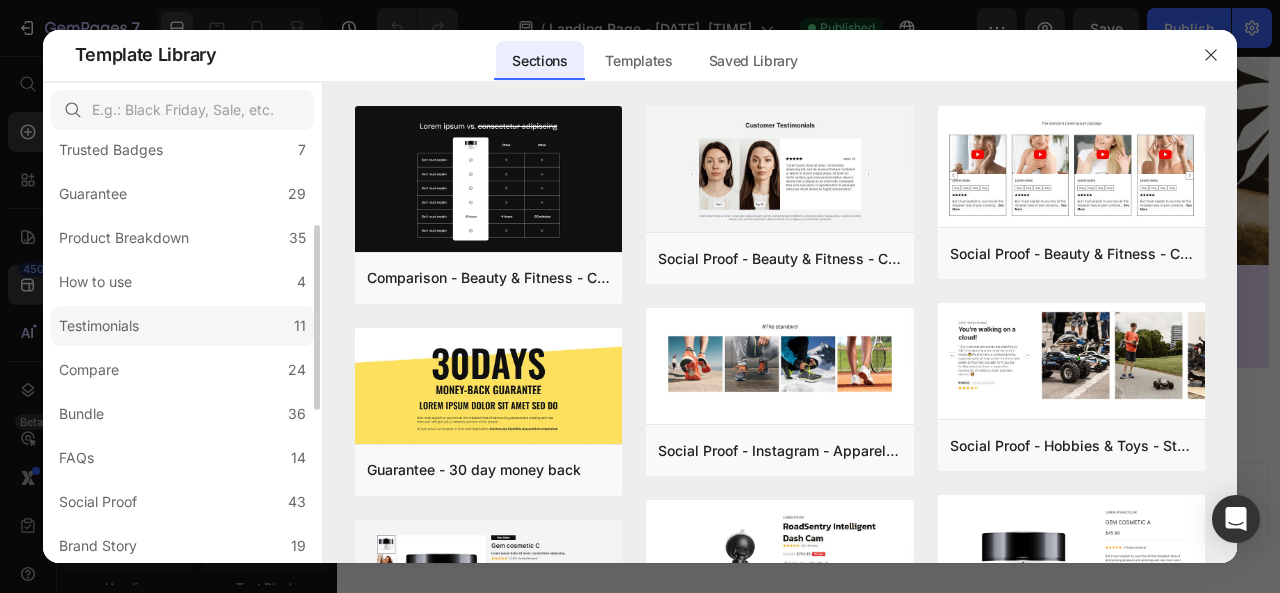 click on "Testimonials 11" 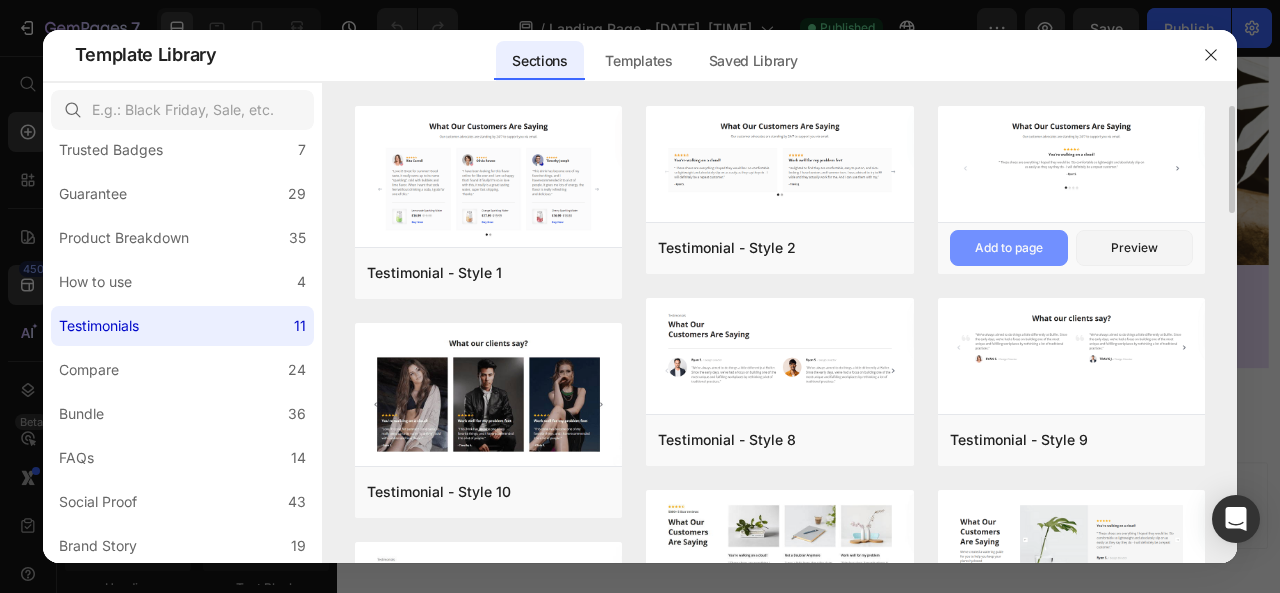 click on "Add to page" at bounding box center [1009, 248] 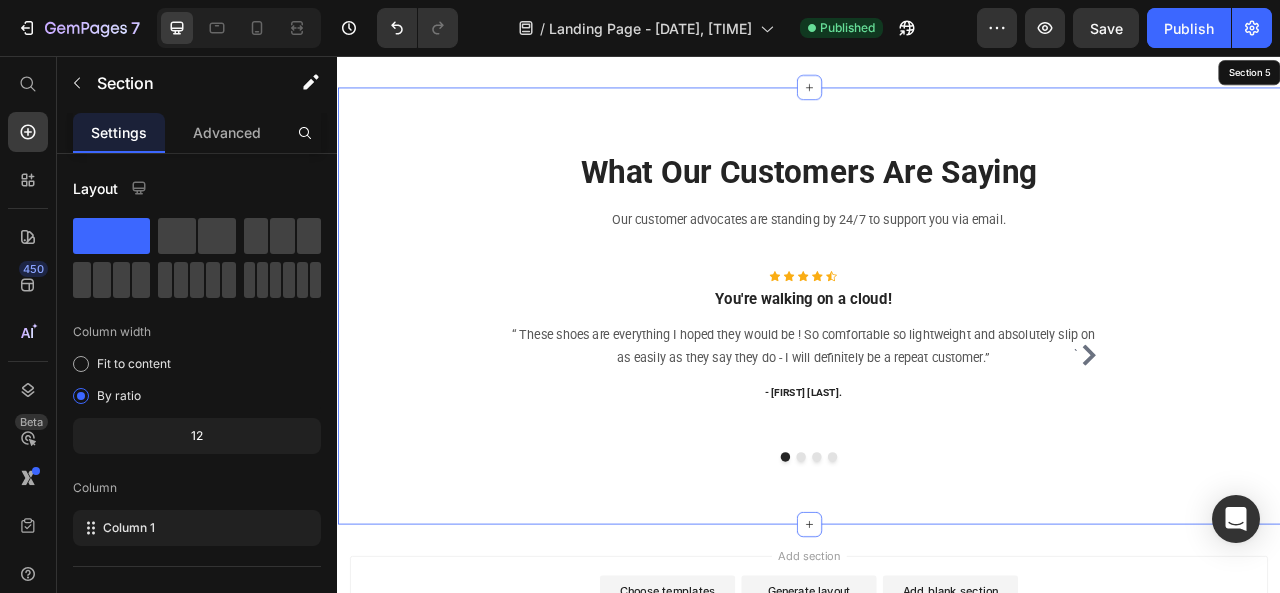 scroll, scrollTop: 2270, scrollLeft: 0, axis: vertical 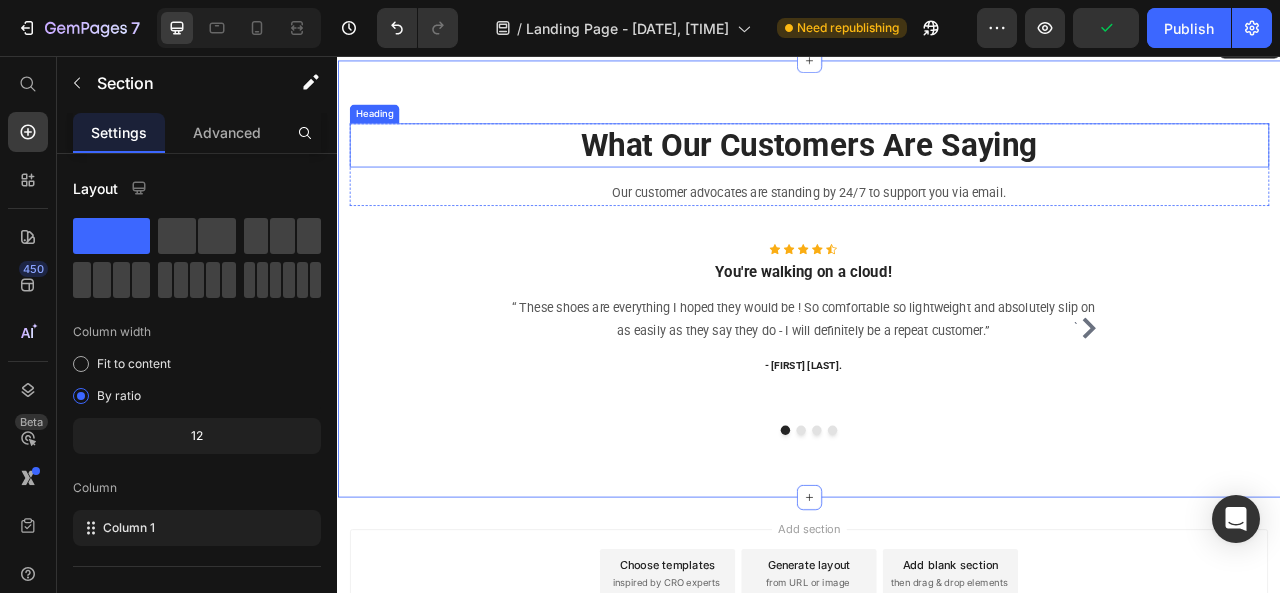 click on "What Our Customers Are Saying" at bounding box center [937, 170] 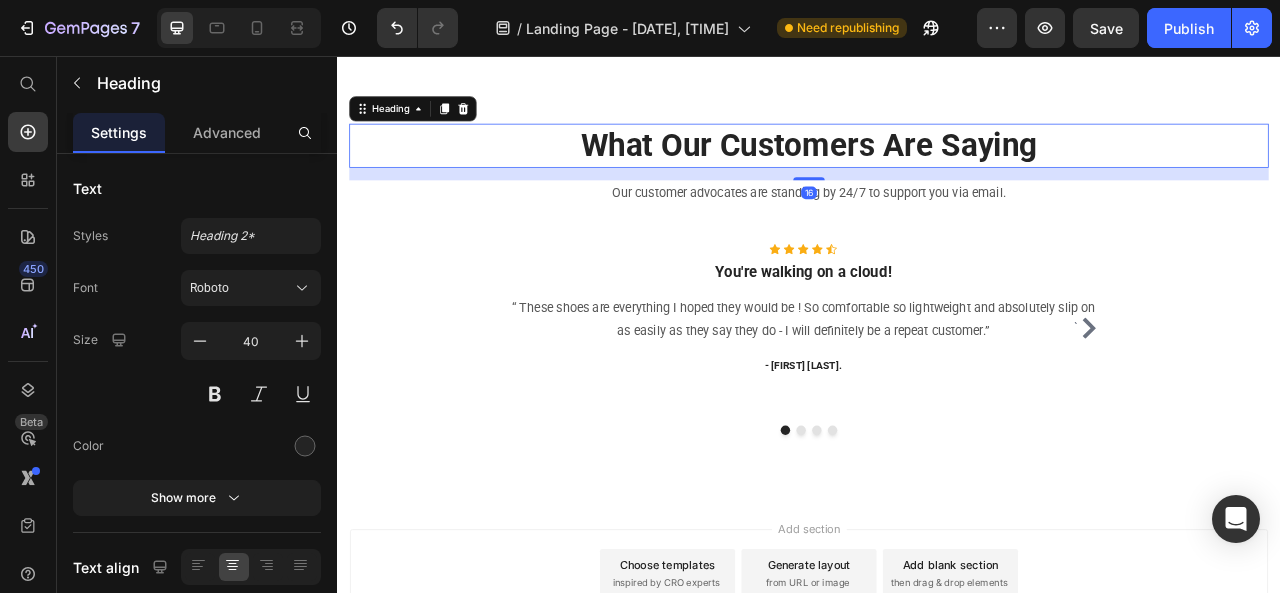 click on "What Our Customers Are Saying" at bounding box center [937, 170] 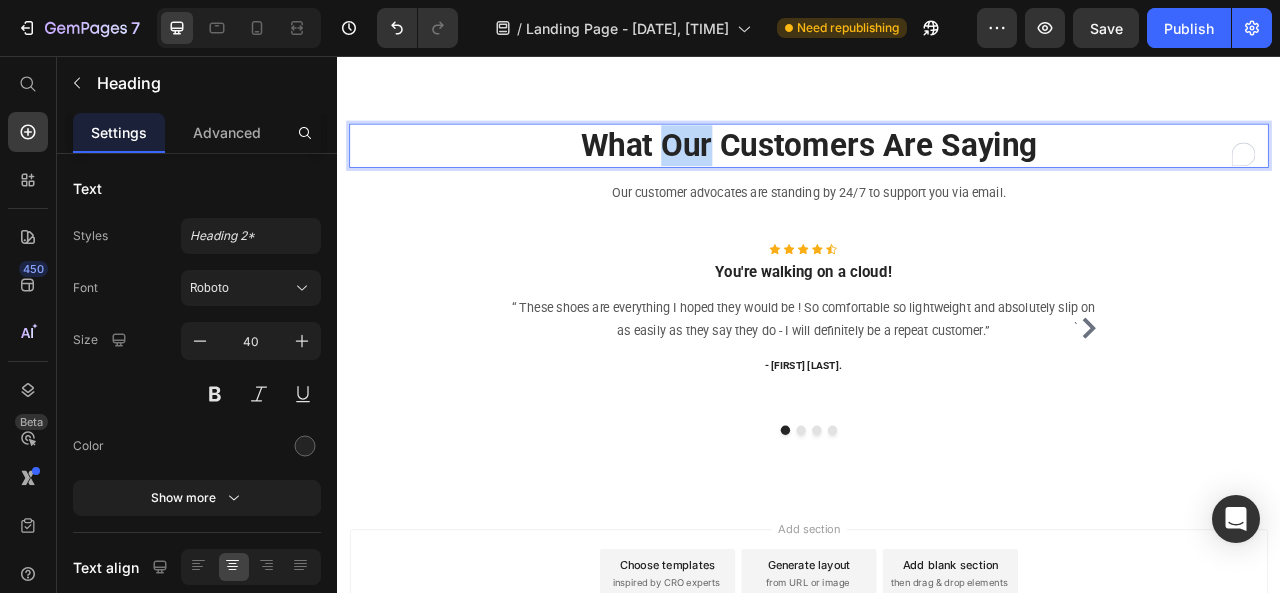 drag, startPoint x: 745, startPoint y: 173, endPoint x: 766, endPoint y: 173, distance: 21 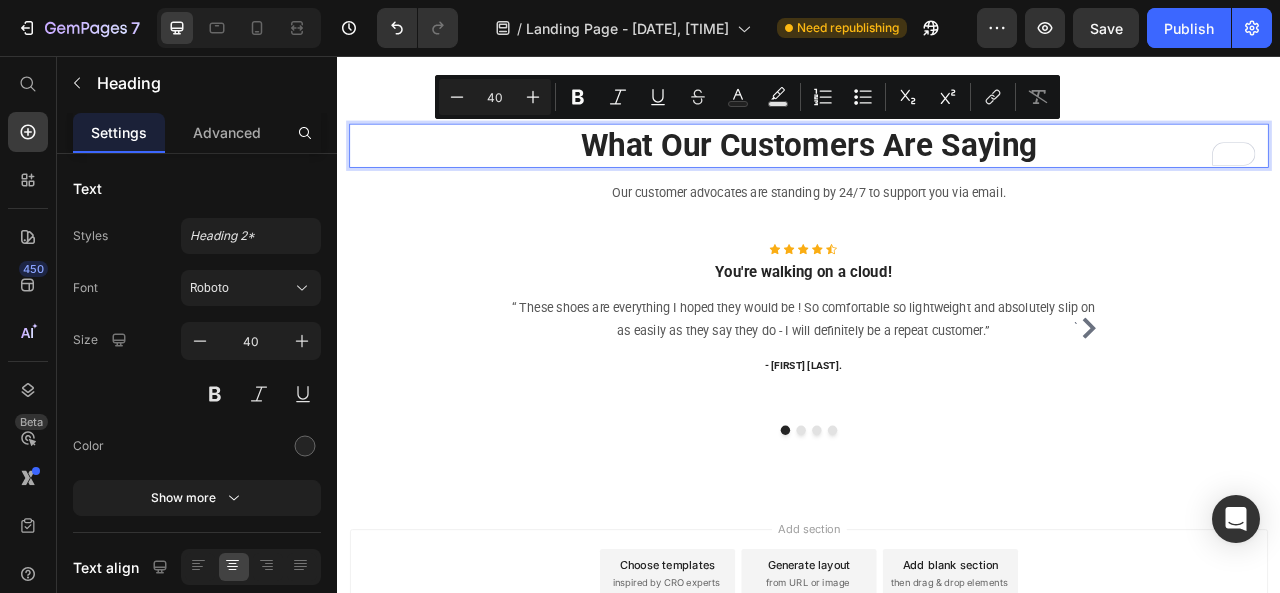 click on "What Our Customers Are Saying" at bounding box center (937, 170) 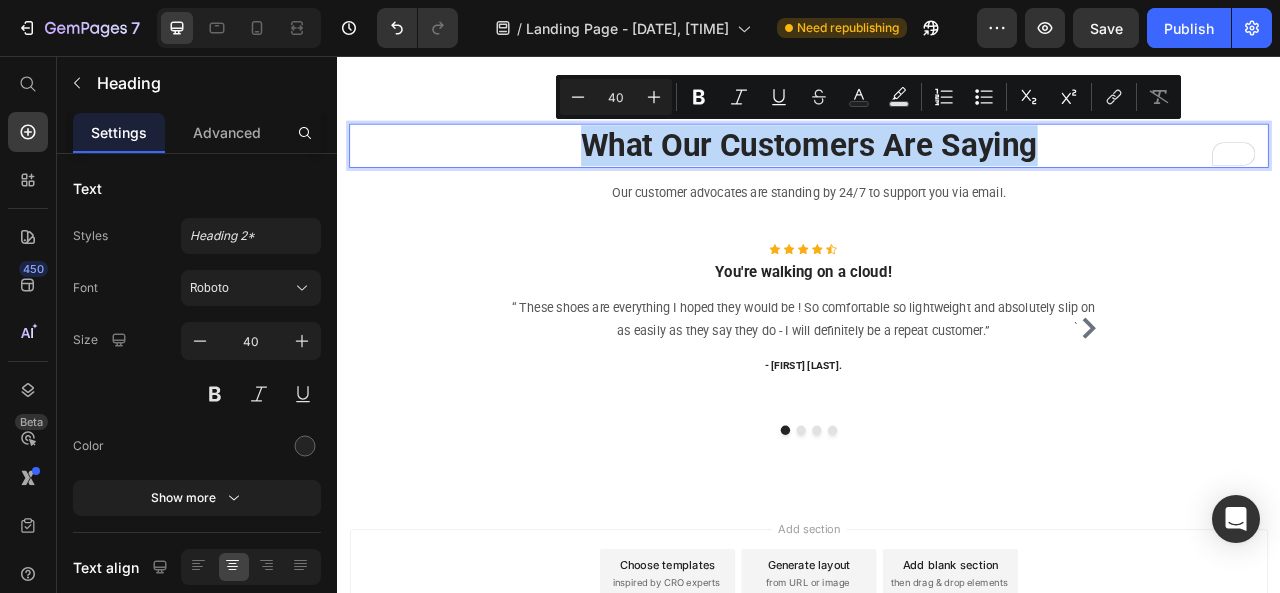 drag, startPoint x: 1278, startPoint y: 163, endPoint x: 644, endPoint y: 166, distance: 634.0071 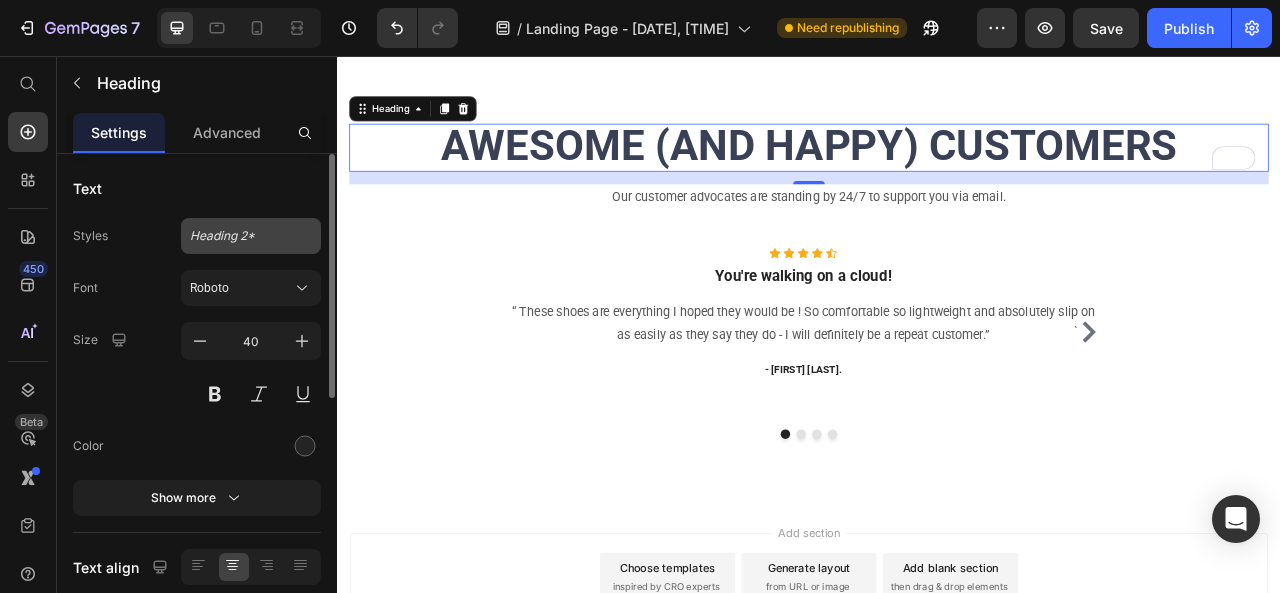 click on "Heading 2*" 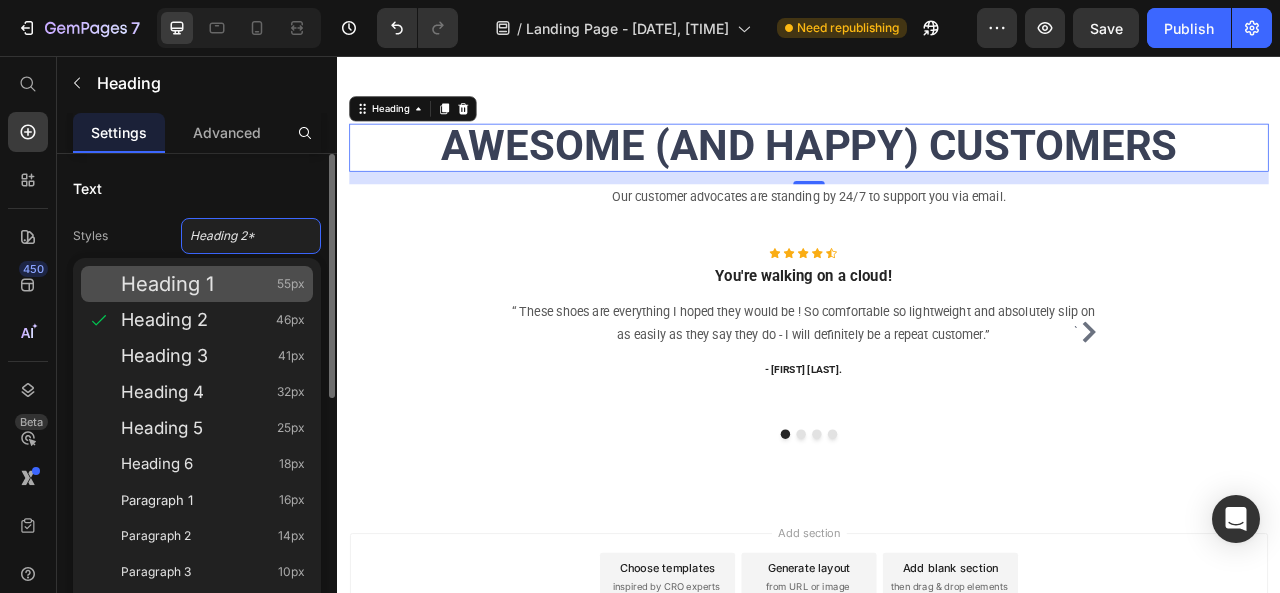 click on "Heading 1 55px" 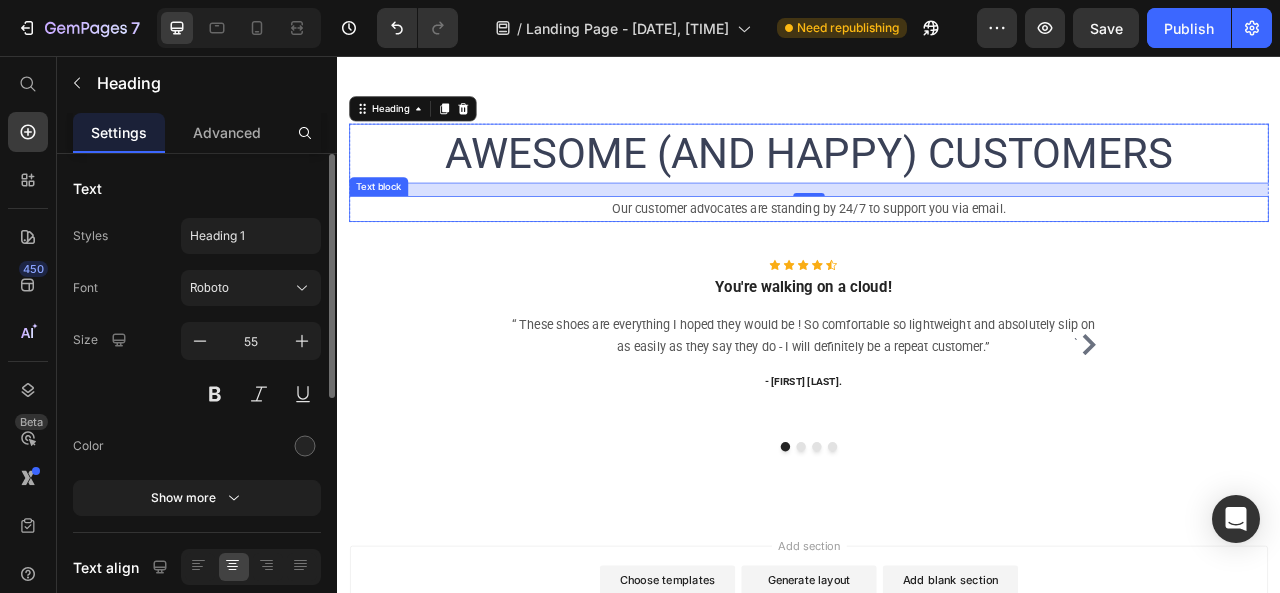 click on "Our customer advocates are standing by 24/7 to support you via email." at bounding box center [937, 250] 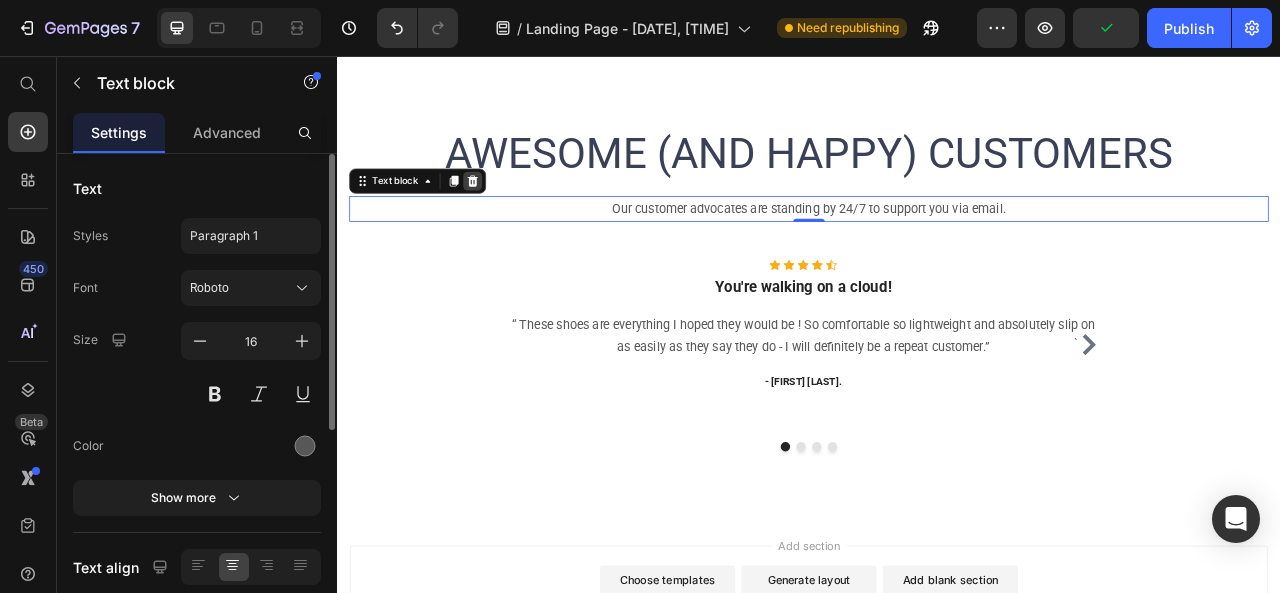 click 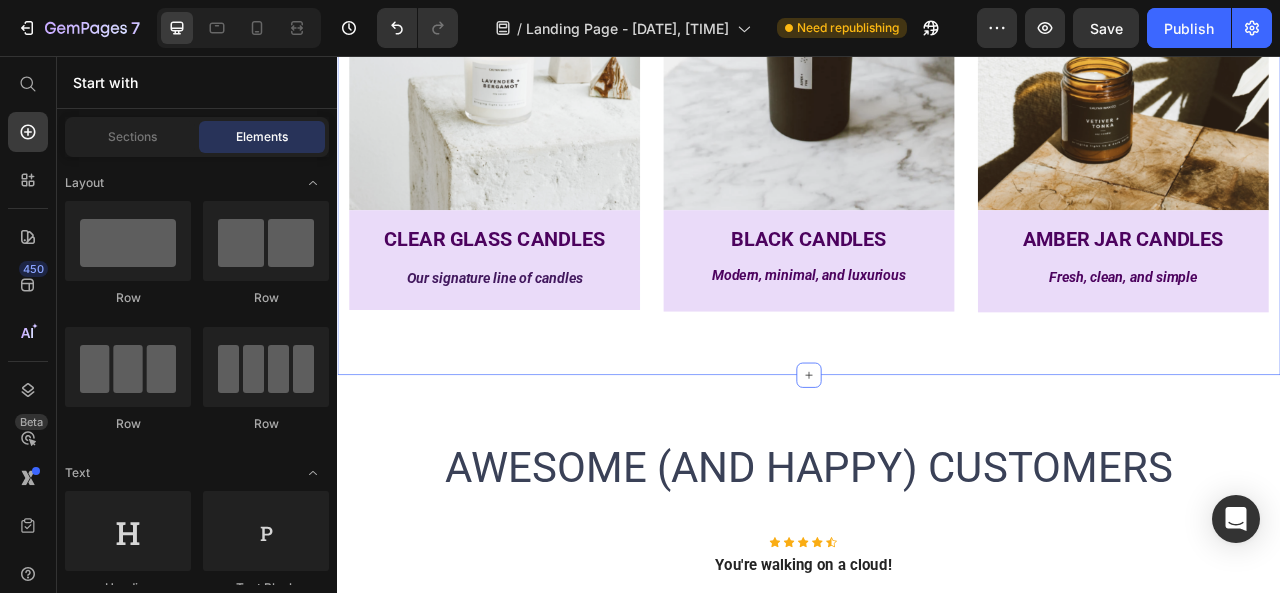 scroll, scrollTop: 1970, scrollLeft: 0, axis: vertical 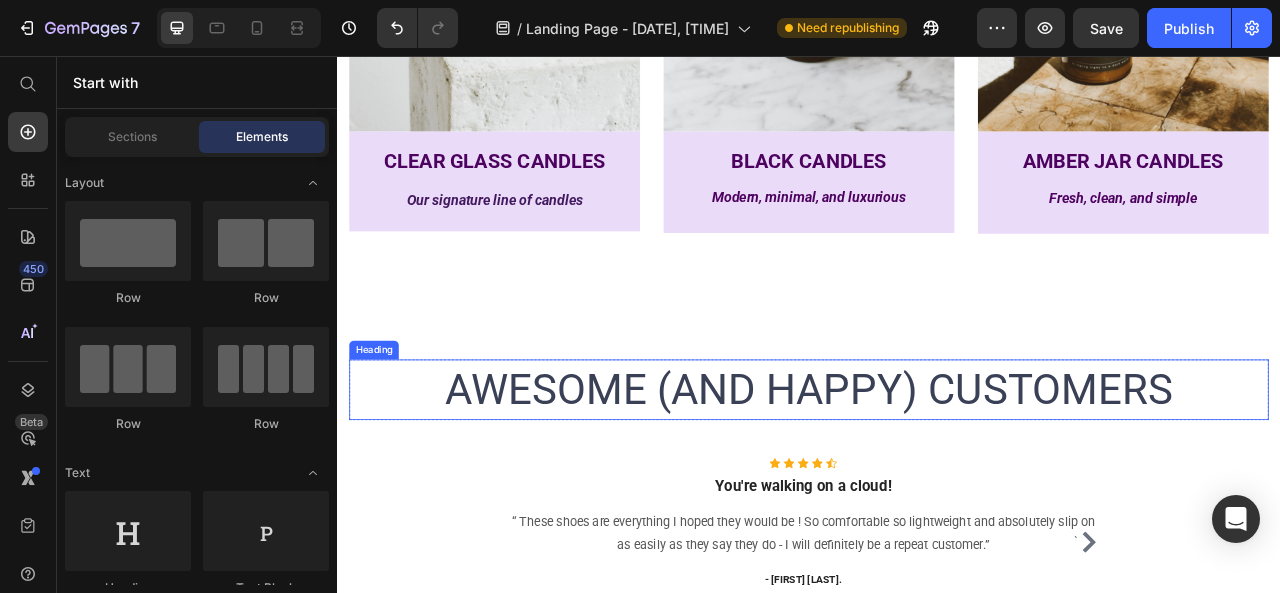 click on "AWESOME (AND HAPPY) CUSTOMERS" at bounding box center [937, 480] 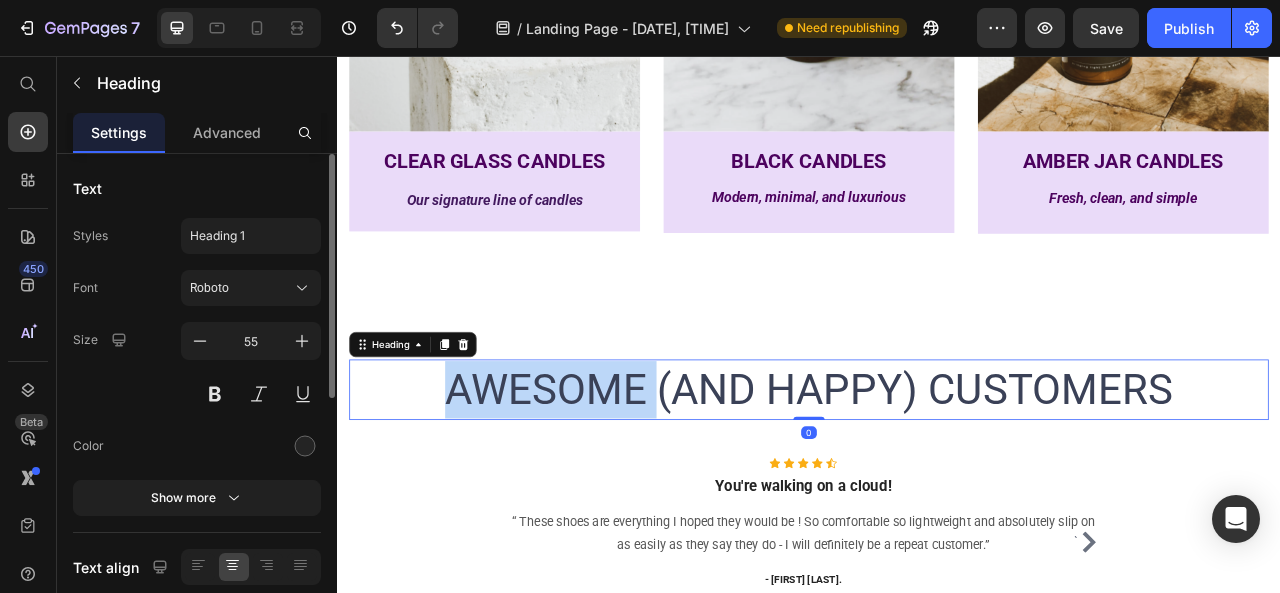 click on "AWESOME (AND HAPPY) CUSTOMERS" at bounding box center (937, 480) 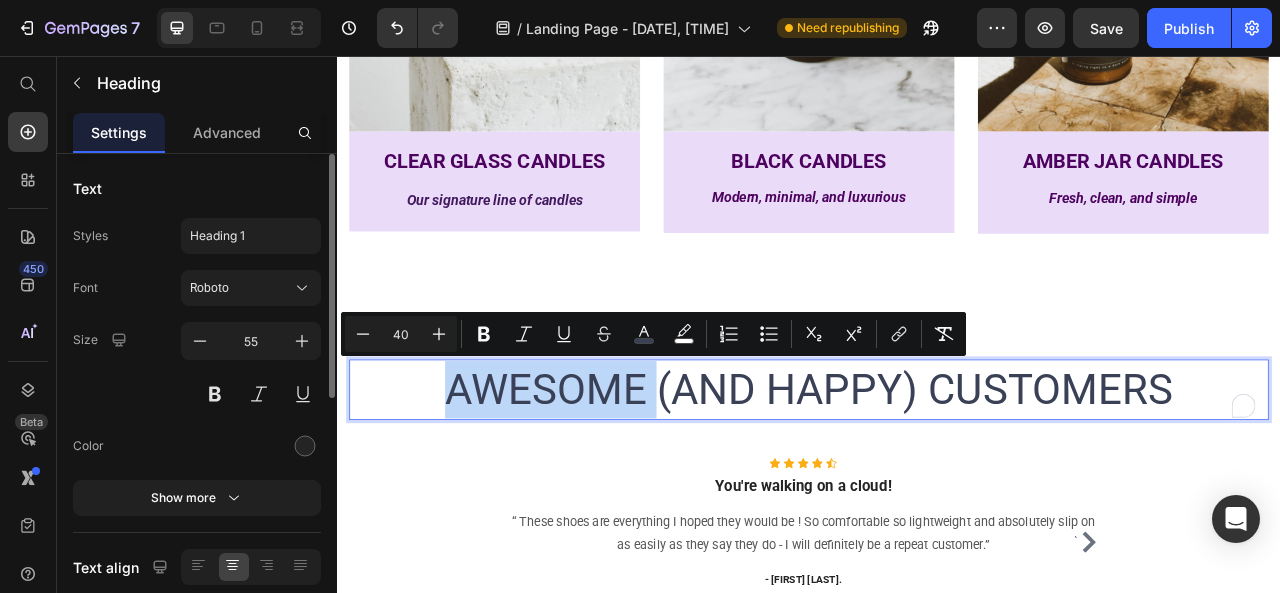 click on "AWESOME (AND HAPPY) CUSTOMERS" at bounding box center (937, 480) 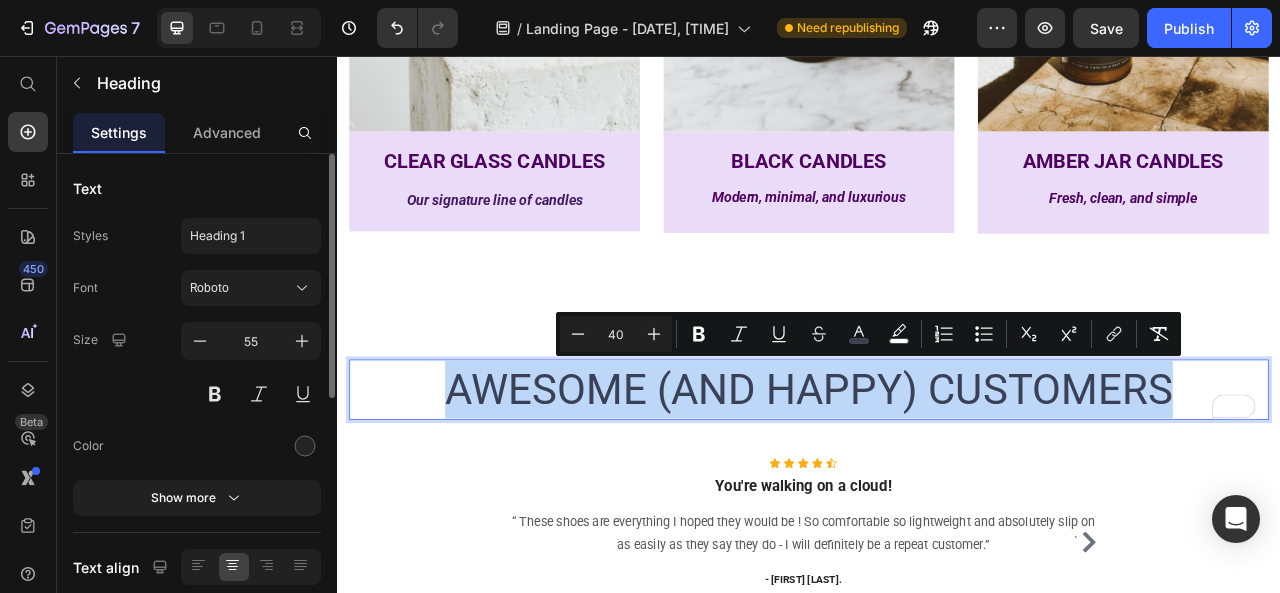 drag, startPoint x: 467, startPoint y: 472, endPoint x: 1381, endPoint y: 480, distance: 914.03503 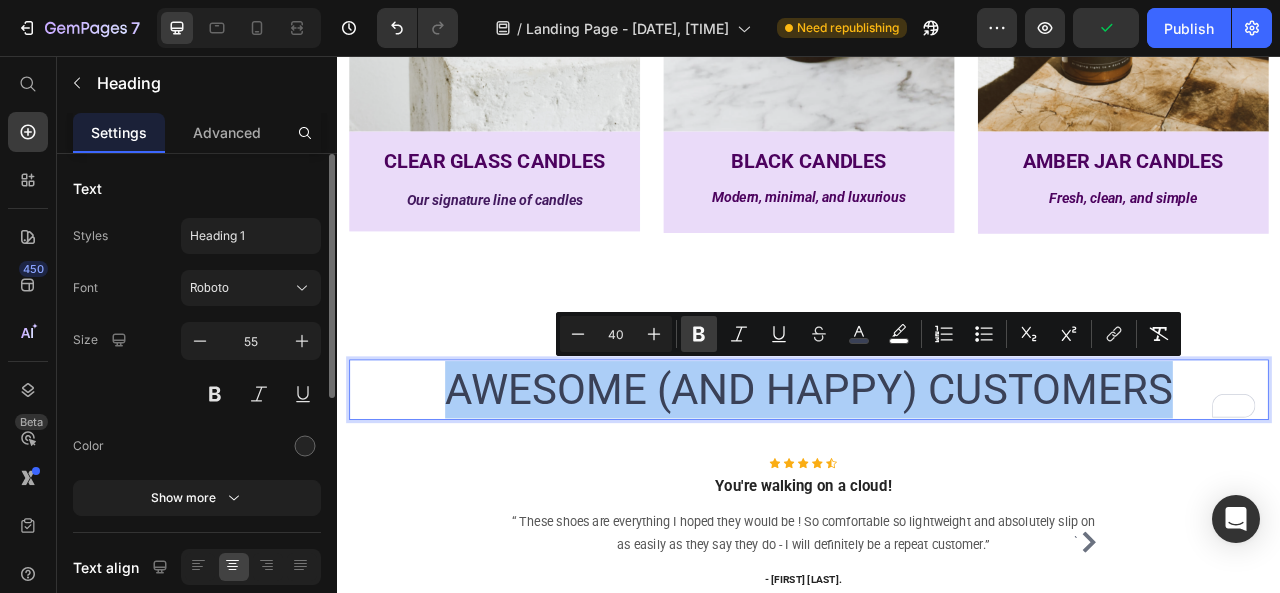 click on "Bold" at bounding box center [699, 334] 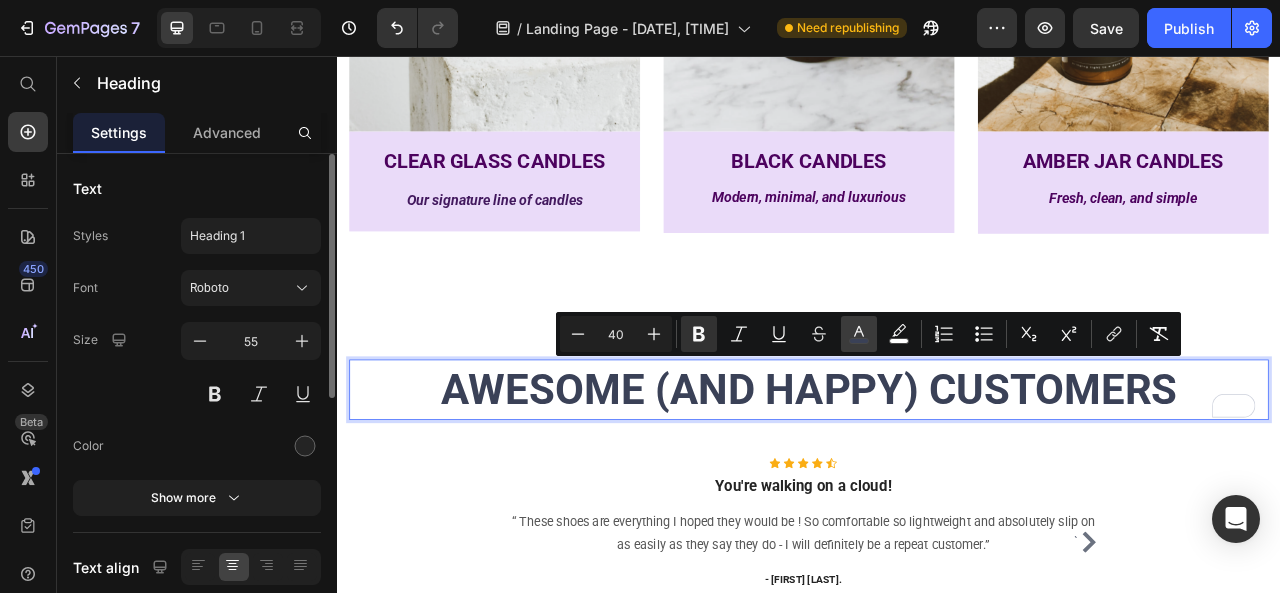 click 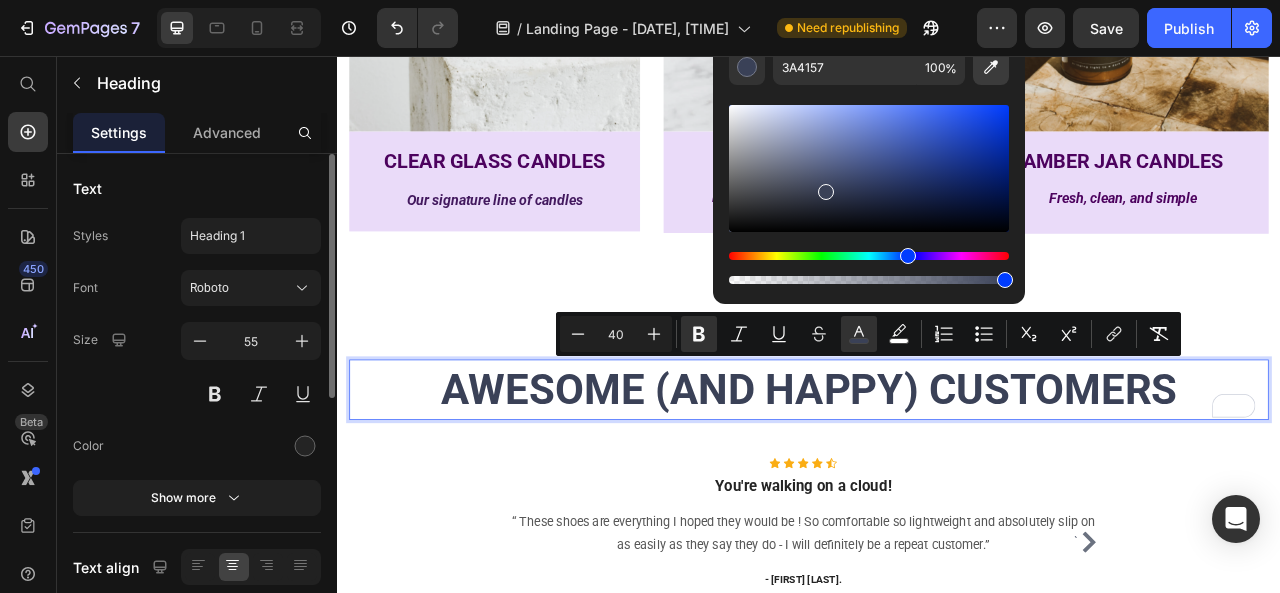click 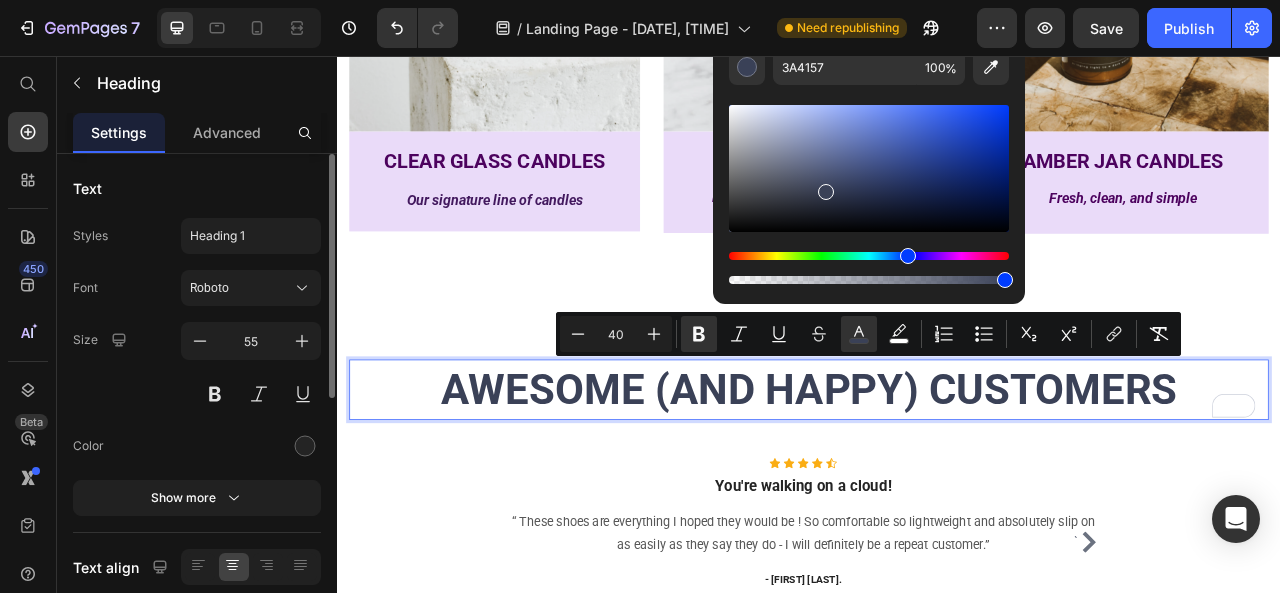 type on "4C025E" 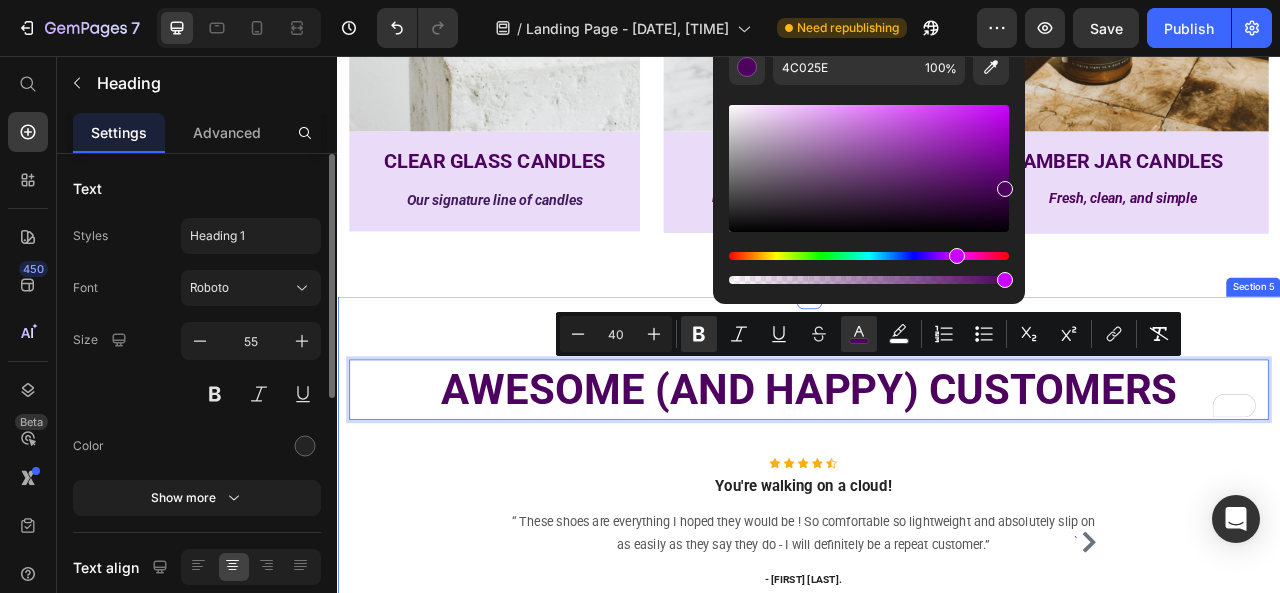 click on "AWESOME (AND HAPPY) CUSTOMERS Heading   0 Row `                Icon                Icon                Icon                Icon
Icon Icon List Hoz You're walking on a cloud! Heading “ These shoes are everything I hoped they would be ! So comfortable so lightweight and absolutely slip on as easily as they say they do - I will definitely be a repeat customer.” Text block - Ryan S. Text block                Icon                Icon                Icon                Icon
Icon Icon List Hoz You're walking on a cloud! Heading “ These shoes are everything I hoped they would be ! So comfortable so lightweight and absolutely slip on as easily as they say they do - I will definitely be a repeat customer.” Text block - Ryan S. Text block                Icon                Icon                Icon                Icon
Icon Icon List Hoz You're walking on a cloud! Heading Text block - Ryan S. Text block                Icon                Icon                Icon Icon" at bounding box center (937, 626) 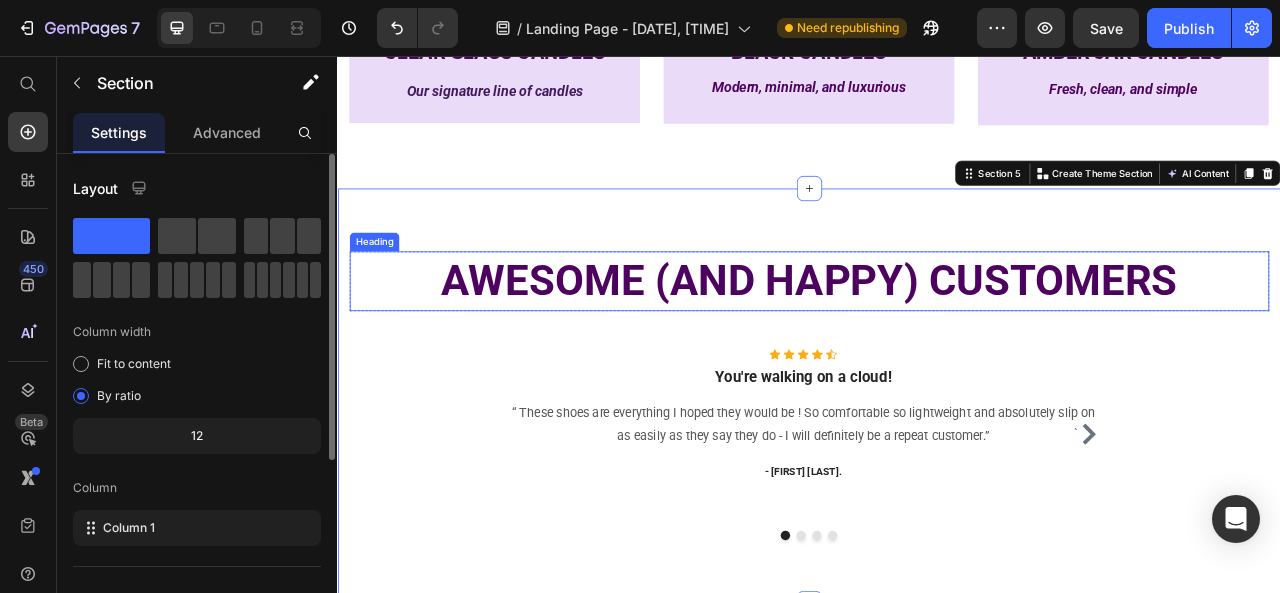 scroll, scrollTop: 2170, scrollLeft: 0, axis: vertical 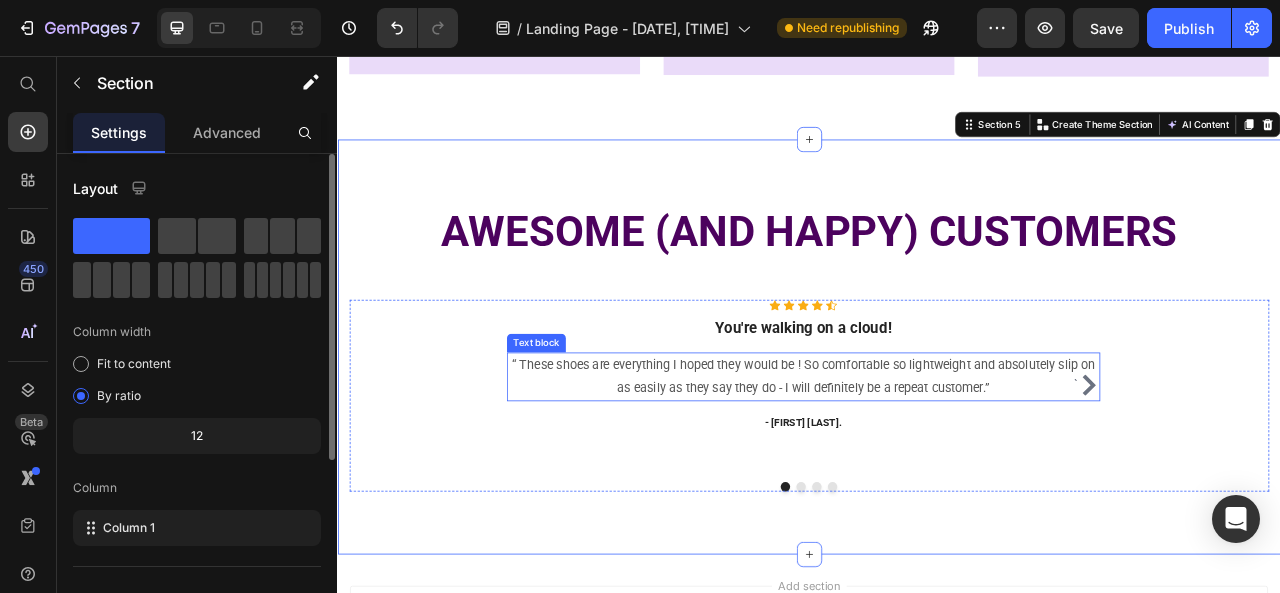 click on "“ These shoes are everything I hoped they would be ! So comfortable so lightweight and absolutely slip on as easily as they say they do - I will definitely be a repeat customer.”" at bounding box center [929, 464] 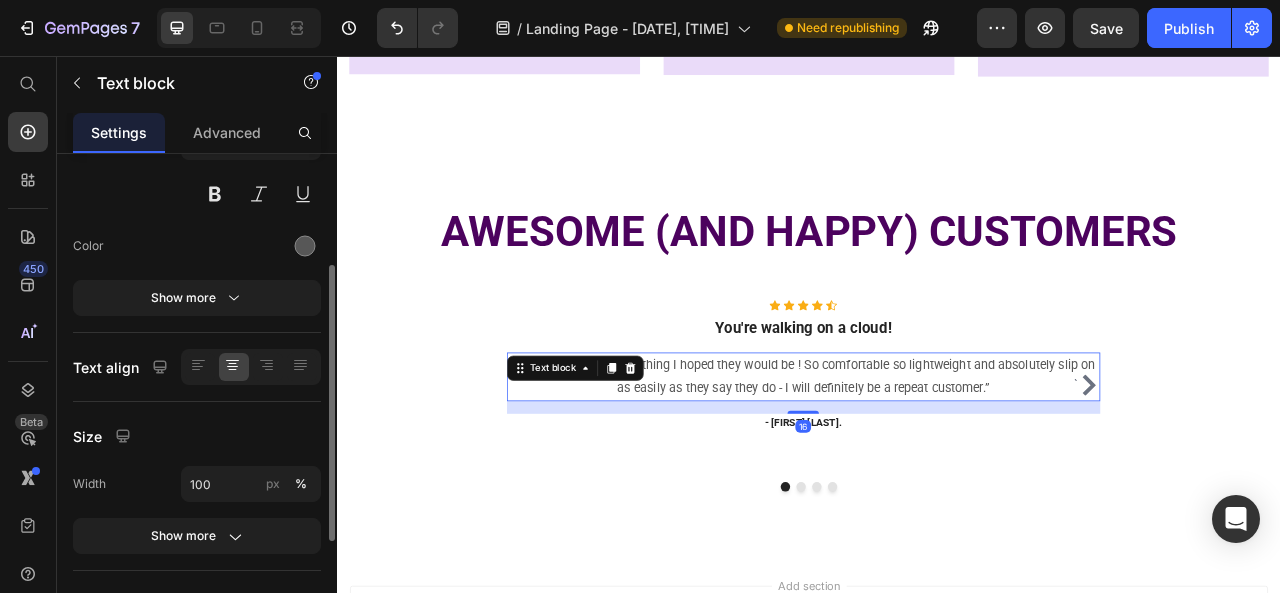 scroll, scrollTop: 300, scrollLeft: 0, axis: vertical 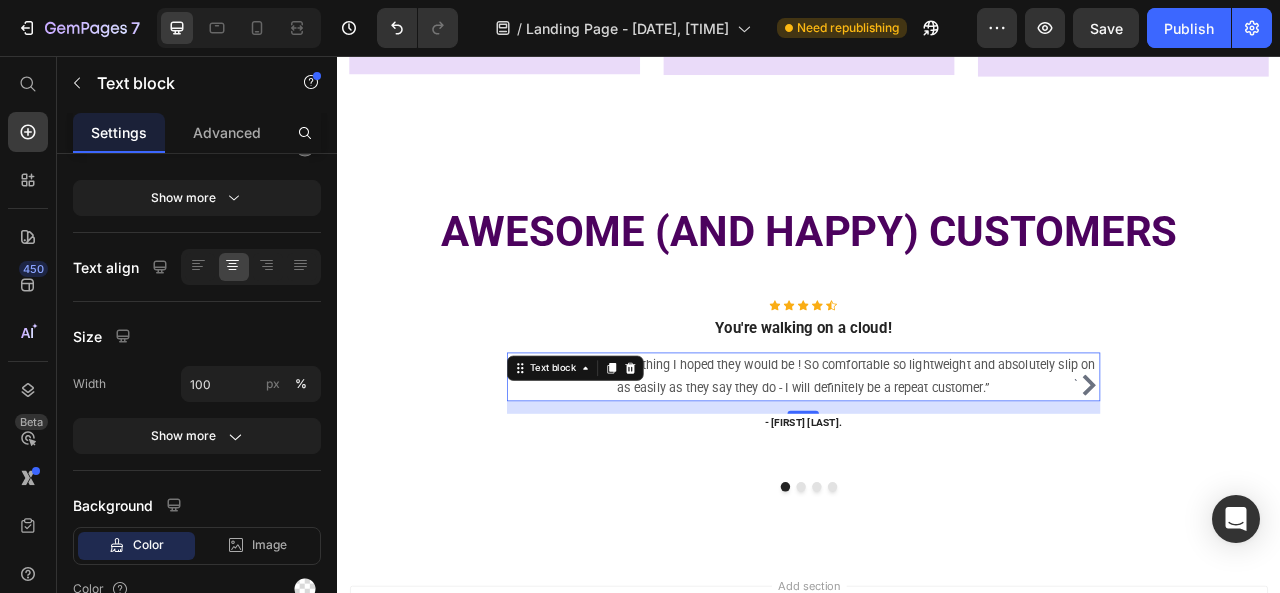 click on "“ These shoes are everything I hoped they would be ! So comfortable so lightweight and absolutely slip on as easily as they say they do - I will definitely be a repeat customer.”" at bounding box center [929, 464] 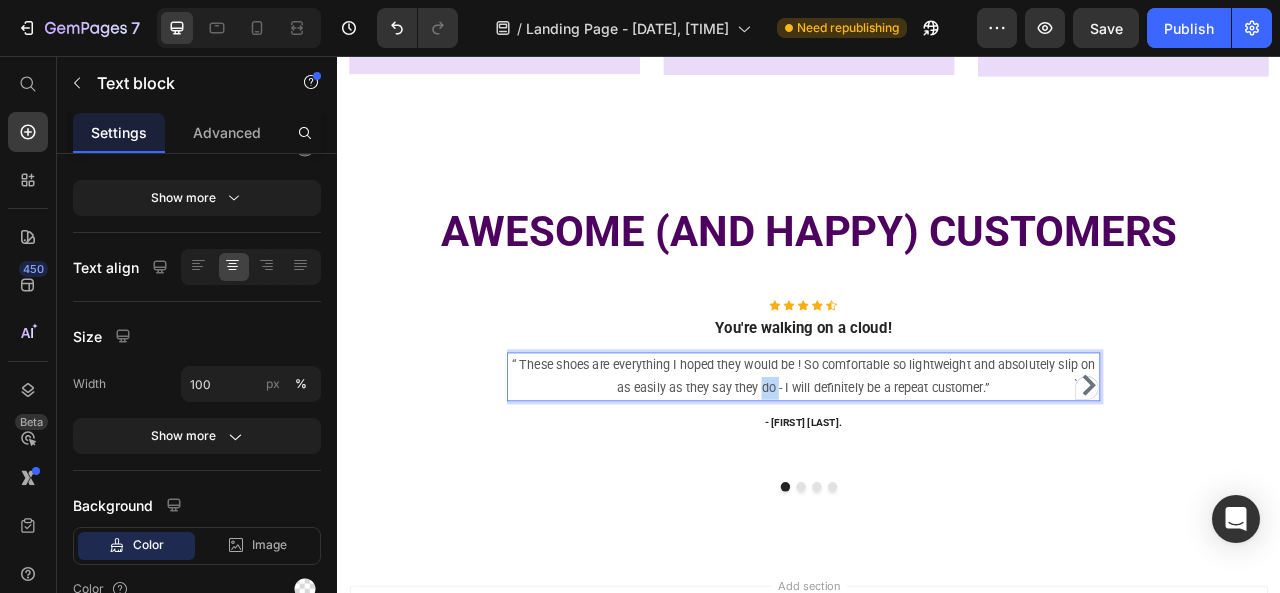 click on "“ These shoes are everything I hoped they would be ! So comfortable so lightweight and absolutely slip on as easily as they say they do - I will definitely be a repeat customer.”" at bounding box center [929, 464] 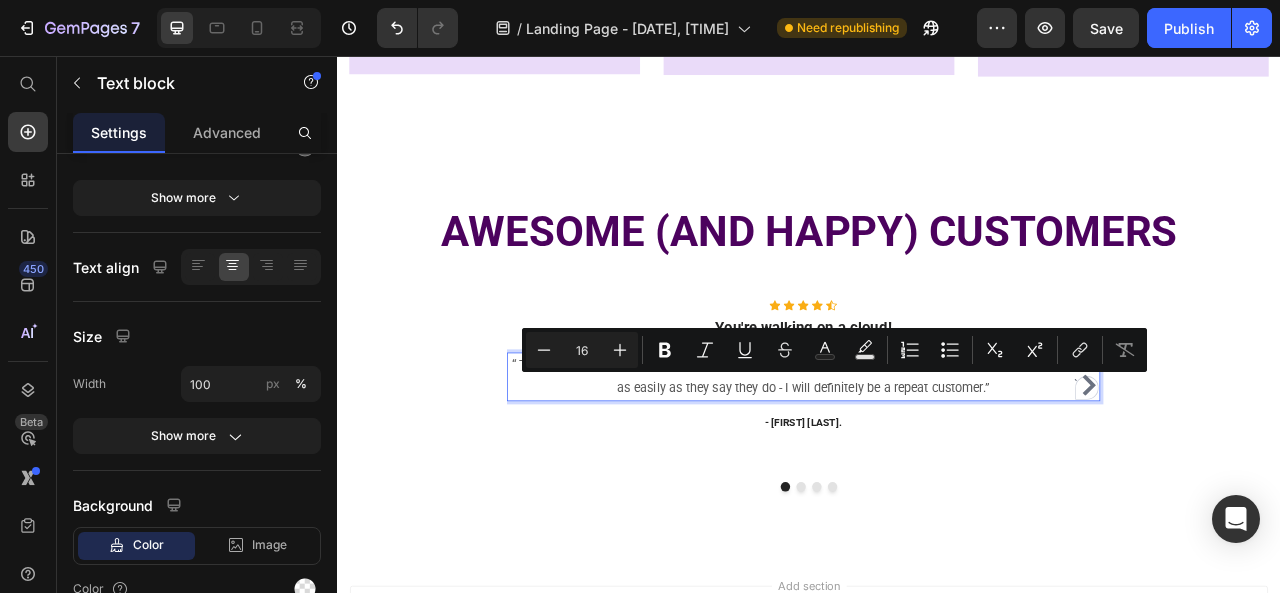 click on "“ These shoes are everything I hoped they would be ! So comfortable so lightweight and absolutely slip on as easily as they say they do - I will definitely be a repeat customer.”" at bounding box center (929, 464) 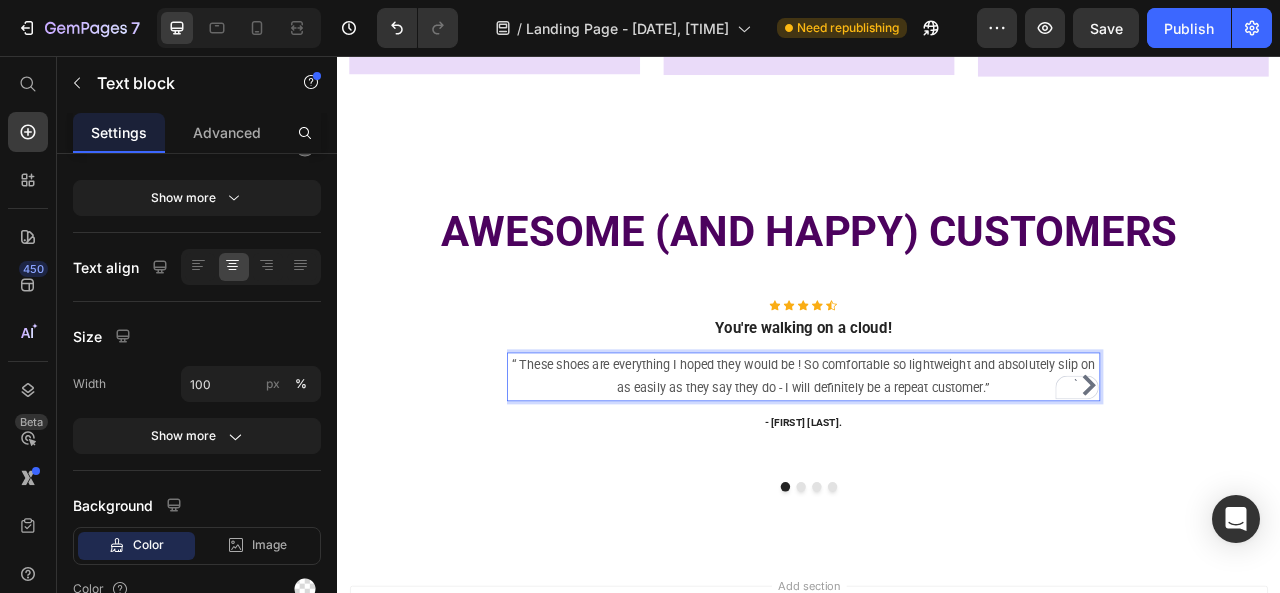 click on "“ These shoes are everything I hoped they would be ! So comfortable so lightweight and absolutely slip on as easily as they say they do - I will definitely be a repeat customer.”" at bounding box center (929, 464) 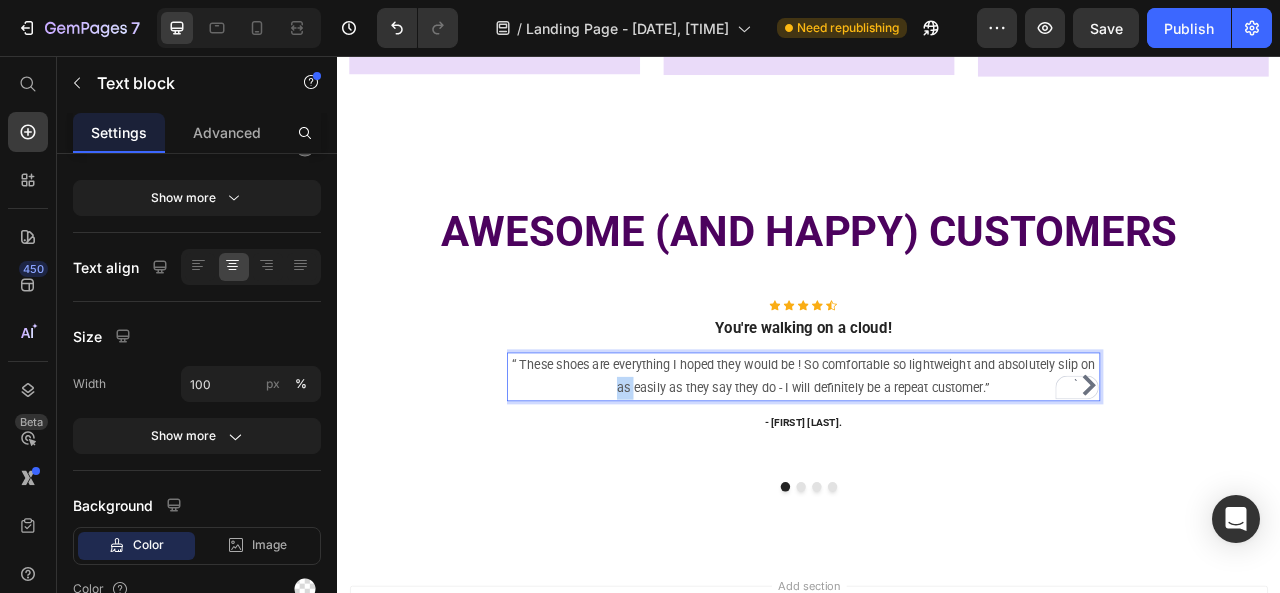 click on "“ These shoes are everything I hoped they would be ! So comfortable so lightweight and absolutely slip on as easily as they say they do - I will definitely be a repeat customer.”" at bounding box center (929, 464) 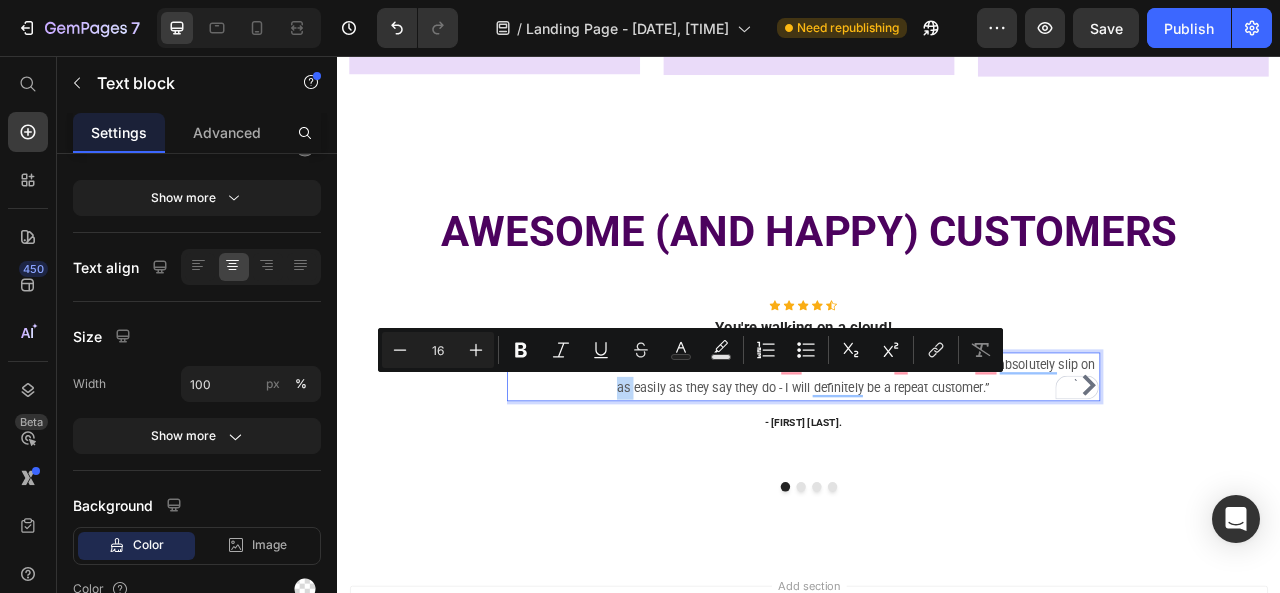 click on "“ These shoes are everything I hoped they would be ! So comfortable so lightweight and absolutely slip on as easily as they say they do - I will definitely be a repeat customer.”" at bounding box center [929, 464] 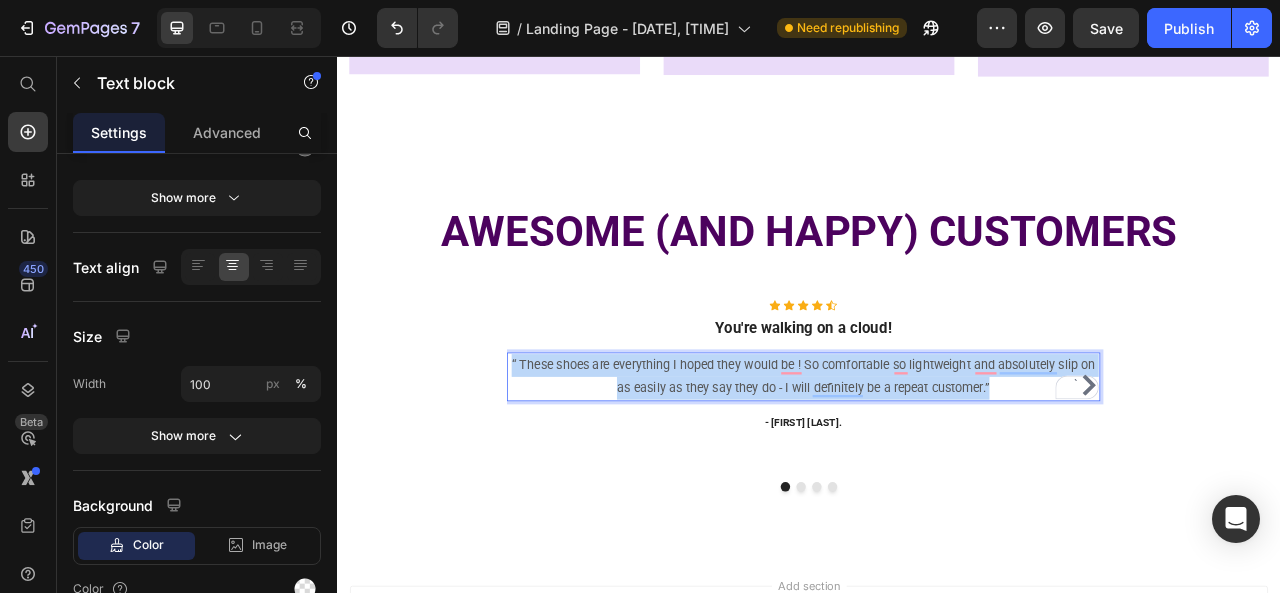 click on "“ These shoes are everything I hoped they would be ! So comfortable so lightweight and absolutely slip on as easily as they say they do - I will definitely be a repeat customer.”" at bounding box center (929, 464) 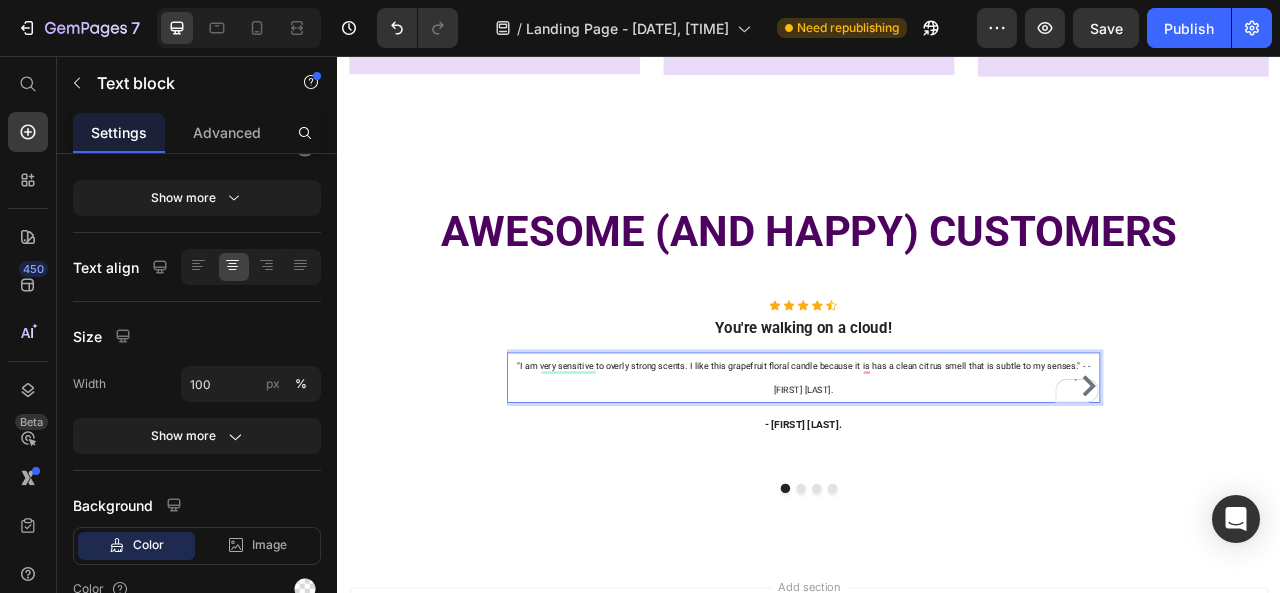 click on ""I am very sensitive to overly strong scents. I like this grapefruit floral candle because it is has a clean citrus smell that is subtle to my senses." - - Laura M." at bounding box center (929, 465) 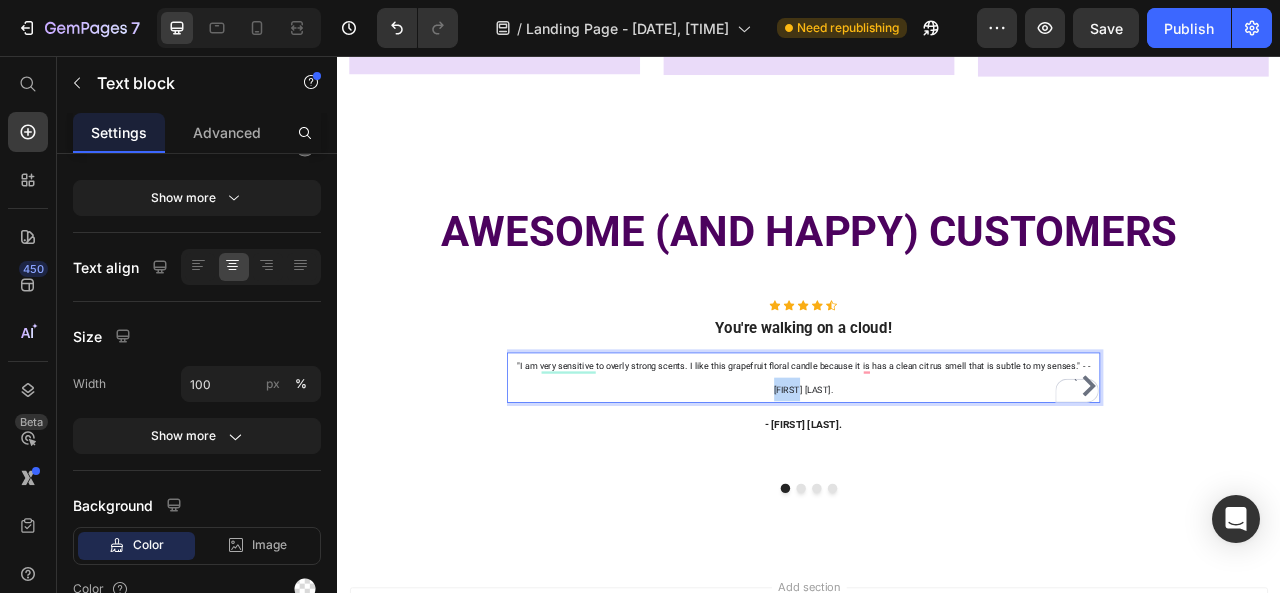 click on ""I am very sensitive to overly strong scents. I like this grapefruit floral candle because it is has a clean citrus smell that is subtle to my senses." - - Laura M." at bounding box center (929, 465) 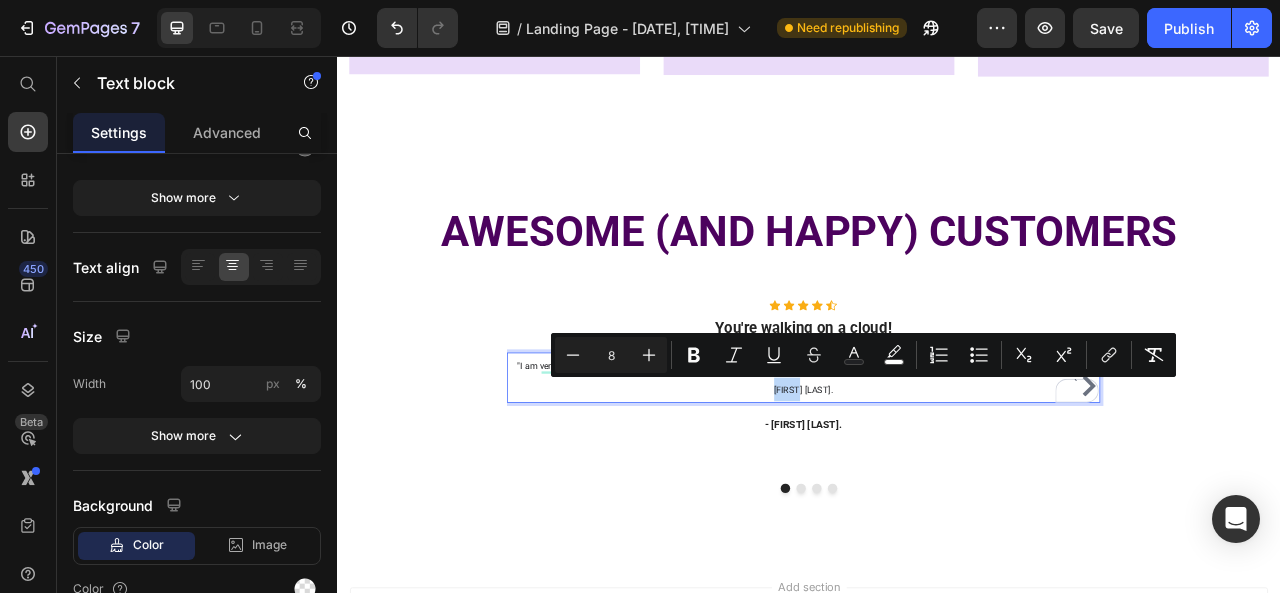 click on ""I am very sensitive to overly strong scents. I like this grapefruit floral candle because it is has a clean citrus smell that is subtle to my senses." - - Laura M." at bounding box center (929, 465) 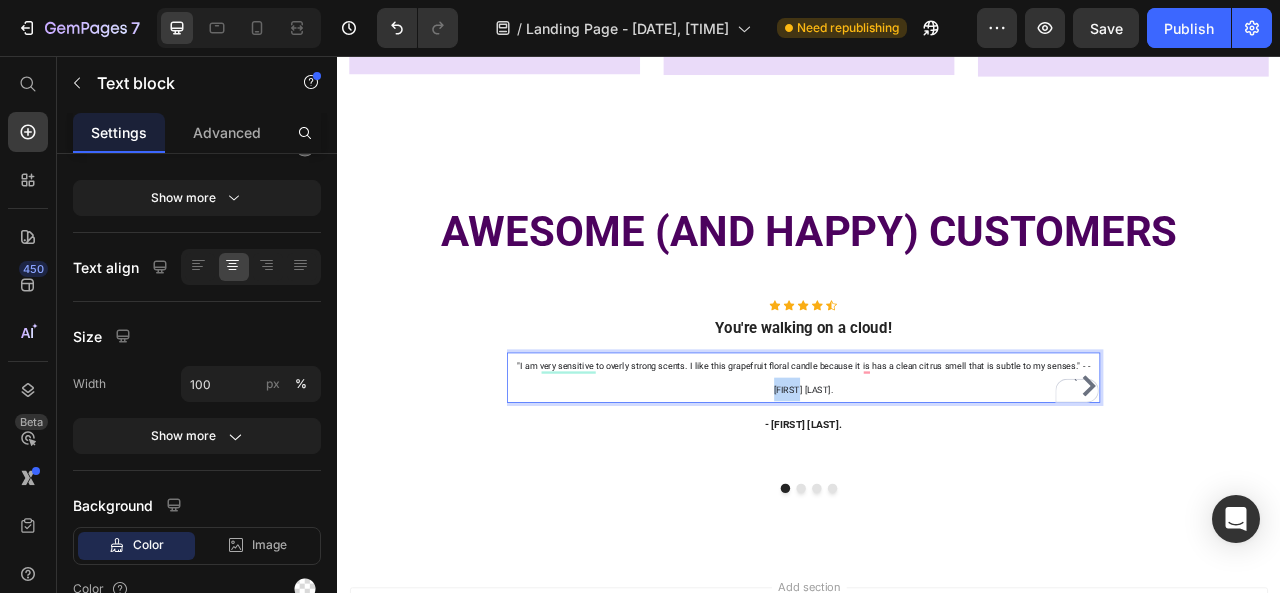 click on ""I am very sensitive to overly strong scents. I like this grapefruit floral candle because it is has a clean citrus smell that is subtle to my senses." - - Laura M." at bounding box center (929, 465) 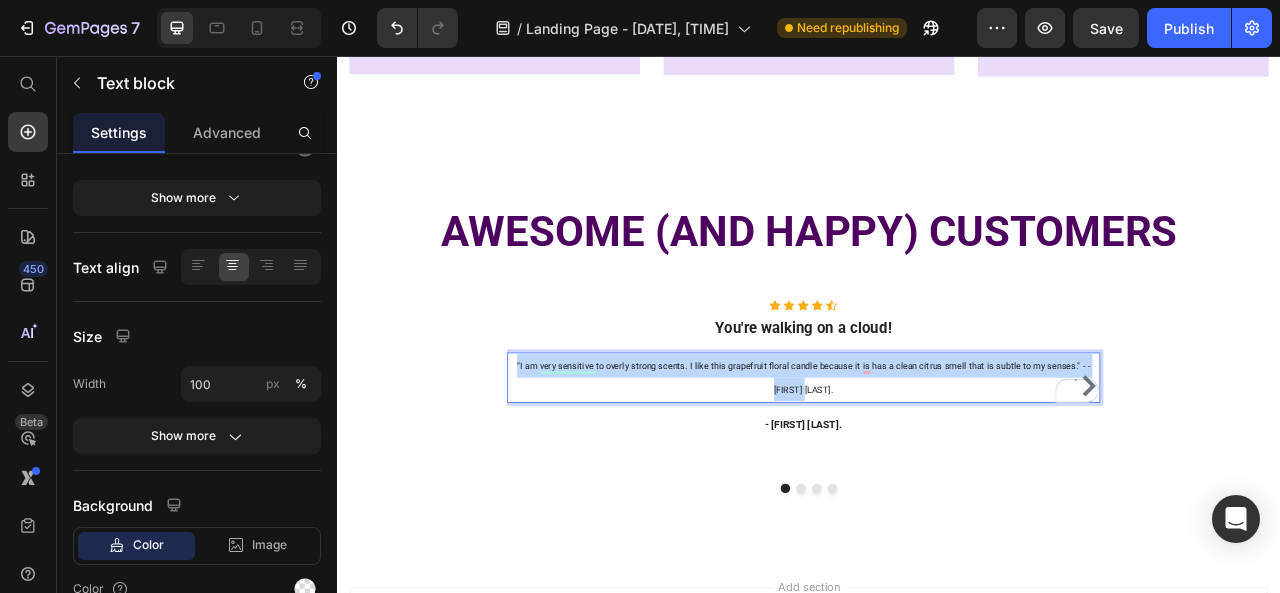 click on ""I am very sensitive to overly strong scents. I like this grapefruit floral candle because it is has a clean citrus smell that is subtle to my senses." - - Laura M." at bounding box center (929, 465) 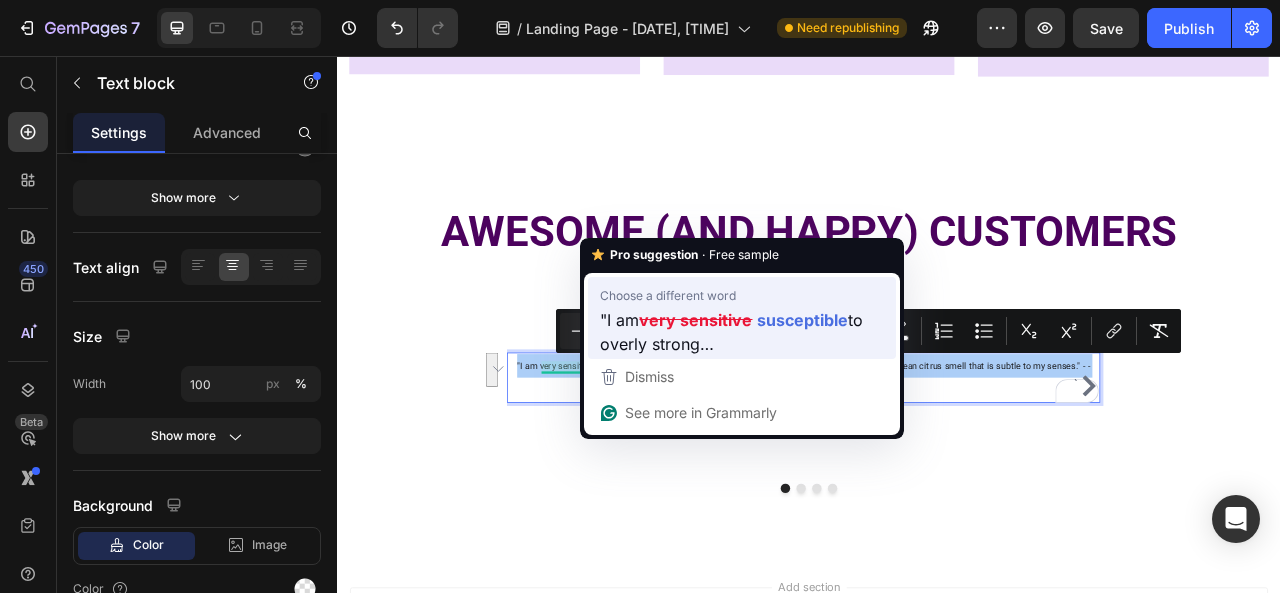 click on "to overly strong…" at bounding box center [731, 331] 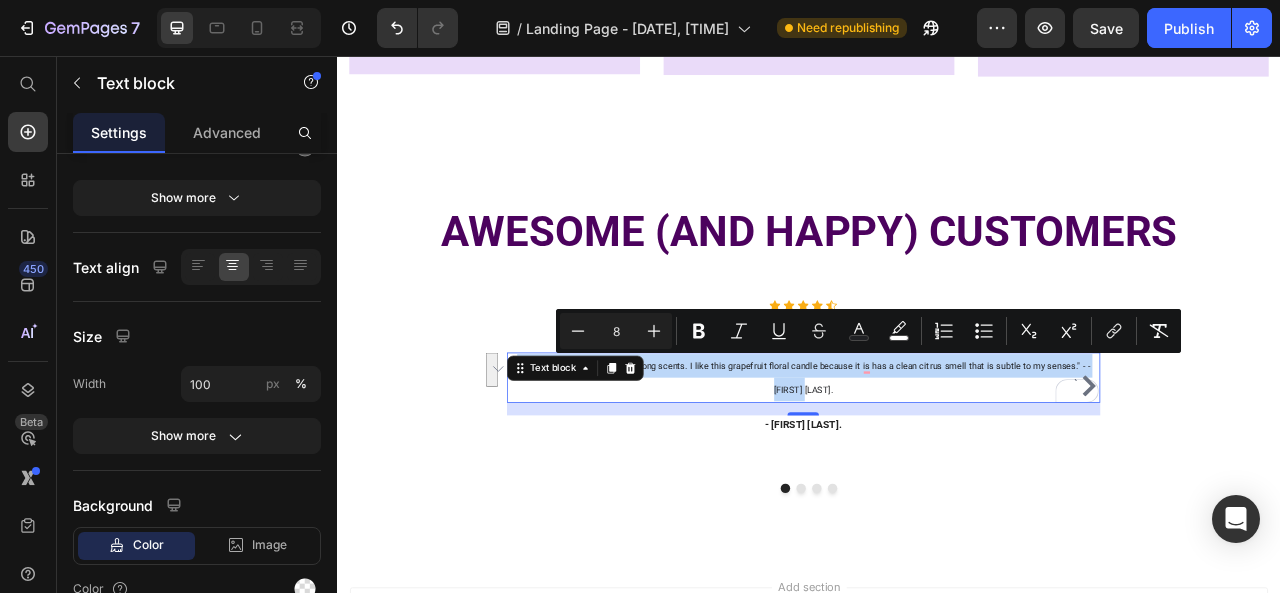 click on ""I am very sensitive to overly strong scents. I like this grapefruit floral candle because it is has a clean citrus smell that is subtle to my senses." - - Laura M." at bounding box center [929, 465] 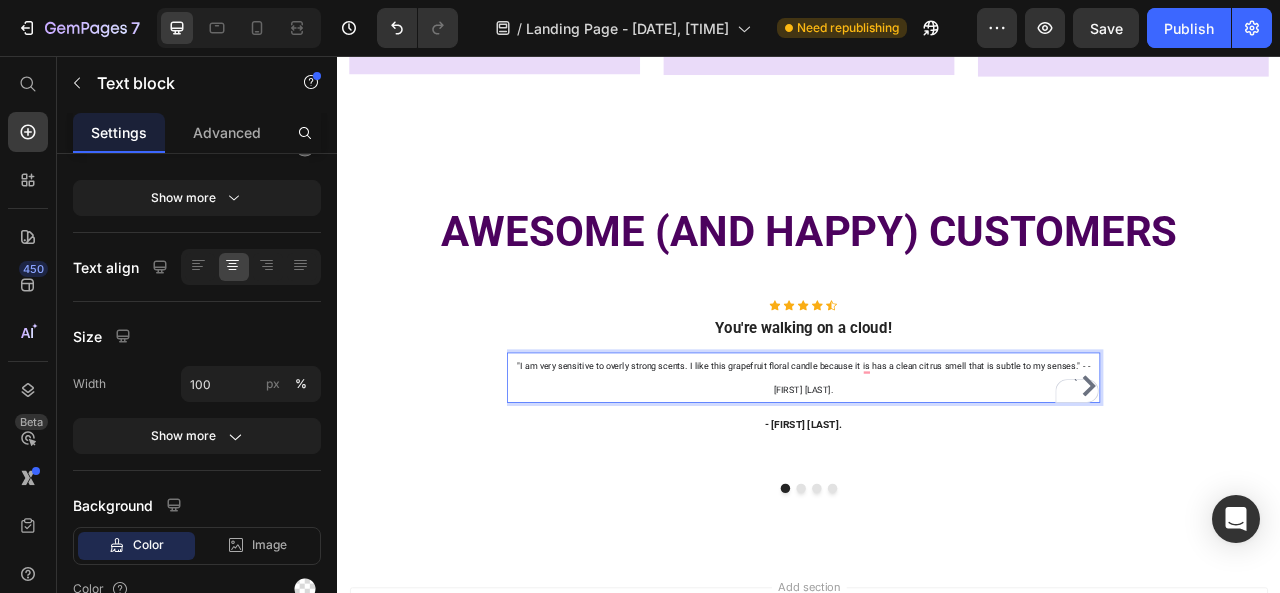 click on ""I am very sensitive to overly strong scents. I like this grapefruit floral candle because it is has a clean citrus smell that is subtle to my senses." - - Laura M." at bounding box center [929, 465] 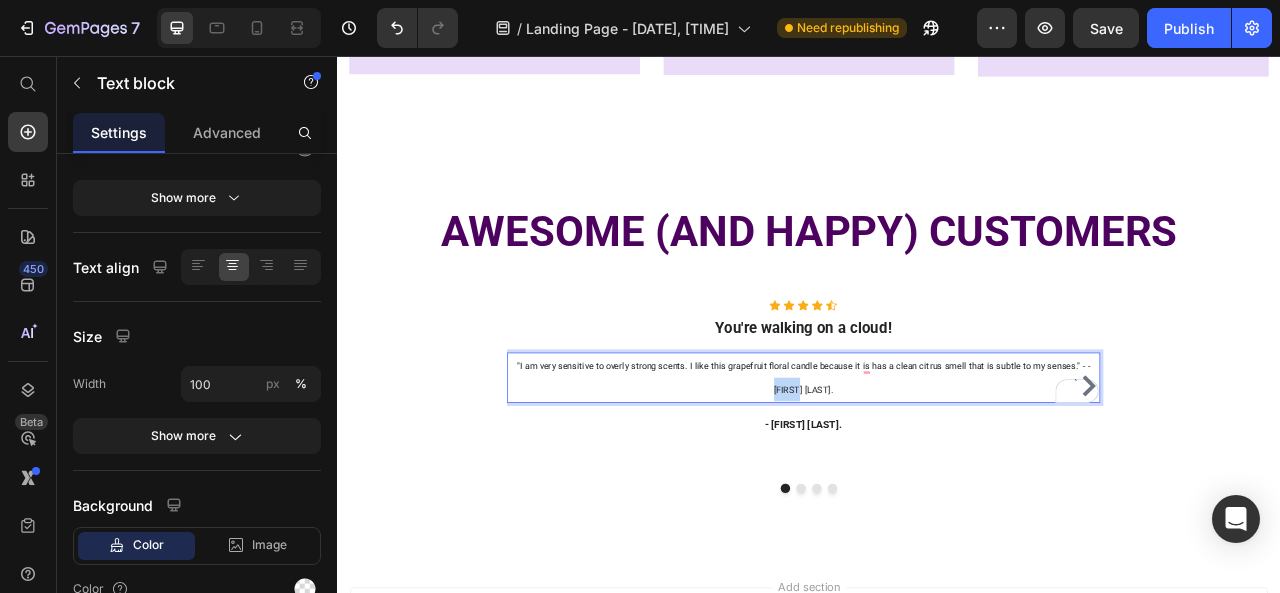 click on ""I am very sensitive to overly strong scents. I like this grapefruit floral candle because it is has a clean citrus smell that is subtle to my senses." - - Laura M." at bounding box center [929, 465] 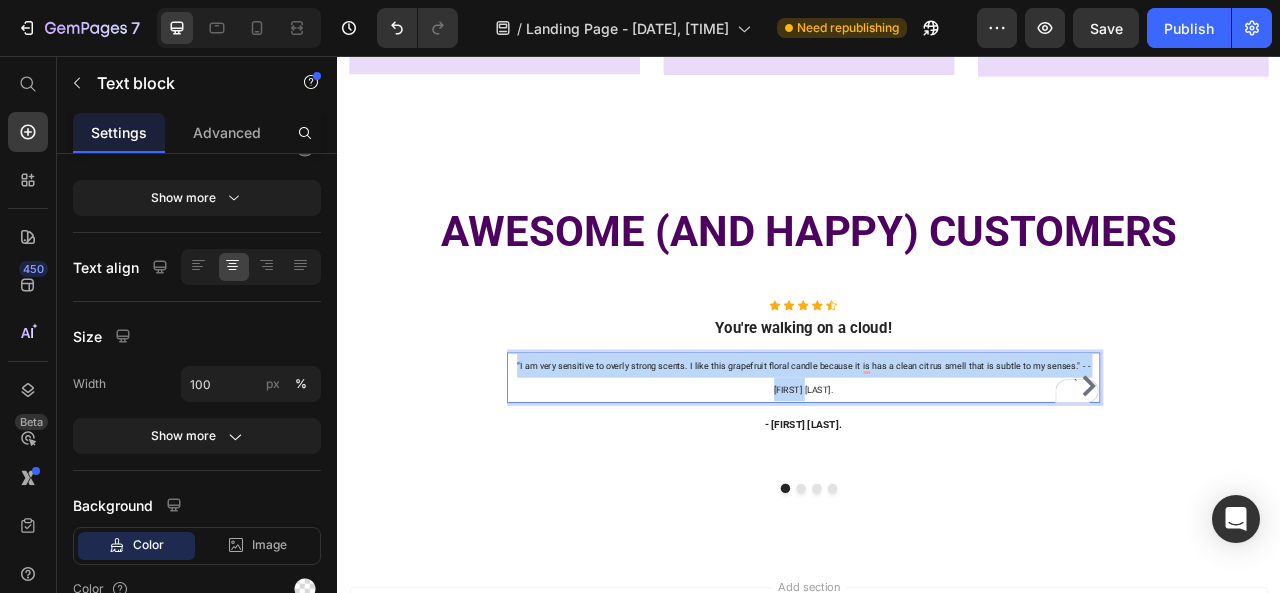 click on ""I am very sensitive to overly strong scents. I like this grapefruit floral candle because it is has a clean citrus smell that is subtle to my senses." - - Laura M." at bounding box center (929, 465) 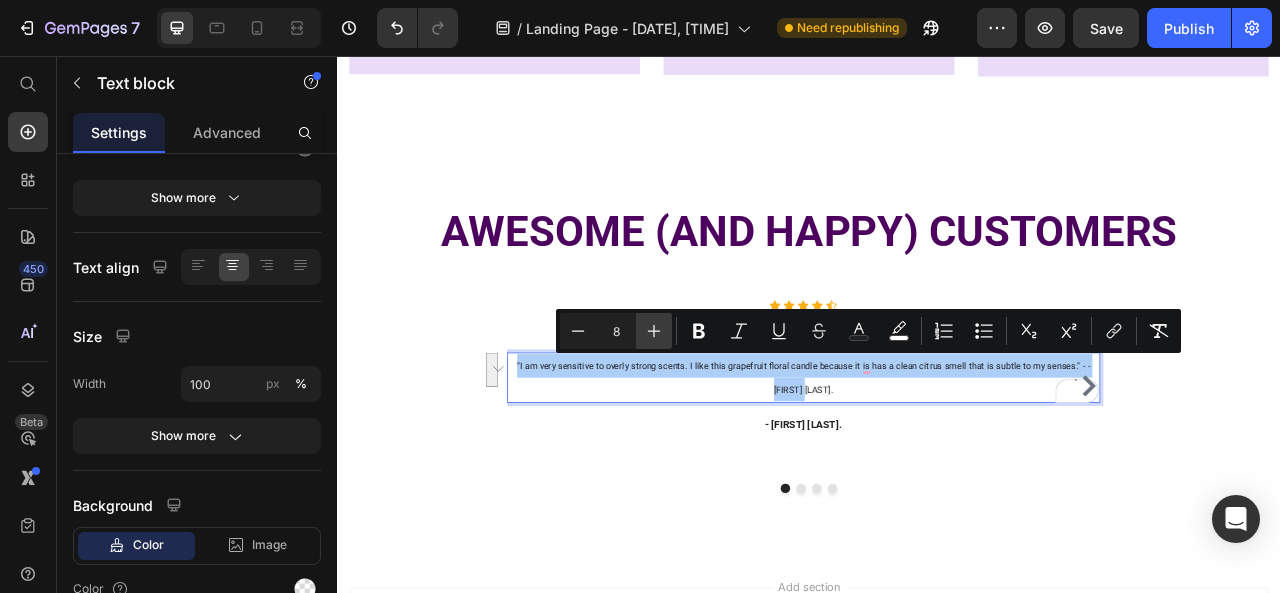 click on "Plus" at bounding box center [654, 331] 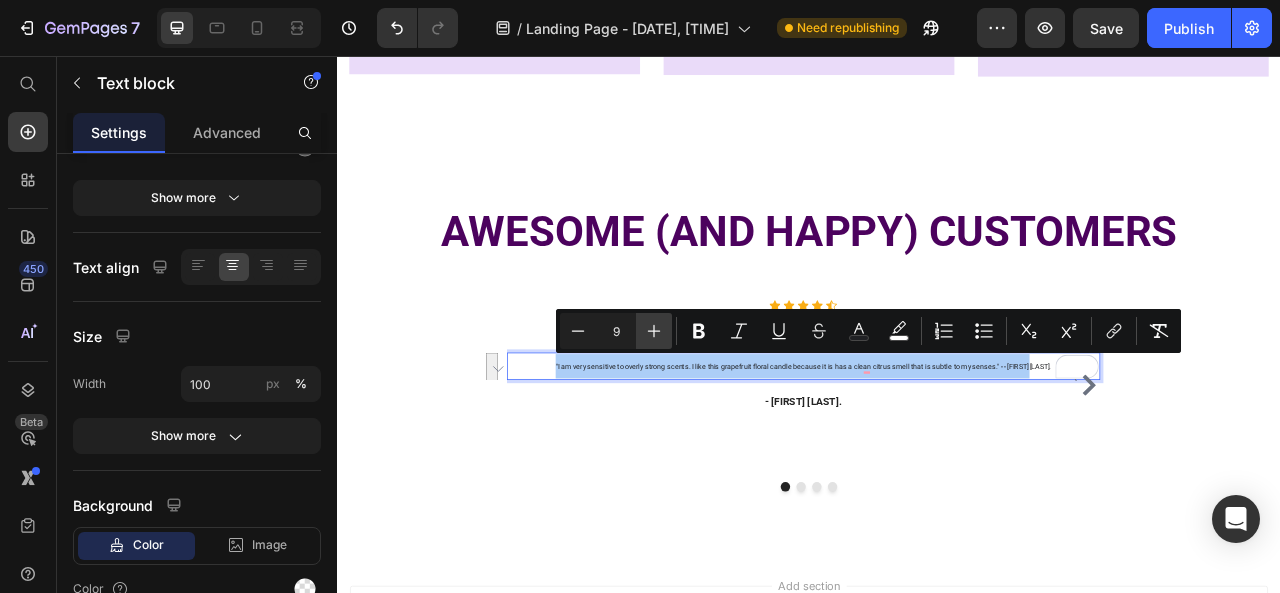 click on "Plus" at bounding box center (654, 331) 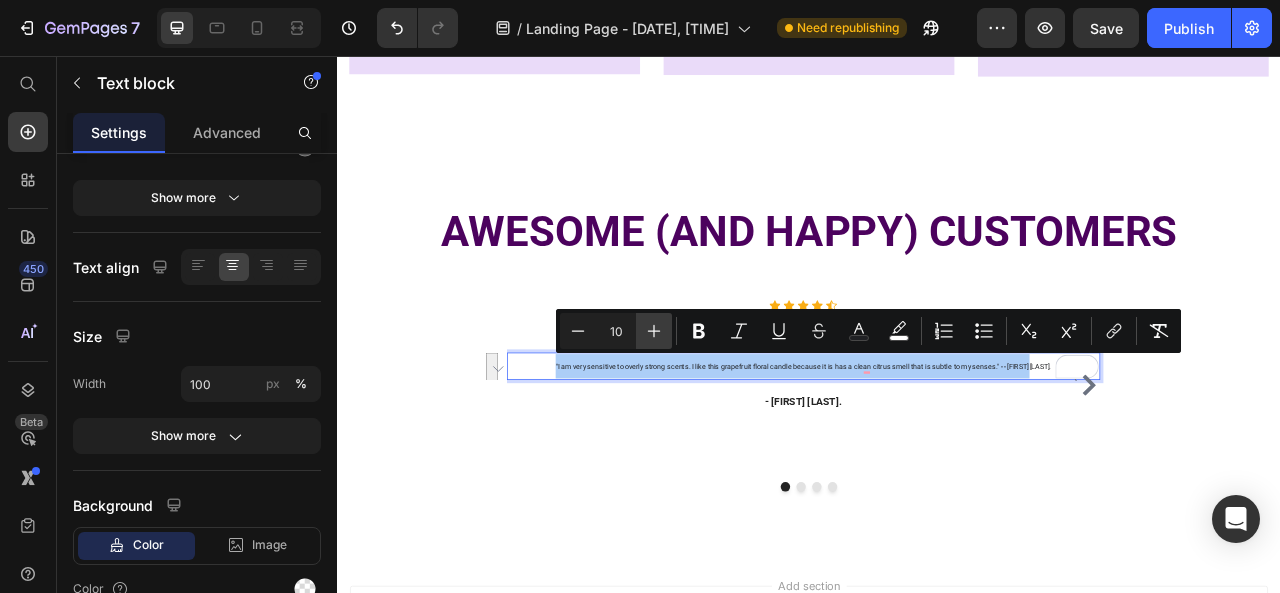 click on "Plus" at bounding box center [654, 331] 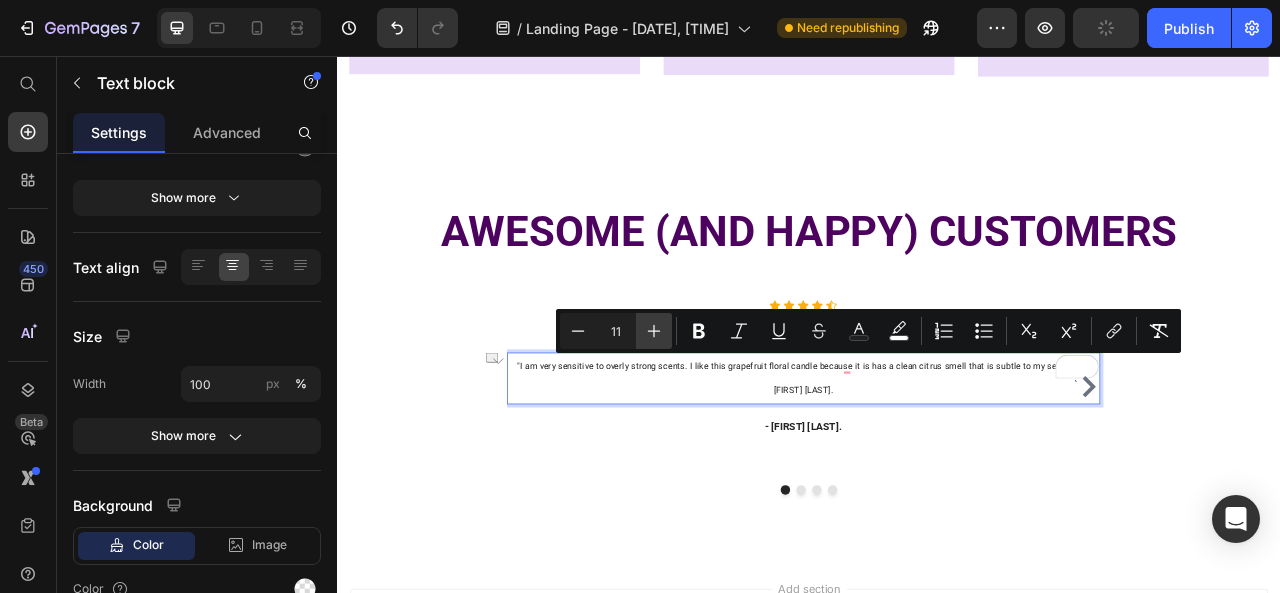 click on "Plus" at bounding box center [654, 331] 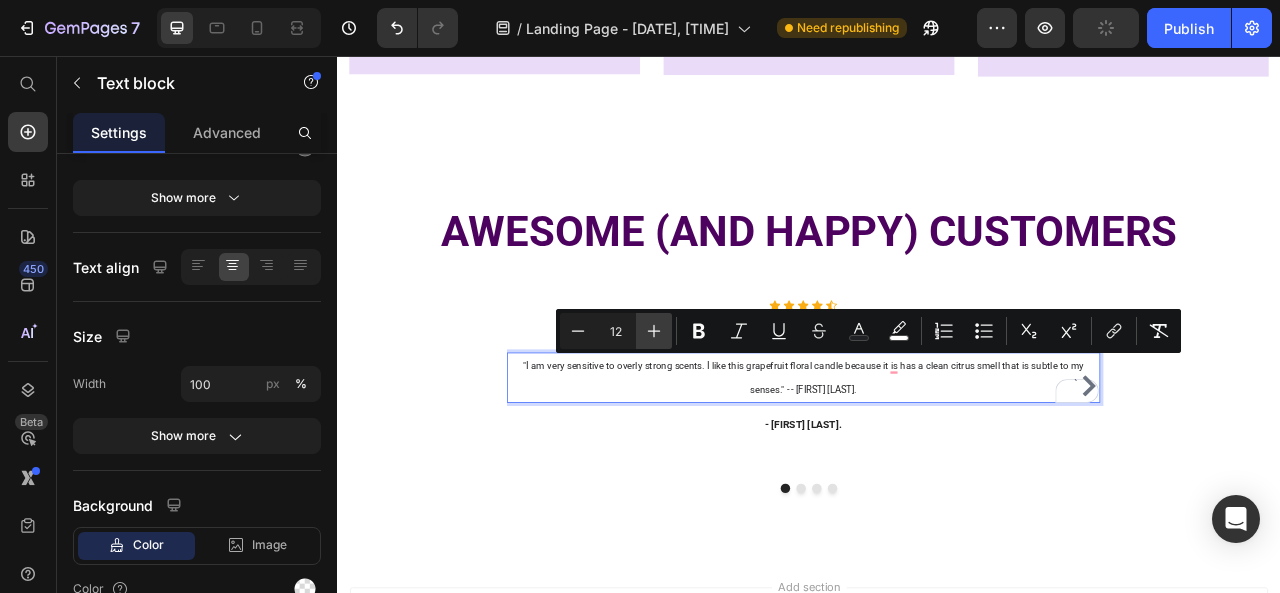 click on "Plus" at bounding box center (654, 331) 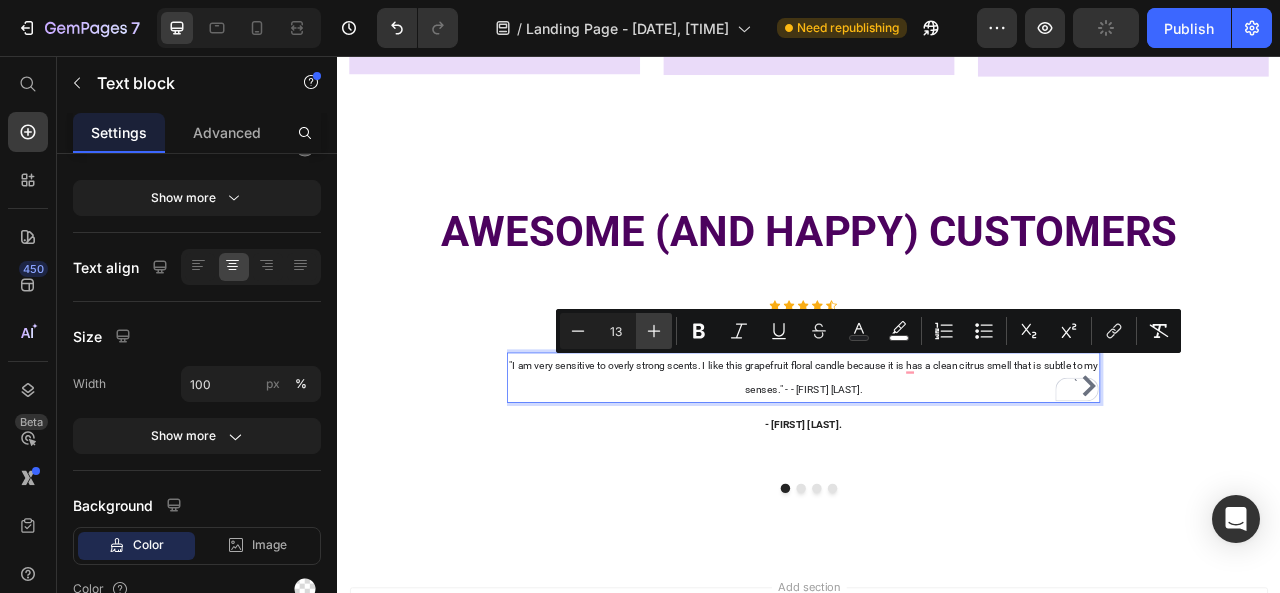 click on "Plus" at bounding box center [654, 331] 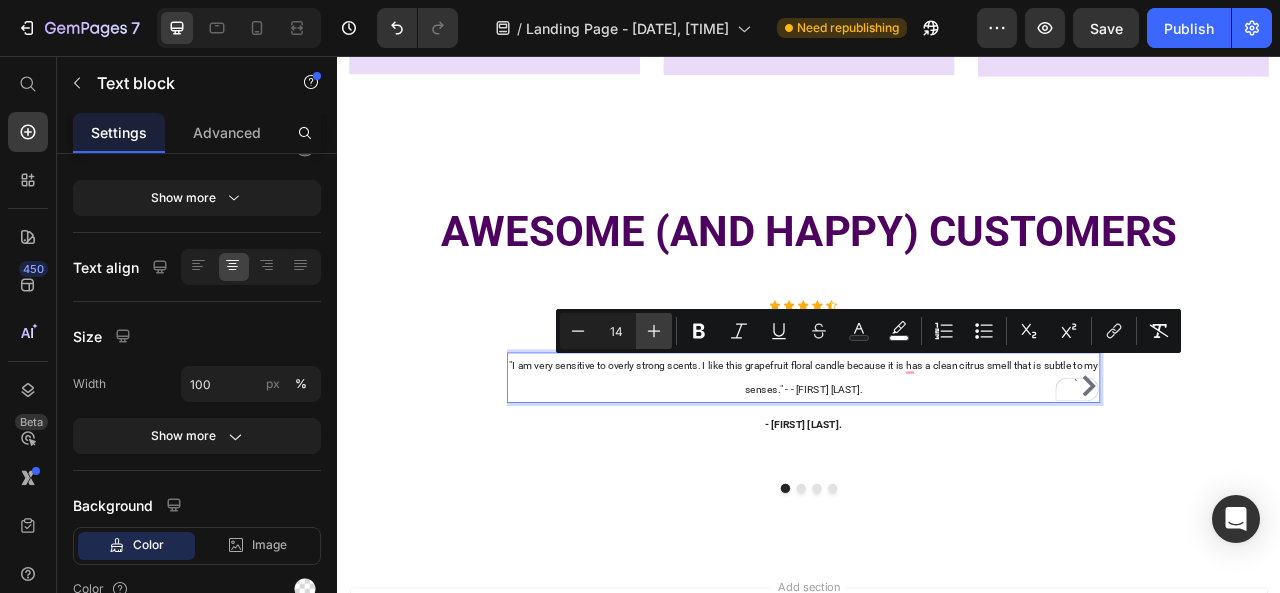 click on "Plus" at bounding box center (654, 331) 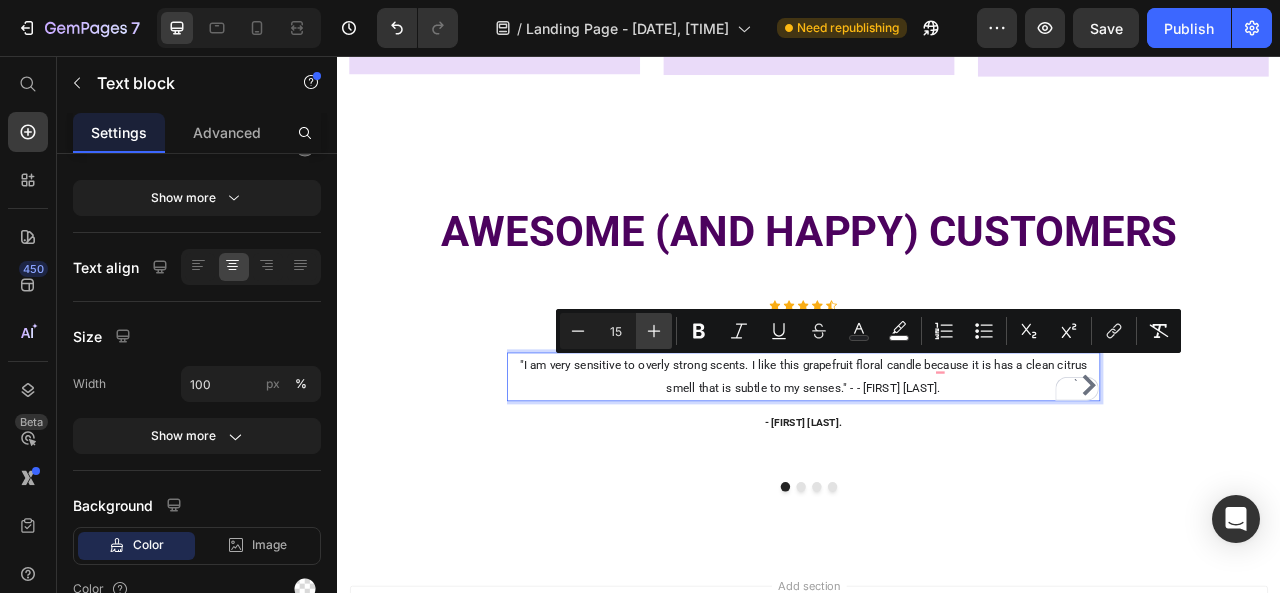 click on "Plus" at bounding box center (654, 331) 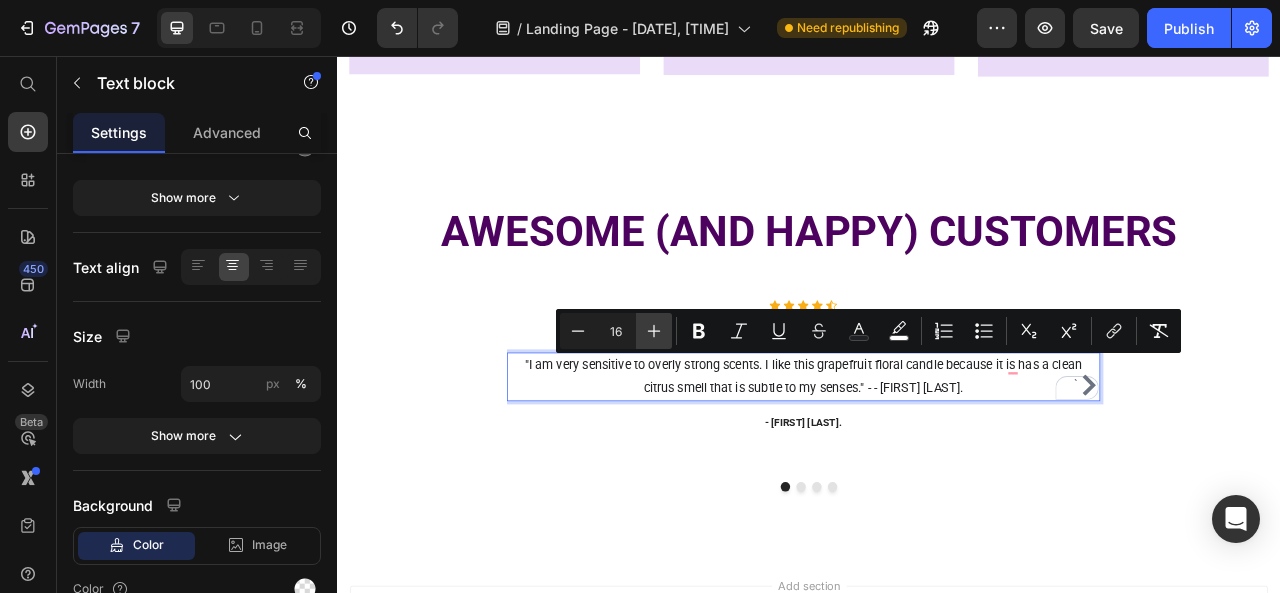 click on "Plus" at bounding box center (654, 331) 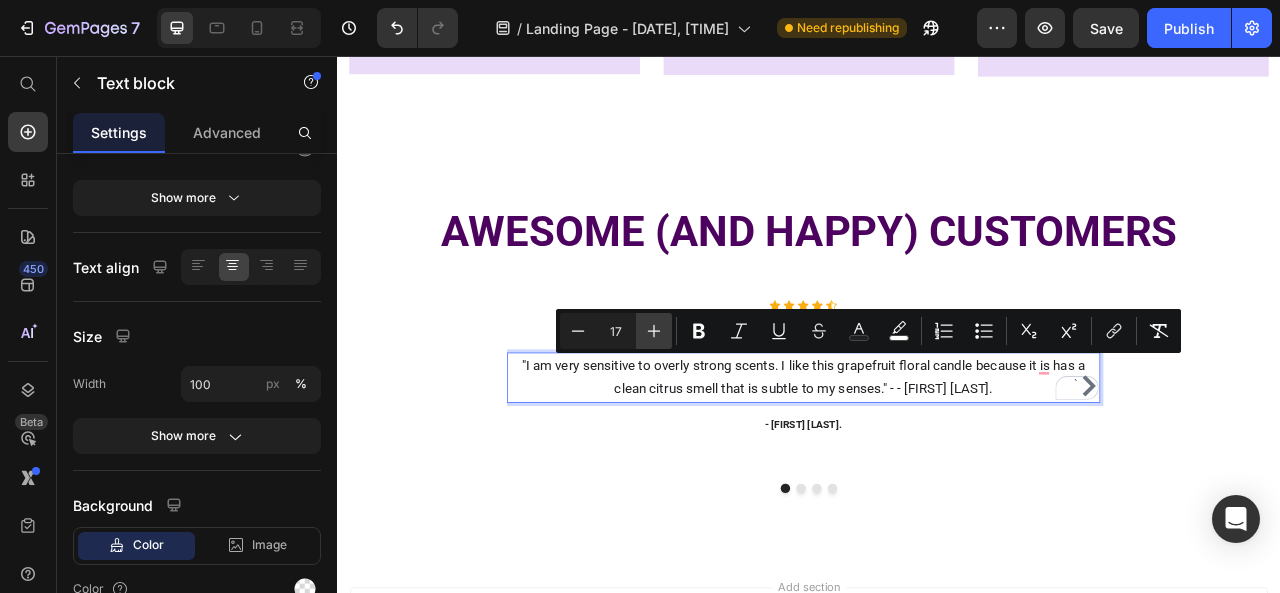 click on "Plus" at bounding box center (654, 331) 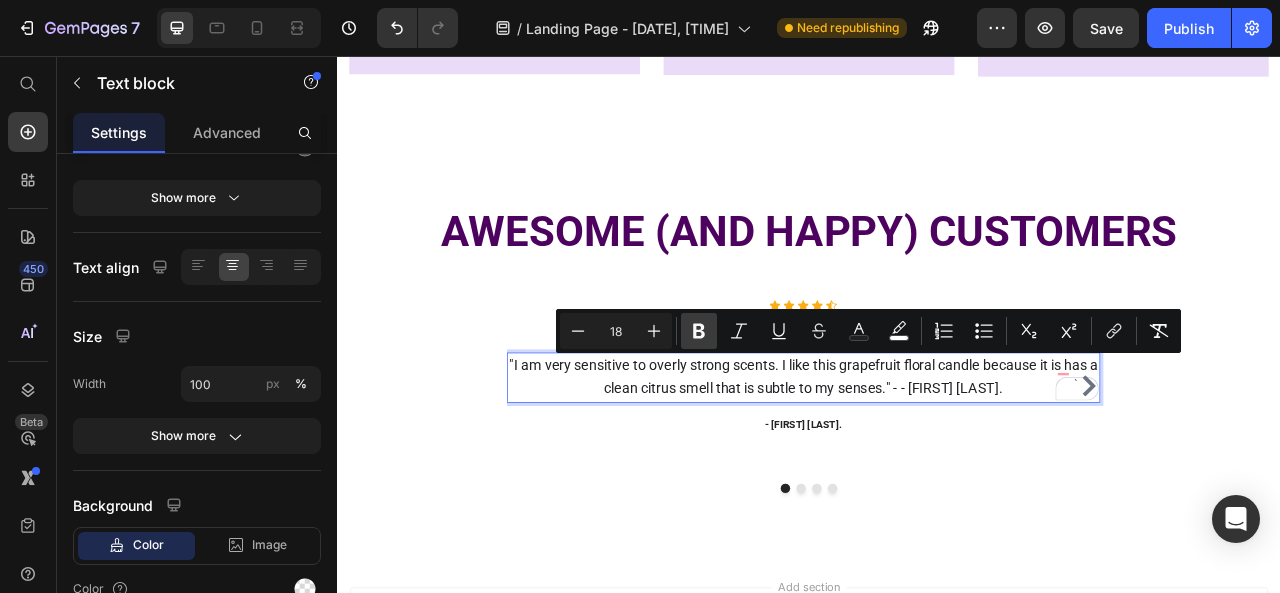 click 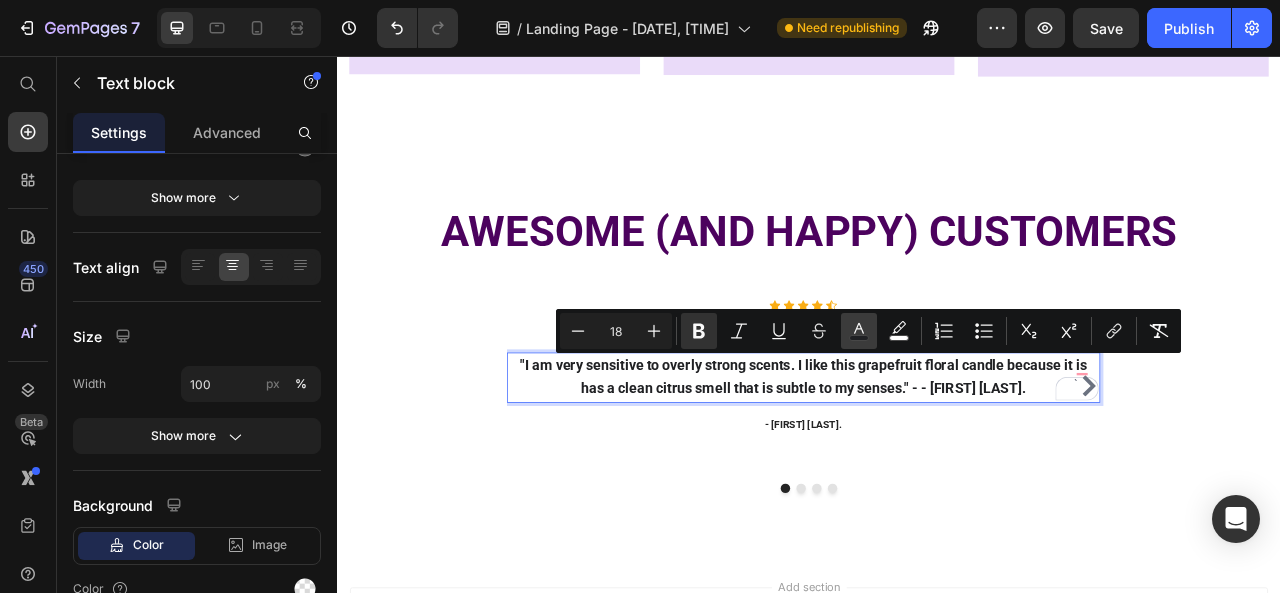 click 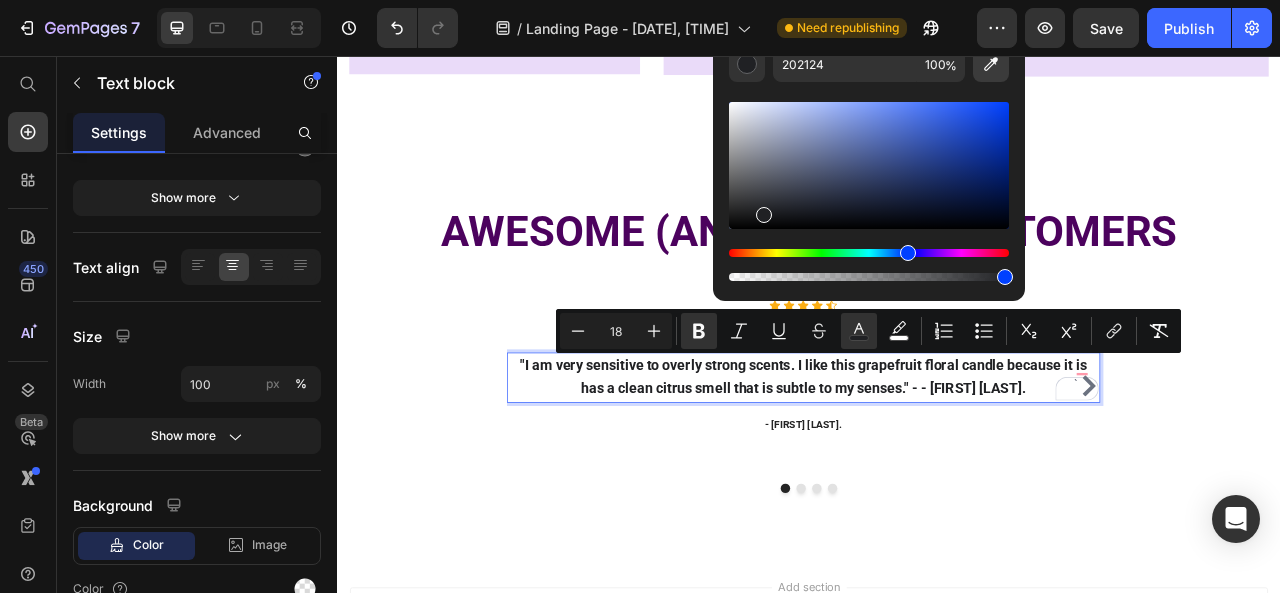 click 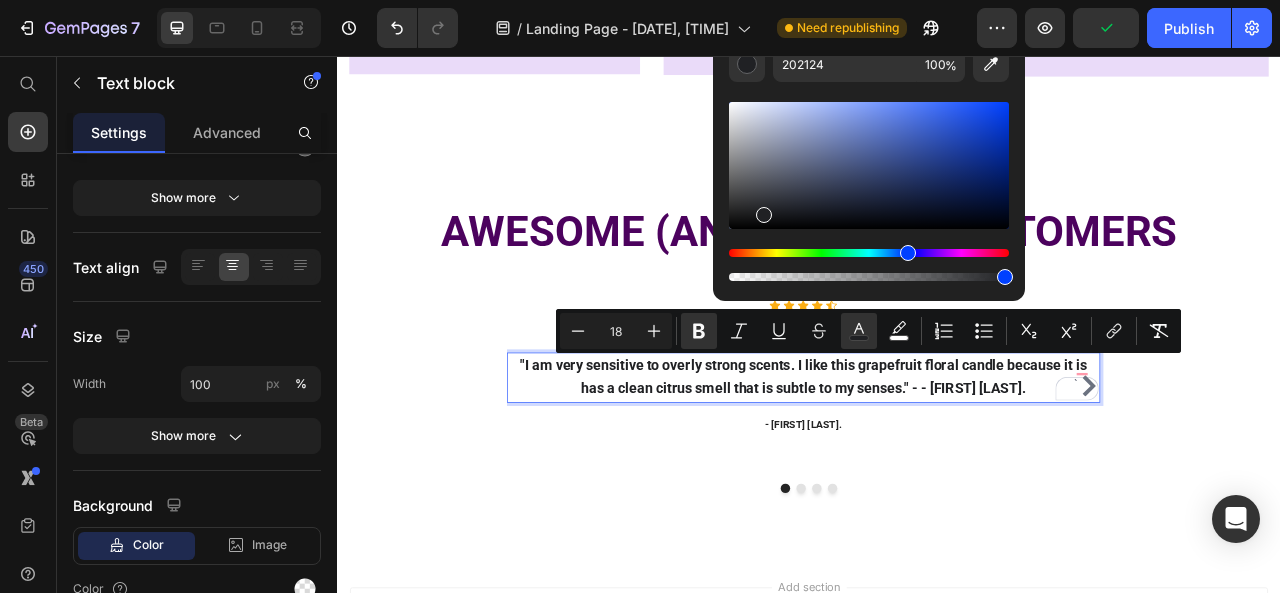 type on "4C025E" 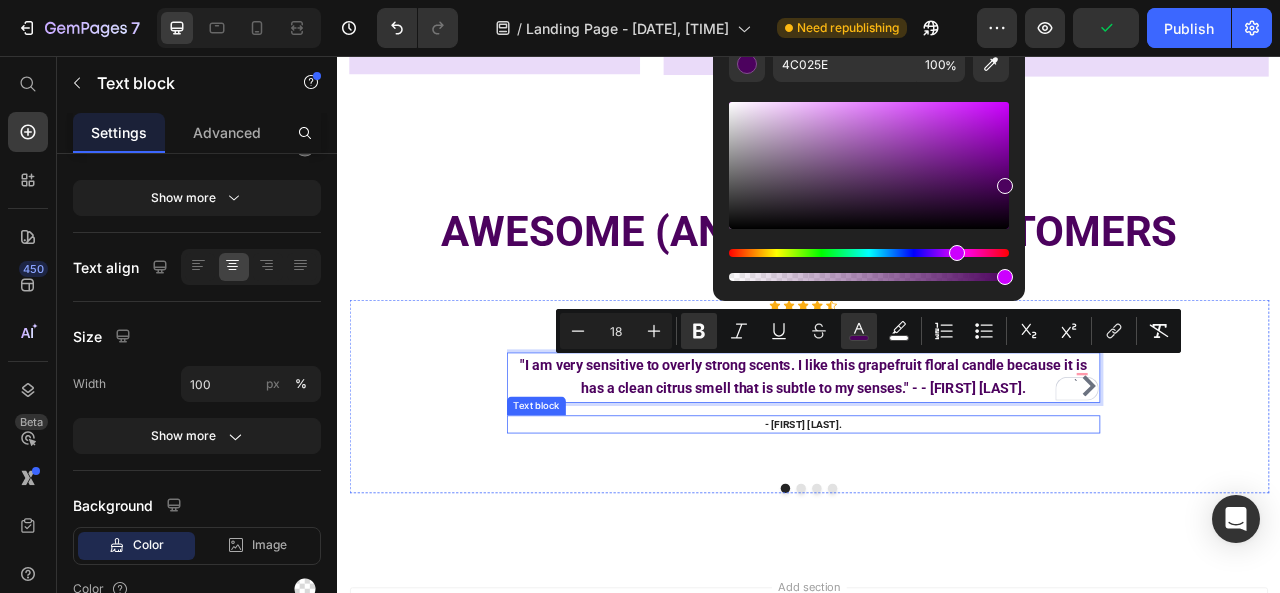 click on "- [LAST] [FIRST]" at bounding box center [929, 525] 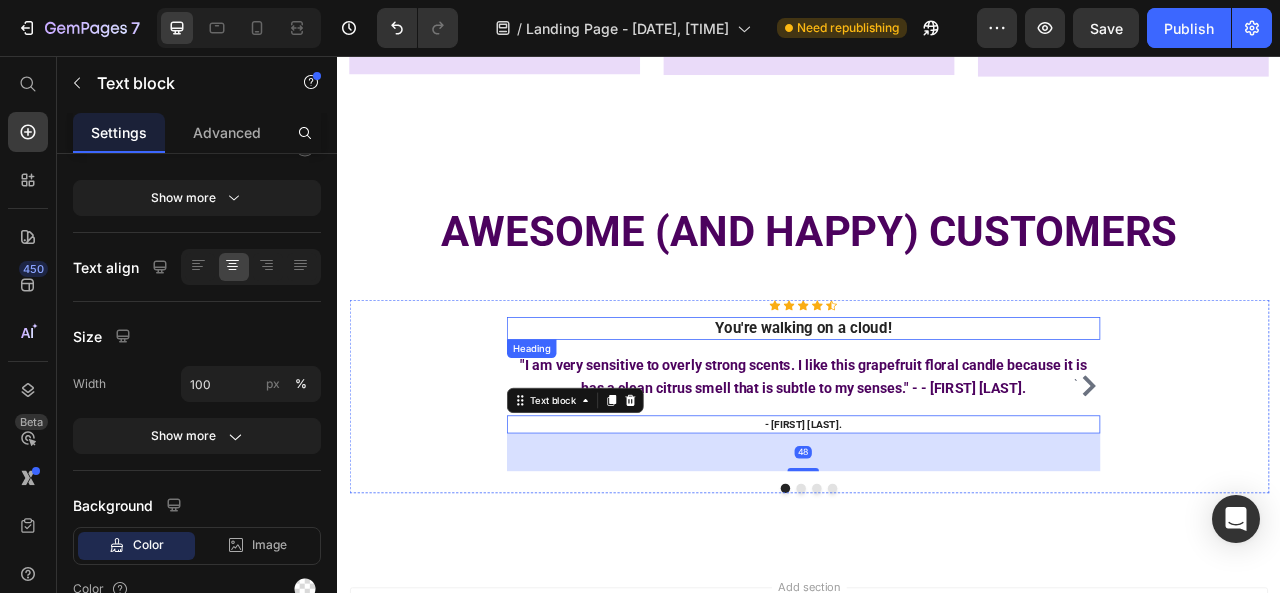 click on "You're walking on a cloud!" at bounding box center [929, 402] 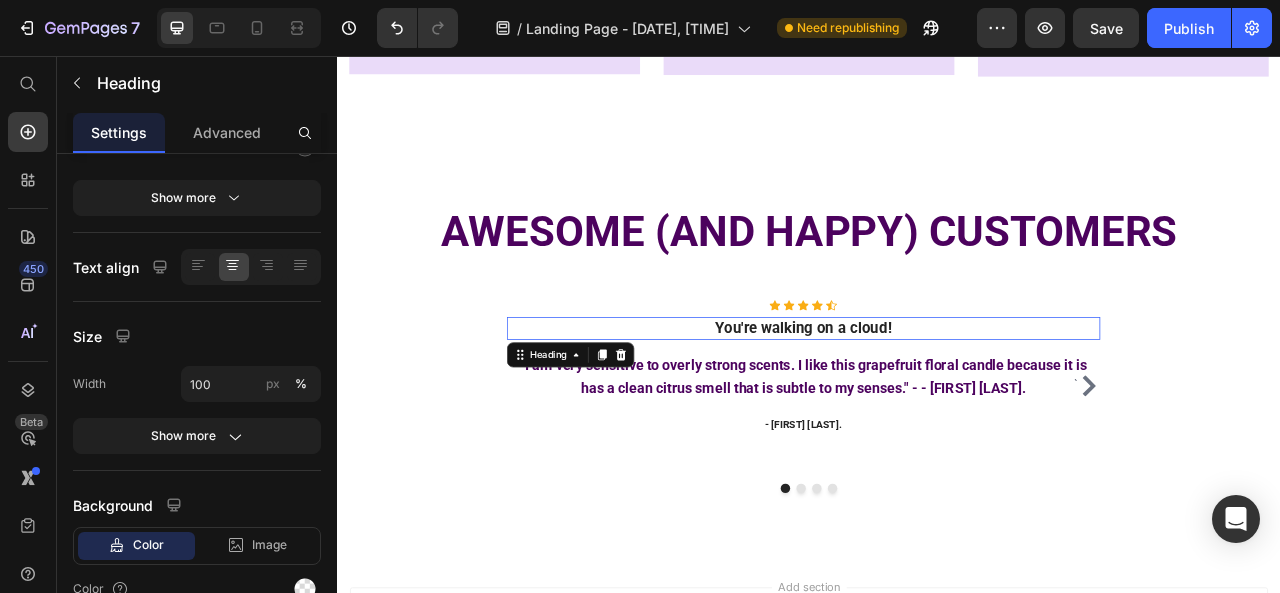 scroll, scrollTop: 0, scrollLeft: 0, axis: both 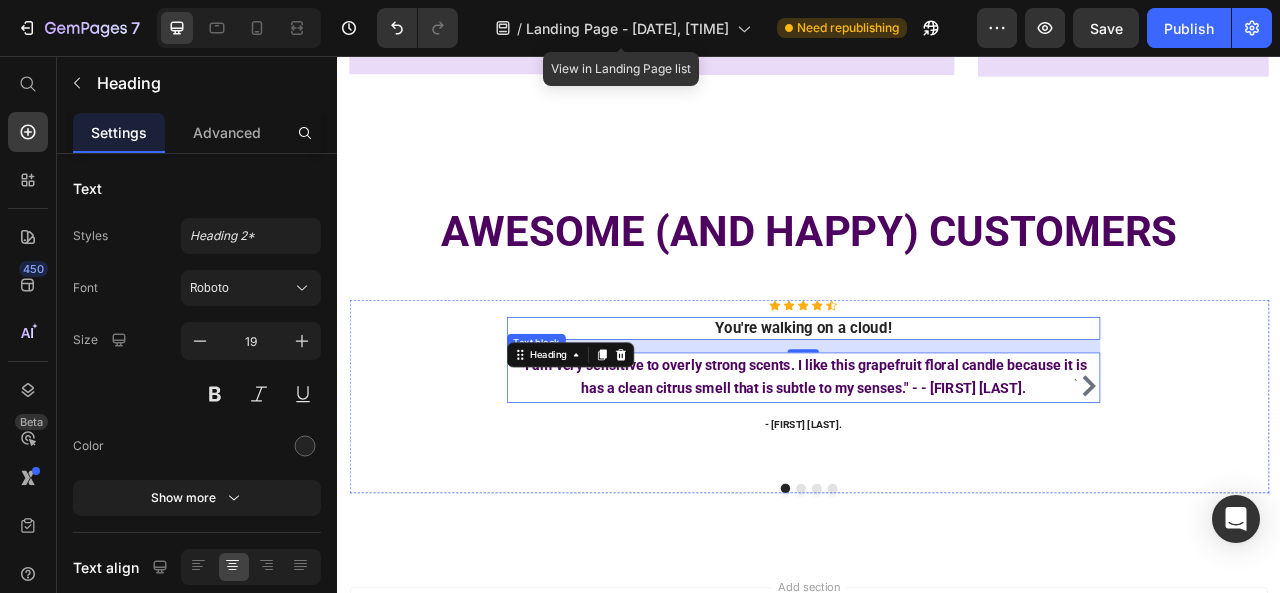 click on ""I am very sensitive to overly strong scents. I like this grapefruit floral candle because it is has a clean citrus smell that is subtle to my senses." - - Laura M." at bounding box center (929, 463) 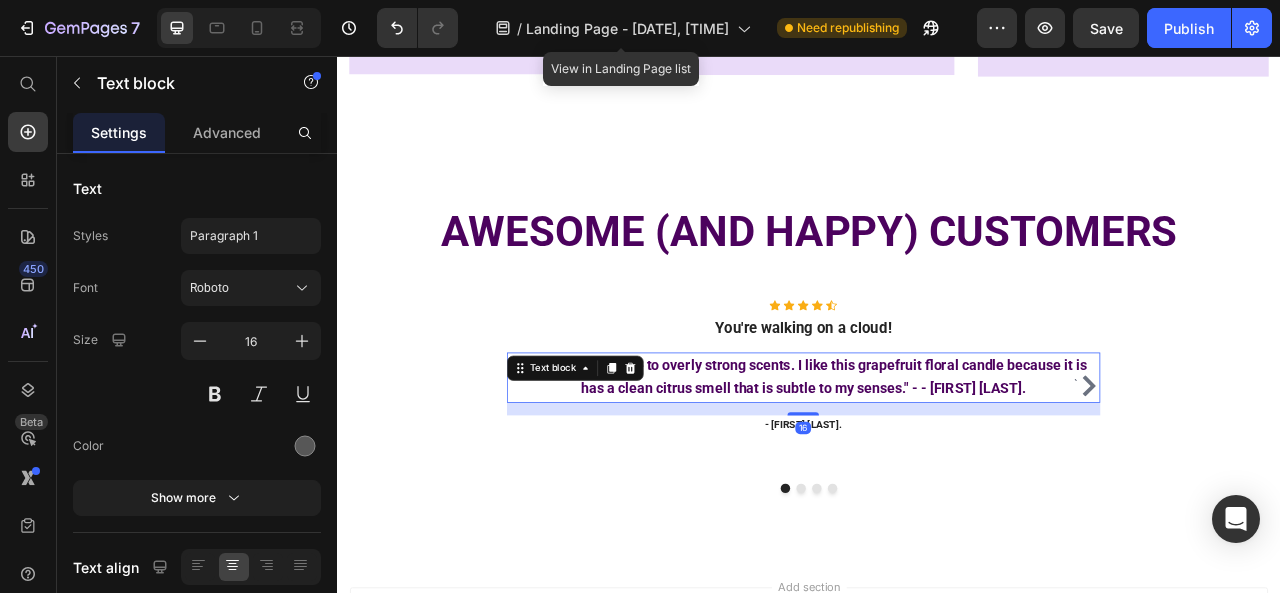click on ""I am very sensitive to overly strong scents. I like this grapefruit floral candle because it is has a clean citrus smell that is subtle to my senses." - - Laura M." at bounding box center [929, 463] 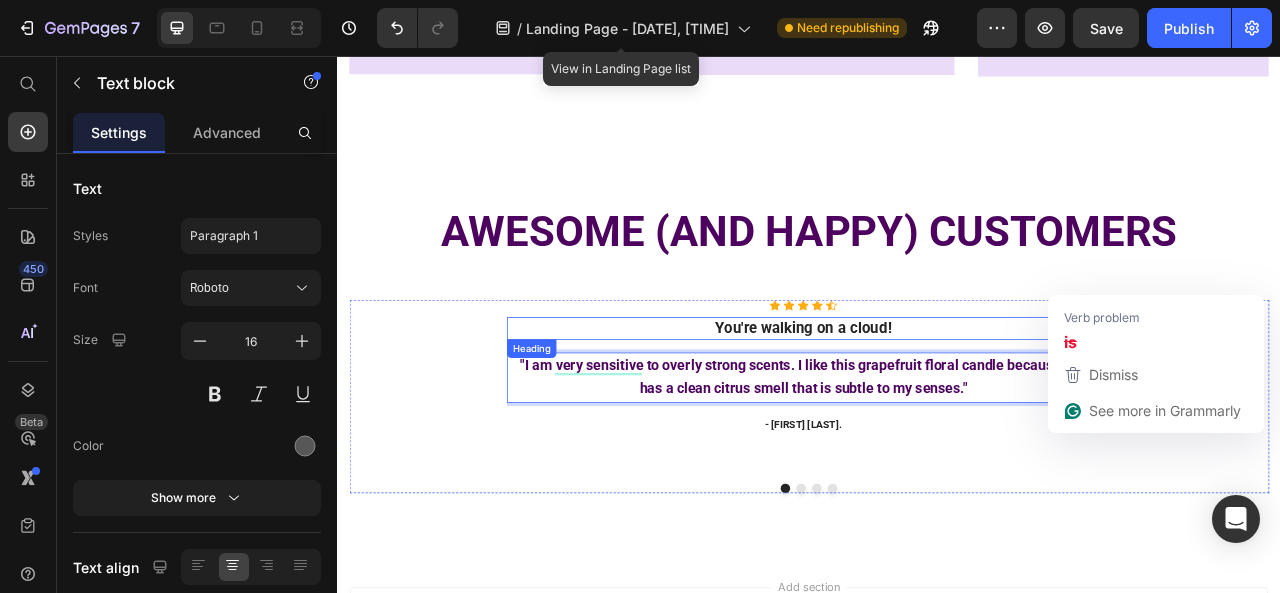 click on "You're walking on a cloud!" at bounding box center [929, 402] 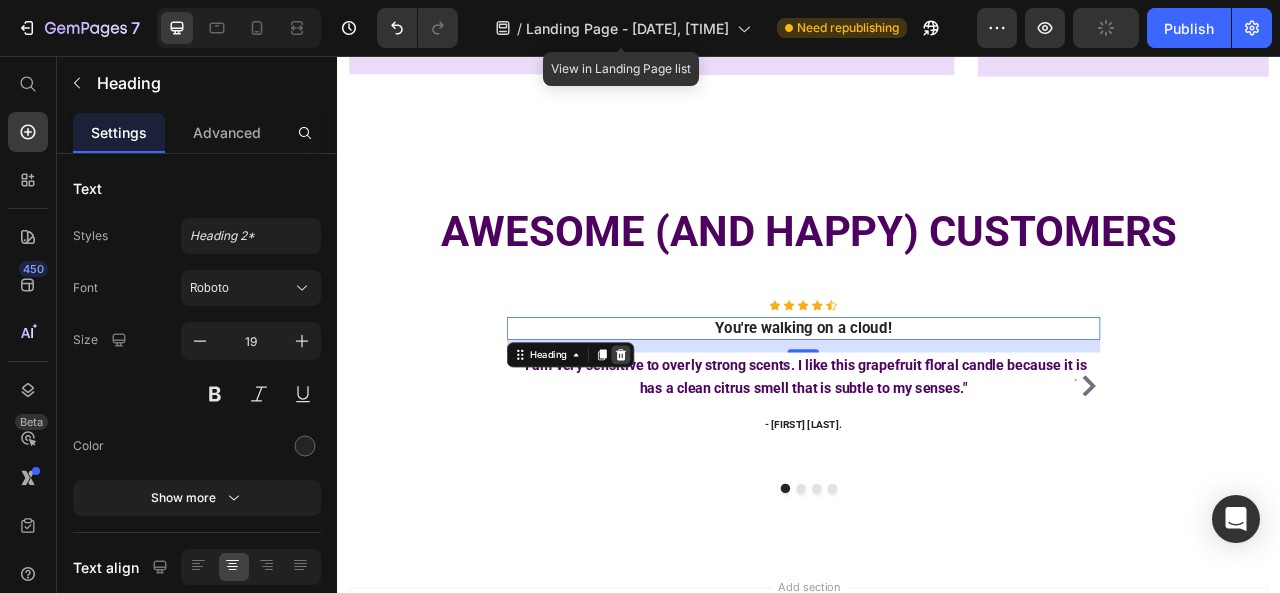click 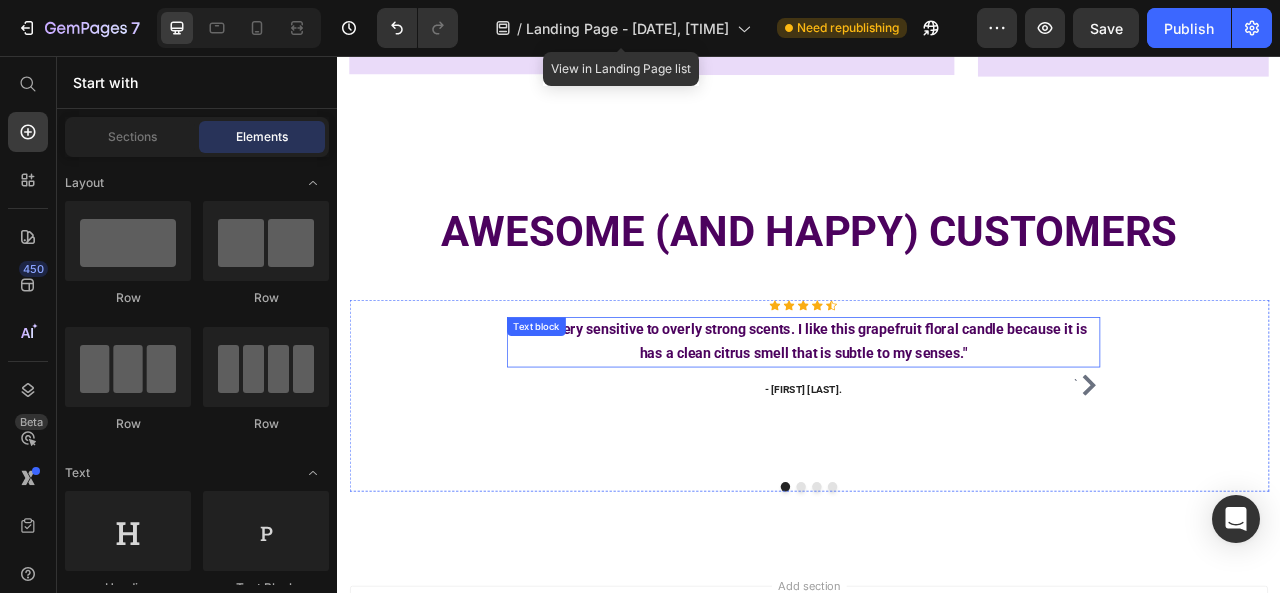 click on ""I am very sensitive to overly strong scents. I like this grapefruit floral candle because it is has a clean citrus smell that is subtle to my senses."" at bounding box center [929, 418] 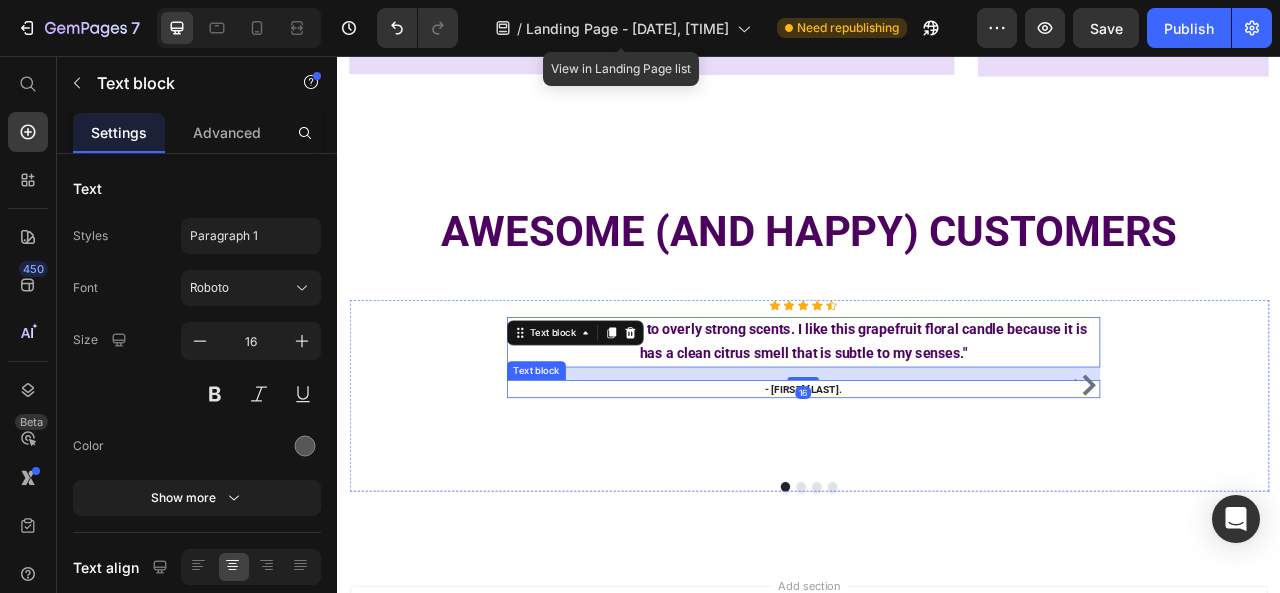 click on "- [LAST] [FIRST]" at bounding box center (929, 480) 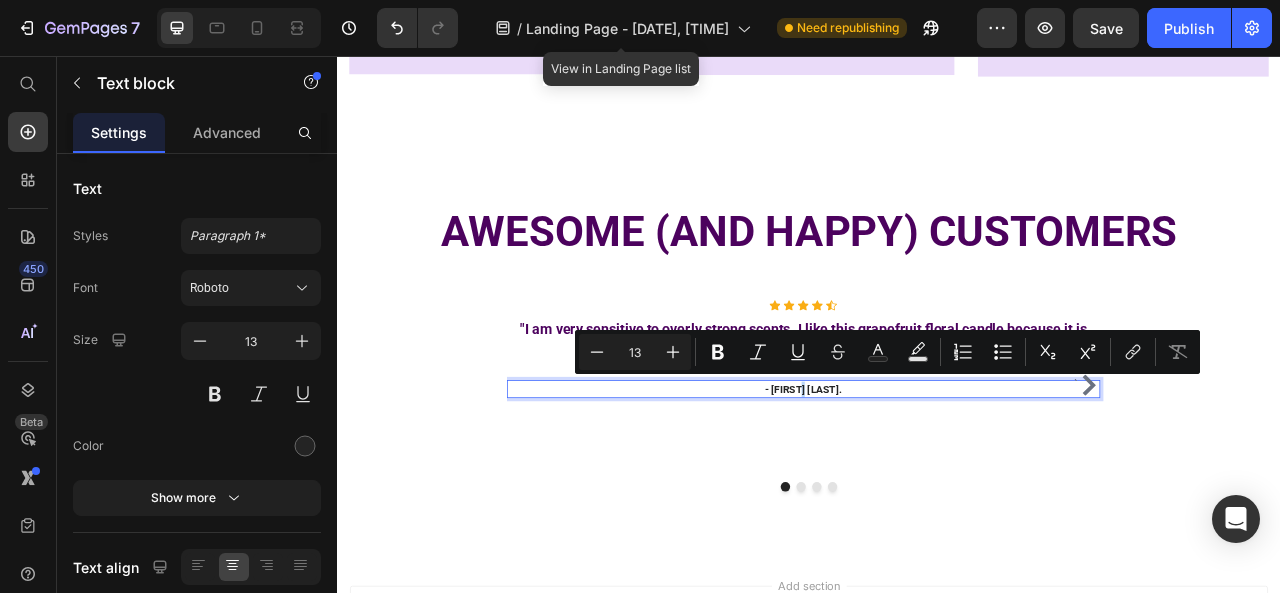click on "- [LAST] [FIRST]" at bounding box center (929, 480) 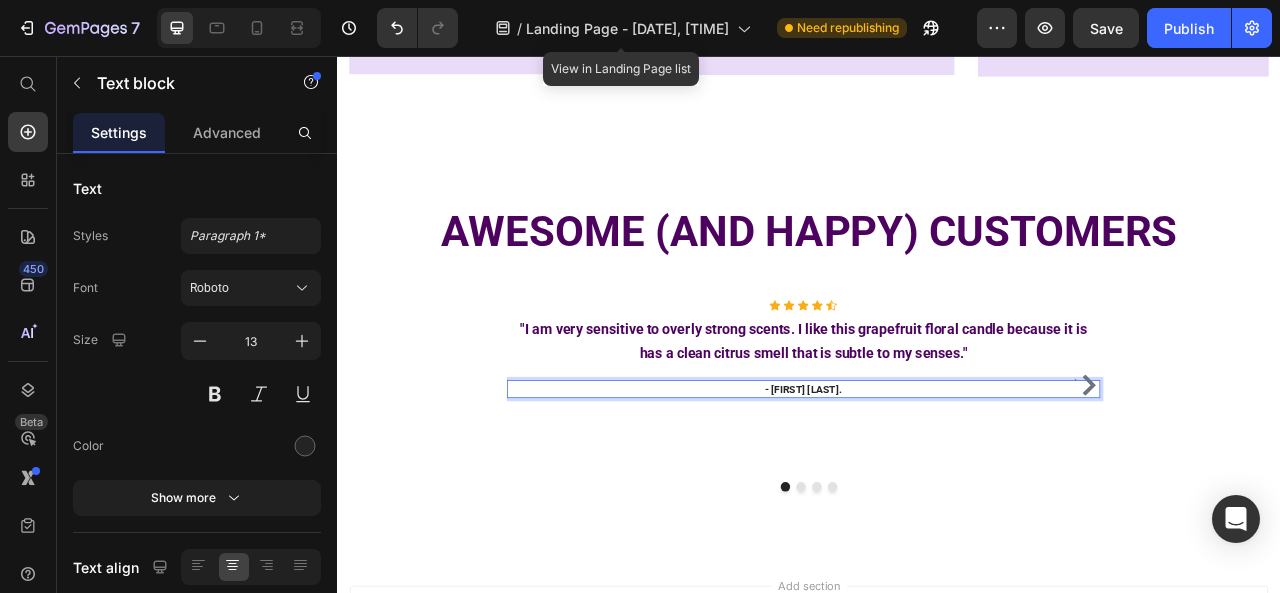 click on "- [LAST] [FIRST]" at bounding box center (929, 480) 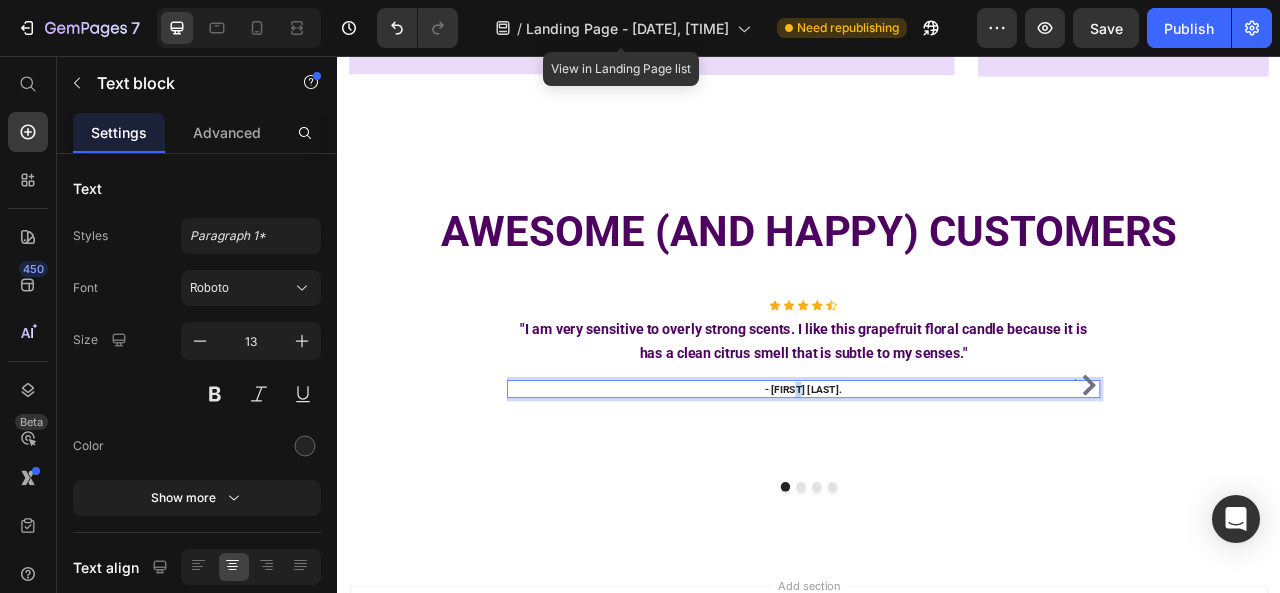 click on "- [LAST] [FIRST]" at bounding box center [929, 480] 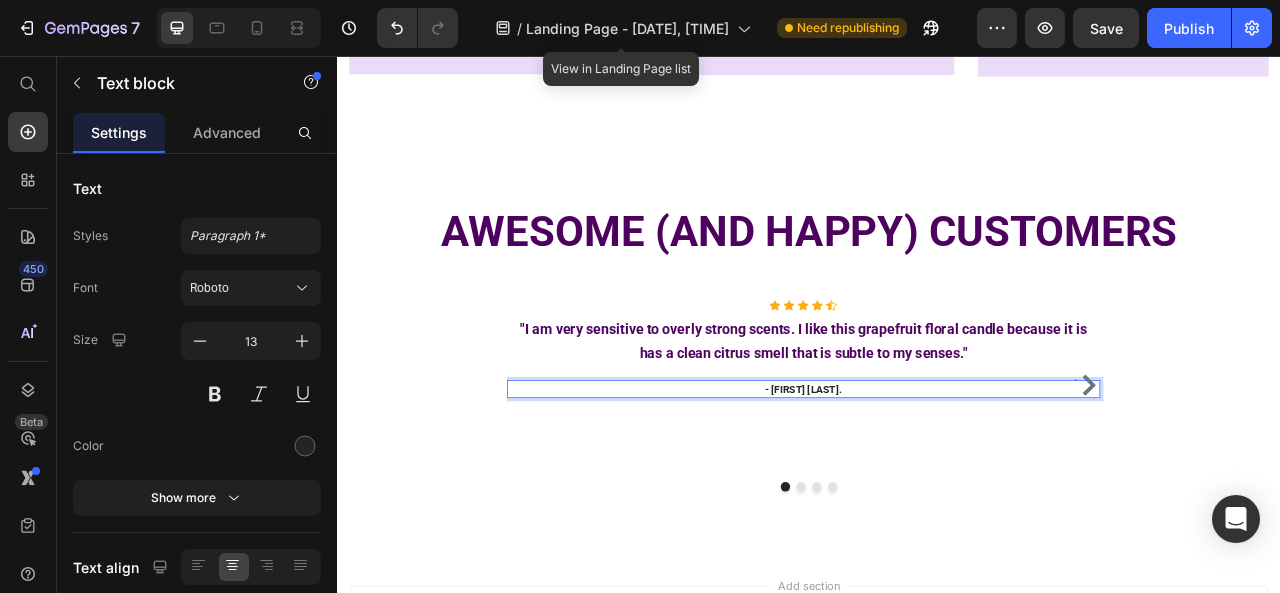 click on "- [LAST] [FIRST]" at bounding box center (929, 480) 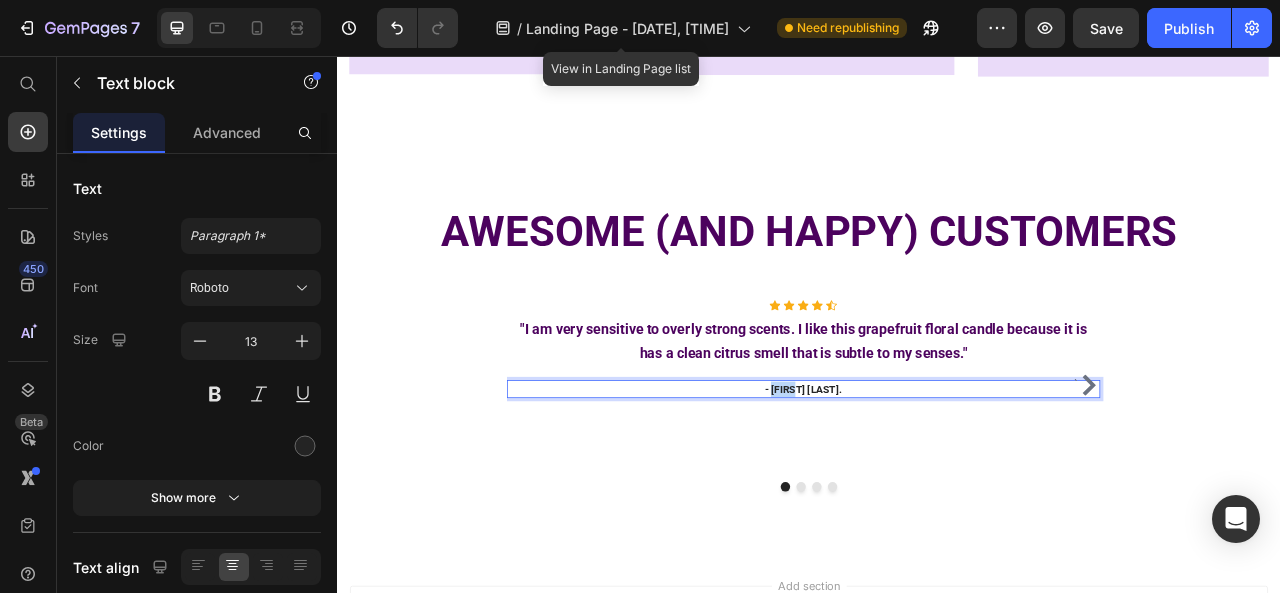 click on "- [LAST] [FIRST]" at bounding box center (929, 480) 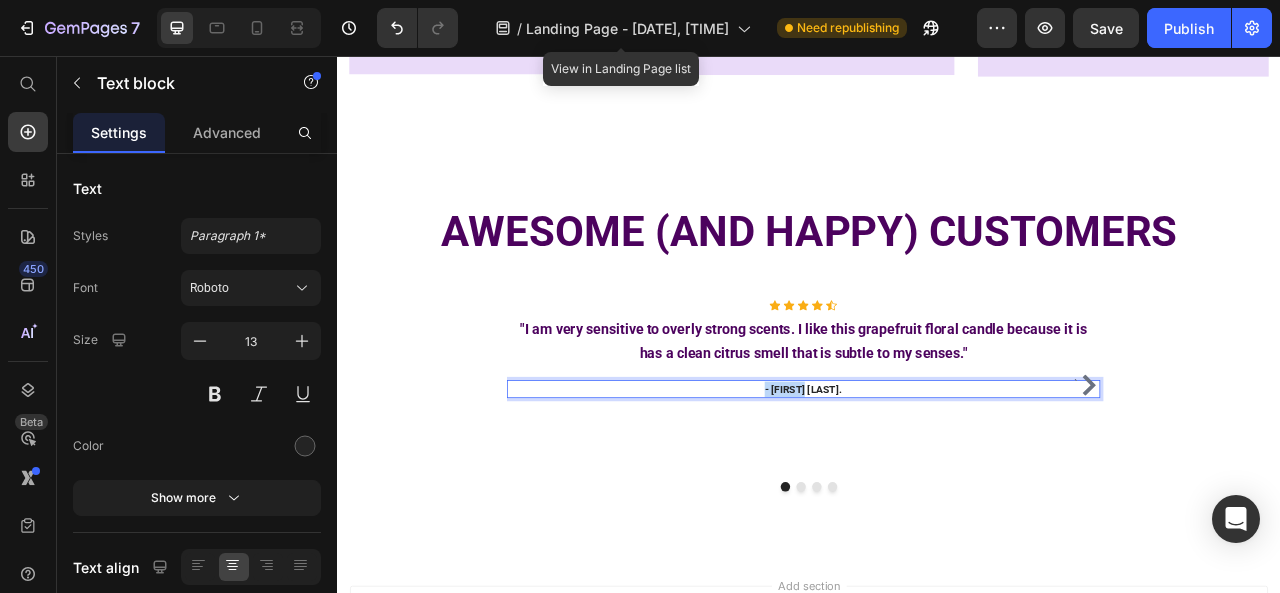 click on "- [LAST] [FIRST]" at bounding box center [929, 480] 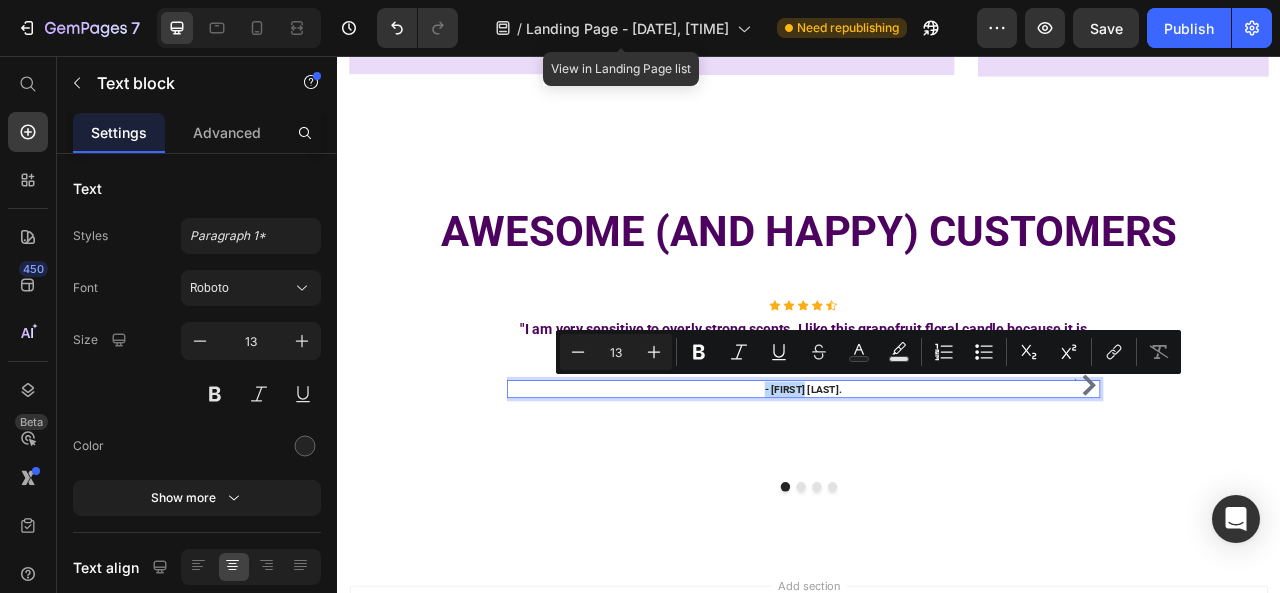 click on "- [LAST] [FIRST]" at bounding box center [929, 480] 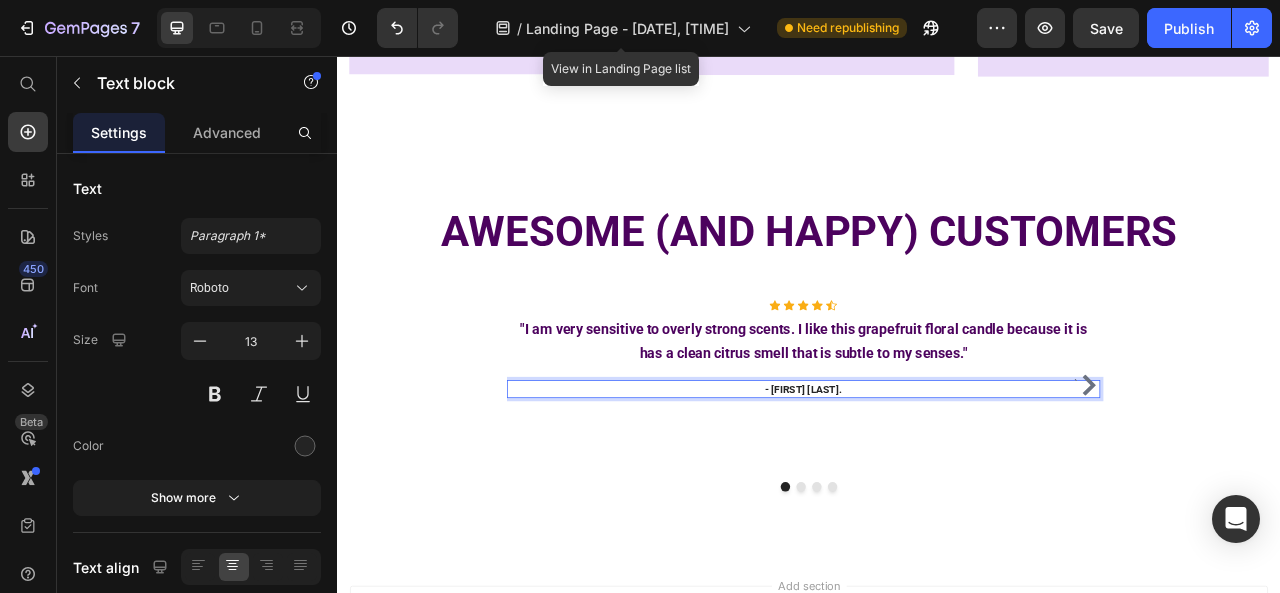 click on "- [LAST] [FIRST]" at bounding box center (929, 480) 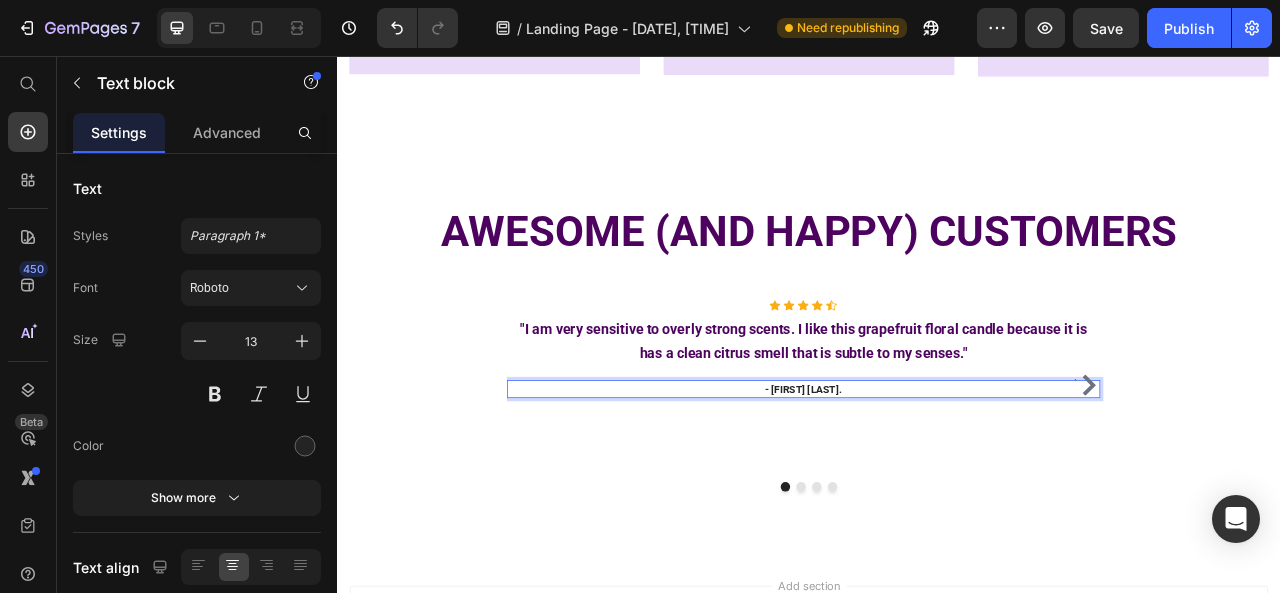 click on "- [LAST] [FIRST]" at bounding box center (929, 480) 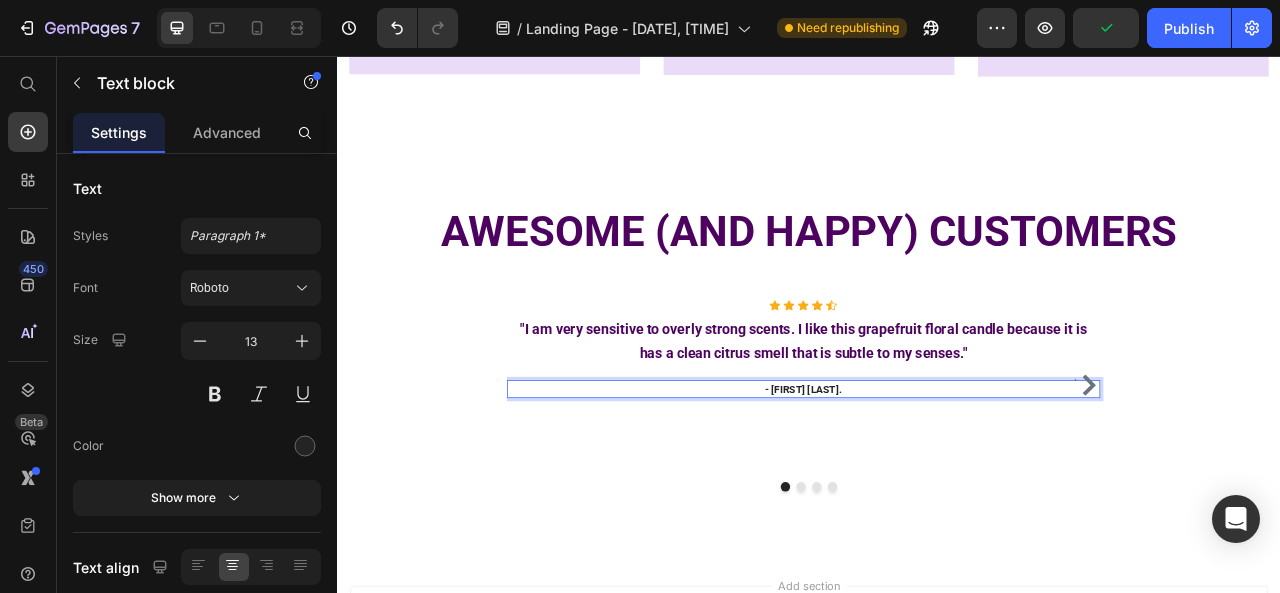 click on "- [LAST] [FIRST]" at bounding box center [929, 480] 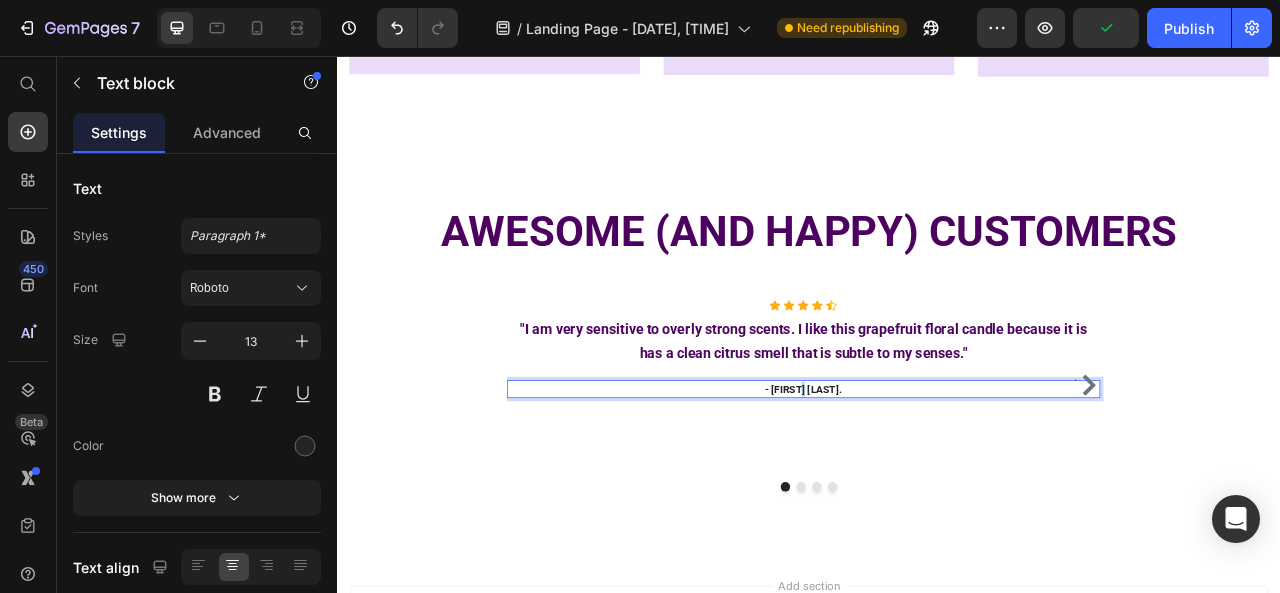 click on "- [LAST] [FIRST]" at bounding box center (929, 480) 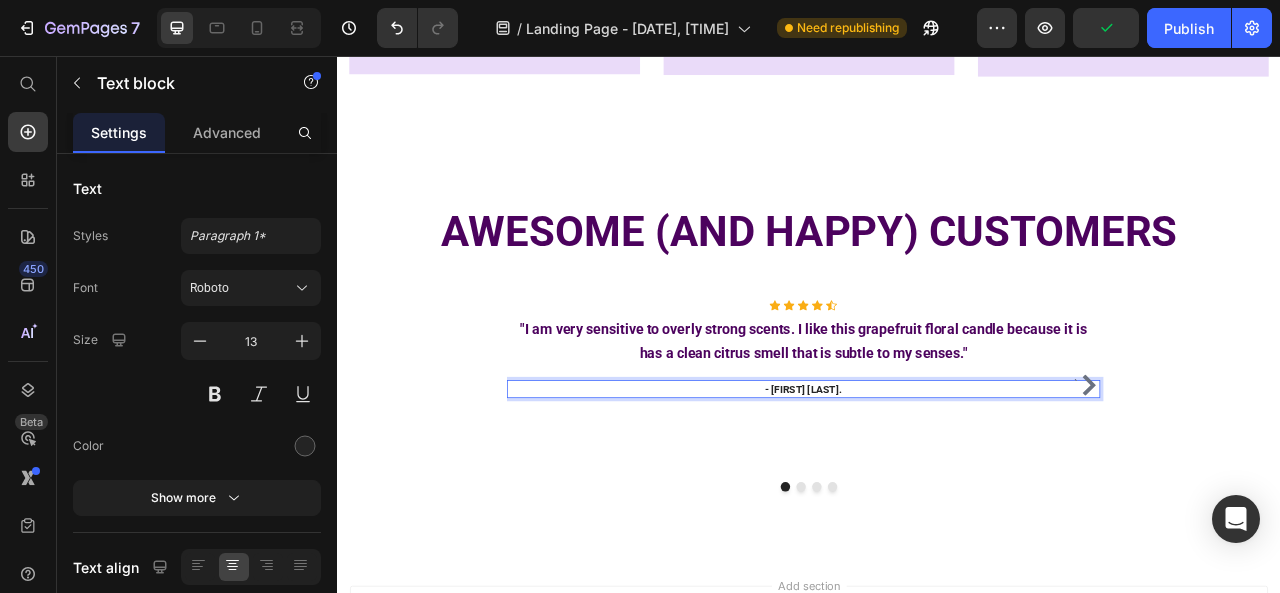 click on "- [LAST] [FIRST]" at bounding box center (929, 480) 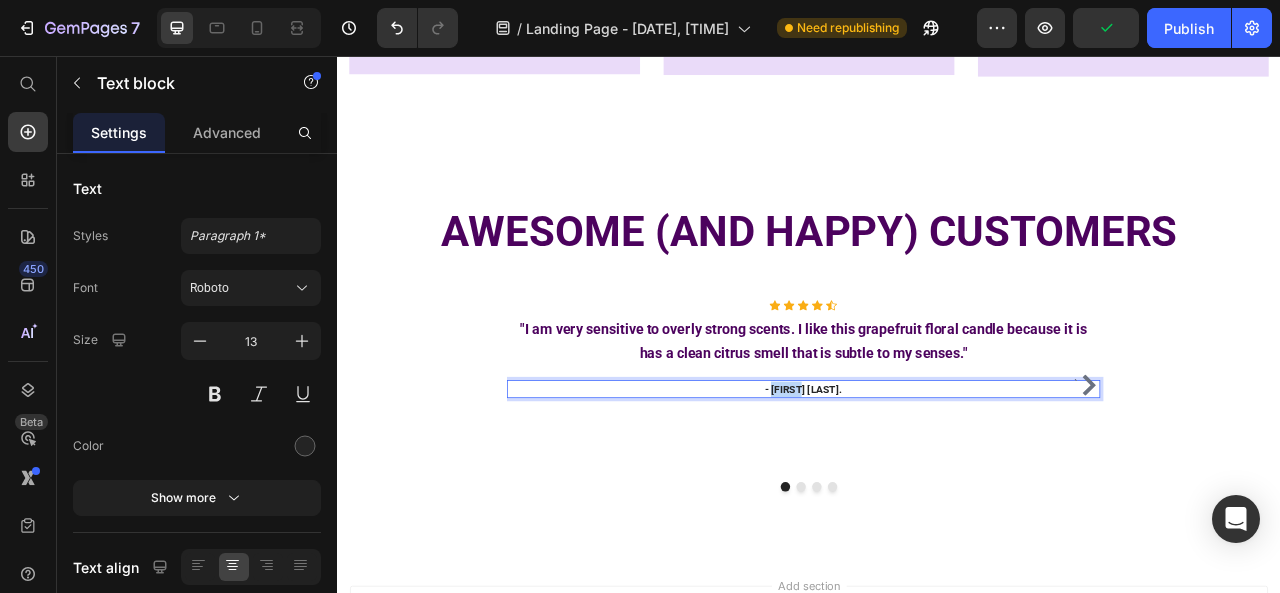 click on "- [LAST] [FIRST]" at bounding box center [929, 480] 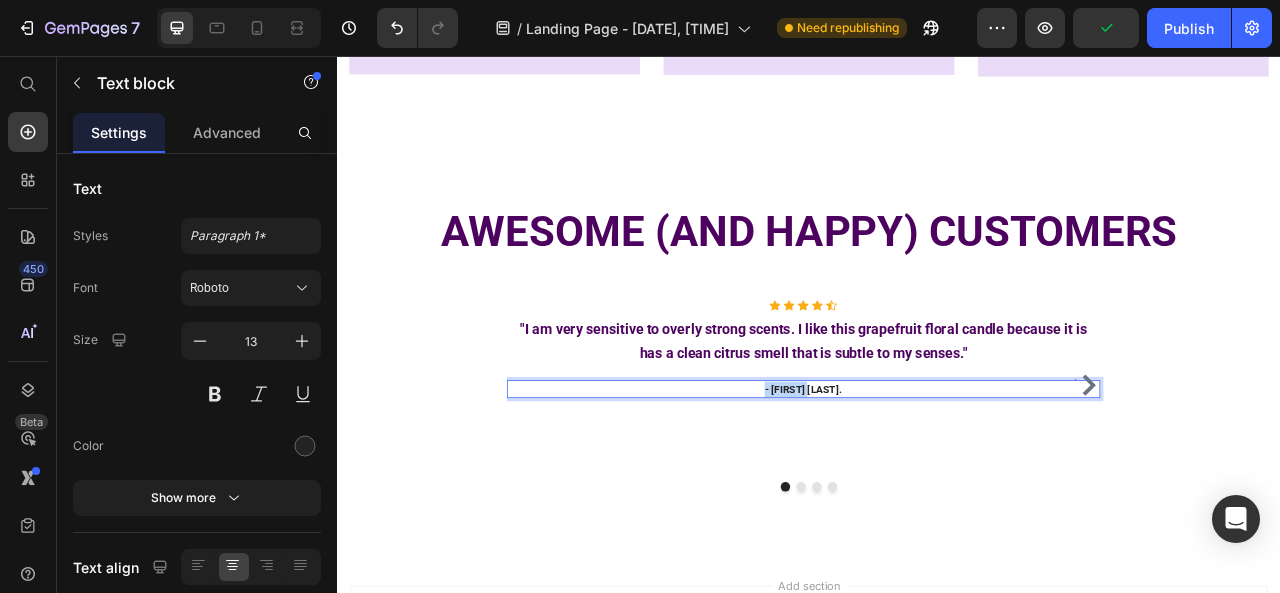 click on "- [LAST] [FIRST]" at bounding box center (929, 480) 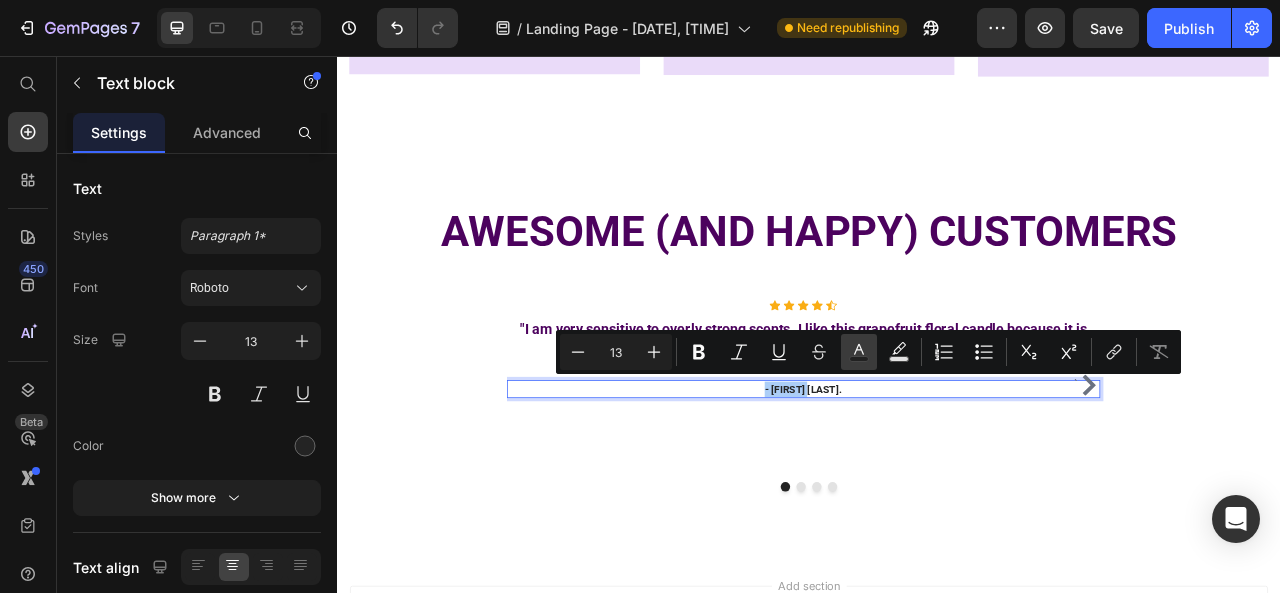 click 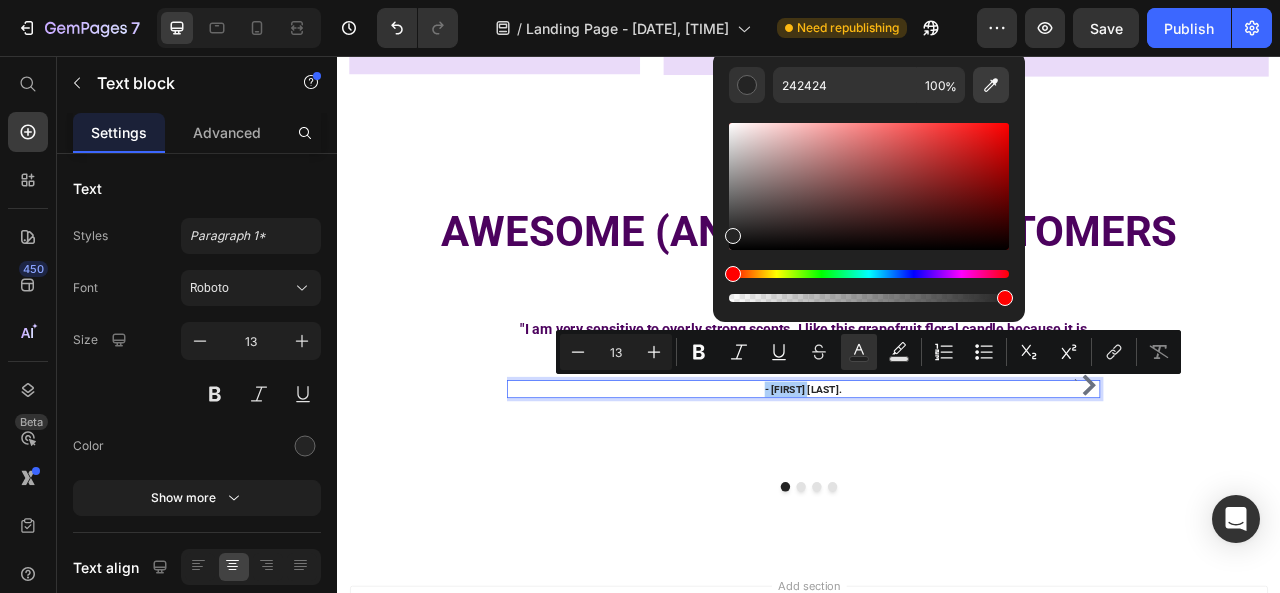 click 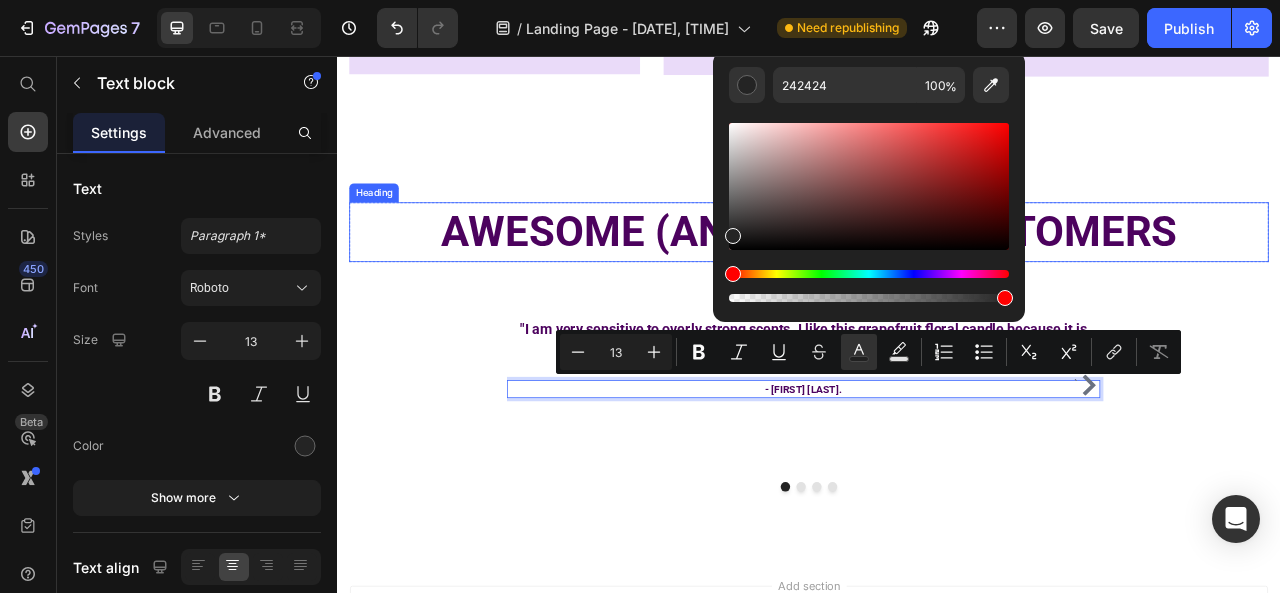 type on "4C025E" 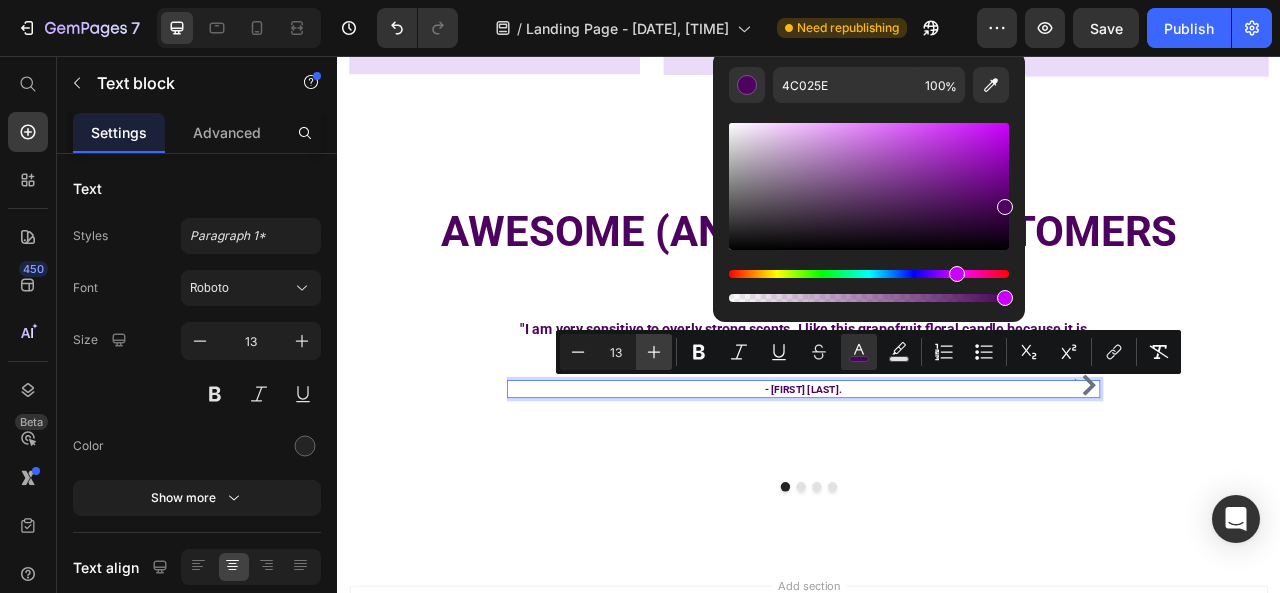 click 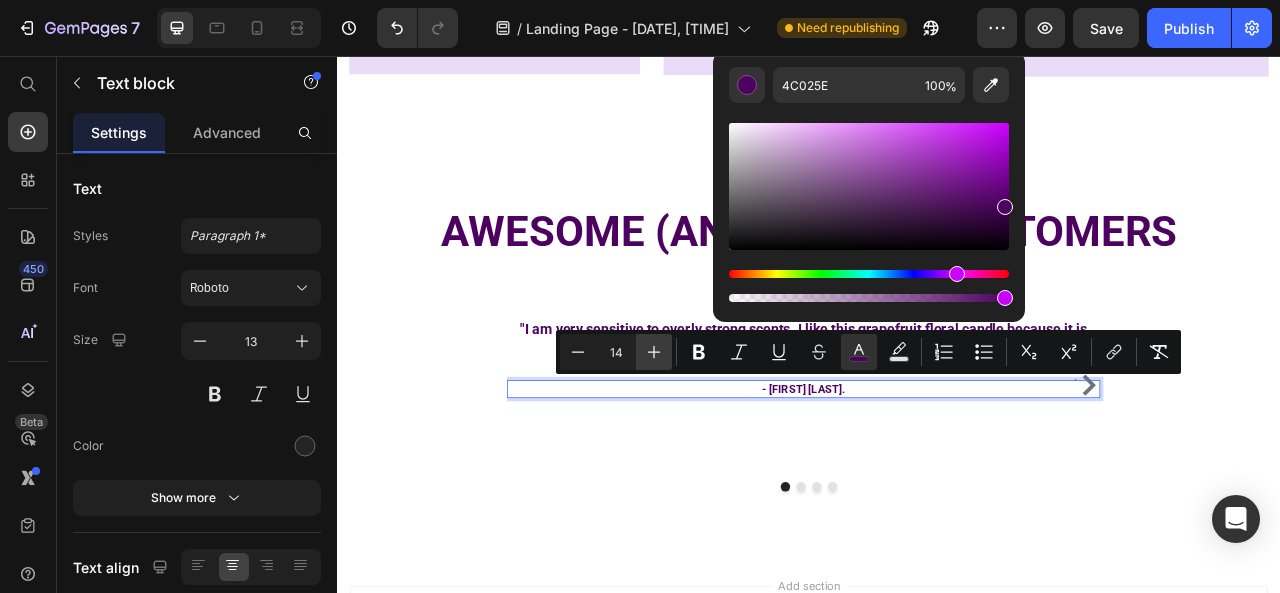 click 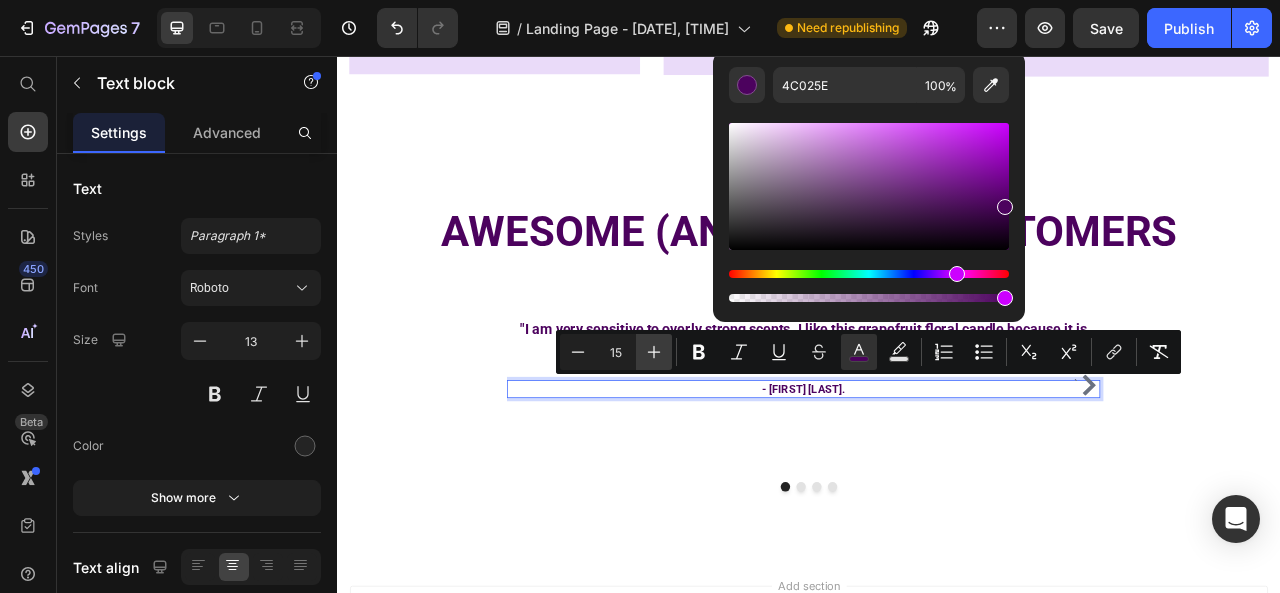 click 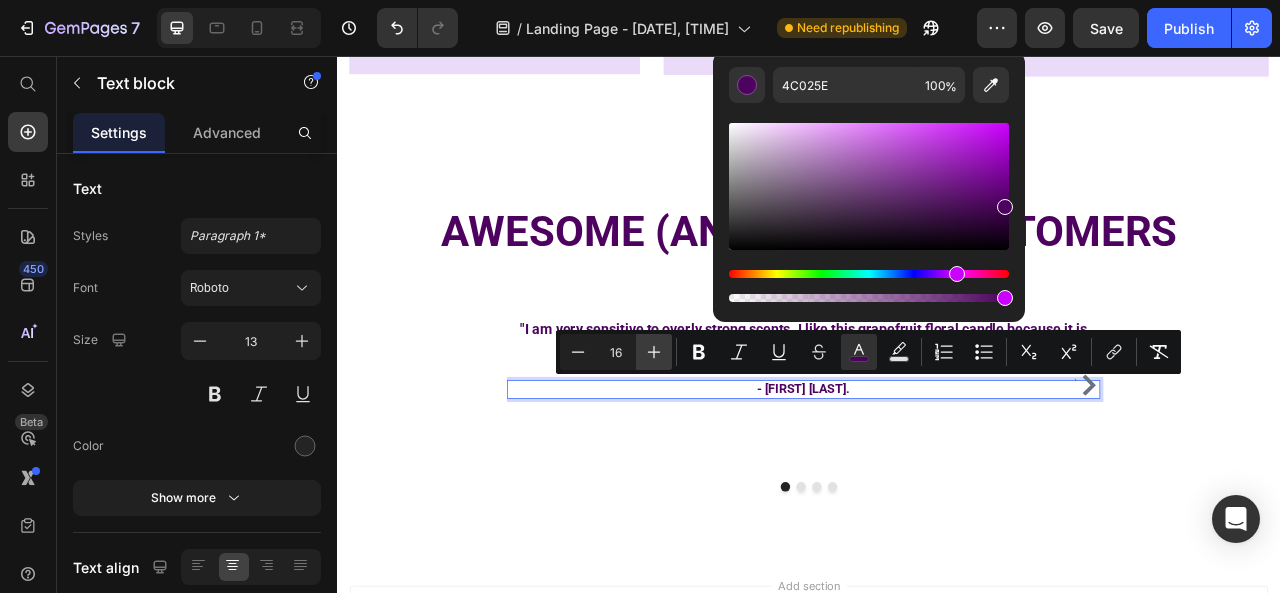 click 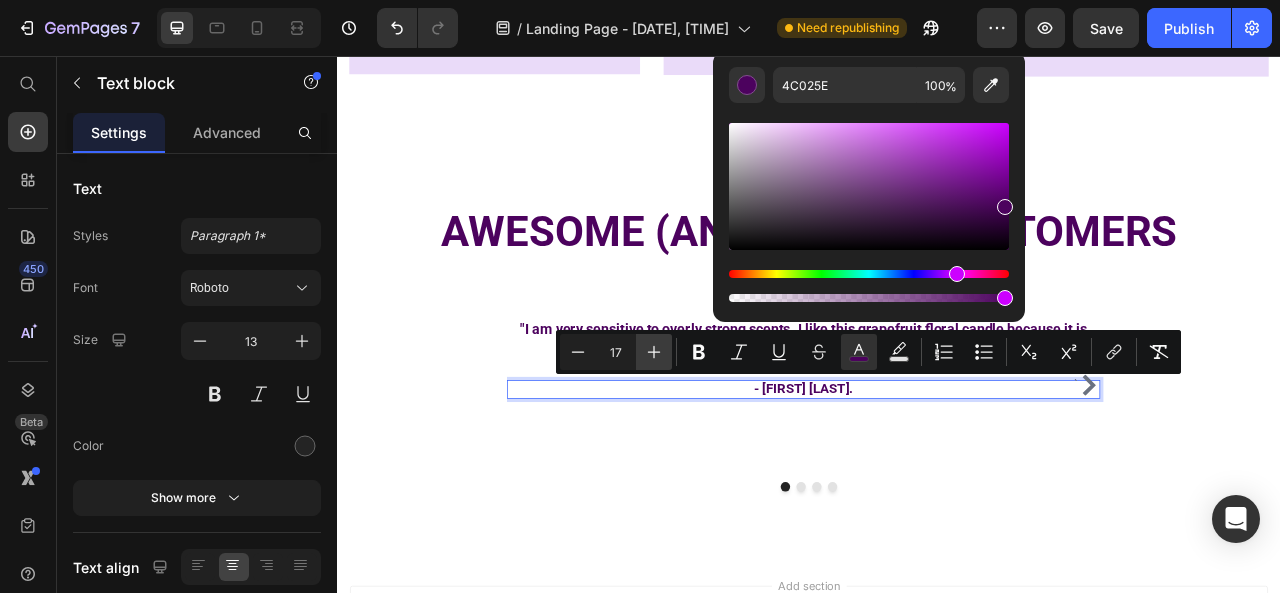 click 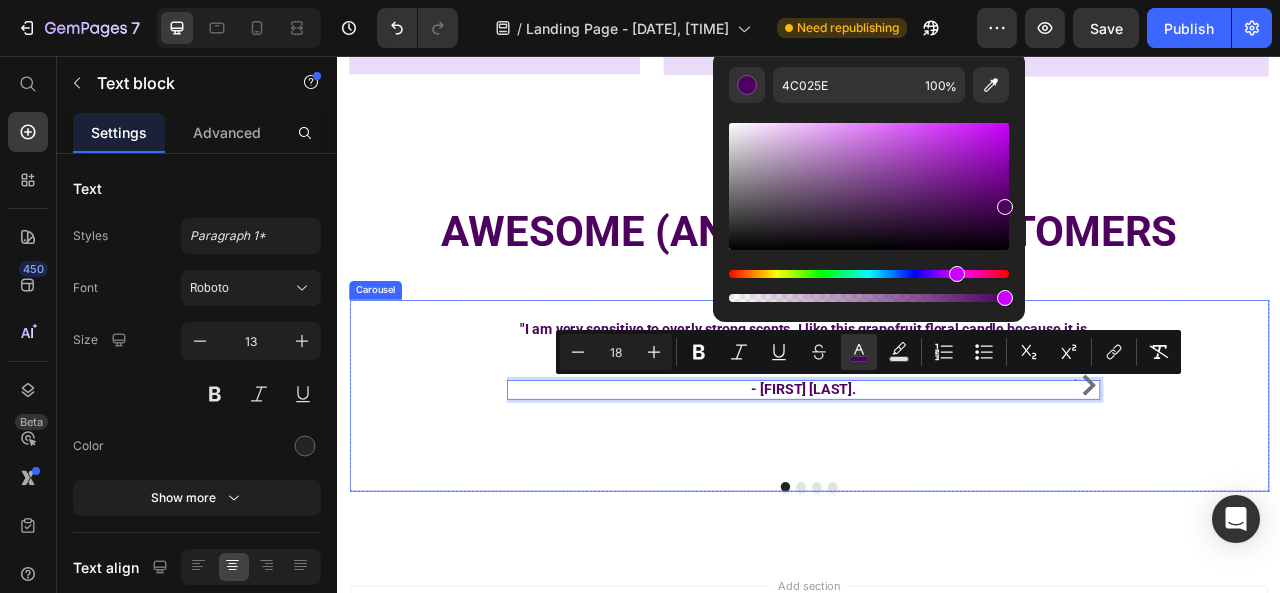 click on "Icon                Icon                Icon                Icon
Icon Icon List Hoz "I am very sensitive to overly strong scents. I like this grapefruit floral candle because it is has a clean citrus smell that is subtle to my senses." Text block - Laura M. Text block   48" at bounding box center [929, 474] 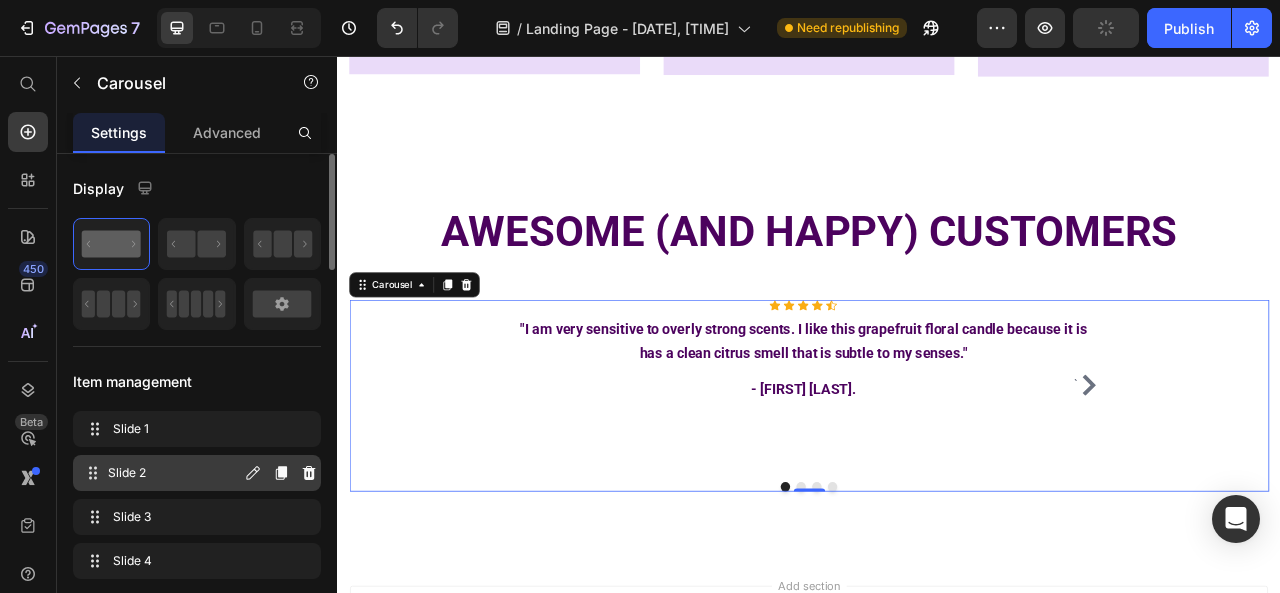 click on "Slide 2 Slide 2" at bounding box center (161, 473) 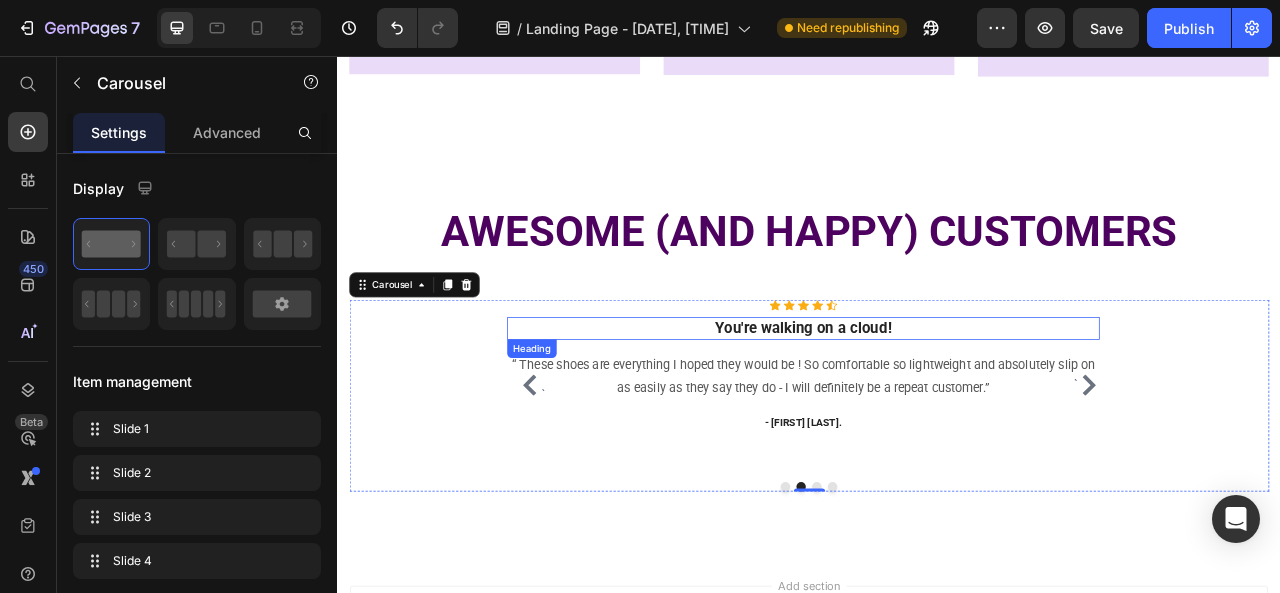 click on "You're walking on a cloud!" at bounding box center [929, 402] 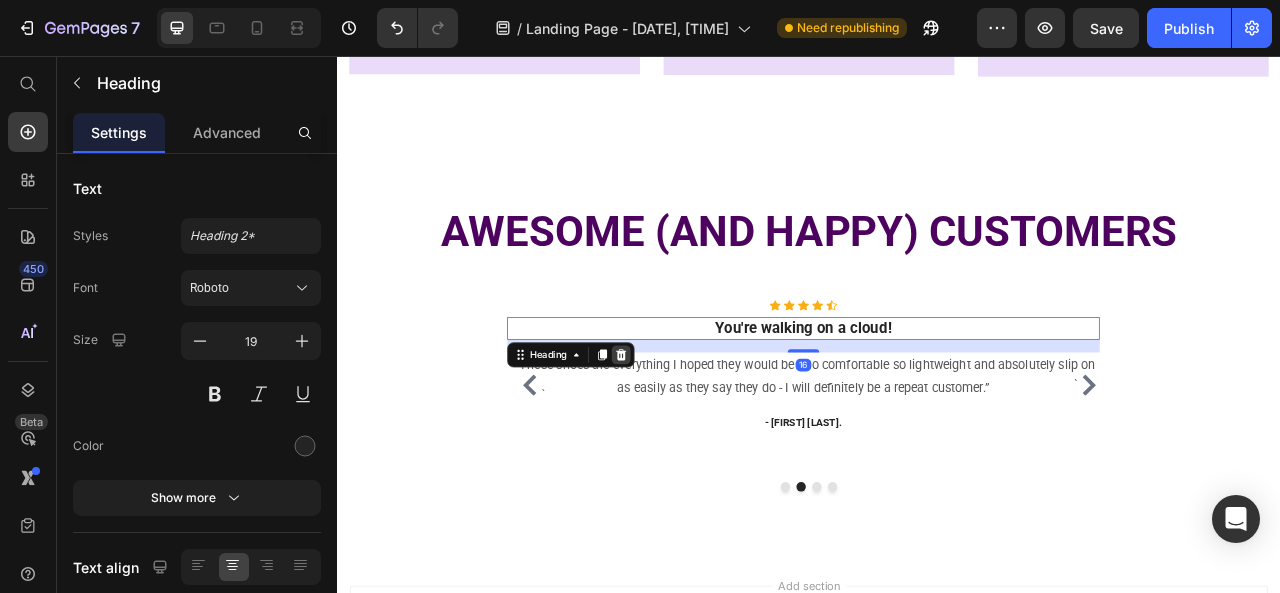 click 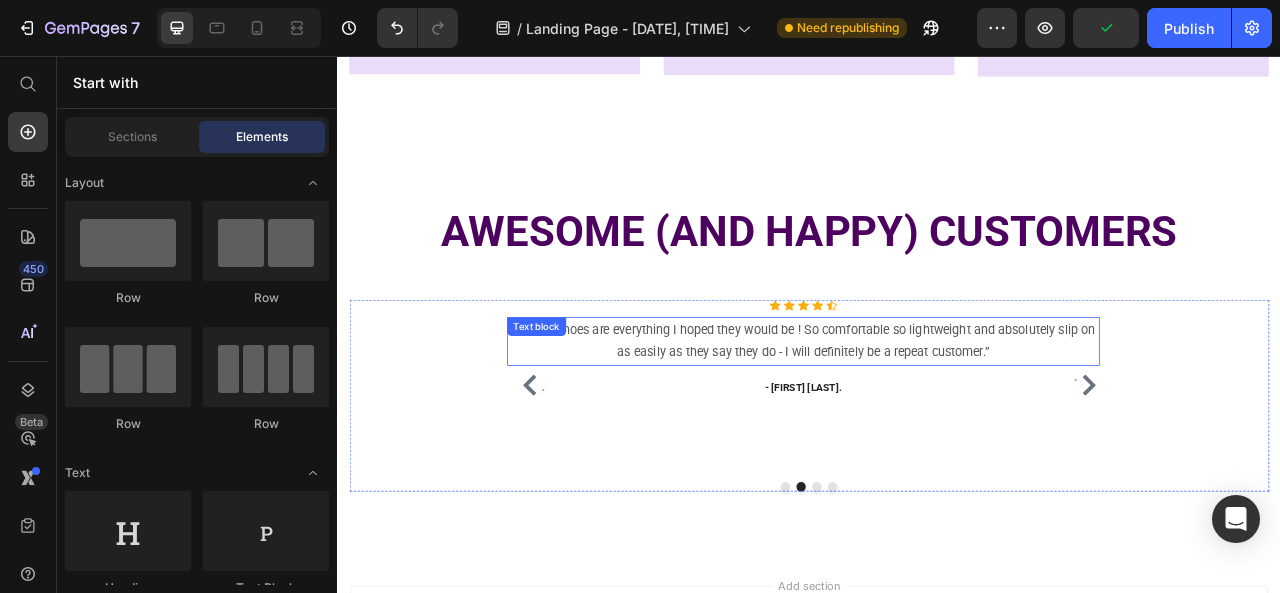 click on "“ These shoes are everything I hoped they would be ! So comfortable so lightweight and absolutely slip on as easily as they say they do - I will definitely be a repeat customer.”" at bounding box center [929, 419] 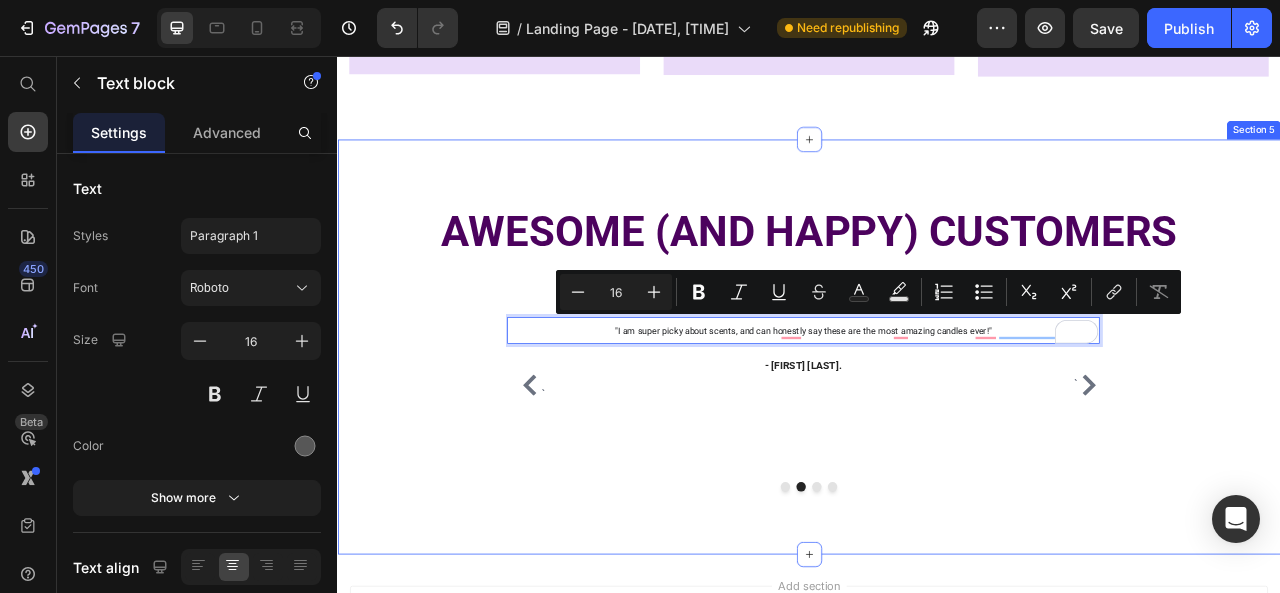 type on "8" 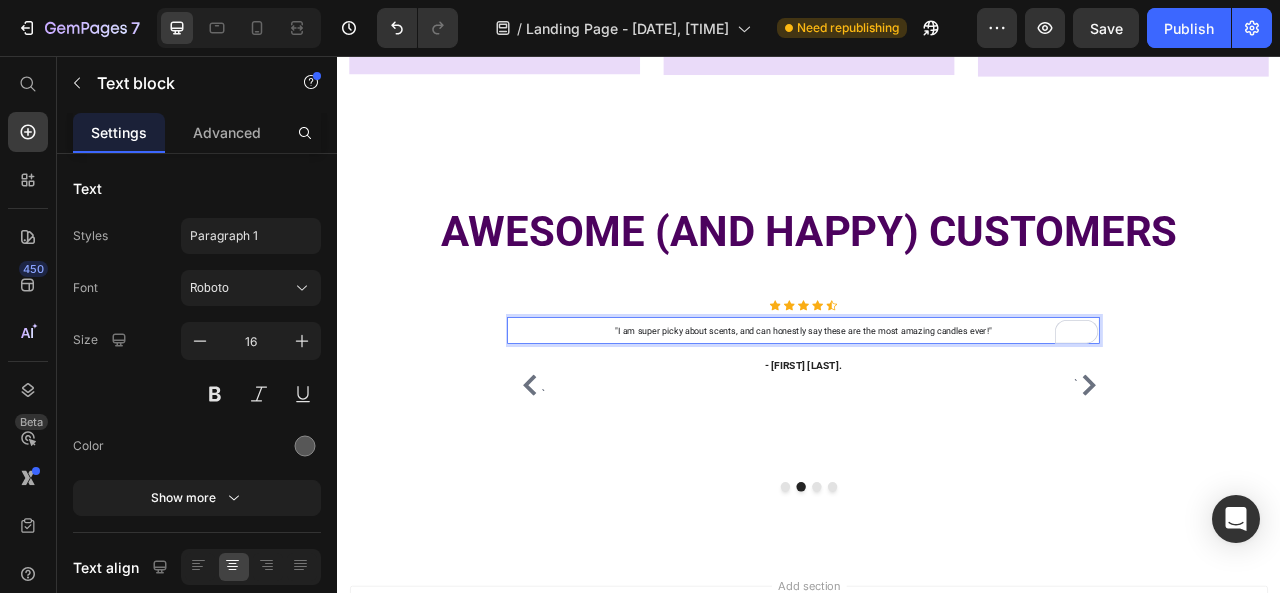 click on ""I am super picky about scents, and can honestly say these are the most amazing candles ever!"" at bounding box center [929, 405] 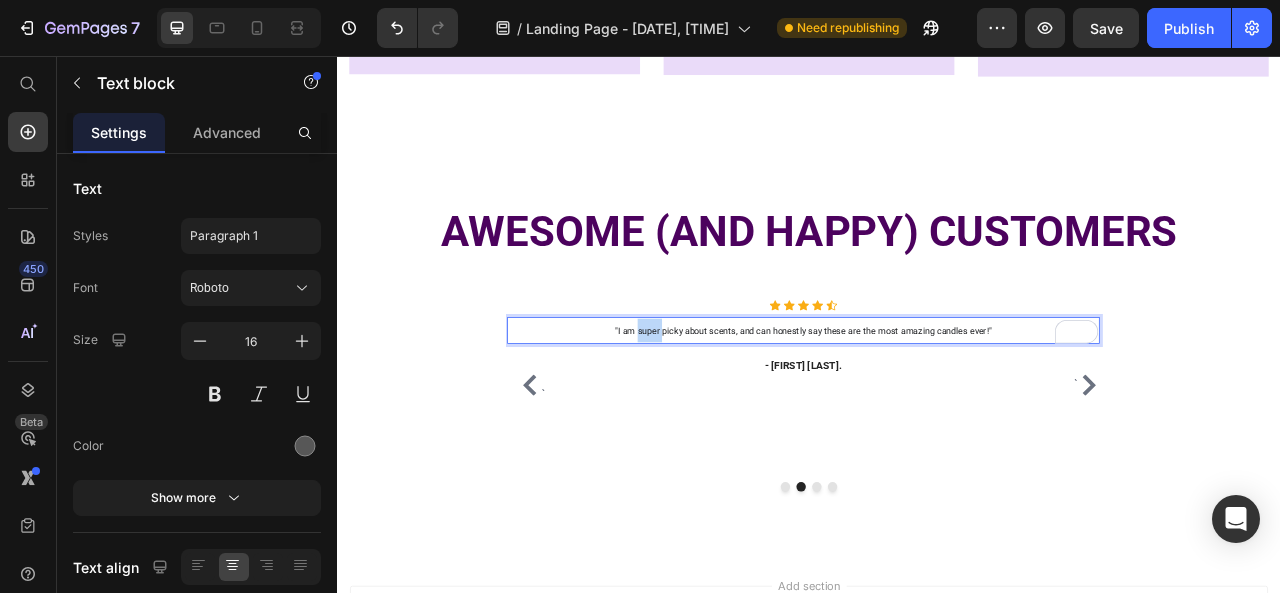 click on ""I am super picky about scents, and can honestly say these are the most amazing candles ever!"" at bounding box center (929, 405) 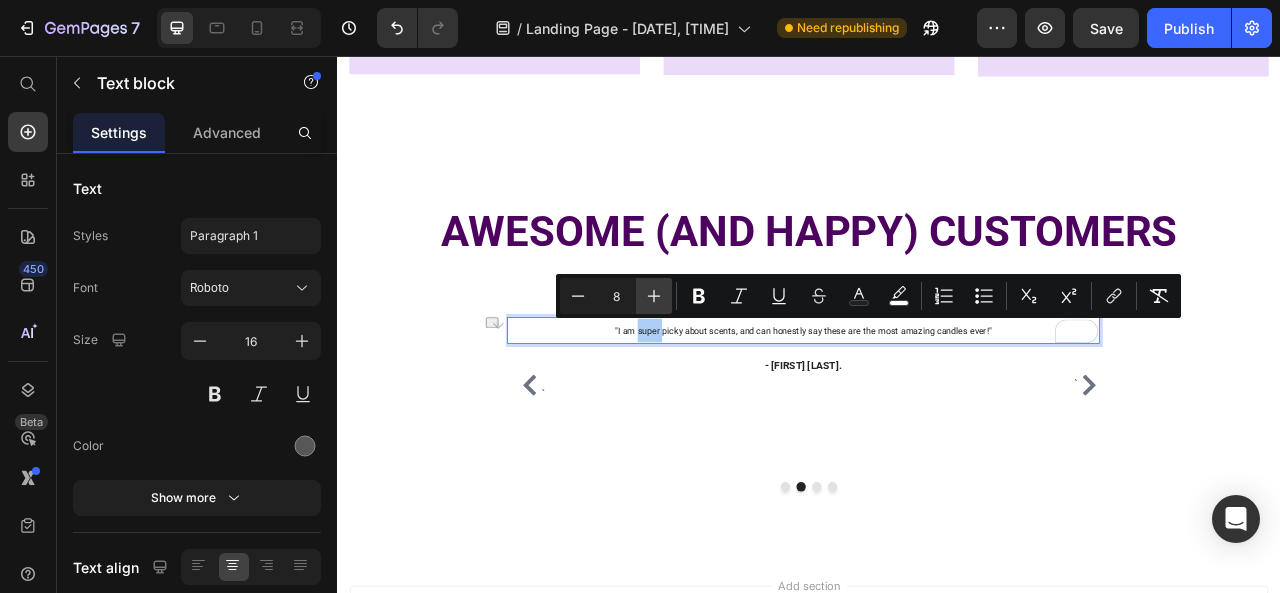 click 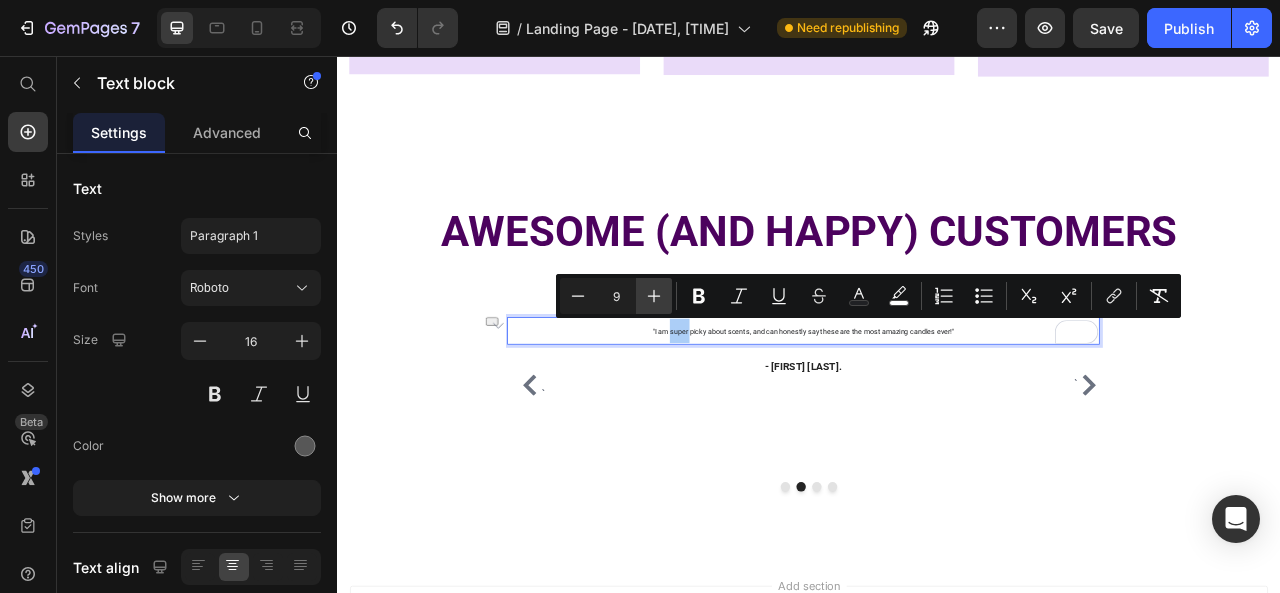 click 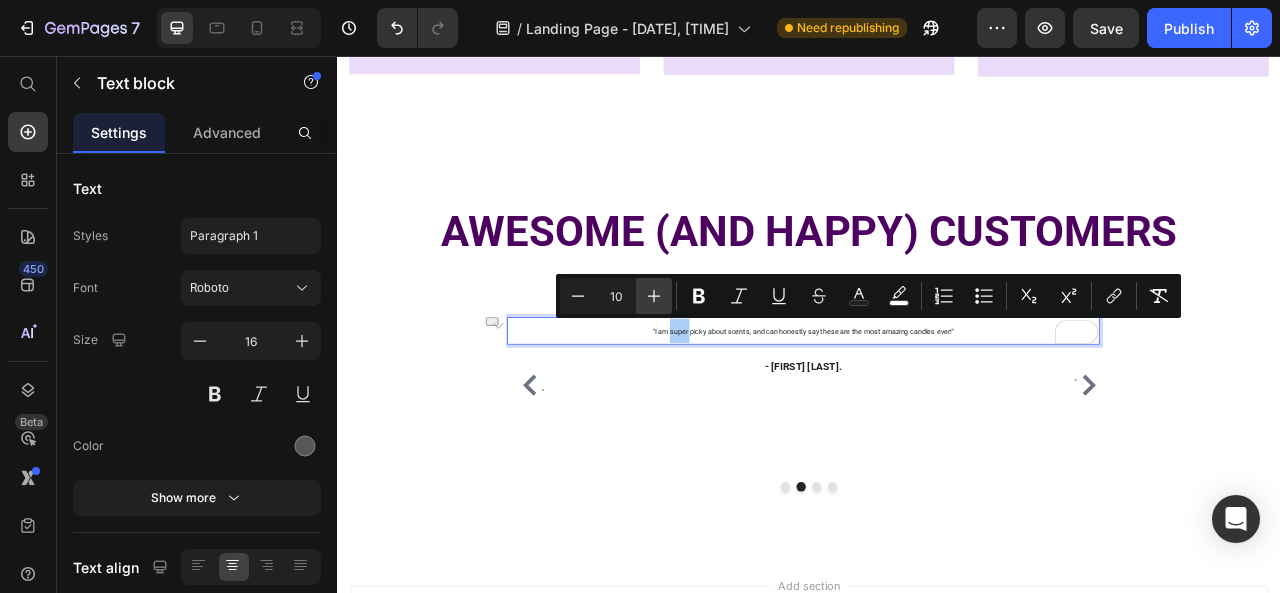 click 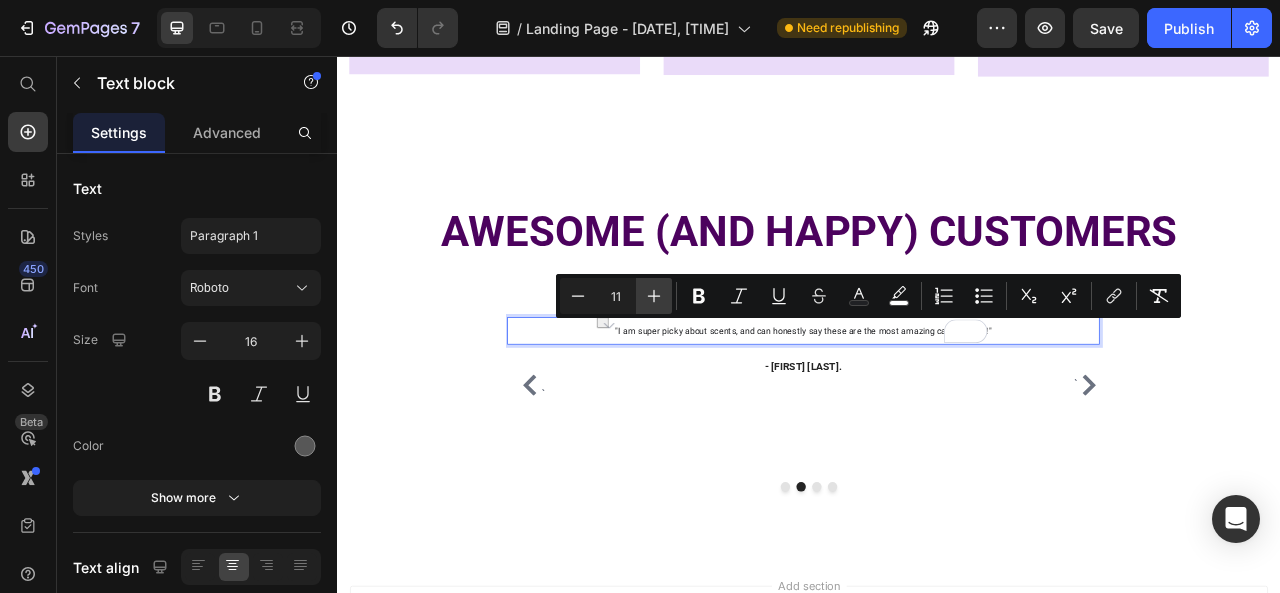 click 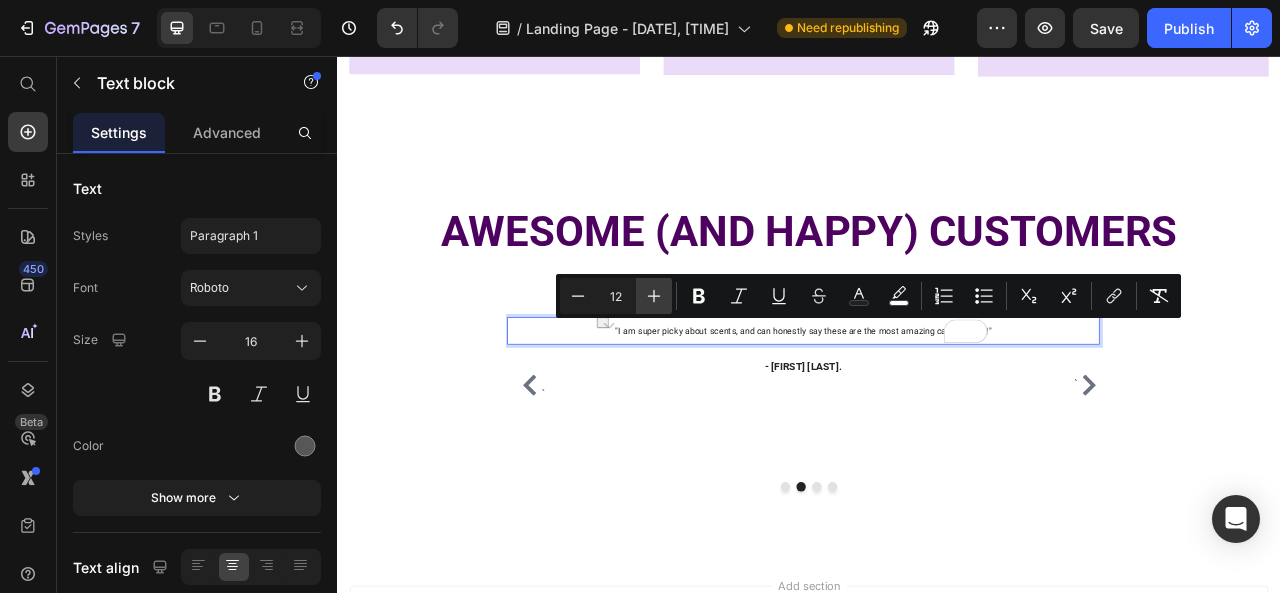 click 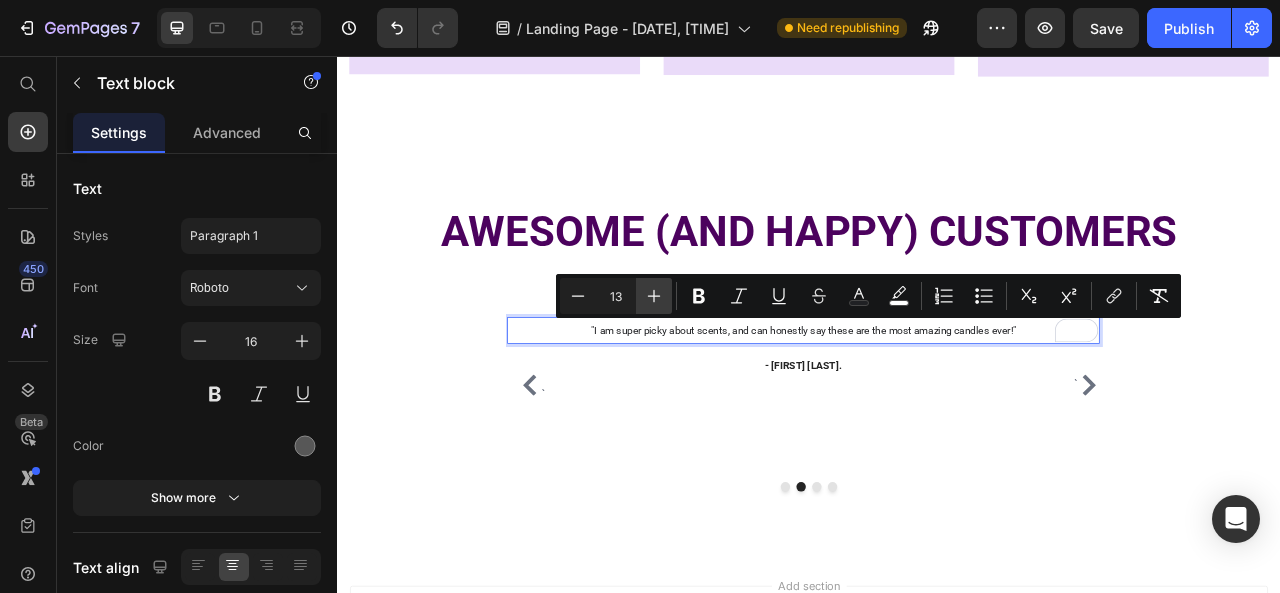 click 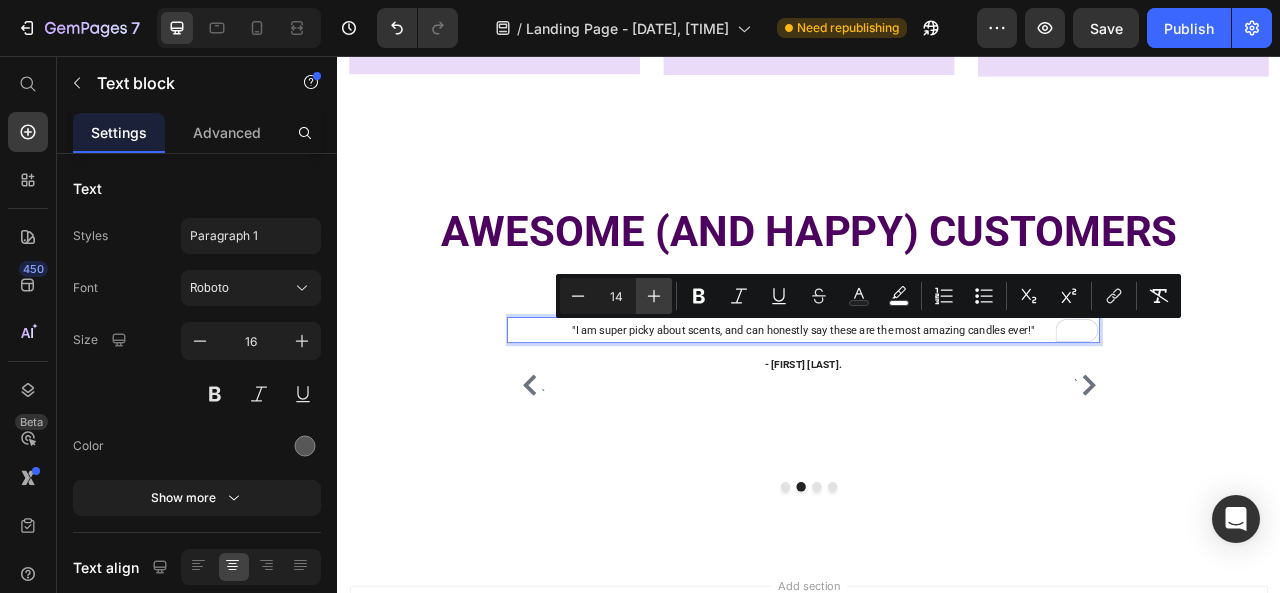 click 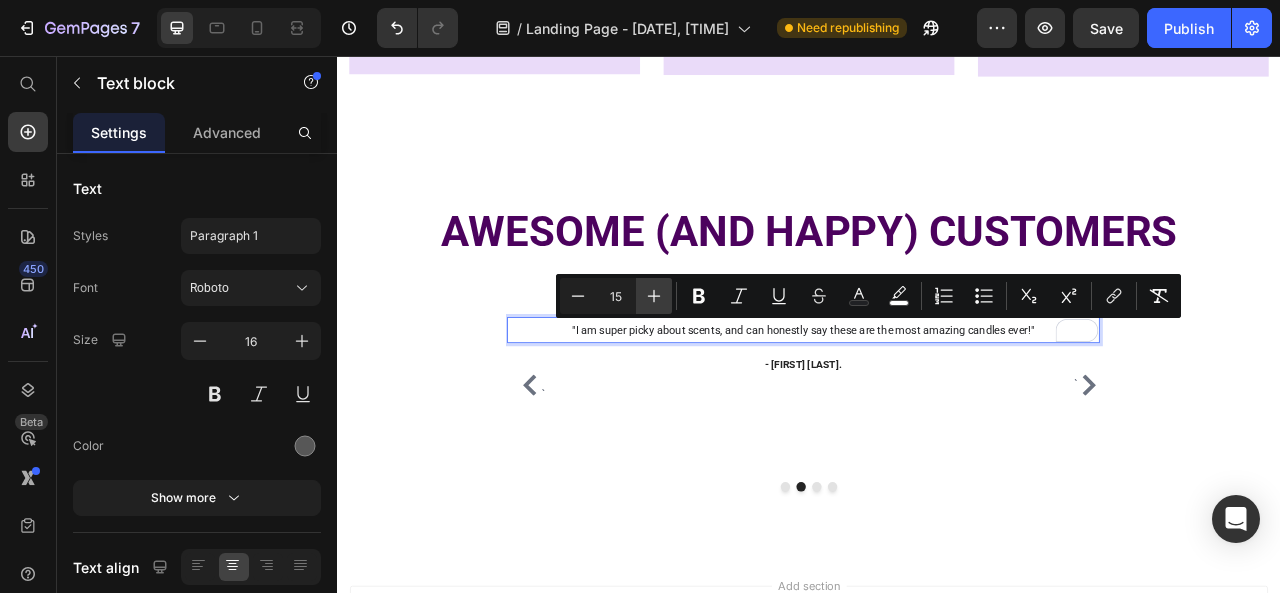 click 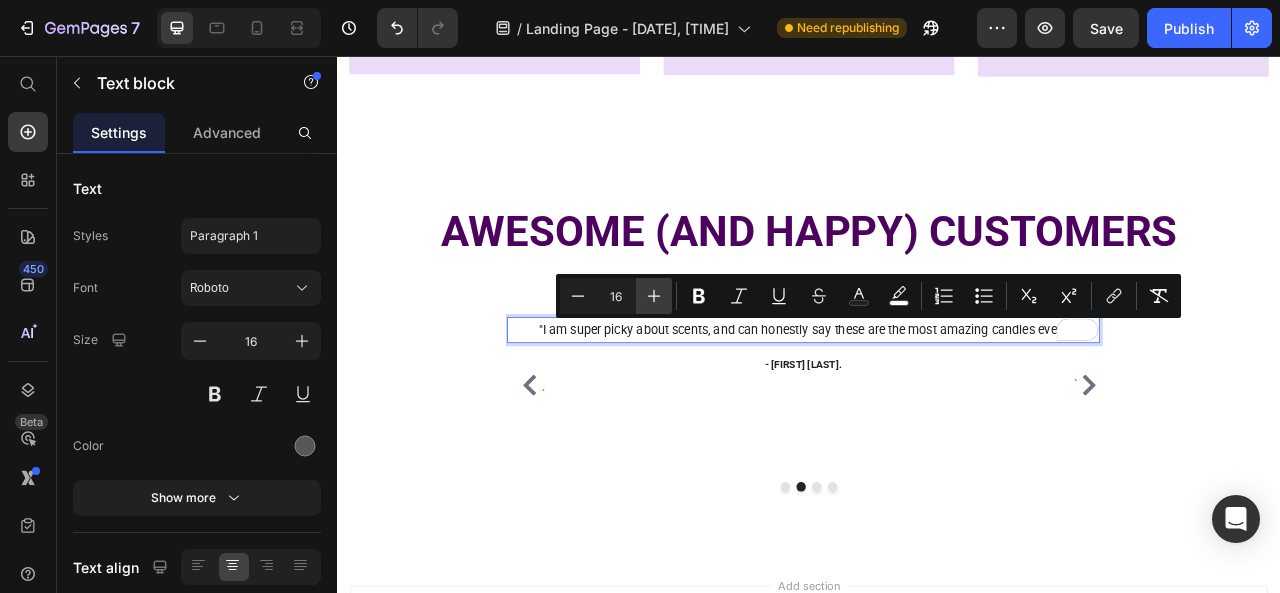 click 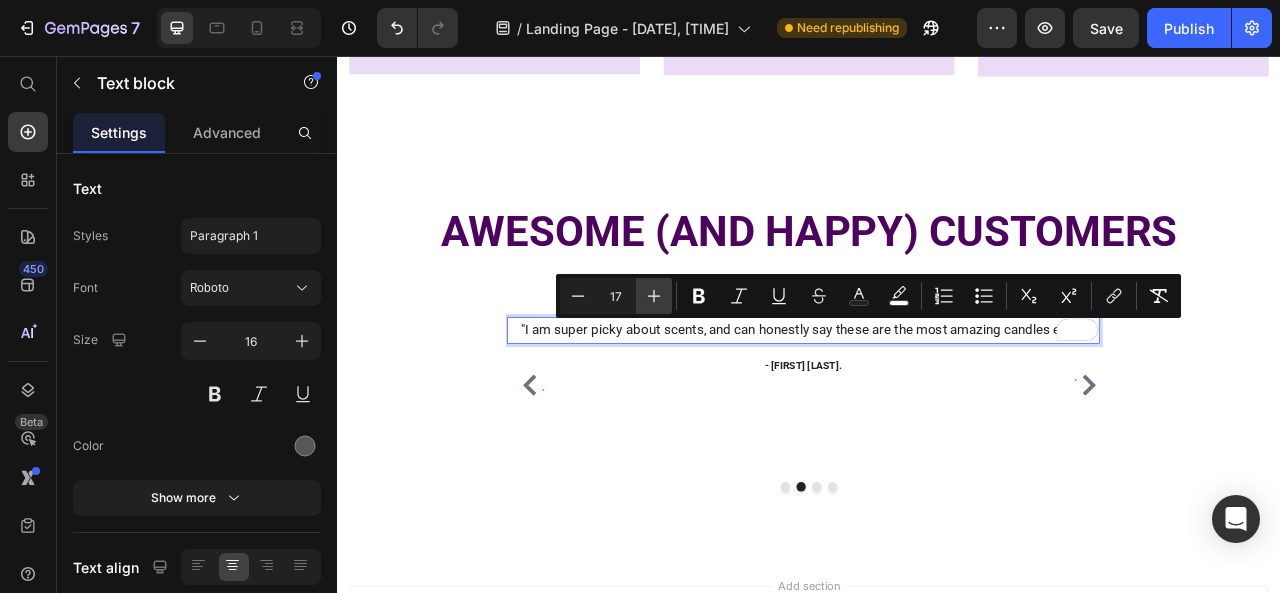 click 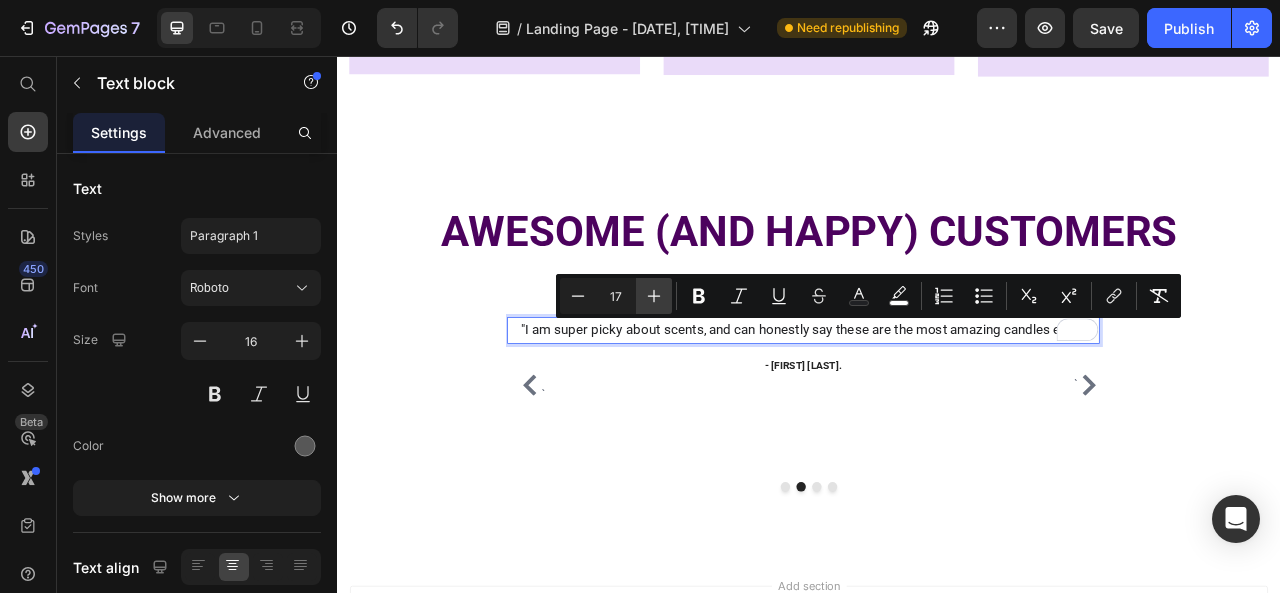 type on "18" 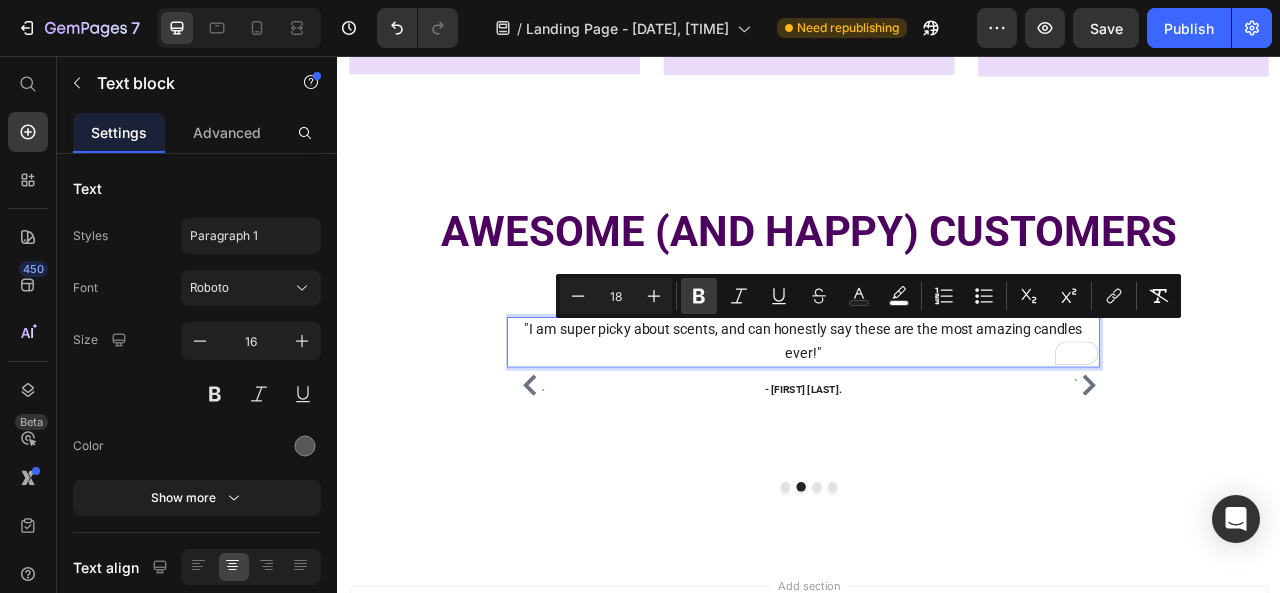 click 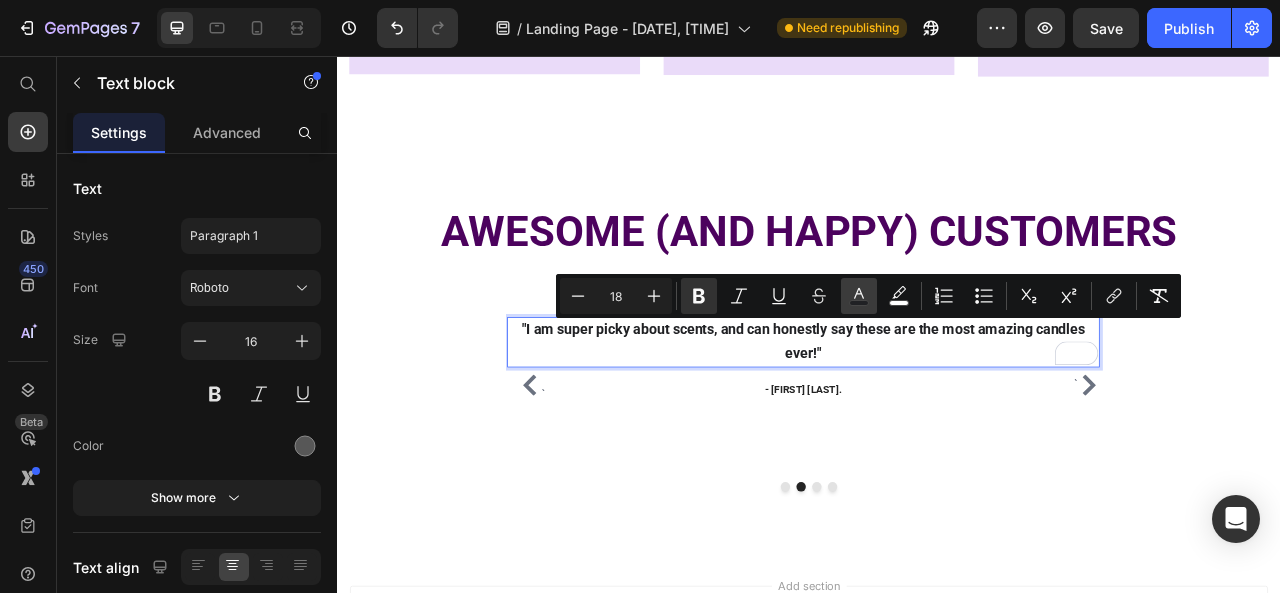 click 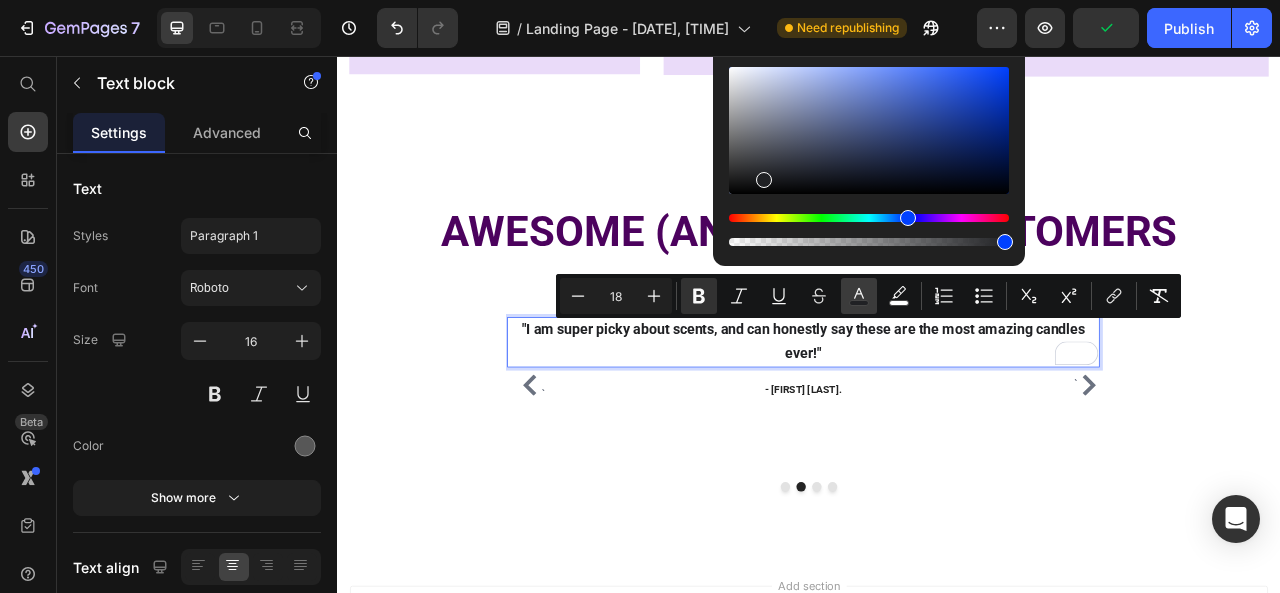 click 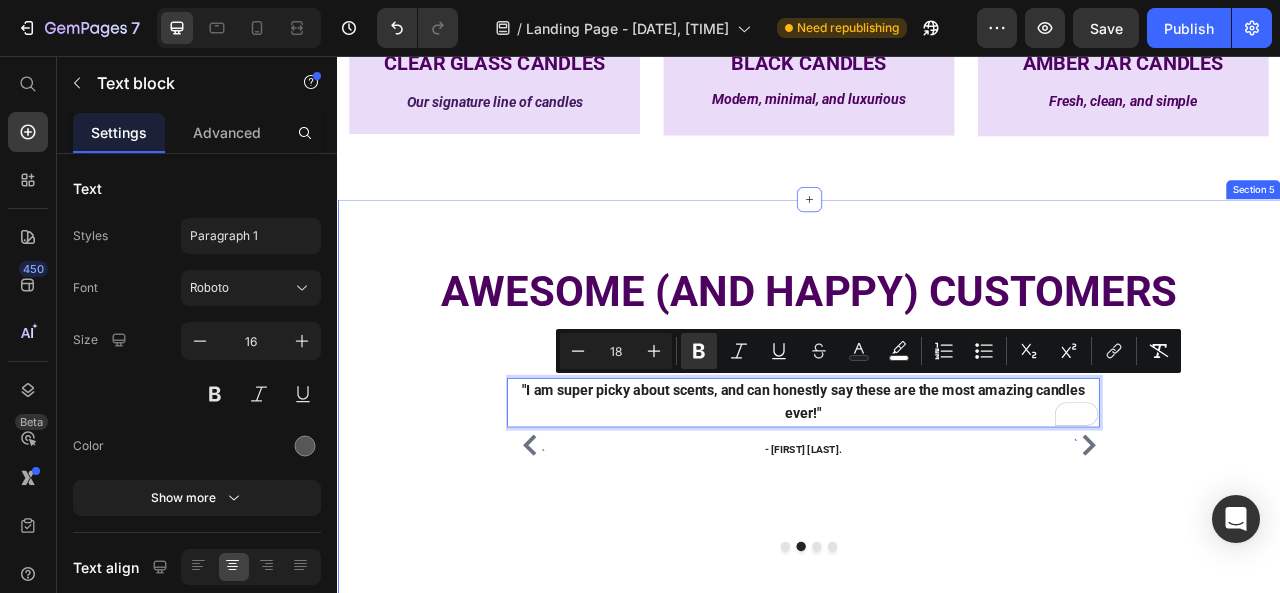 scroll, scrollTop: 2070, scrollLeft: 0, axis: vertical 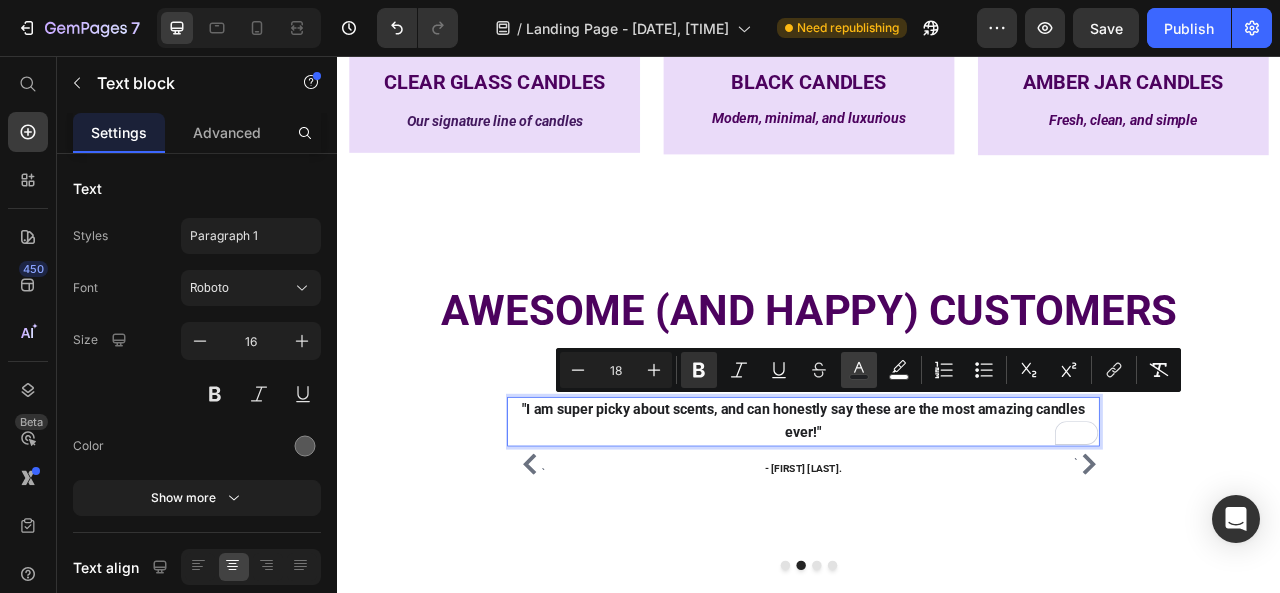 click 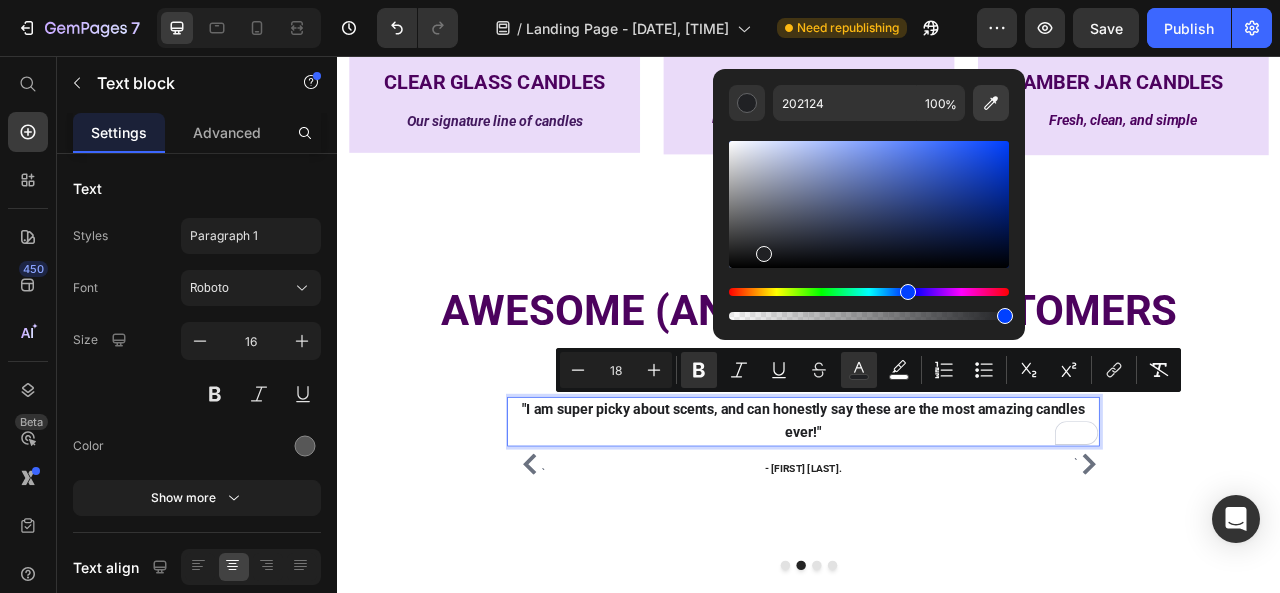 click at bounding box center (991, 103) 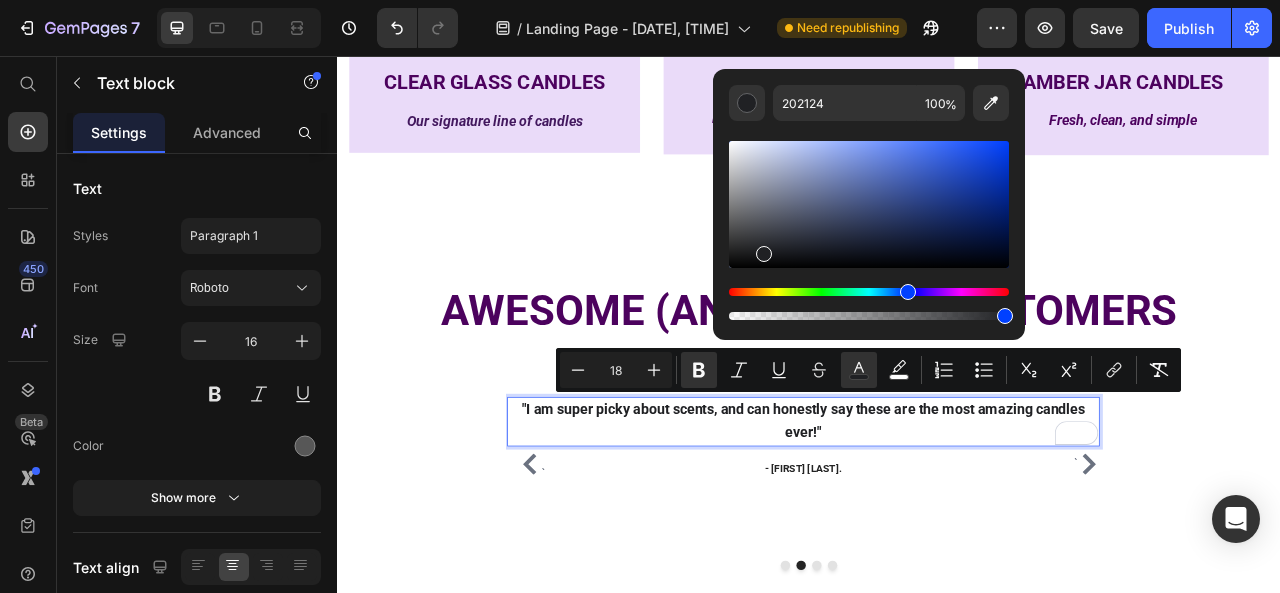 type on "4C025E" 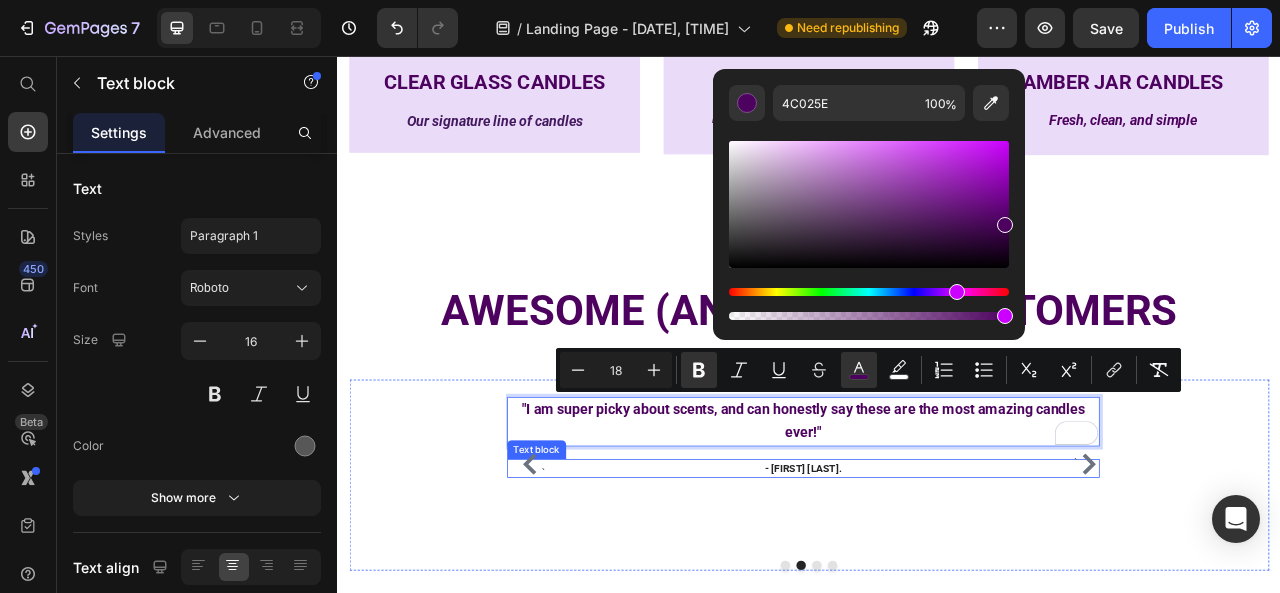 click on "- [LAST] [FIRST]" at bounding box center [929, 580] 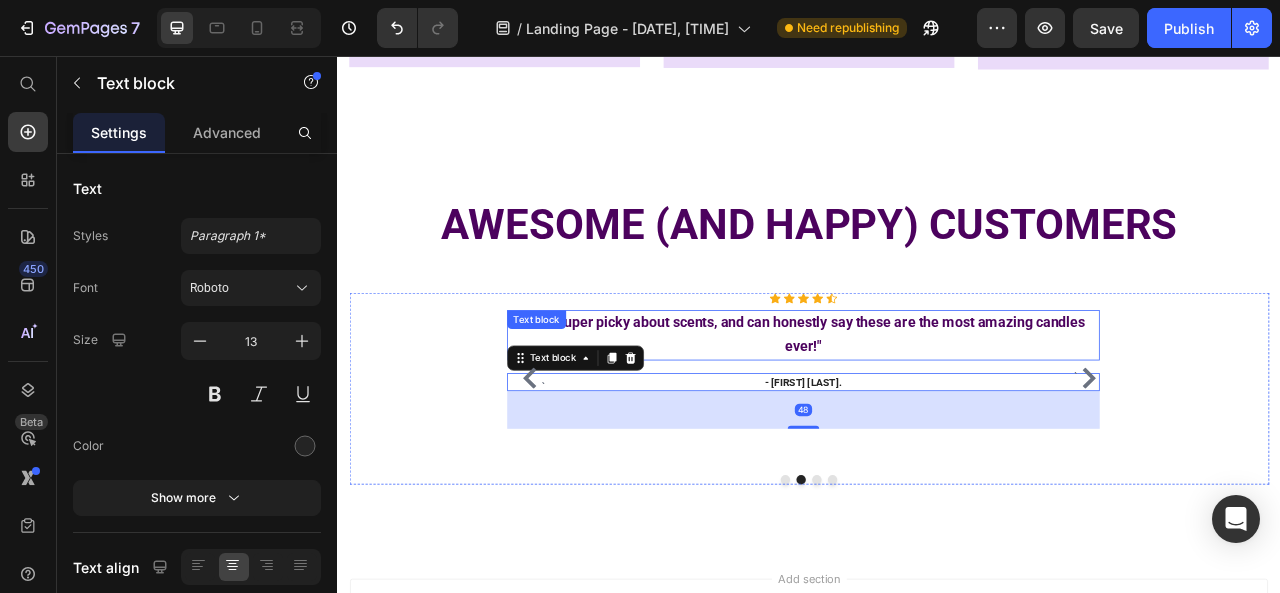 scroll, scrollTop: 2270, scrollLeft: 0, axis: vertical 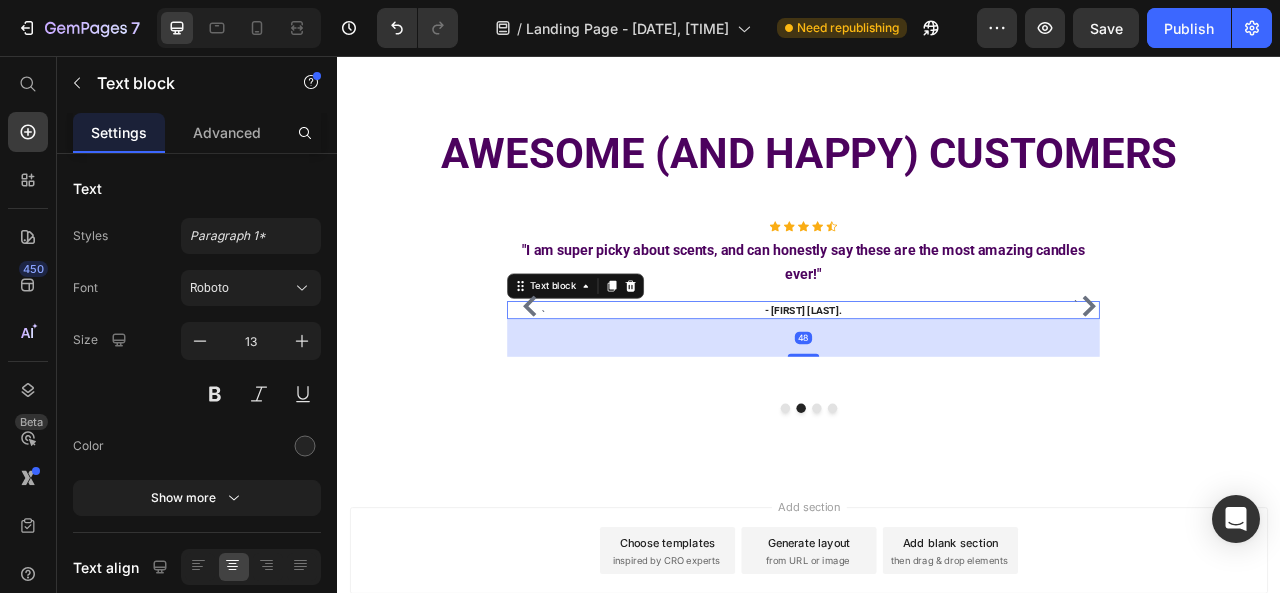 click on "- [LAST] [FIRST]" at bounding box center [929, 380] 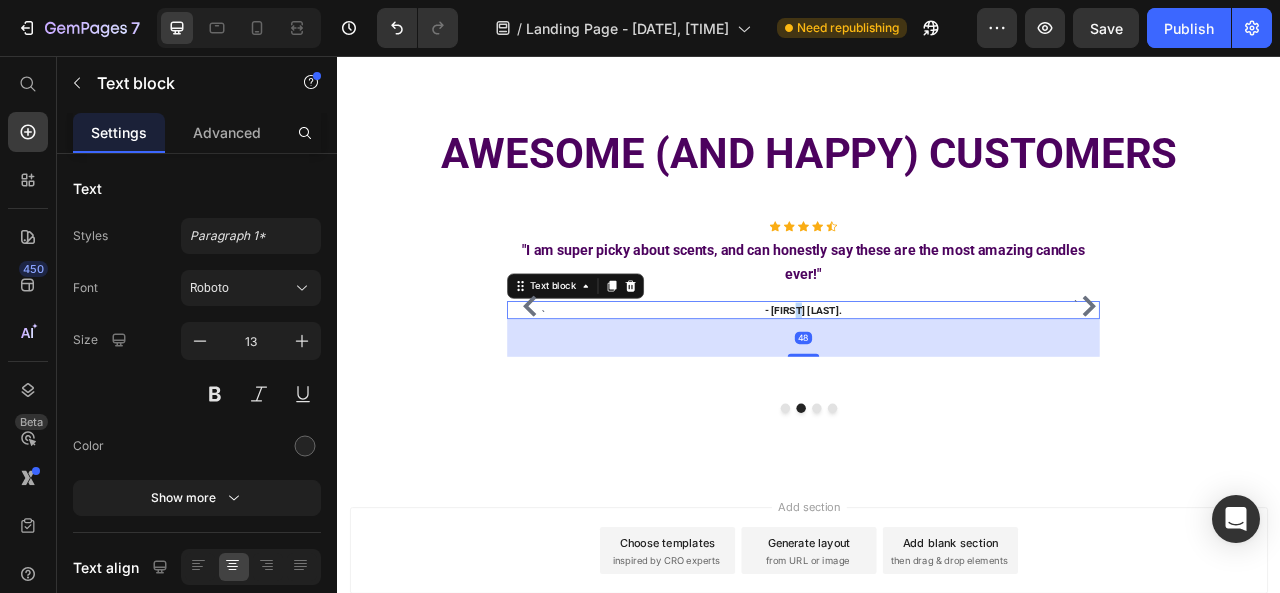 click on "- [LAST] [FIRST]" at bounding box center (929, 380) 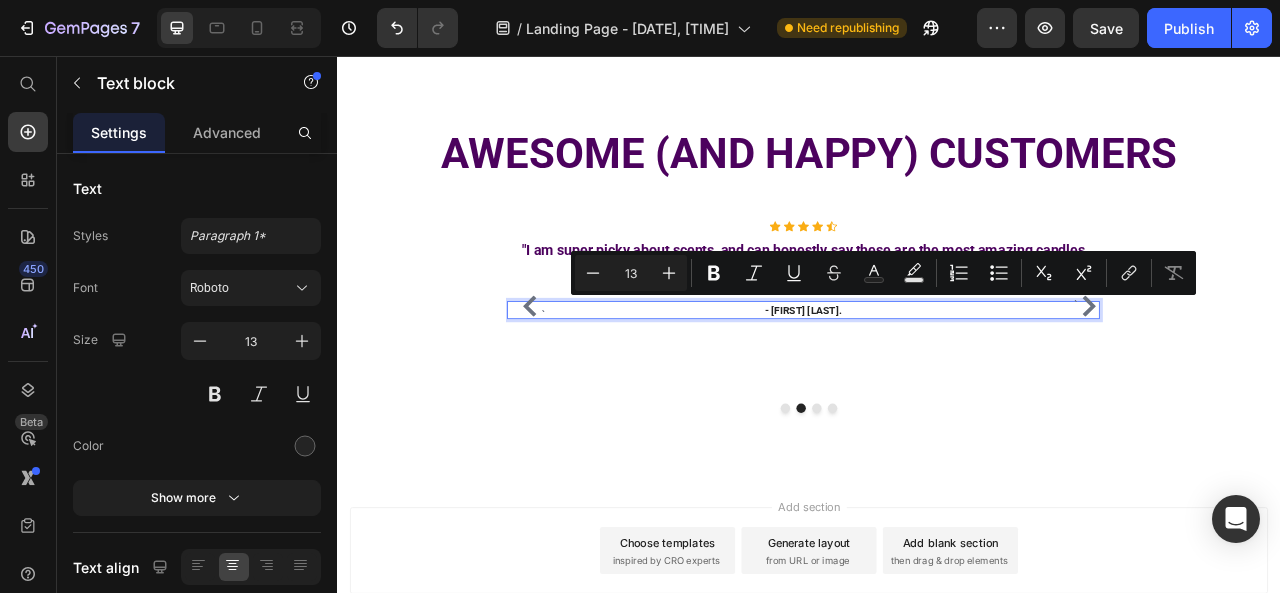 click on "- [LAST] [FIRST]" at bounding box center (929, 380) 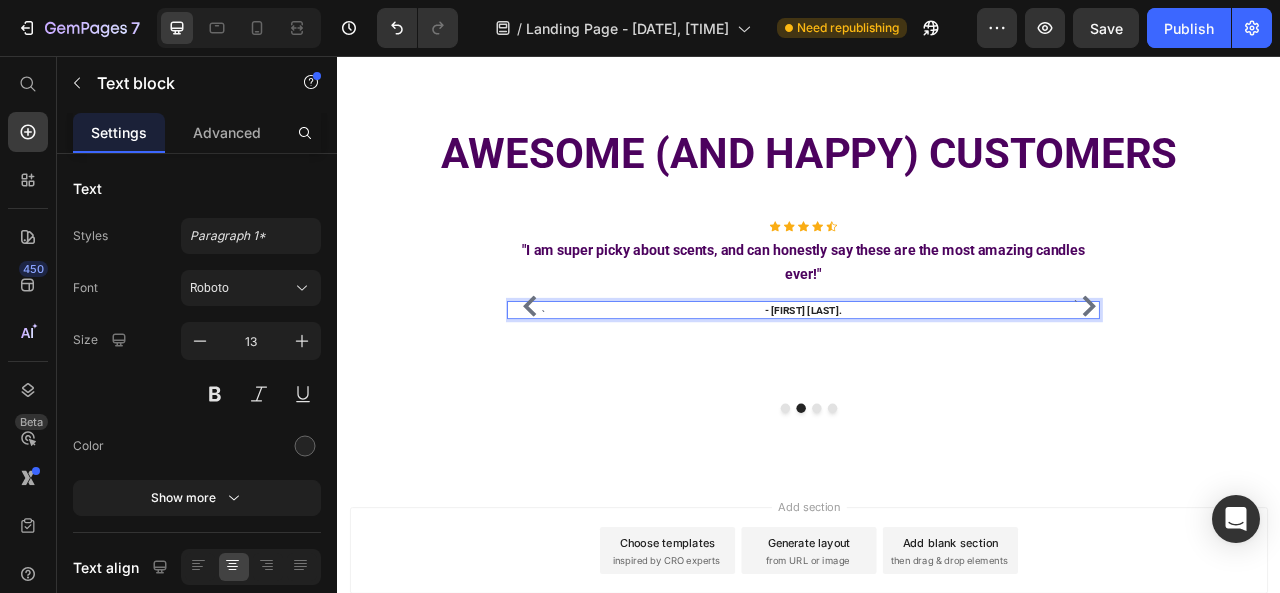 click on "- [LAST] [FIRST]" at bounding box center [929, 380] 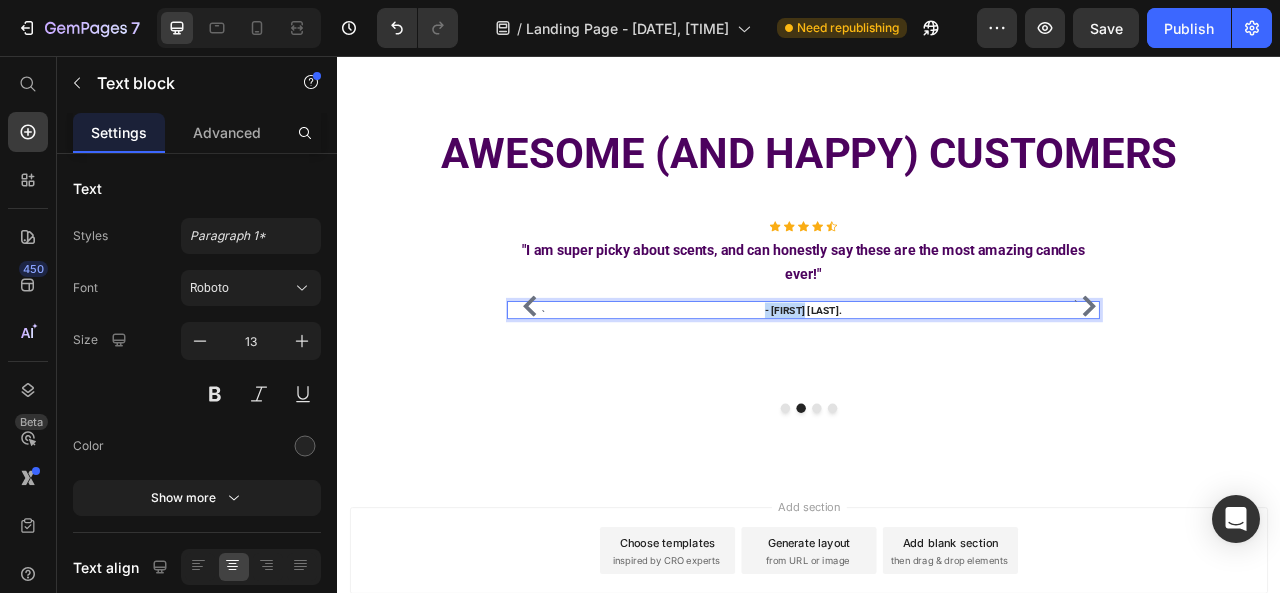 click on "- [LAST] [FIRST]" at bounding box center [929, 380] 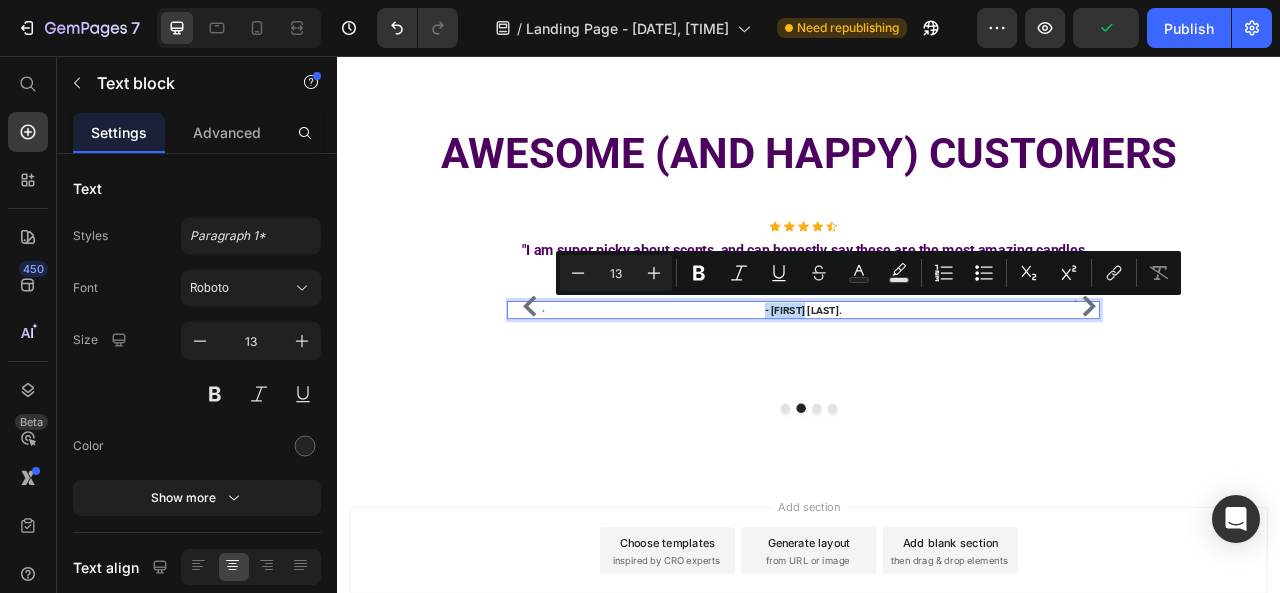 click on "- [LAST] [FIRST]" at bounding box center (929, 380) 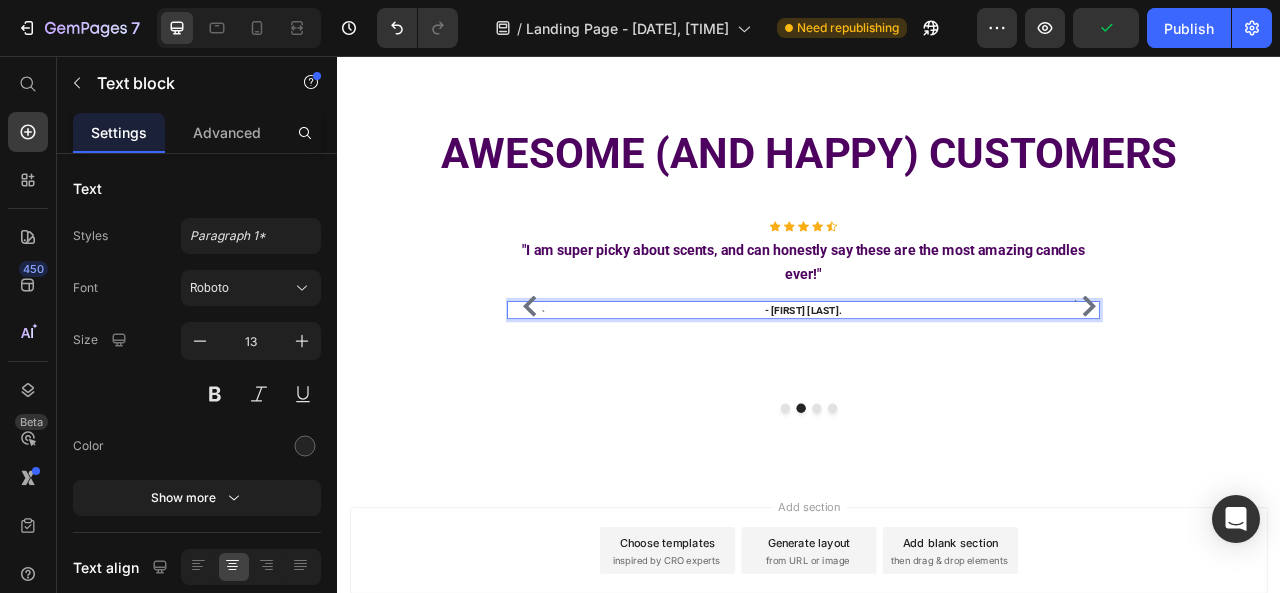 click on "- [LAST] [FIRST]" at bounding box center (929, 380) 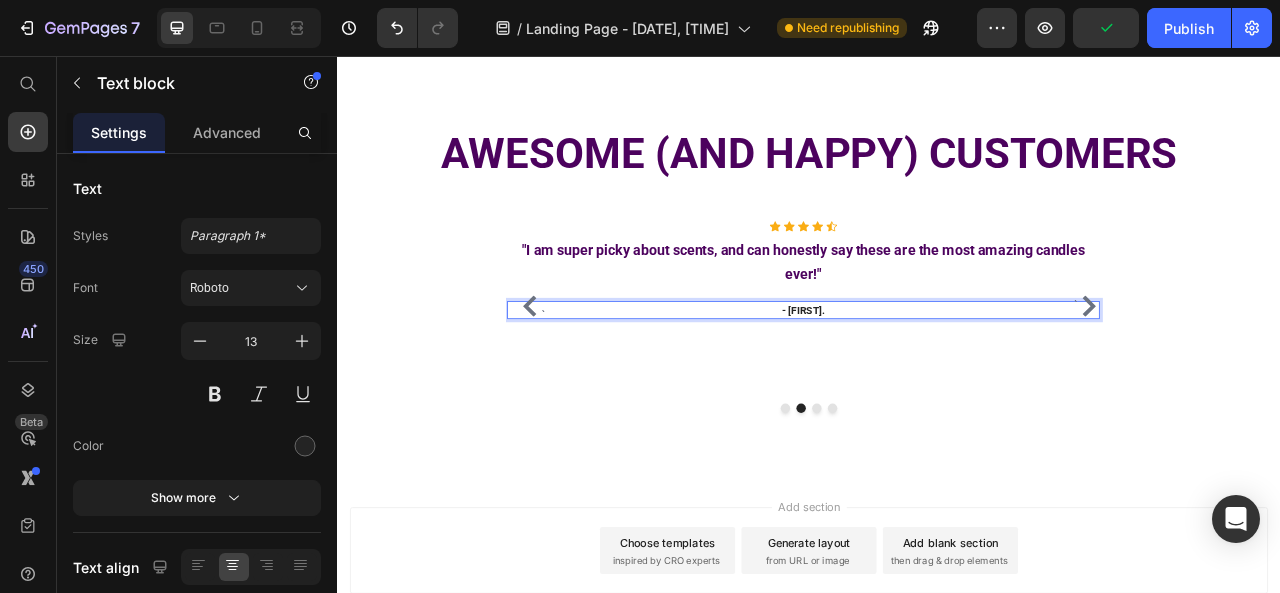 click on "- [LAST] [FIRST]" at bounding box center [929, 380] 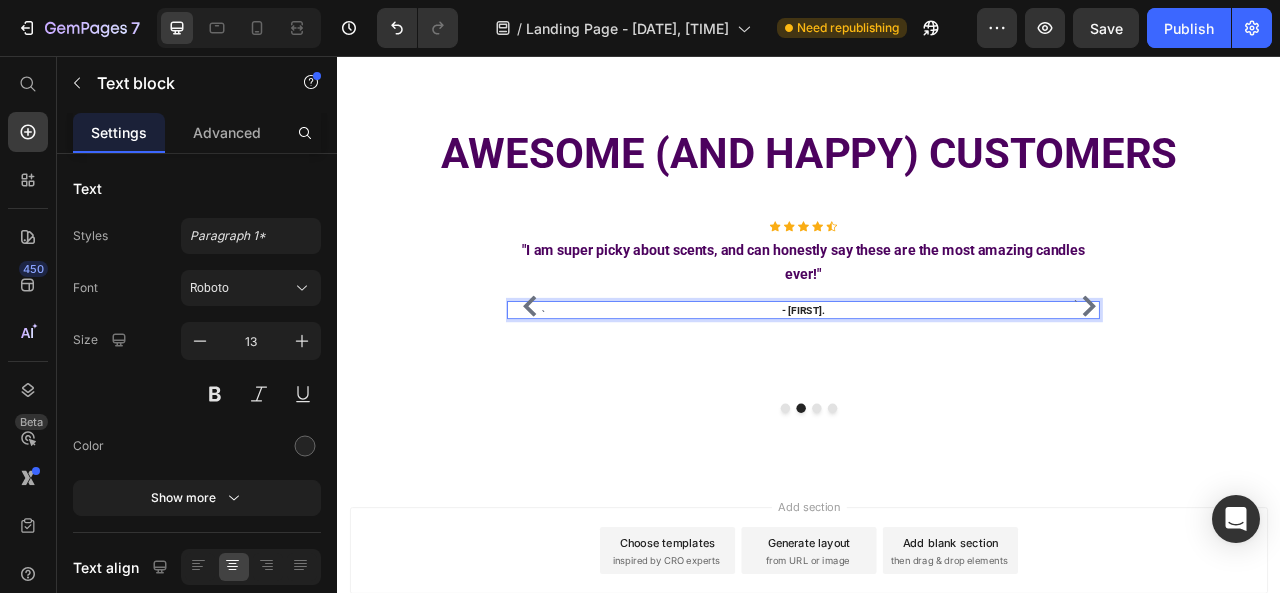 click on "- [LAST] [FIRST]" at bounding box center [929, 380] 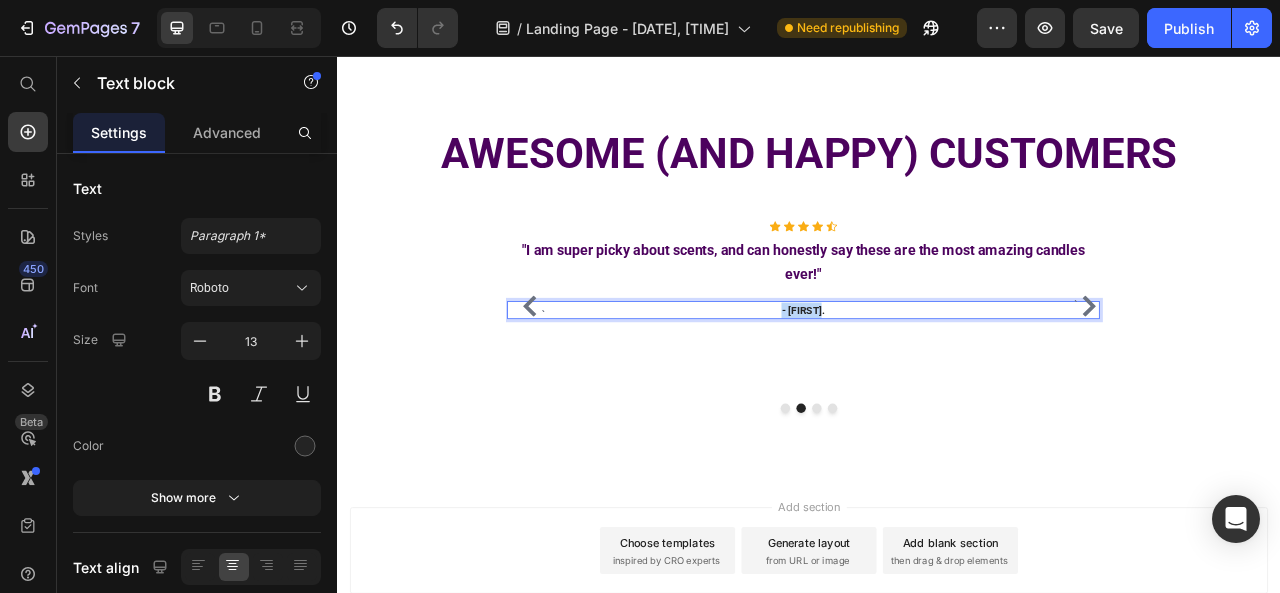 click on "- [LAST] [FIRST]" at bounding box center [929, 380] 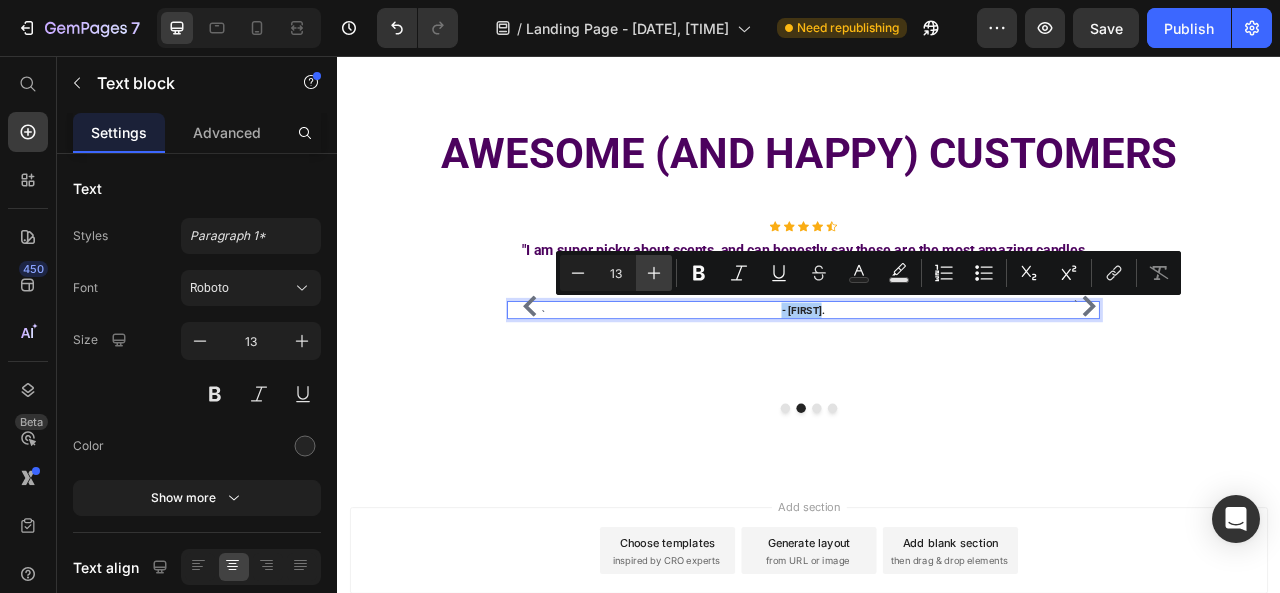 click 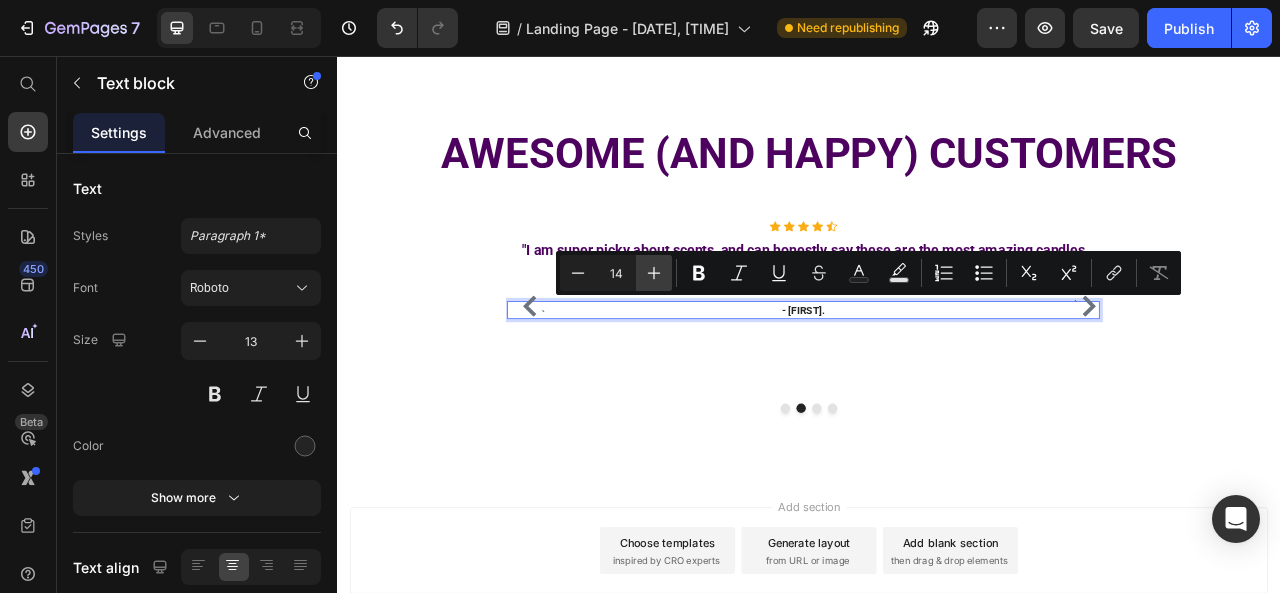 click 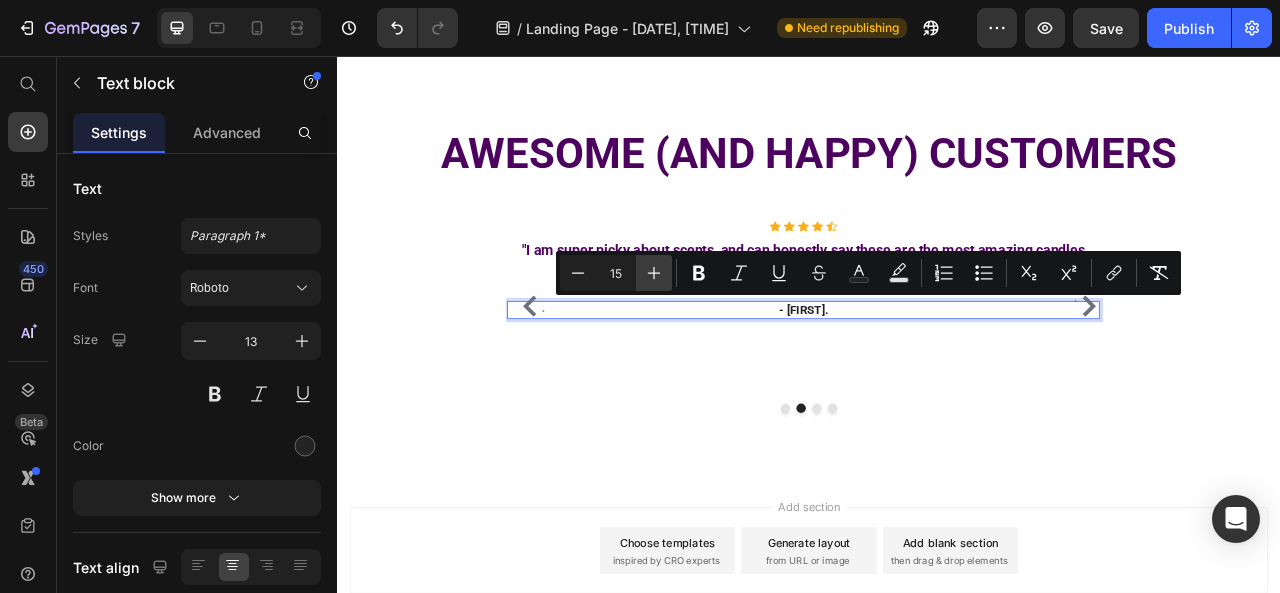 click 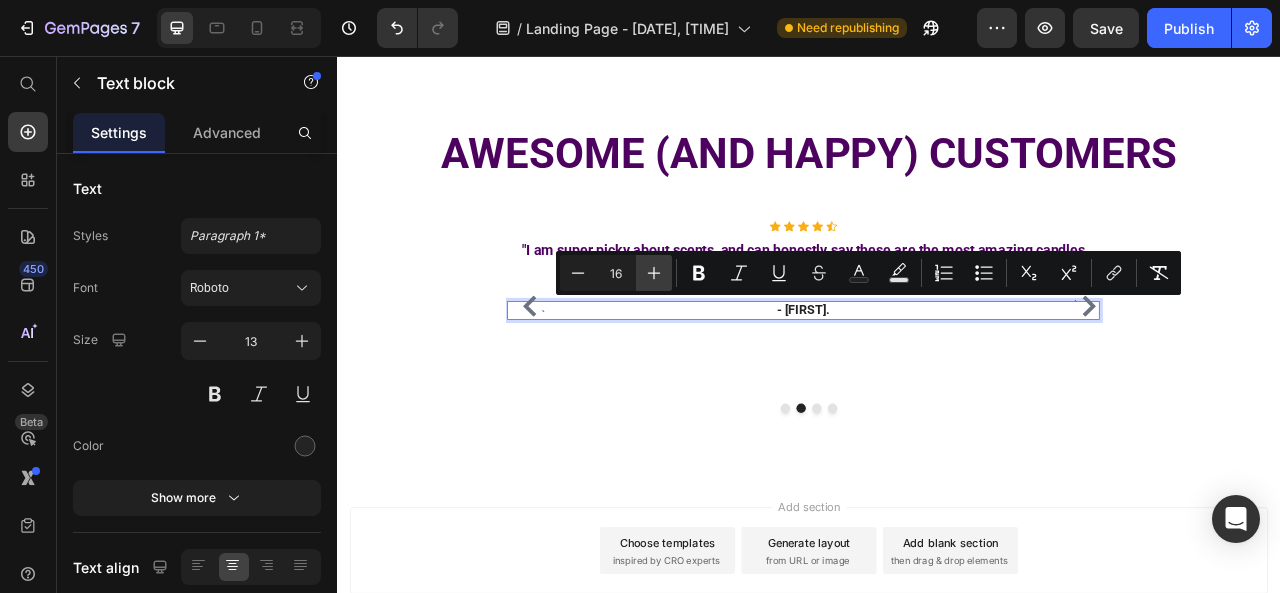 click 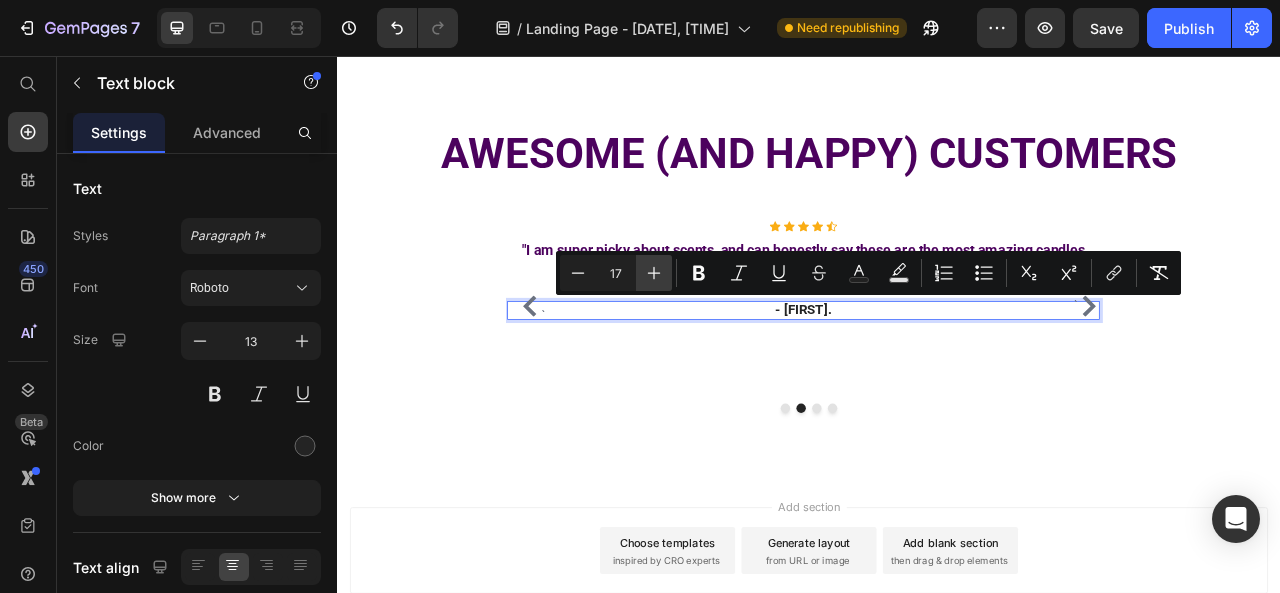 click 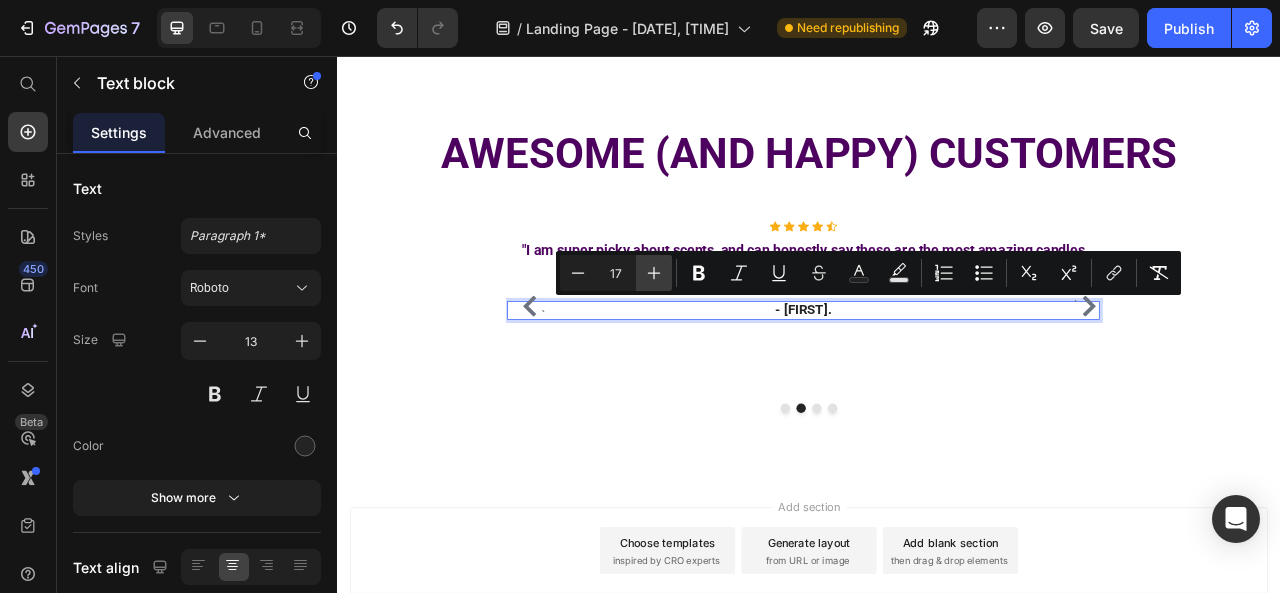 type on "18" 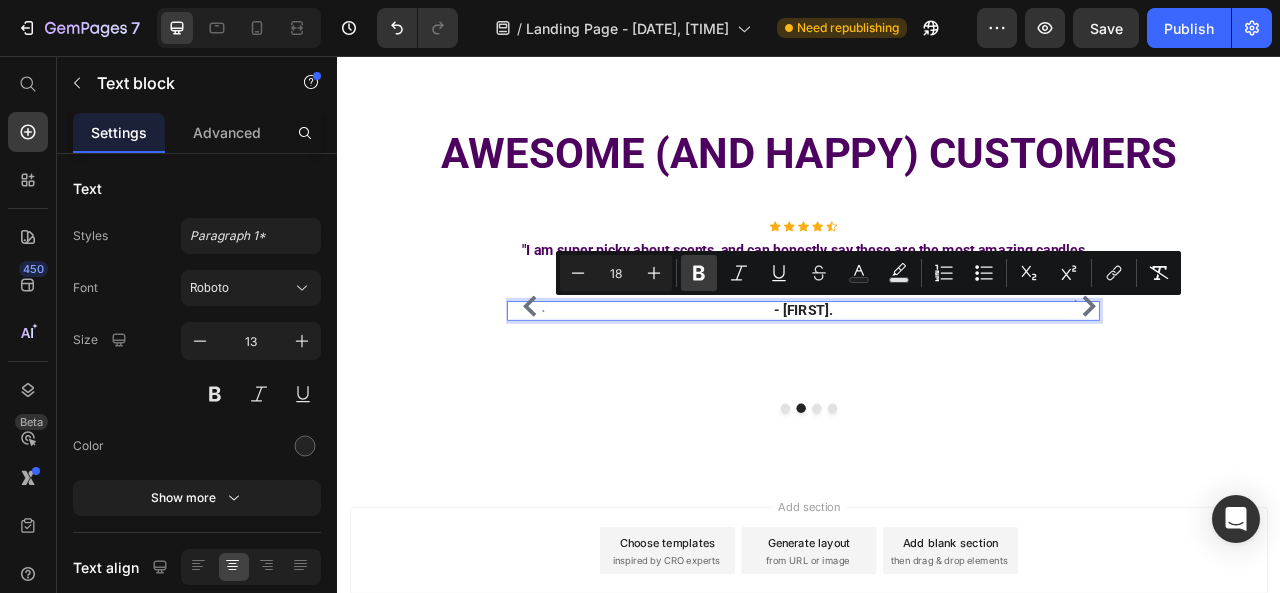 click 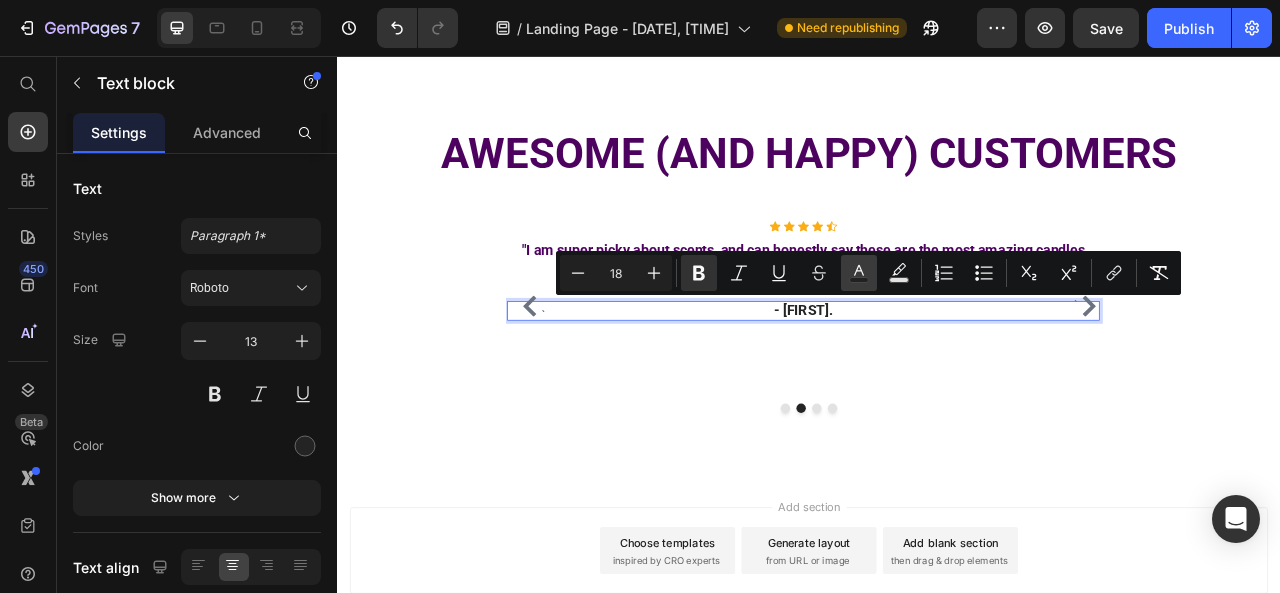click 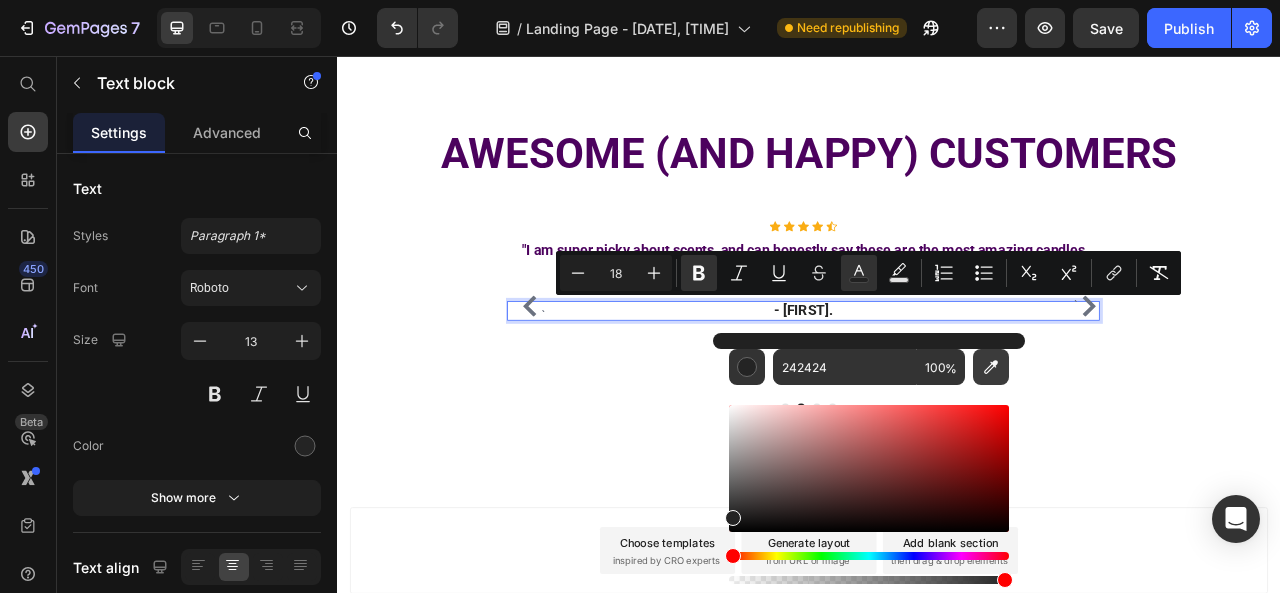 click at bounding box center (991, 367) 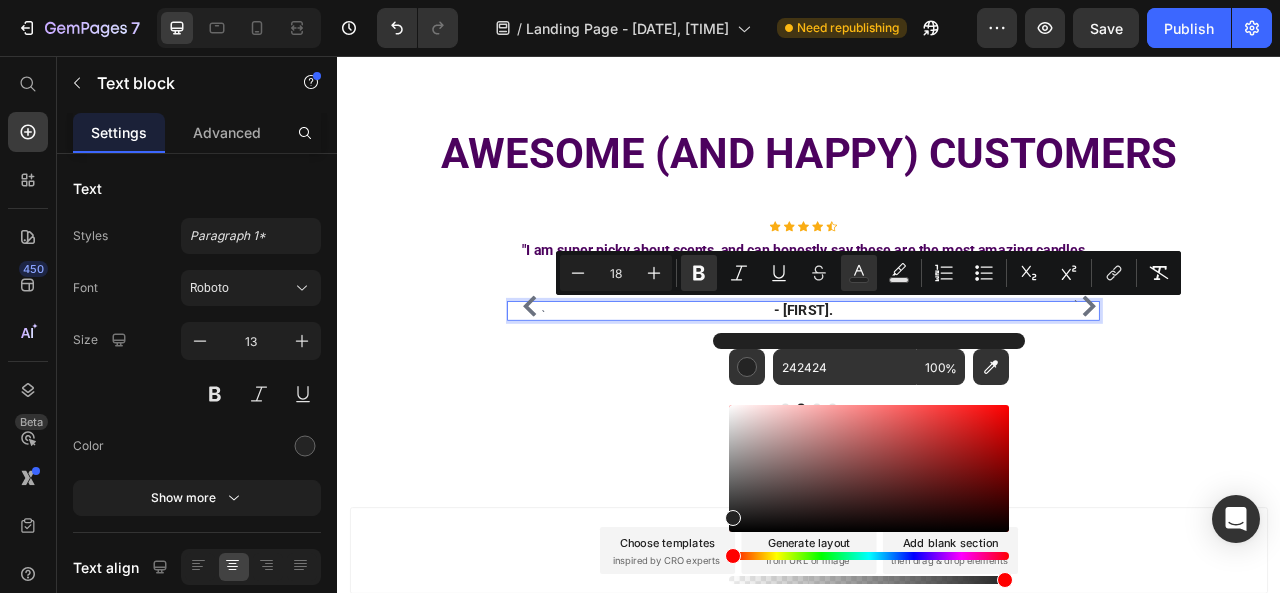 type on "4C025E" 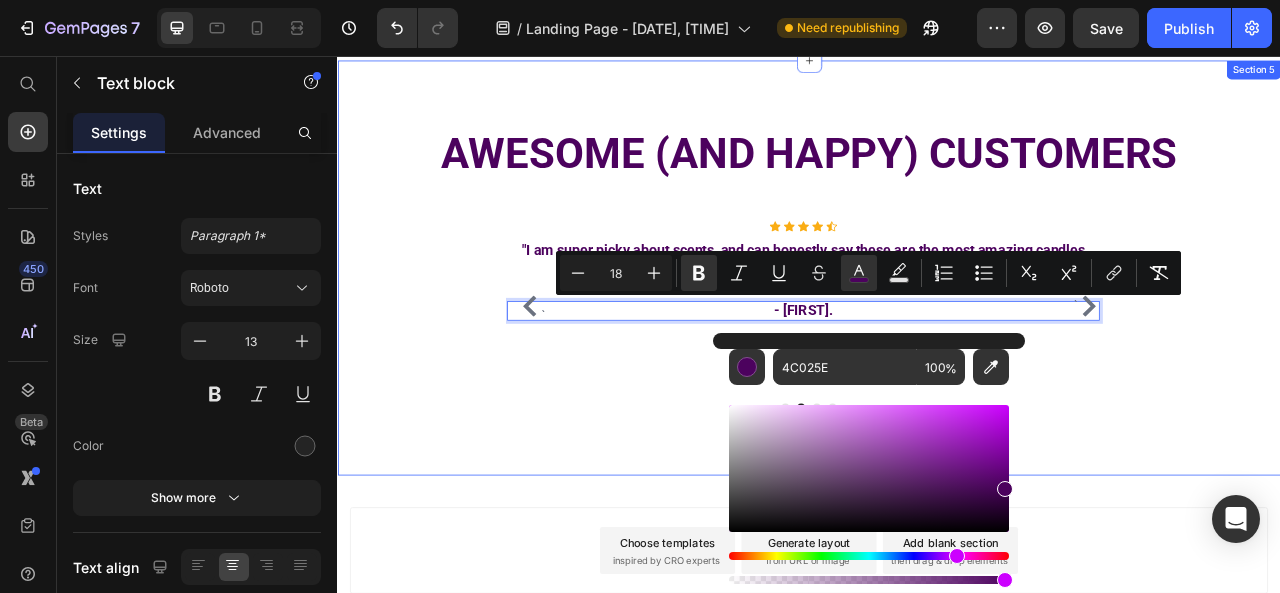 click on "⁠⁠⁠⁠⁠⁠⁠ AWESOME (AND HAPPY) CUSTOMERS Heading Row `                Icon                Icon                Icon                Icon
Icon Icon List Hoz "I am very sensitive to overly strong scents. I like this grapefruit floral candle because it is has a clean citrus smell that is subtle to my senses." Text block - Laura M. Text block                Icon                Icon                Icon                Icon
Icon Icon List Hoz "I am super picky about scents, and can honestly say these are the most amazing candles ever!"  Text block - Duni D. Text block   48                Icon                Icon                Icon                Icon
Icon Icon List Hoz You're walking on a cloud! Heading “ These shoes are everything I hoped they would be ! So comfortable so lightweight and absolutely slip on as easily as they say they do - I will definitely be a repeat customer.” Text block - Ryan S. Text block                Icon                Icon Icon" at bounding box center [937, 326] 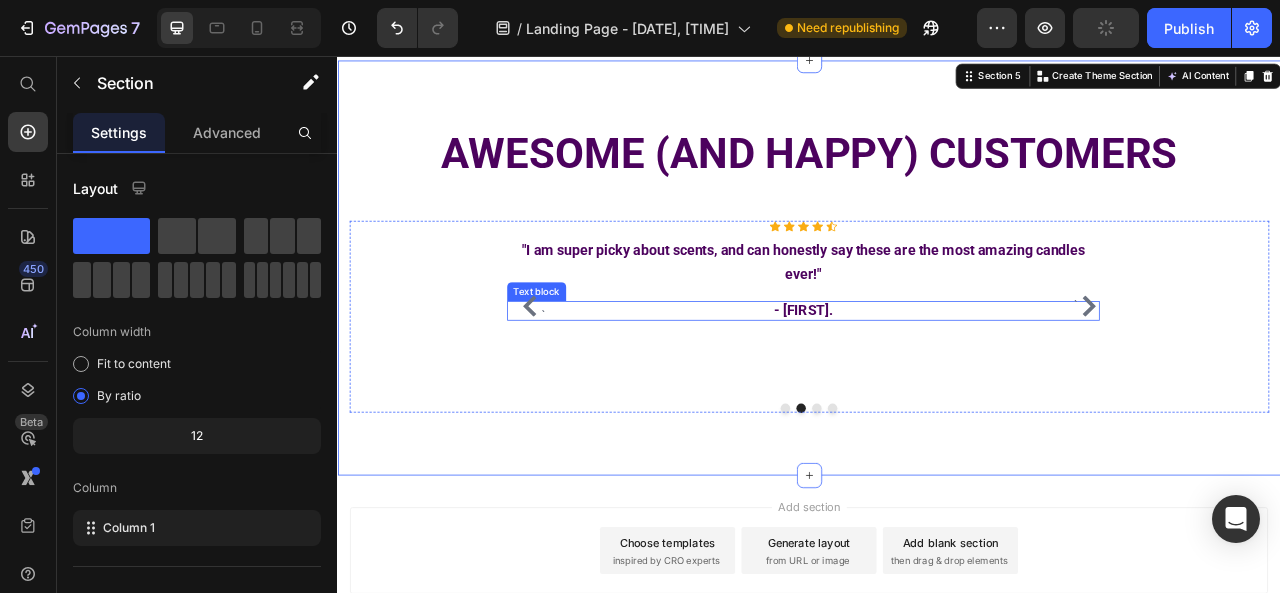 click on "- [LAST] [FIRST]" at bounding box center (929, 379) 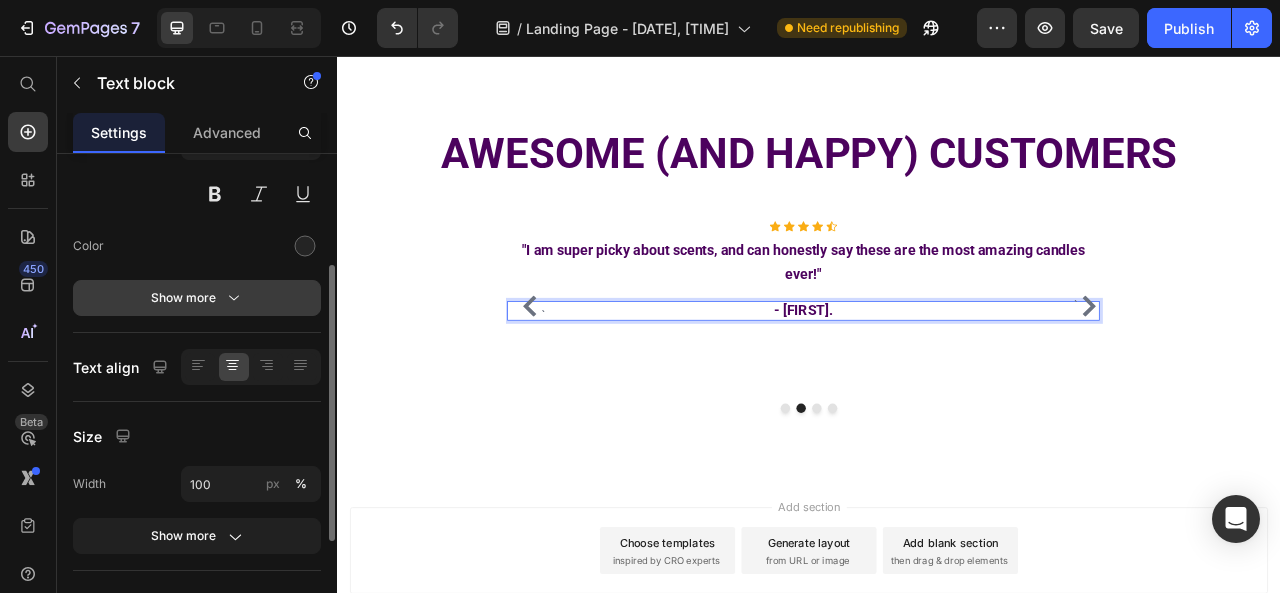 scroll, scrollTop: 0, scrollLeft: 0, axis: both 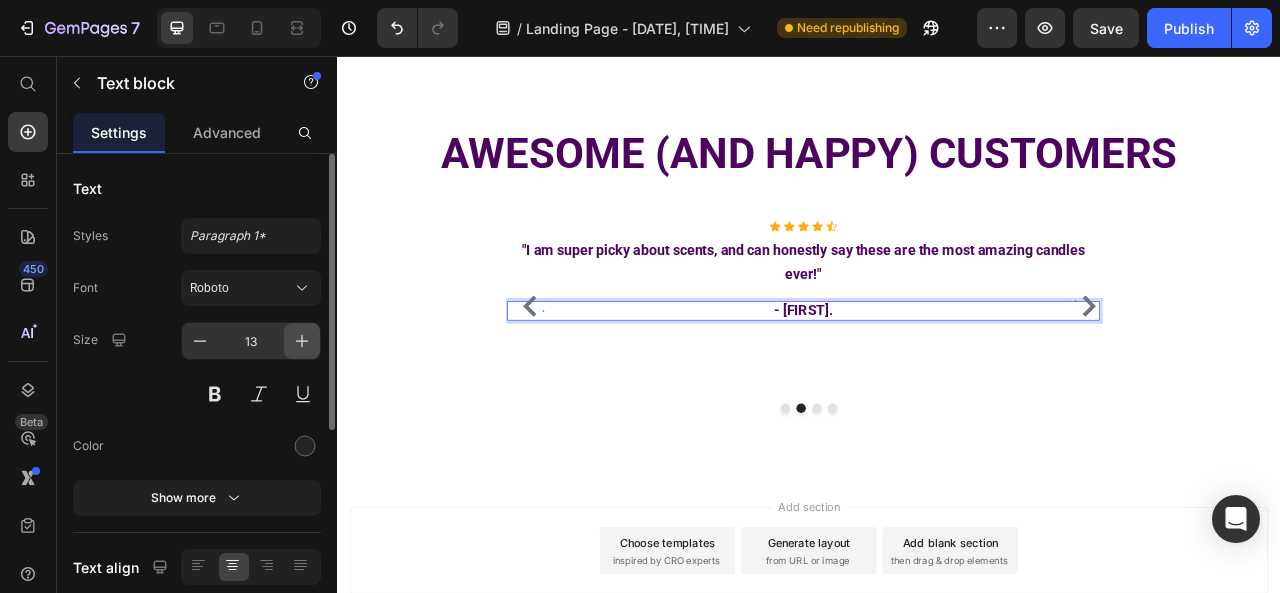 click 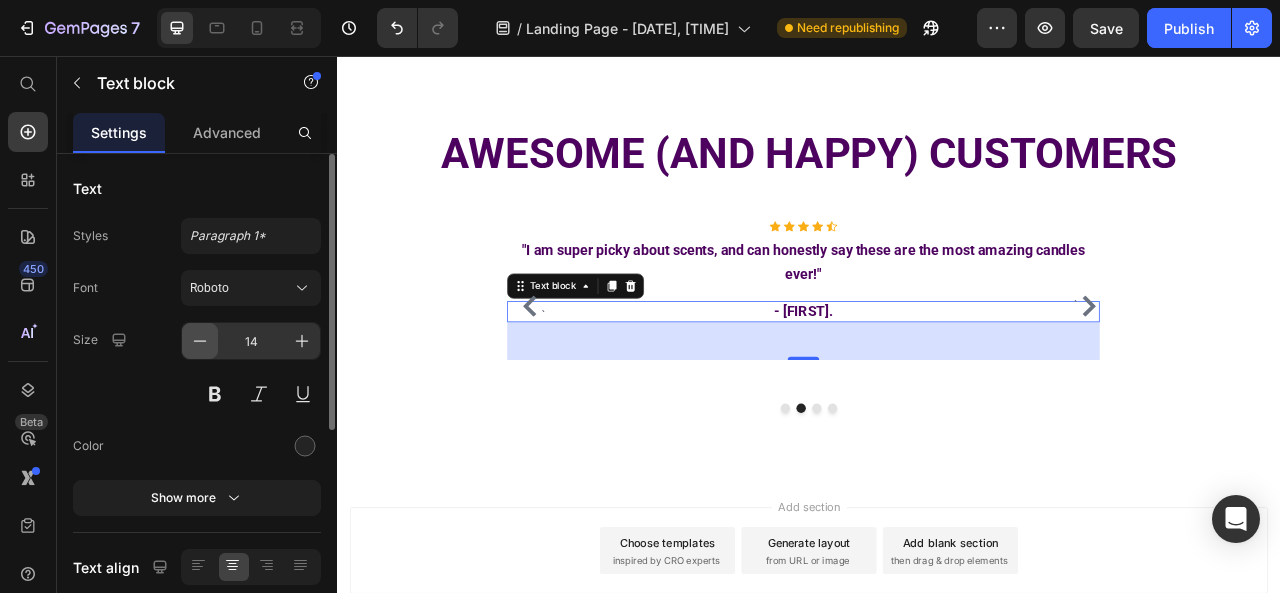 click 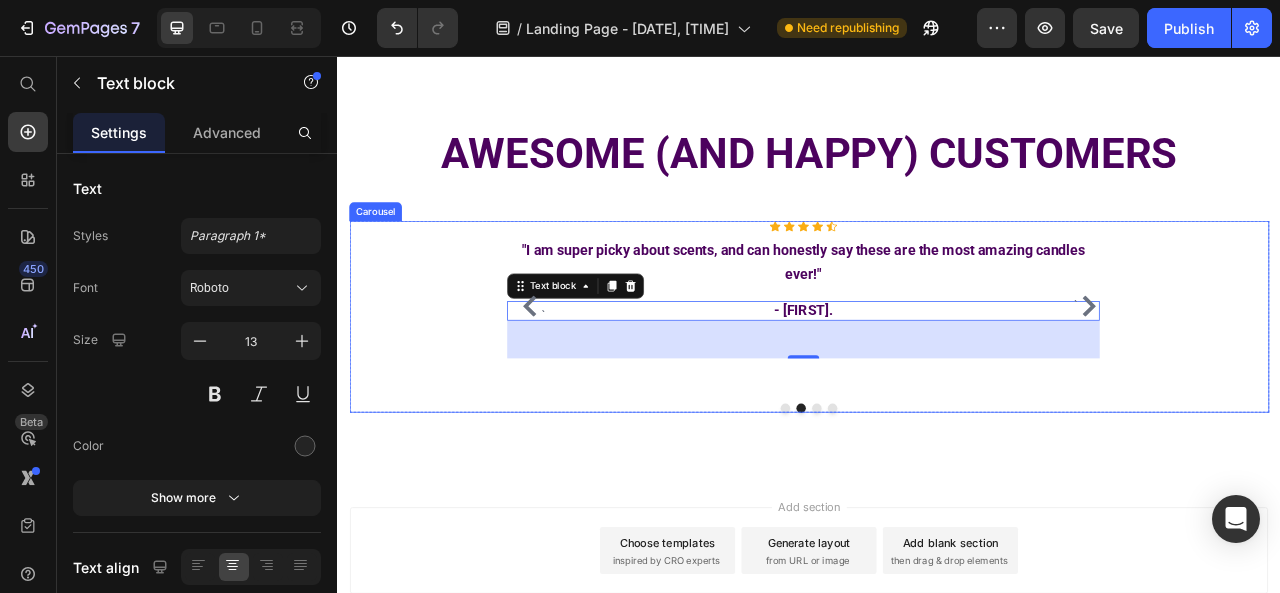 click at bounding box center [937, 504] 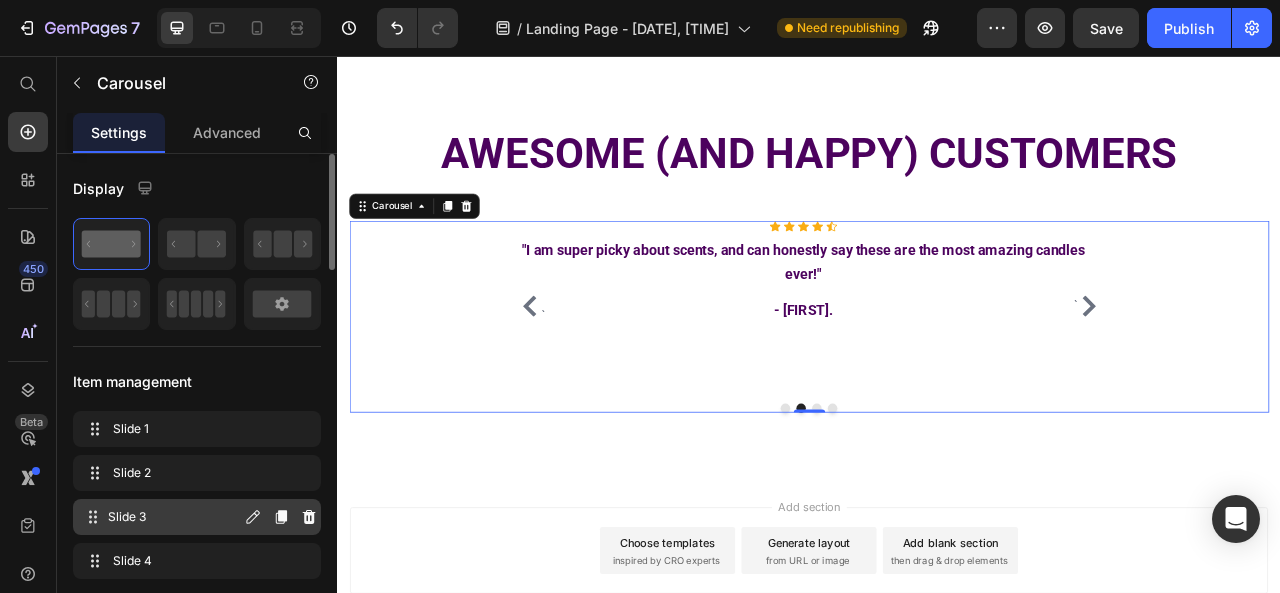 click on "Slide 3 Slide 3" at bounding box center [161, 517] 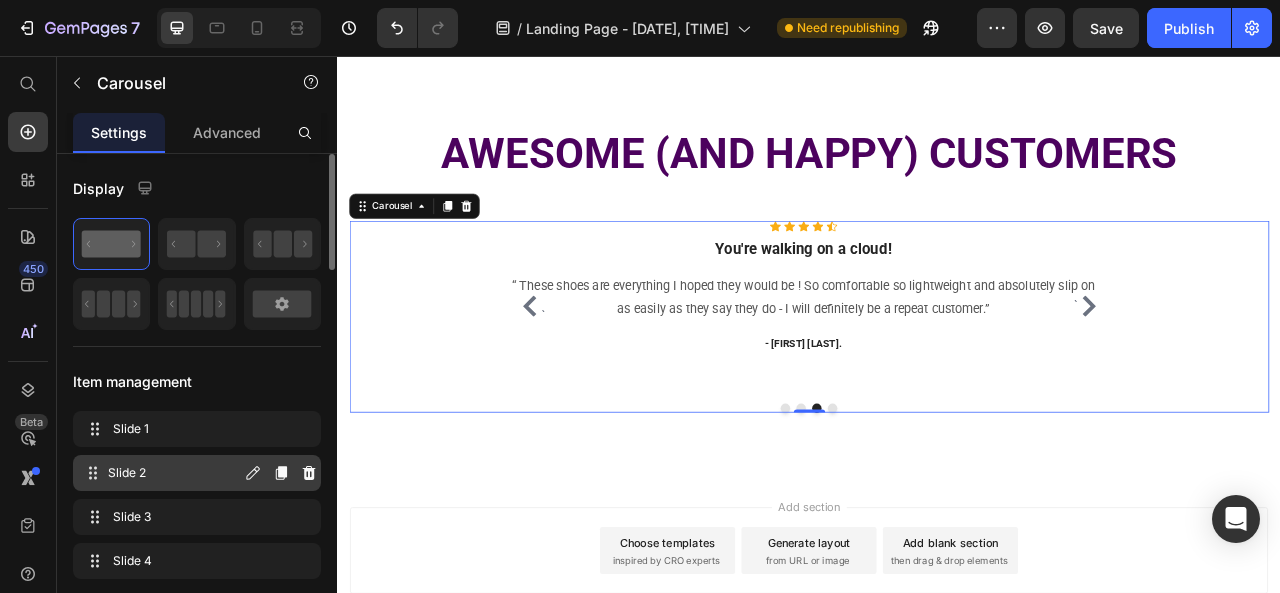click on "Slide 2" at bounding box center [174, 473] 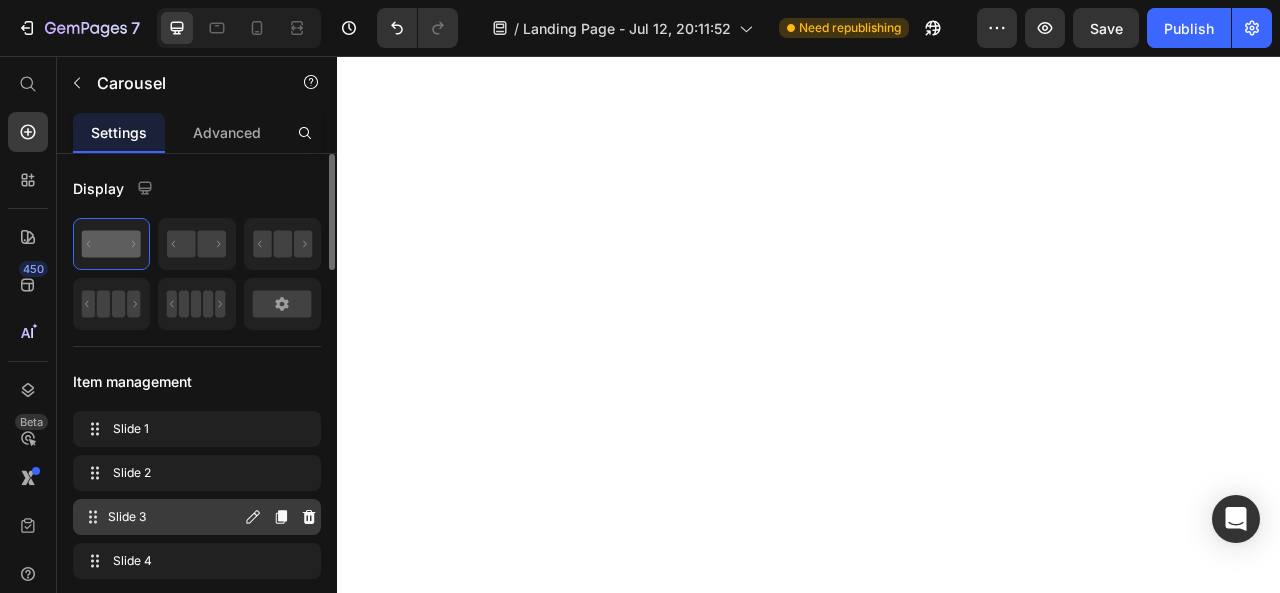scroll, scrollTop: 0, scrollLeft: 0, axis: both 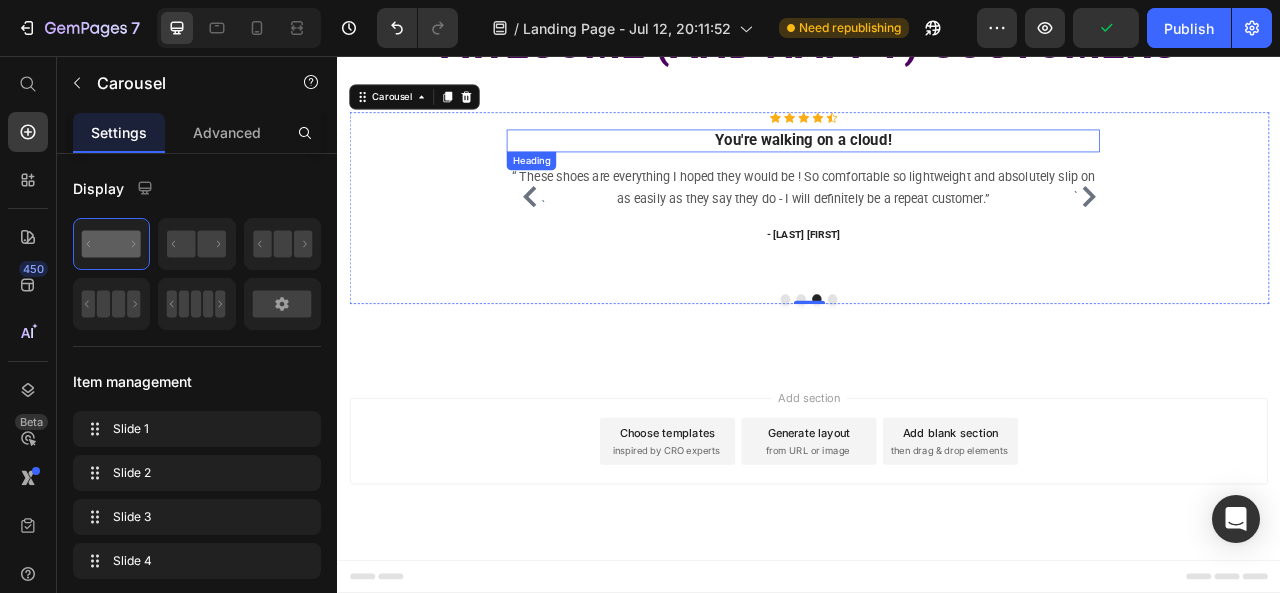 click on "You're walking on a cloud!" at bounding box center [929, 163] 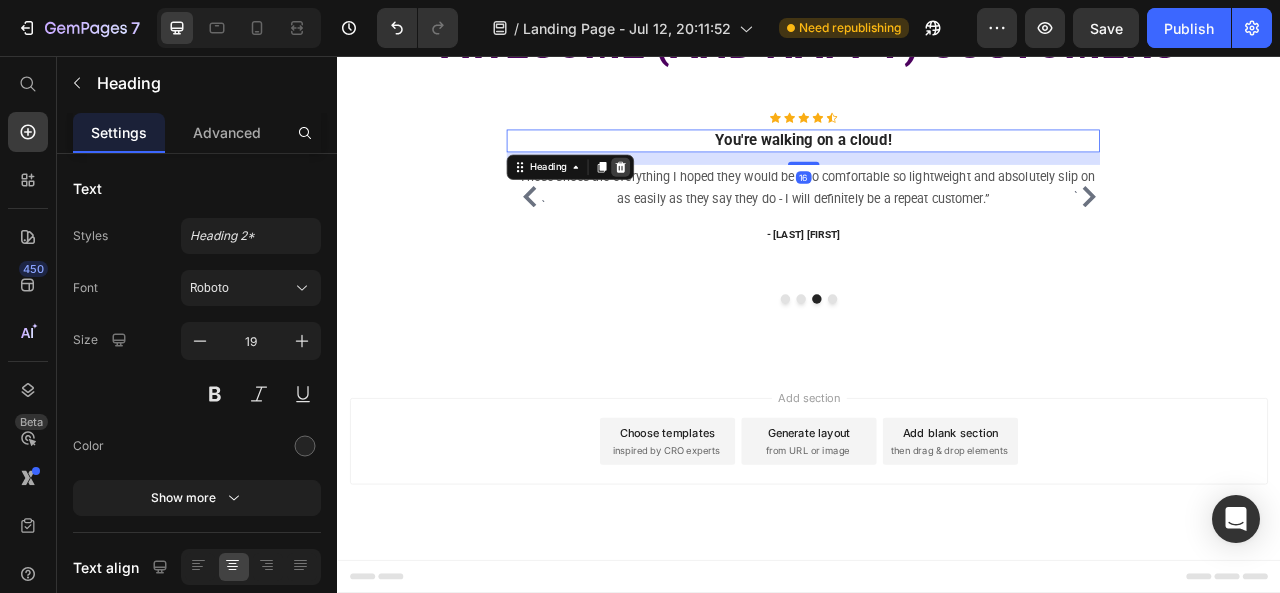 click 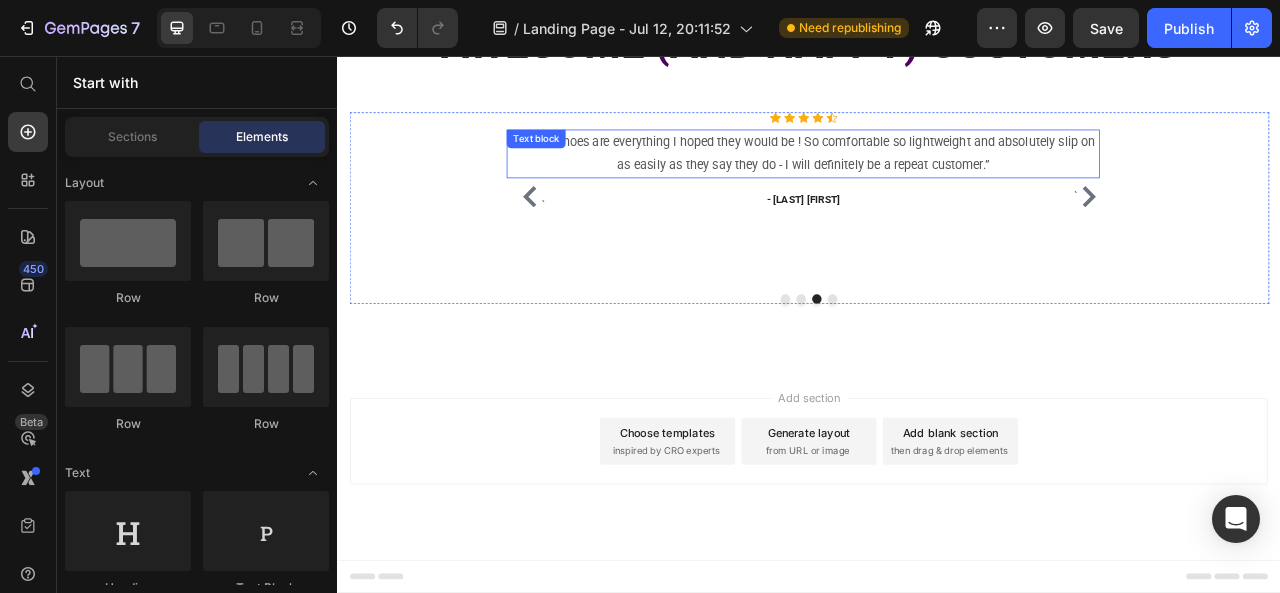click on "“ These shoes are everything I hoped they would be ! So comfortable so lightweight and absolutely slip on as easily as they say they do - I will definitely be a repeat customer.”" at bounding box center [929, 180] 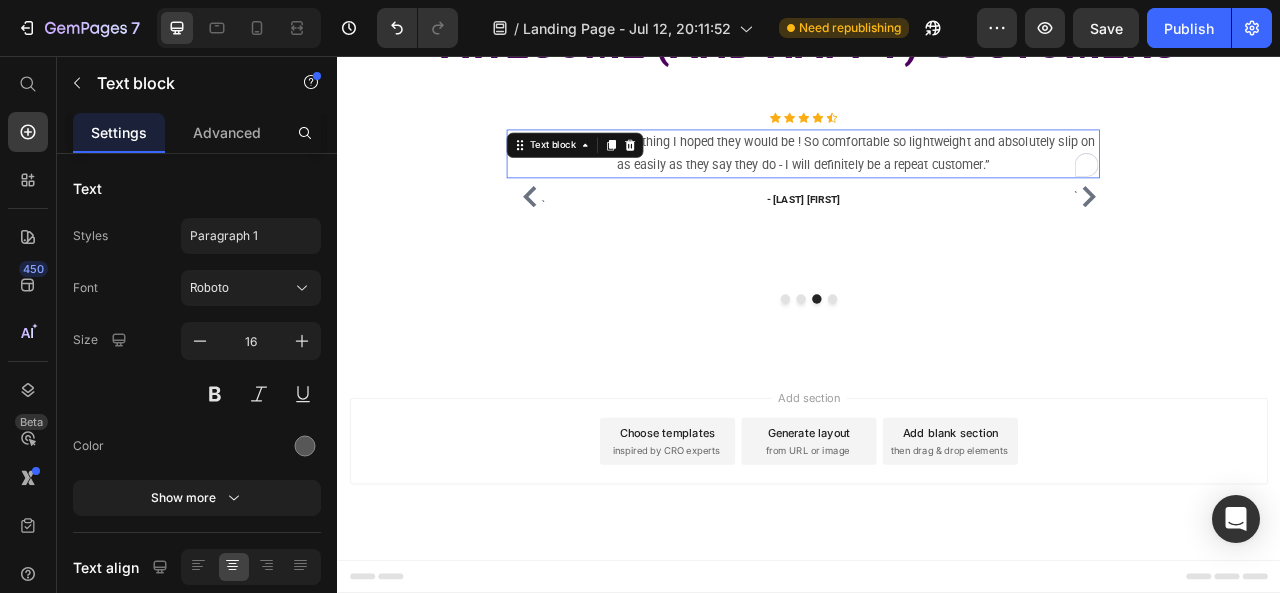 click on "“ These shoes are everything I hoped they would be ! So comfortable so lightweight and absolutely slip on as easily as they say they do - I will definitely be a repeat customer.”" at bounding box center [929, 180] 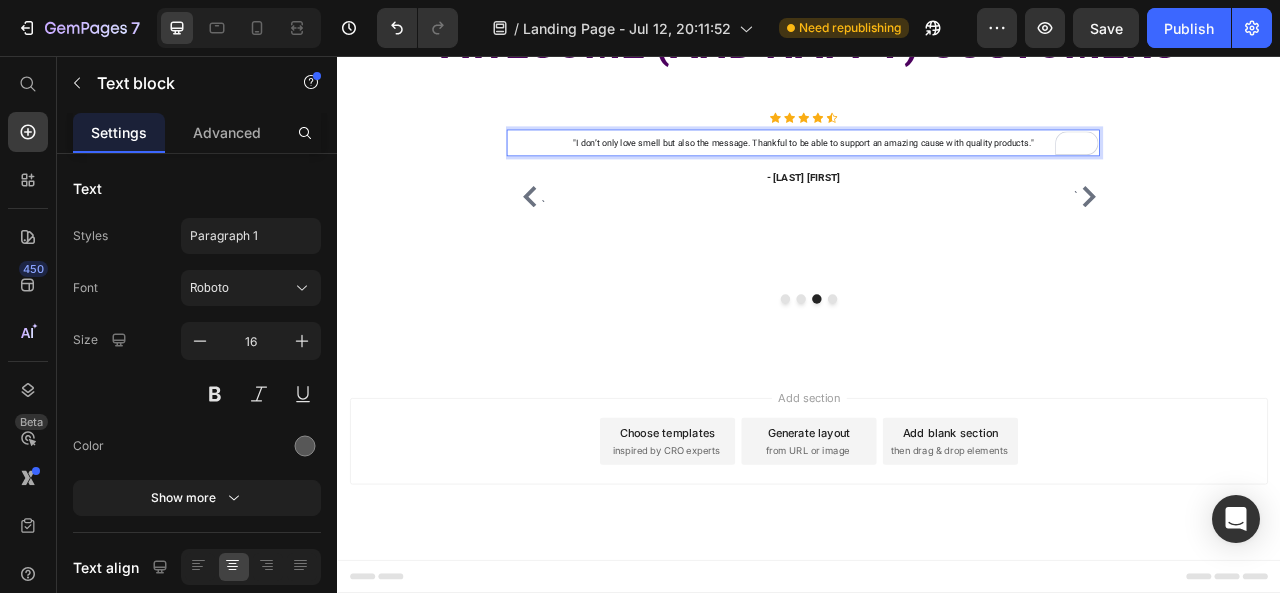 click on ""I don’t only love smell but also the message. Thankful to be able to support an amazing cause with quality products."" at bounding box center (929, 166) 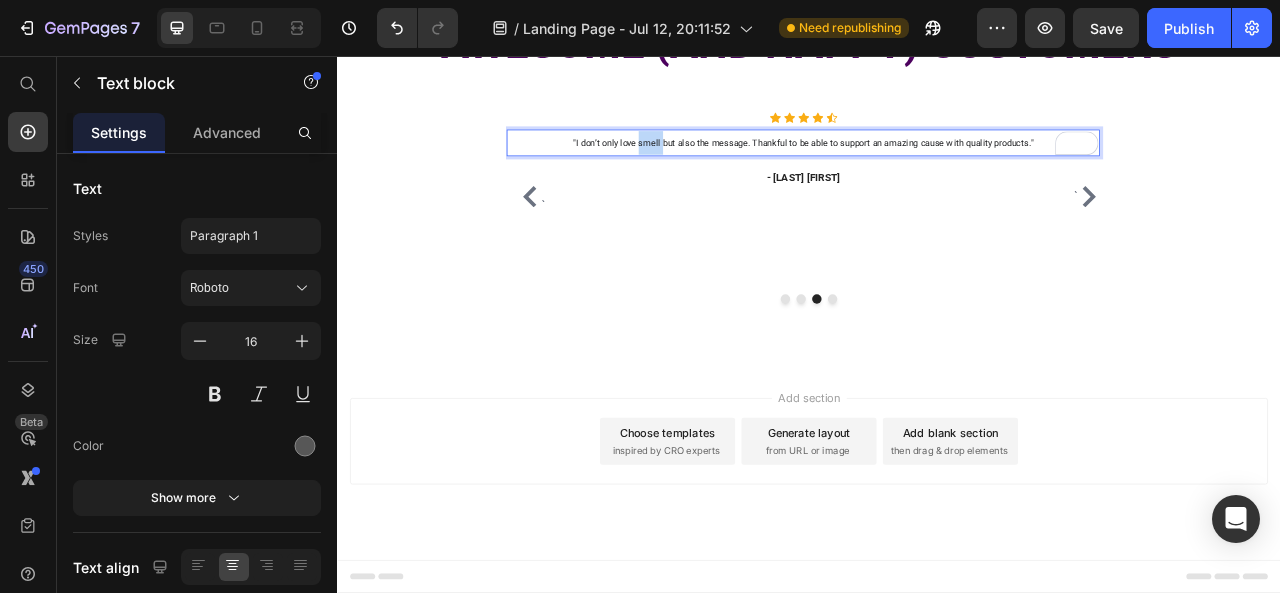 click on ""I don’t only love smell but also the message. Thankful to be able to support an amazing cause with quality products."" at bounding box center [929, 166] 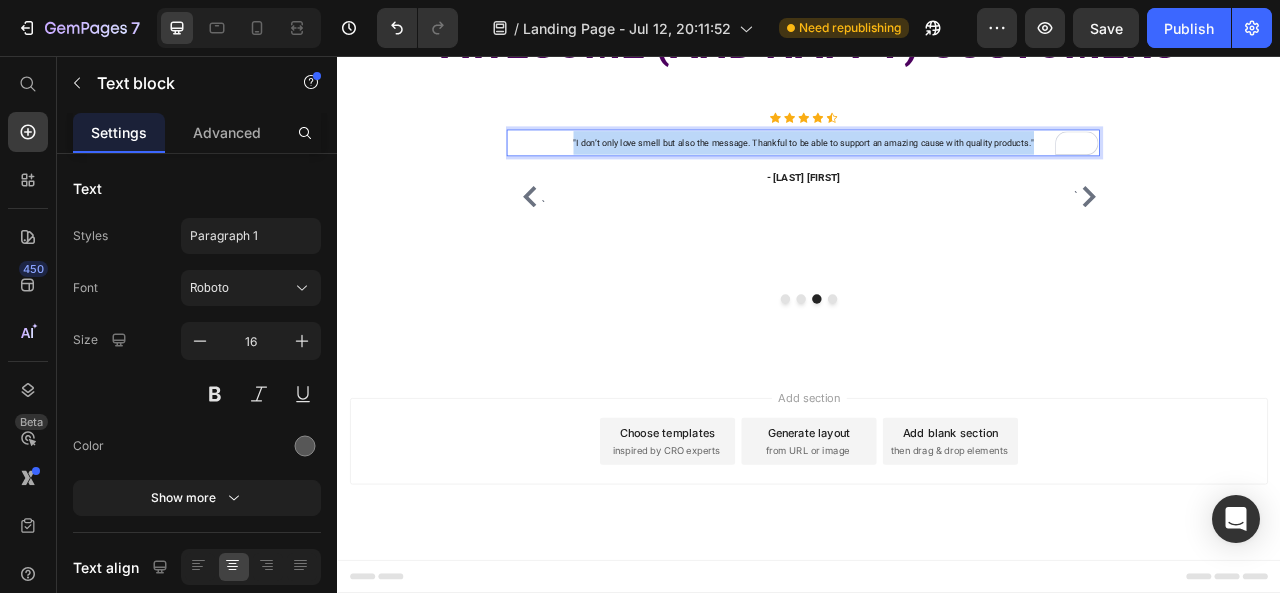 click on ""I don’t only love smell but also the message. Thankful to be able to support an amazing cause with quality products."" at bounding box center [929, 166] 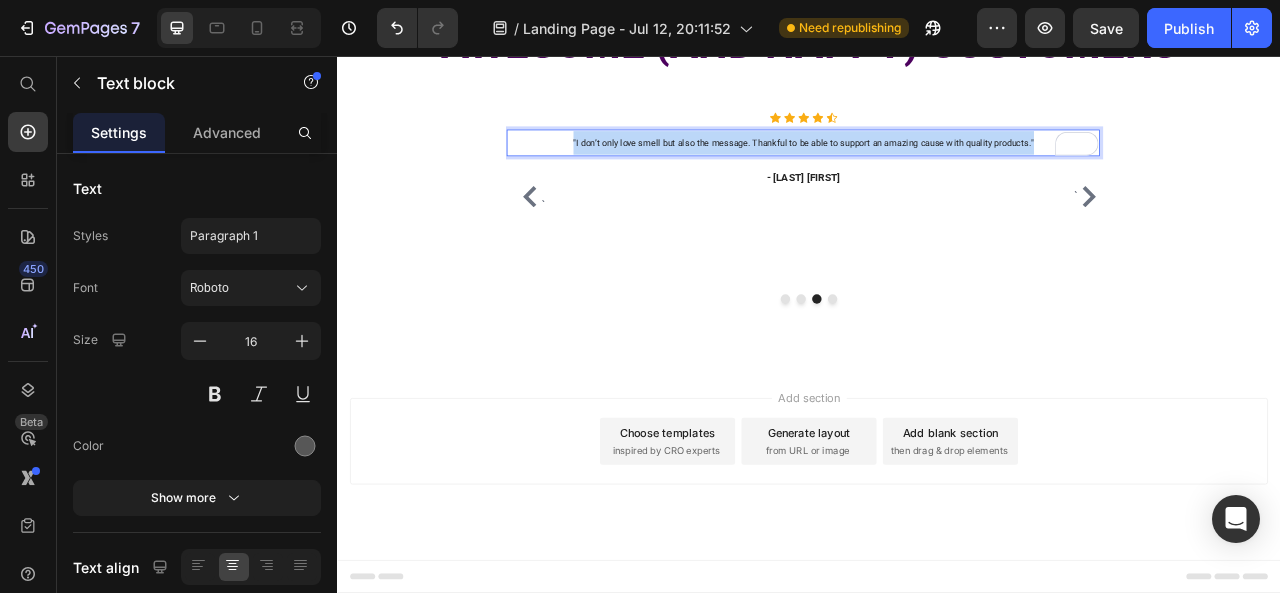 click on ""I don’t only love smell but also the message. Thankful to be able to support an amazing cause with quality products."" at bounding box center (929, 166) 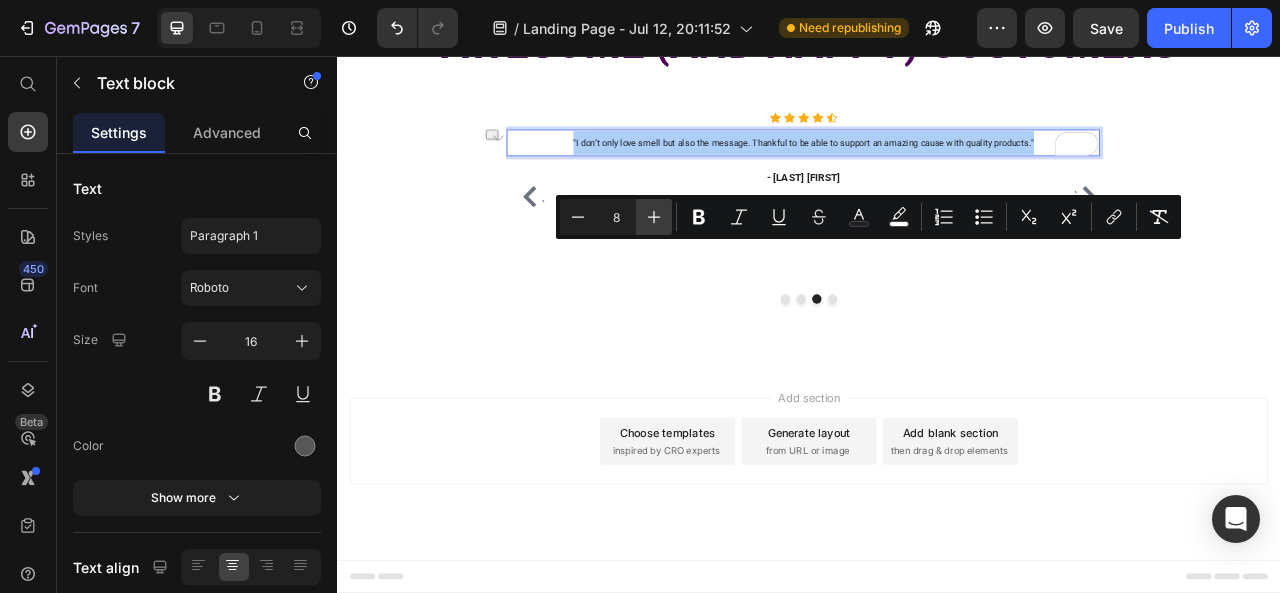 click on "Plus" at bounding box center [654, 217] 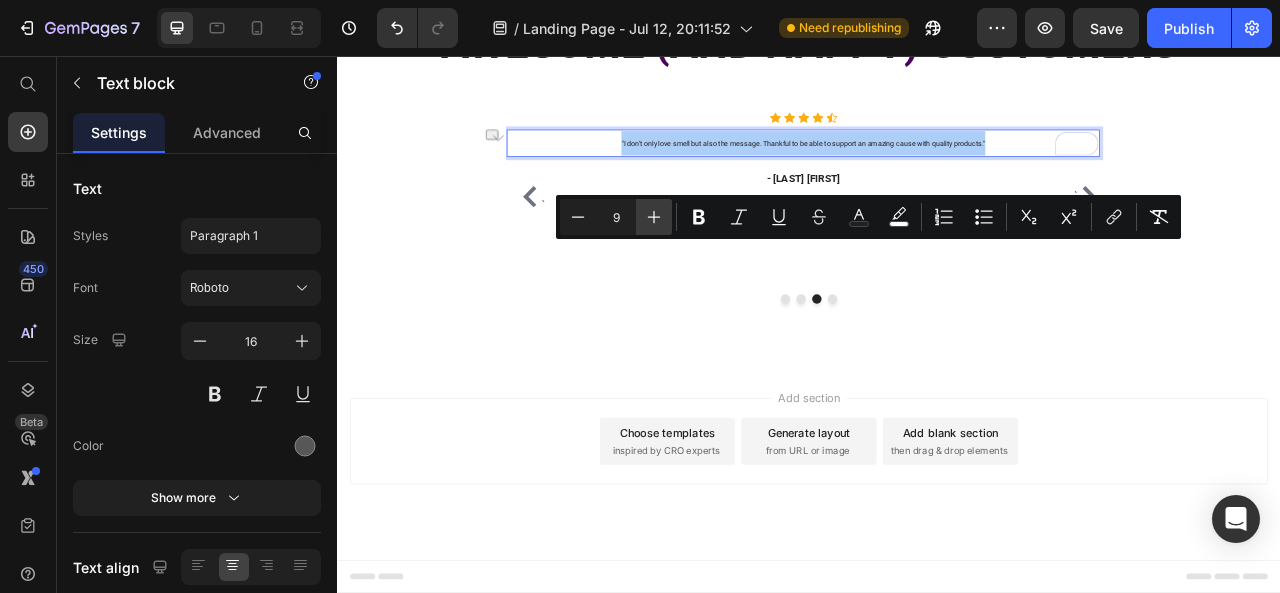 click on "Plus" at bounding box center [654, 217] 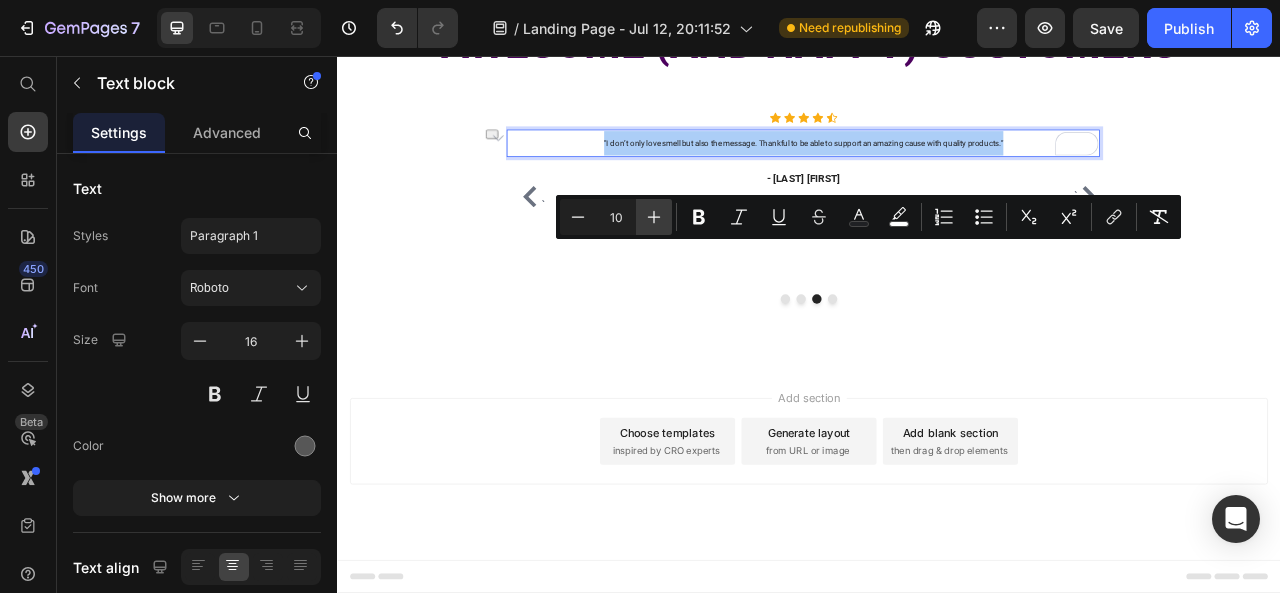 click on "Plus" at bounding box center [654, 217] 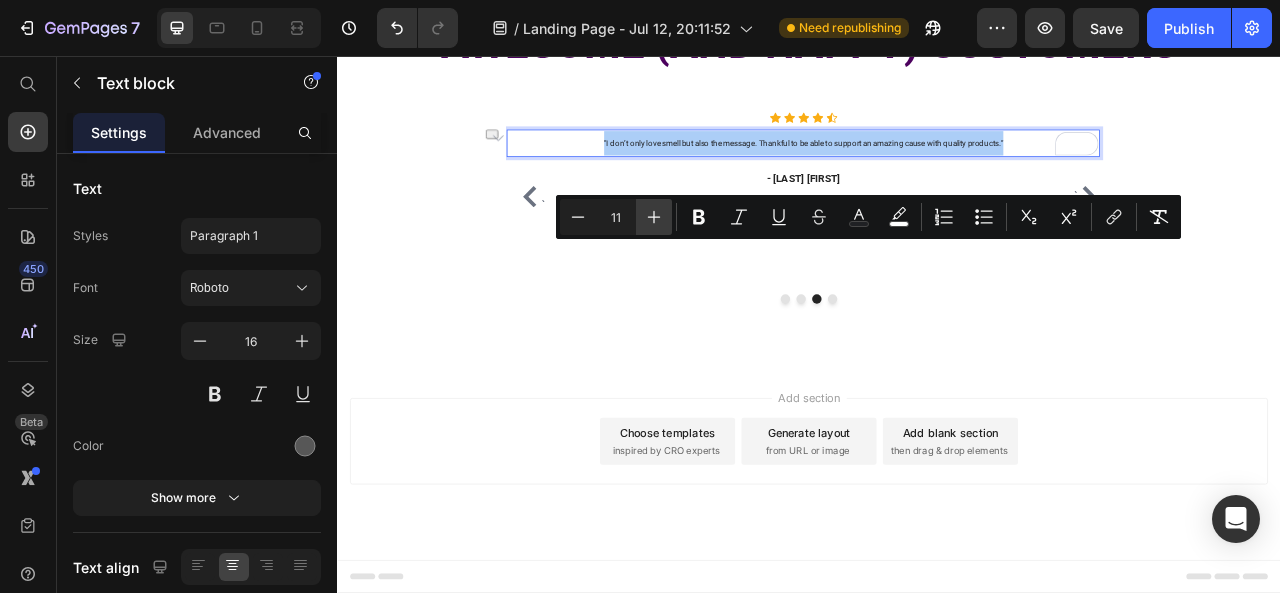 click on "Plus" at bounding box center [654, 217] 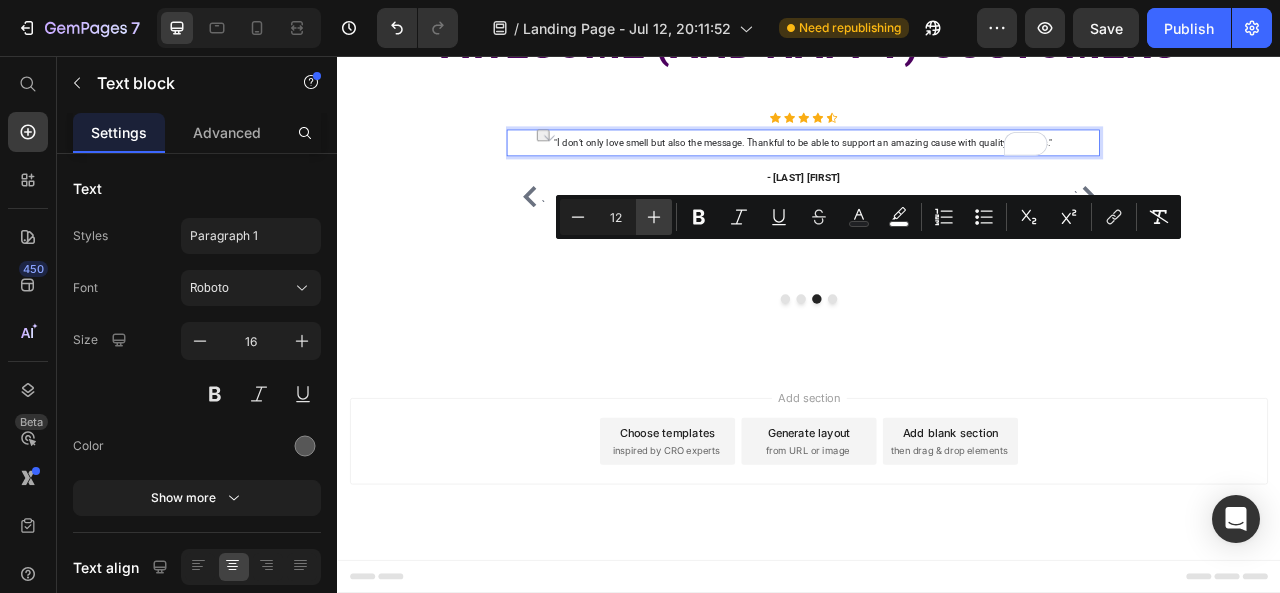 click on "Plus" at bounding box center (654, 217) 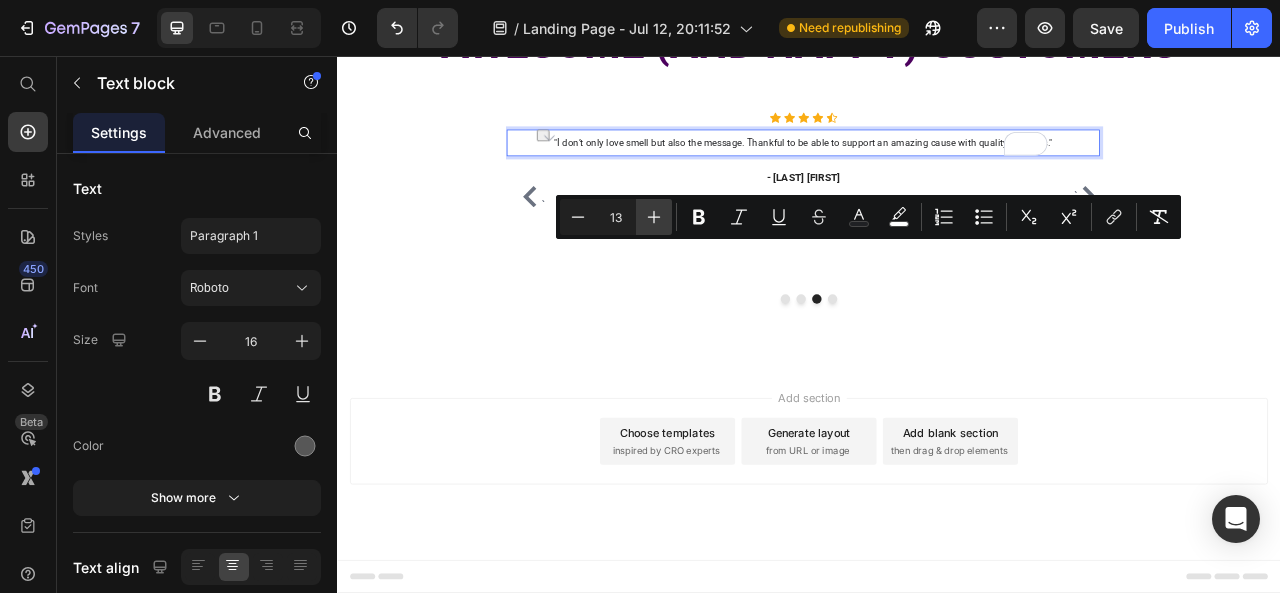 click on "Plus" at bounding box center [654, 217] 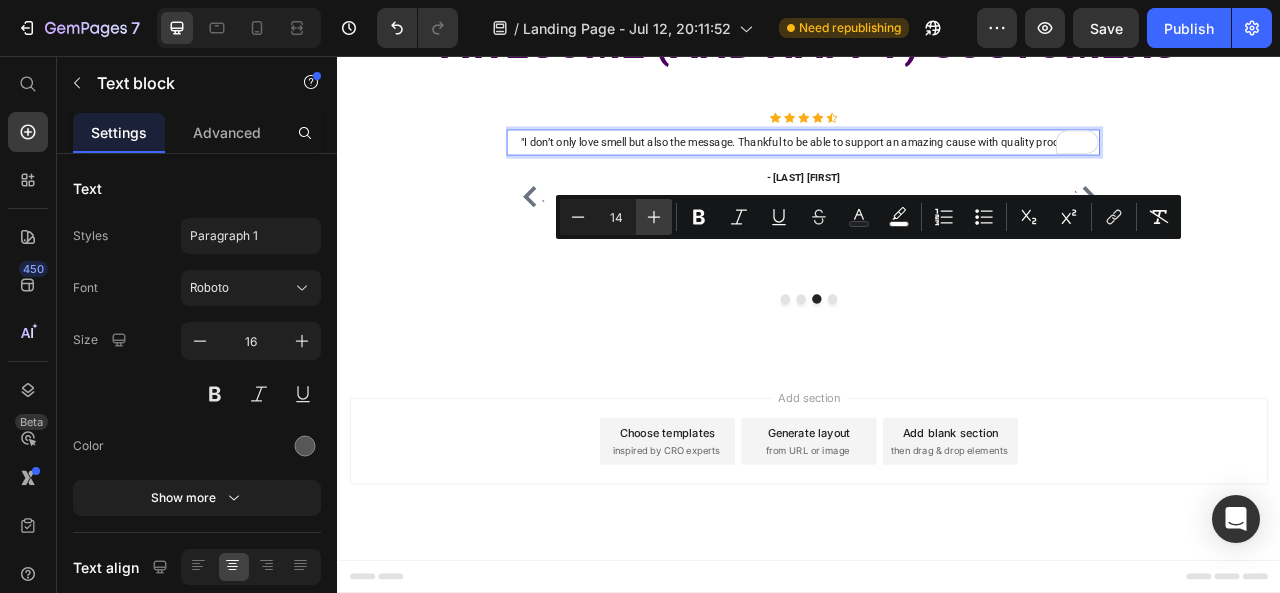click on "Plus" at bounding box center [654, 217] 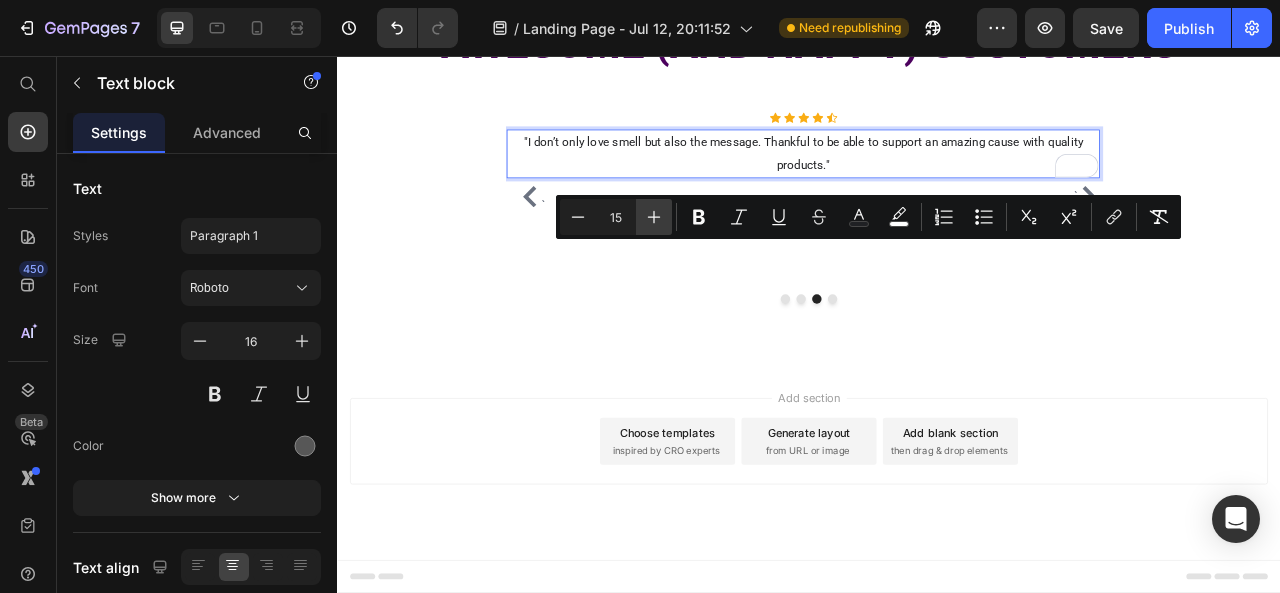 click on "Plus" at bounding box center (654, 217) 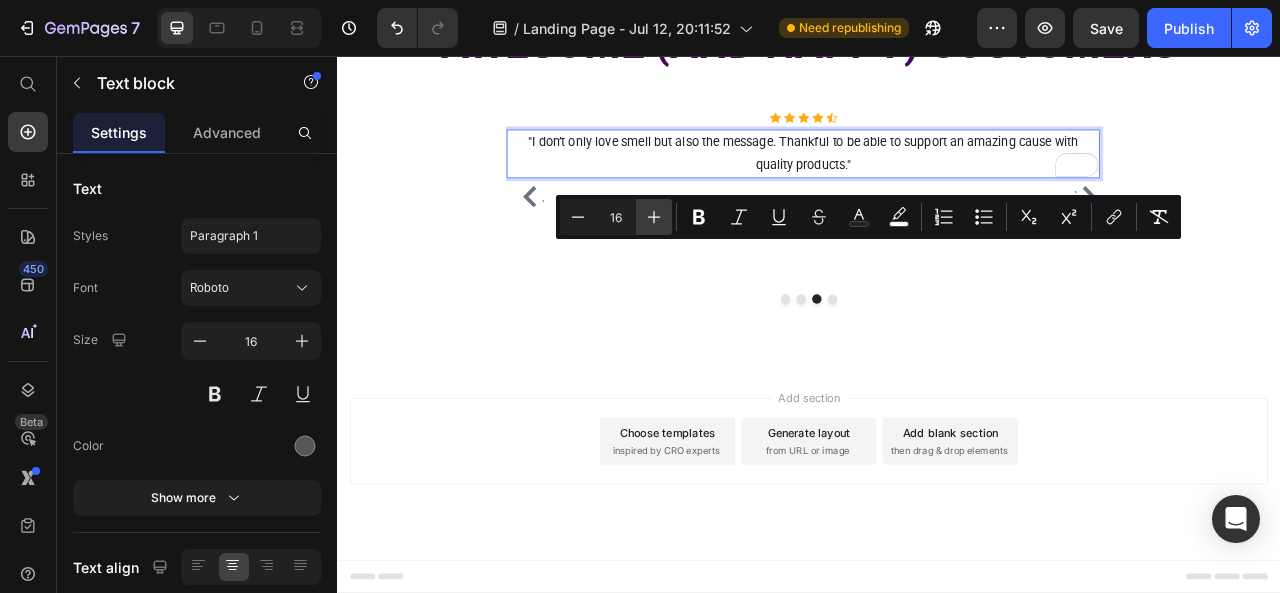 click on "Plus" at bounding box center (654, 217) 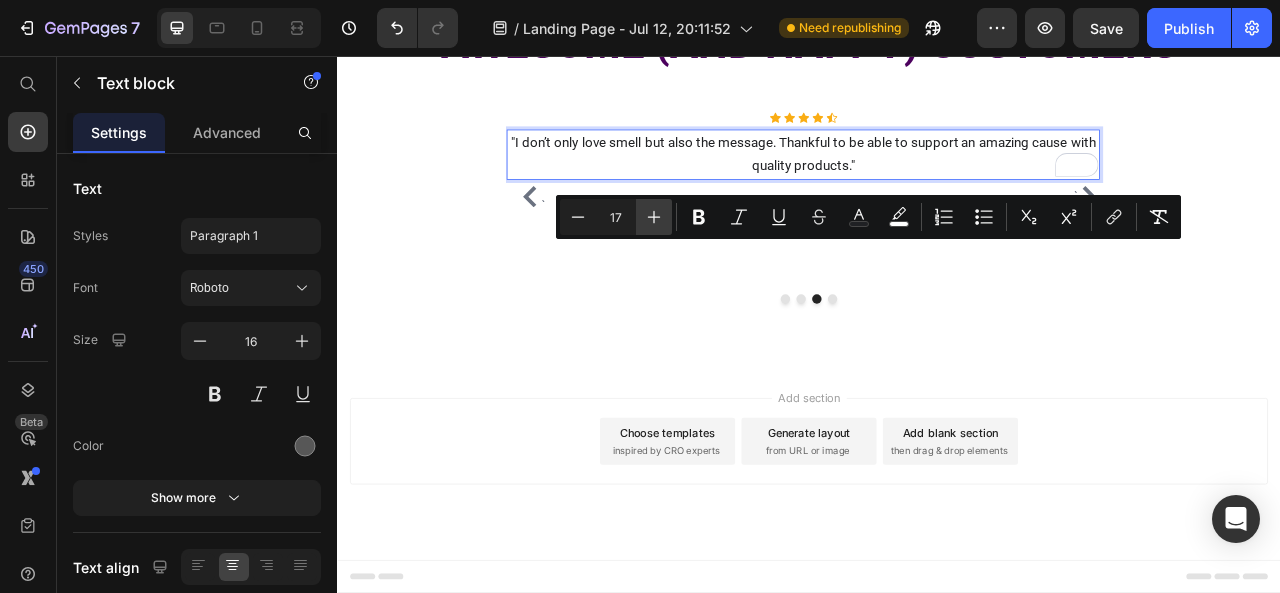 click on "Plus" at bounding box center [654, 217] 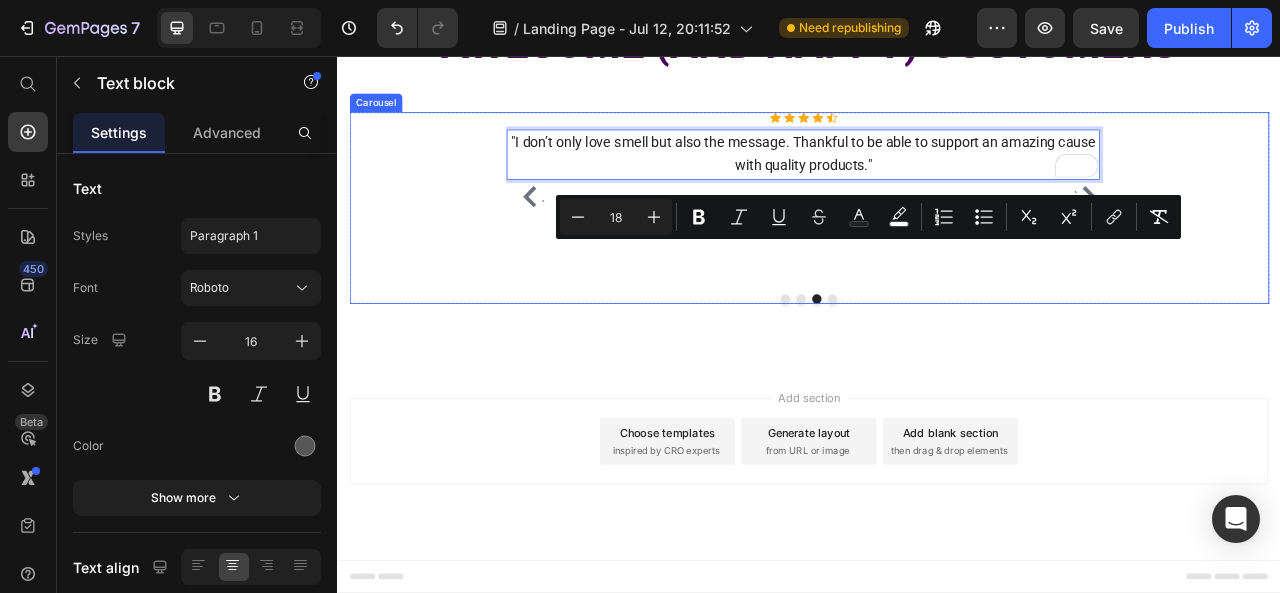 click on "`                Icon                Icon                Icon                Icon
Icon Icon List Hoz "I am very sensitive to overly strong scents. I like this grapefruit floral candle because it is has a clean citrus smell that is subtle to my senses." Text block - [LAST] [FIRST]. Text block                Icon                Icon                Icon                Icon
Icon Icon List Hoz "I am super picky about scents, and can honestly say these are the most amazing candles ever!"  Text block - [LAST] [FIRST]. Text block                Icon                Icon                Icon                Icon
Icon Icon List Hoz "I don’t only love smell but also the message. Thankful to be able to support an amazing cause with quality products." Text block   16 - [LAST] [FIRST]. Text block                Icon                Icon                Icon                Icon
Icon Icon List Hoz You're walking on a cloud! Heading Text block - [LAST] [FIRST]. Text block `" at bounding box center (937, 249) 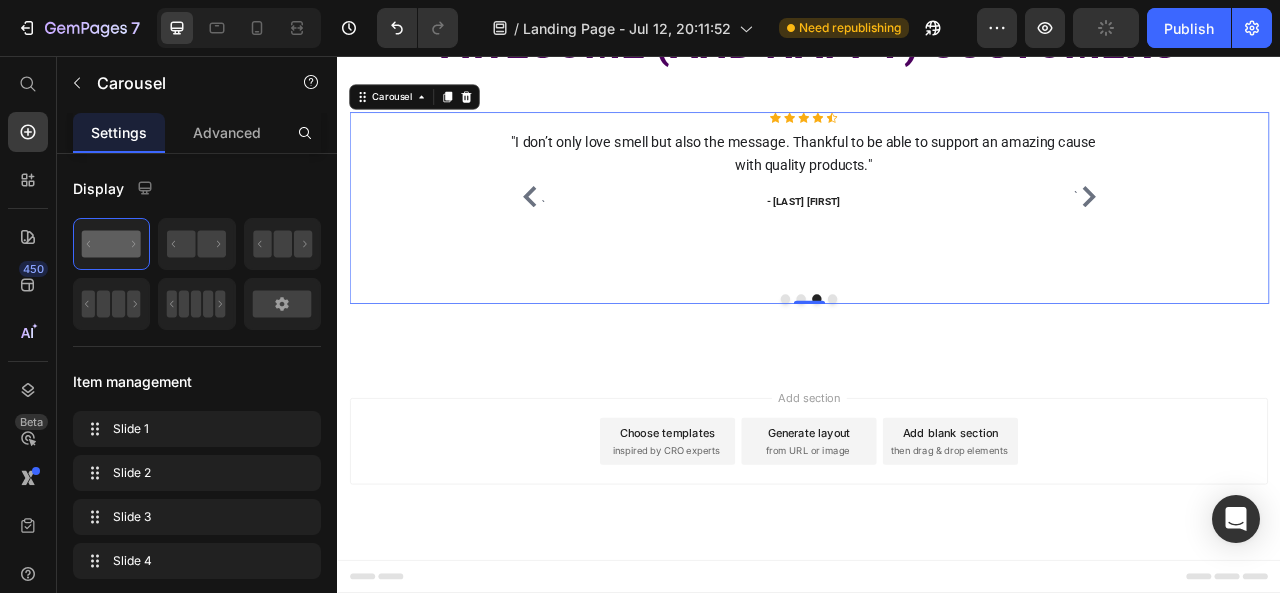 click on "Icon                Icon                Icon                Icon
Icon Icon List Hoz "I don’t only love smell but also the message. Thankful to be able to support an amazing cause with quality products." Text block - [LAST] [FIRST]. Text block" at bounding box center (929, 235) 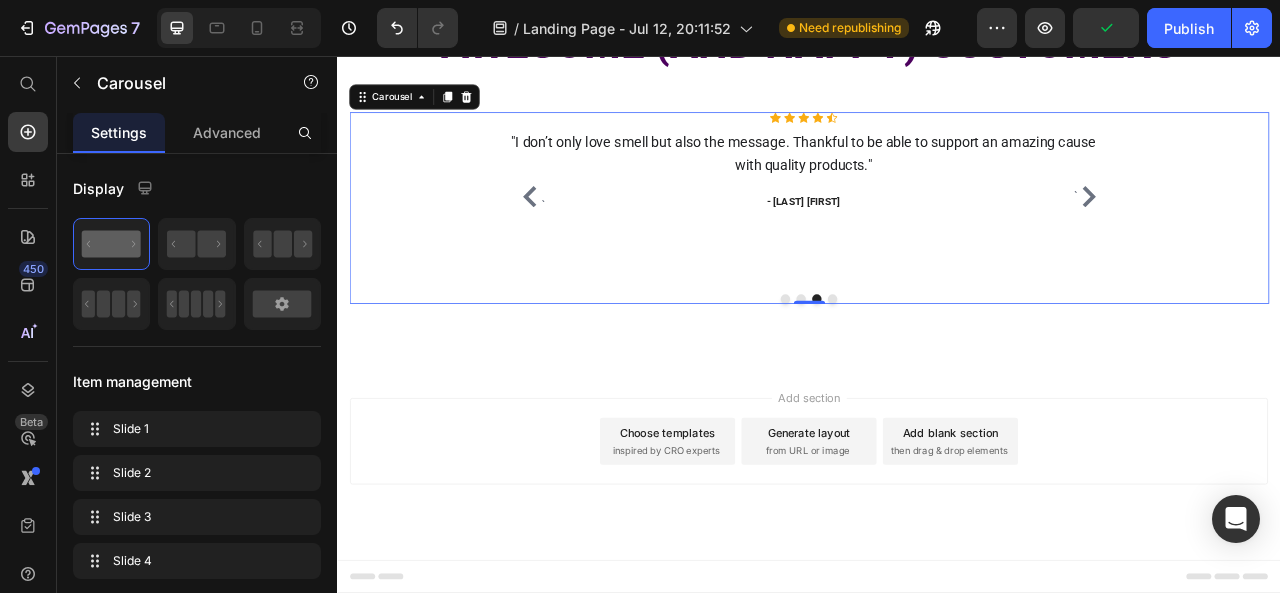 click 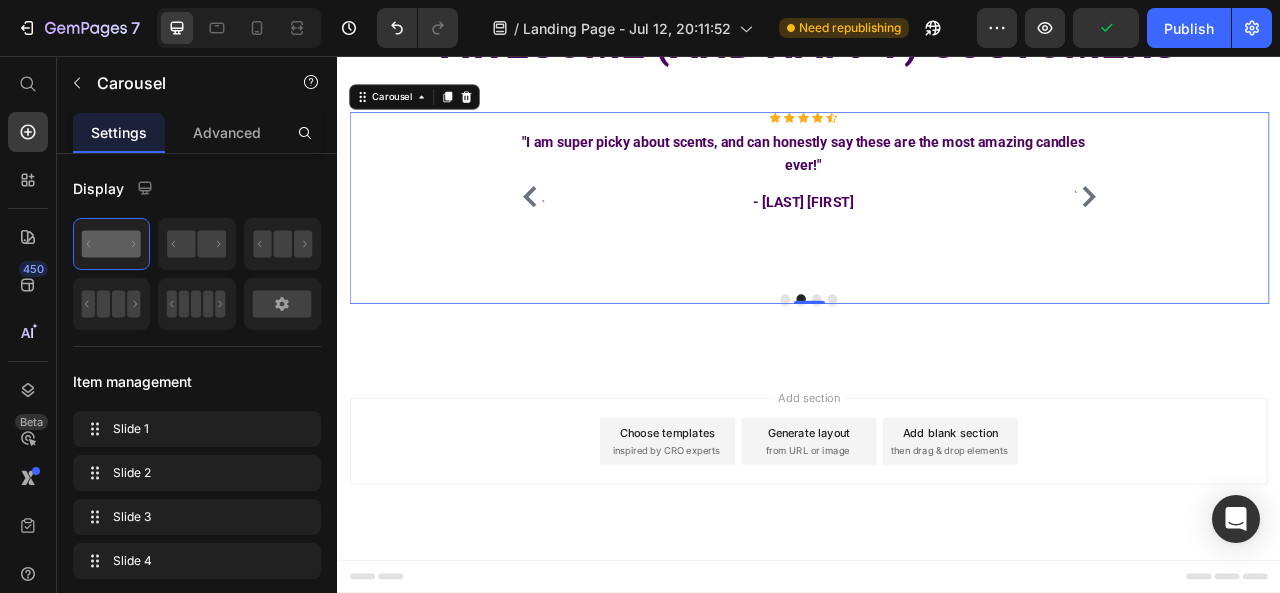 click 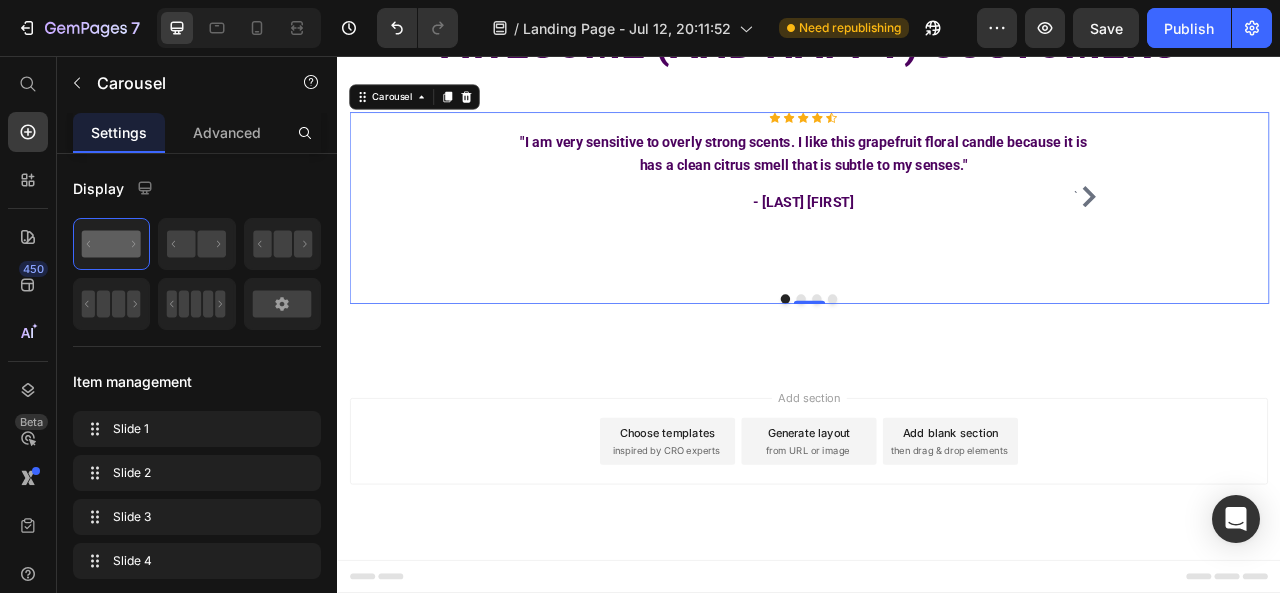 click on "Icon                Icon                Icon                Icon
Icon Icon List Hoz "I am very sensitive to overly strong scents. I like this grapefruit floral candle because it is has a clean citrus smell that is subtle to my senses." Text block - [LAST] [FIRST]. Text block" at bounding box center [929, 235] 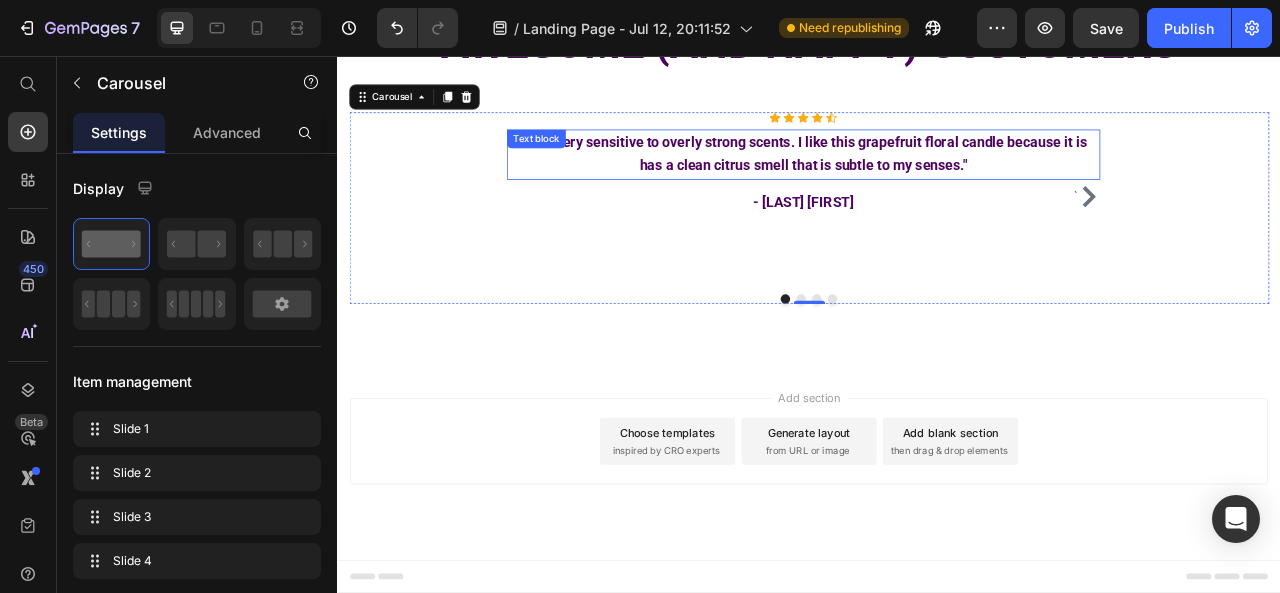 click on ""I am very sensitive to overly strong scents. I like this grapefruit floral candle because it is has a clean citrus smell that is subtle to my senses."" at bounding box center [929, 179] 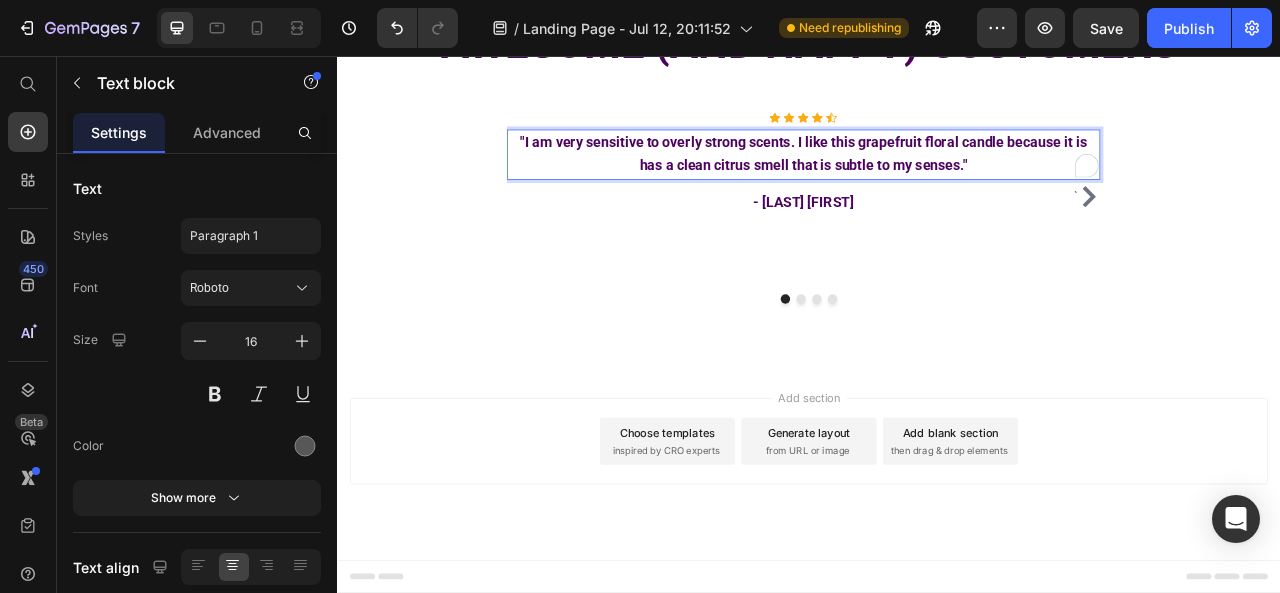 click on ""I am very sensitive to overly strong scents. I like this grapefruit floral candle because it is has a clean citrus smell that is subtle to my senses."" at bounding box center (929, 179) 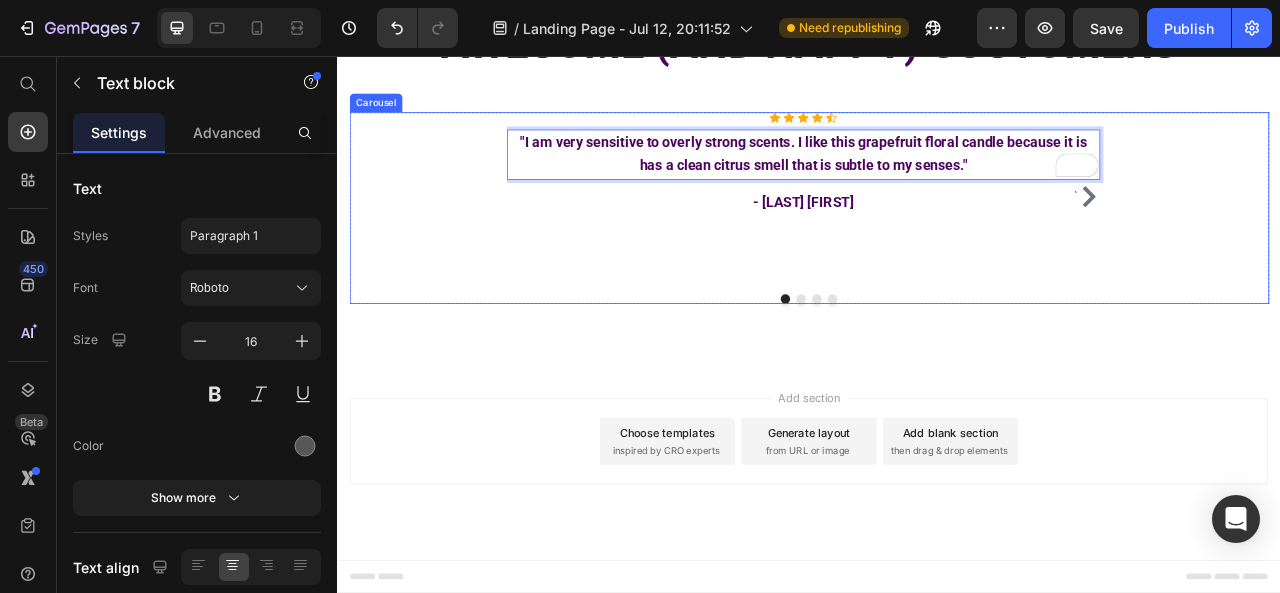click on "Icon                Icon                Icon                Icon
Icon Icon List Hoz "I am very sensitive to overly strong scents. I like this grapefruit floral candle because it is has a clean citrus smell that is subtle to my senses." Text block   16 - [LAST] [FIRST]. Text block" at bounding box center (929, 235) 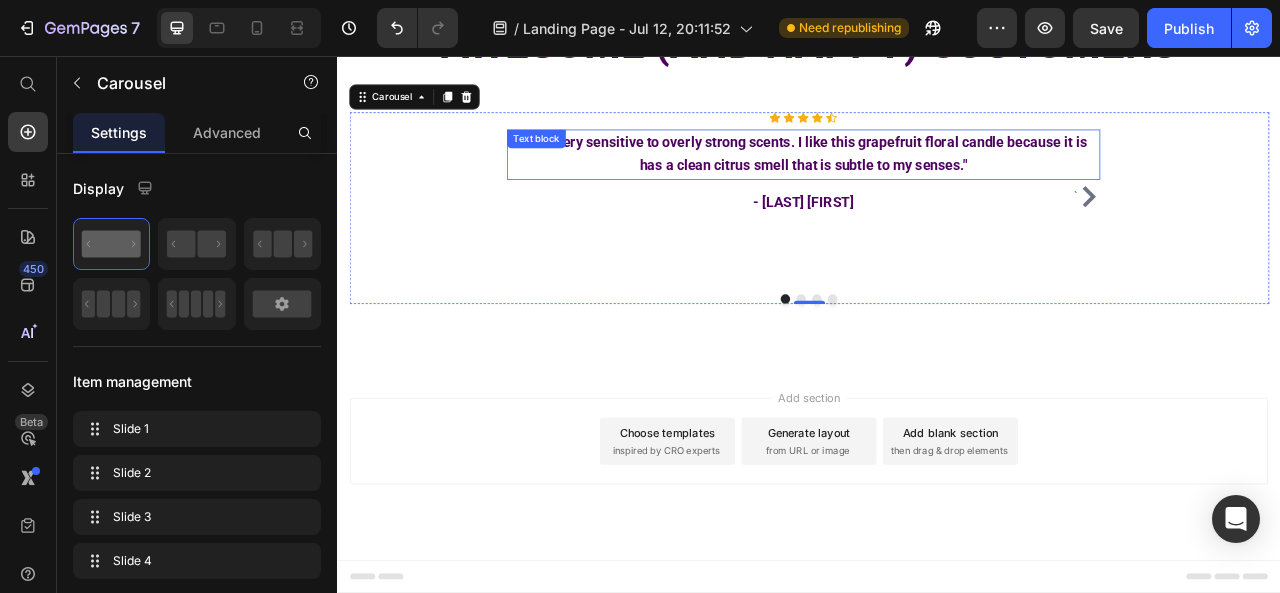 click on ""I am very sensitive to overly strong scents. I like this grapefruit floral candle because it is has a clean citrus smell that is subtle to my senses."" at bounding box center [929, 181] 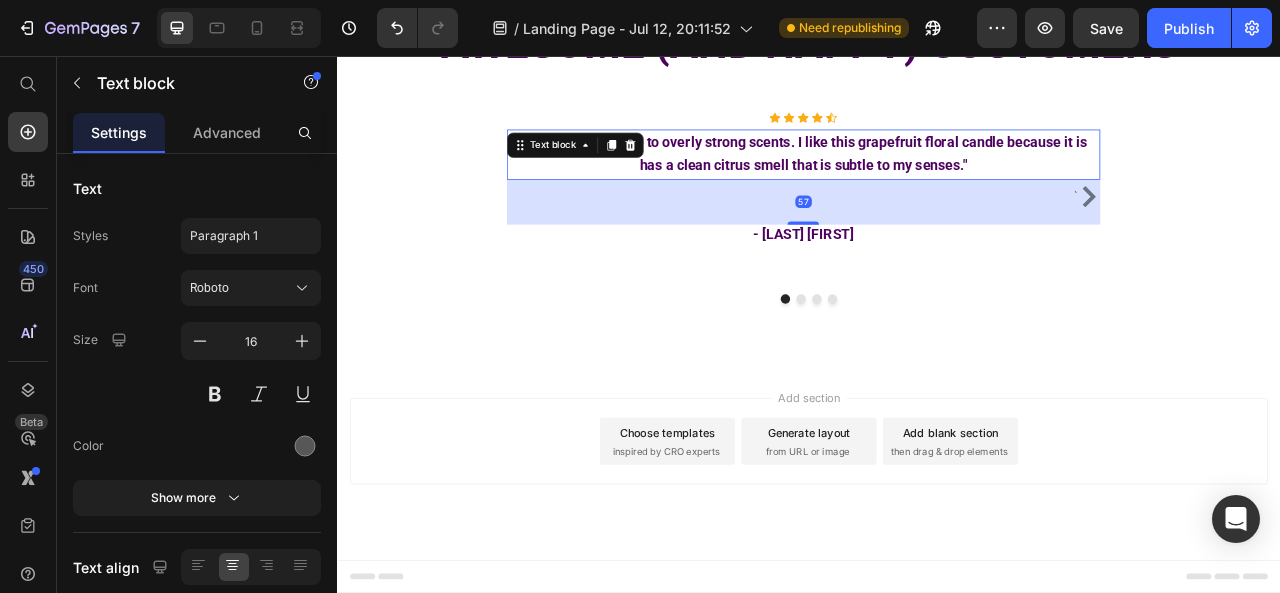 drag, startPoint x: 926, startPoint y: 360, endPoint x: 926, endPoint y: 401, distance: 41 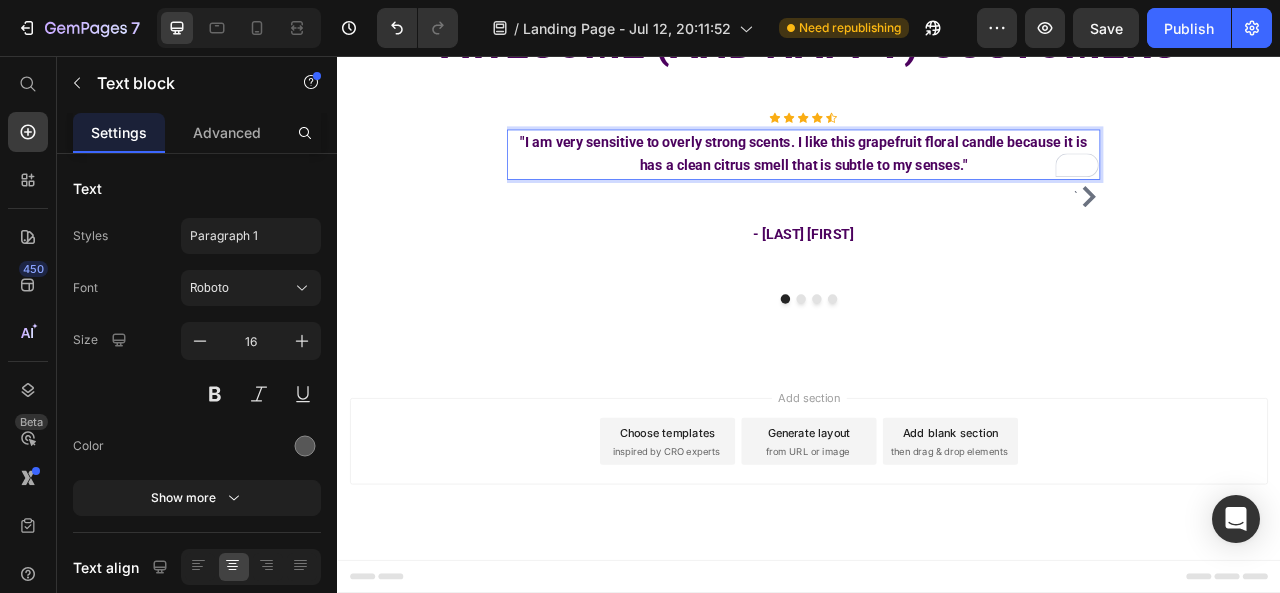click on ""I am very sensitive to overly strong scents. I like this grapefruit floral candle because it is has a clean citrus smell that is subtle to my senses."" at bounding box center (929, 179) 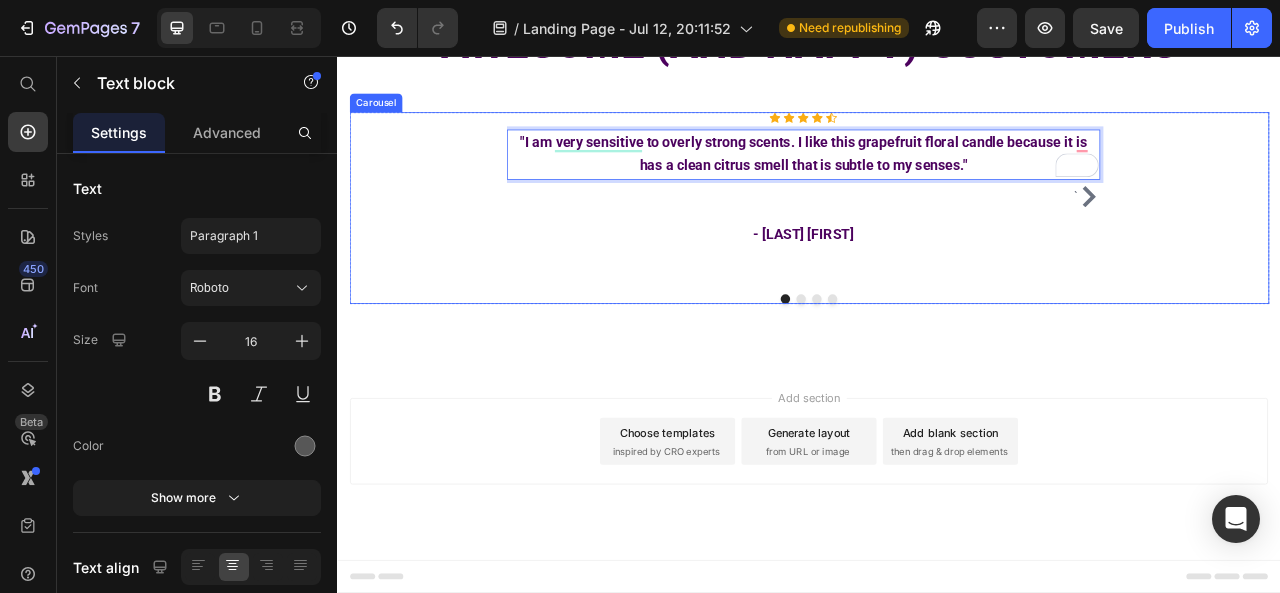 click on "Icon                Icon                Icon                Icon
Icon Icon List Hoz "I am very sensitive to overly strong scents. I like this grapefruit floral candle because it is has a clean citrus smell that is subtle to my senses." Text block   57 - [LAST] [FIRST]. Text block" at bounding box center [929, 235] 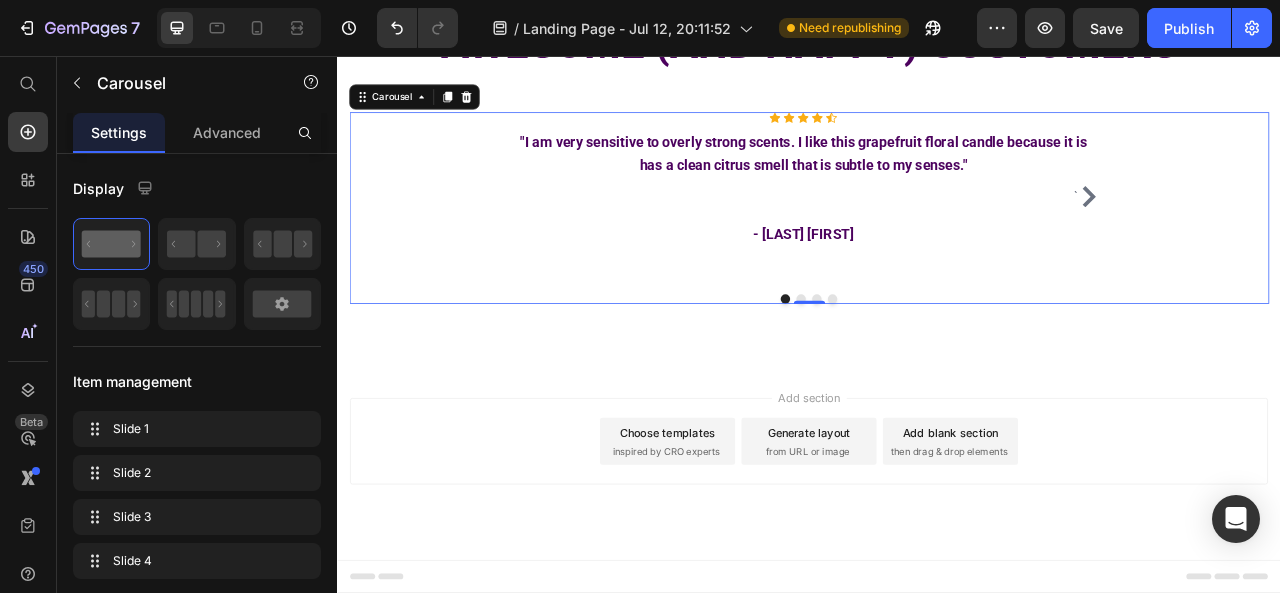 click on "- [LAST] [FIRST]" at bounding box center (929, 281) 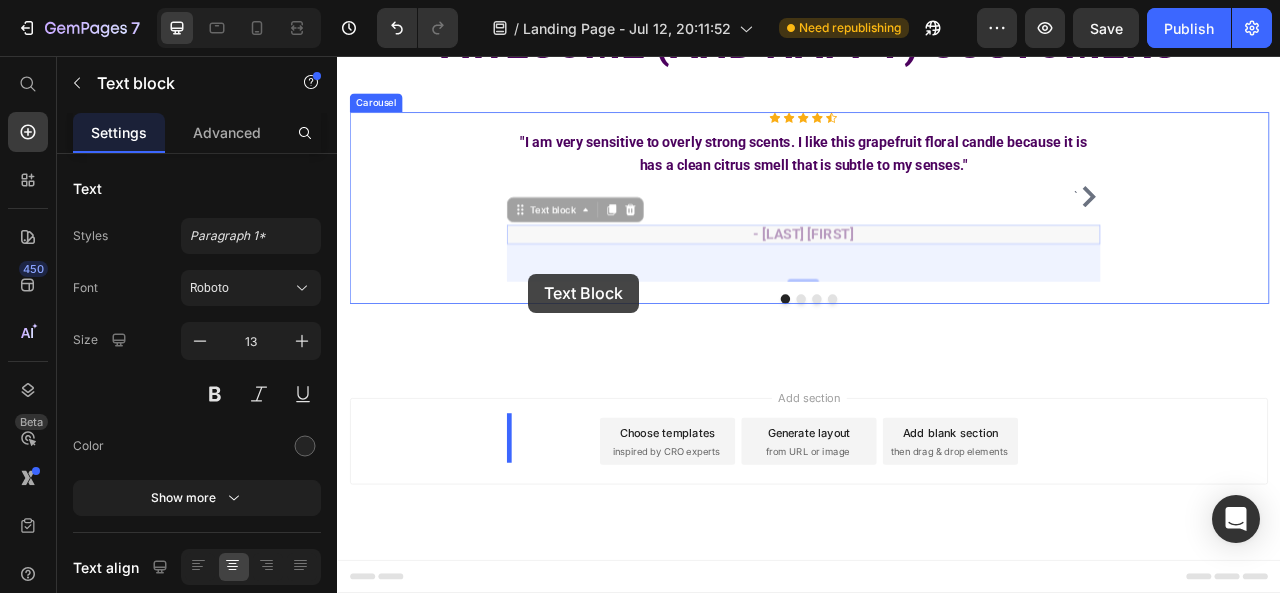 drag, startPoint x: 579, startPoint y: 388, endPoint x: 580, endPoint y: 333, distance: 55.00909 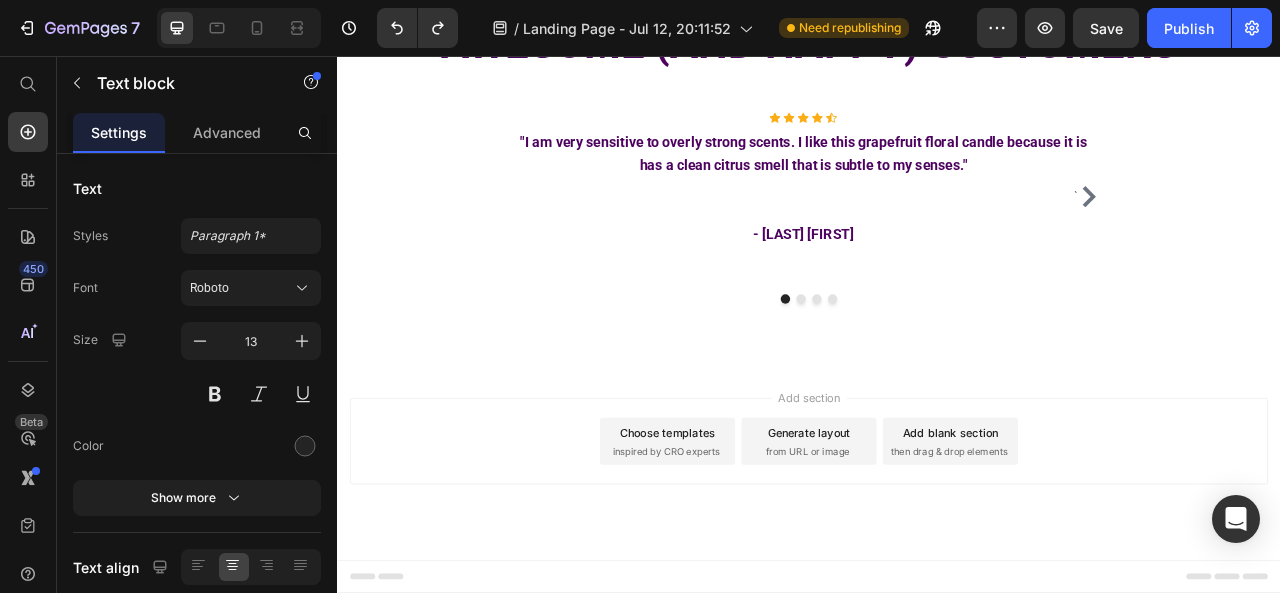 click on "- [LAST] [FIRST]" at bounding box center [929, 281] 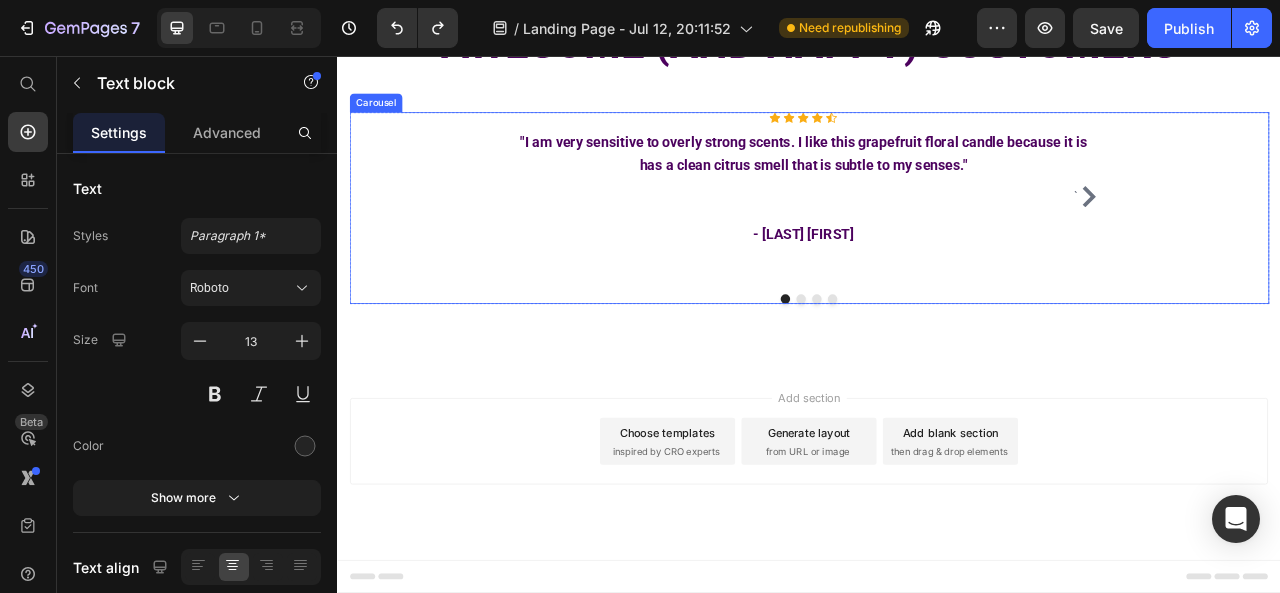 click at bounding box center (937, 365) 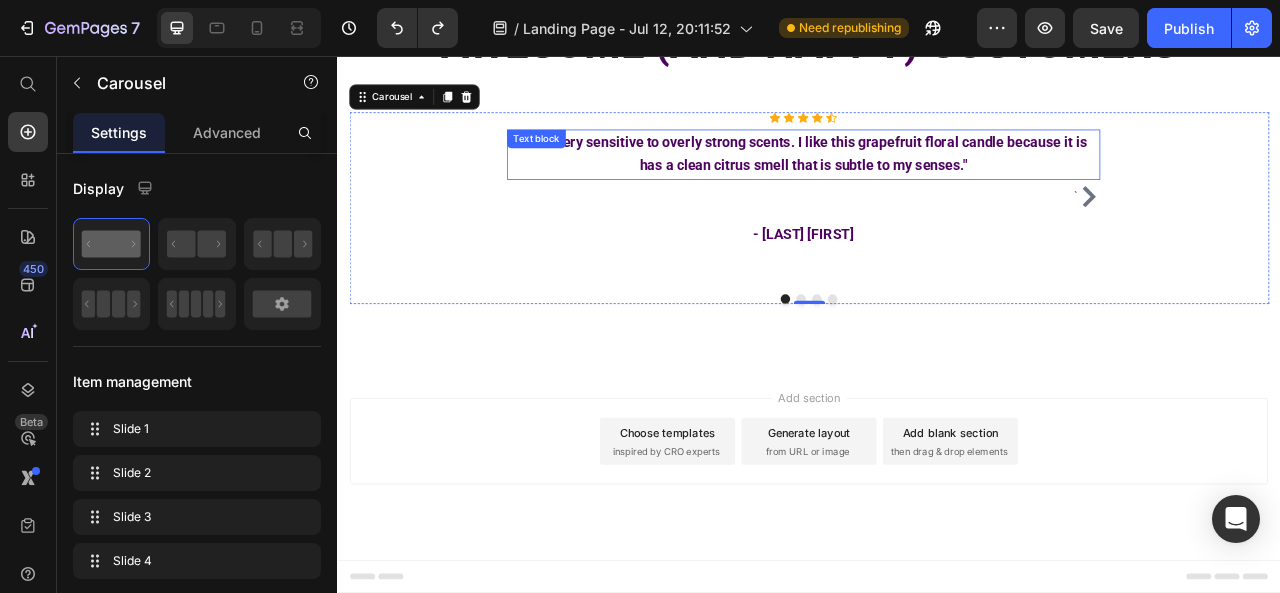 click on ""I am very sensitive to overly strong scents. I like this grapefruit floral candle because it is has a clean citrus smell that is subtle to my senses."" at bounding box center [929, 179] 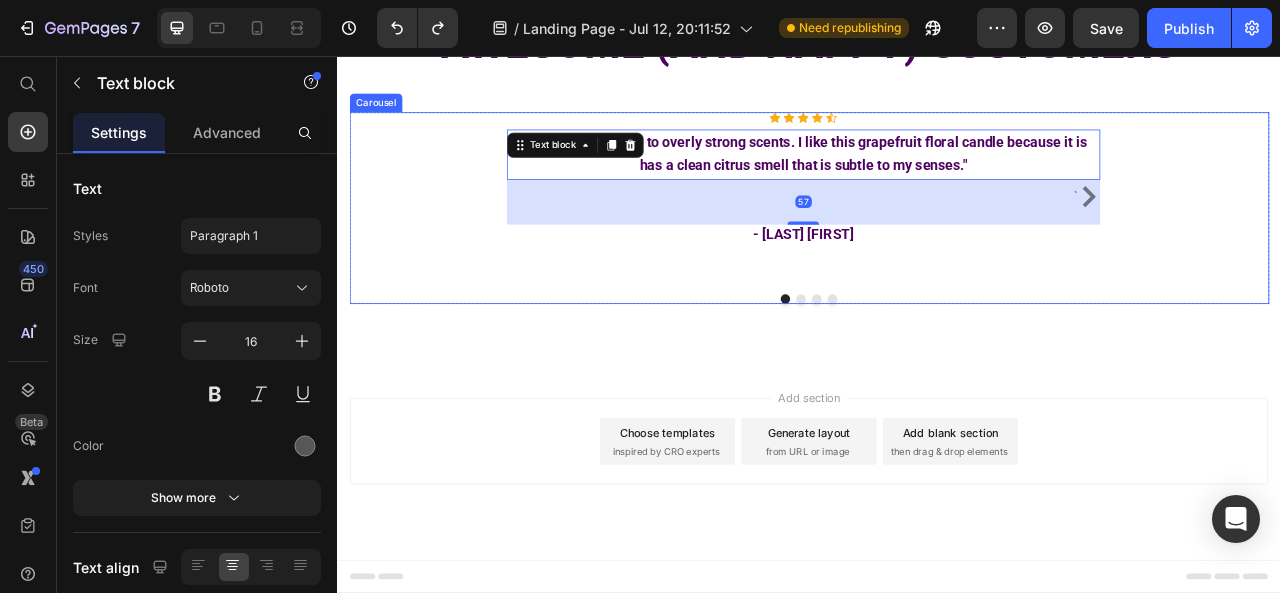 click on "`                Icon                Icon                Icon                Icon
Icon Icon List Hoz "I am very sensitive to overly strong scents. I like this grapefruit floral candle because it is has a clean citrus smell that is subtle to my senses." Text block   57 - [LAST] [FIRST]. Text block                Icon                Icon                Icon                Icon
Icon Icon List Hoz "I am super picky about scents, and can honestly say these are the most amazing candles ever!"  Text block - [LAST] [FIRST]. Text block                Icon                Icon                Icon                Icon
Icon Icon List Hoz "I don’t only love smell but also the message. Thankful to be able to support an amazing cause with quality products." Text block - [LAST] [FIRST]. Text block                Icon                Icon                Icon                Icon
Icon Icon List Hoz You're walking on a cloud! Heading Text block - [LAST] [FIRST]. Text block ` Carousel" at bounding box center (937, 249) 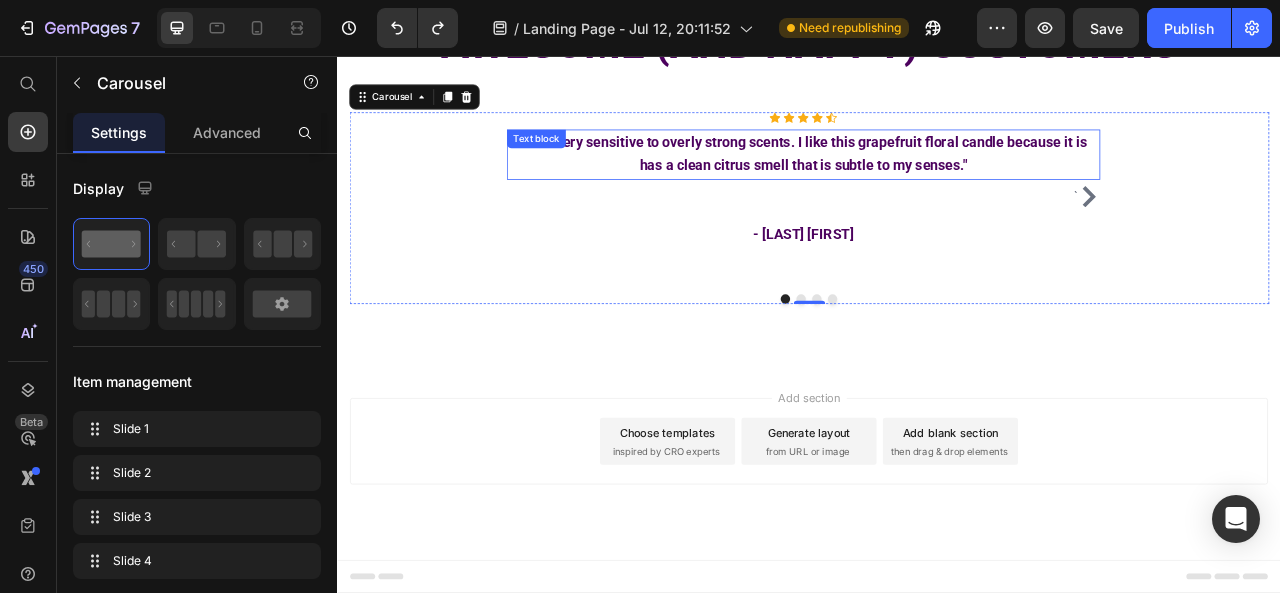 click on ""I am very sensitive to overly strong scents. I like this grapefruit floral candle because it is has a clean citrus smell that is subtle to my senses."" at bounding box center (929, 181) 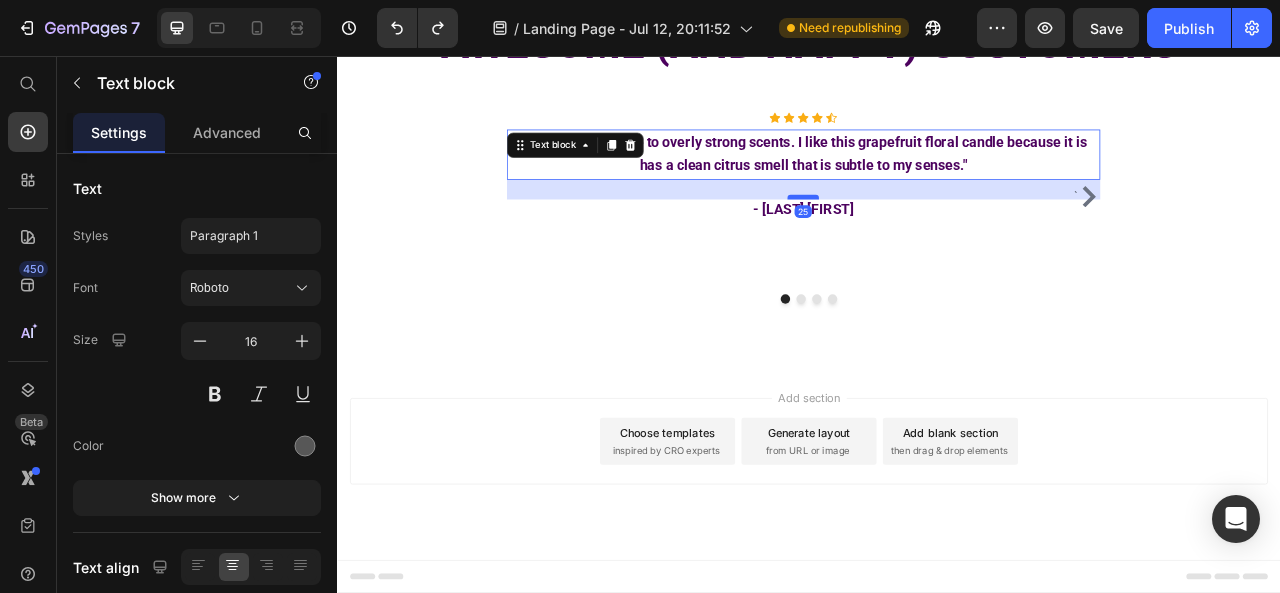 drag, startPoint x: 929, startPoint y: 399, endPoint x: 929, endPoint y: 367, distance: 32 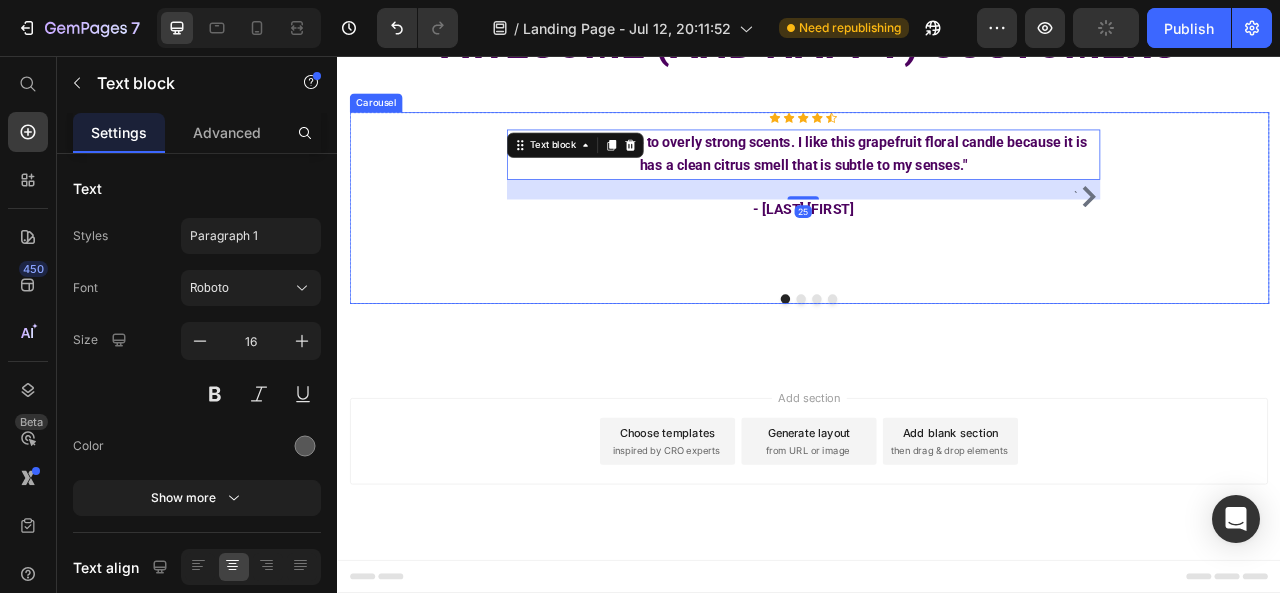 click on "`                Icon                Icon                Icon                Icon
Icon Icon List Hoz "I am very sensitive to overly strong scents. I like this grapefruit floral candle because it is has a clean citrus smell that is subtle to my senses." Text block   25 - [LAST] [FIRST]. Text block                Icon                Icon                Icon                Icon
Icon Icon List Hoz "I am super picky about scents, and can honestly say these are the most amazing candles ever!"  Text block - [LAST] [FIRST]. Text block                Icon                Icon                Icon                Icon
Icon Icon List Hoz "I don’t only love smell but also the message. Thankful to be able to support an amazing cause with quality products." Text block - [LAST] [FIRST]. Text block                Icon                Icon                Icon                Icon
Icon Icon List Hoz You're walking on a cloud! Heading Text block - [LAST] [FIRST]. Text block `" at bounding box center [937, 249] 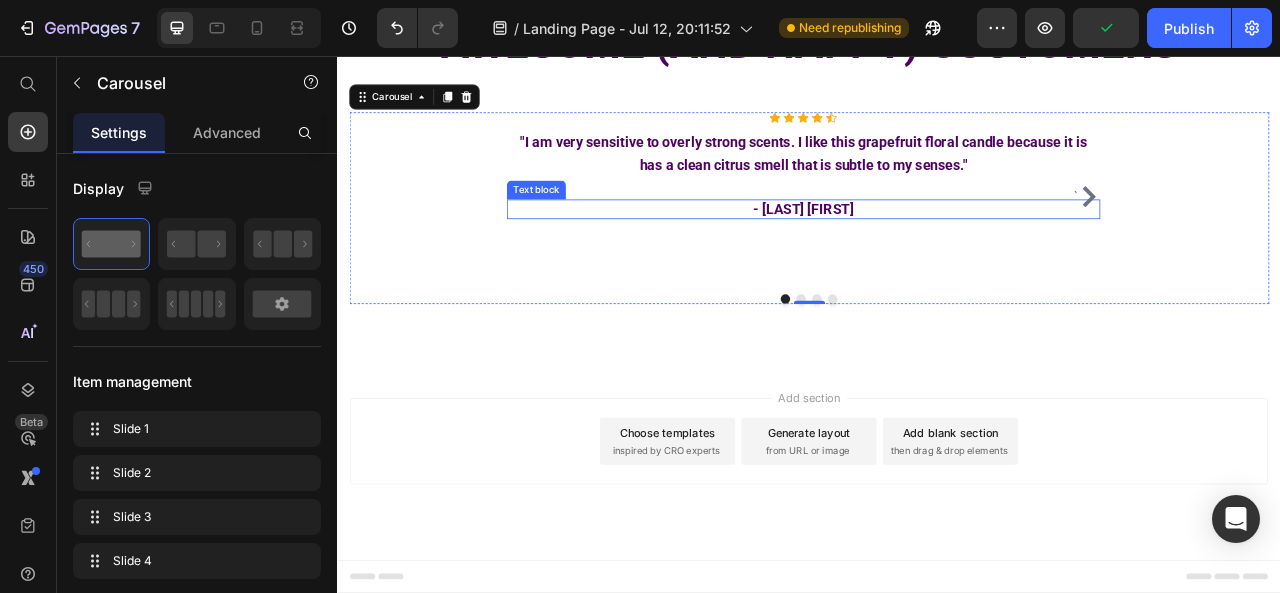 click on "- [LAST] [FIRST]" at bounding box center [929, 251] 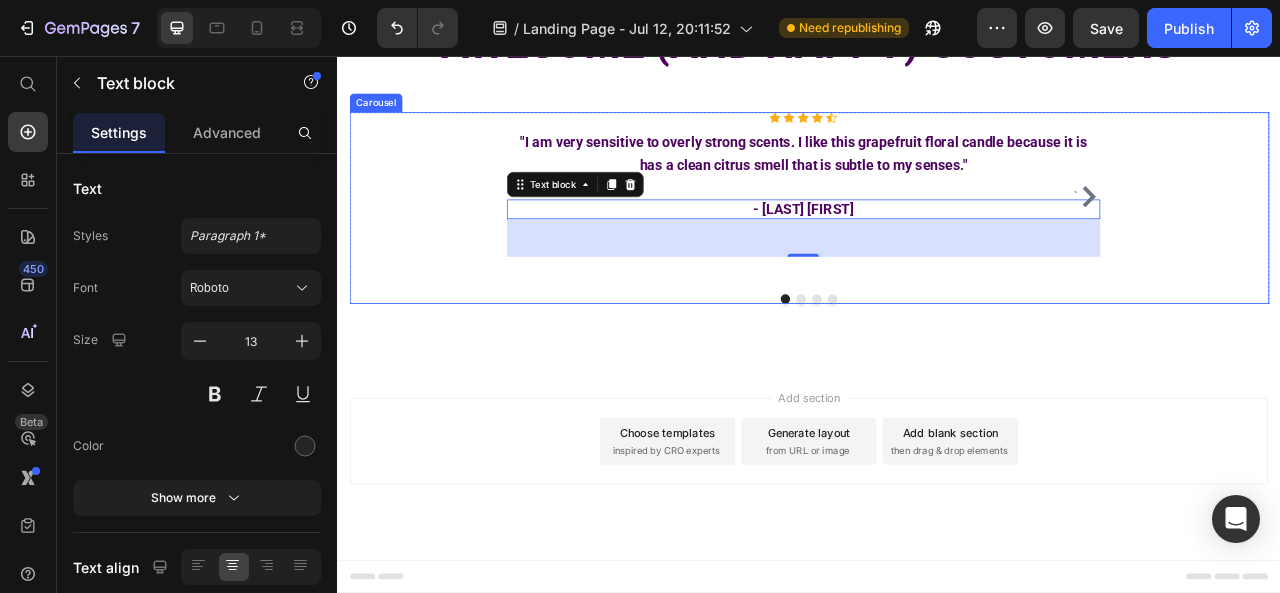 click 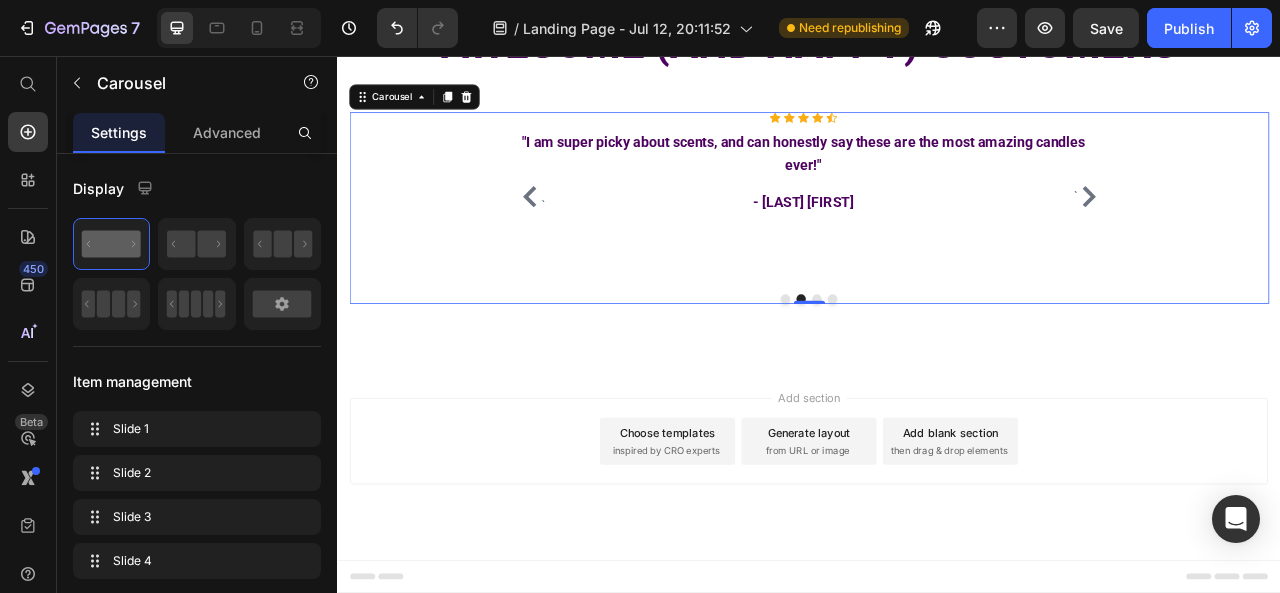 click on "`" at bounding box center [1290, 234] 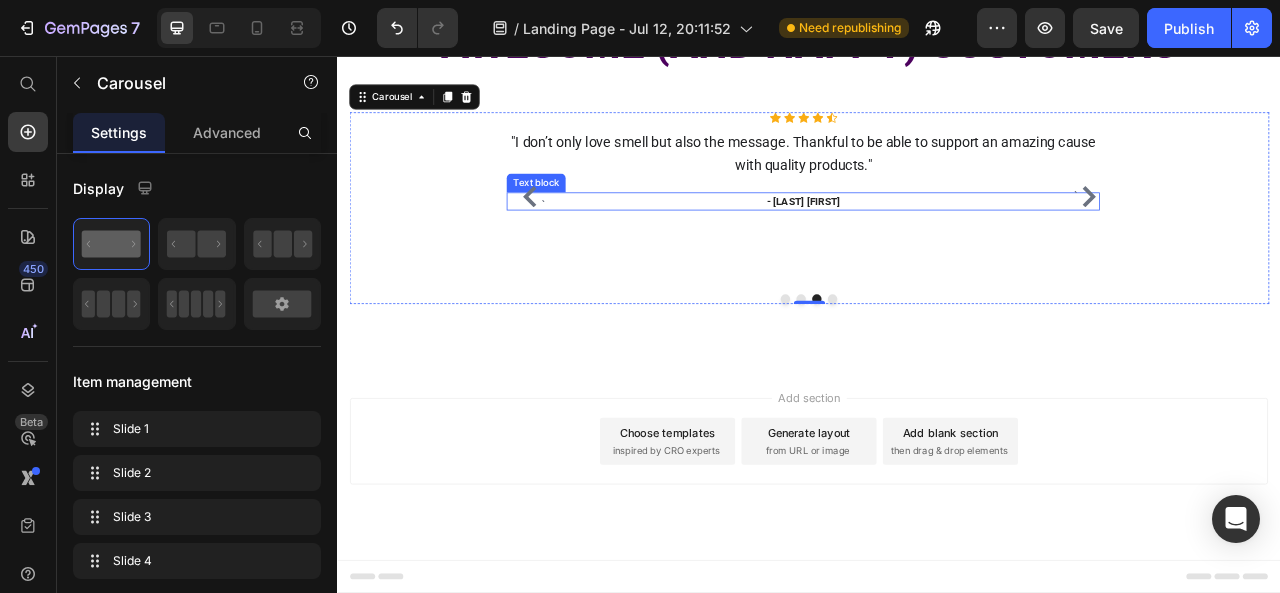 click on "- [LAST] [FIRST]" at bounding box center [929, 241] 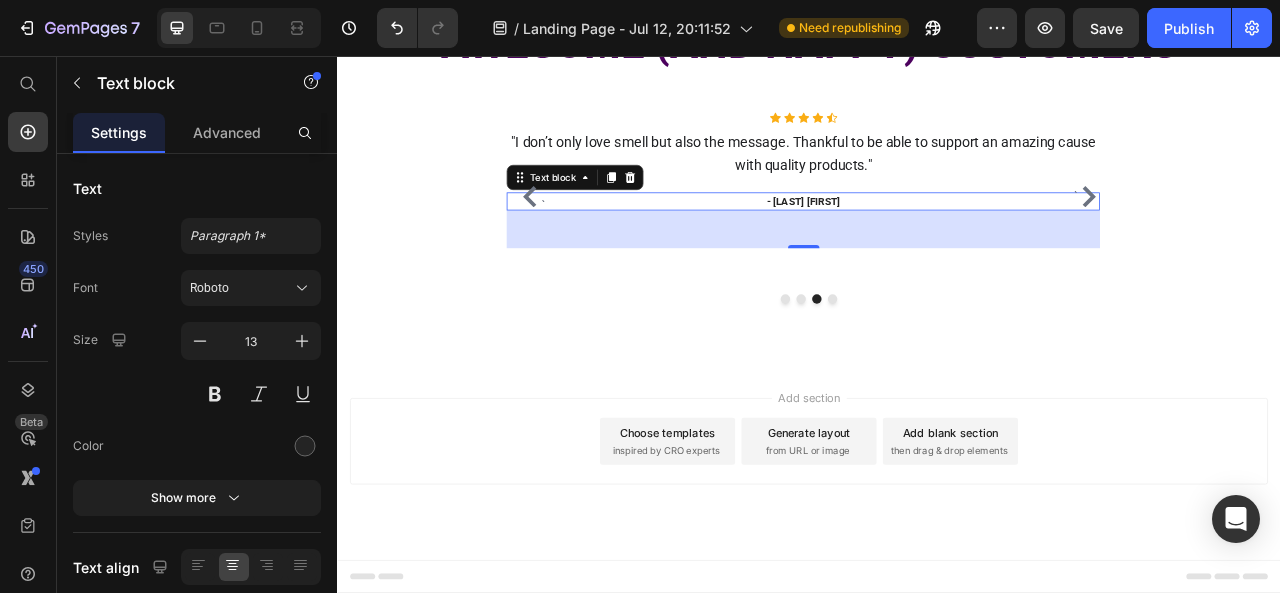 click on "- [LAST] [FIRST]" at bounding box center [929, 241] 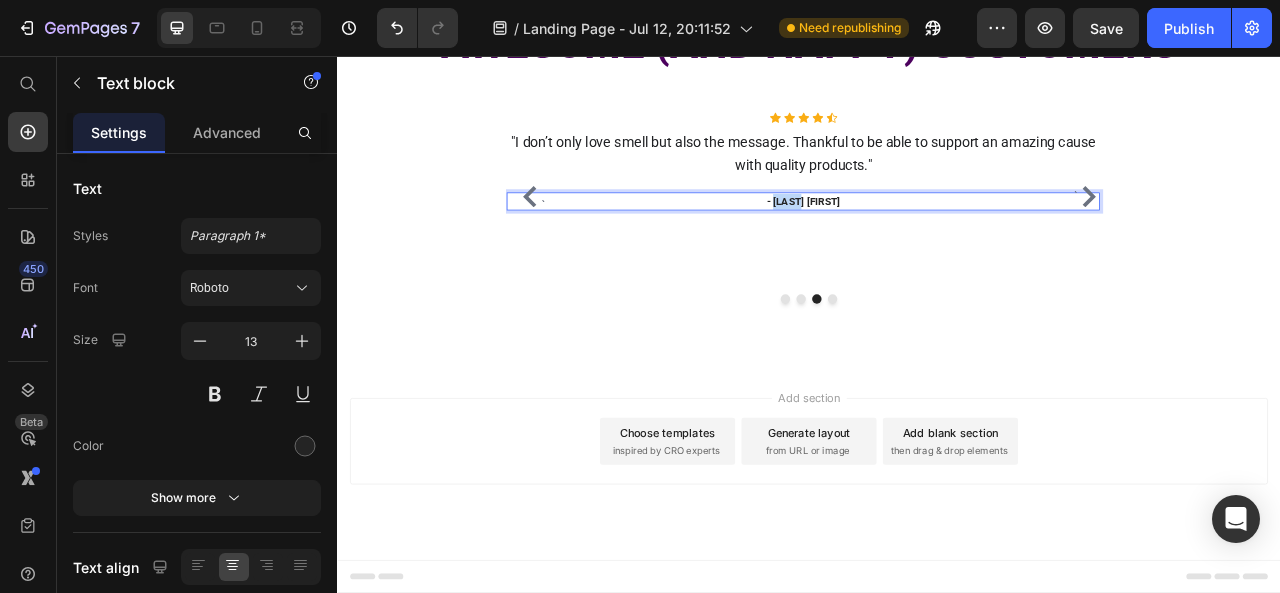click on "- [LAST] [FIRST]" at bounding box center [929, 241] 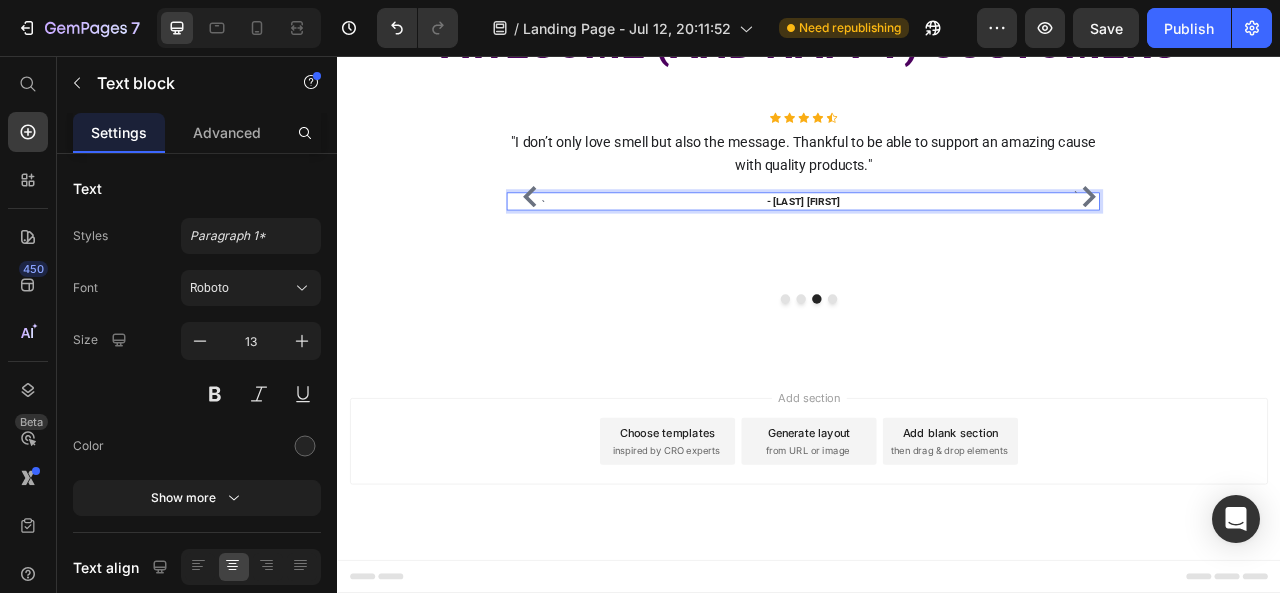 click on "- [LAST] [FIRST]" at bounding box center (929, 241) 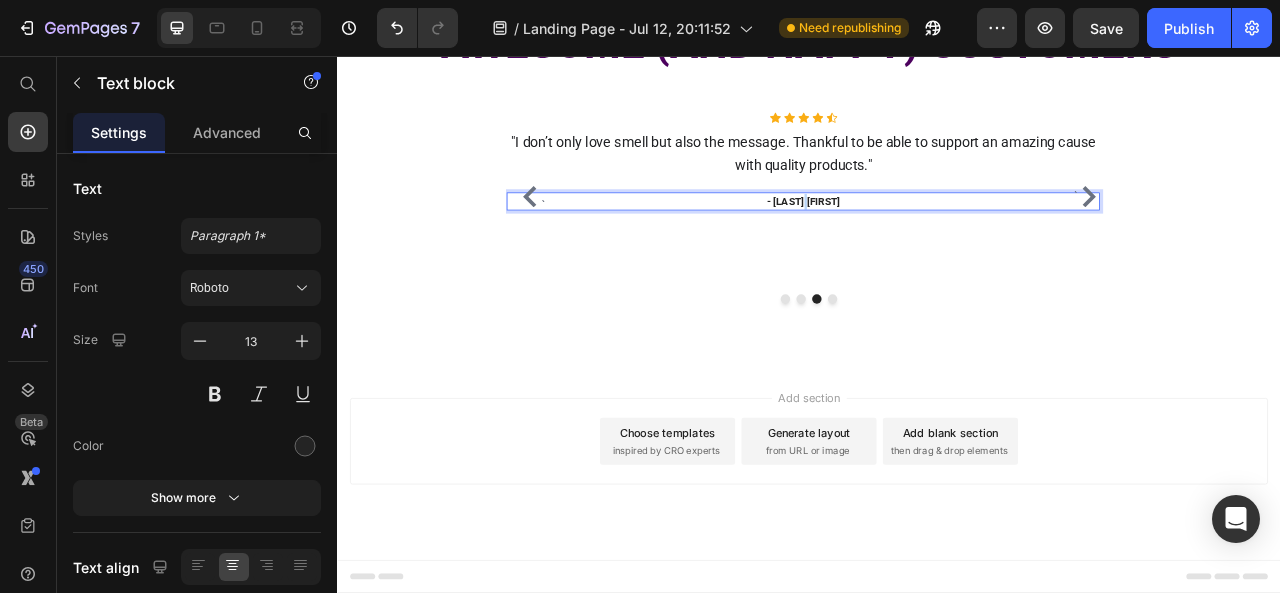 click on "- [LAST] [FIRST]" at bounding box center [929, 241] 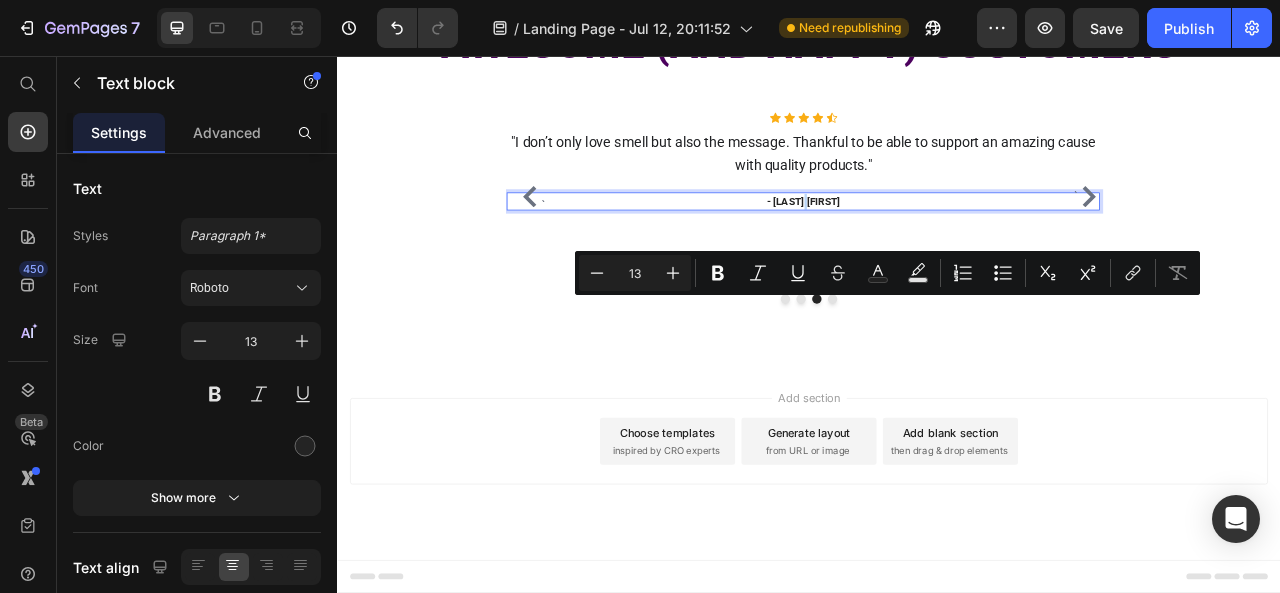 click on "- [LAST] [FIRST]" at bounding box center (929, 241) 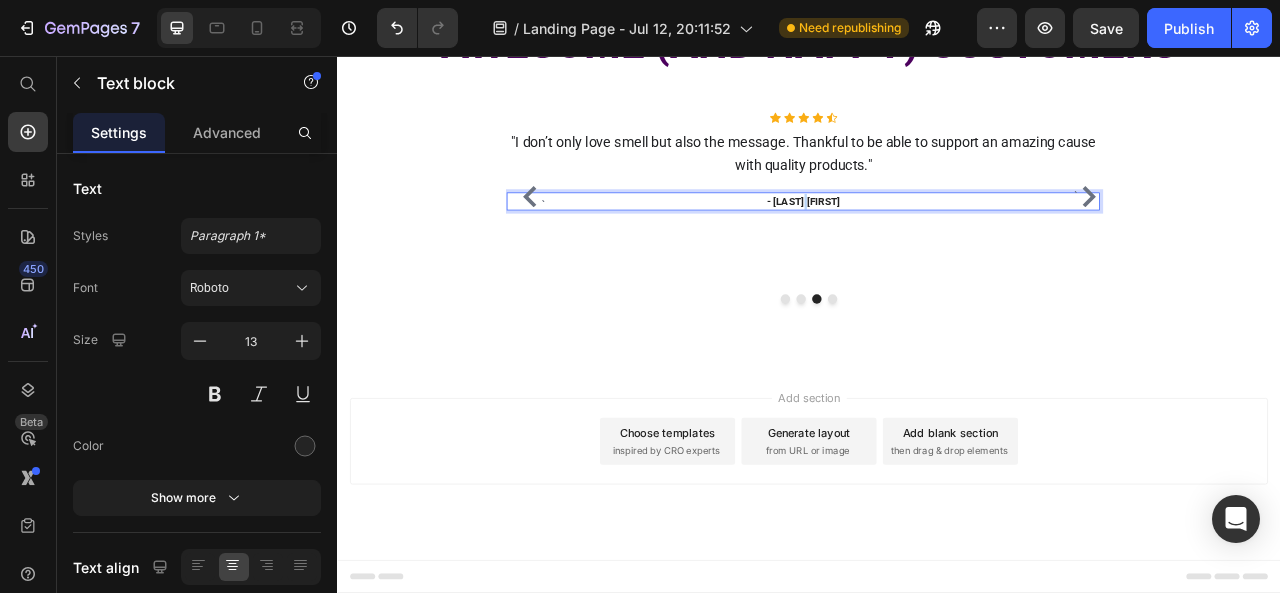 click on "- [LAST] [FIRST]" at bounding box center [929, 241] 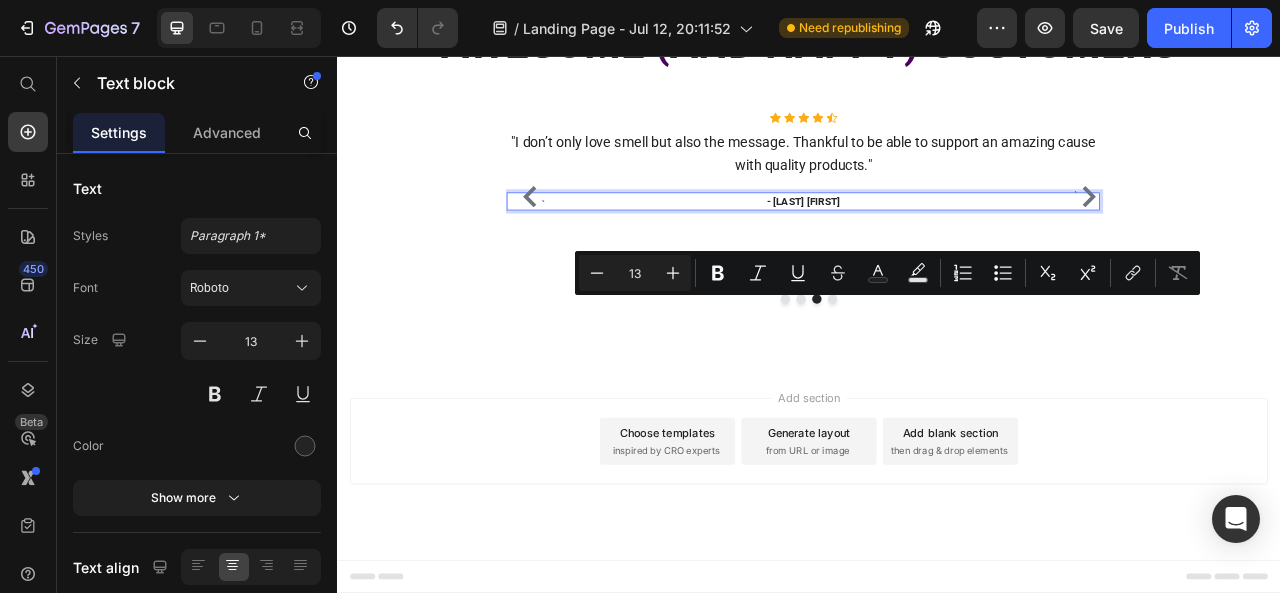 click on "- [LAST] [FIRST]" at bounding box center (929, 241) 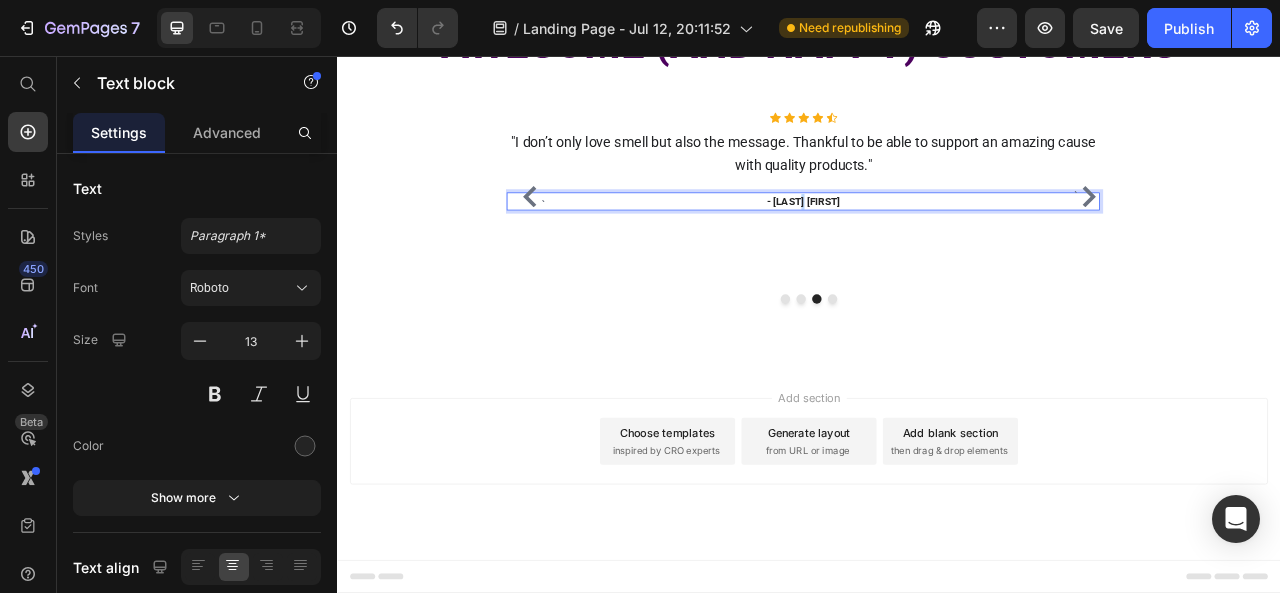 click on "- [LAST] [FIRST]" at bounding box center (929, 241) 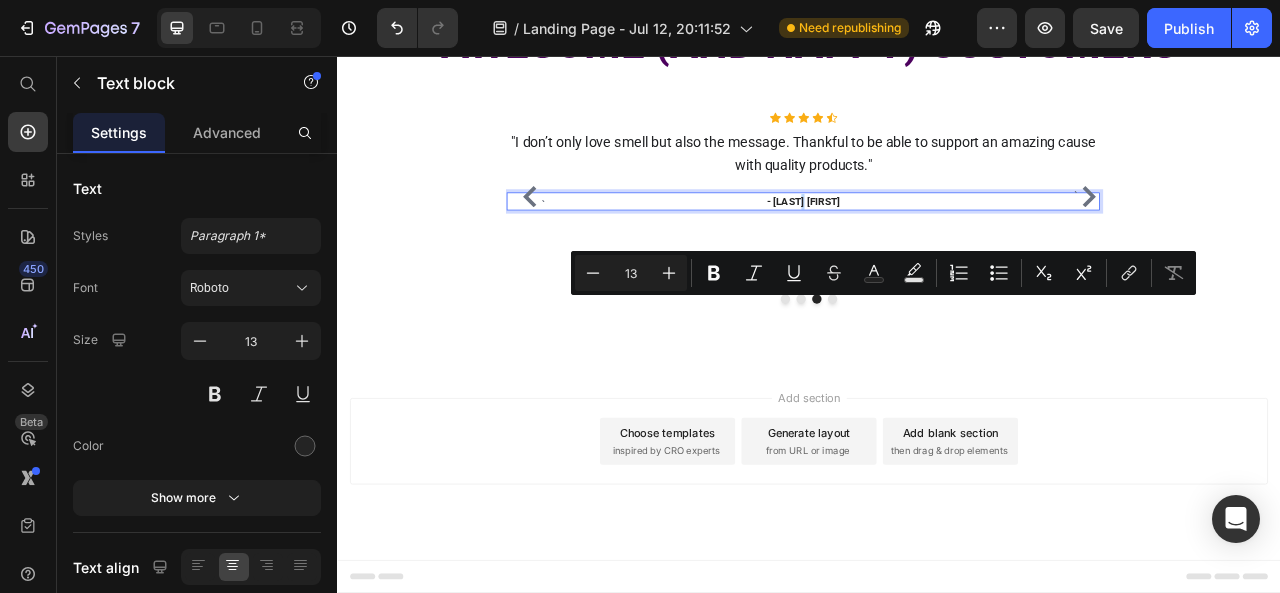 click on "- [LAST] [FIRST]" at bounding box center [929, 241] 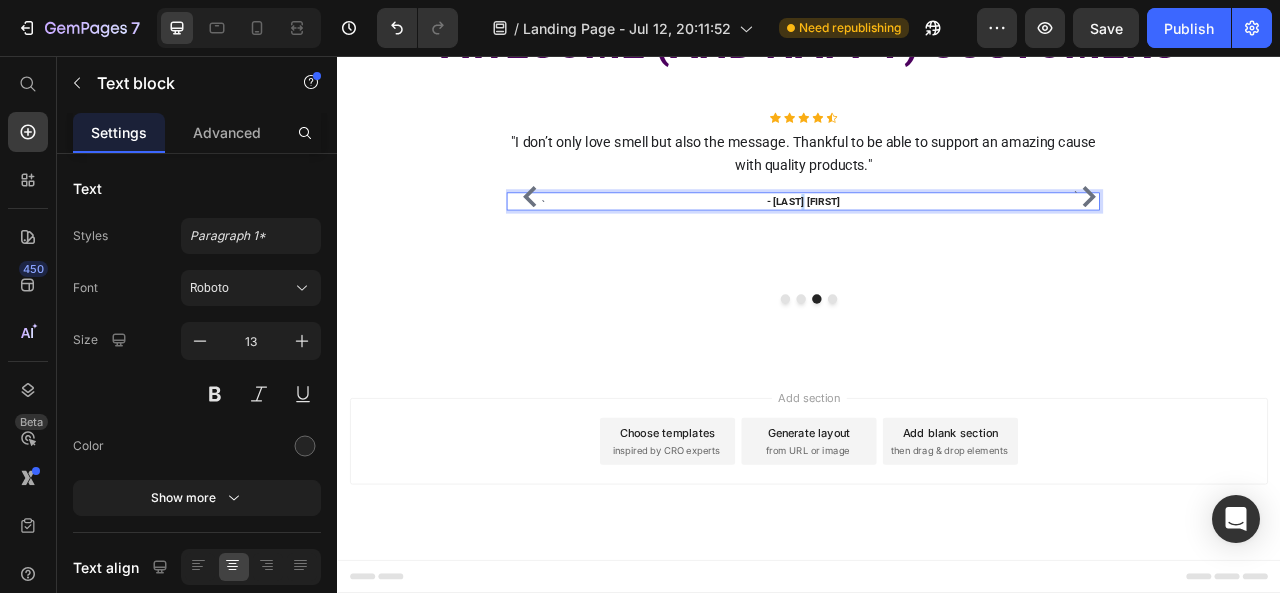 click on "- [LAST] [FIRST]" at bounding box center (929, 241) 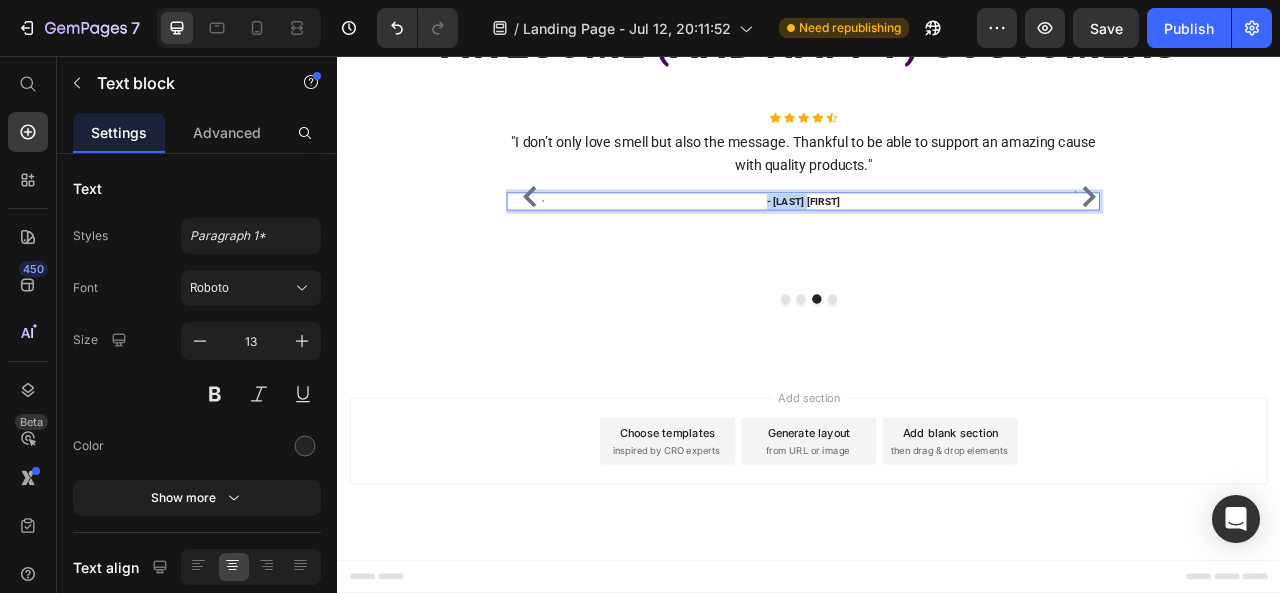 click on "- [LAST] [FIRST]" at bounding box center [929, 241] 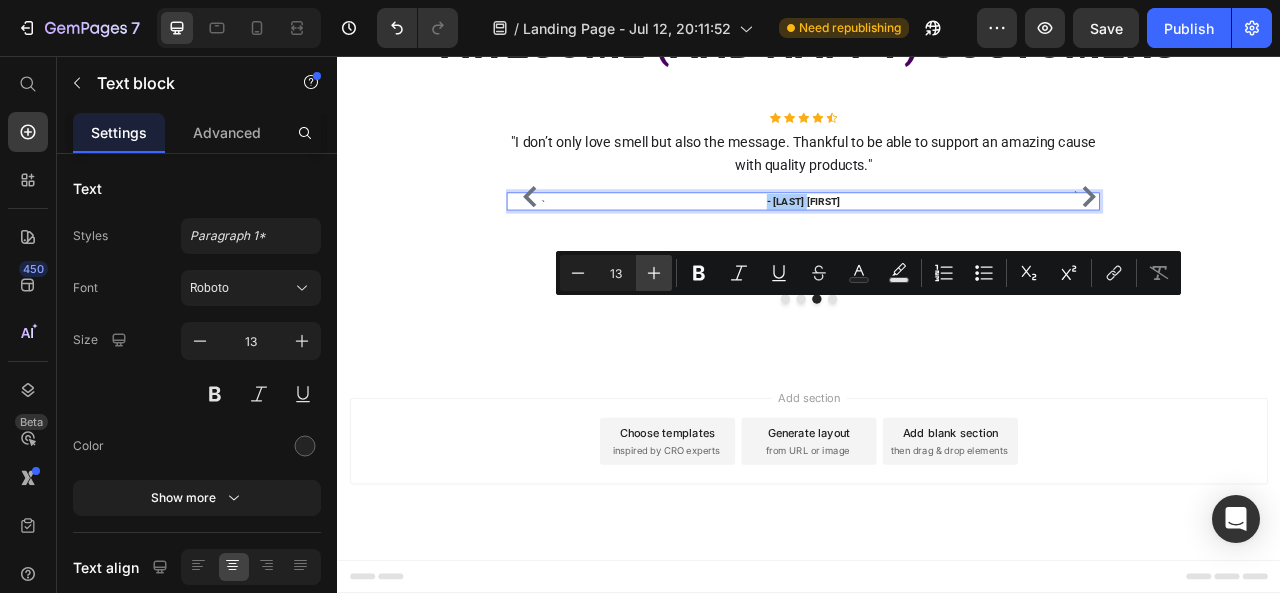 click 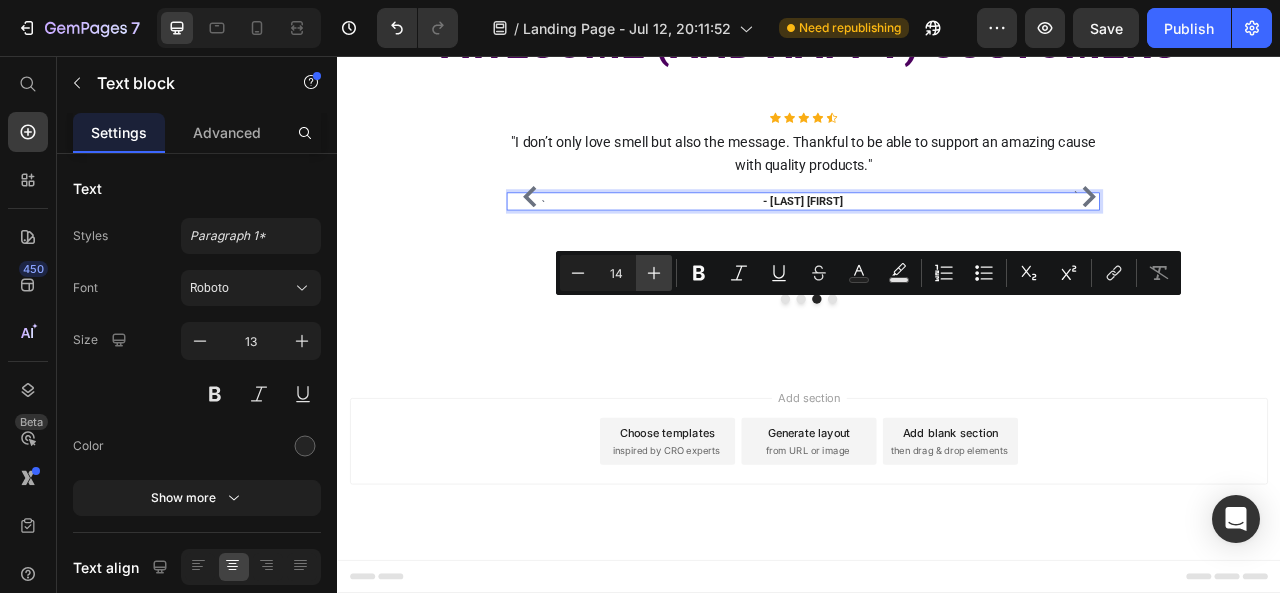 click 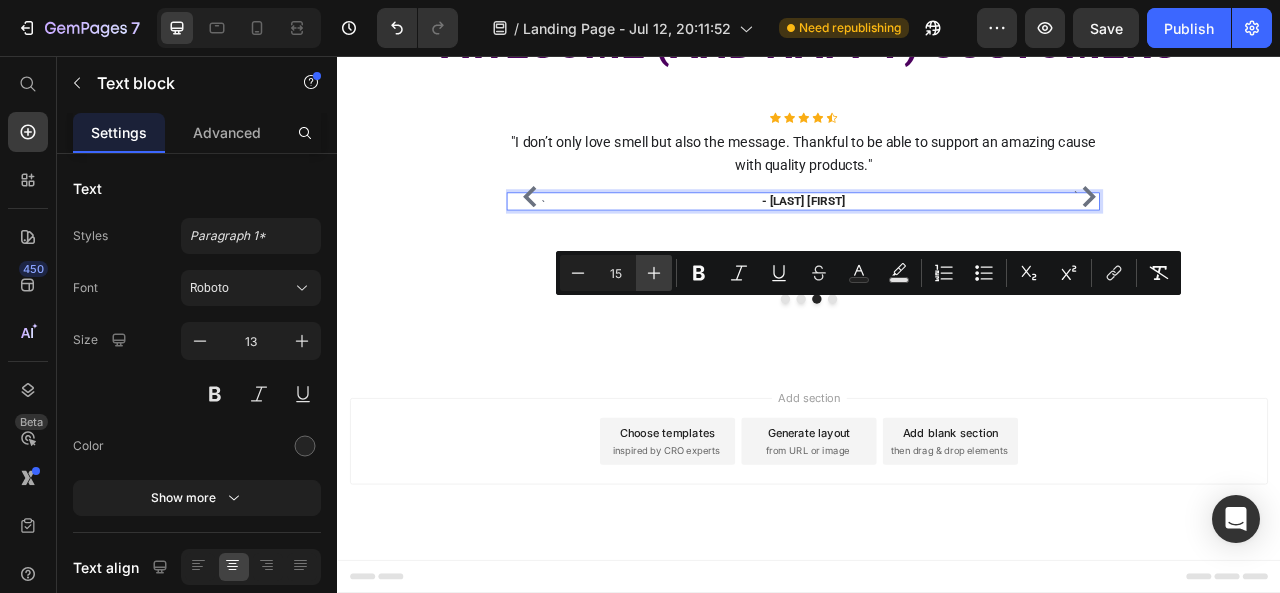 click 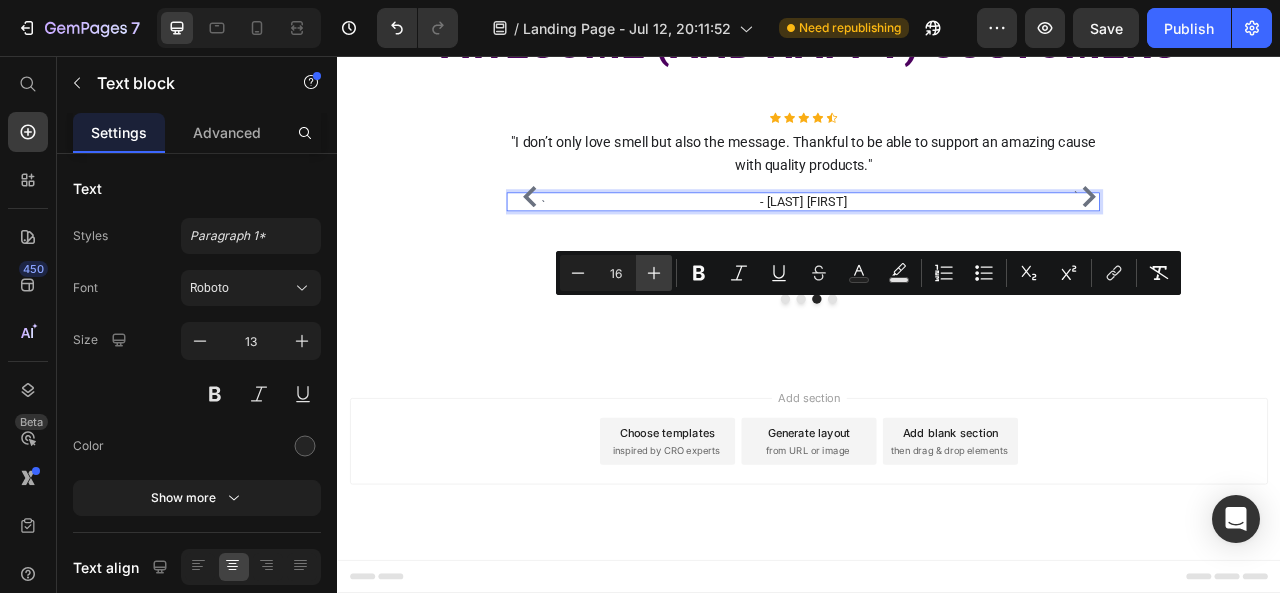click 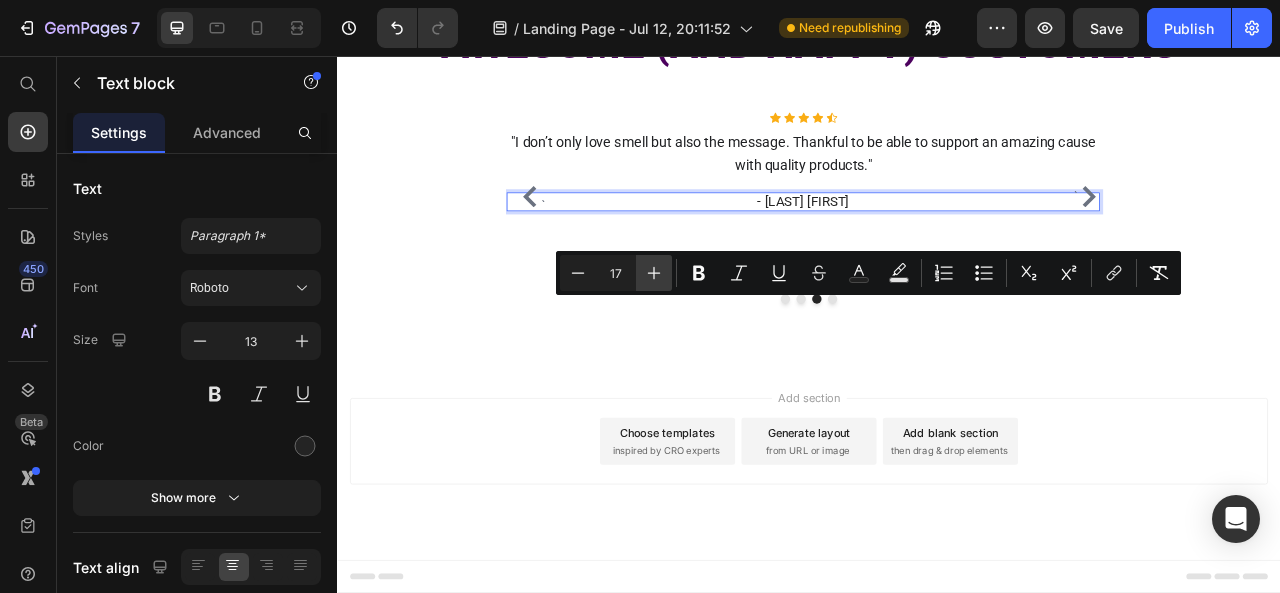 click 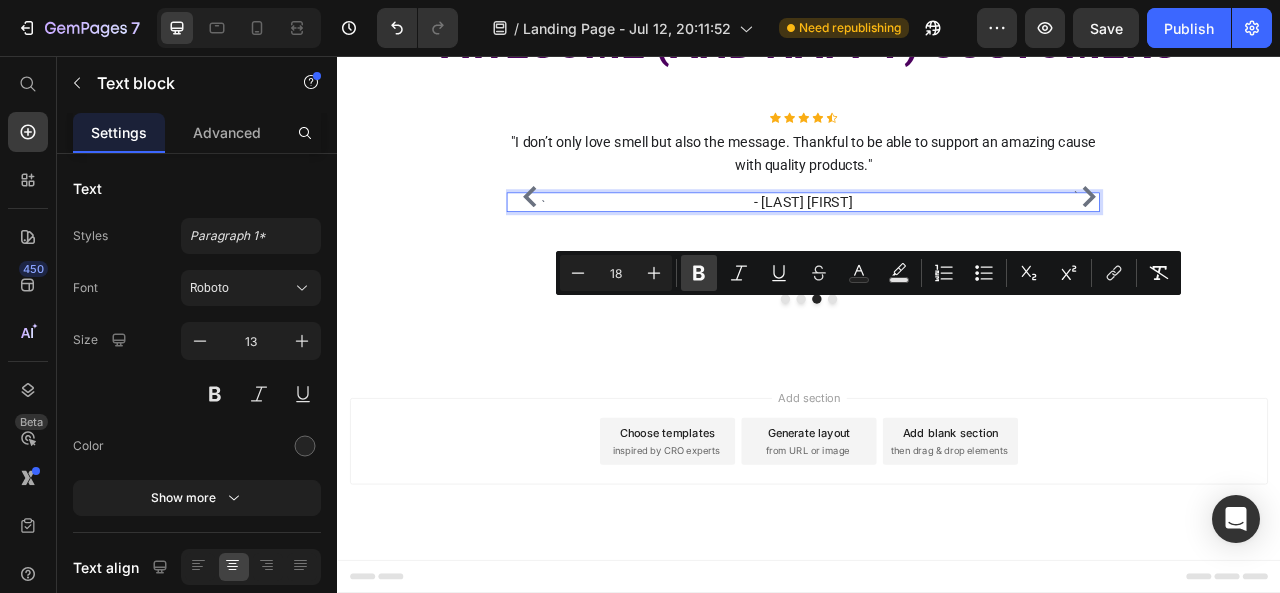 click 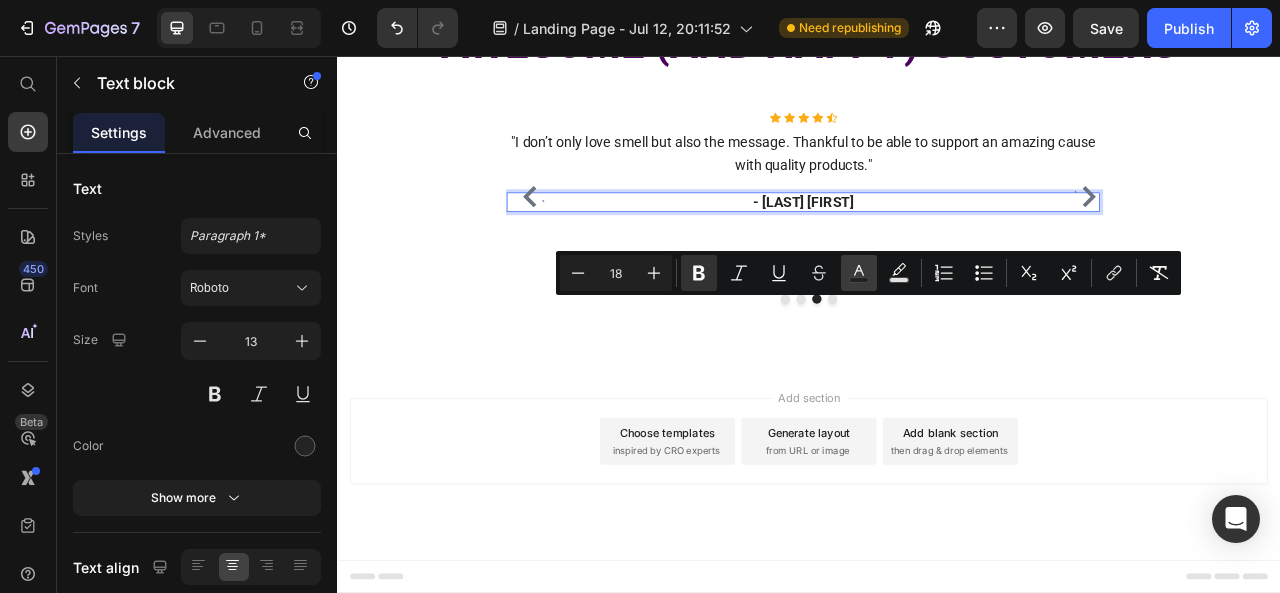 click on "Text Color" at bounding box center [859, 273] 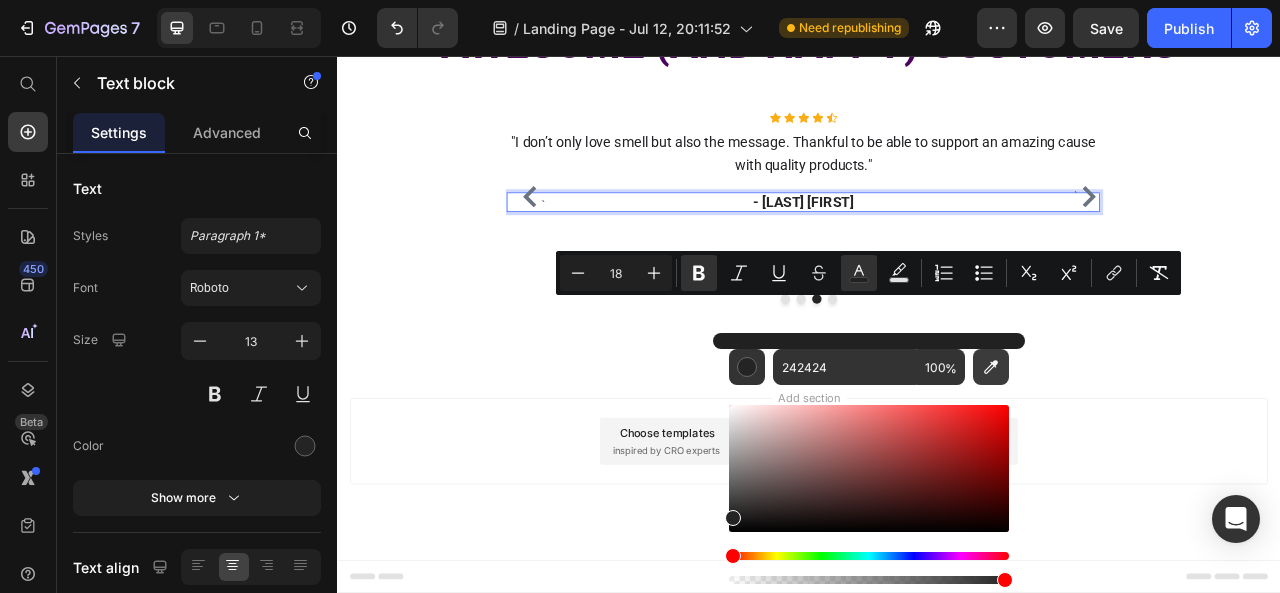 click 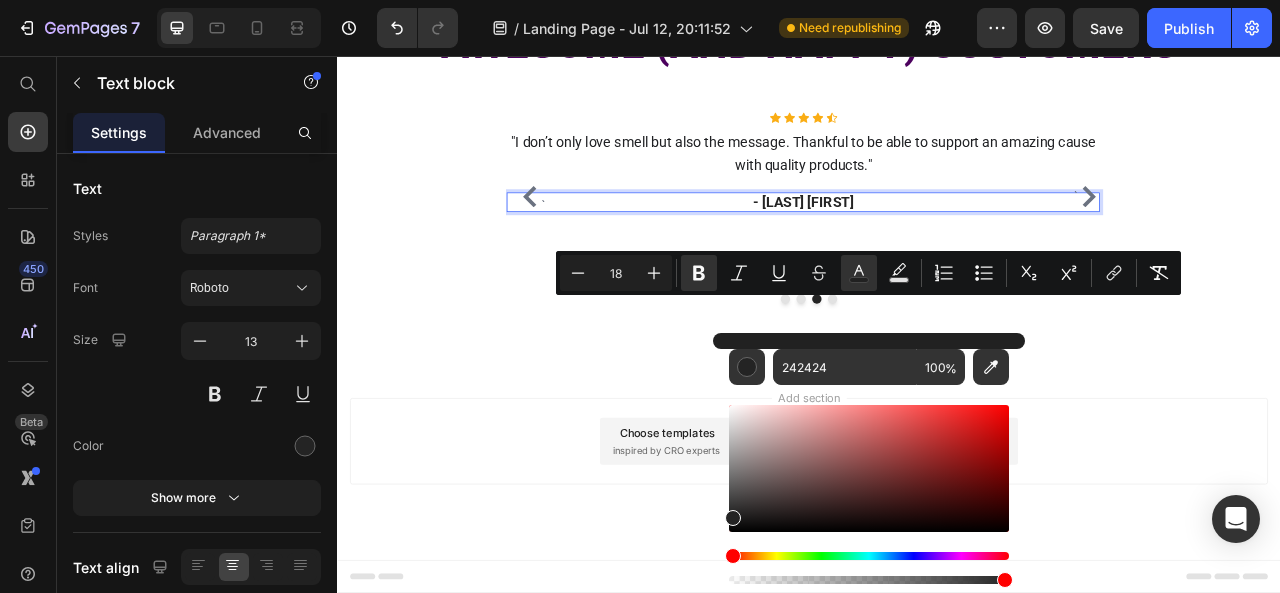 type on "4C025E" 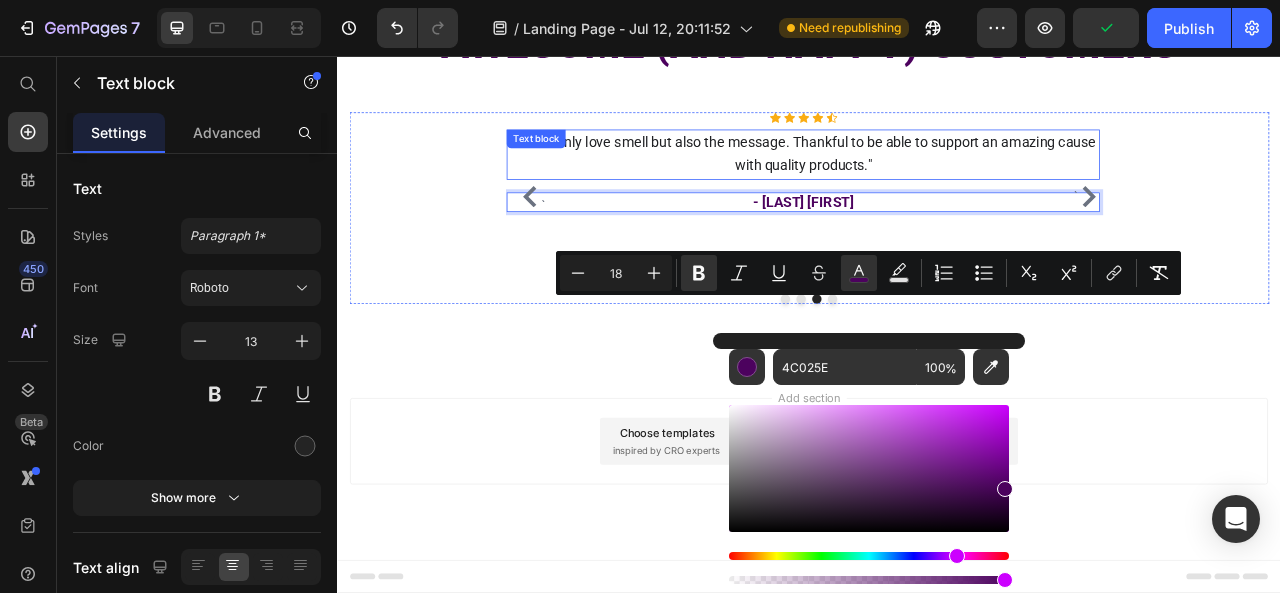 click on ""I don’t only love smell but also the message. Thankful to be able to support an amazing cause with quality products." Text block" at bounding box center (929, 181) 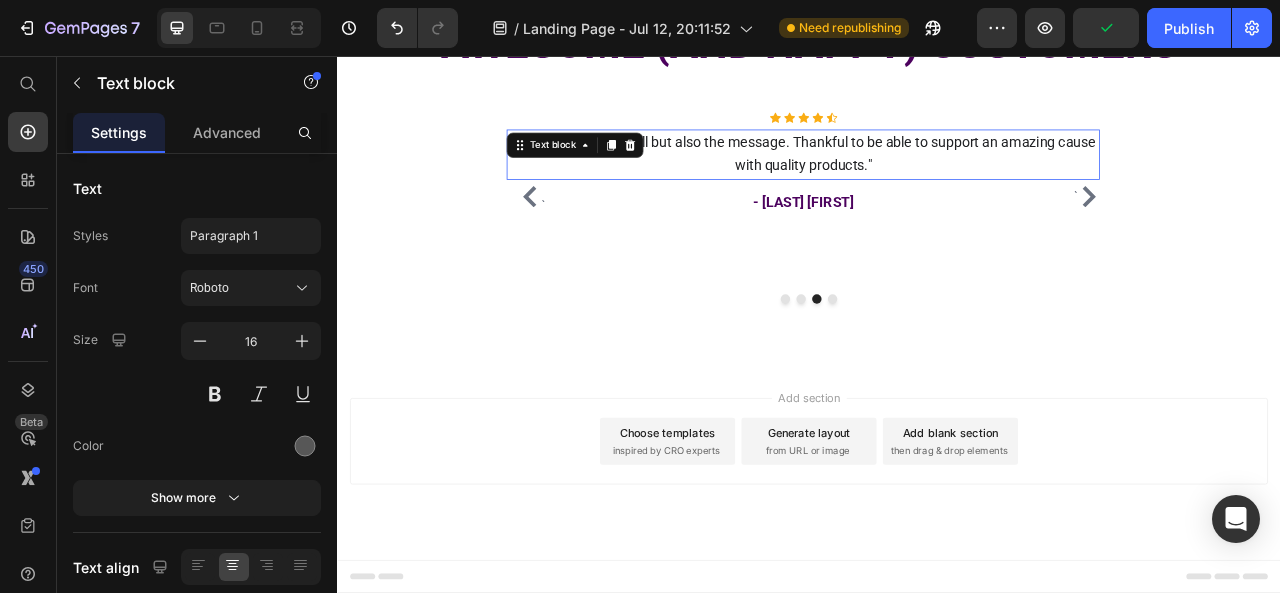 click on "Text block" at bounding box center [610, 169] 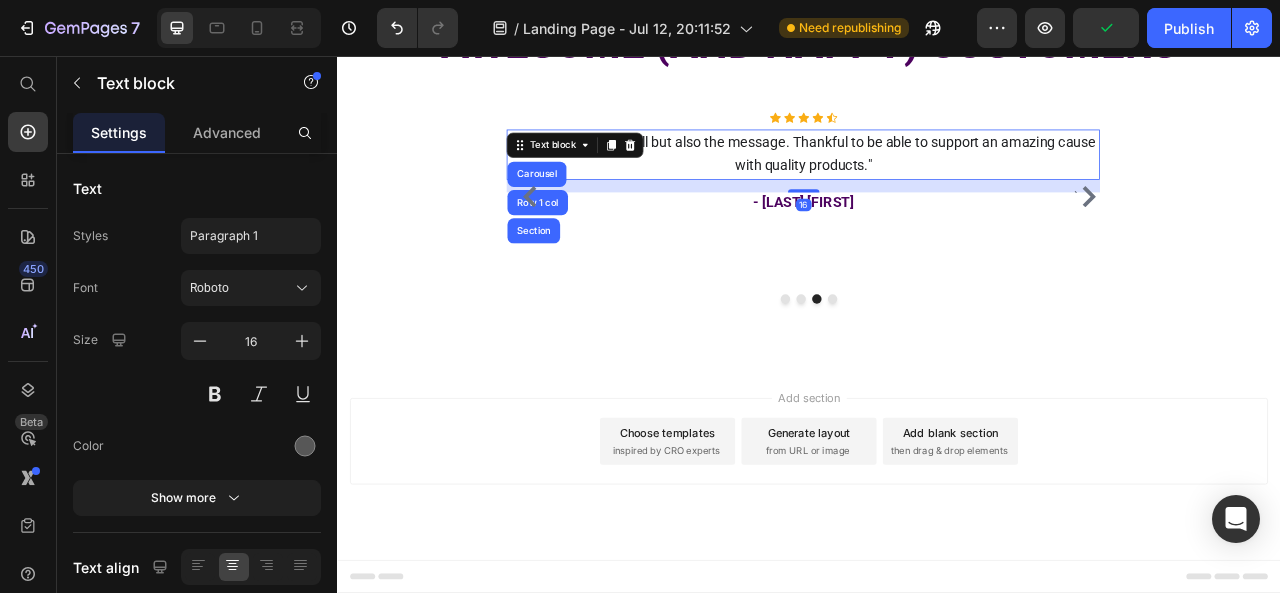 click on "Text block" at bounding box center [610, 169] 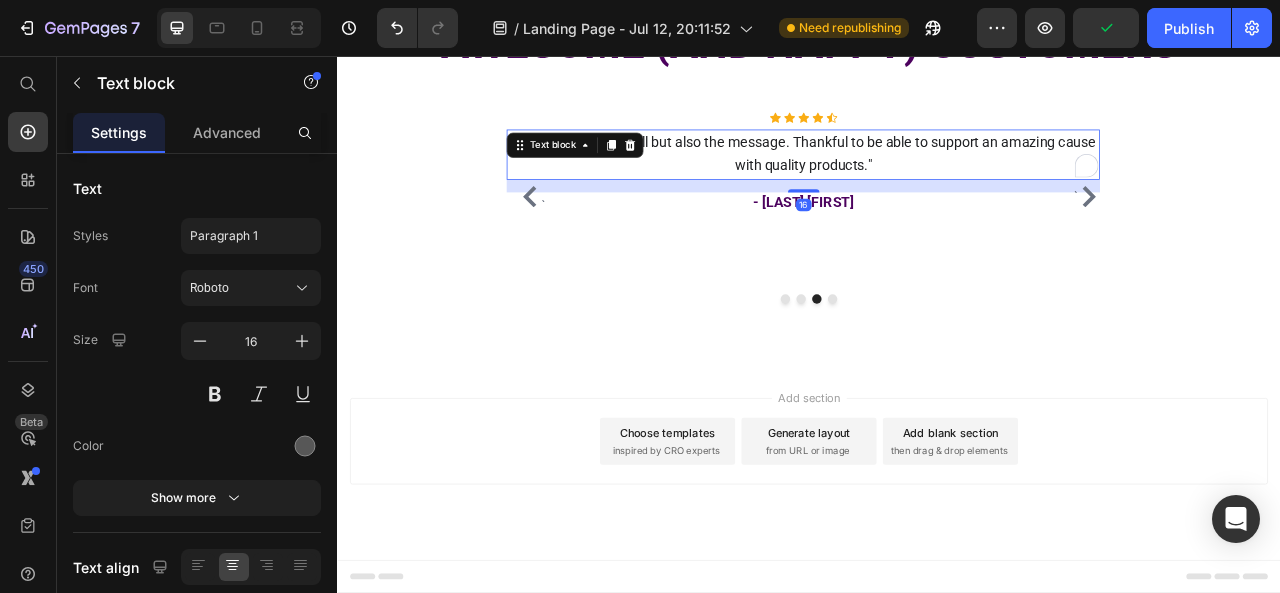 click on ""I don’t only love smell but also the message. Thankful to be able to support an amazing cause with quality products."" at bounding box center (929, 179) 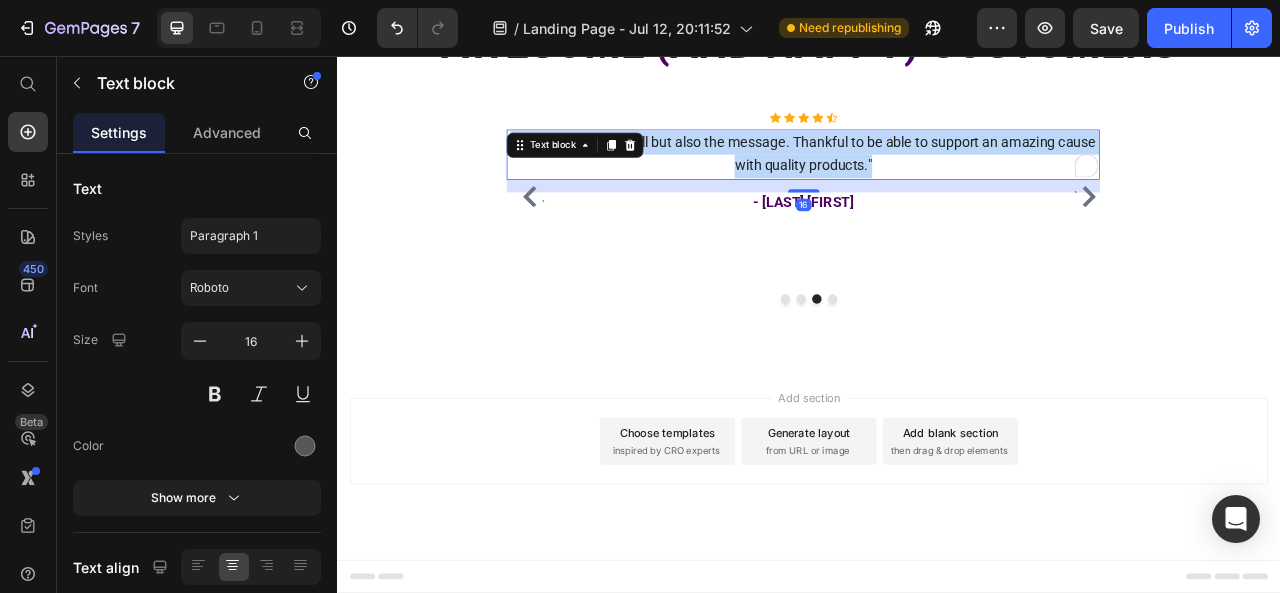 click on ""I don’t only love smell but also the message. Thankful to be able to support an amazing cause with quality products."" at bounding box center (929, 179) 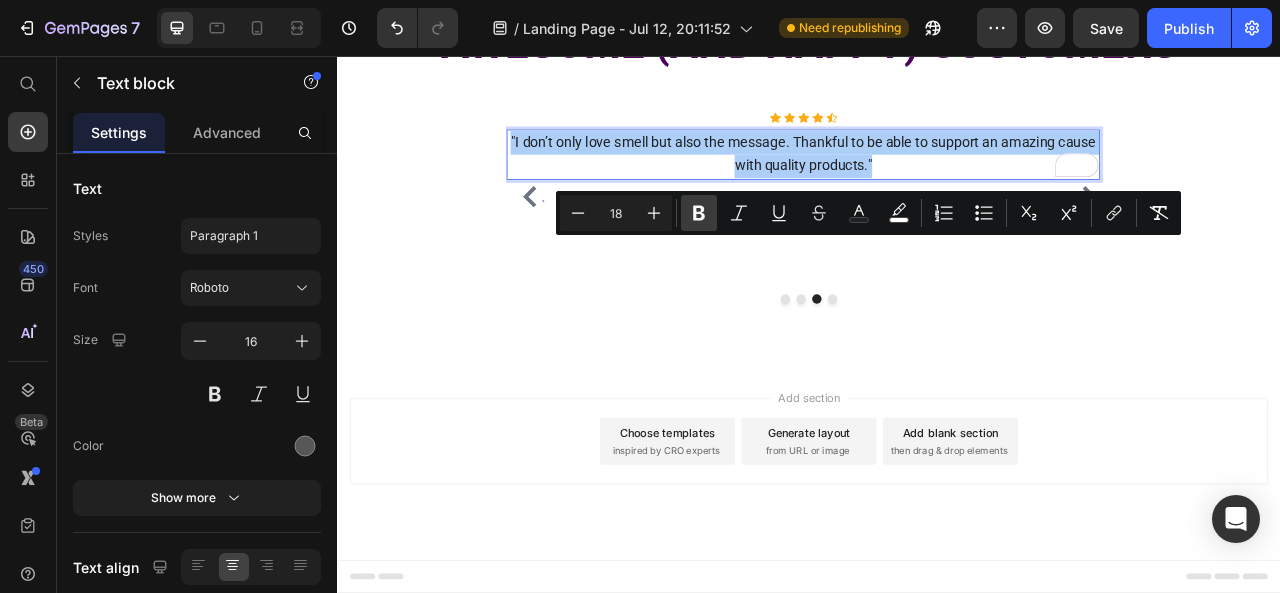 click 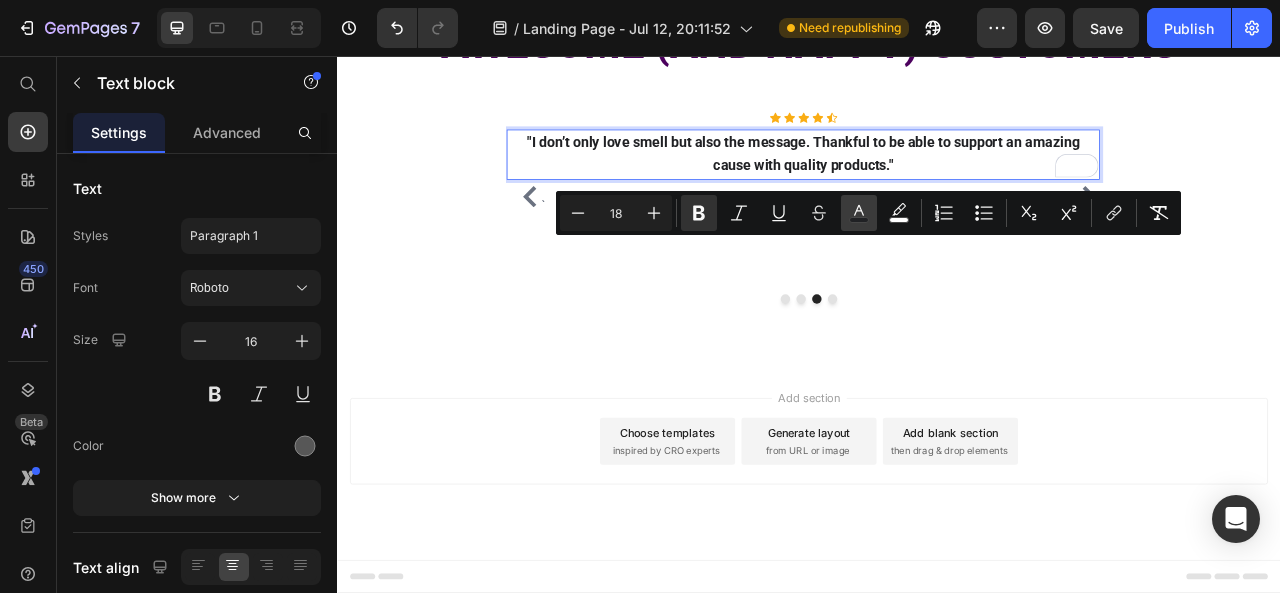 click 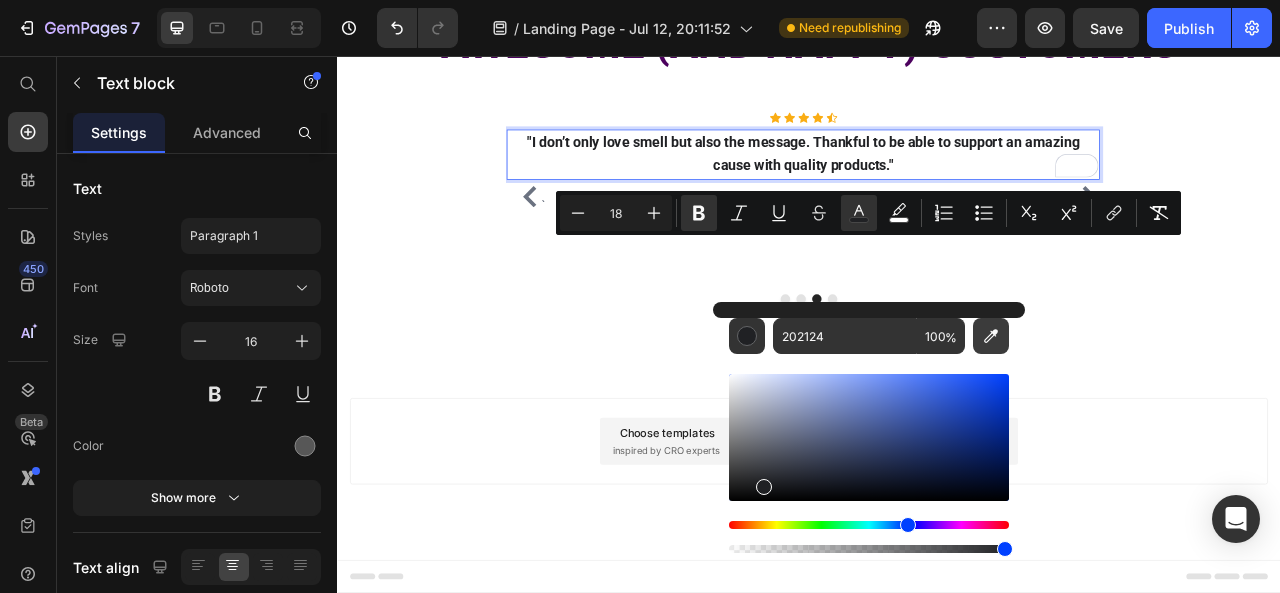 click 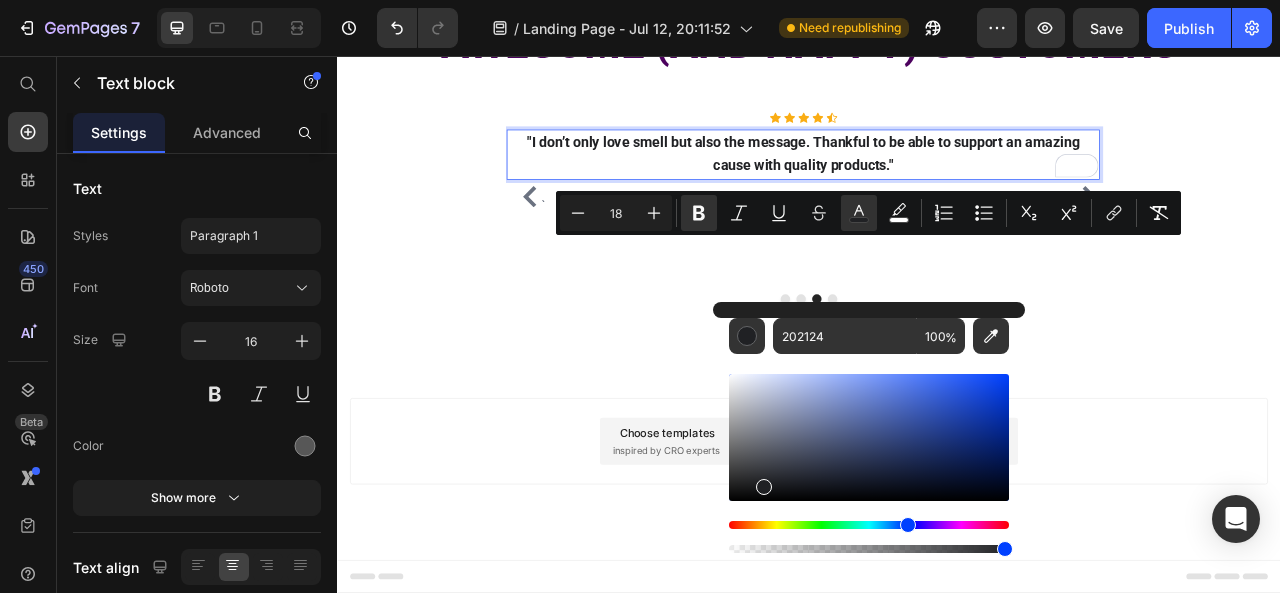 type on "4C025E" 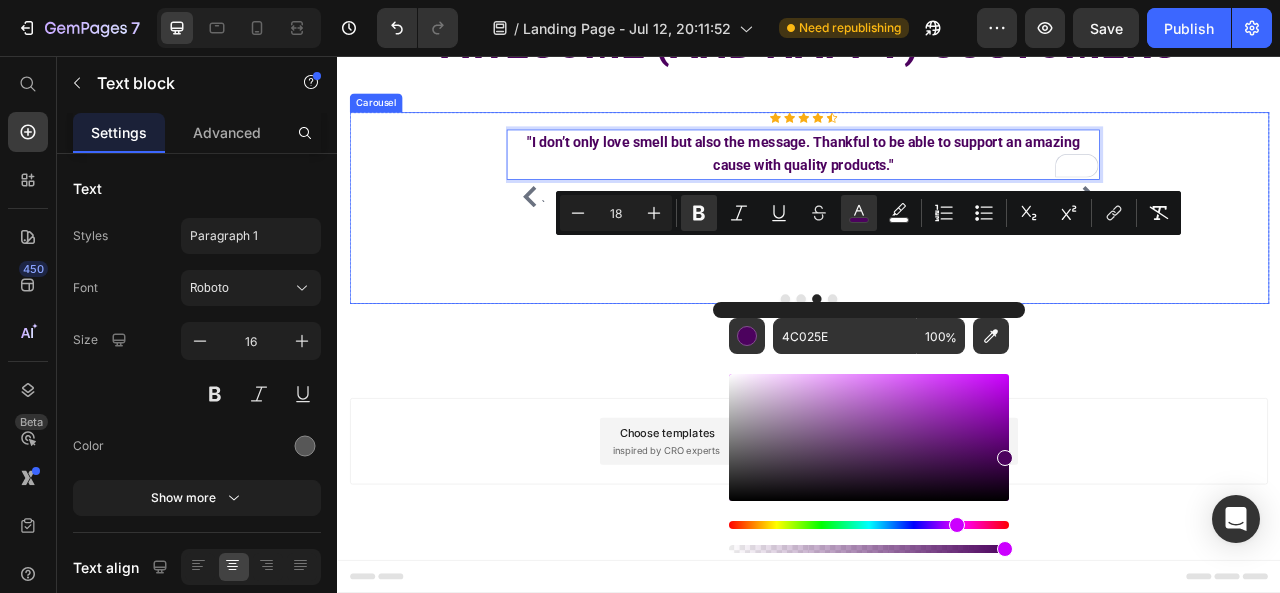 click at bounding box center (937, 365) 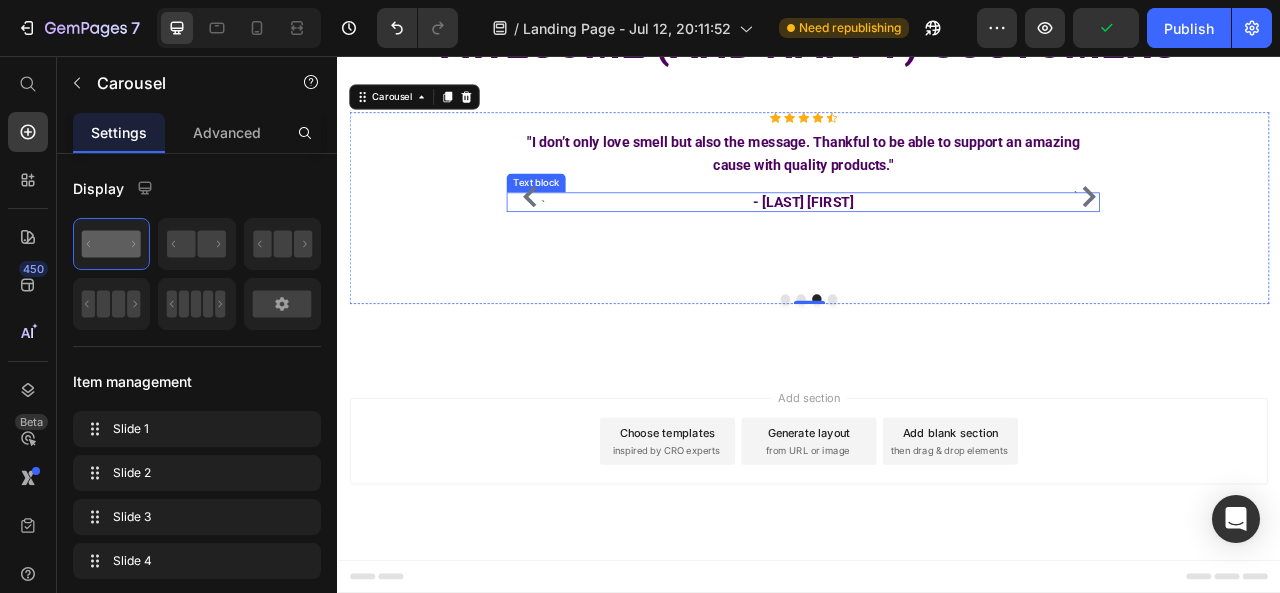 click on "- [LAST] [FIRST]" at bounding box center (929, 242) 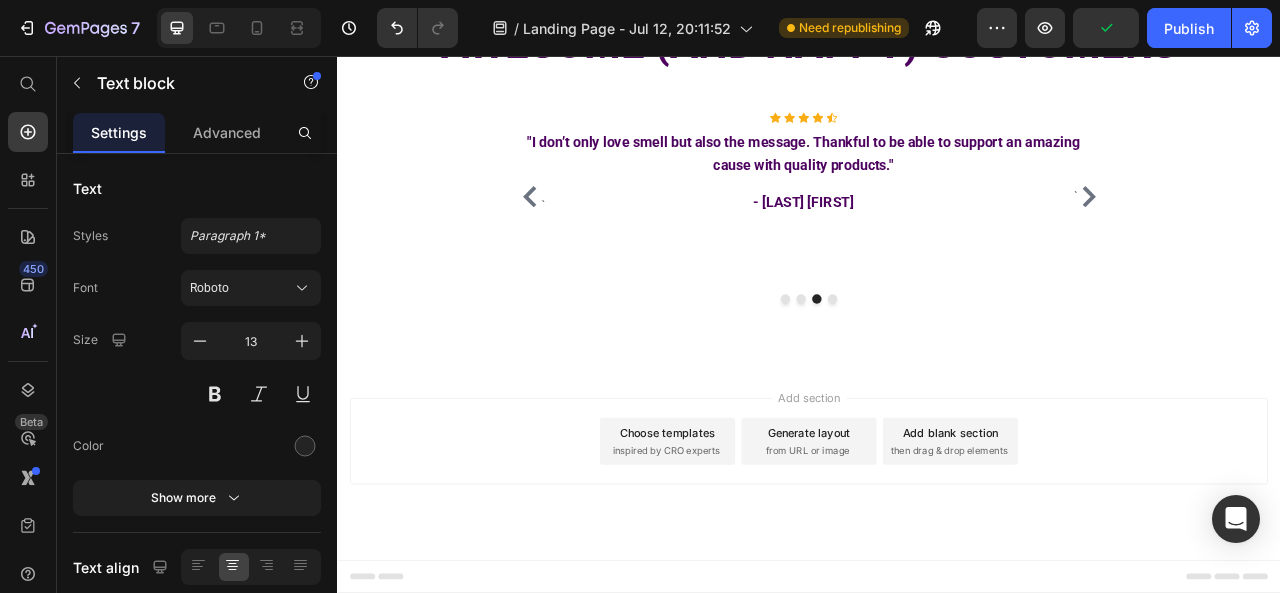 click on "Add section Choose templates inspired by CRO experts Generate layout from URL or image Add blank section then drag & drop elements" at bounding box center (937, 546) 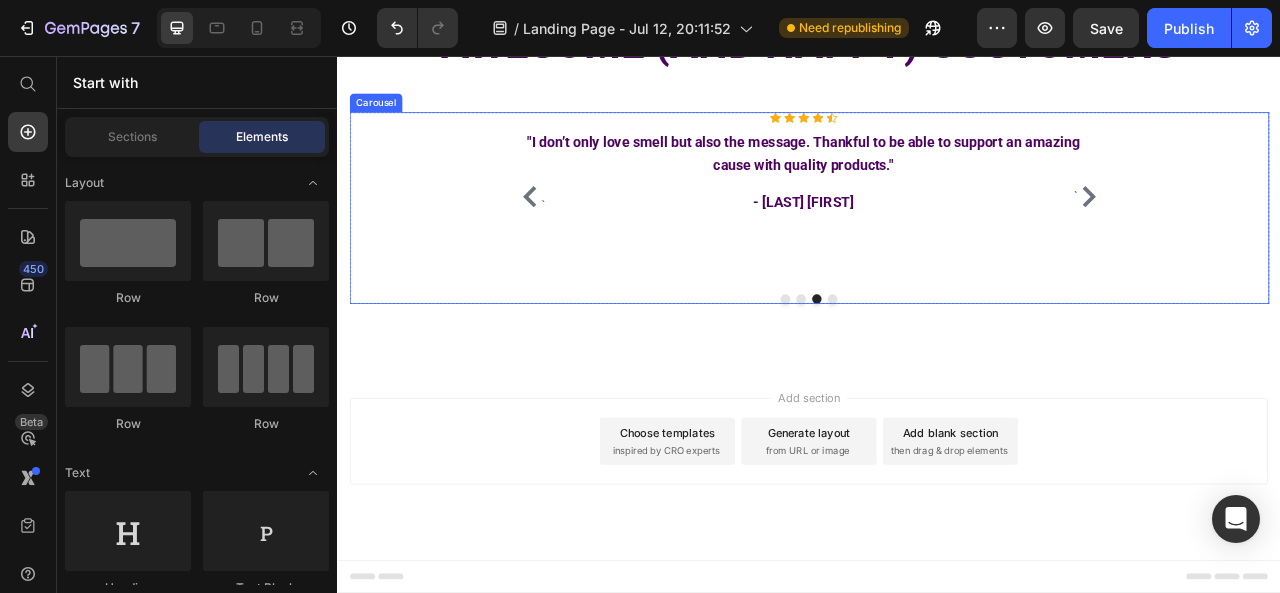 click on "Icon                Icon                Icon                Icon
Icon Icon List Hoz "I don’t only love smell but also the message. Thankful to be able to support an amazing cause with quality products." Text block - [LAST] [FIRST]. Text block" at bounding box center (929, 235) 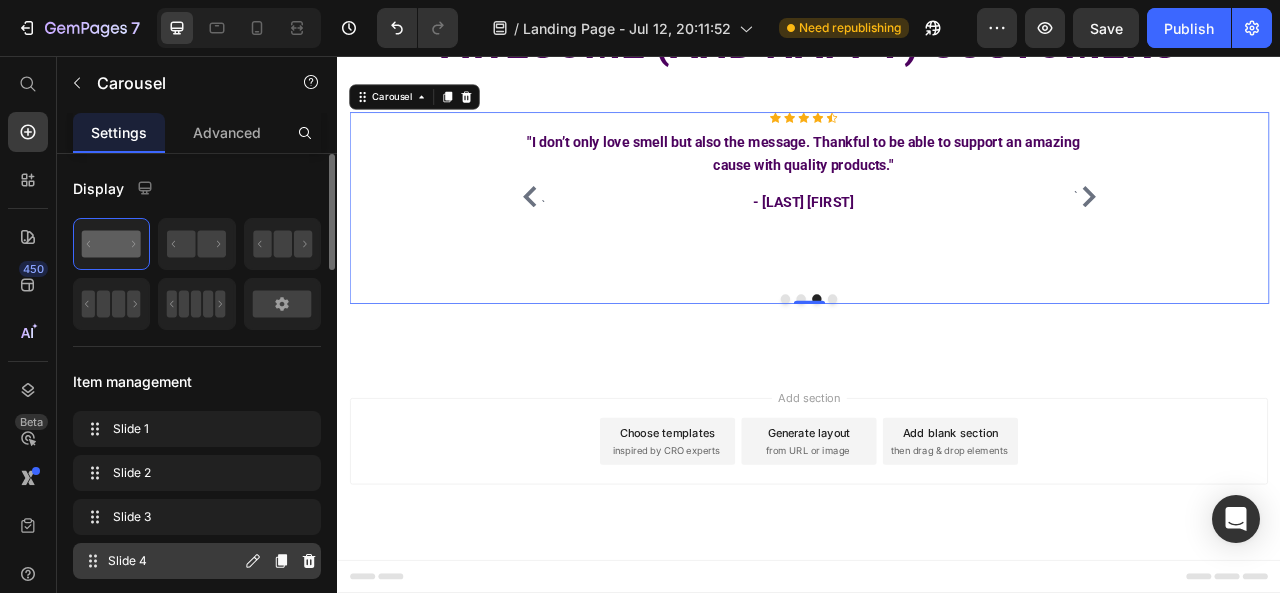 click on "Slide 4" at bounding box center [174, 561] 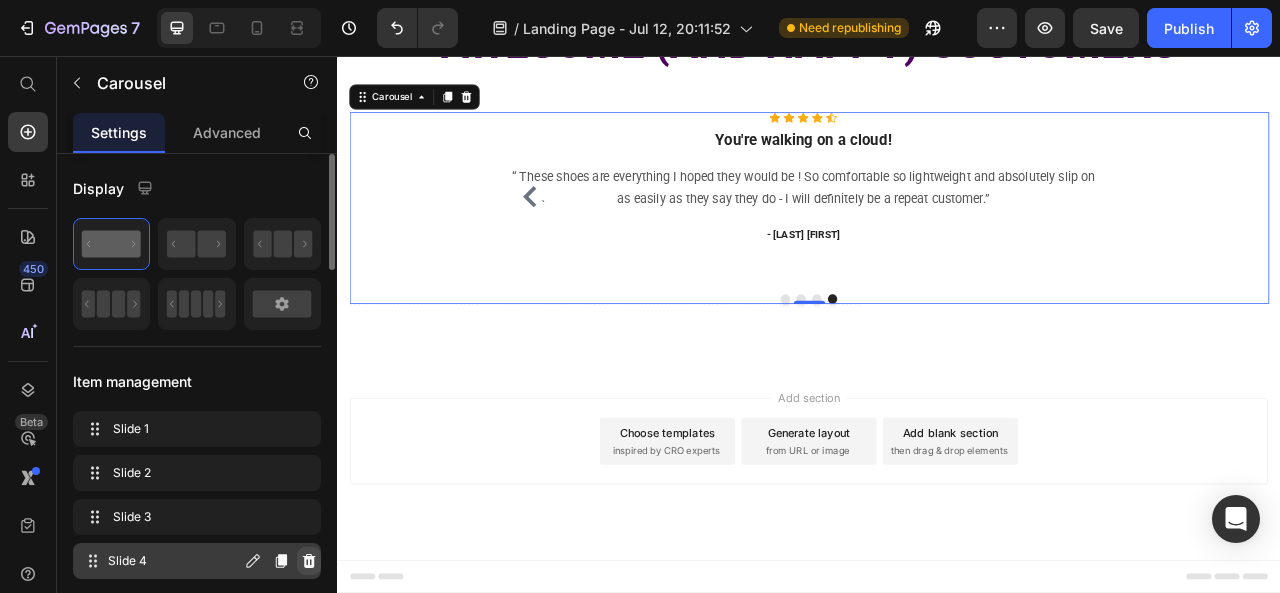click 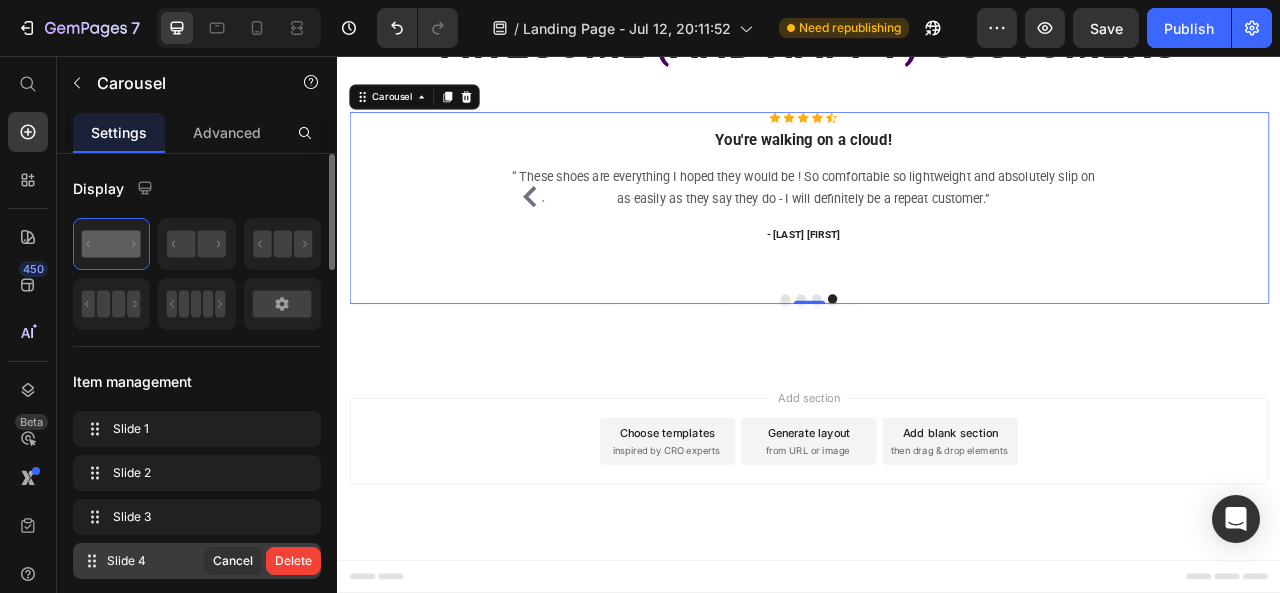 click on "Delete" at bounding box center [293, 561] 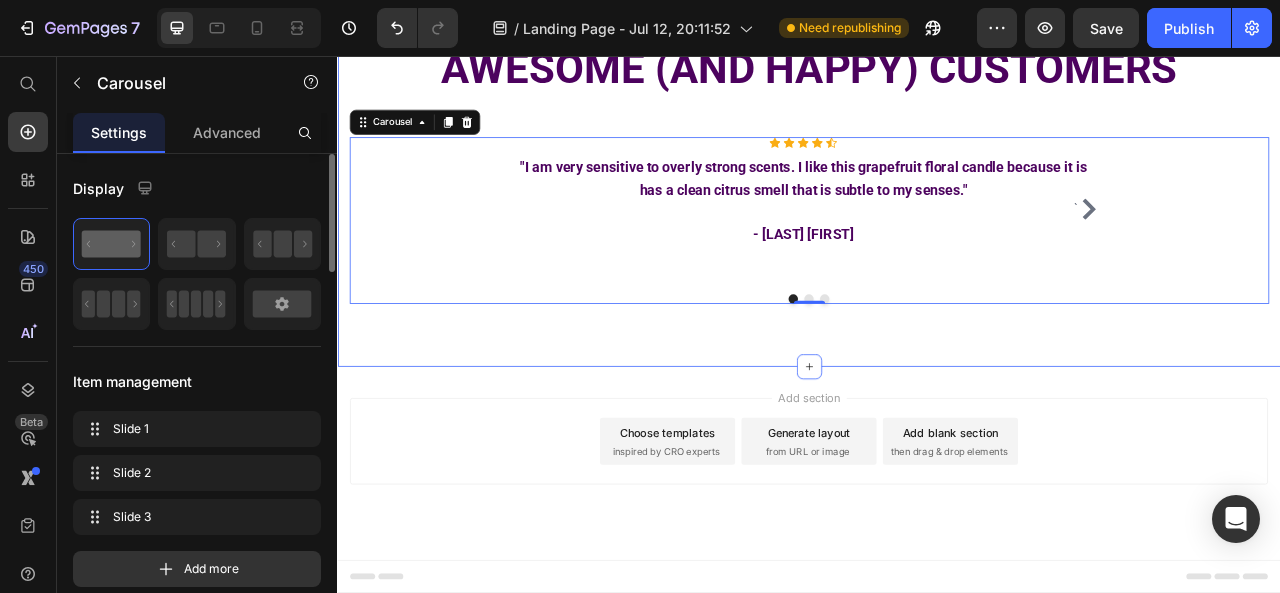 scroll, scrollTop: 2369, scrollLeft: 0, axis: vertical 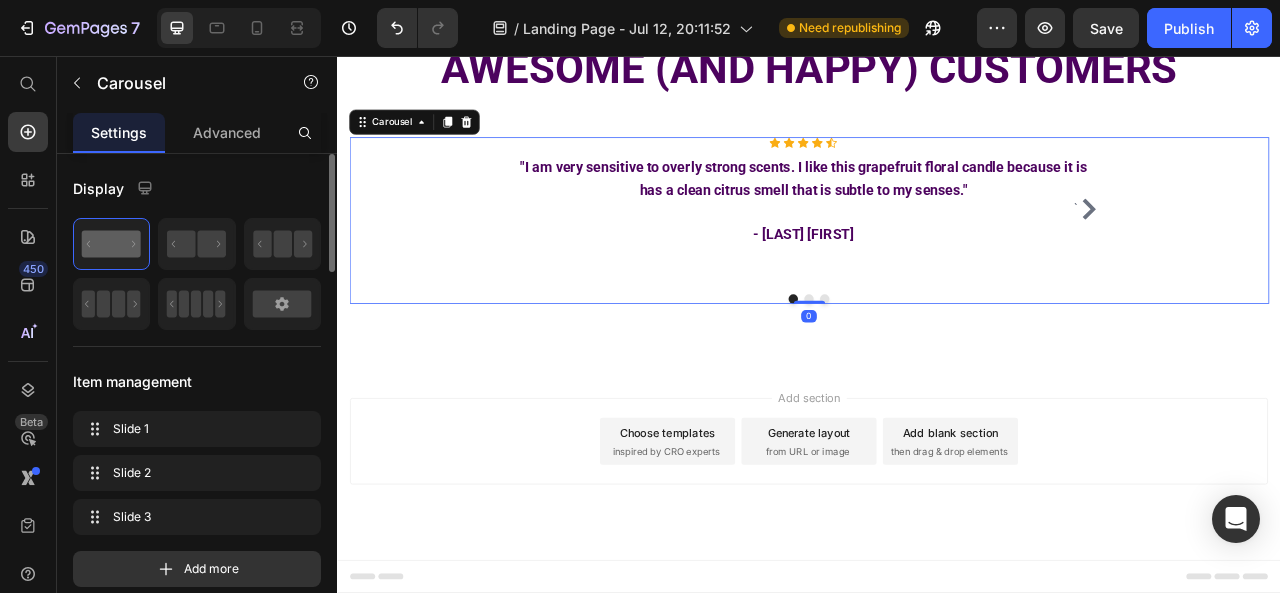 drag, startPoint x: 934, startPoint y: 371, endPoint x: 934, endPoint y: 334, distance: 37 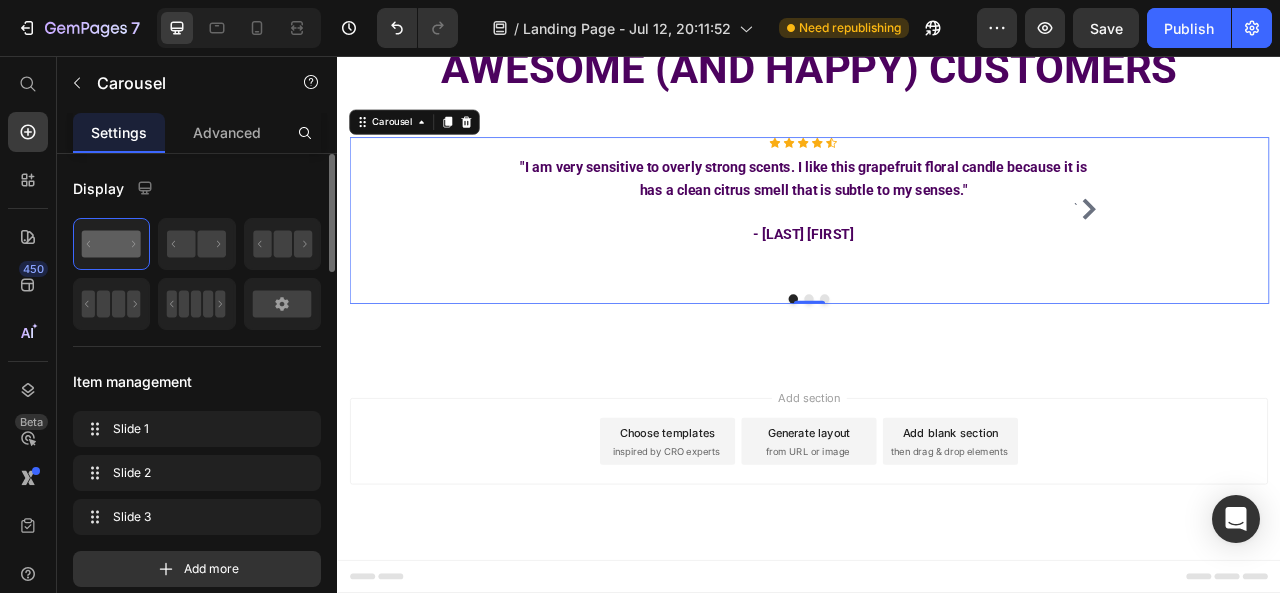 click on "Choose templates" at bounding box center (757, 535) 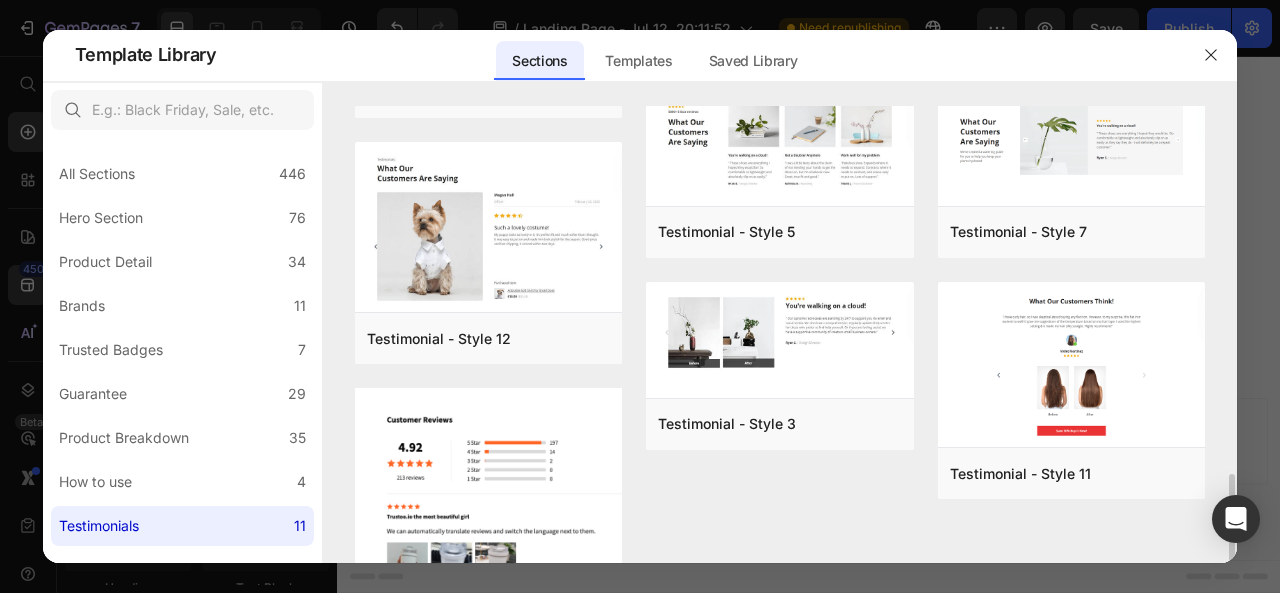 scroll, scrollTop: 523, scrollLeft: 0, axis: vertical 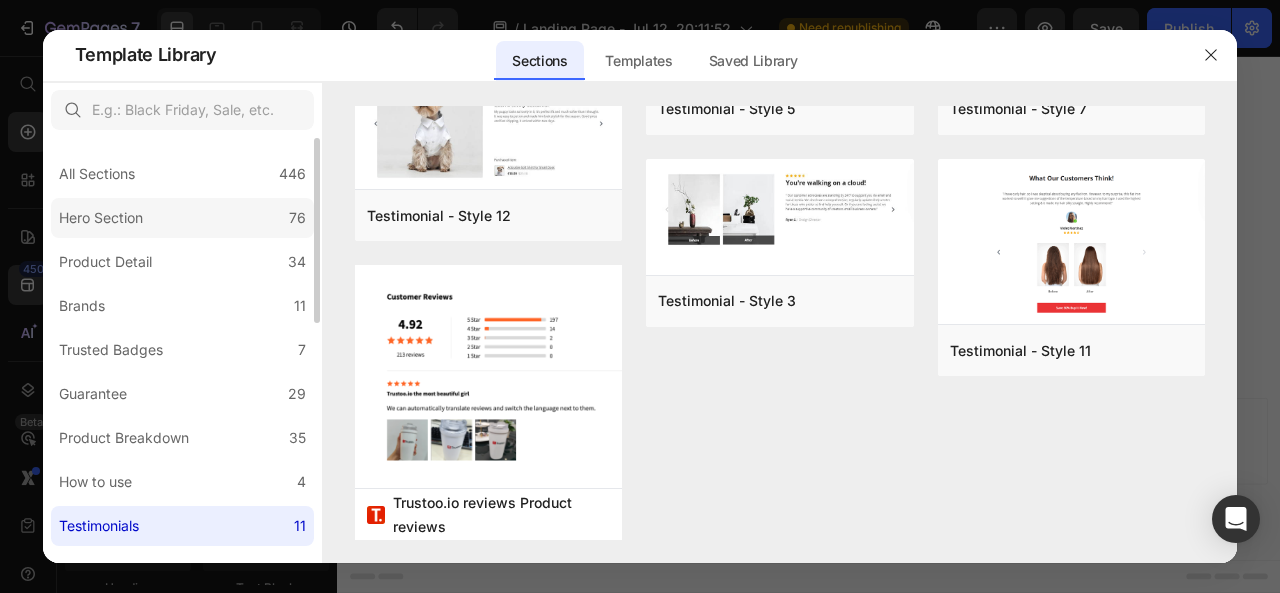 click on "Hero Section 76" 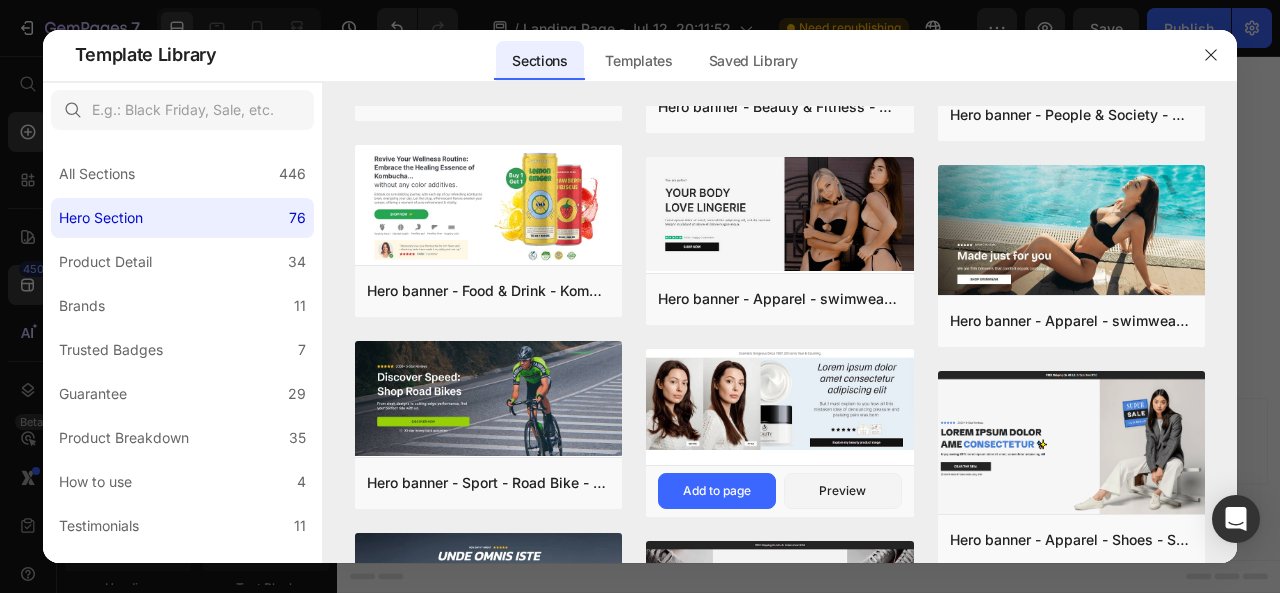 scroll, scrollTop: 150, scrollLeft: 0, axis: vertical 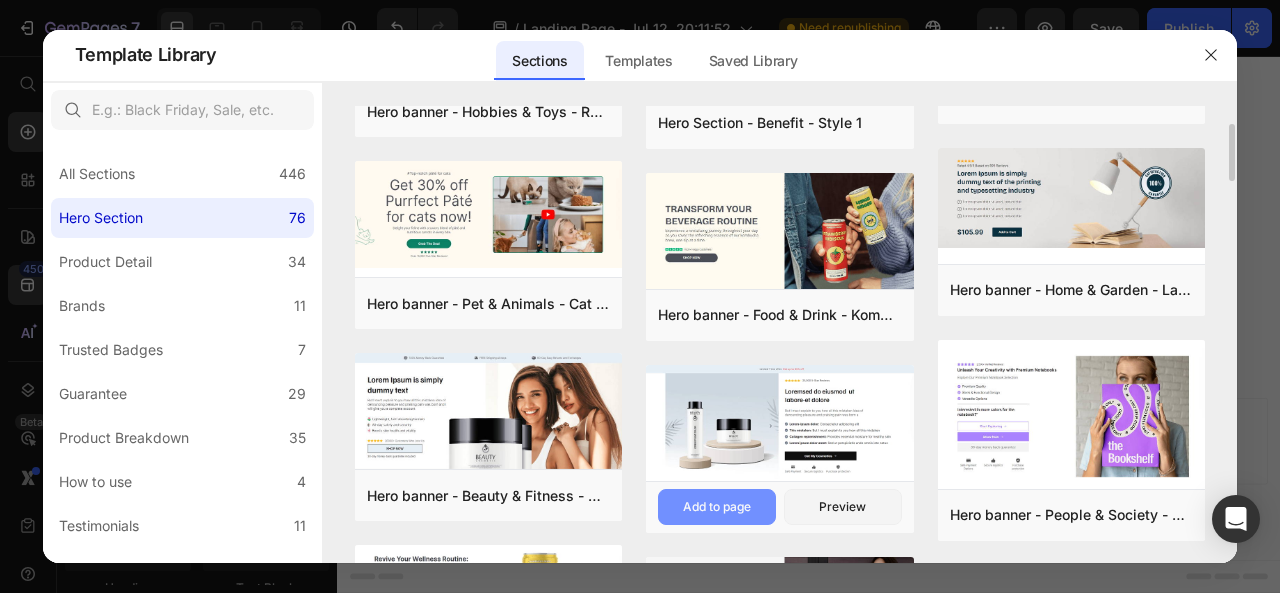 click on "Add to page" at bounding box center (717, 507) 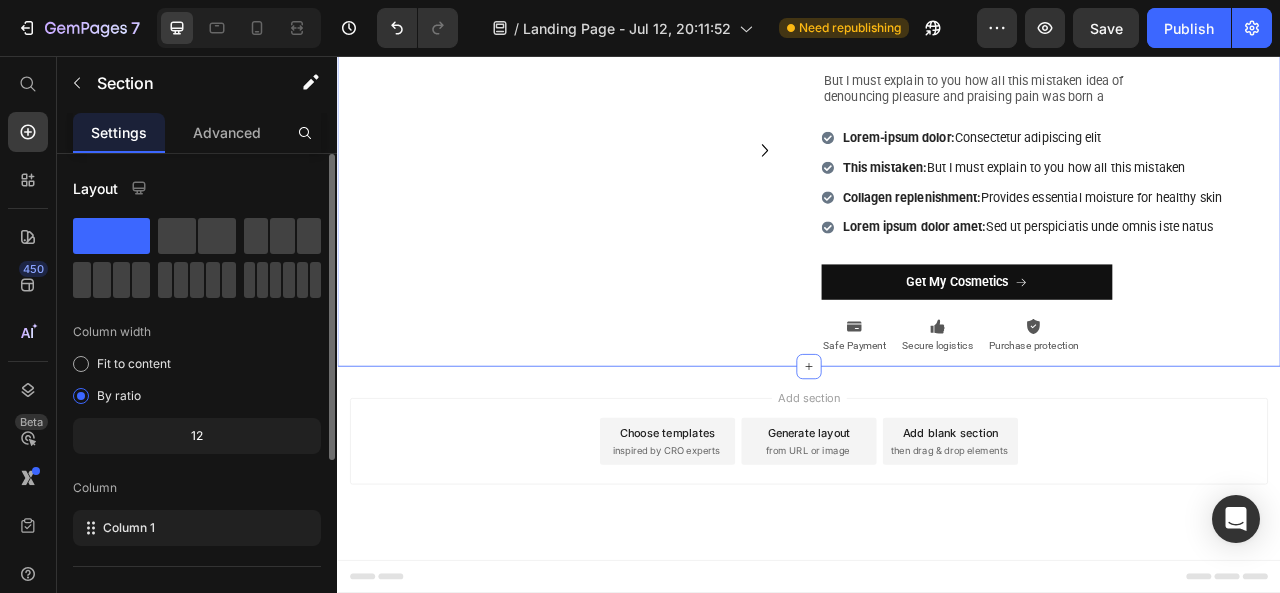 scroll, scrollTop: 2766, scrollLeft: 0, axis: vertical 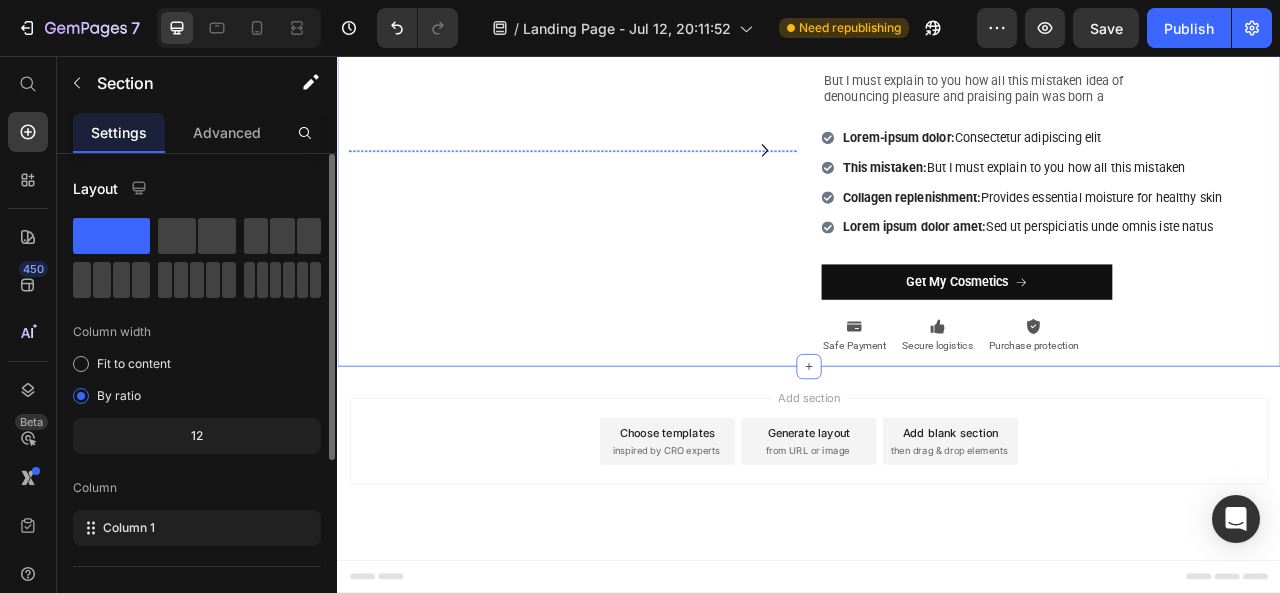 click at bounding box center [632, 176] 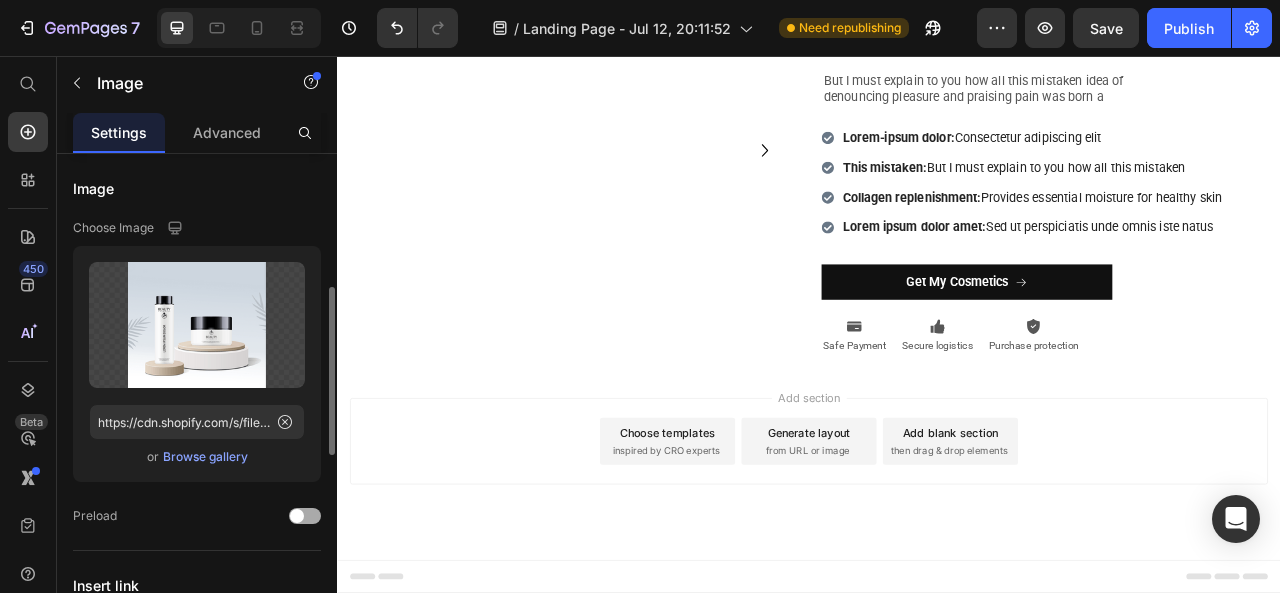 scroll, scrollTop: 100, scrollLeft: 0, axis: vertical 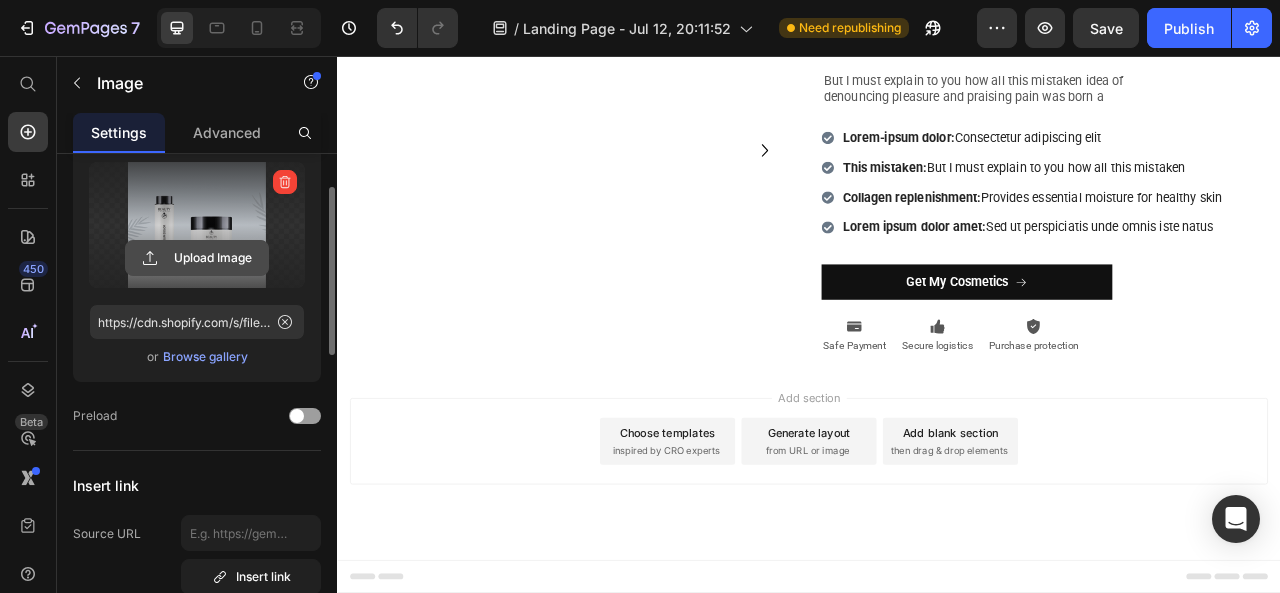 click 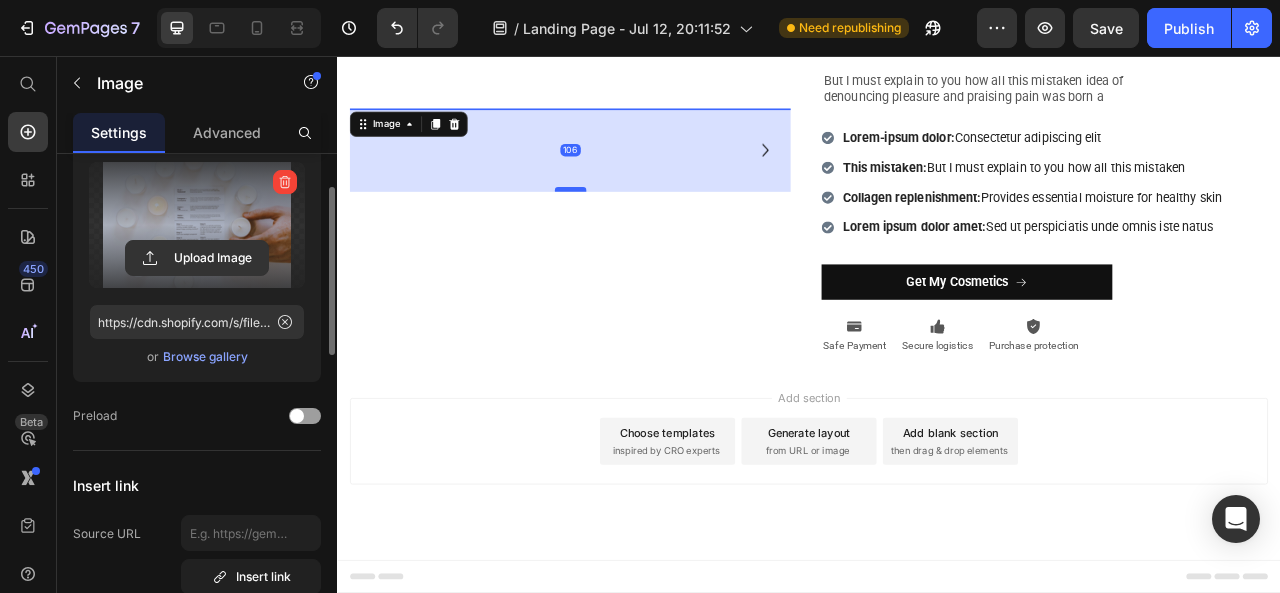 drag, startPoint x: 637, startPoint y: 484, endPoint x: 636, endPoint y: 590, distance: 106.004715 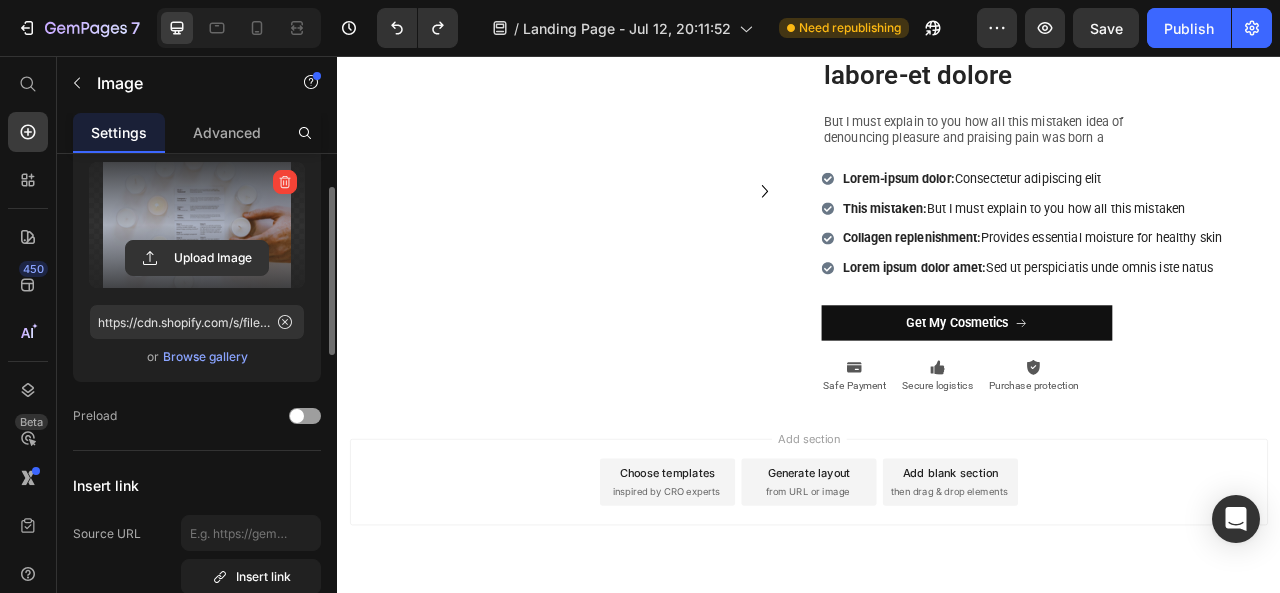 scroll, scrollTop: 2666, scrollLeft: 0, axis: vertical 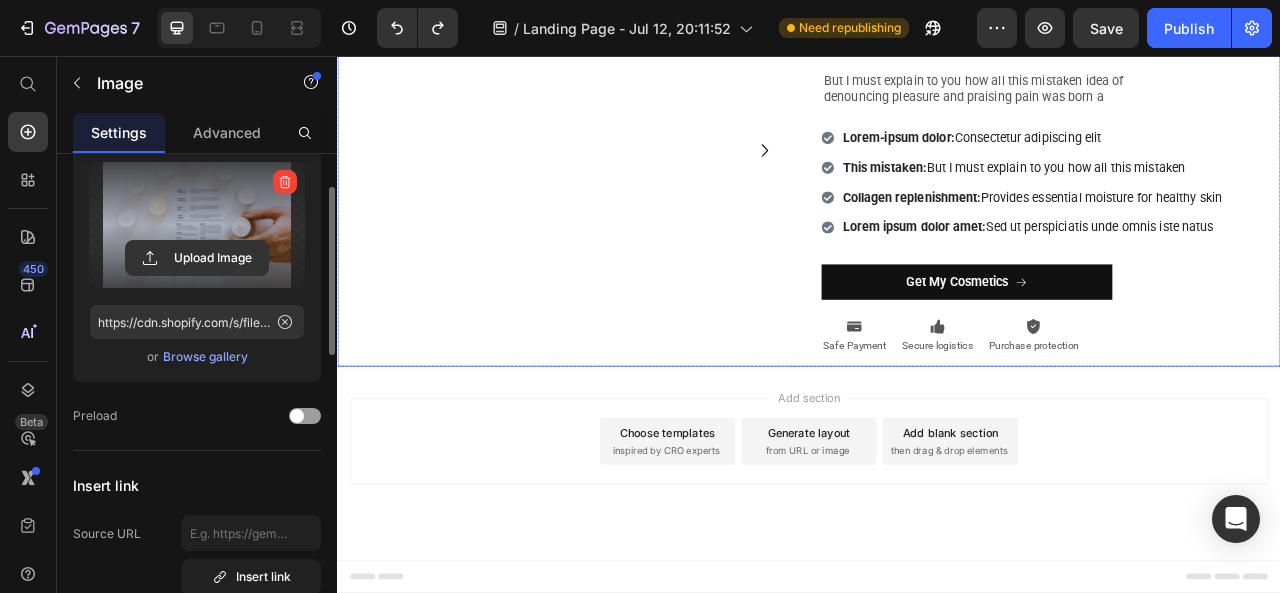 click on "Image   0 Image
Carousel Icon Icon Icon Icon Icon Icon List 25,000 5-Star Reviews Text Block Row Loremsed do eiusmod  ut labore-et dolore Heading But I must explain to you how all this mistaken idea of denouncing pleasure and praising pain was born a Text Block Row Lorem-ipsum dolor:  Consectetur adipiscing elit This mistaken:  But I must explain to you how all this mistaken Collagen replenishment:  Provides essential moisture for healthy skin Lorem ipsum dolor amet:  Sed ut perspiciatis unde omnis iste natus Item List
Get My Cosmetics Button
Icon Safe Payment Text Block
Icon Secure logistics Text Block
Icon Purchase protection Text Block Row Row" at bounding box center (937, 176) 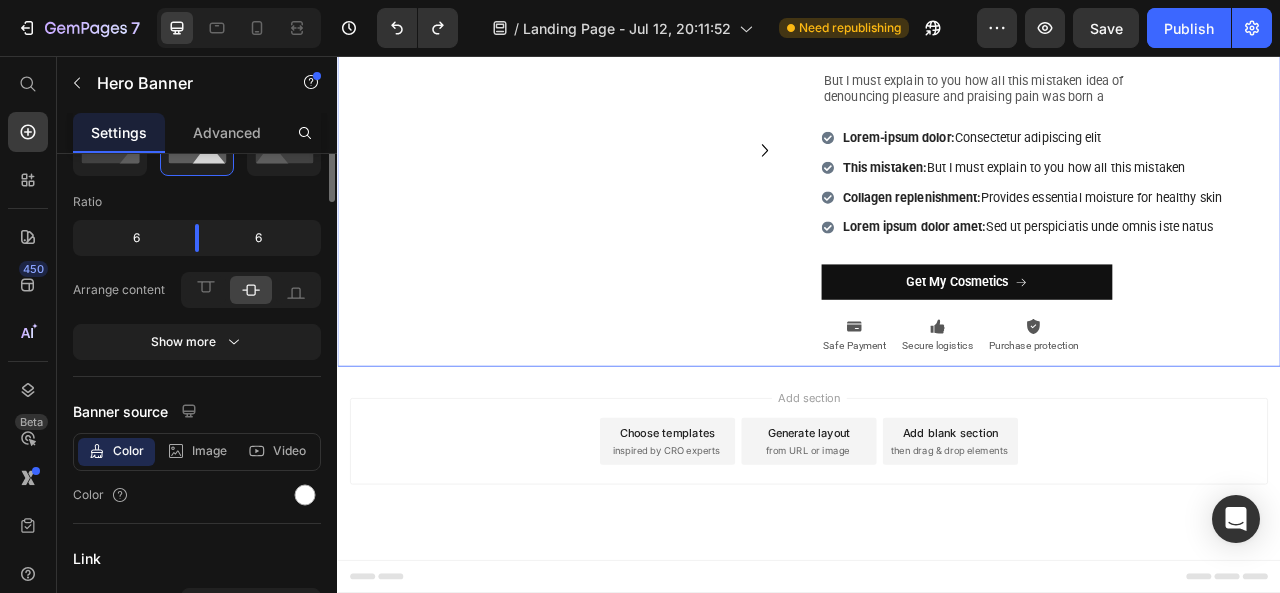 scroll, scrollTop: 0, scrollLeft: 0, axis: both 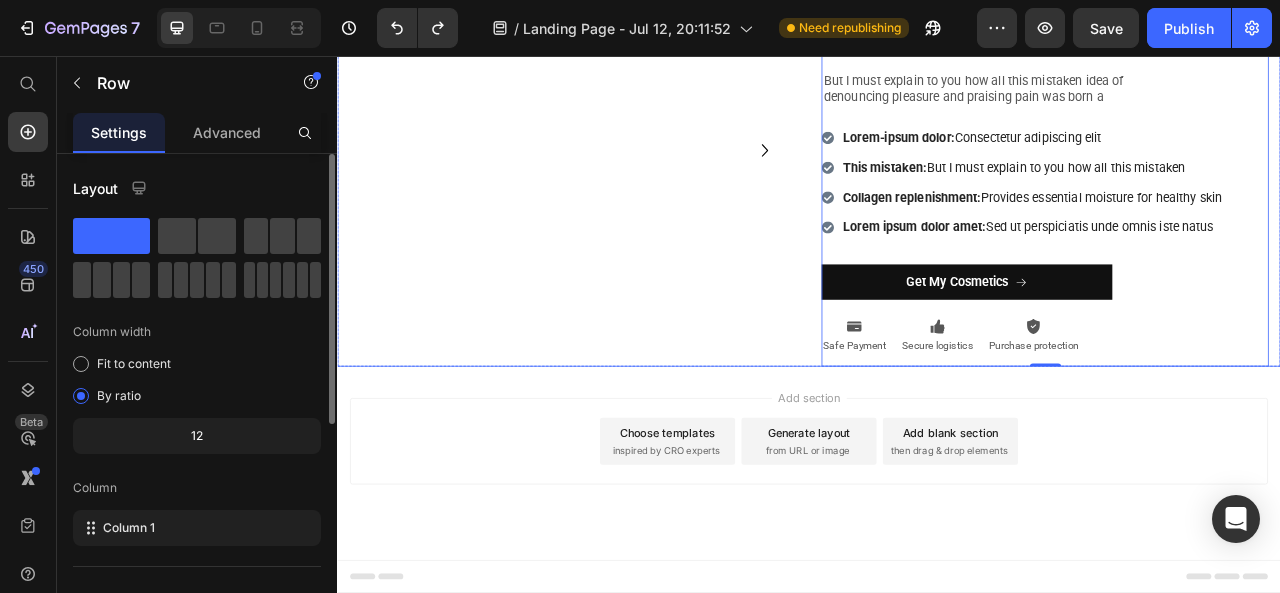 click on "Image Image
Carousel Icon Icon Icon Icon Icon Icon List 25,000 5-Star Reviews Text Block Row Loremsed do eiusmod  ut labore-et dolore Heading But I must explain to you how all this mistaken idea of denouncing pleasure and praising pain was born a Text Block Row Lorem-ipsum dolor:  Consectetur adipiscing elit This mistaken:  But I must explain to you how all this mistaken Collagen replenishment:  Provides essential moisture for healthy skin Lorem ipsum dolor amet:  Sed ut perspiciatis unde omnis iste natus Item List
Get My Cosmetics Button
Icon Safe Payment Text Block
Icon Secure logistics Text Block
Icon Purchase protection Text Block Row Row   0" at bounding box center (937, 176) 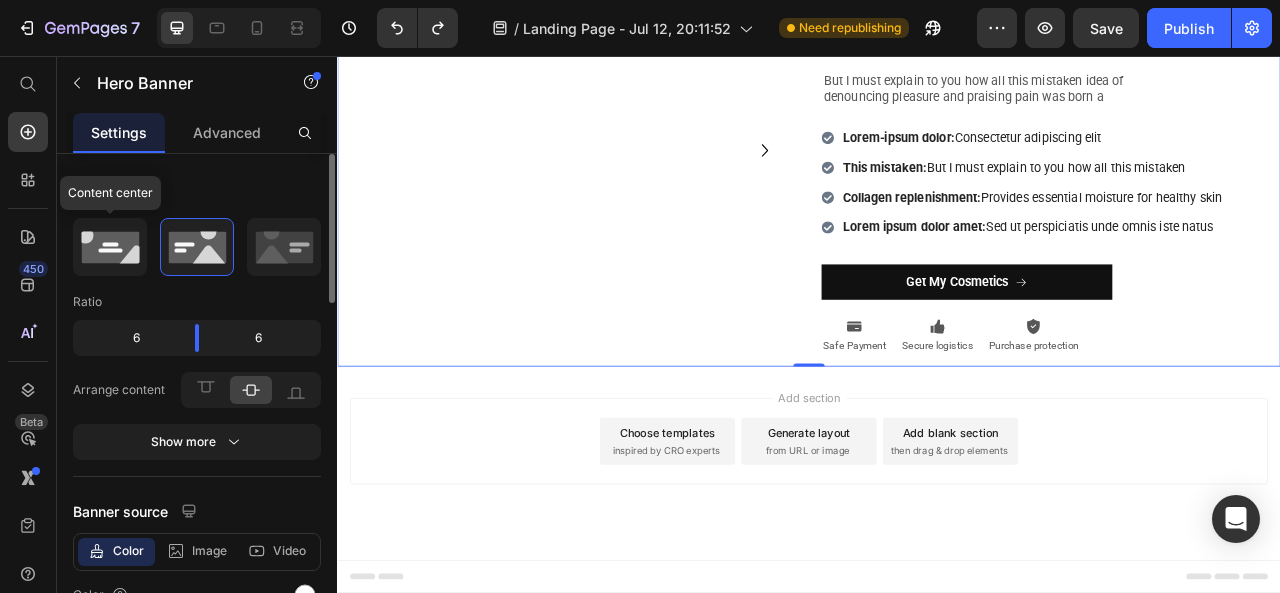 click 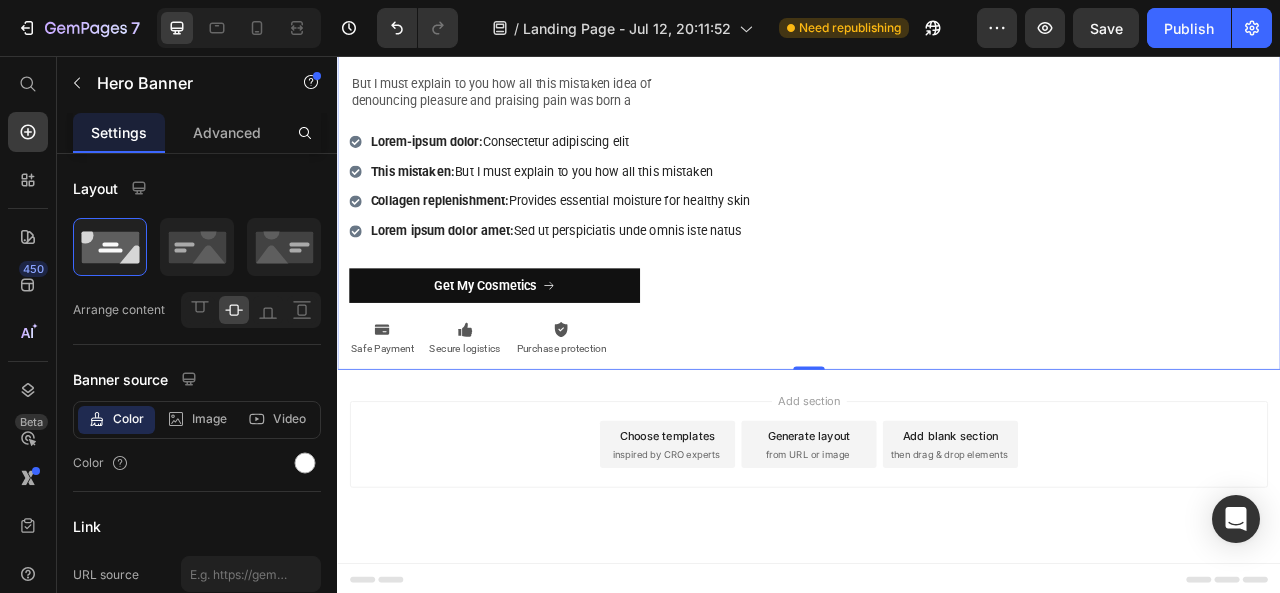 scroll, scrollTop: 3066, scrollLeft: 0, axis: vertical 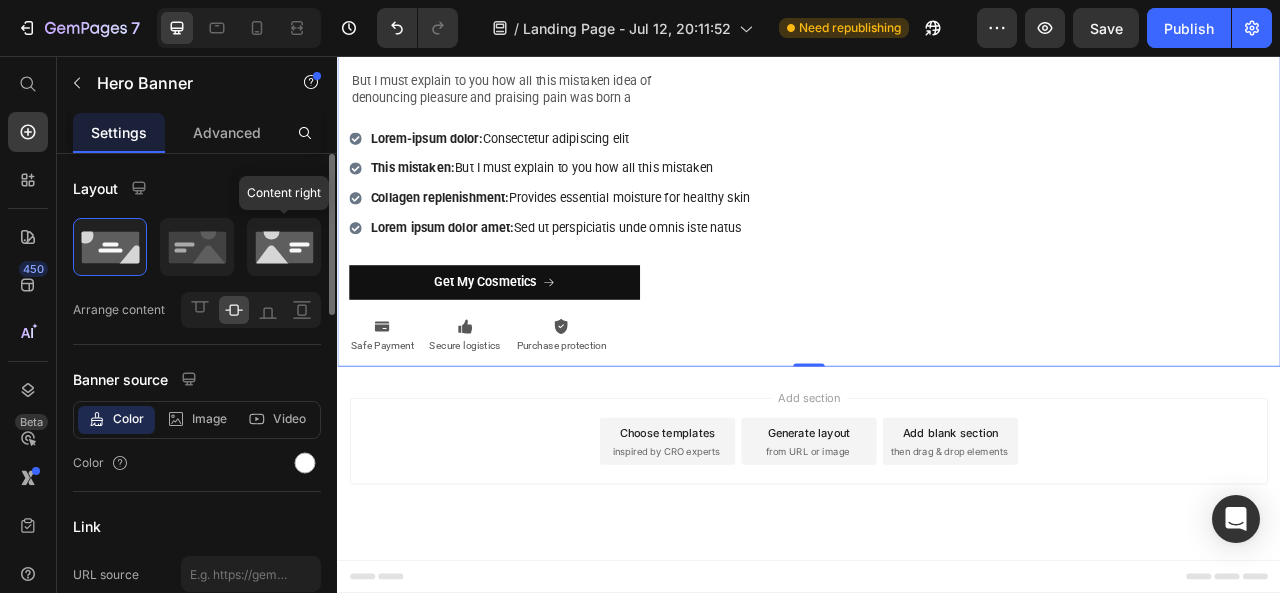 click 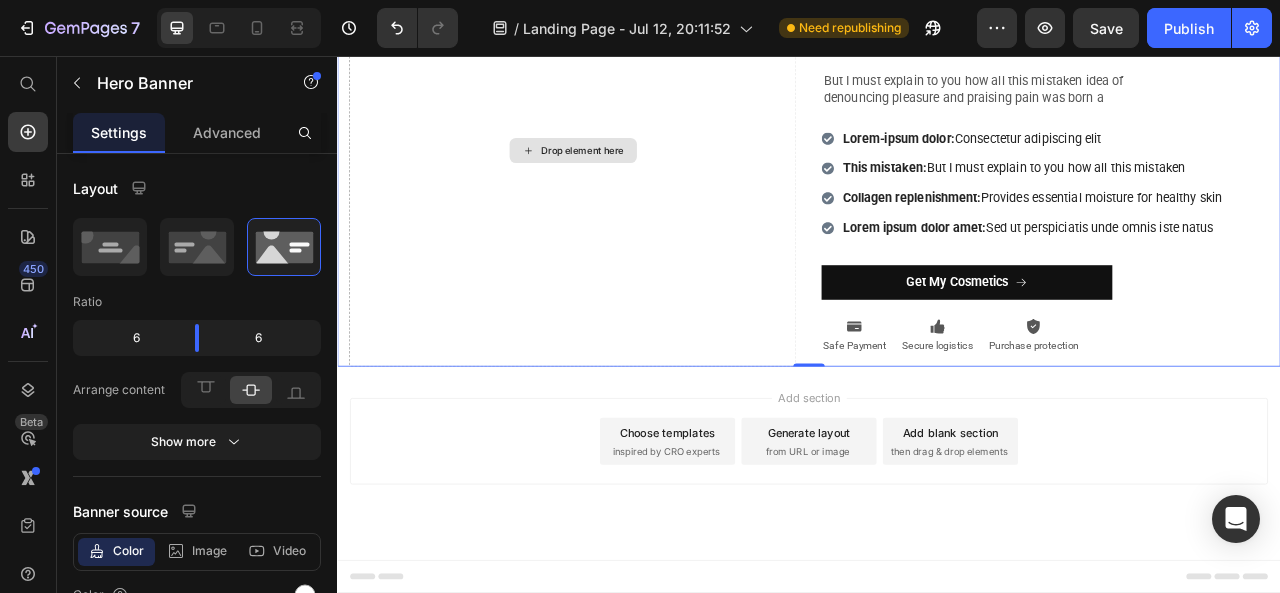 scroll, scrollTop: 2766, scrollLeft: 0, axis: vertical 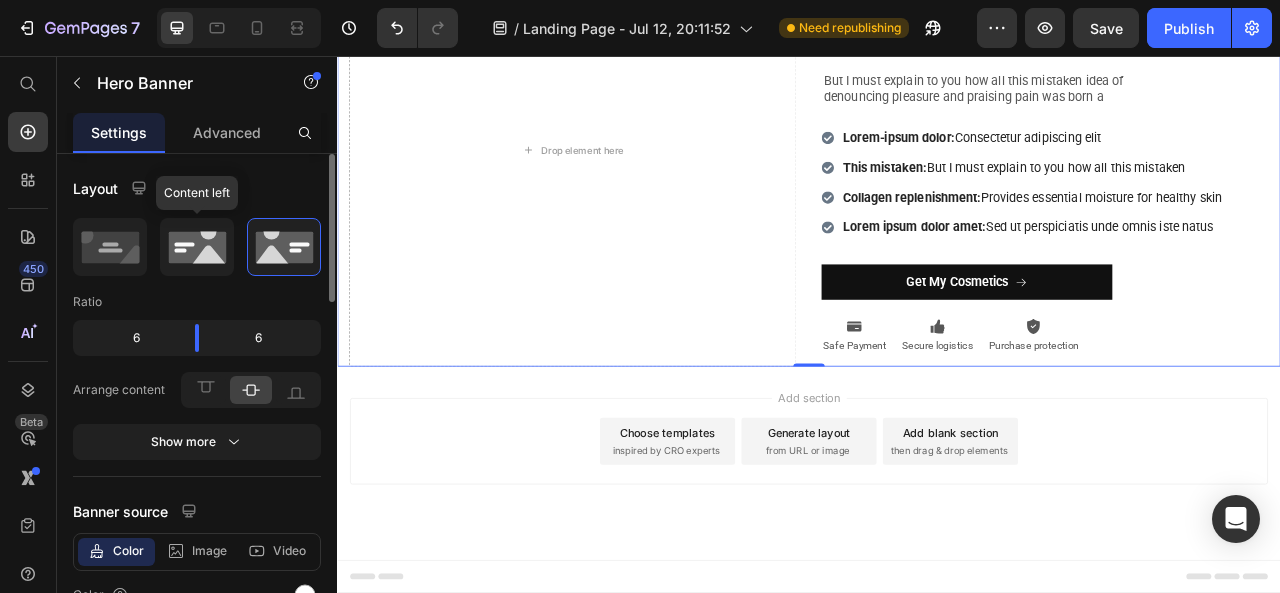 click 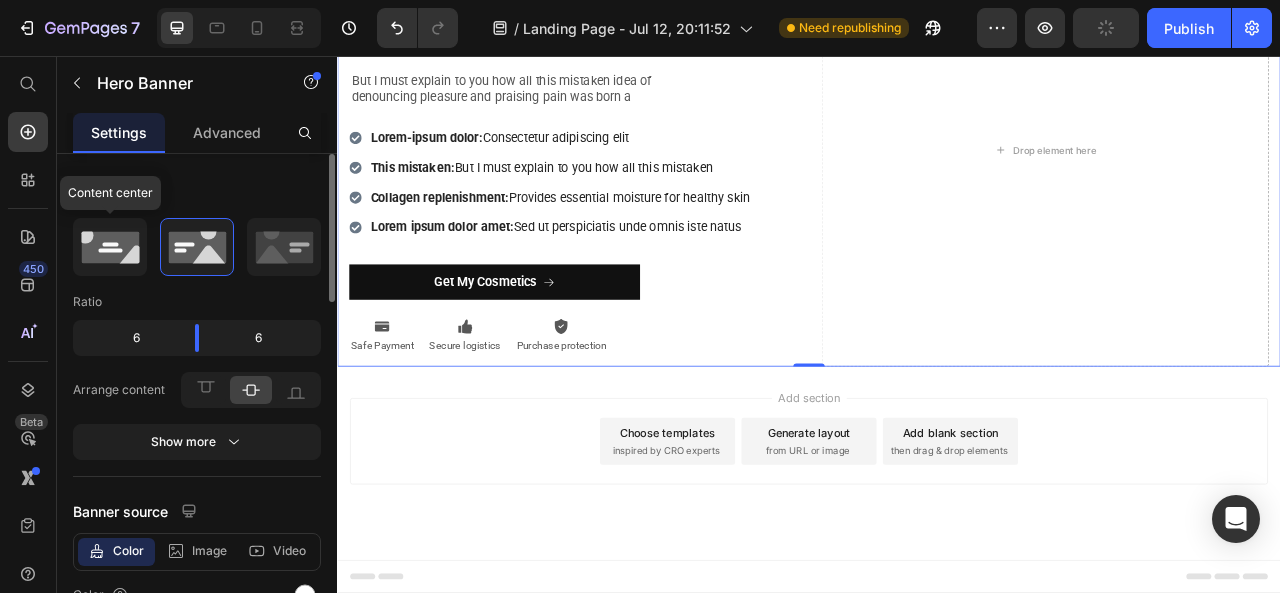 click 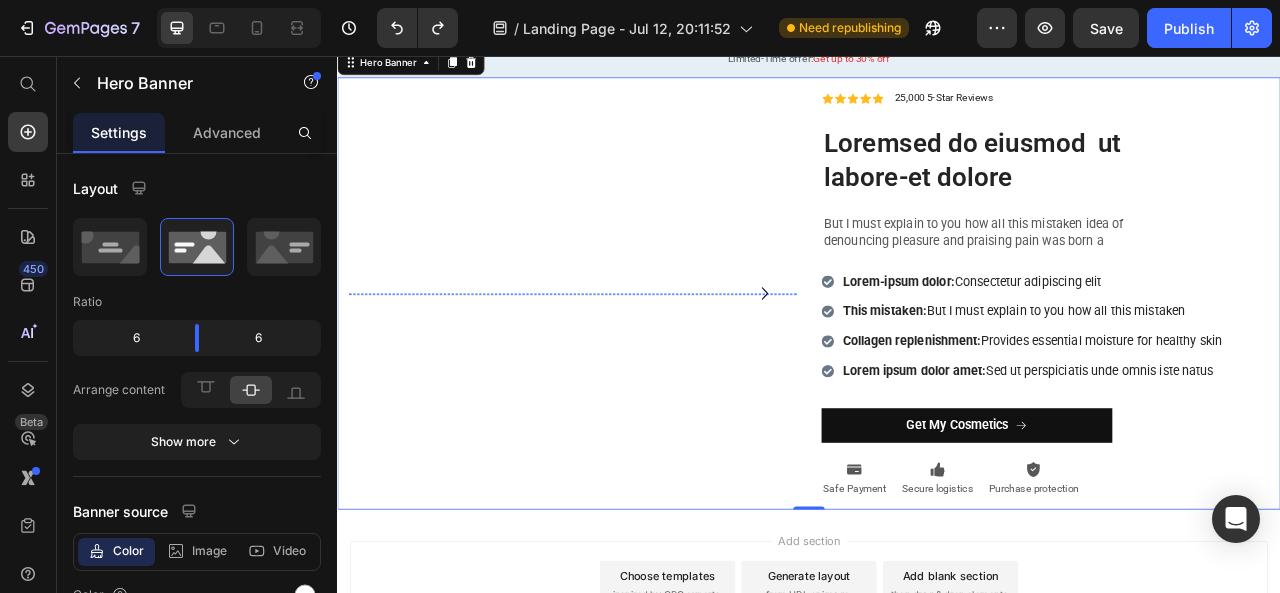 scroll, scrollTop: 2863, scrollLeft: 0, axis: vertical 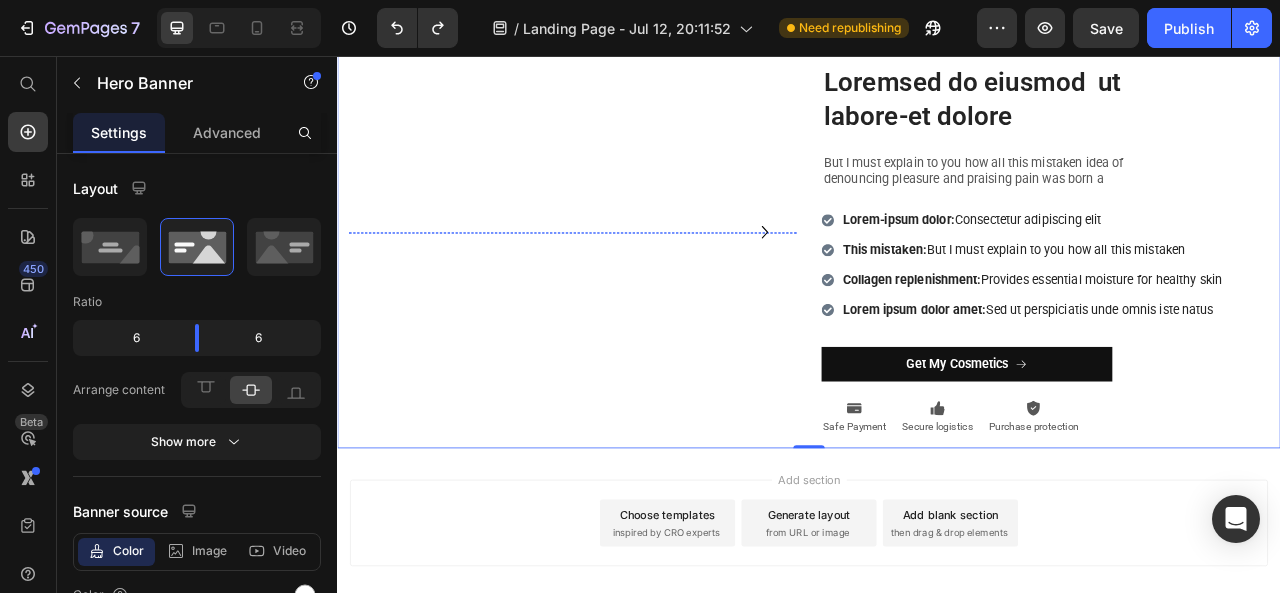 click at bounding box center [632, 280] 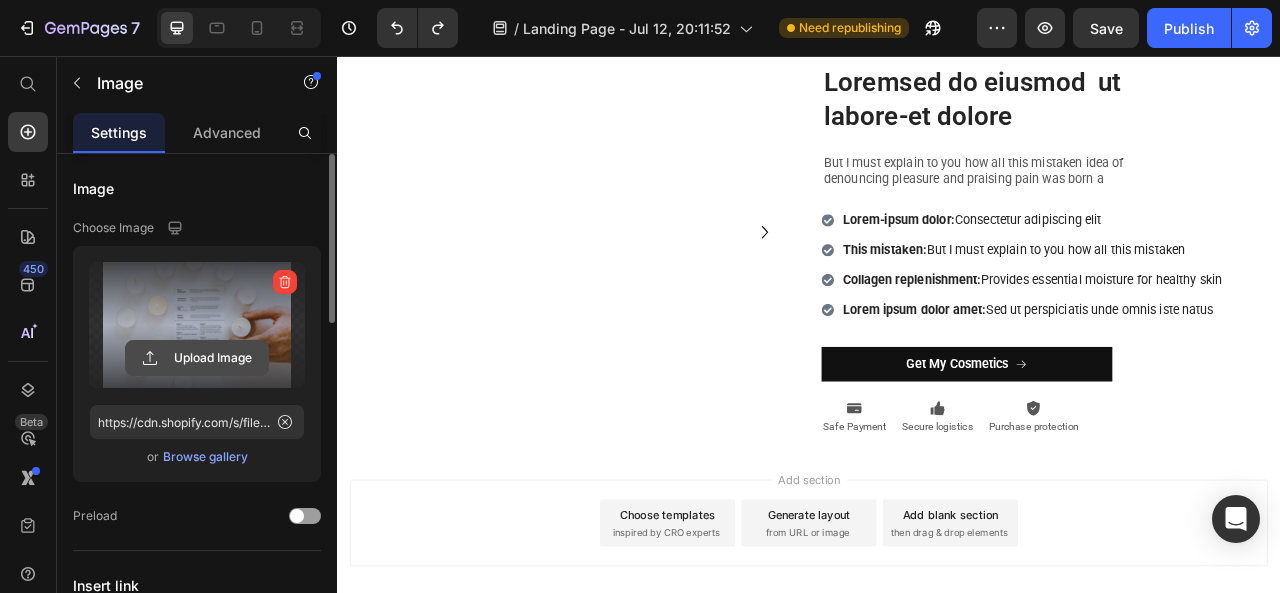 click 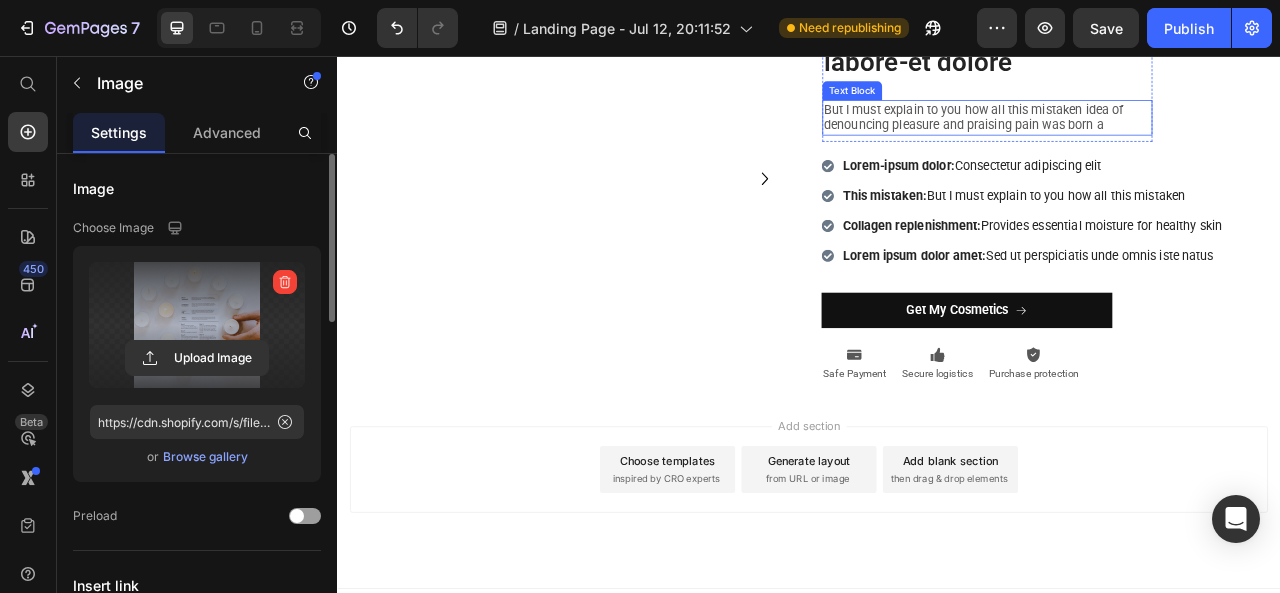 scroll, scrollTop: 2563, scrollLeft: 0, axis: vertical 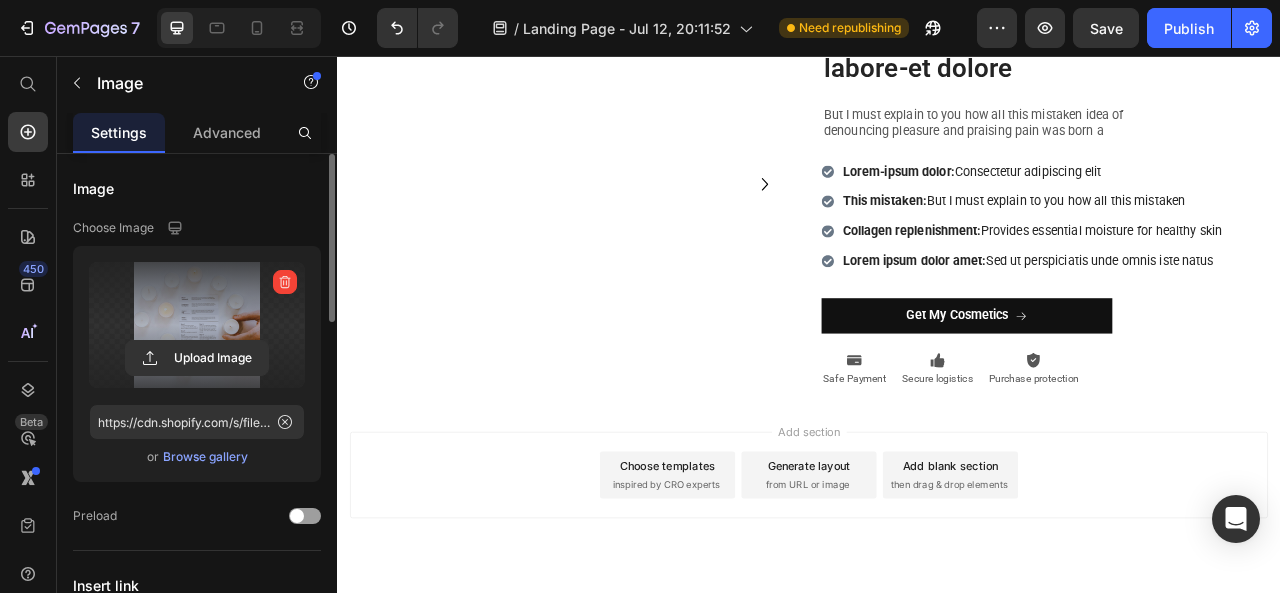 click on "Limited-Time offer:  Get up to 30% off" at bounding box center (937, -79) 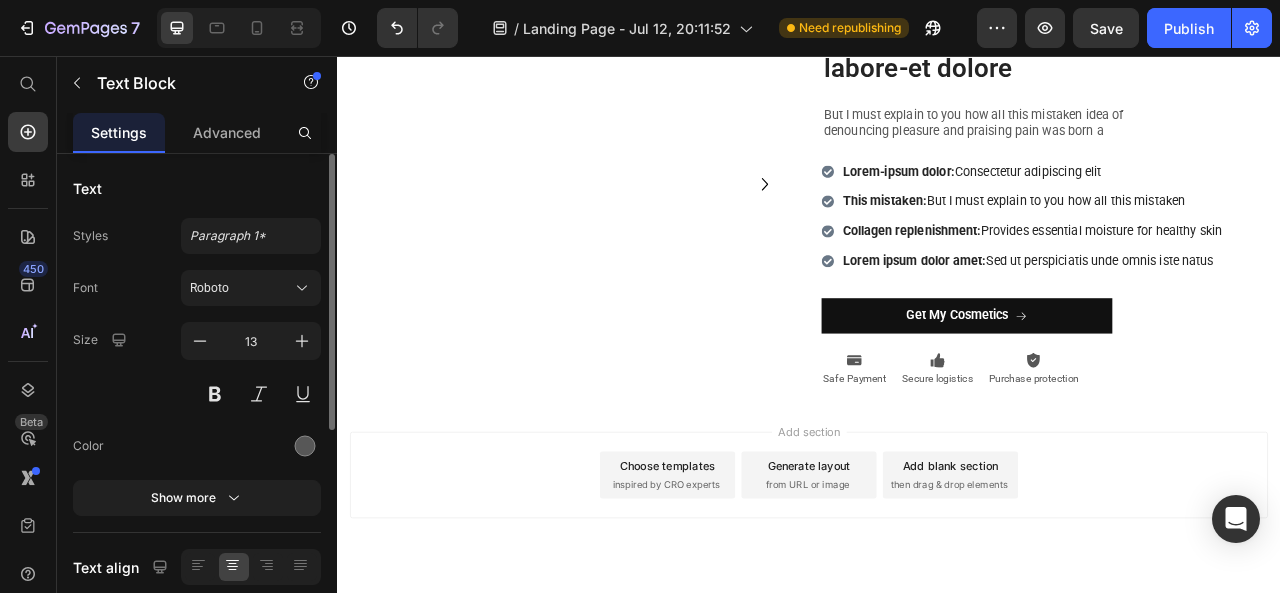 click 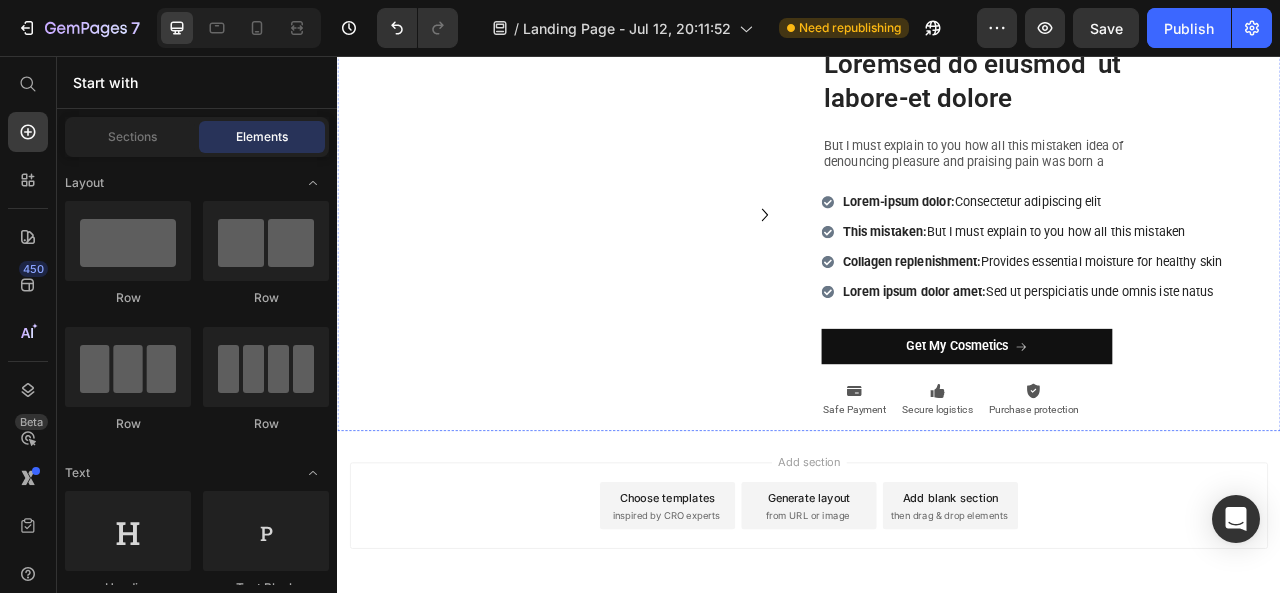 click on "Drop element here" at bounding box center (937, -59) 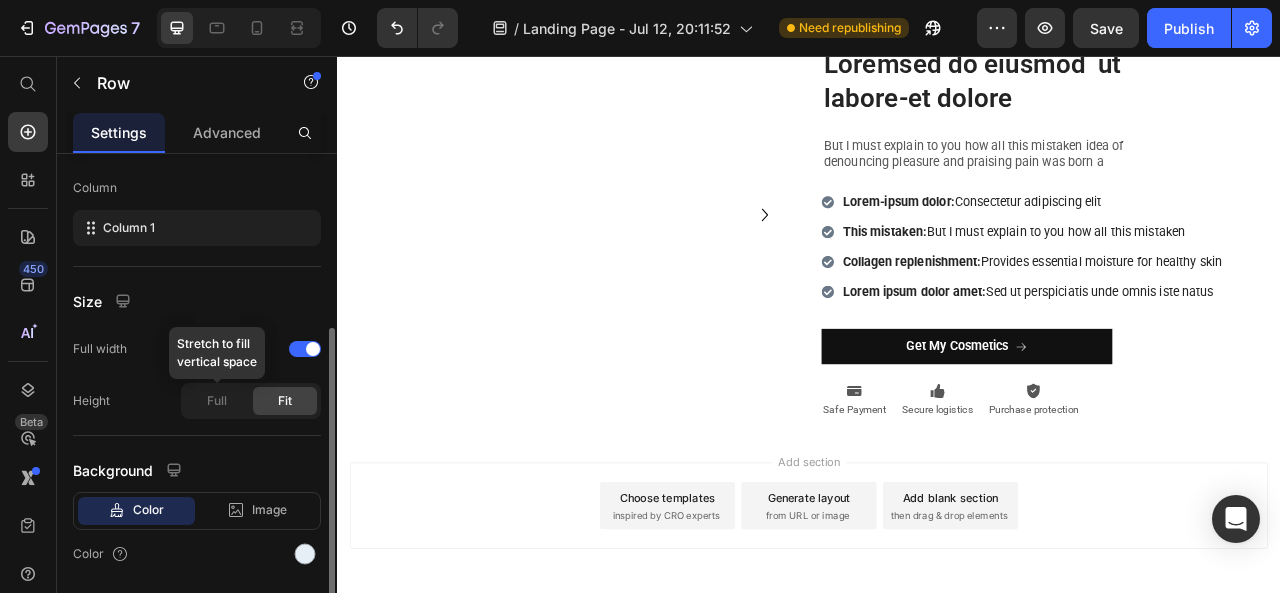 scroll, scrollTop: 362, scrollLeft: 0, axis: vertical 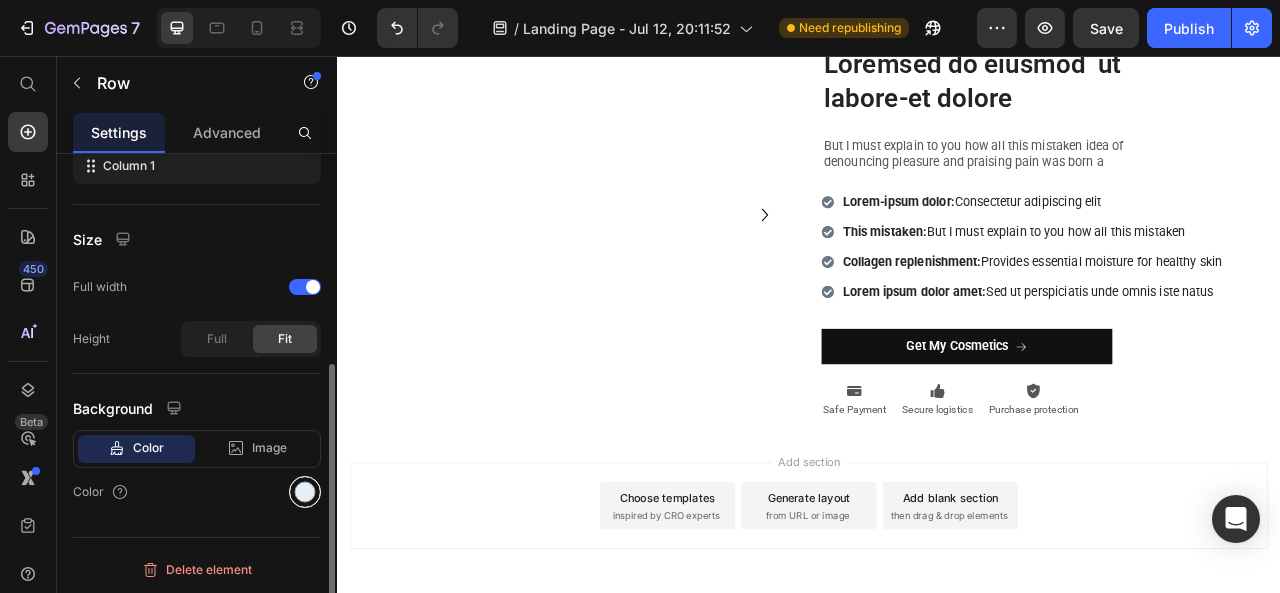 click at bounding box center [305, 492] 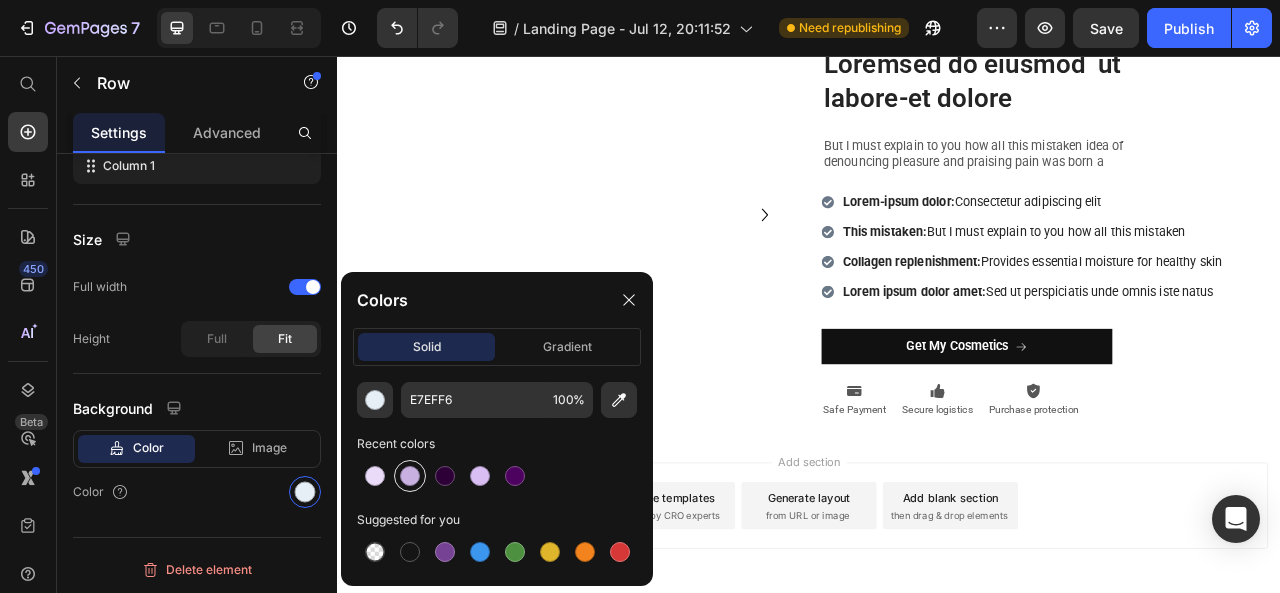 click at bounding box center [410, 476] 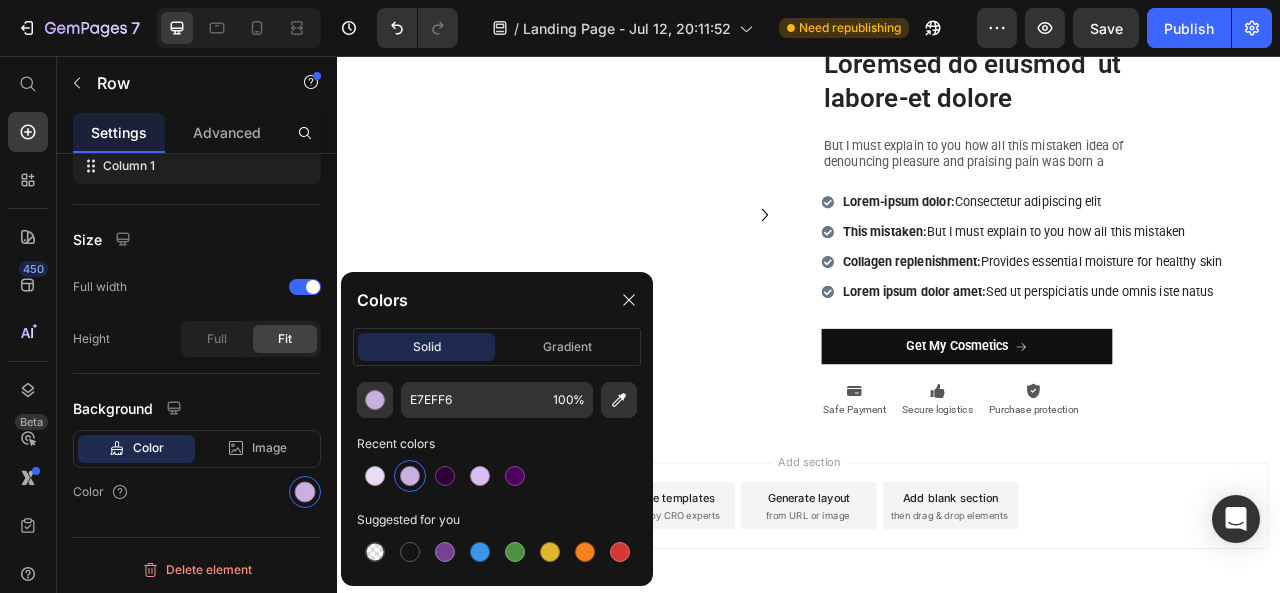 scroll, scrollTop: 362, scrollLeft: 0, axis: vertical 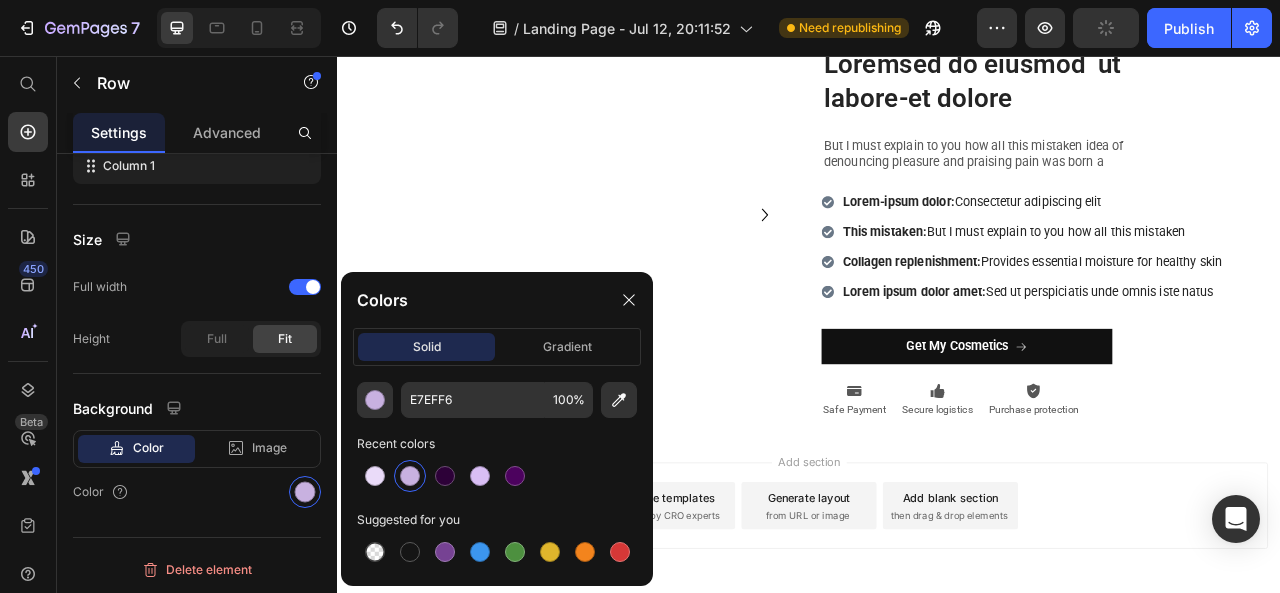 drag, startPoint x: 929, startPoint y: 339, endPoint x: 929, endPoint y: 310, distance: 29 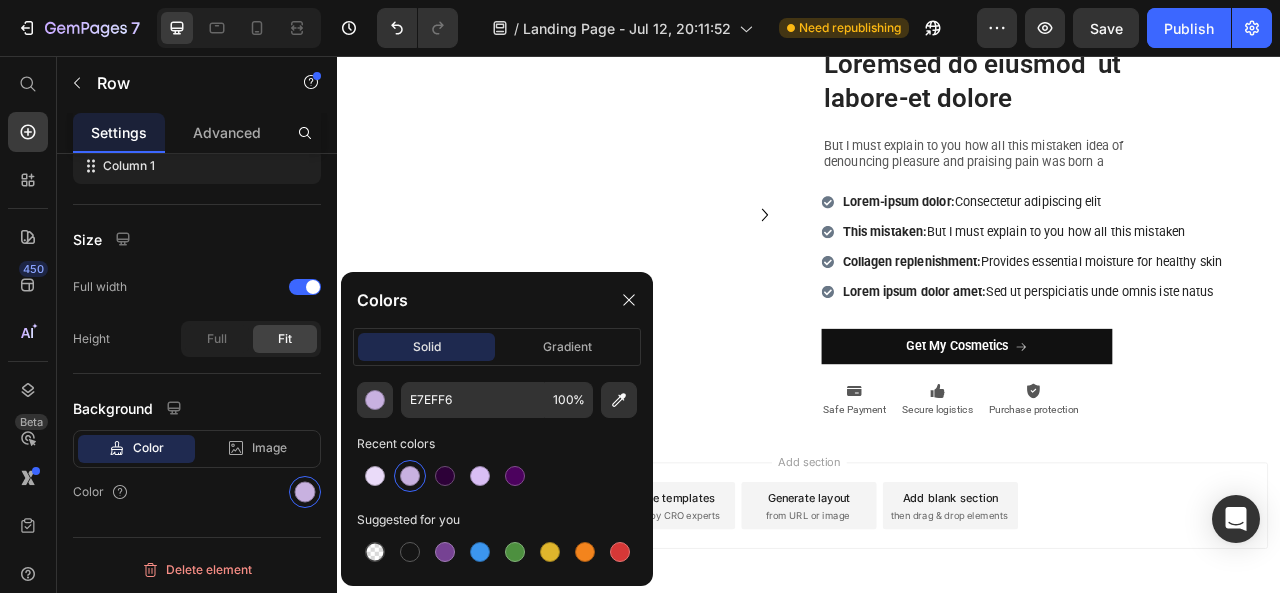 drag, startPoint x: 932, startPoint y: 339, endPoint x: 931, endPoint y: 314, distance: 25.019993 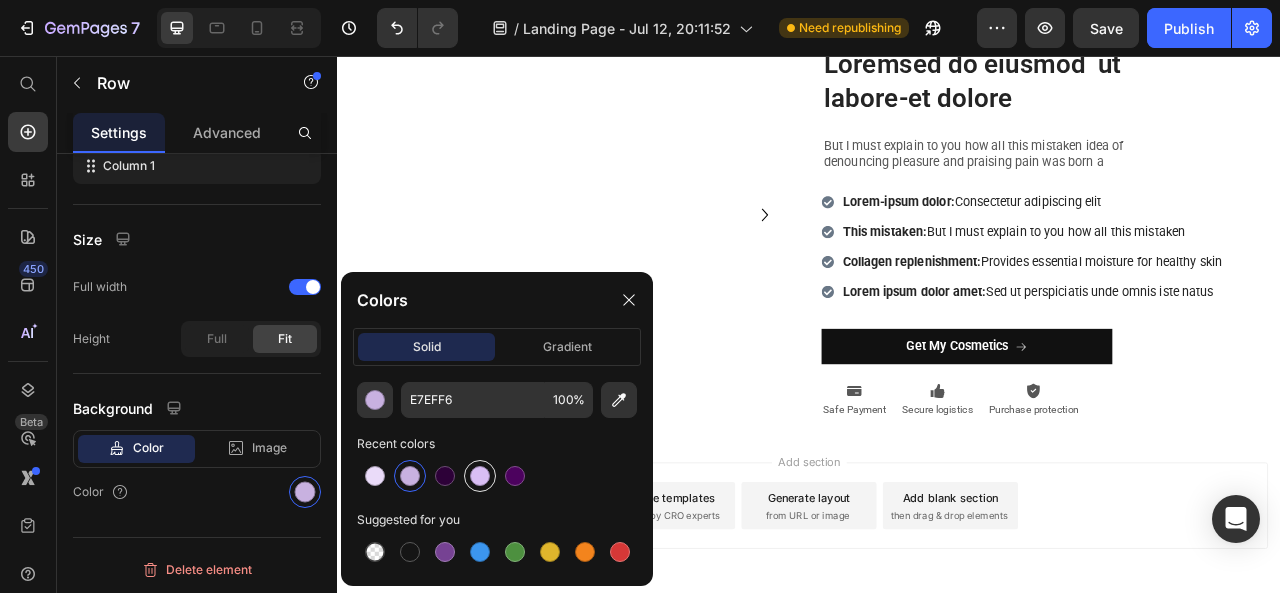 click at bounding box center (480, 476) 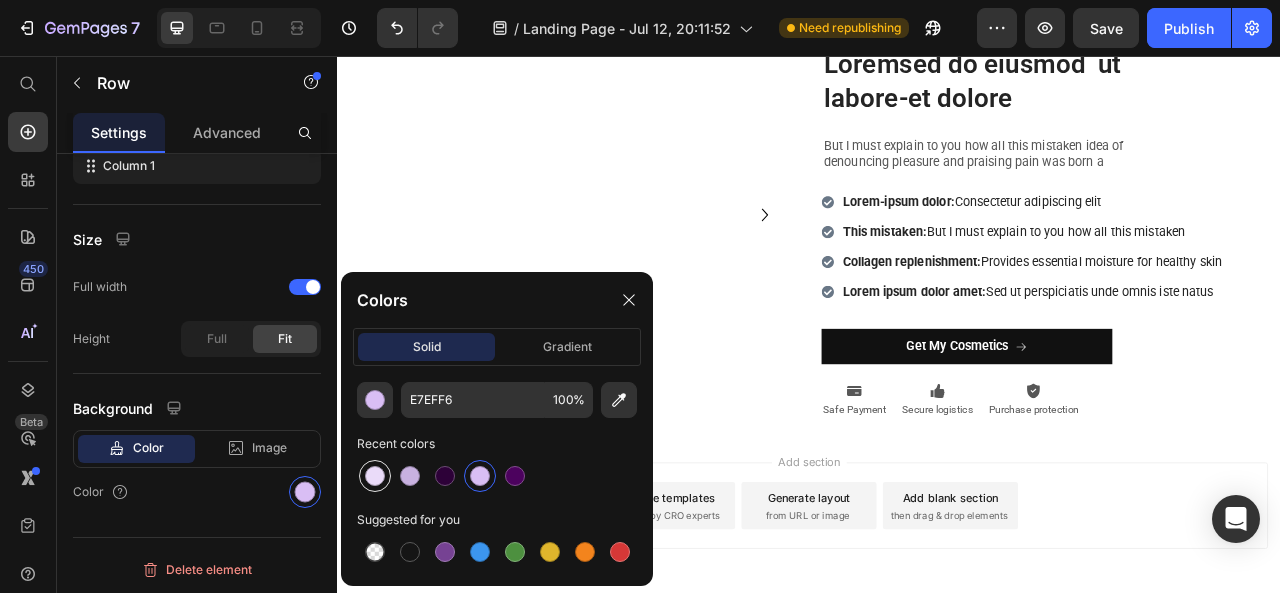 click at bounding box center (375, 476) 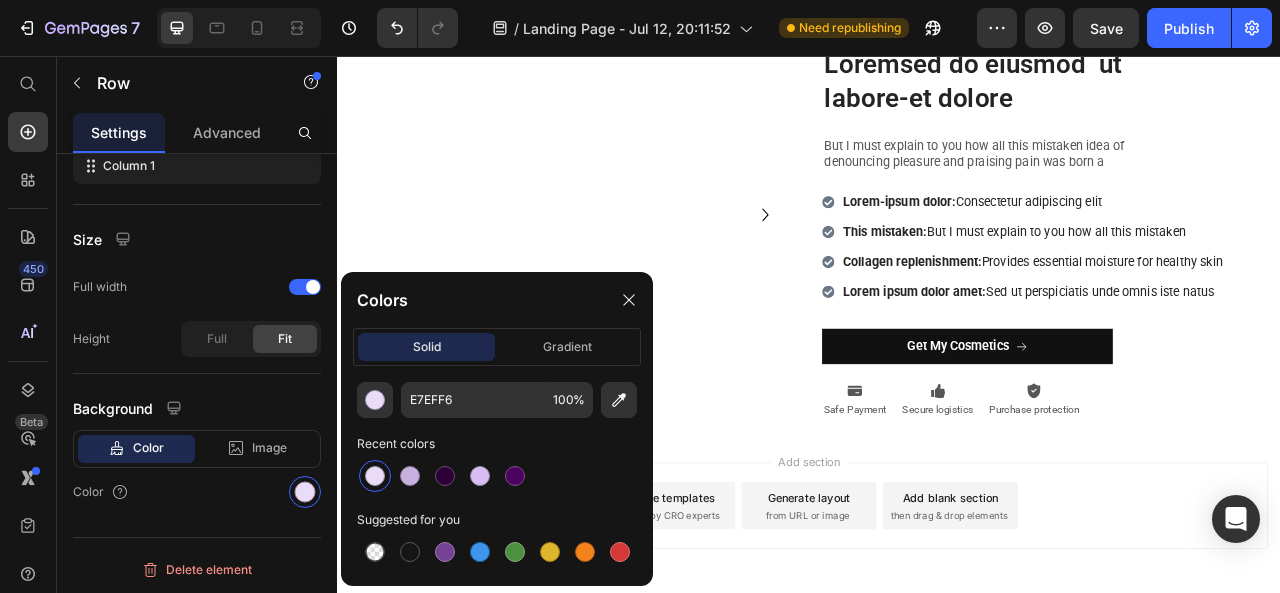 click at bounding box center [937, -187] 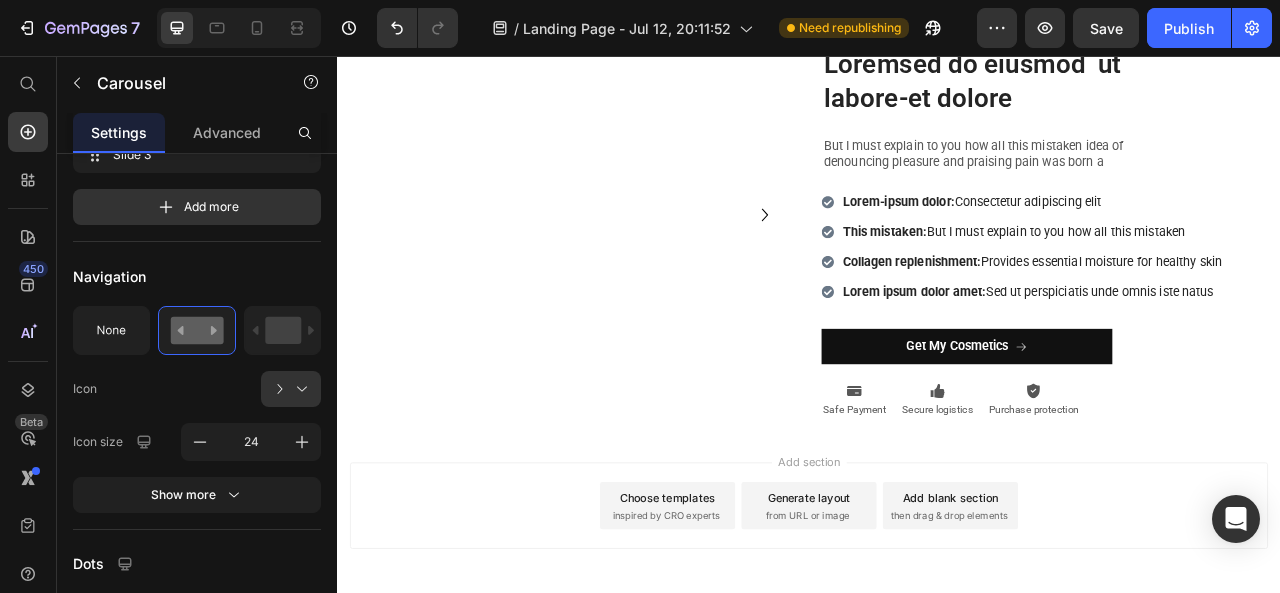 scroll, scrollTop: 0, scrollLeft: 0, axis: both 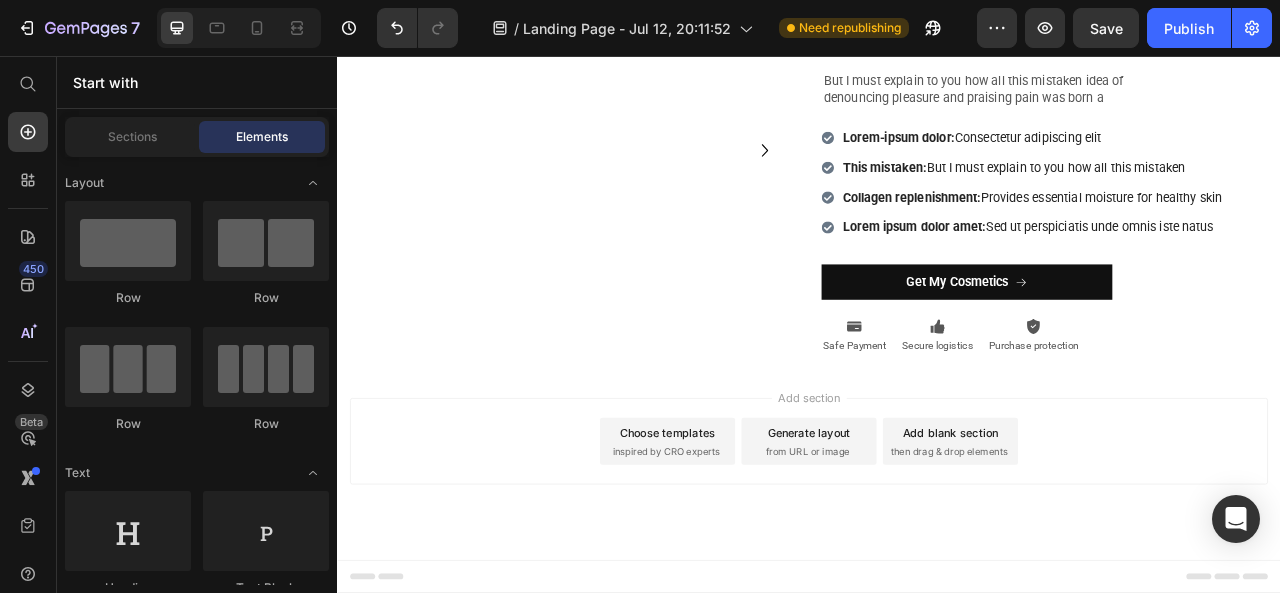 click 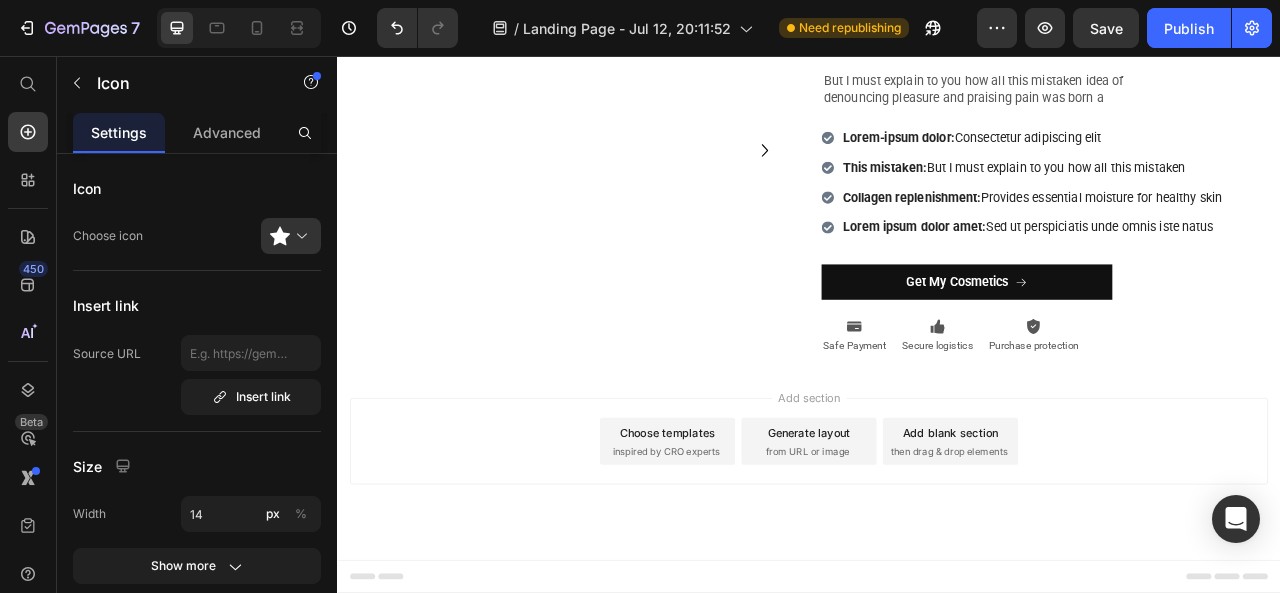 click 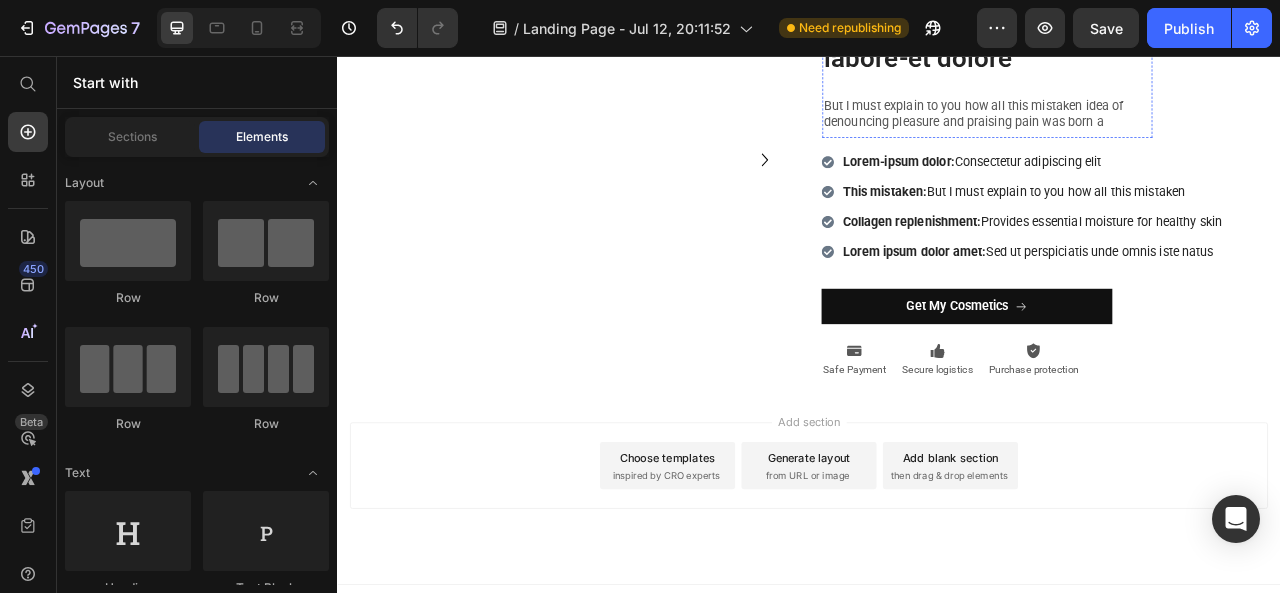 click on "Icon Icon Icon
Drop element here Icon Icon List 25,000 5-Star Reviews Text Block Row" at bounding box center [1164, -61] 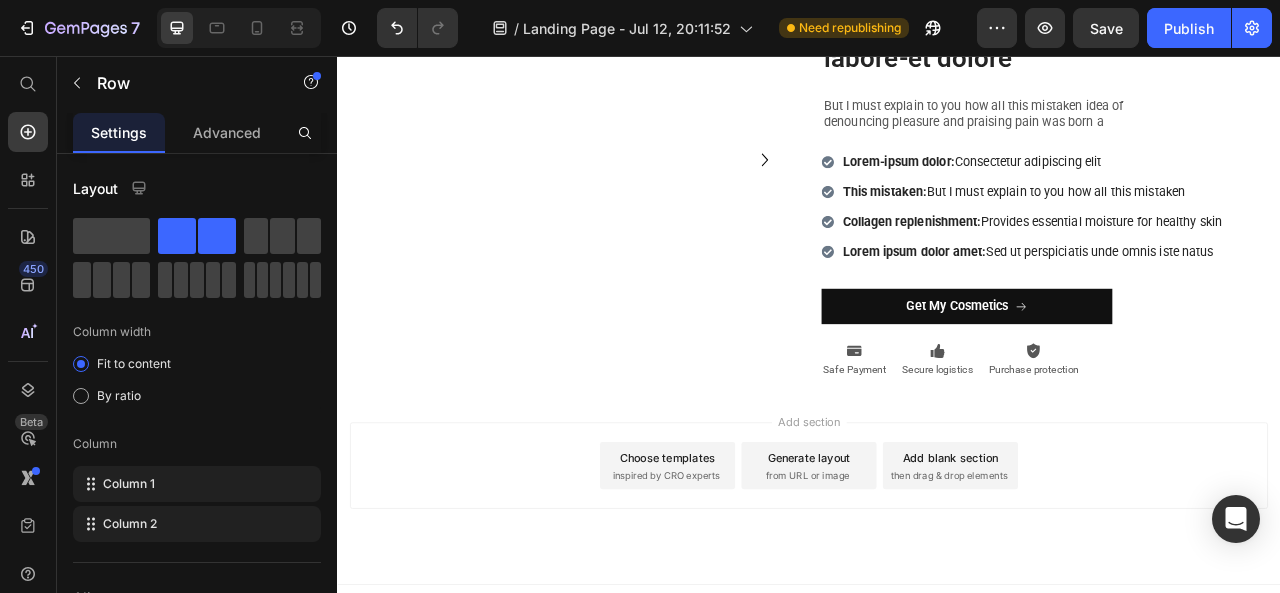 click 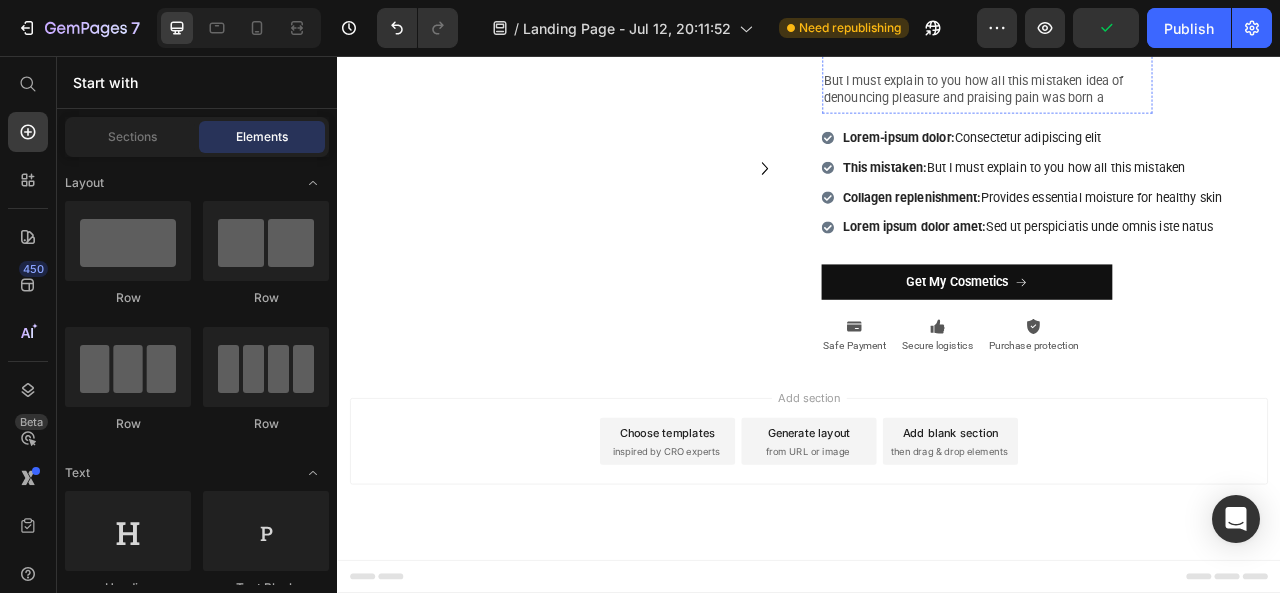 scroll, scrollTop: 2514, scrollLeft: 0, axis: vertical 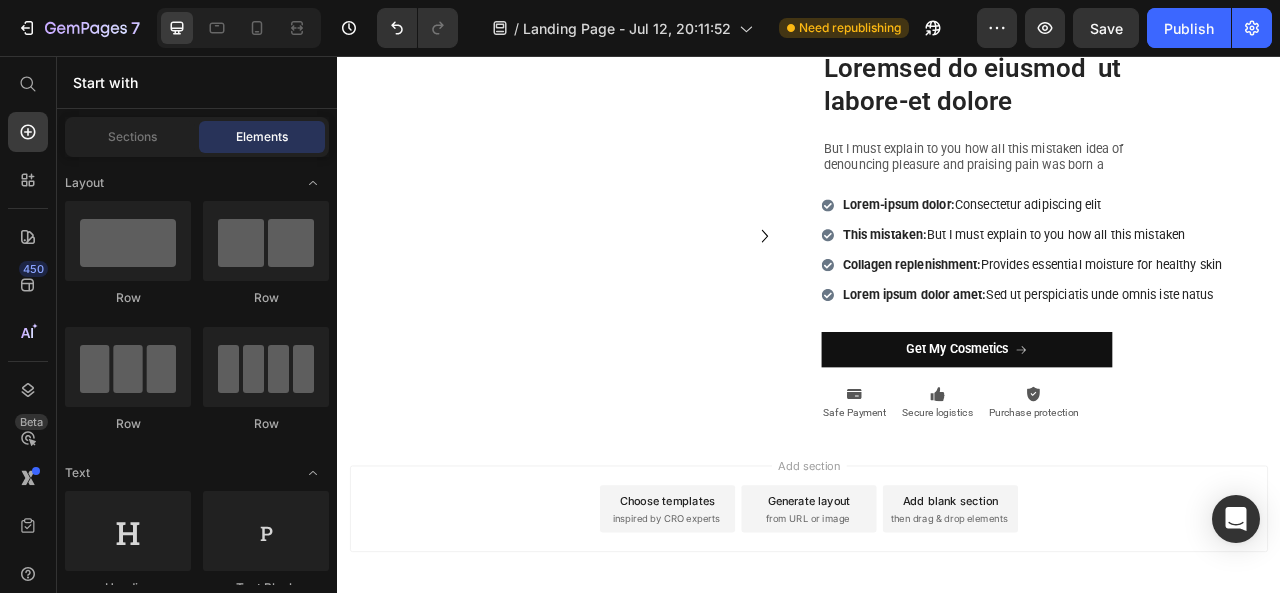 click on "Drop element here" at bounding box center (937, -10) 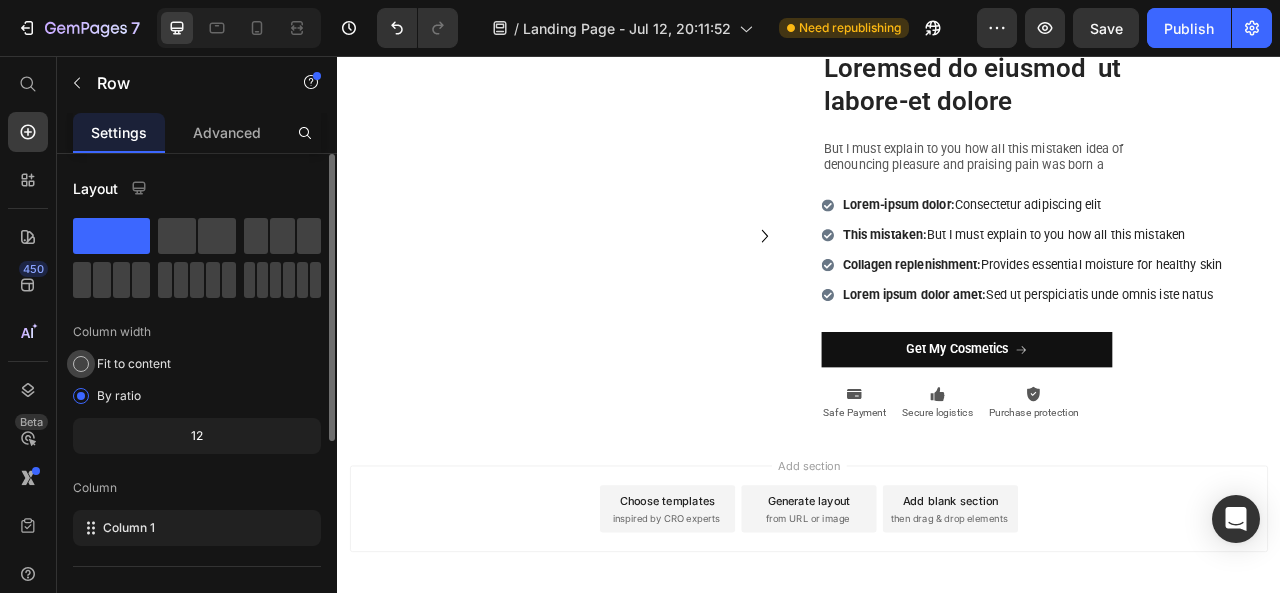 click at bounding box center [81, 364] 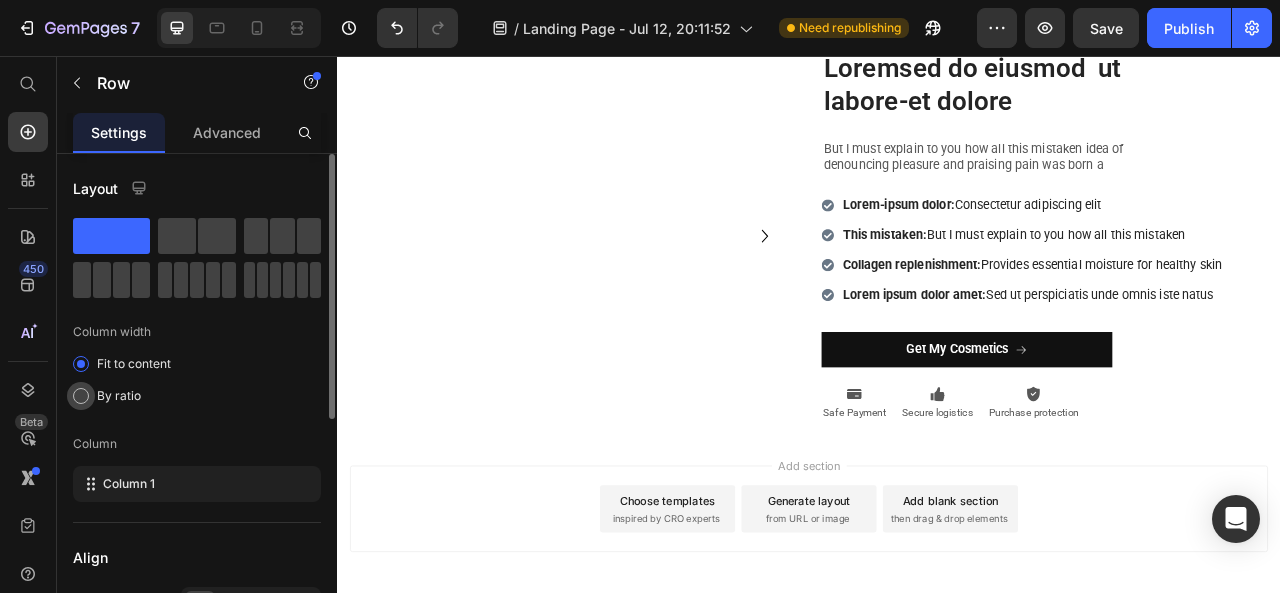click at bounding box center (81, 396) 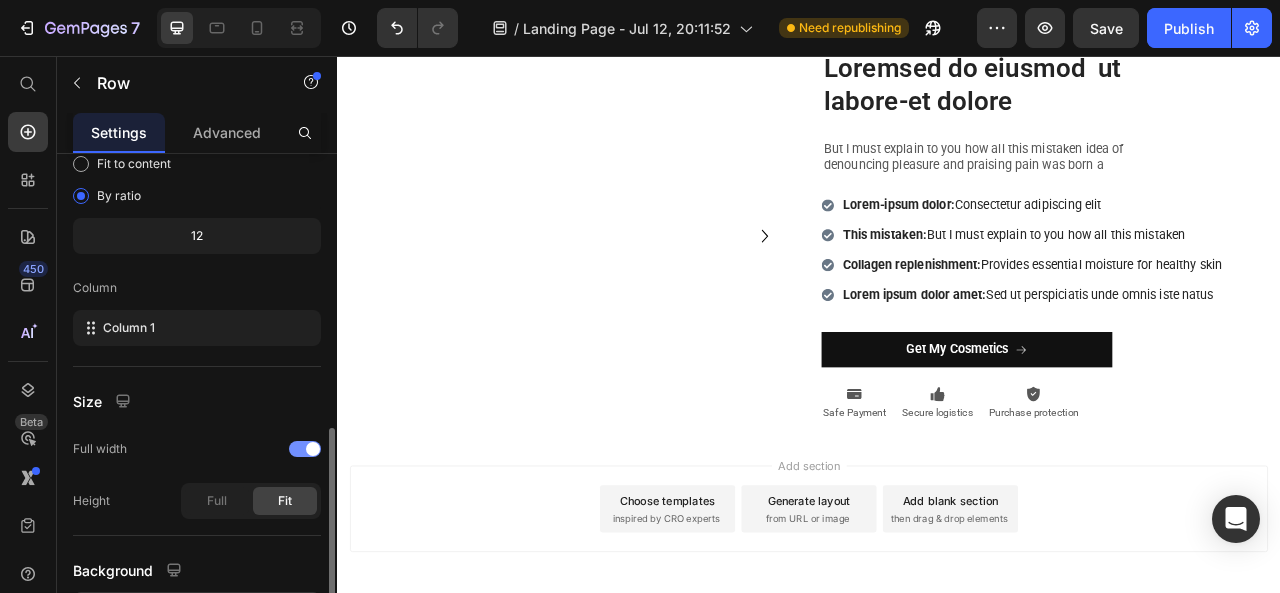 scroll, scrollTop: 300, scrollLeft: 0, axis: vertical 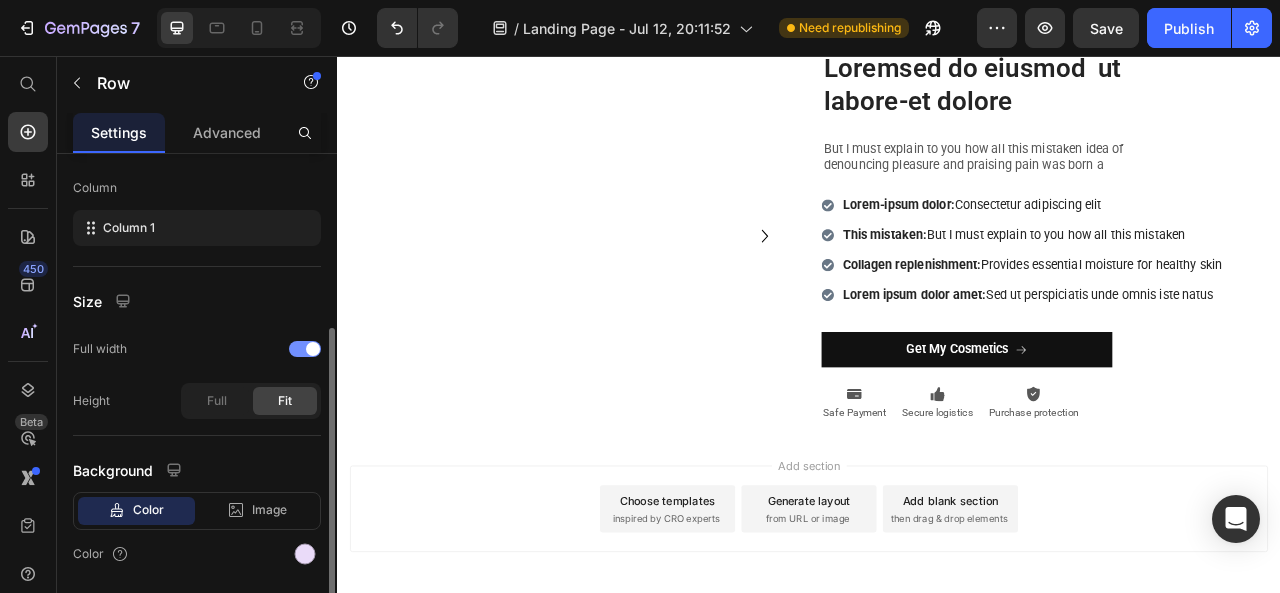 click at bounding box center [305, 349] 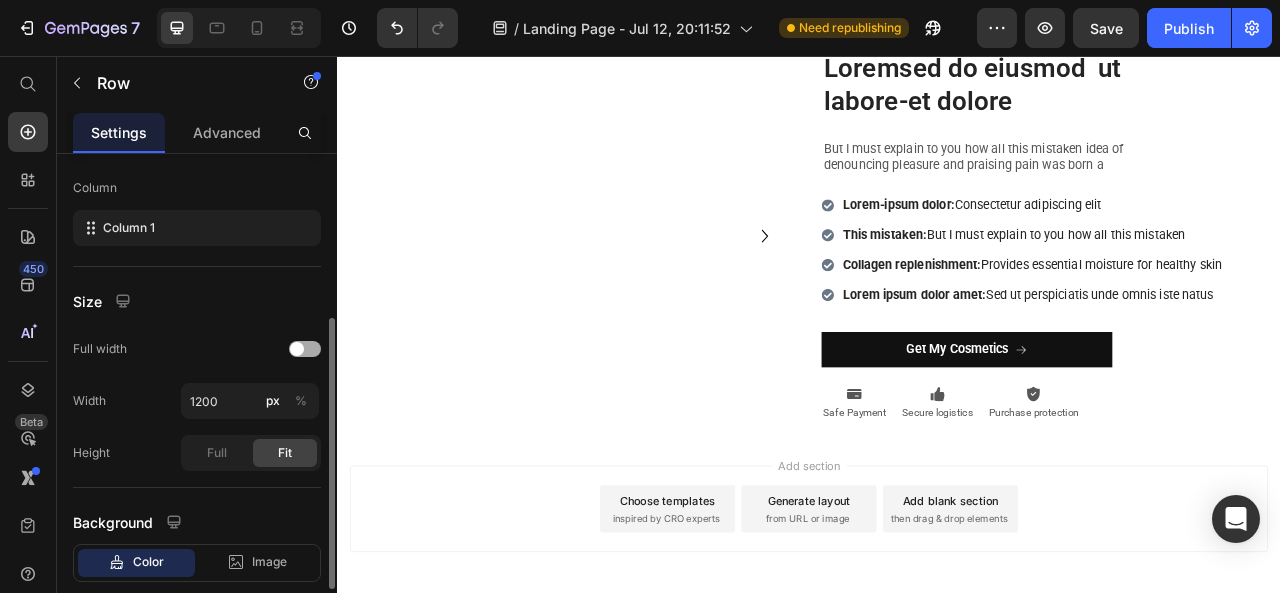 click at bounding box center (297, 349) 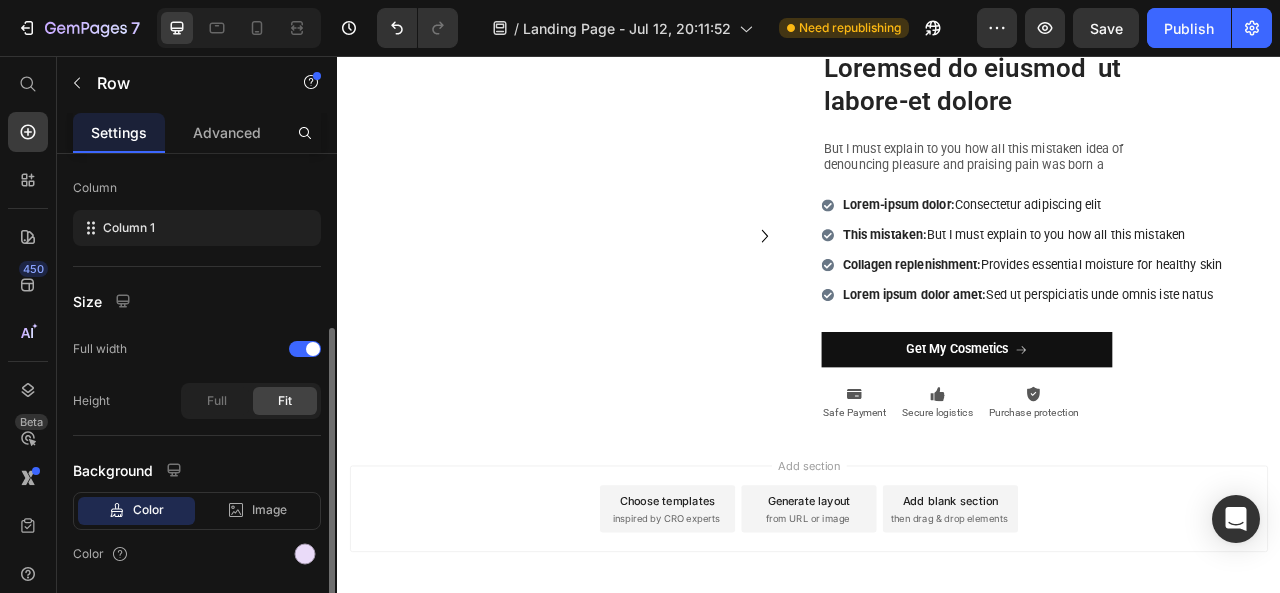 scroll, scrollTop: 362, scrollLeft: 0, axis: vertical 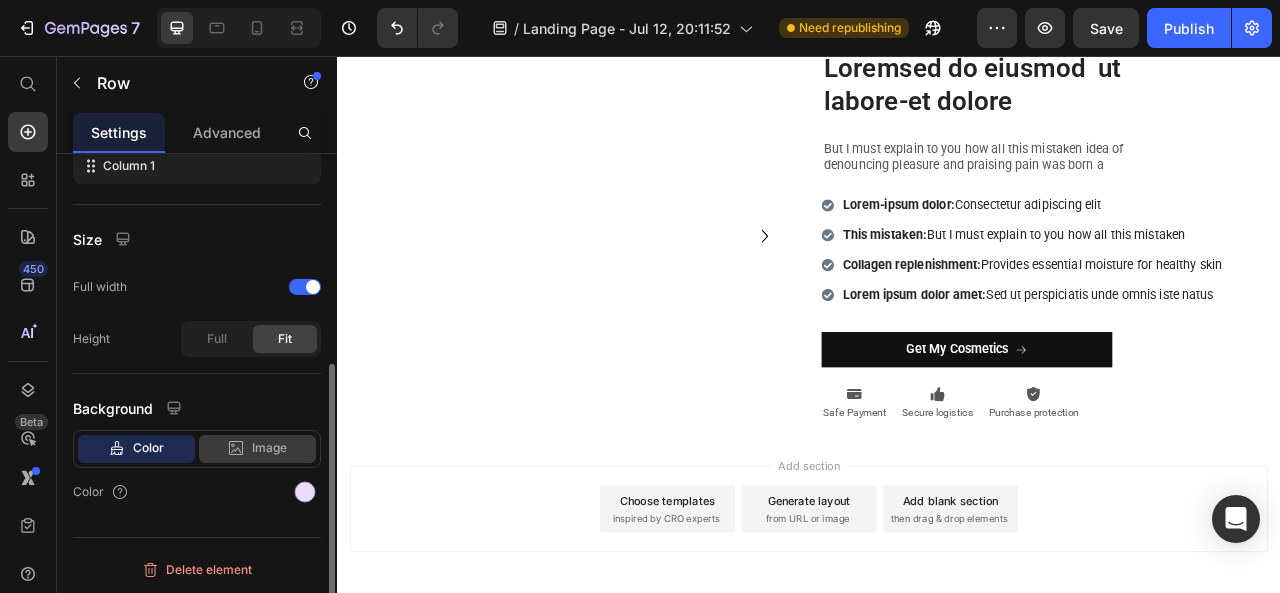click on "Image" at bounding box center [269, 448] 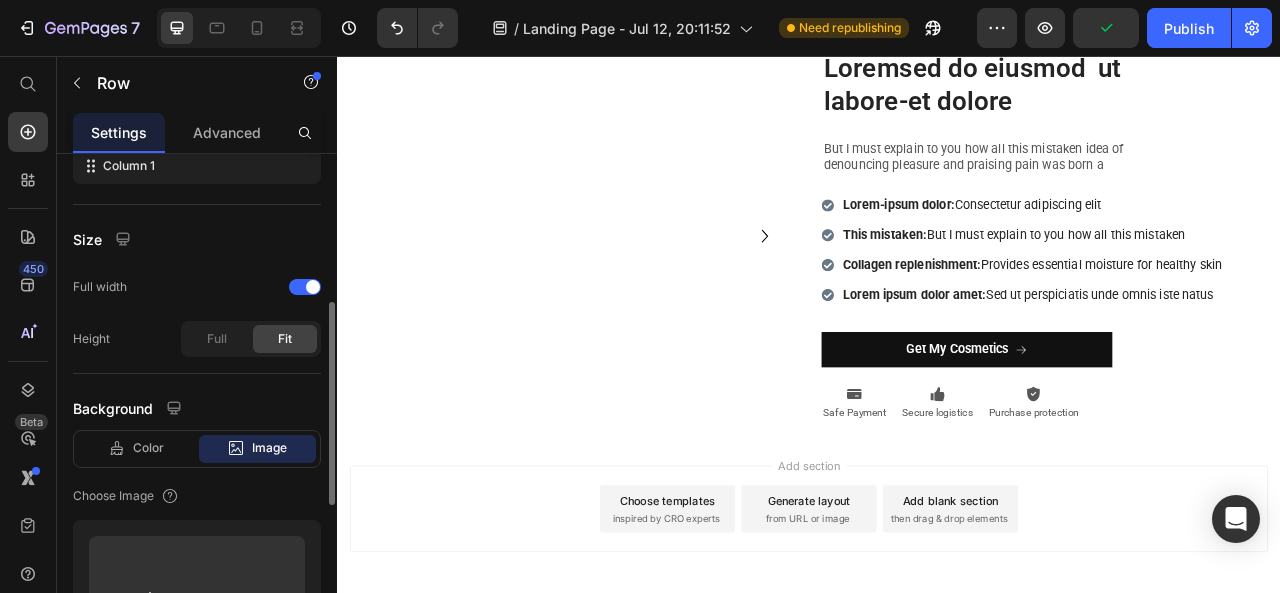 scroll, scrollTop: 562, scrollLeft: 0, axis: vertical 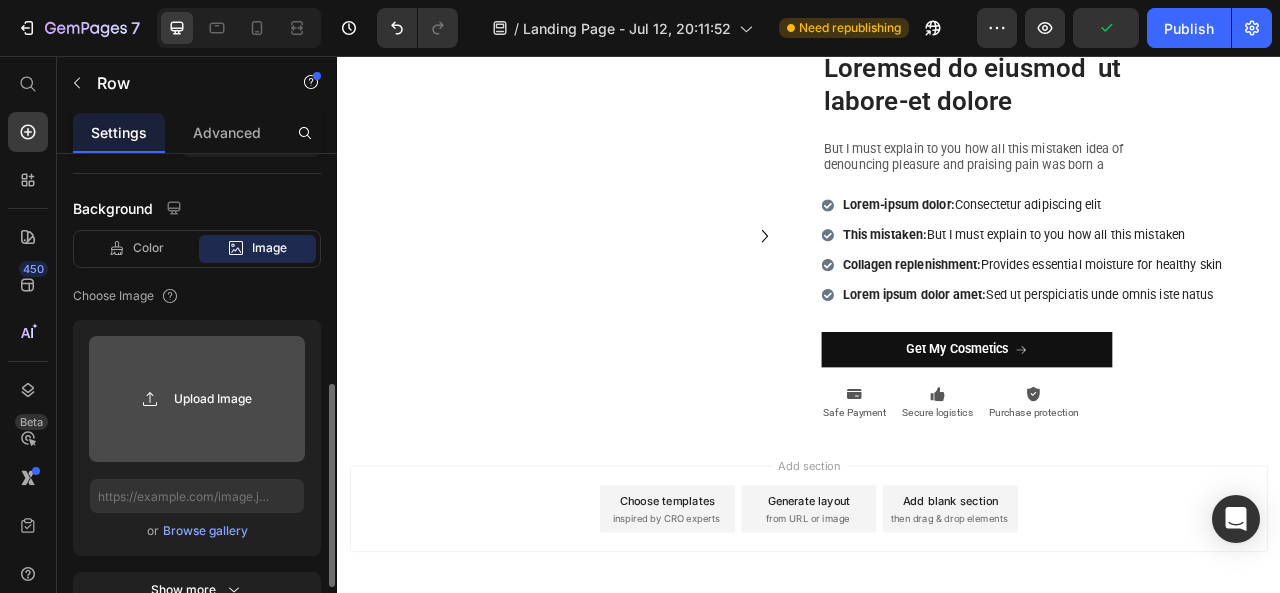 click 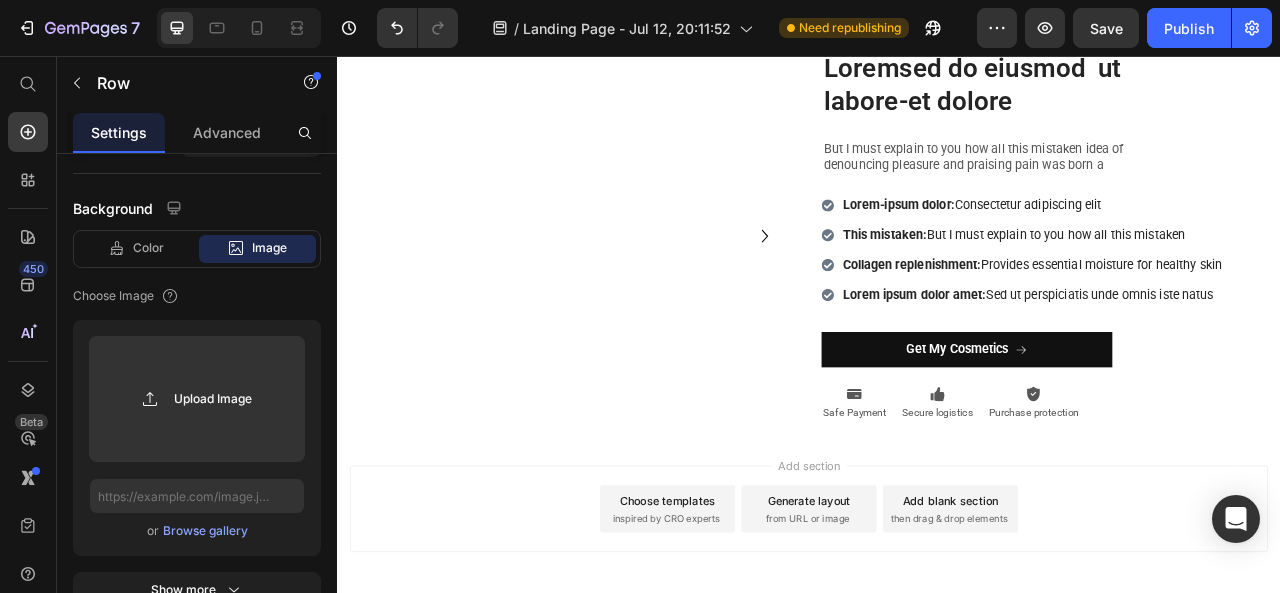 click on "Drop element here" at bounding box center [937, -10] 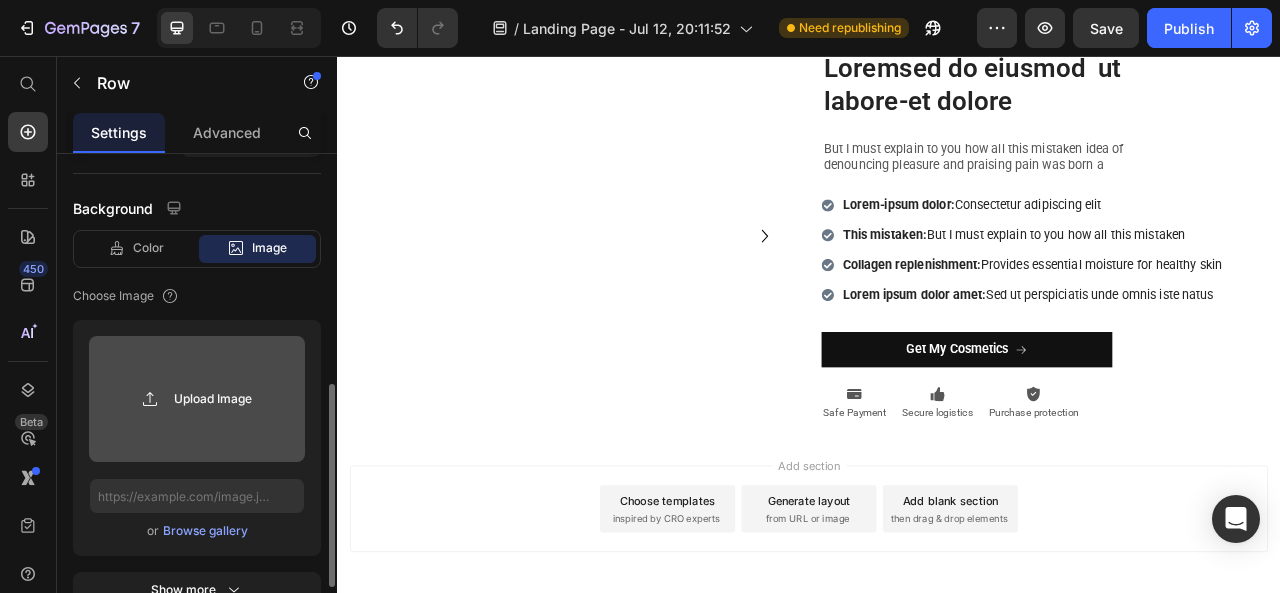 click 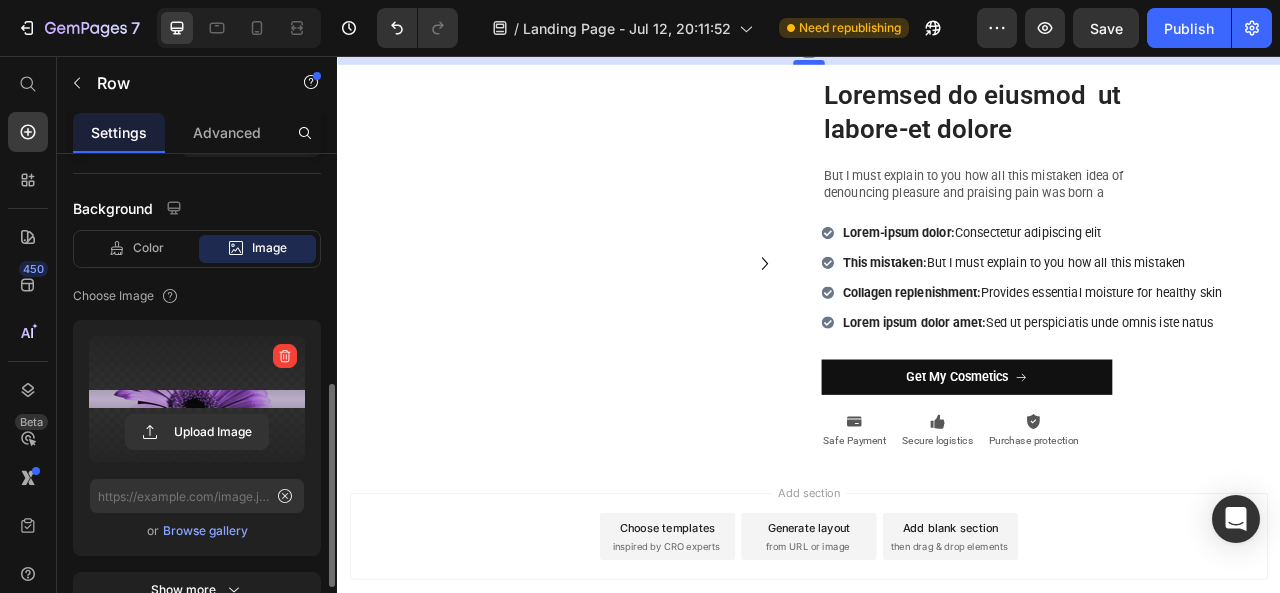 drag, startPoint x: 938, startPoint y: 389, endPoint x: 938, endPoint y: 424, distance: 35 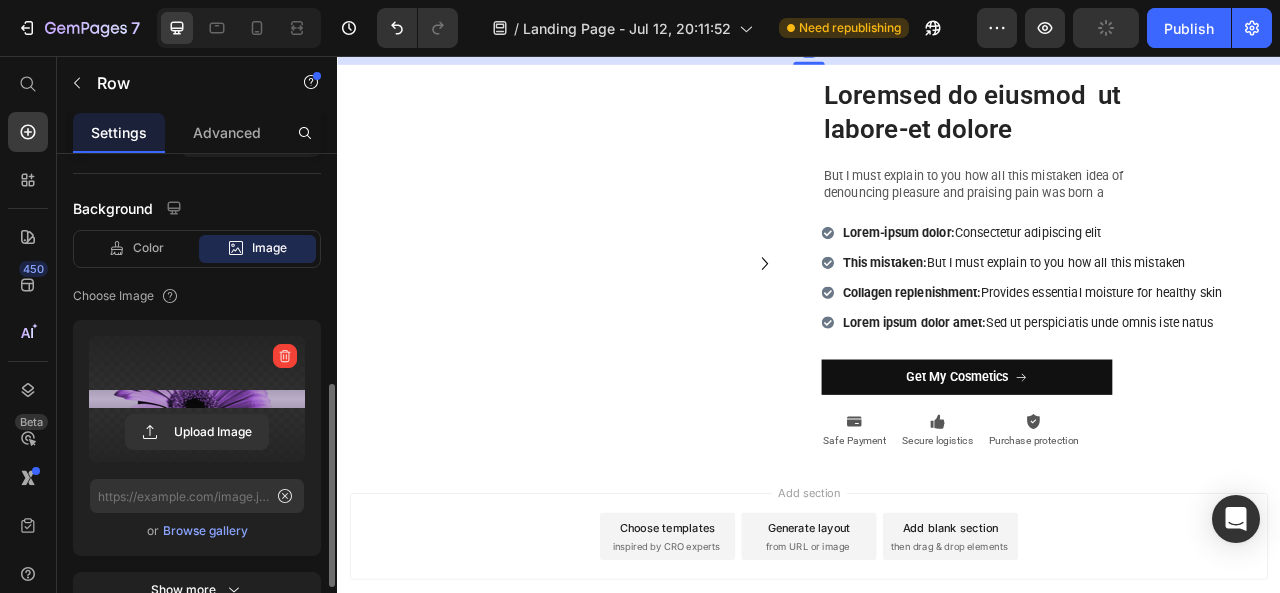 click at bounding box center [937, -138] 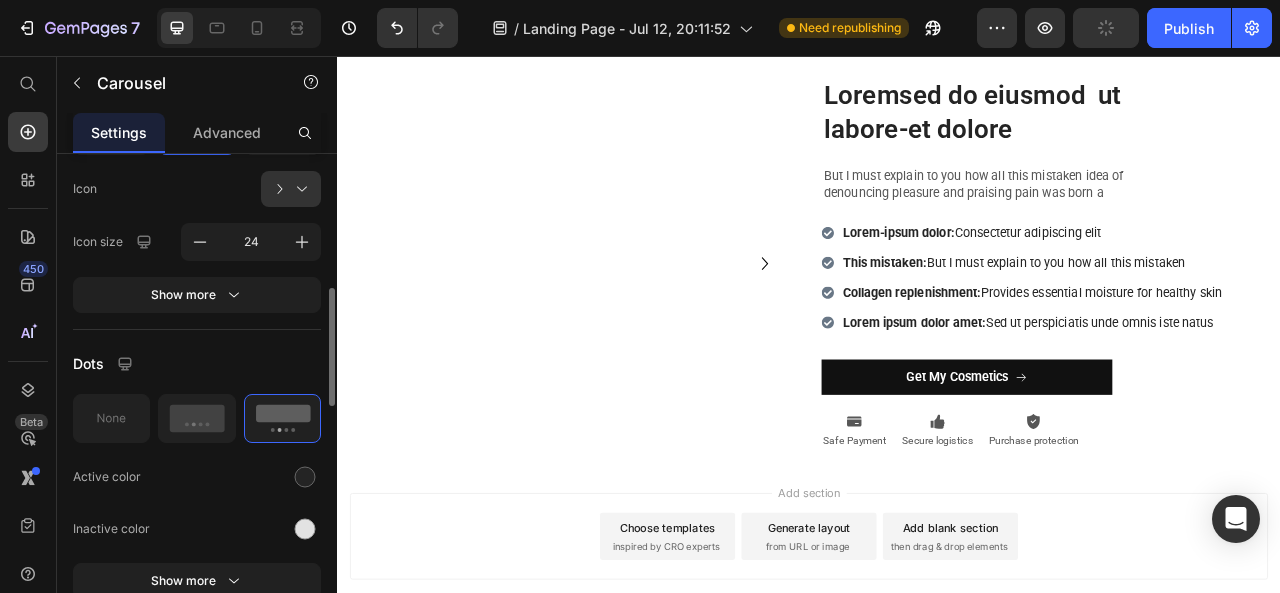 scroll, scrollTop: 0, scrollLeft: 0, axis: both 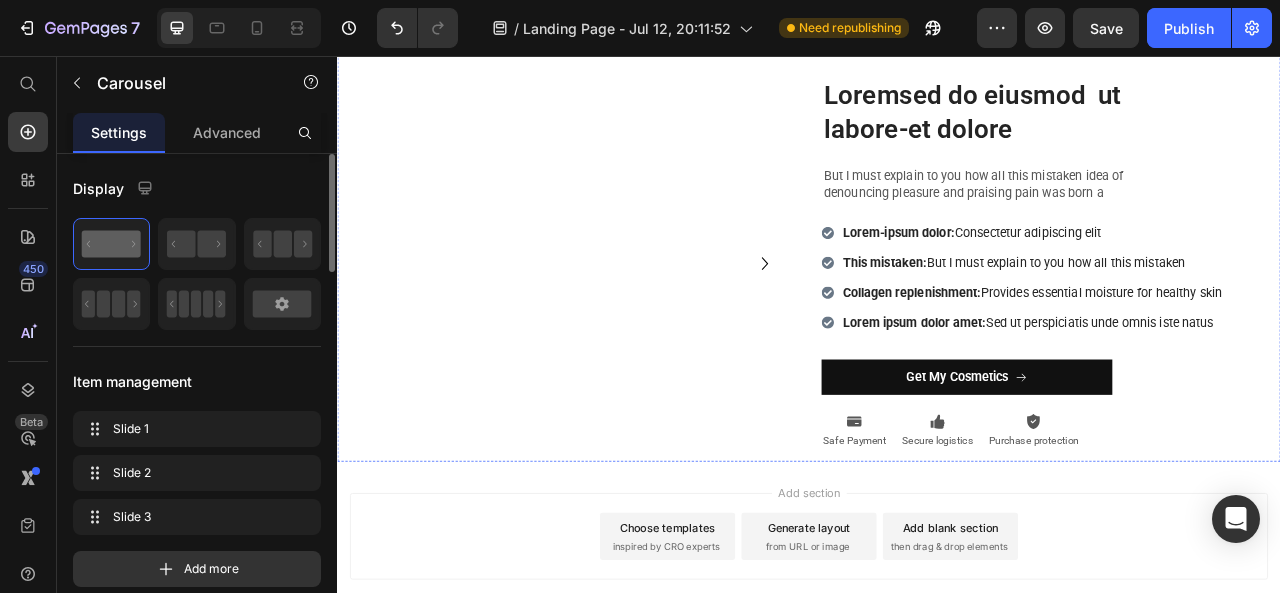 click on "Drop element here" at bounding box center [937, -10] 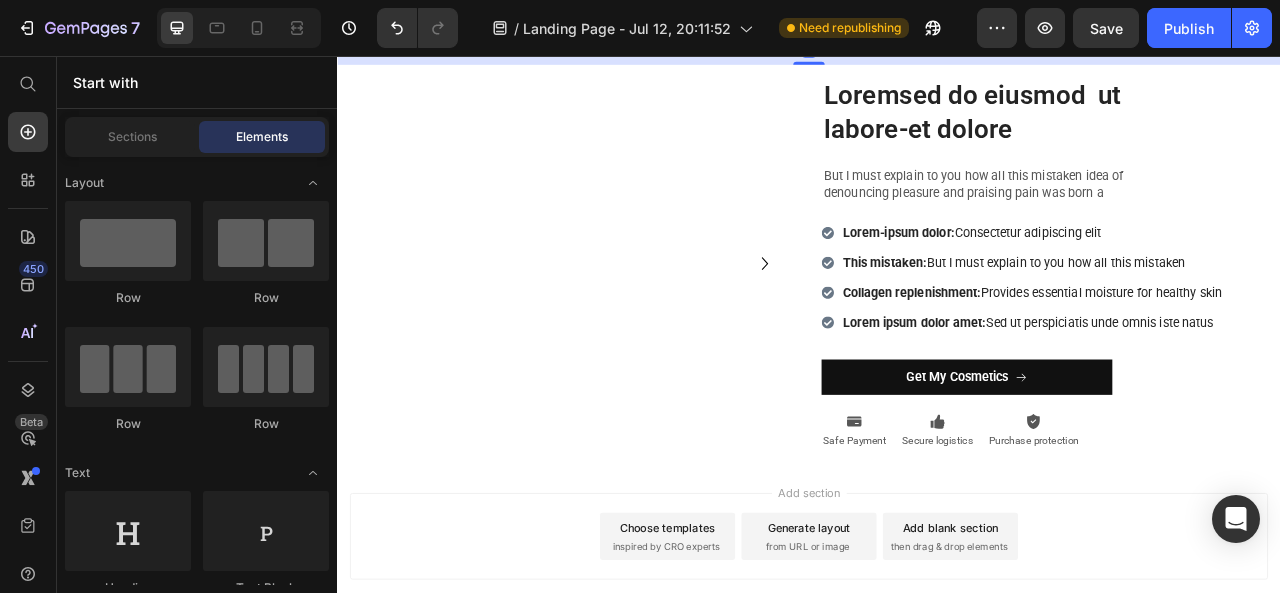 click on "Drop element here" at bounding box center [949, -10] 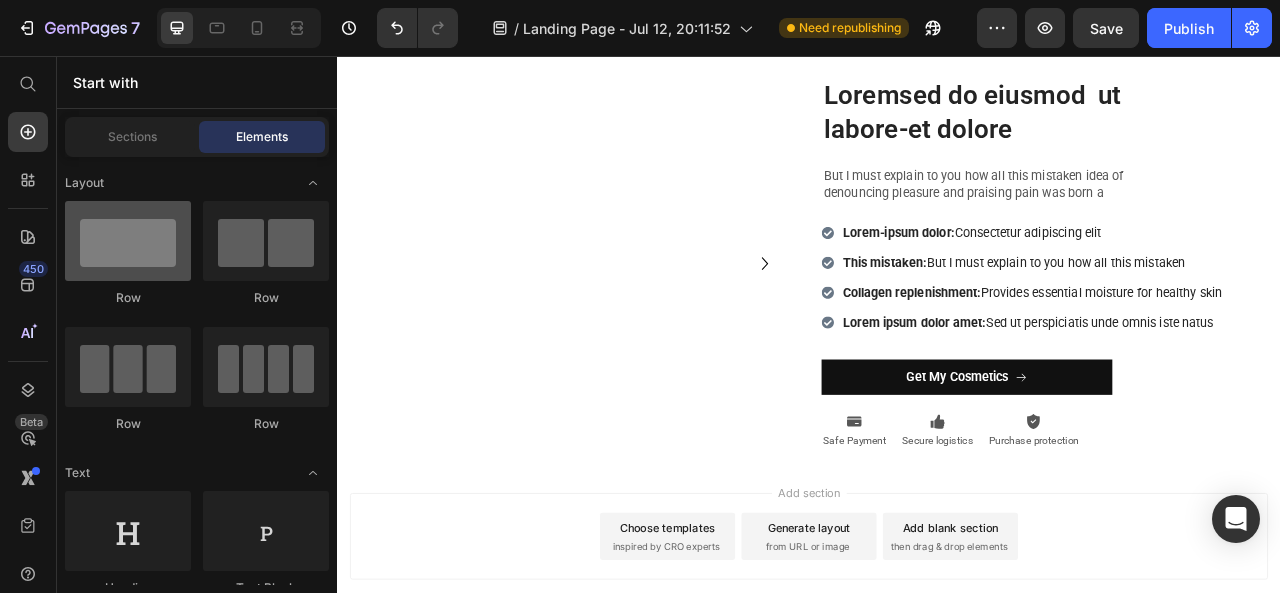 click at bounding box center (128, 241) 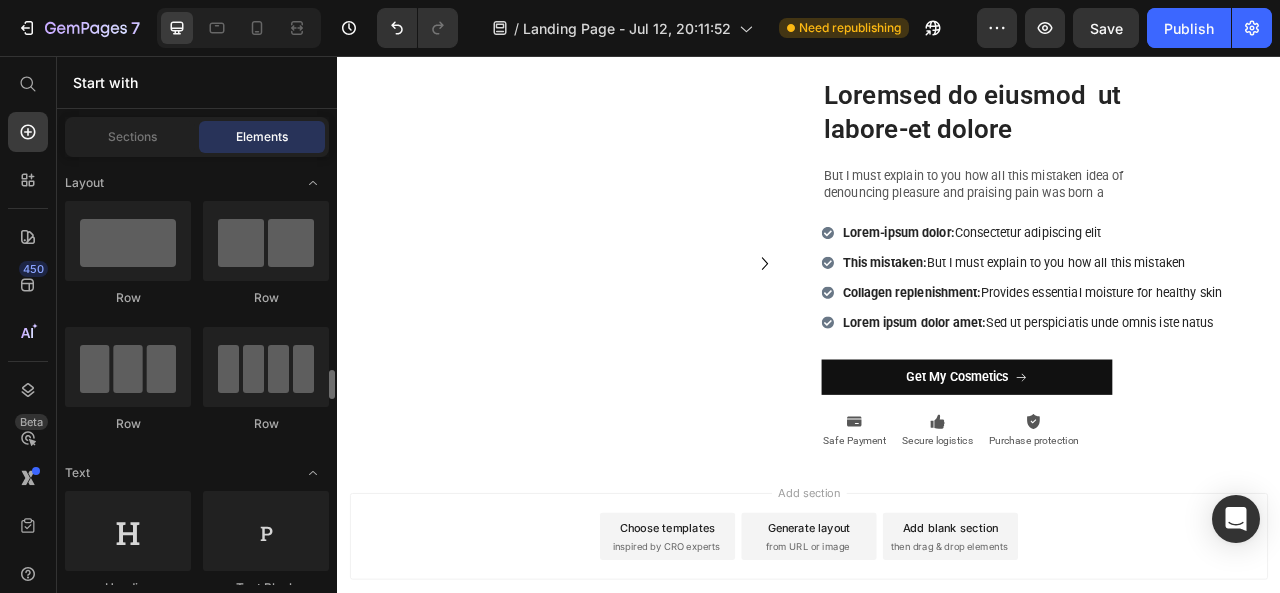 scroll, scrollTop: 200, scrollLeft: 0, axis: vertical 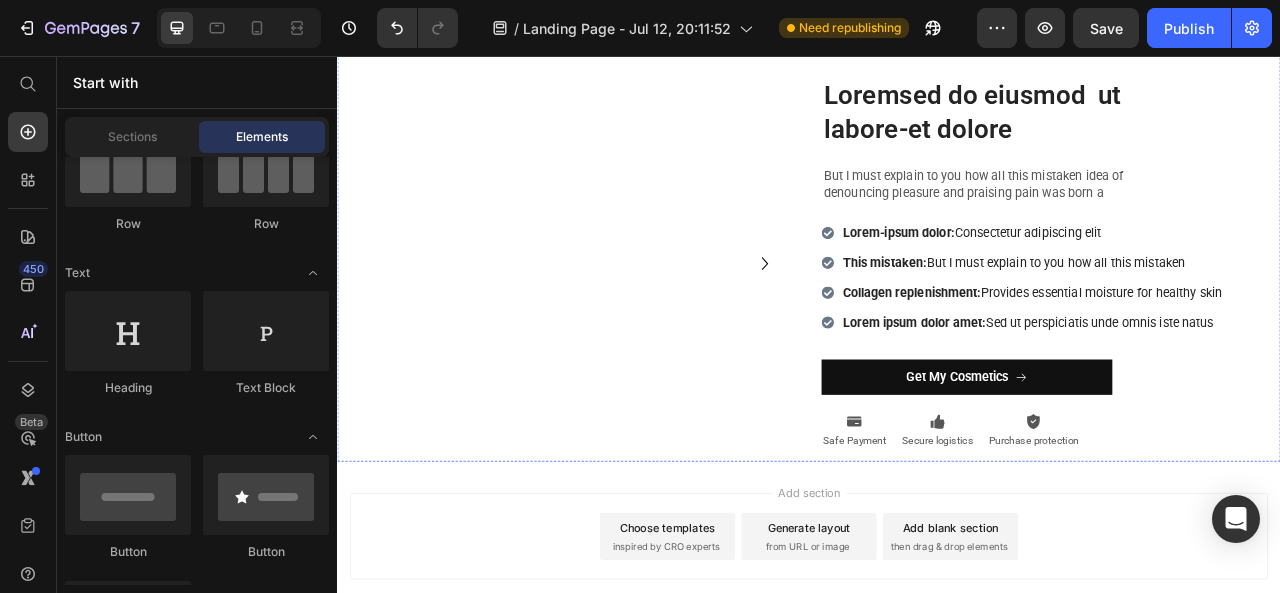 click on "Drop element here" at bounding box center [949, -10] 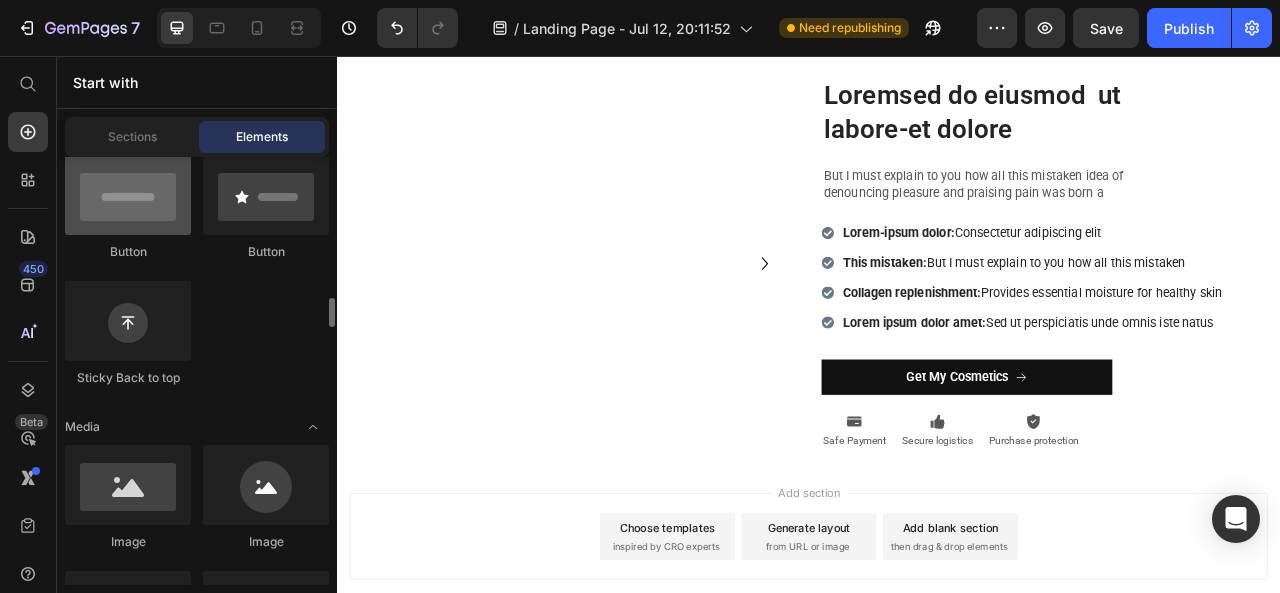 scroll, scrollTop: 700, scrollLeft: 0, axis: vertical 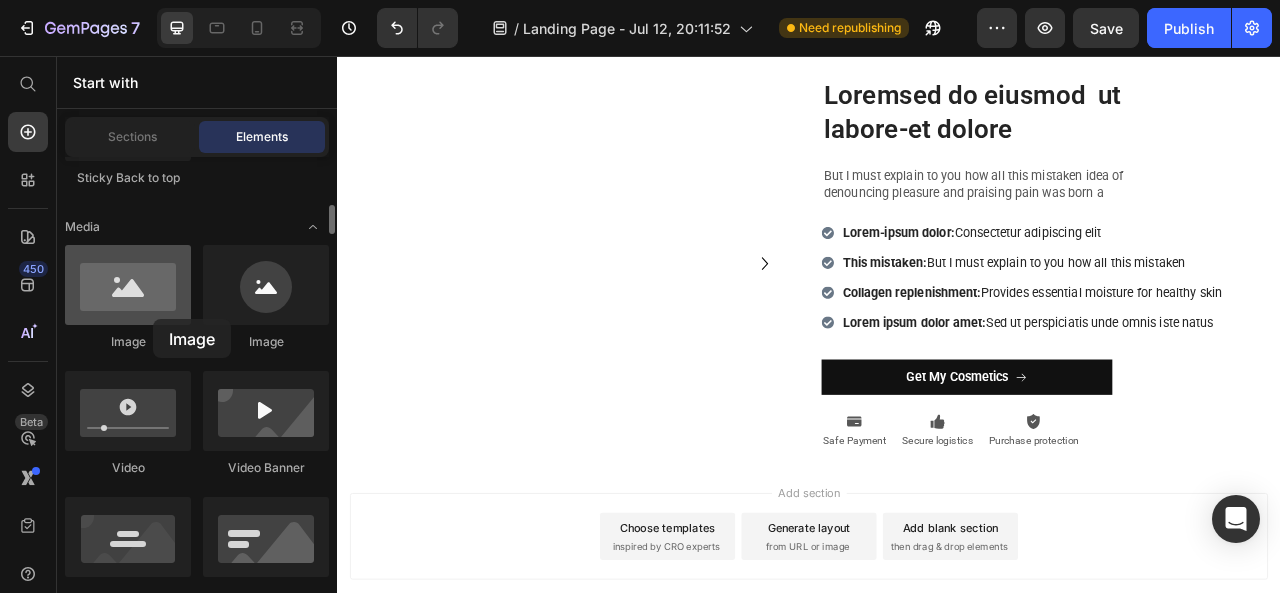 click at bounding box center [128, 285] 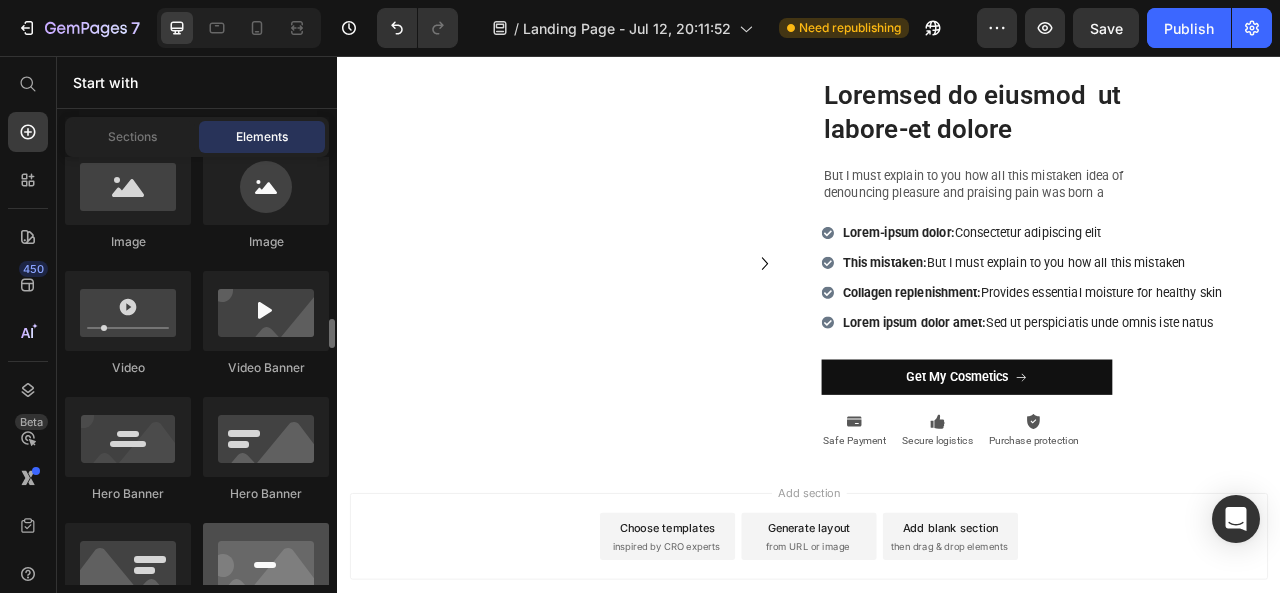 scroll, scrollTop: 900, scrollLeft: 0, axis: vertical 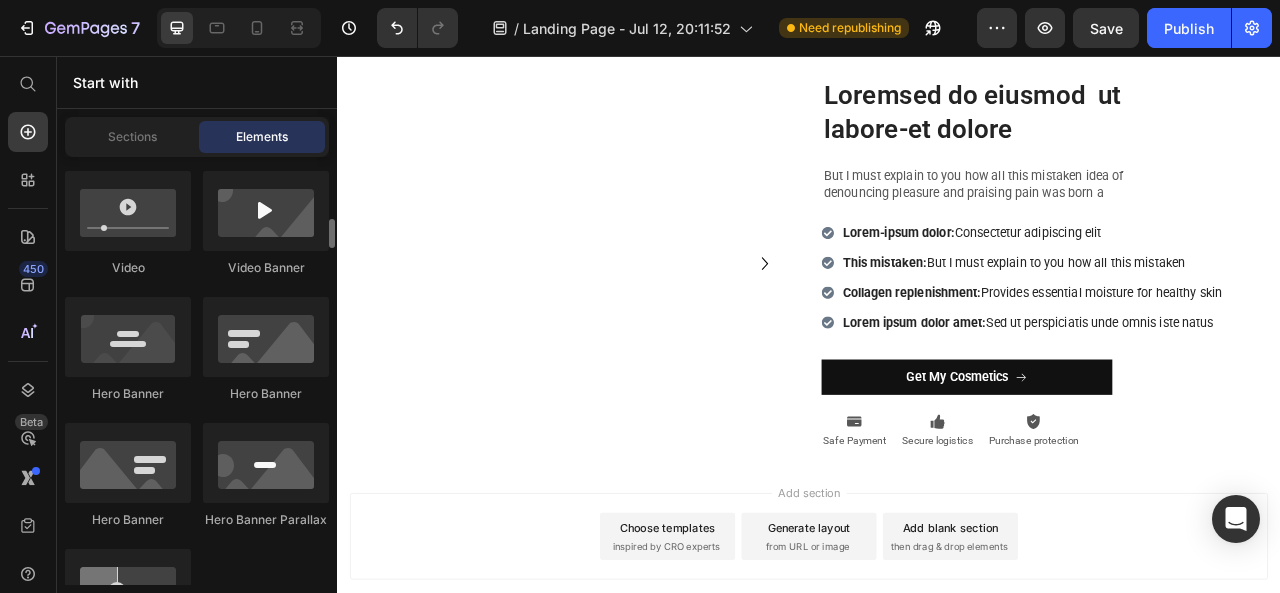 click on "`                Icon                Icon                Icon                Icon
Icon Icon List Hoz "I am very sensitive to overly strong scents. I like this grapefruit floral candle because it is has a clean citrus smell that is subtle to my senses." Text block - [LAST] [FIRST]. Text block                Icon                Icon                Icon                Icon
Icon Icon List Hoz "I am super picky about scents, and can honestly say these are the most amazing candles ever!"  Text block - [LAST] [FIRST]. Text block                Icon                Icon                Icon                Icon
Icon Icon List Hoz "I don’t only love smell but also the message. Thankful to be able to support an amazing cause with quality products." Text block - [LAST] [FIRST]. Text block ` Carousel" at bounding box center [937, -238] 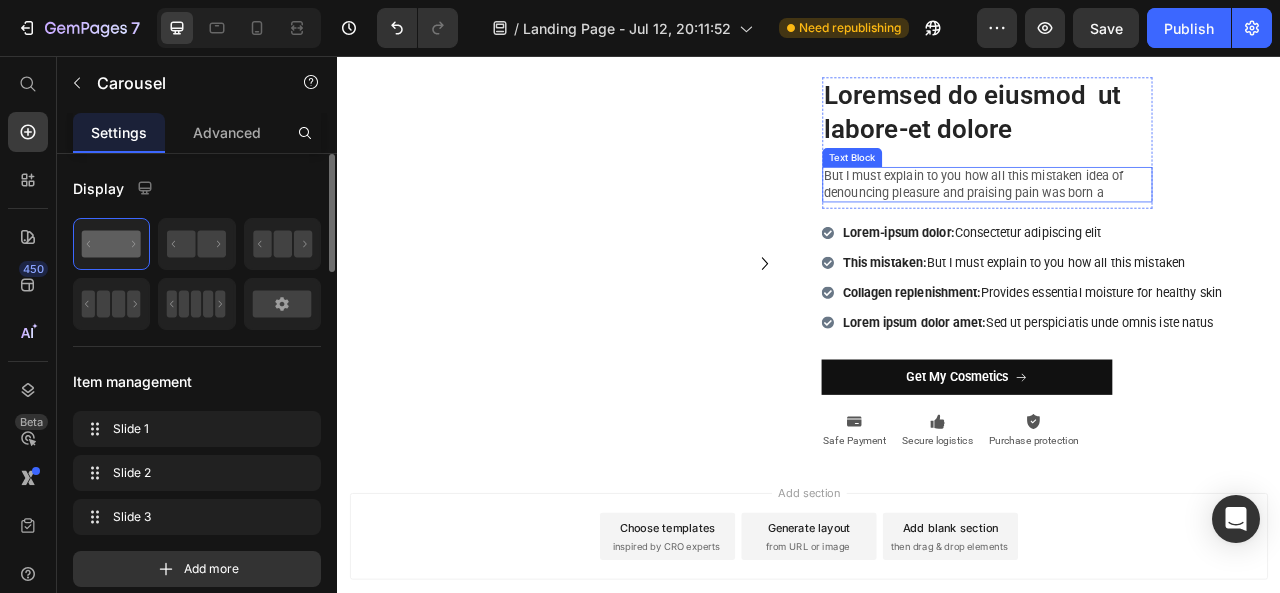 scroll, scrollTop: 2814, scrollLeft: 0, axis: vertical 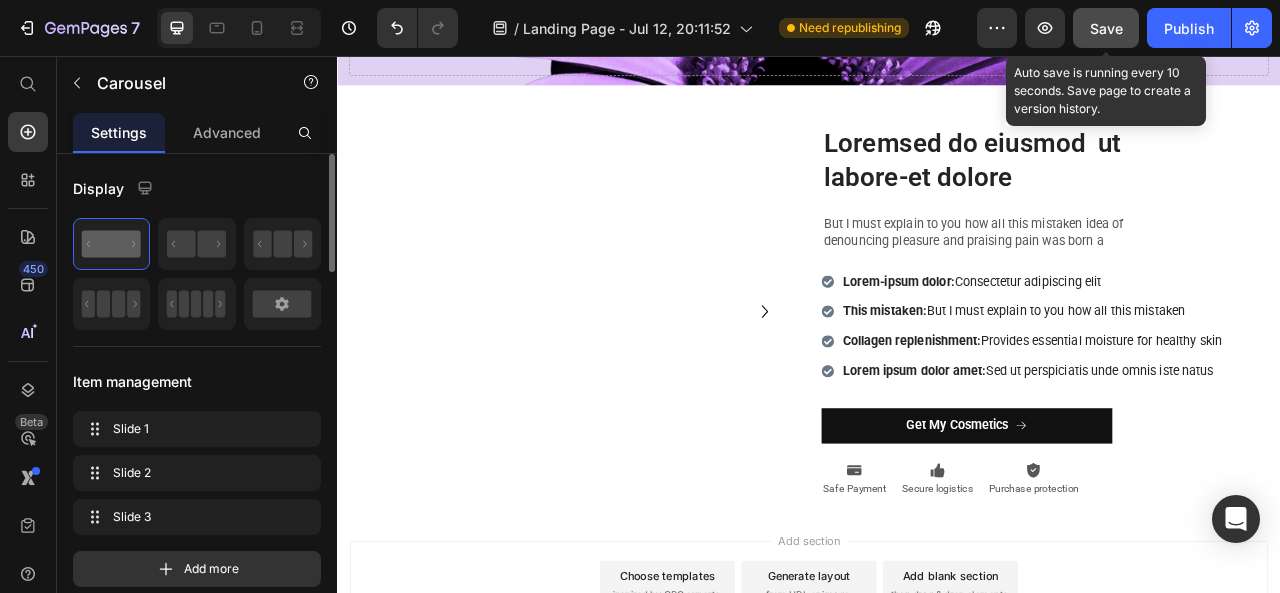 click on "Save" at bounding box center (1106, 28) 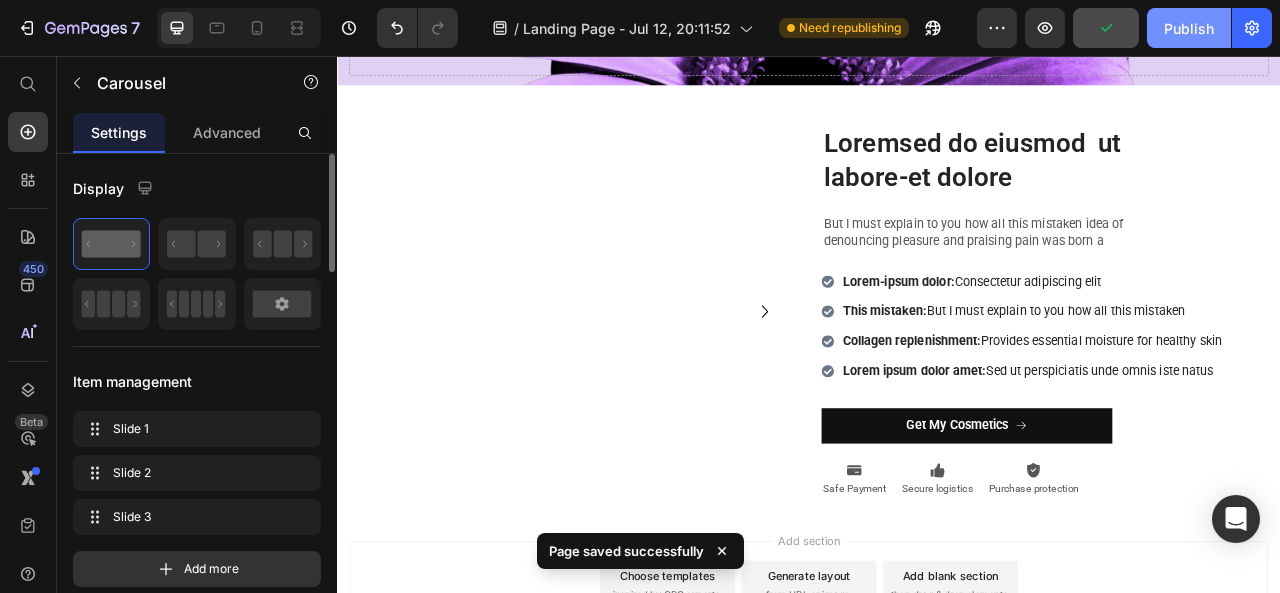 click on "Publish" at bounding box center (1189, 28) 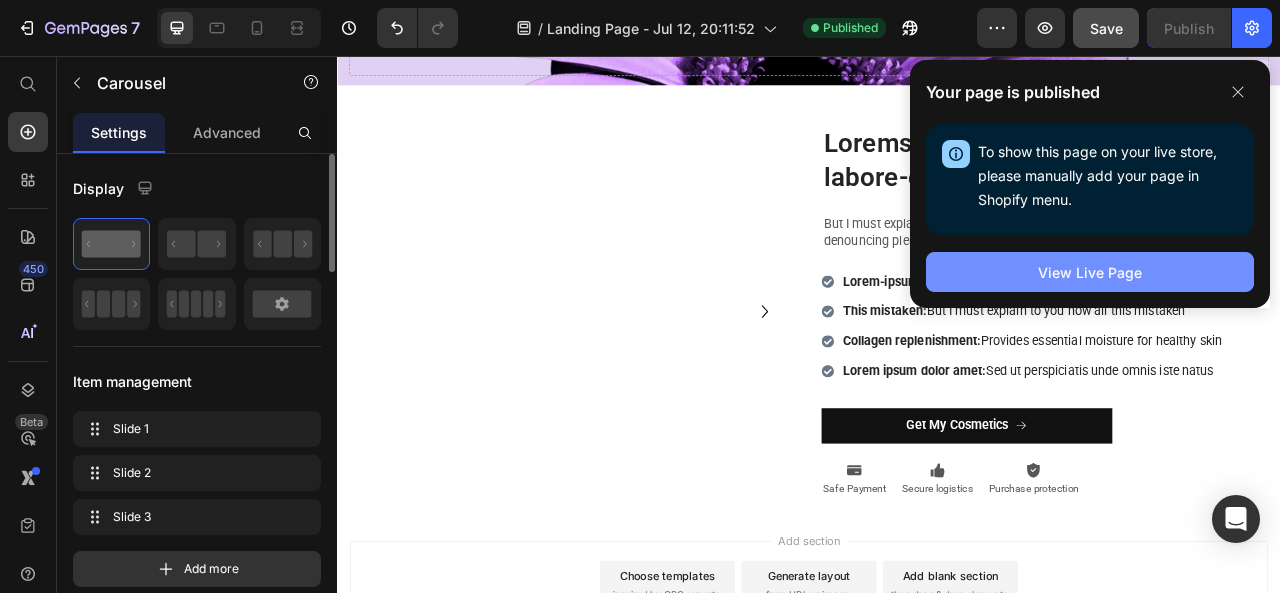 click on "View Live Page" at bounding box center [1090, 272] 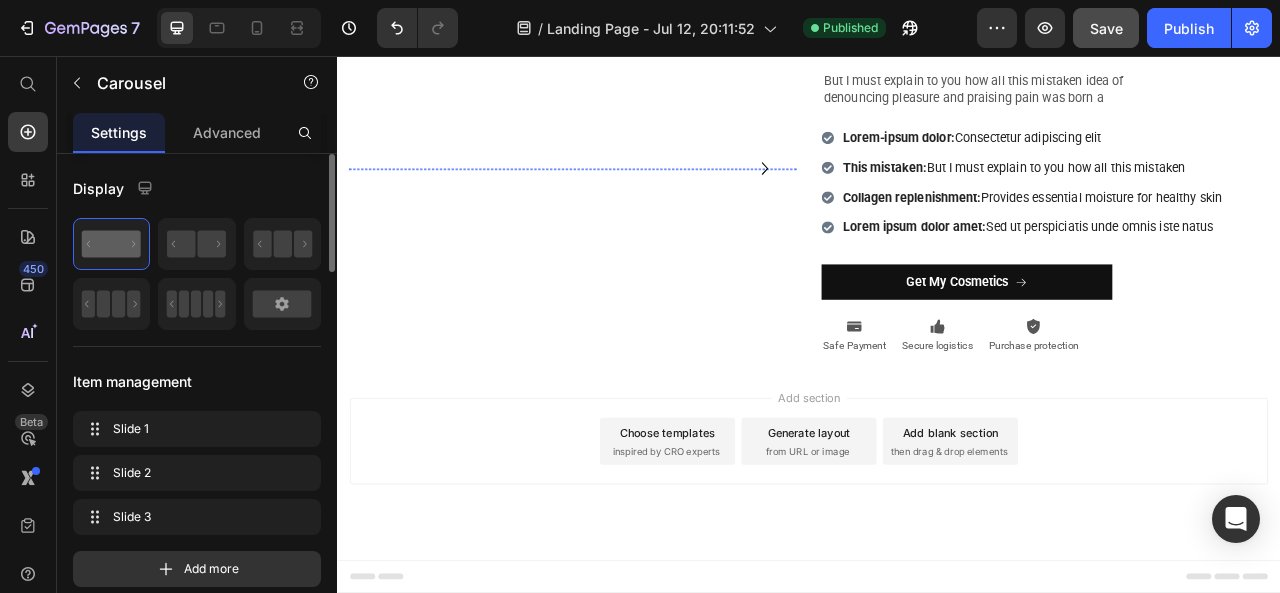 scroll, scrollTop: 2614, scrollLeft: 0, axis: vertical 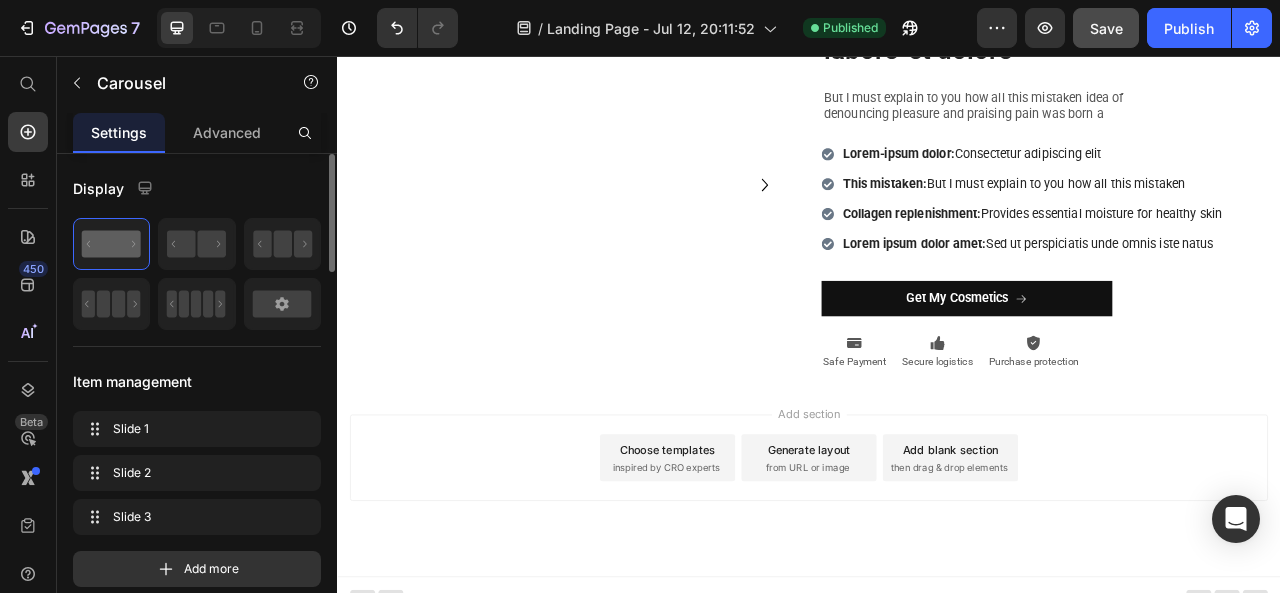 drag, startPoint x: 929, startPoint y: 125, endPoint x: 933, endPoint y: 97, distance: 28.284271 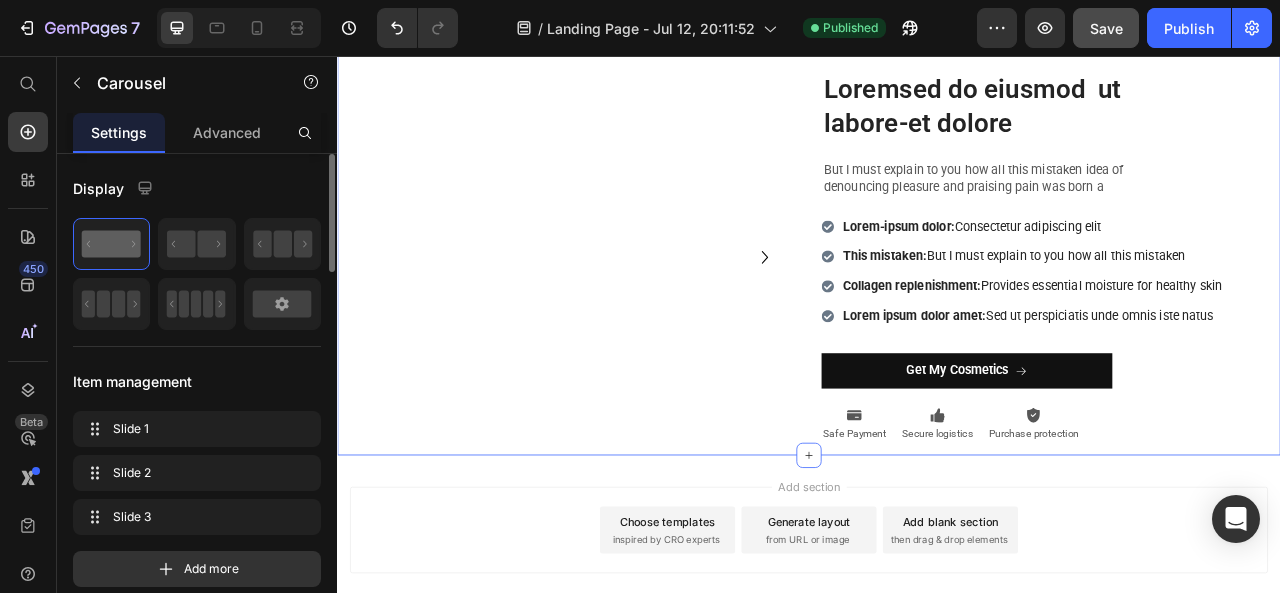 scroll, scrollTop: 2514, scrollLeft: 0, axis: vertical 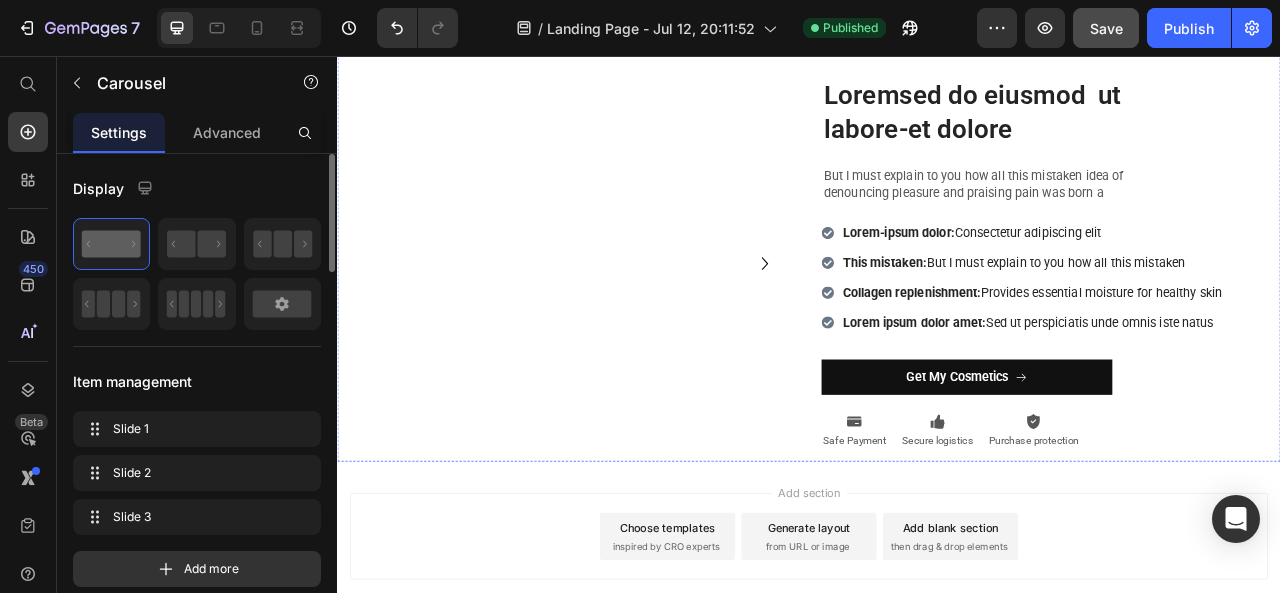 click on "Drop element here" at bounding box center [937, -10] 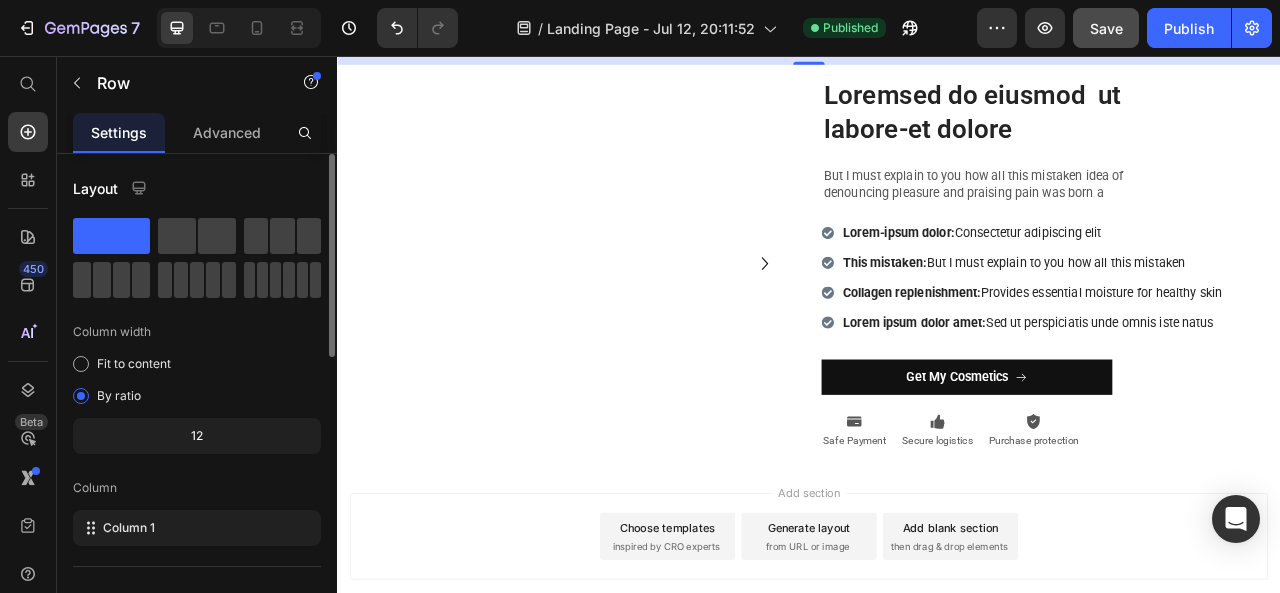 drag, startPoint x: 932, startPoint y: 426, endPoint x: 932, endPoint y: 411, distance: 15 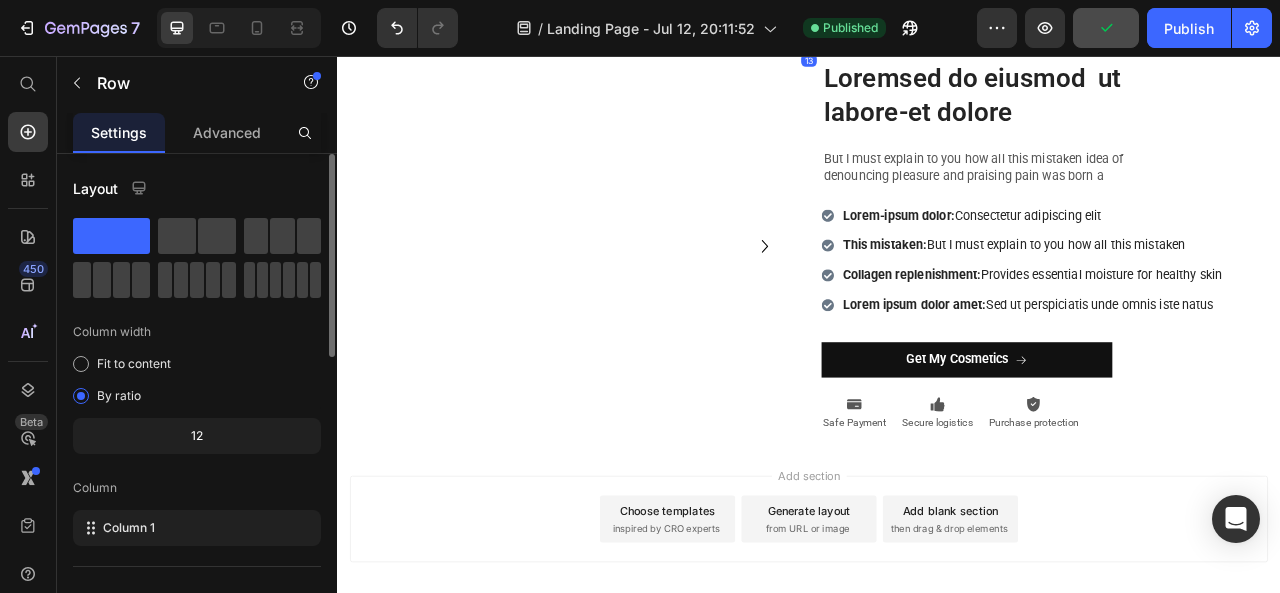 drag, startPoint x: 931, startPoint y: 425, endPoint x: 931, endPoint y: 403, distance: 22 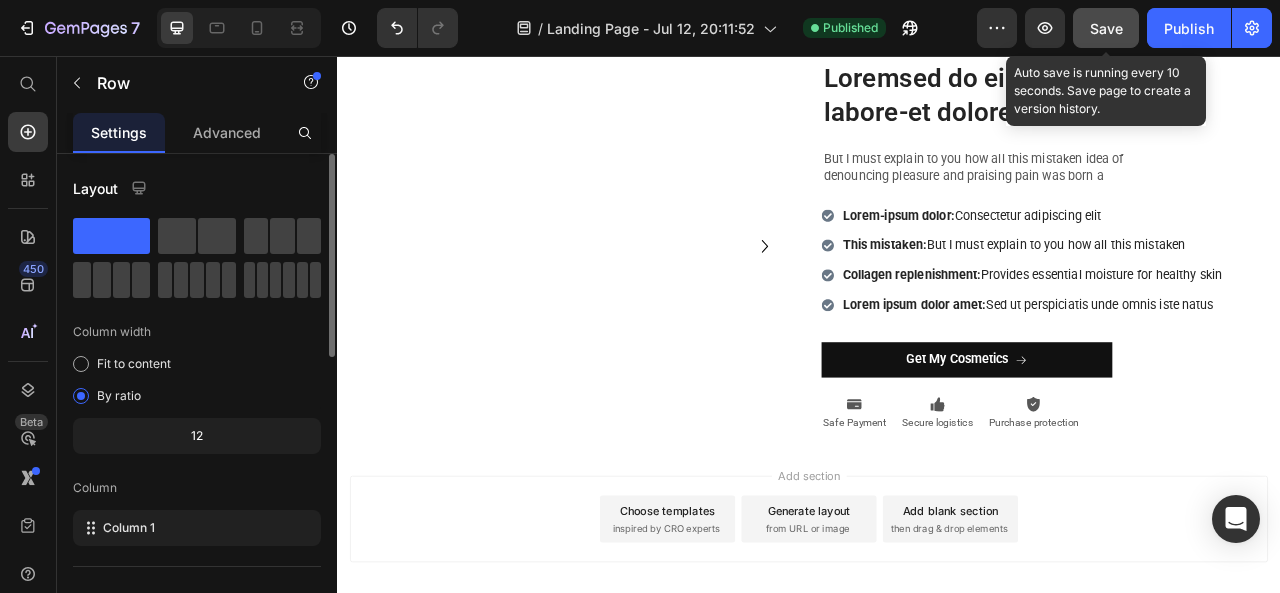 click on "Save" 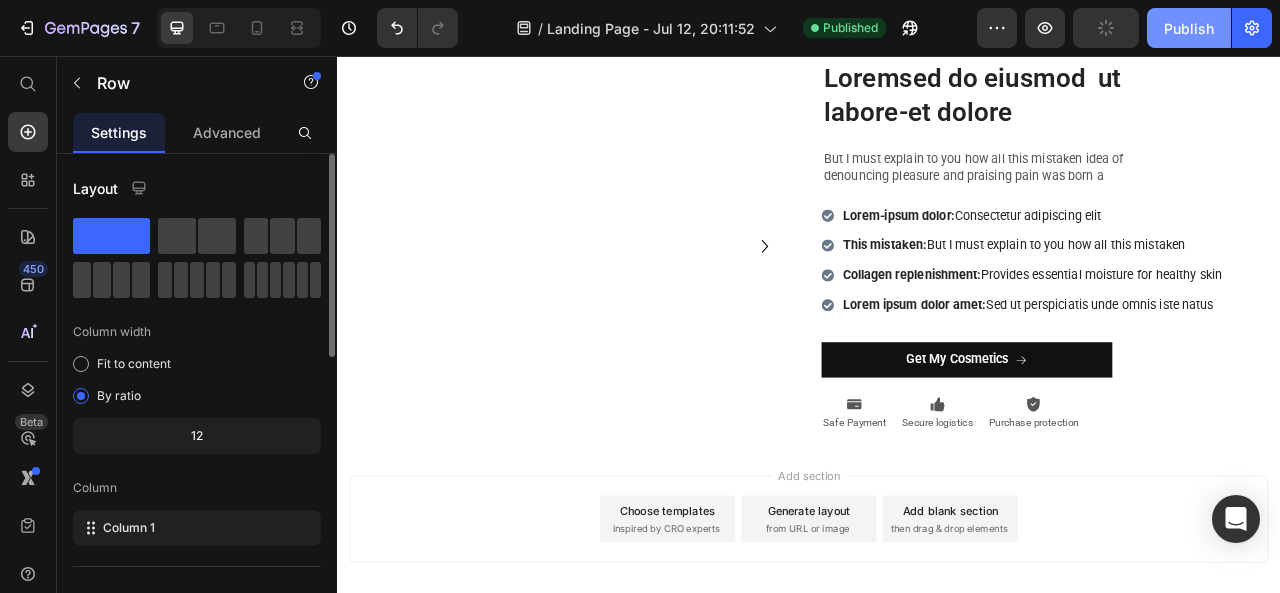 click on "Publish" at bounding box center (1189, 28) 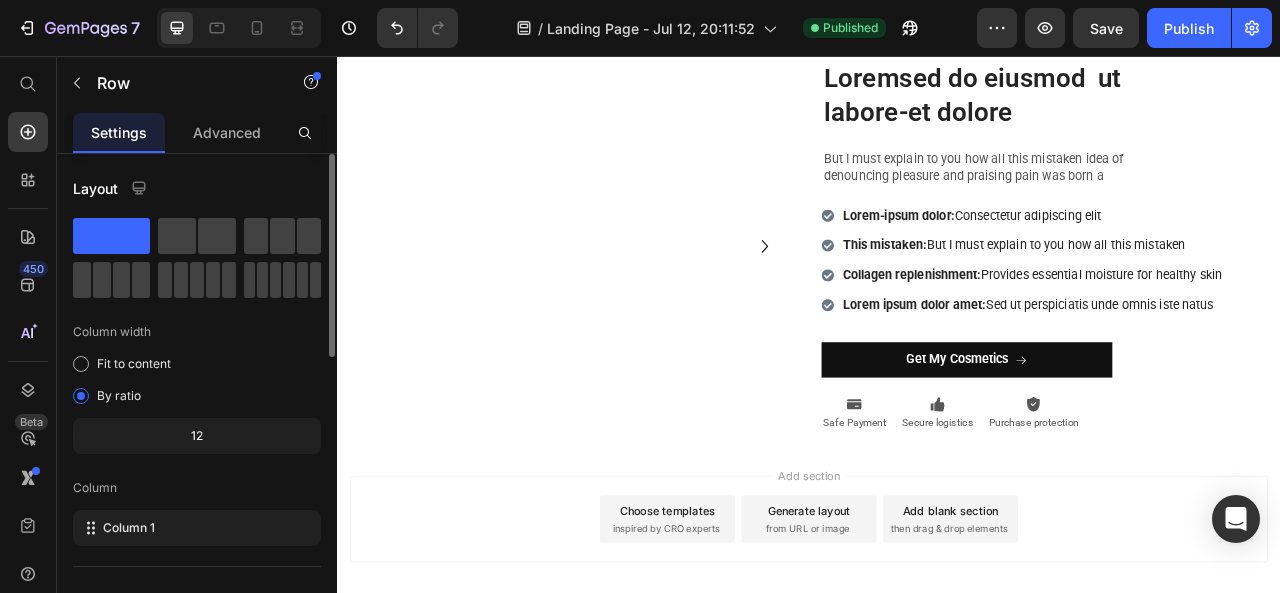 click 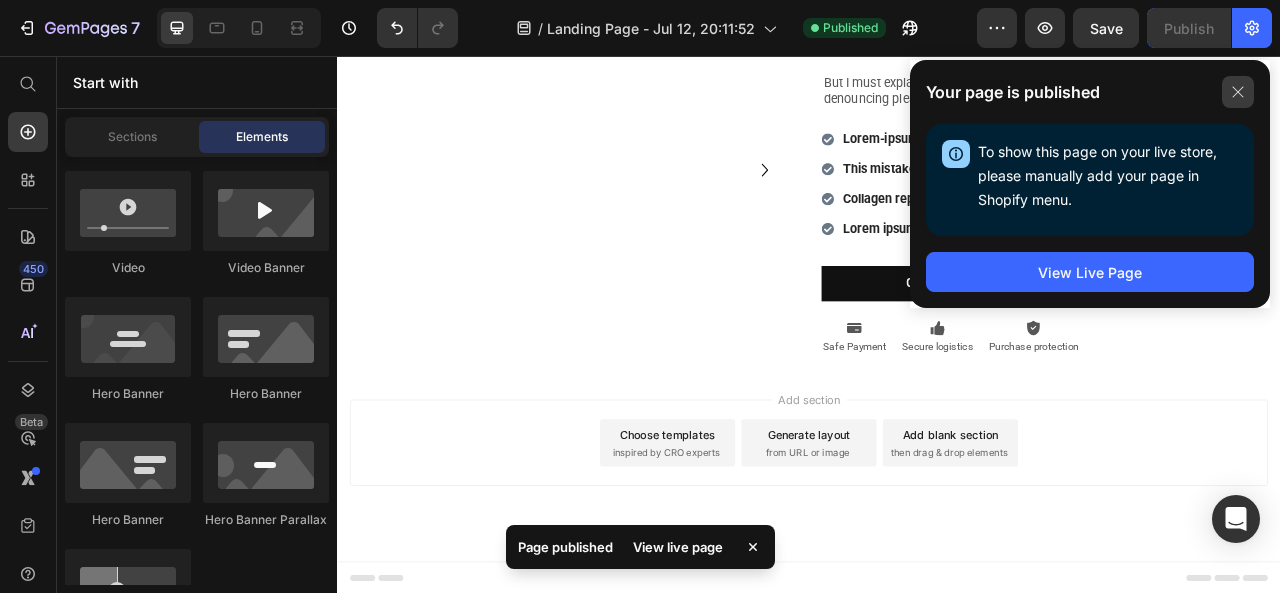 click 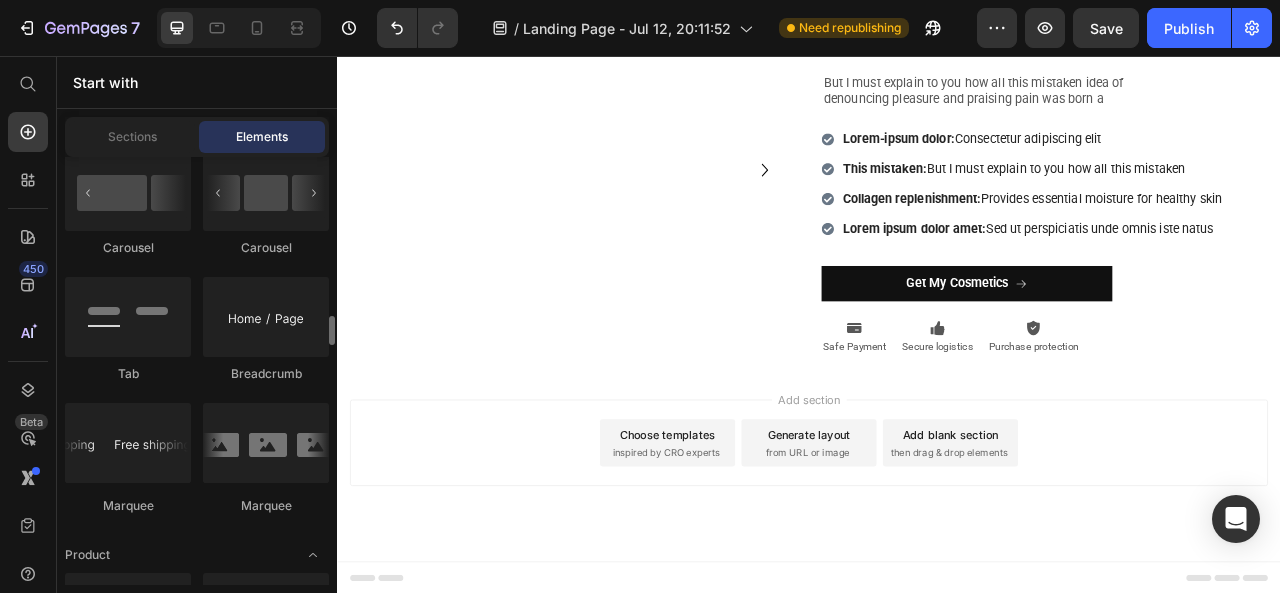 scroll, scrollTop: 2500, scrollLeft: 0, axis: vertical 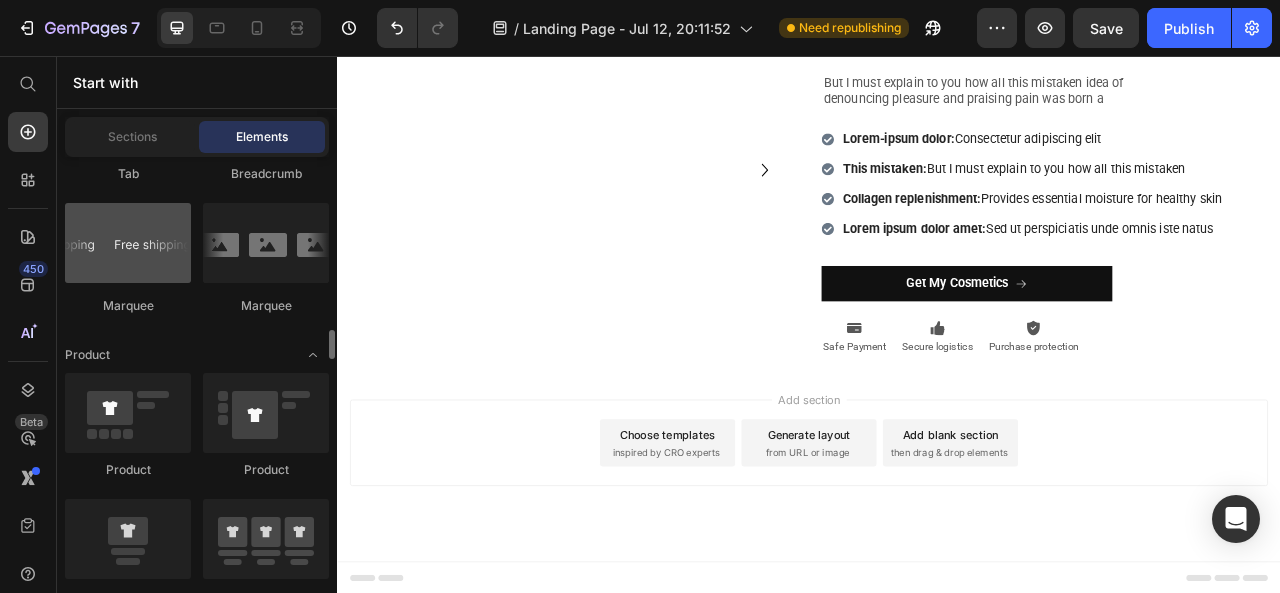 click at bounding box center [128, 243] 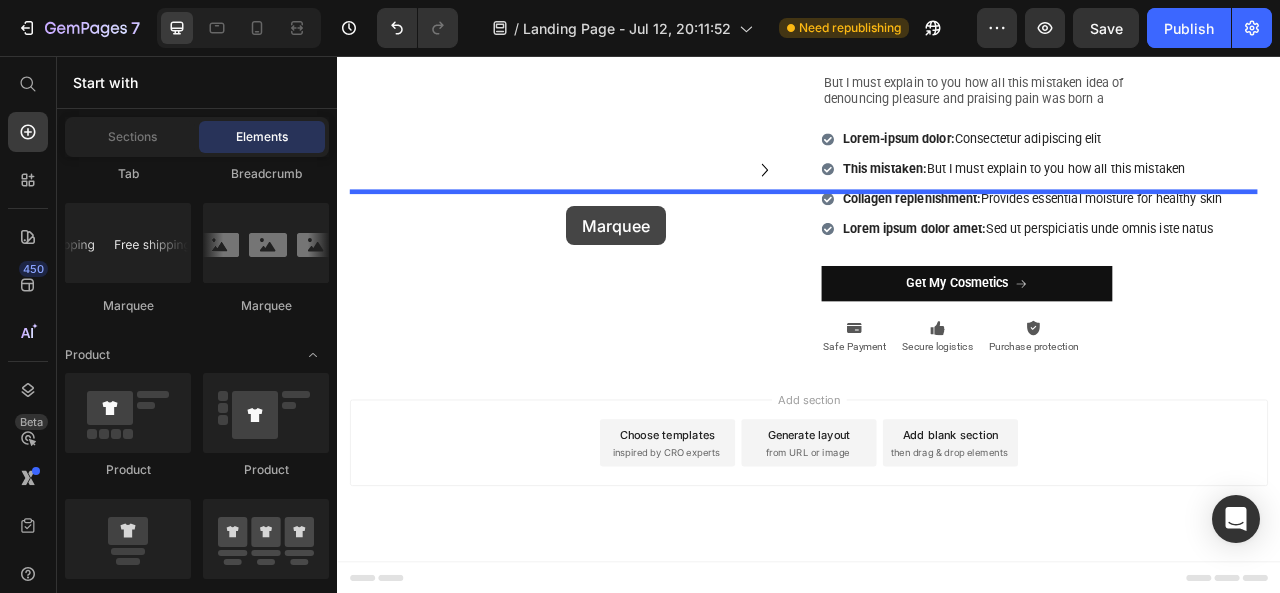 drag, startPoint x: 470, startPoint y: 309, endPoint x: 628, endPoint y: 247, distance: 169.7292 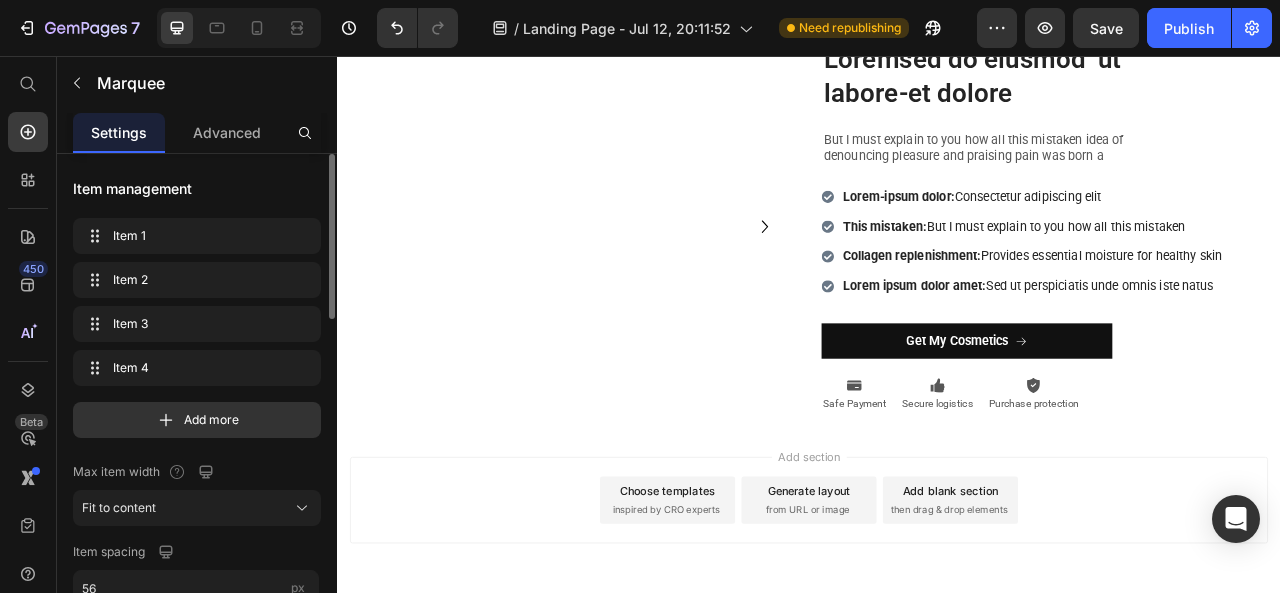 click on "FREE SHIPPING Text 30 DAYS MONEY BACK GUARANTEE Text LIMITED TIME 50% OFF SALE Text LIFE TIME WARRANTY Text FREE SHIPPING Text 30 DAYS MONEY BACK GUARANTEE Text LIMITED TIME 50% OFF SALE Text LIFE TIME WARRANTY Text FREE SHIPPING Text 30 DAYS MONEY BACK GUARANTEE Text LIMITED TIME 50% OFF SALE Text LIFE TIME WARRANTY Text FREE SHIPPING Text 30 DAYS MONEY BACK GUARANTEE Text LIMITED TIME 50% OFF SALE Text LIFE TIME WARRANTY Text FREE SHIPPING Text 30 DAYS MONEY BACK GUARANTEE Text LIMITED TIME 50% OFF SALE Text LIFE TIME WARRANTY Text FREE SHIPPING Text 30 DAYS MONEY BACK GUARANTEE Text LIMITED TIME 50% OFF SALE Text LIFE TIME WARRANTY Text Marquee   0" at bounding box center (937, -96) 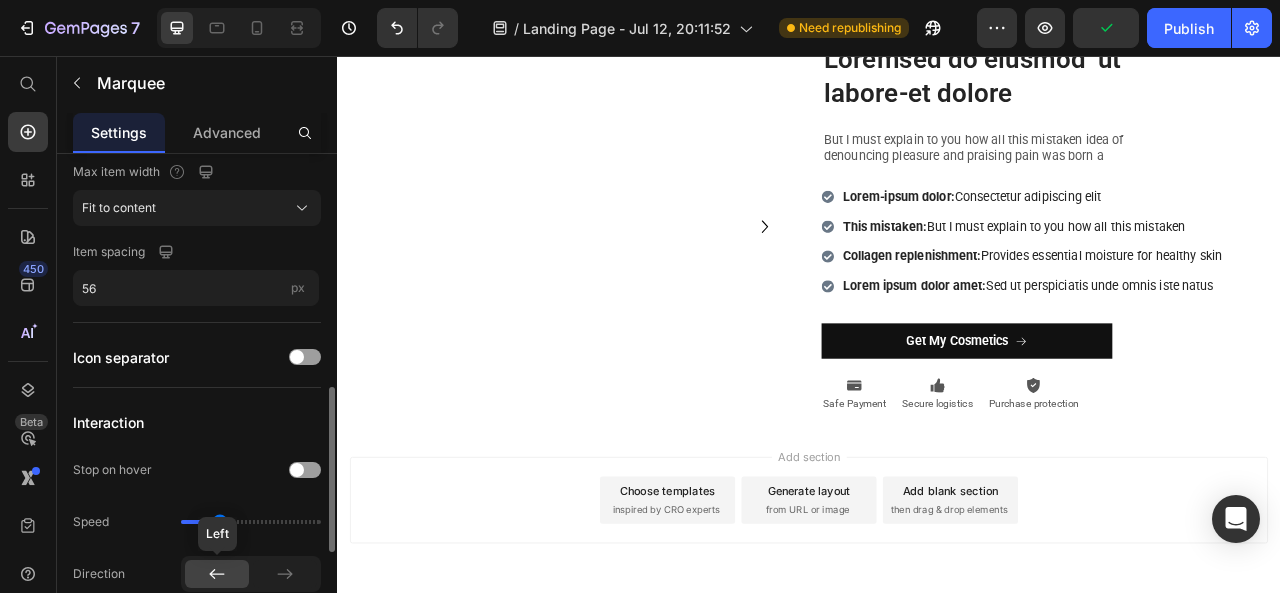 scroll, scrollTop: 400, scrollLeft: 0, axis: vertical 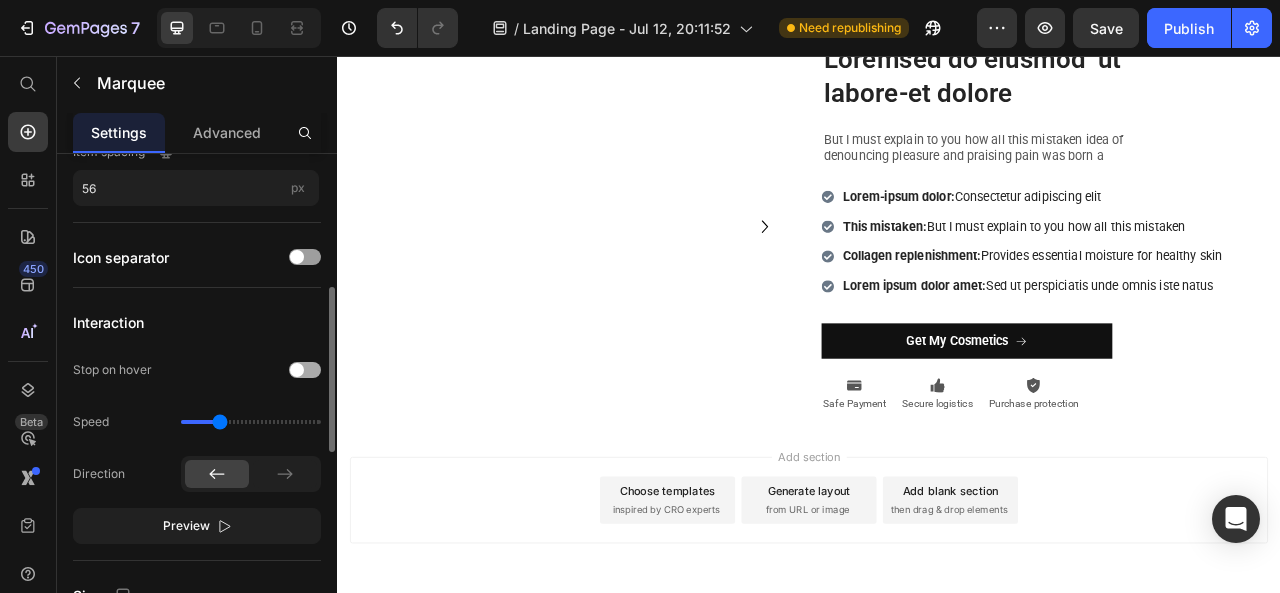 click at bounding box center [305, 370] 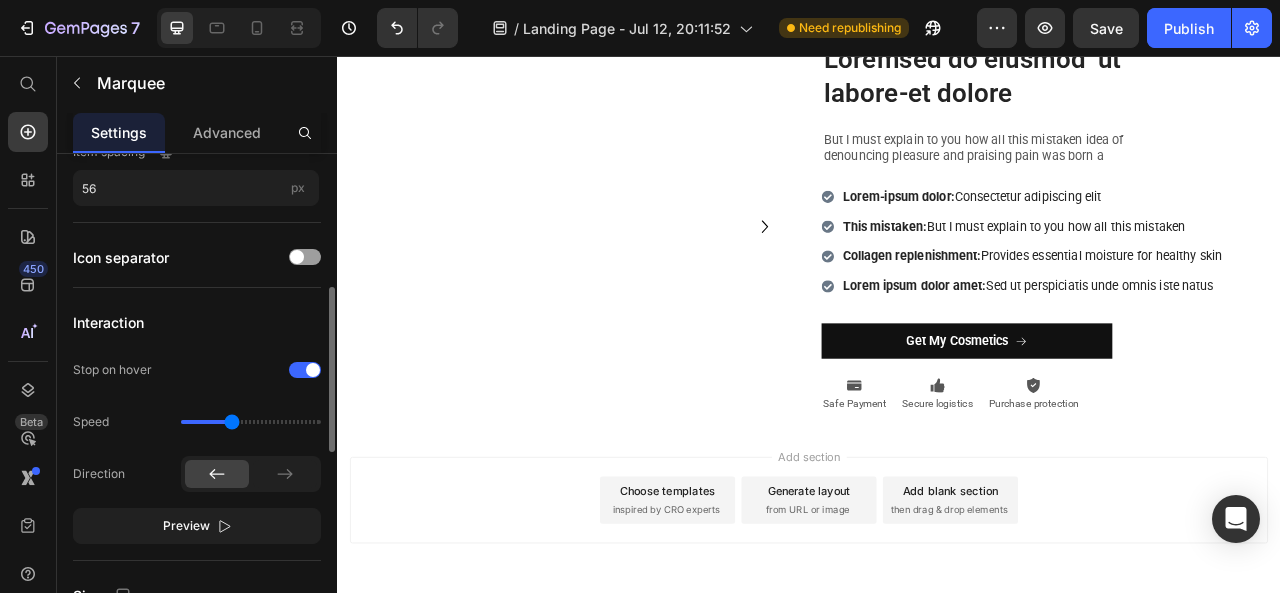 drag, startPoint x: 215, startPoint y: 425, endPoint x: 232, endPoint y: 424, distance: 17.029387 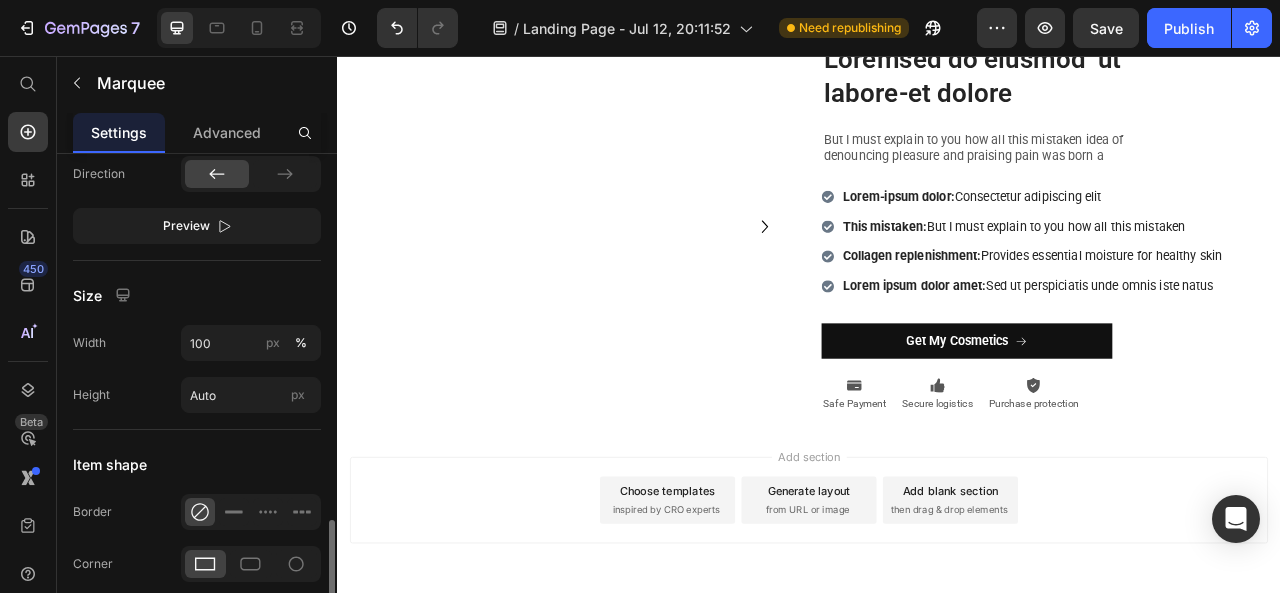 scroll, scrollTop: 800, scrollLeft: 0, axis: vertical 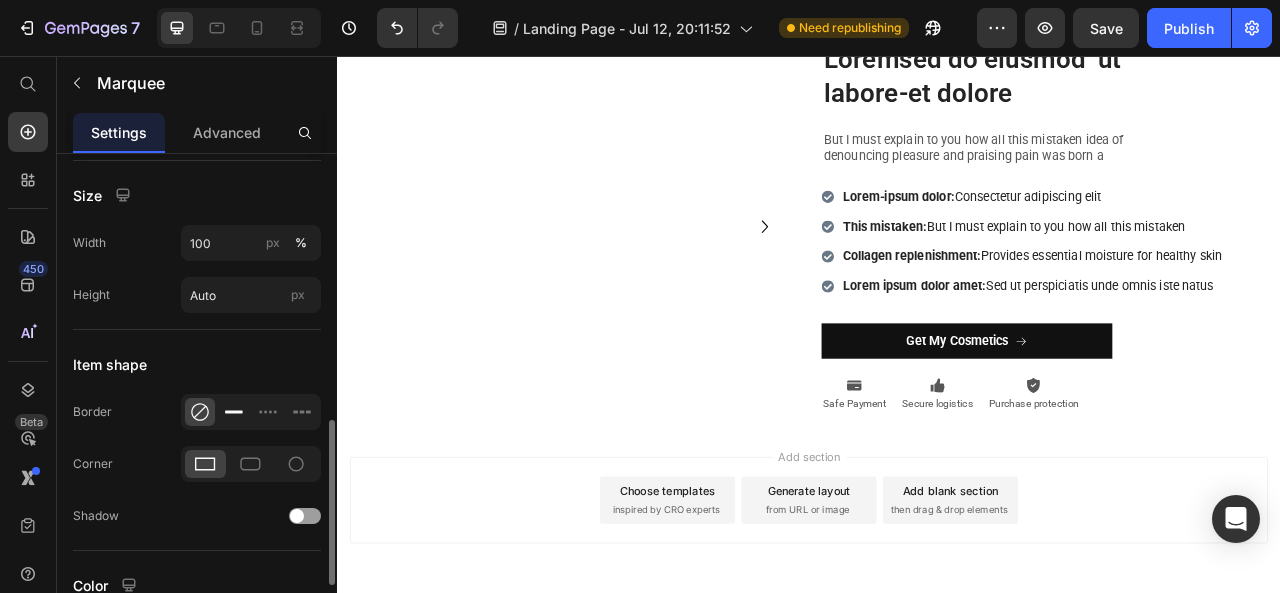 click 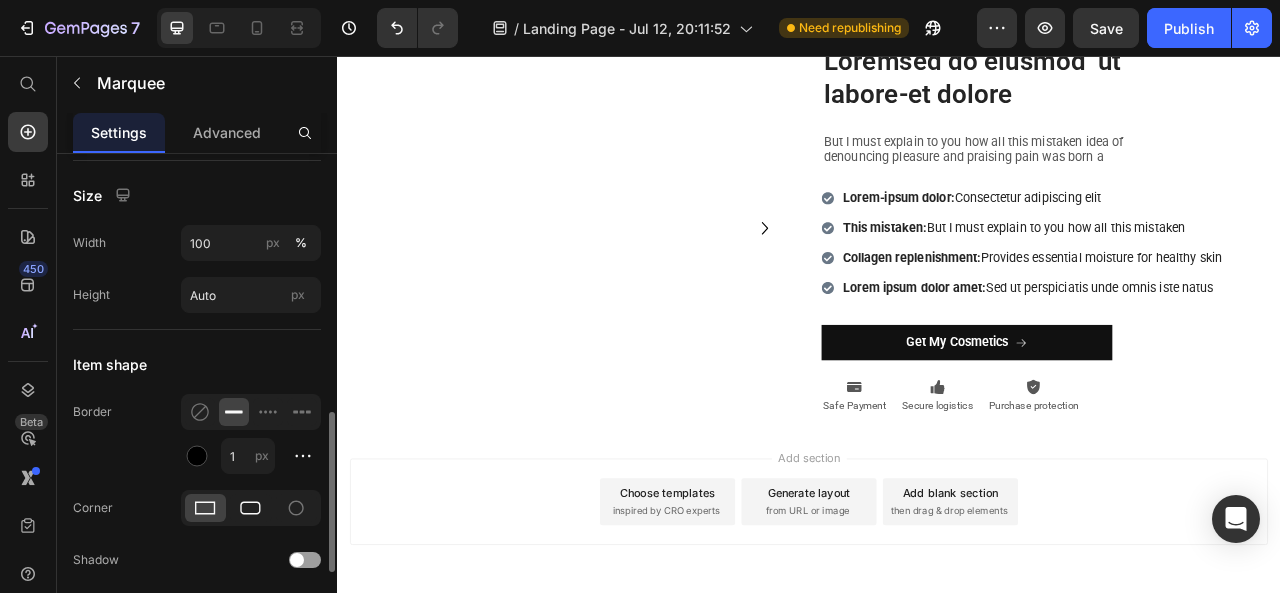 click 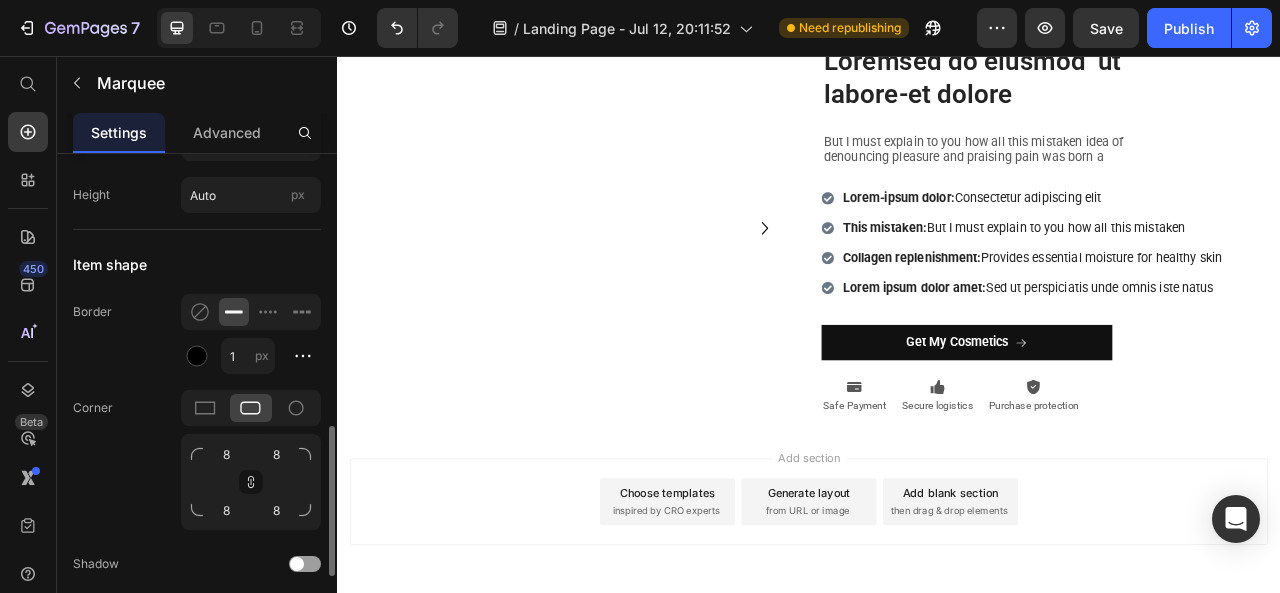 scroll, scrollTop: 1000, scrollLeft: 0, axis: vertical 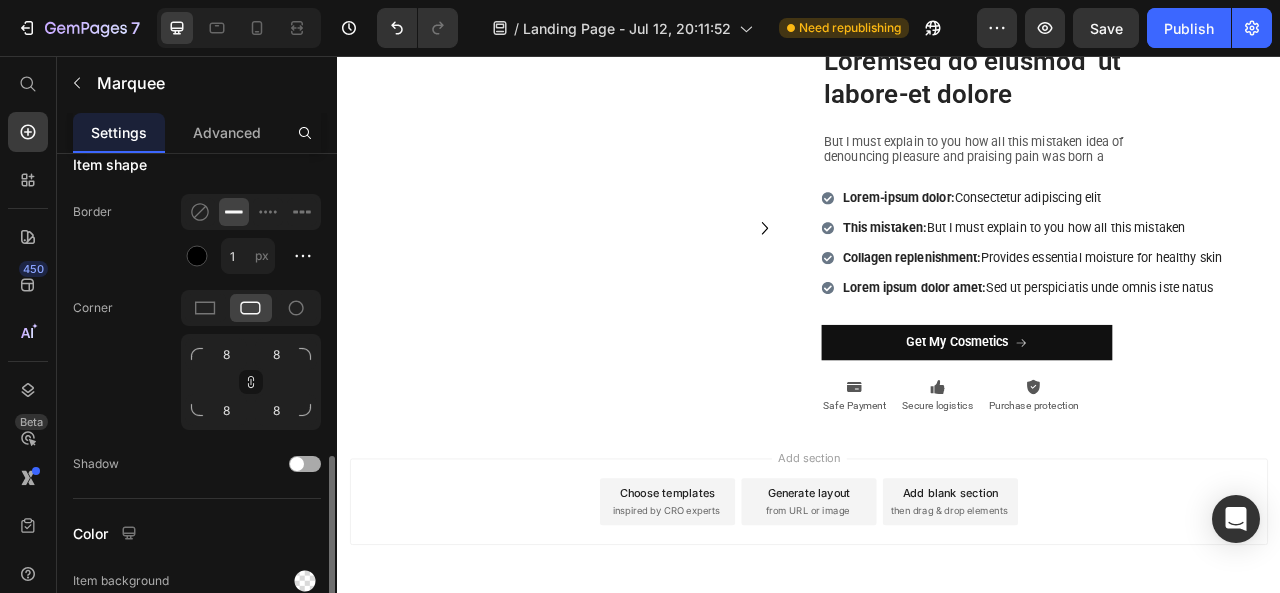click at bounding box center (305, 464) 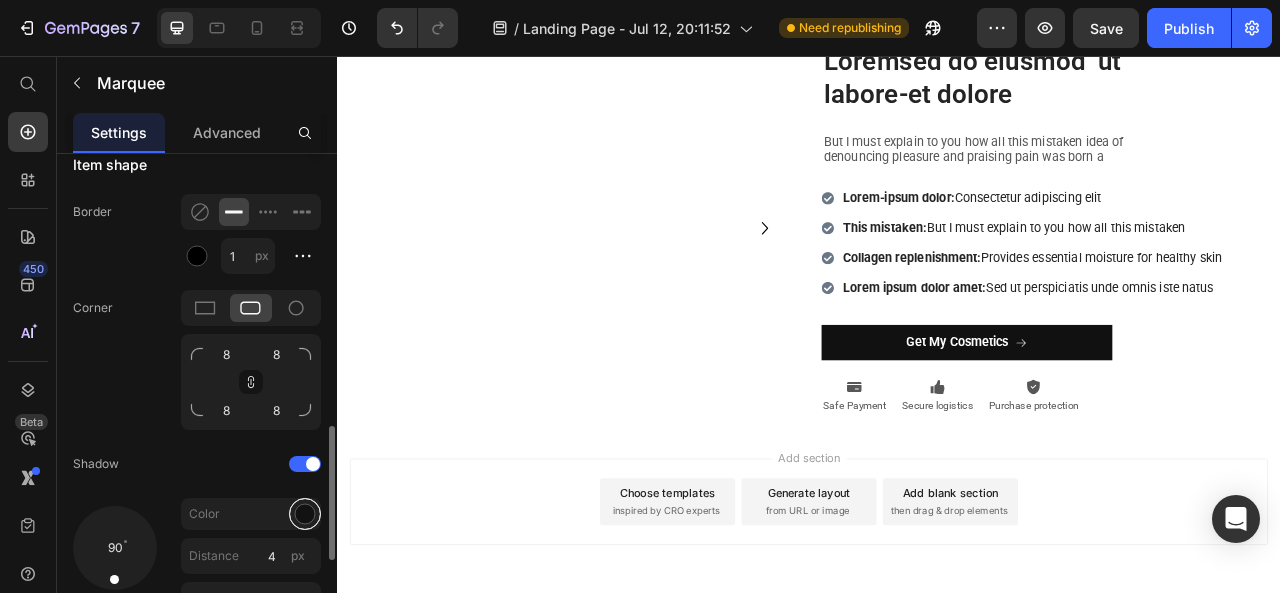 click at bounding box center (305, 514) 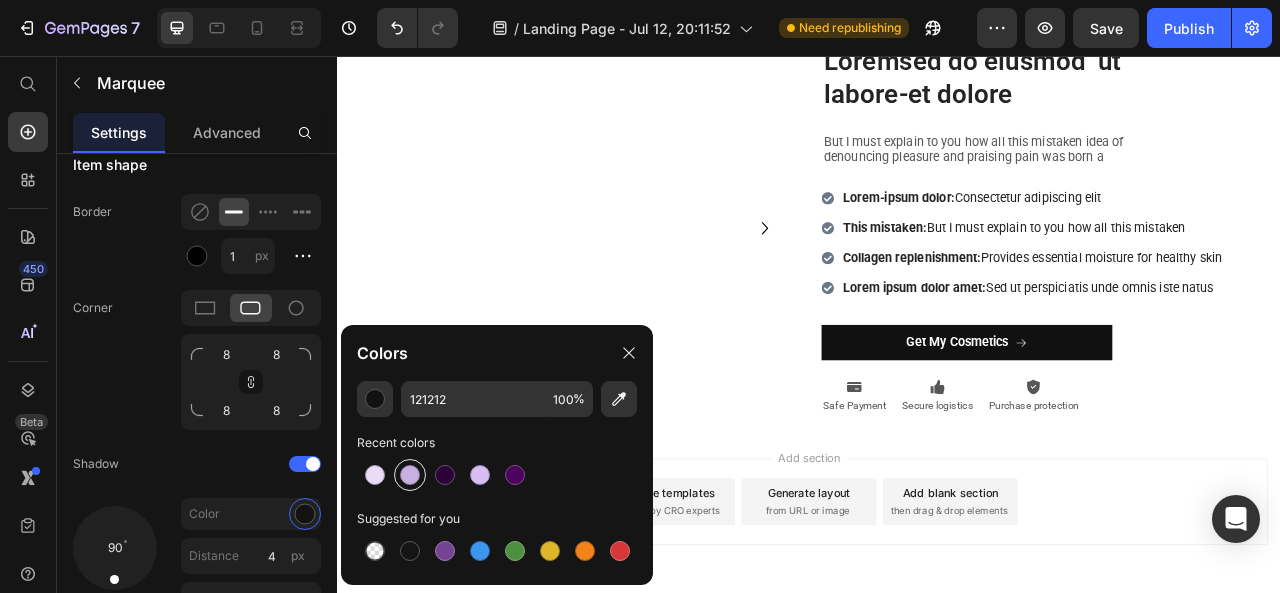 click at bounding box center [410, 475] 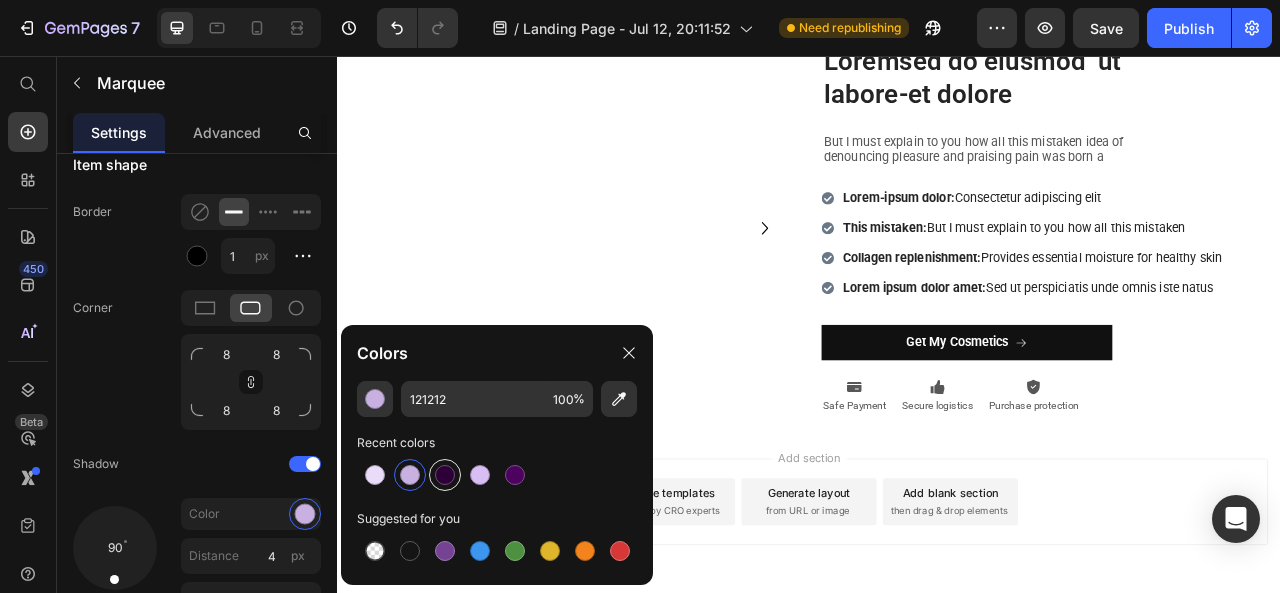 click at bounding box center (445, 475) 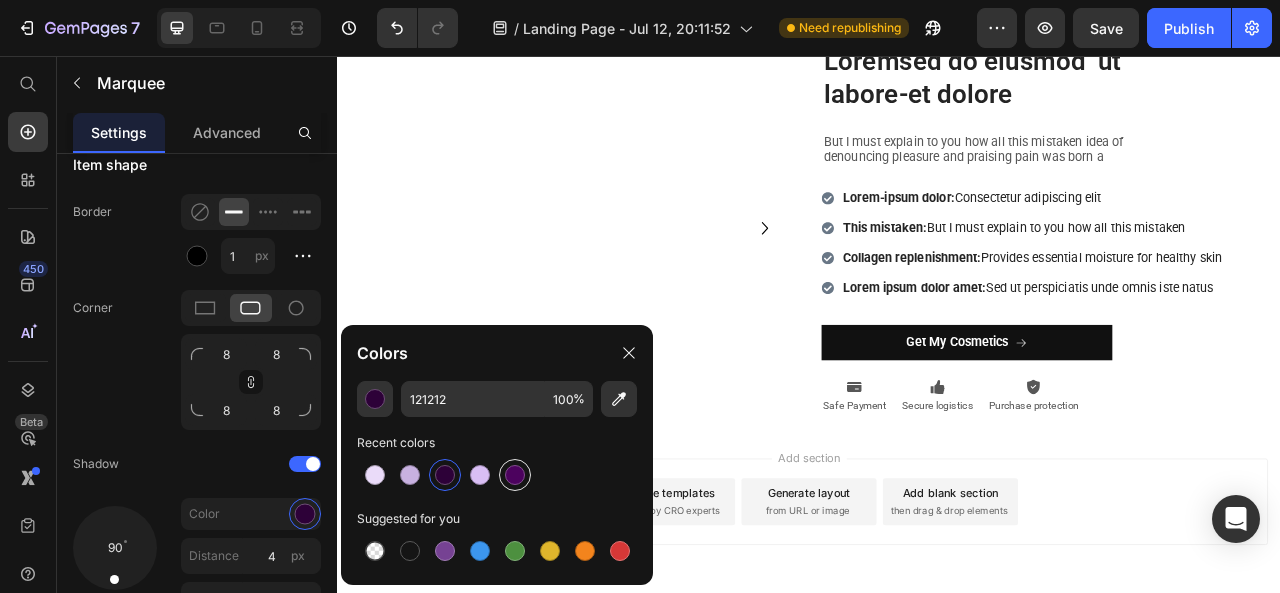 click at bounding box center (515, 475) 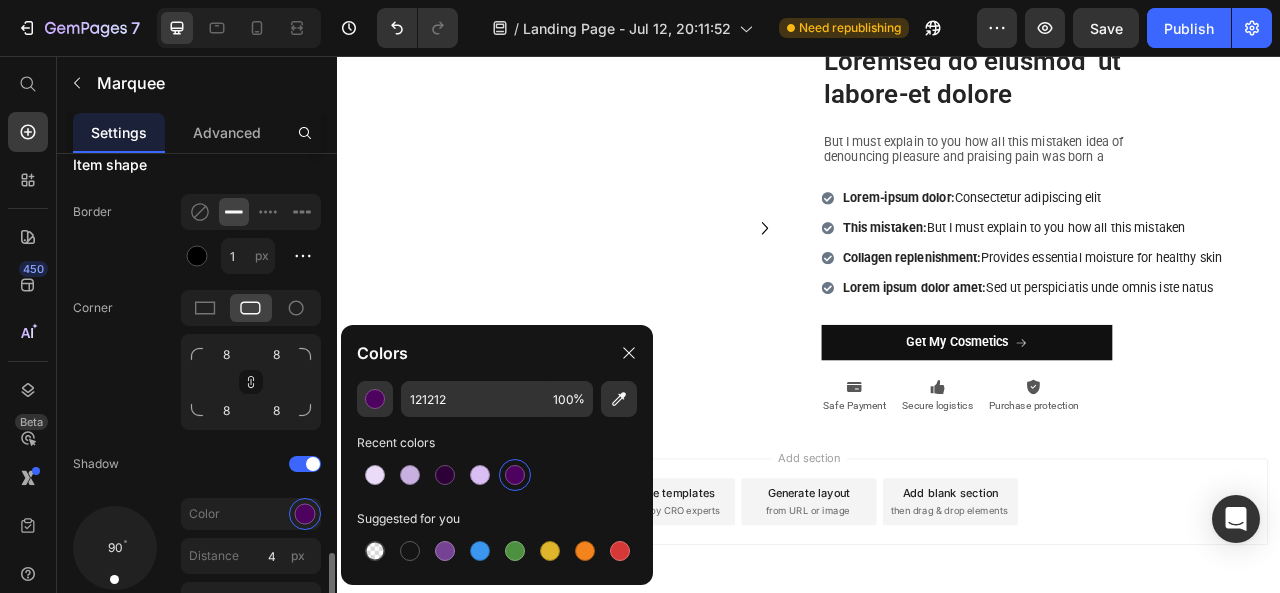 scroll, scrollTop: 1100, scrollLeft: 0, axis: vertical 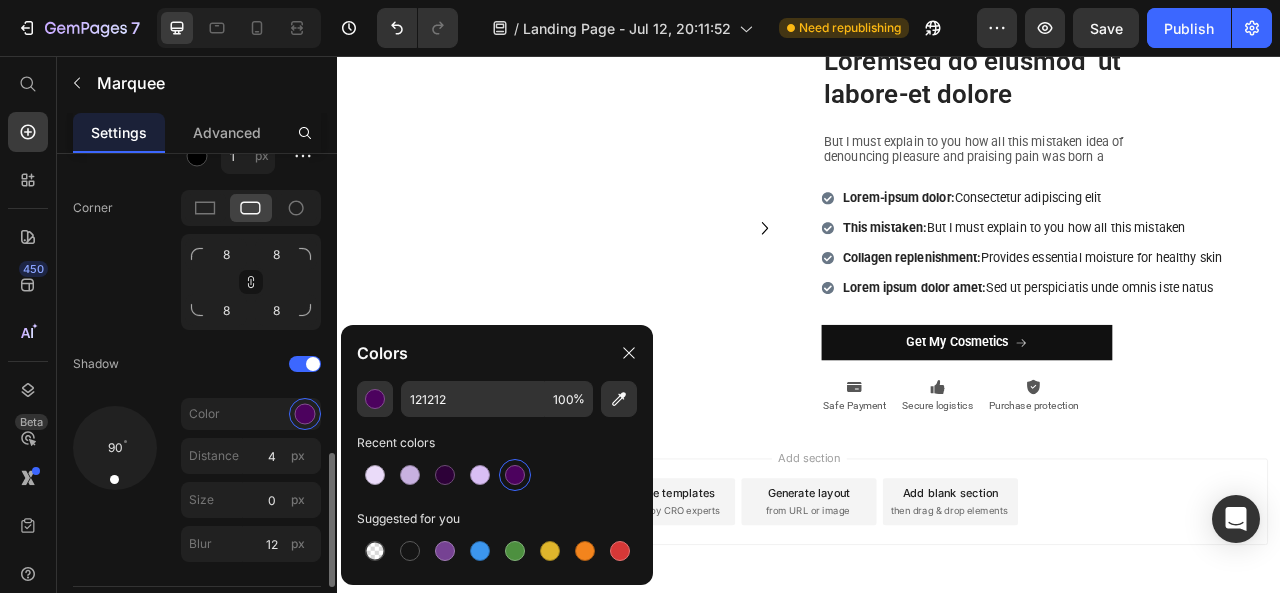 click on "90" at bounding box center (115, 484) 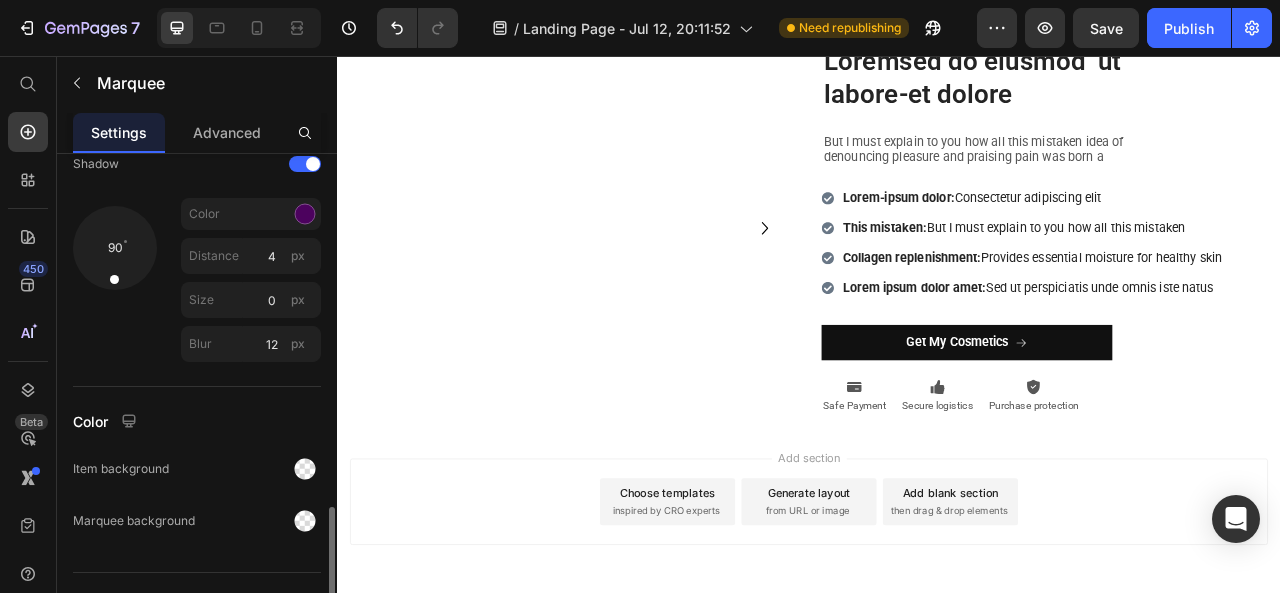scroll, scrollTop: 1334, scrollLeft: 0, axis: vertical 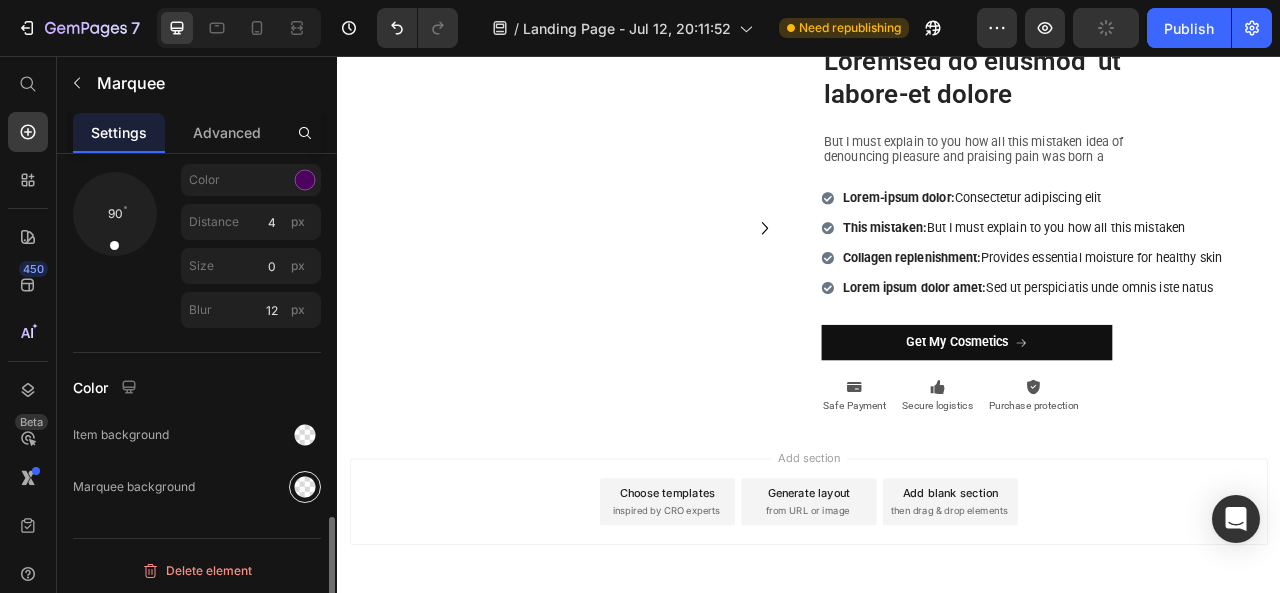 click at bounding box center (305, 487) 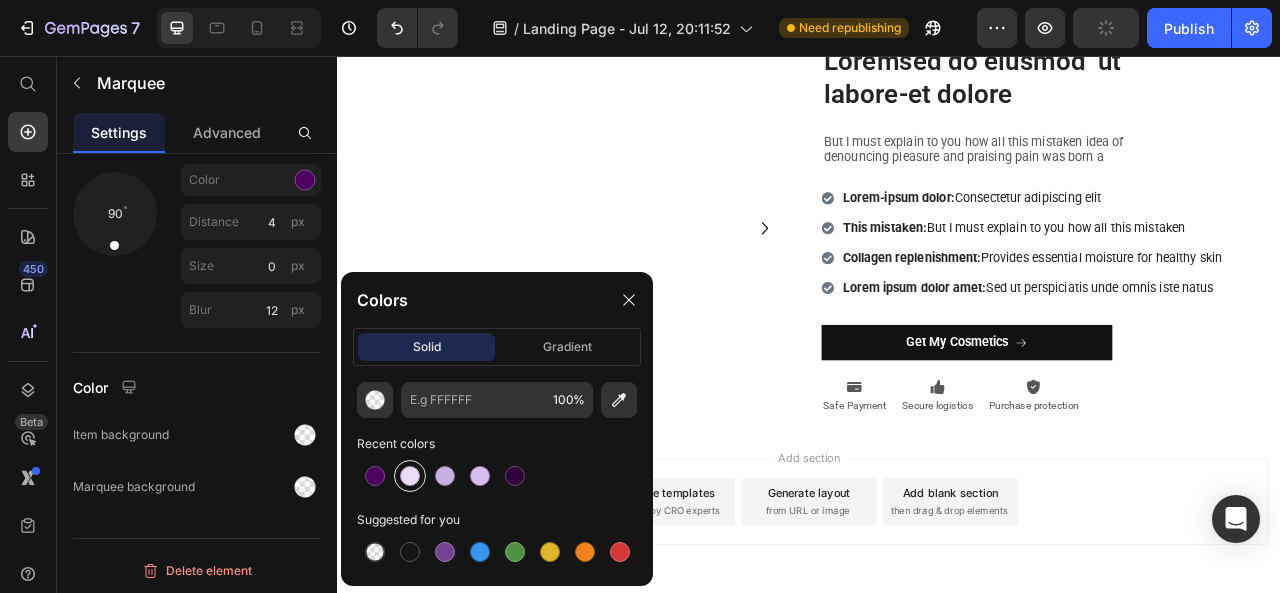 click at bounding box center [410, 476] 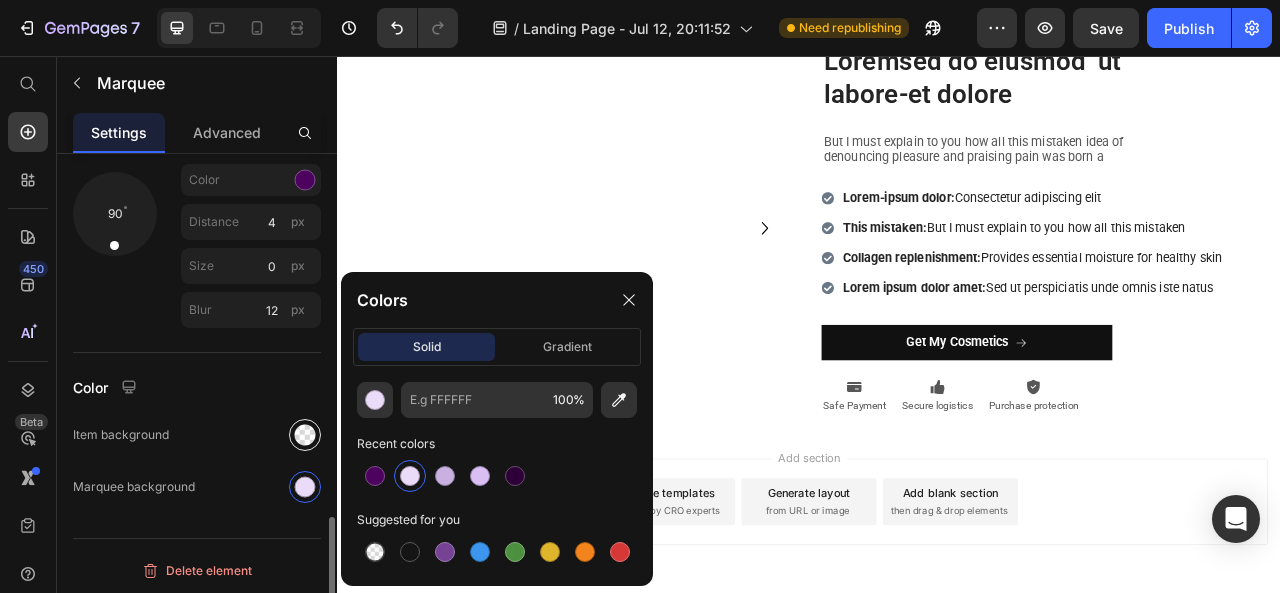click at bounding box center [305, 435] 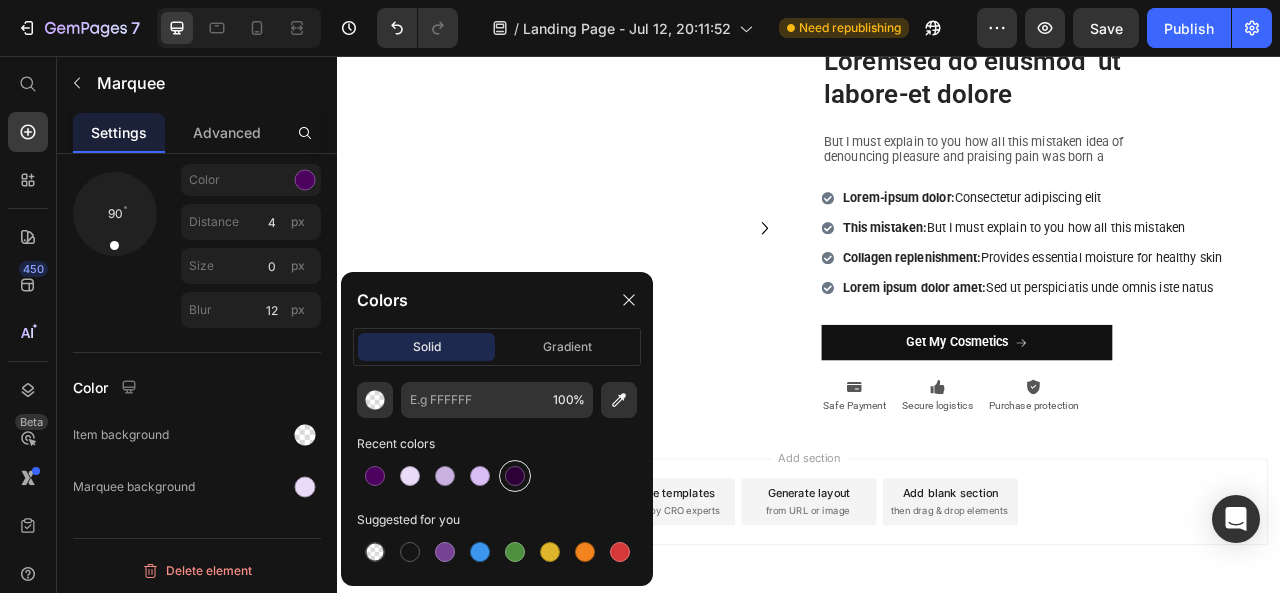 click at bounding box center [515, 476] 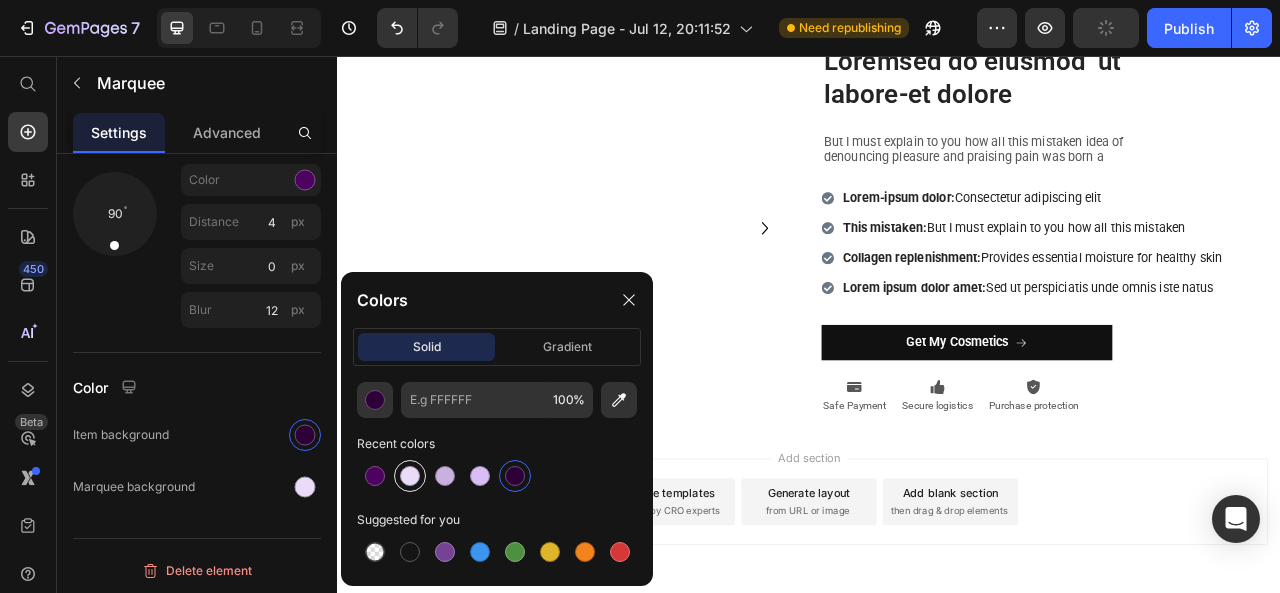 click at bounding box center [410, 476] 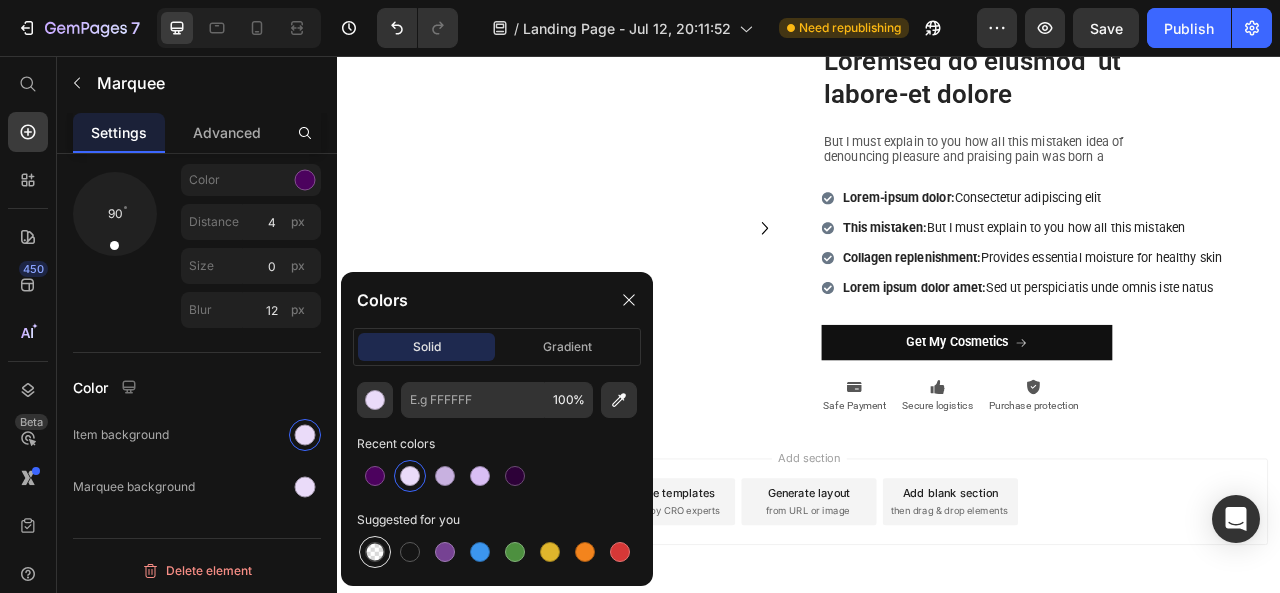 click at bounding box center [375, 552] 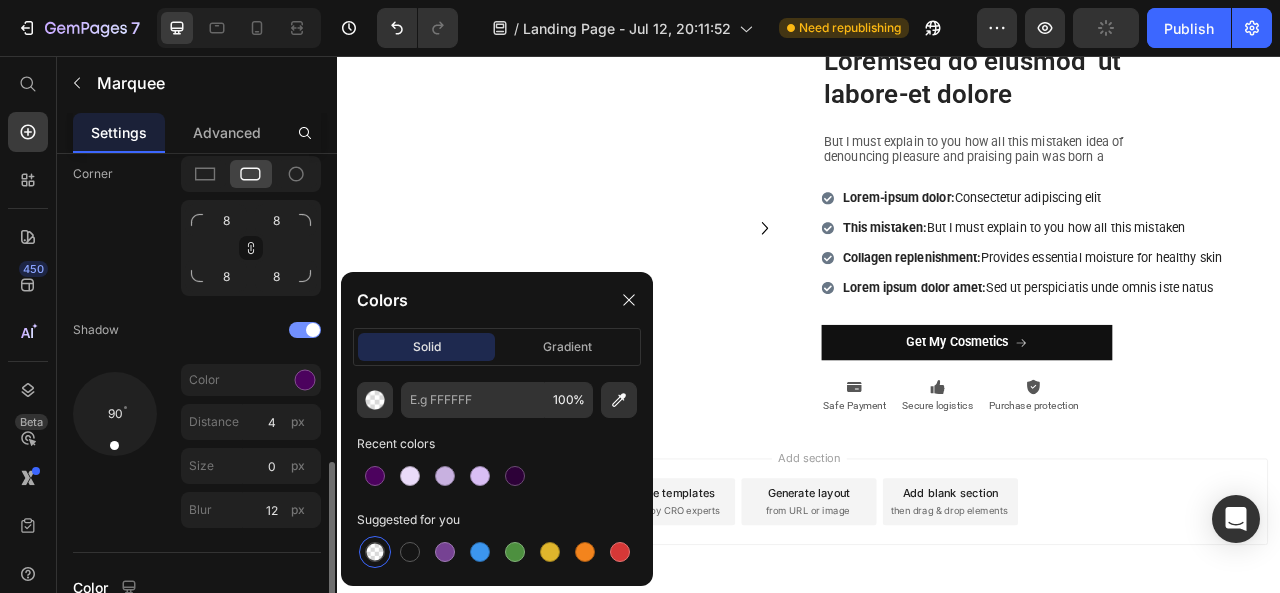 scroll, scrollTop: 1034, scrollLeft: 0, axis: vertical 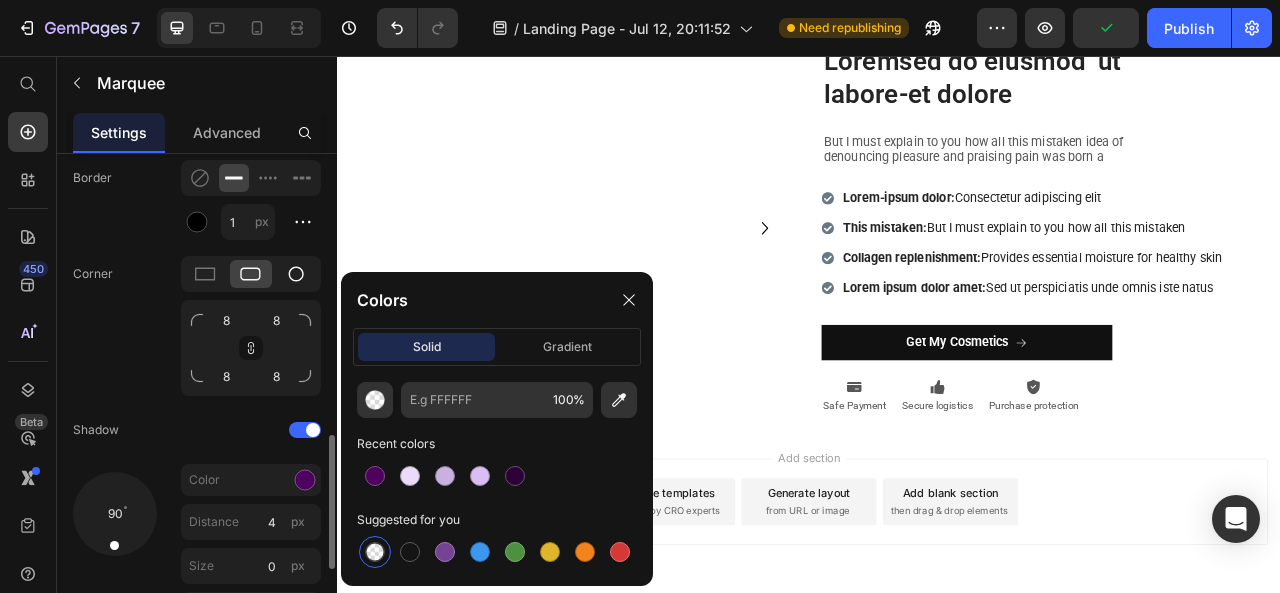 click 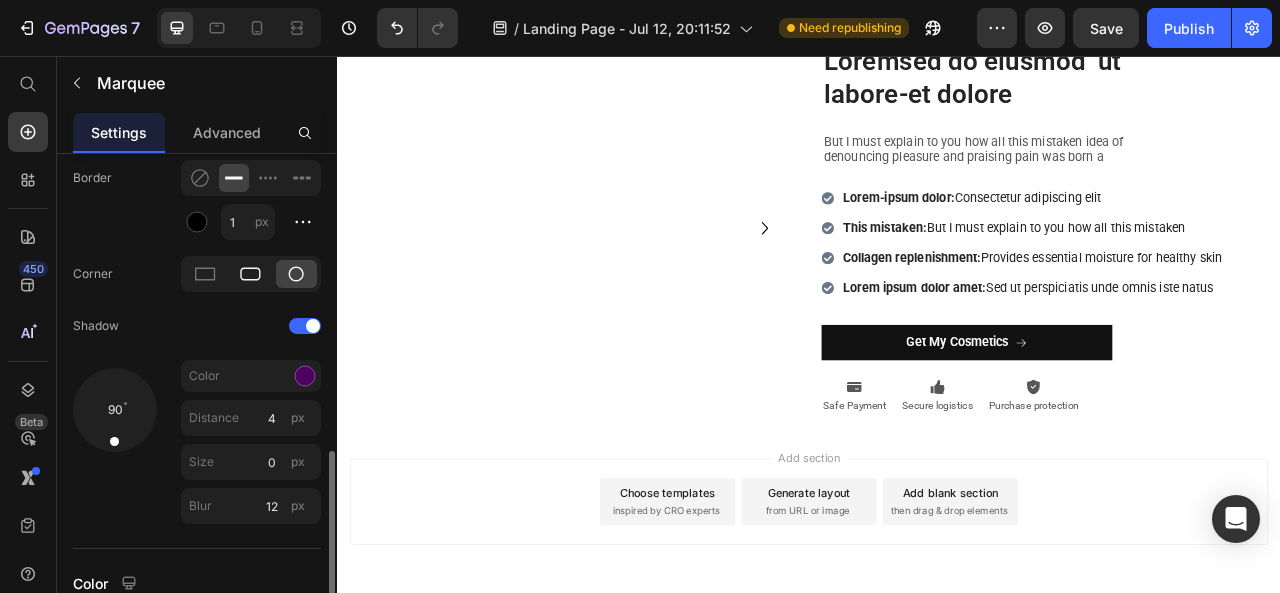 click 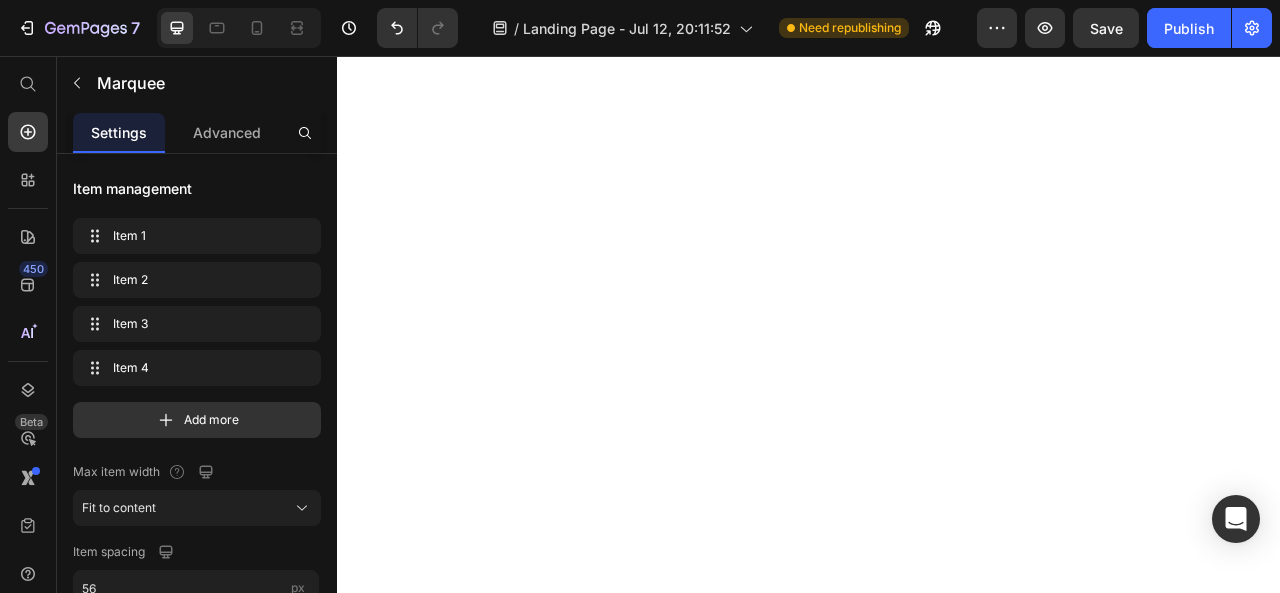 scroll, scrollTop: 0, scrollLeft: 0, axis: both 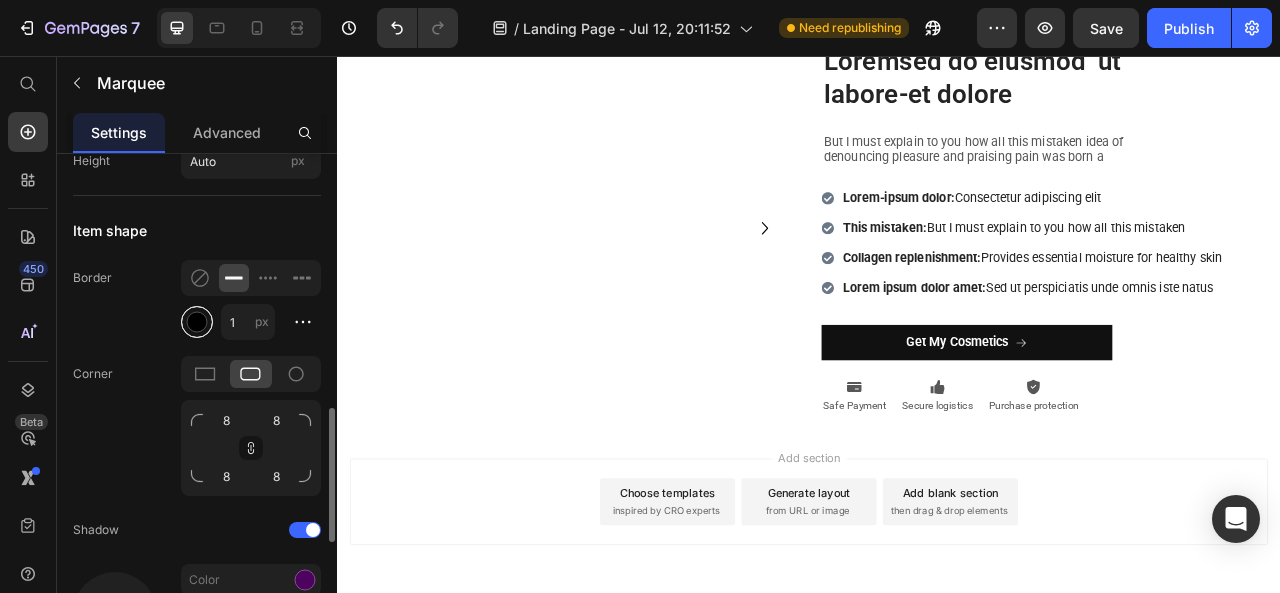 click at bounding box center (197, 322) 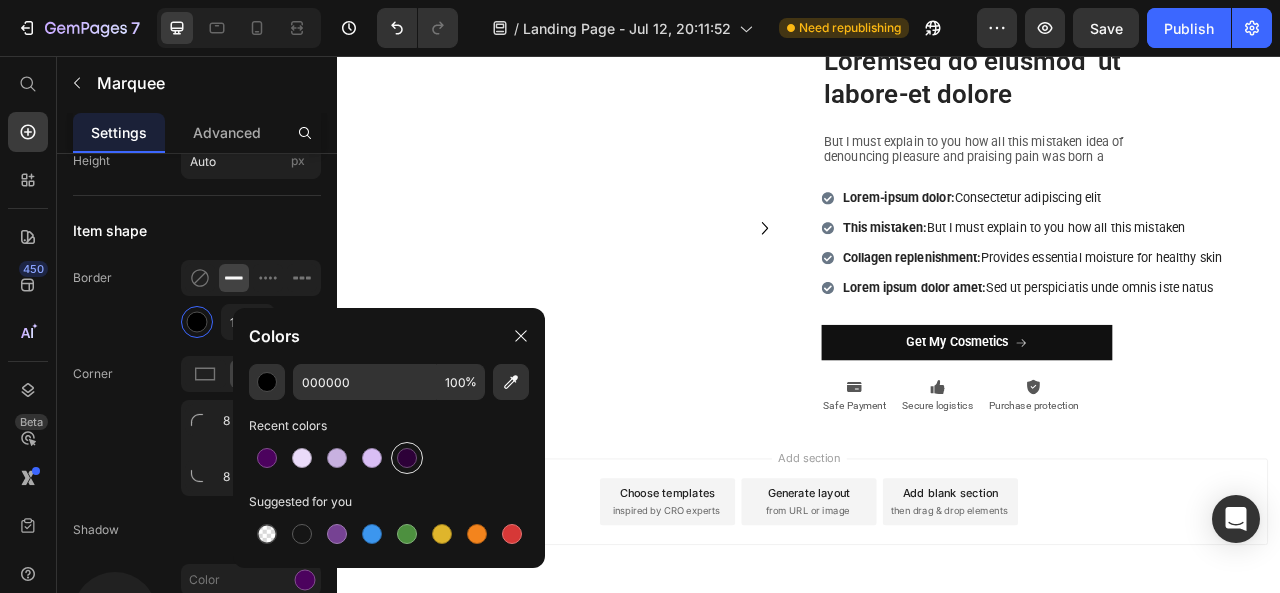 click at bounding box center [407, 458] 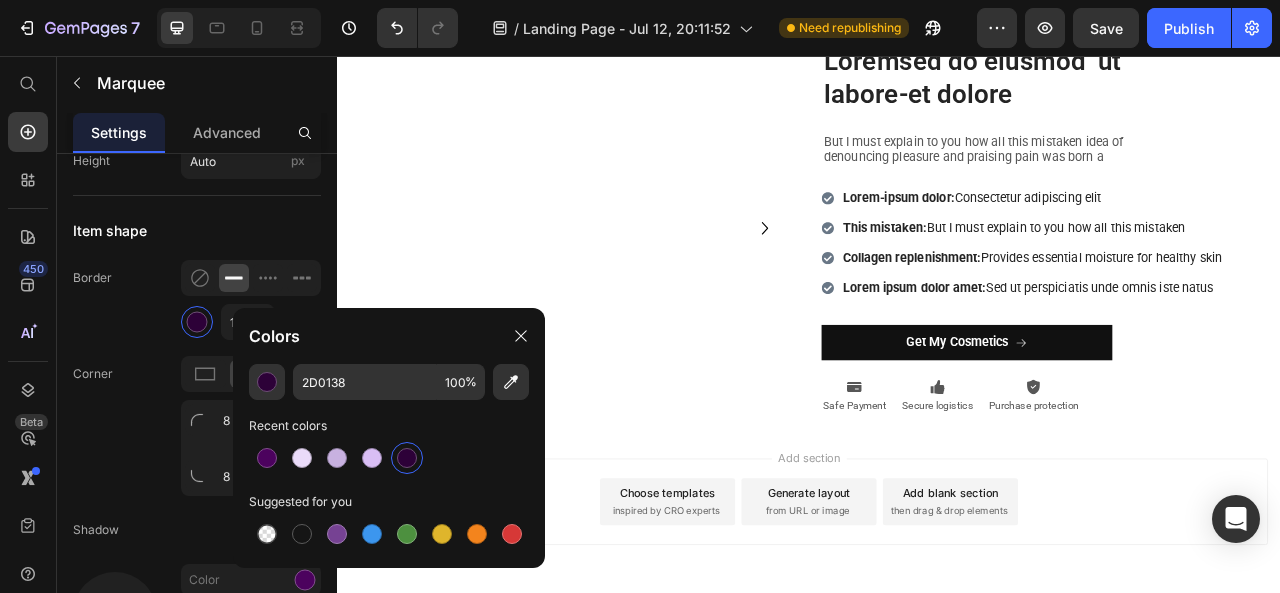 click on "Border 1 px" 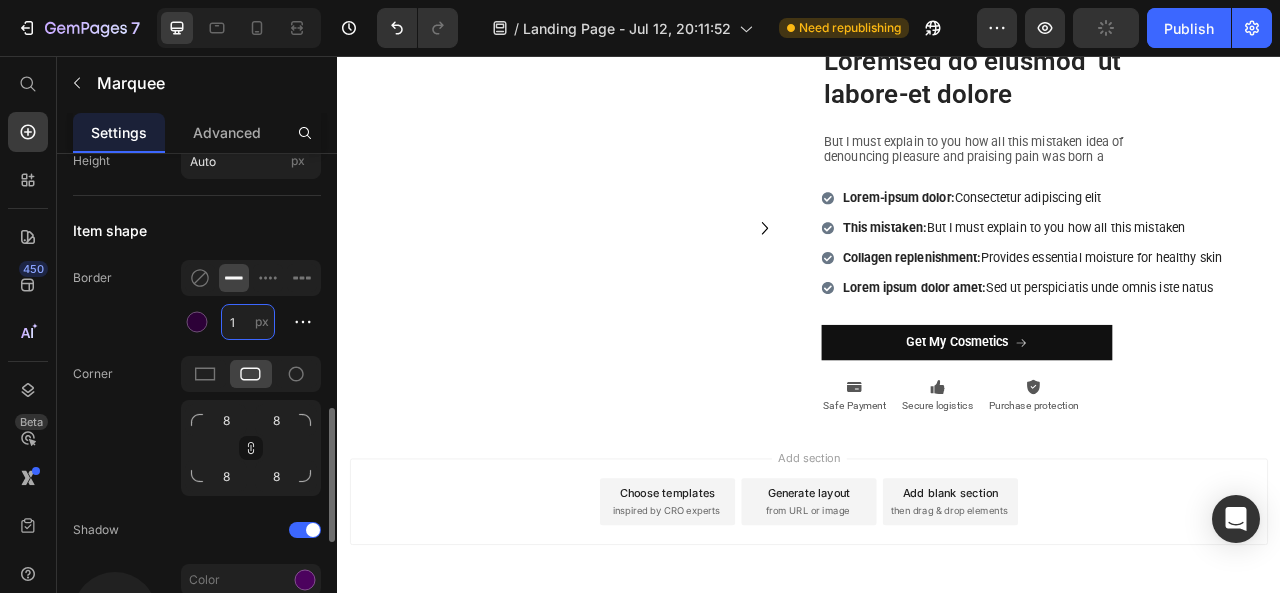 click on "1" at bounding box center [248, 322] 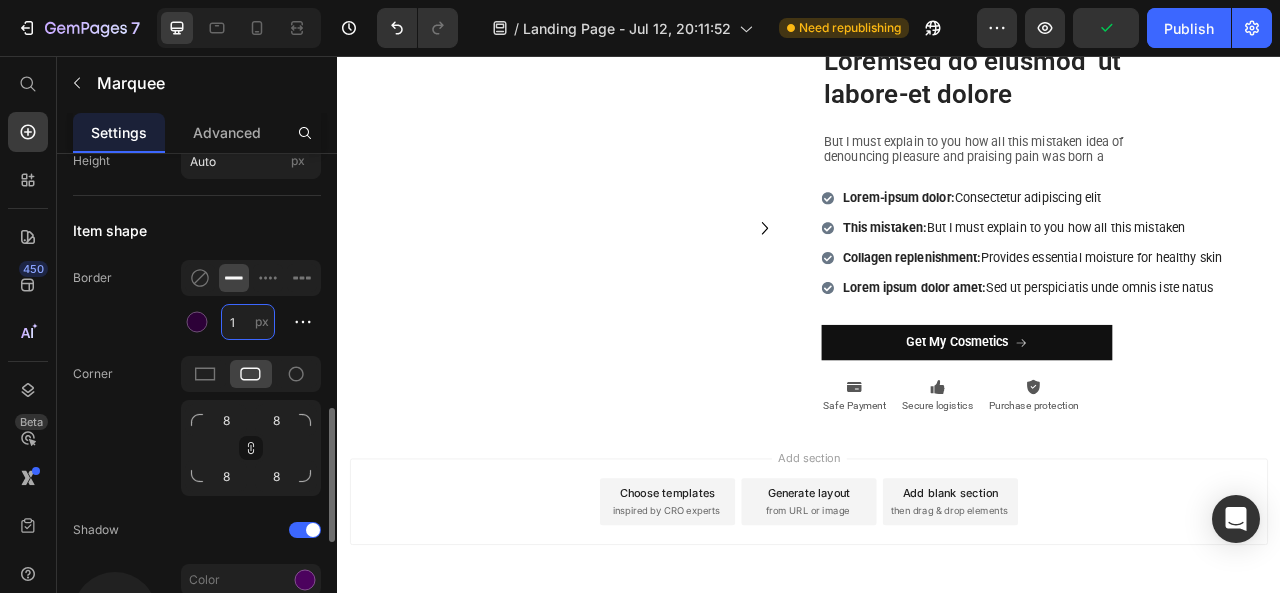 type on "5" 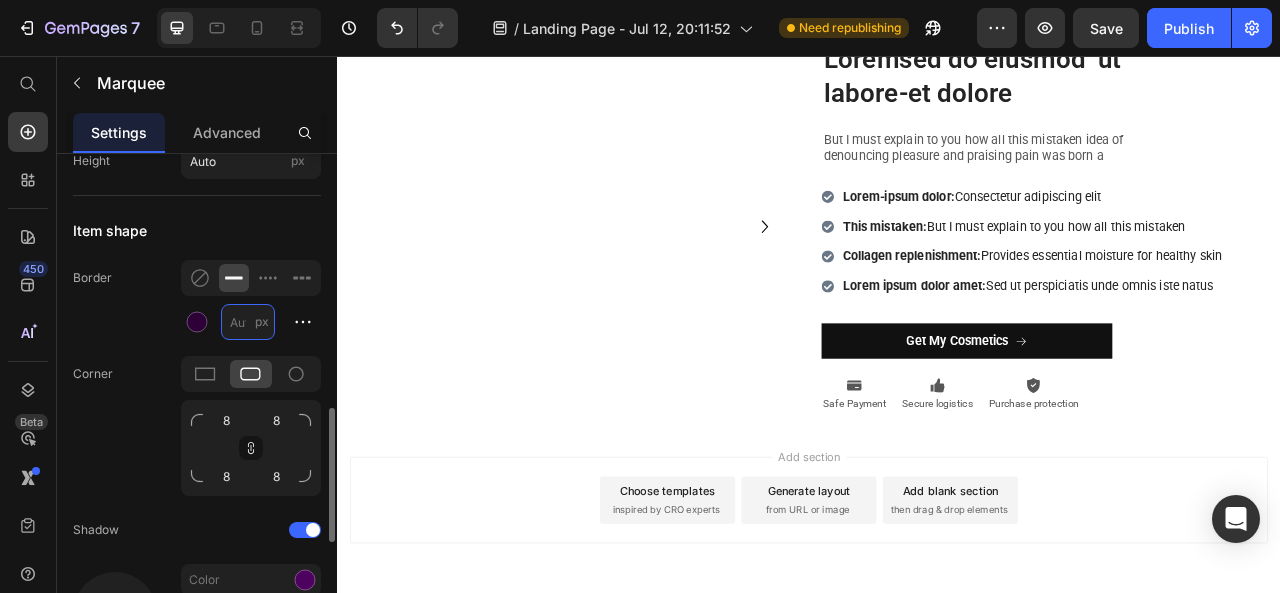 type on "3" 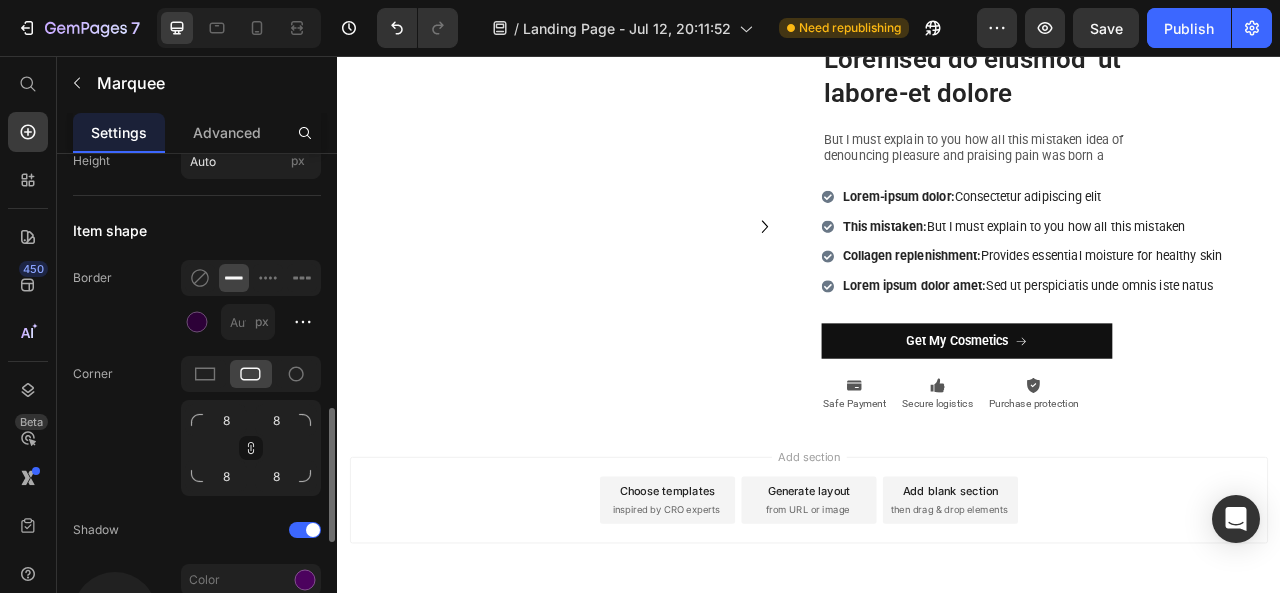 click on "Border px" 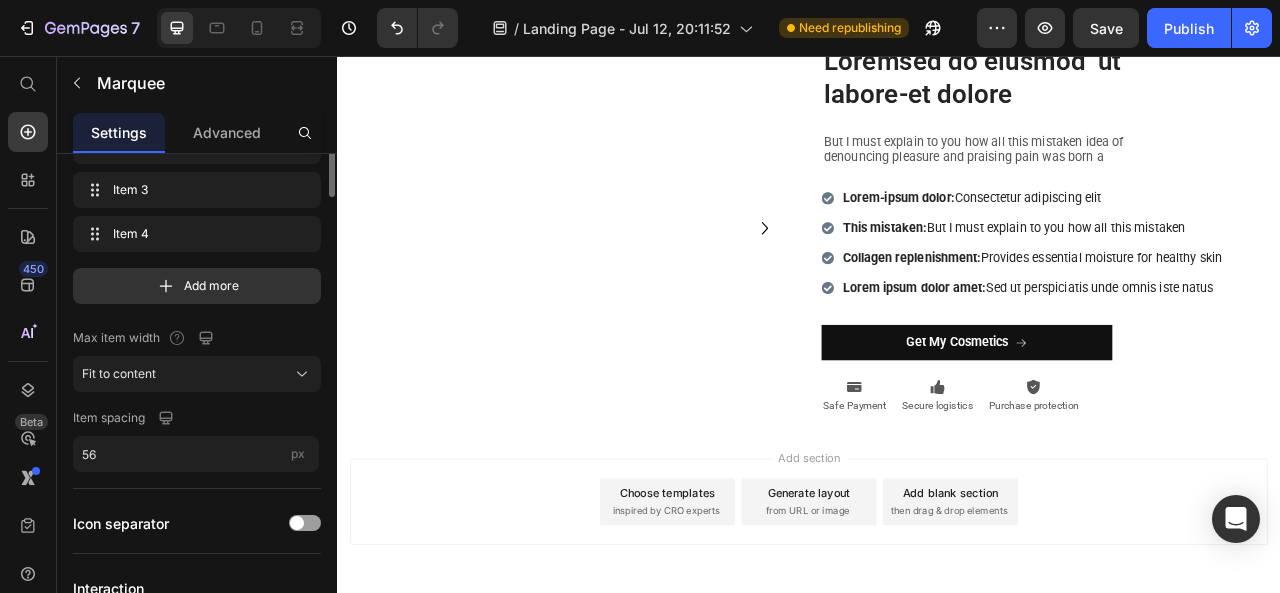 scroll, scrollTop: 0, scrollLeft: 0, axis: both 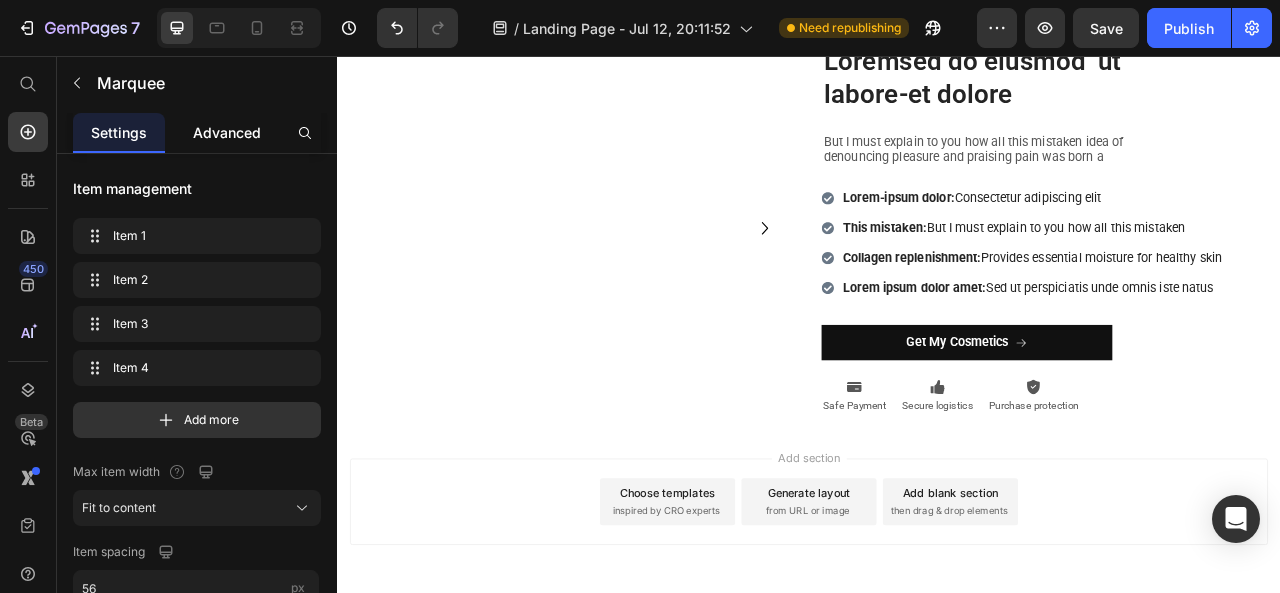 click on "Advanced" at bounding box center [227, 132] 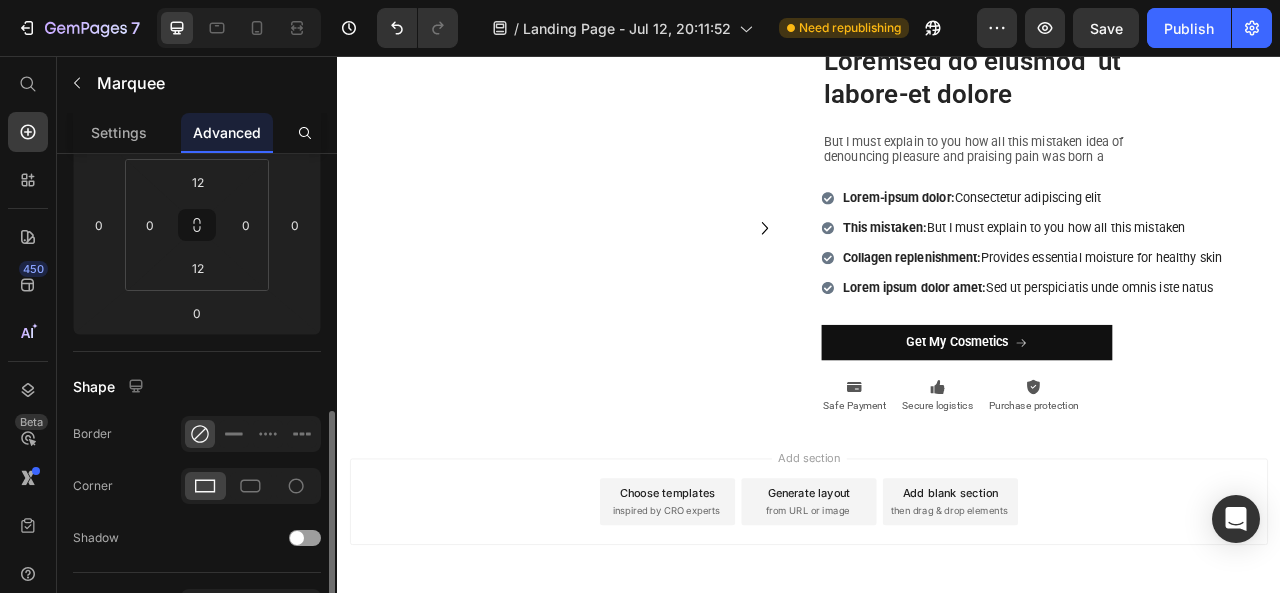 scroll, scrollTop: 400, scrollLeft: 0, axis: vertical 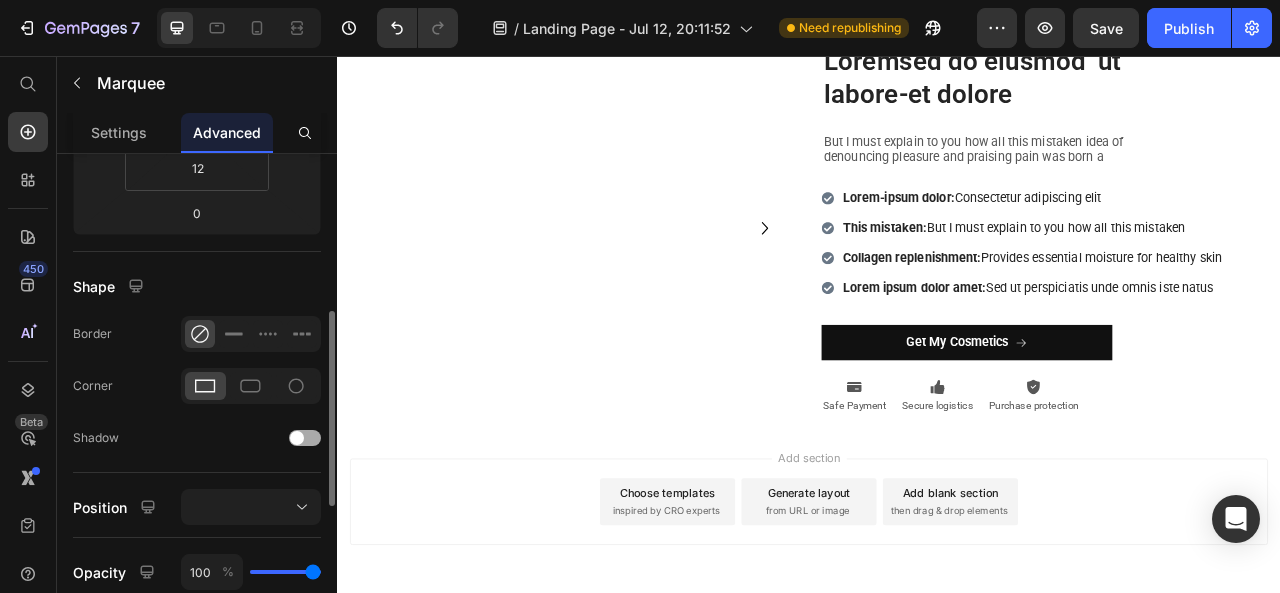 click at bounding box center (297, 438) 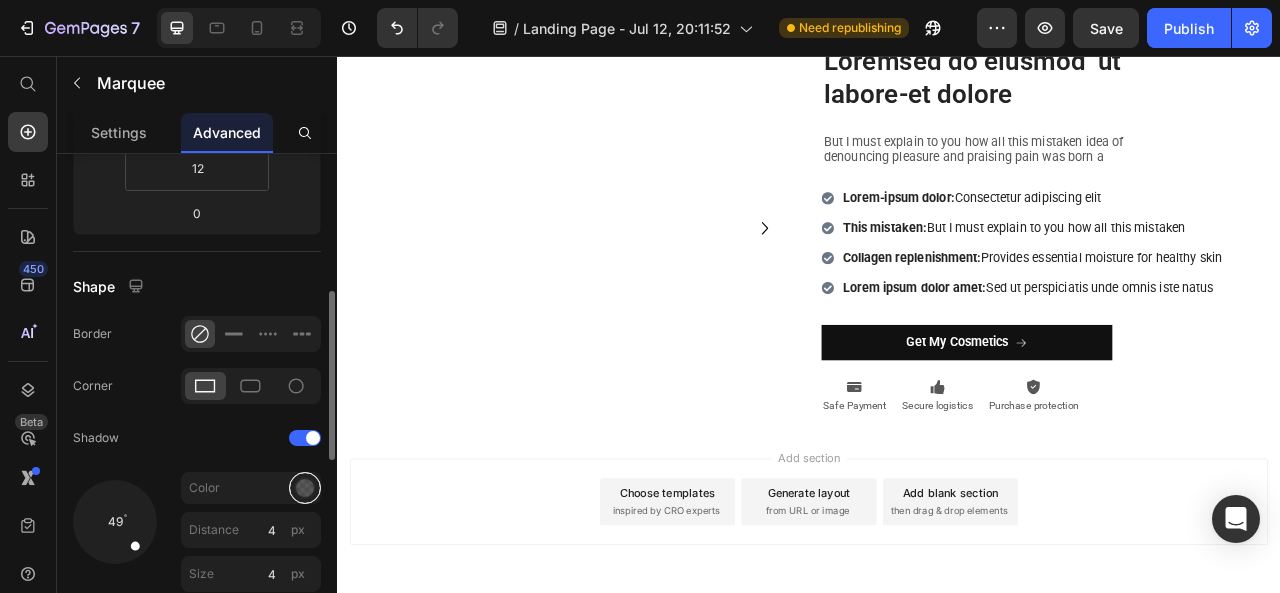 click at bounding box center [305, 488] 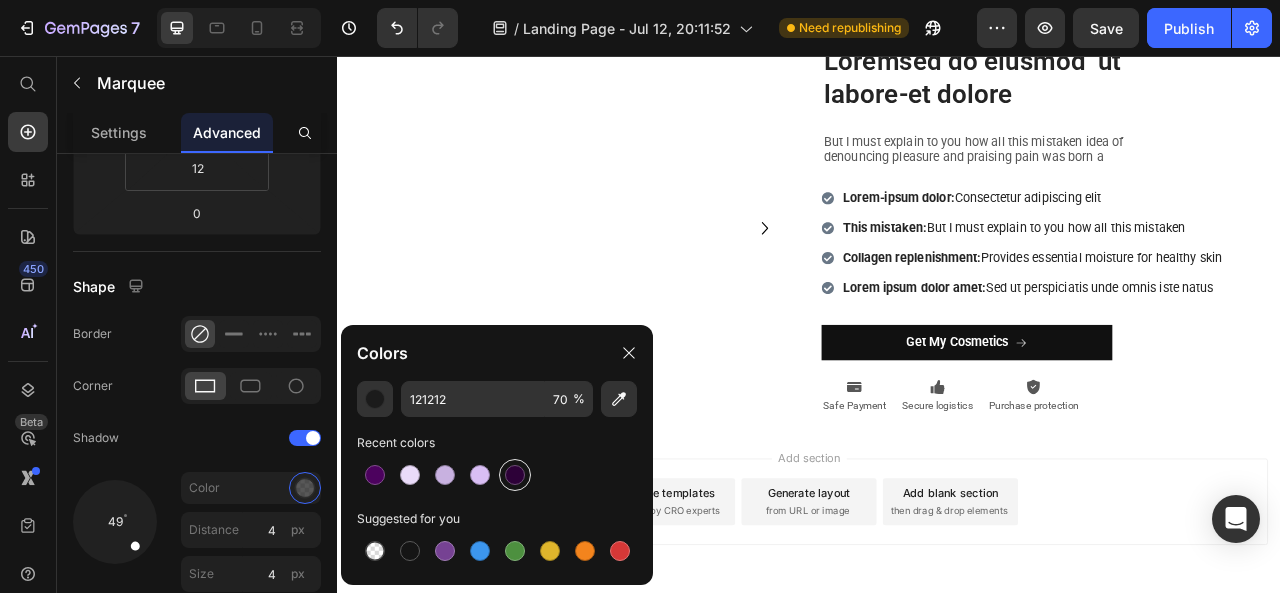 click at bounding box center (515, 475) 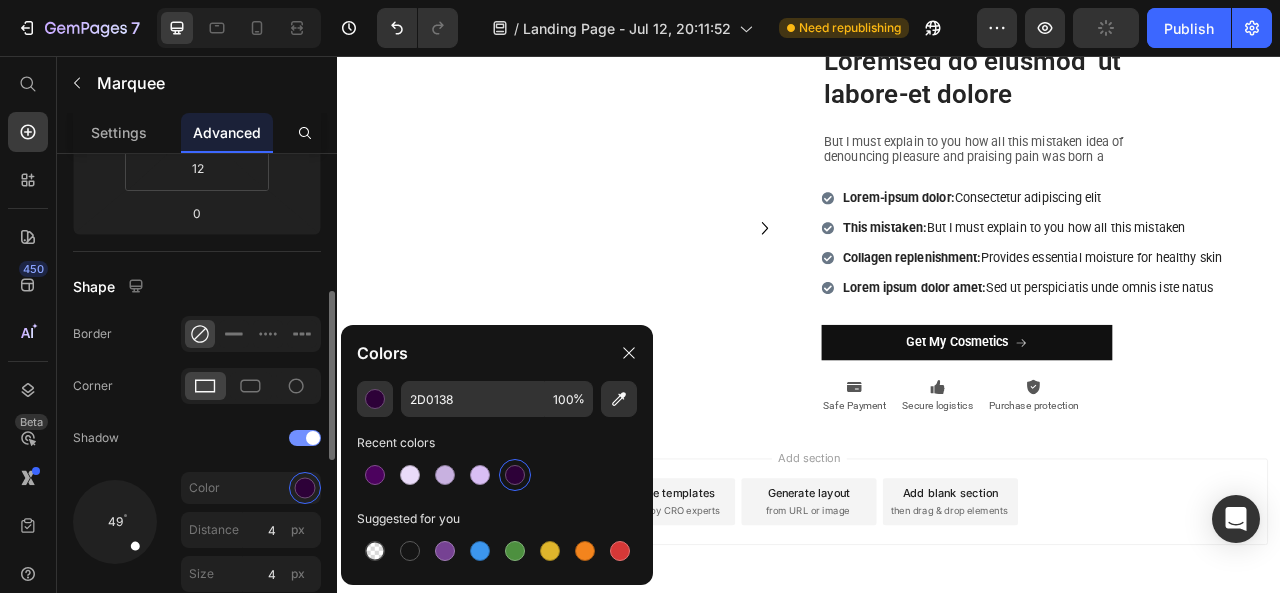 click at bounding box center (305, 438) 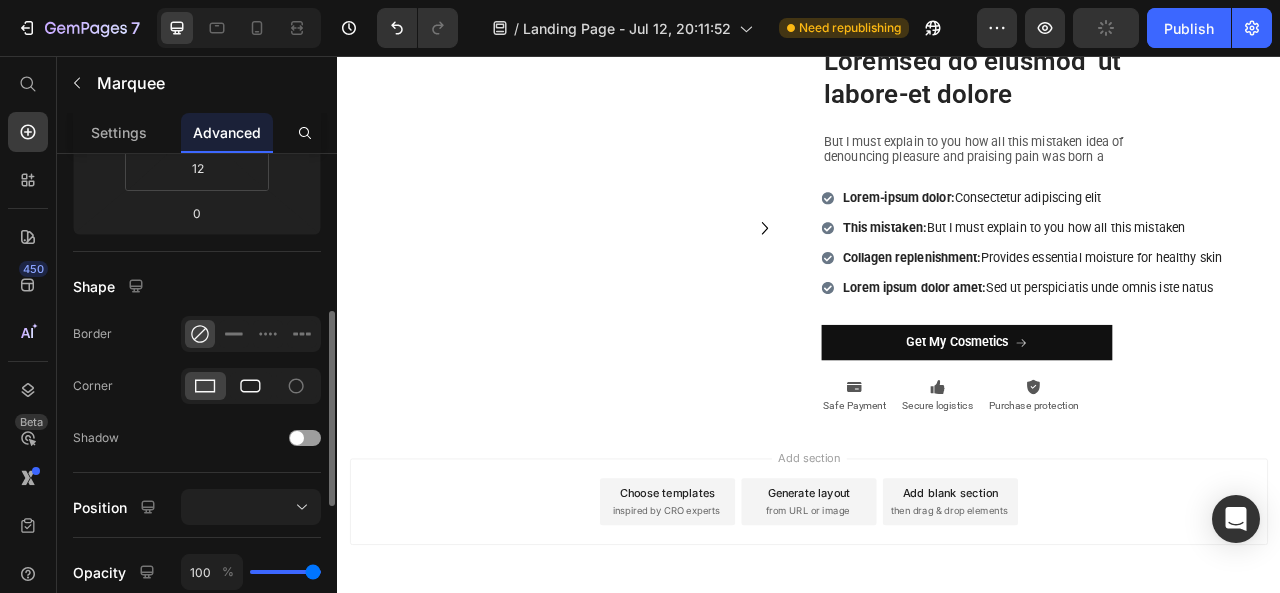 click 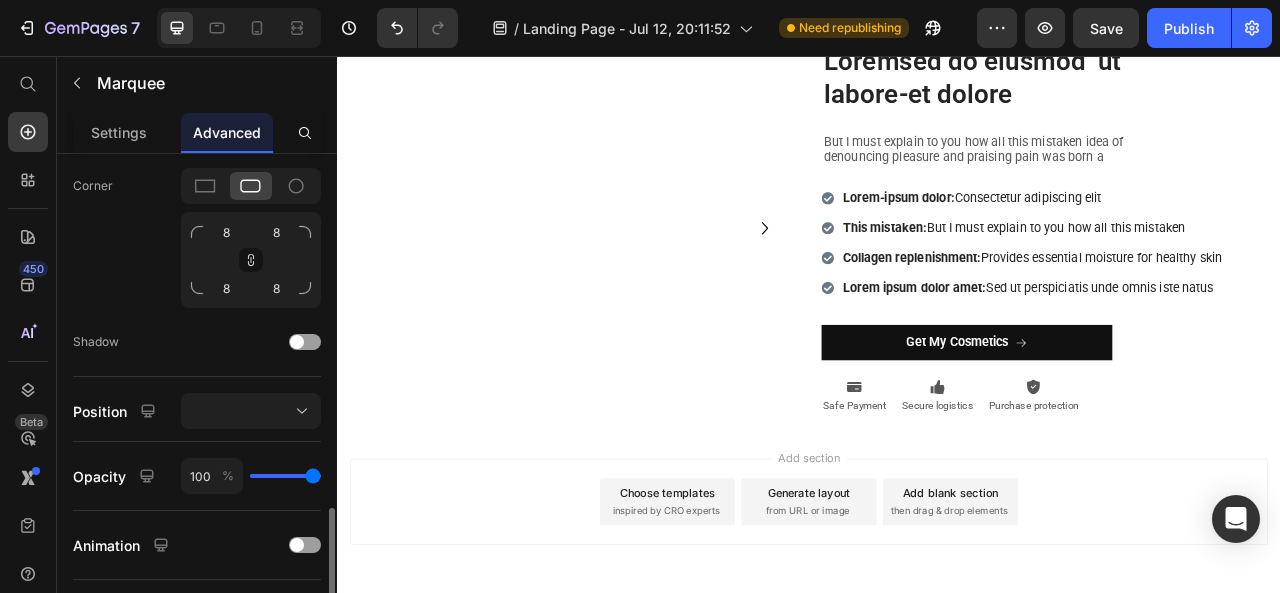 scroll, scrollTop: 700, scrollLeft: 0, axis: vertical 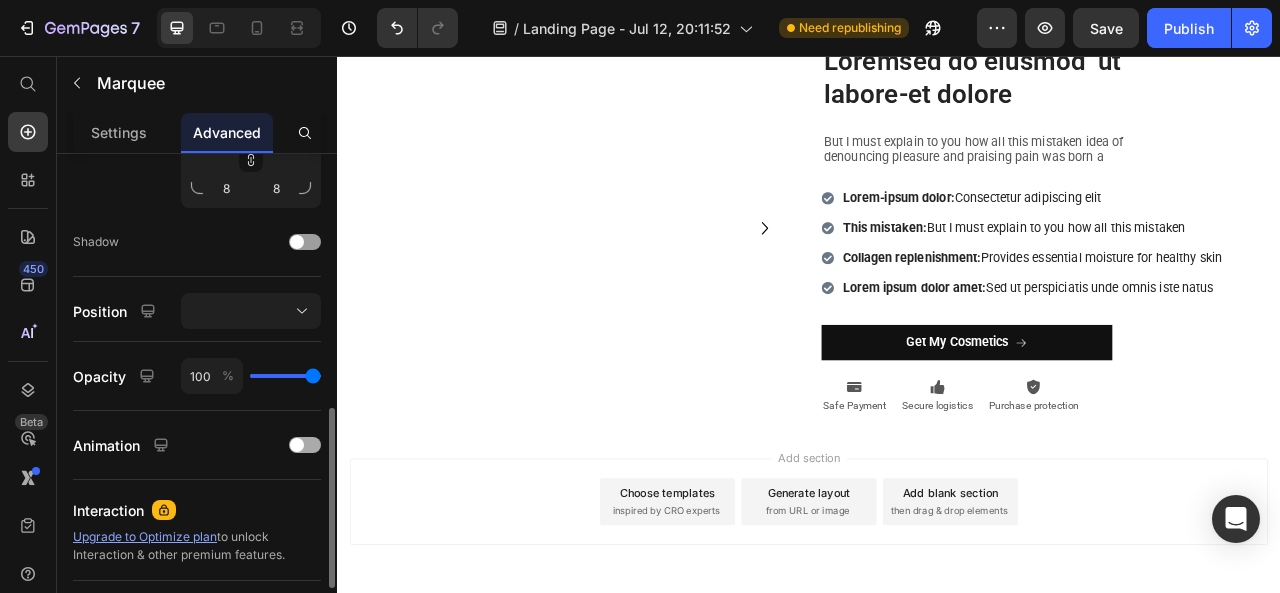 click at bounding box center [305, 445] 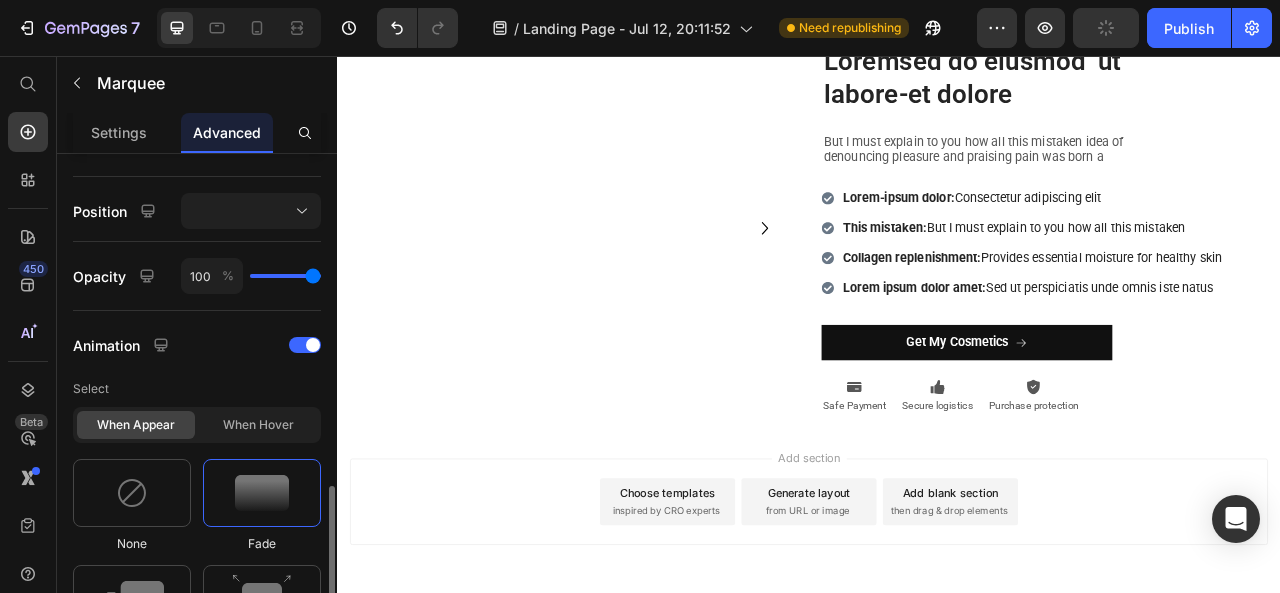 scroll, scrollTop: 1000, scrollLeft: 0, axis: vertical 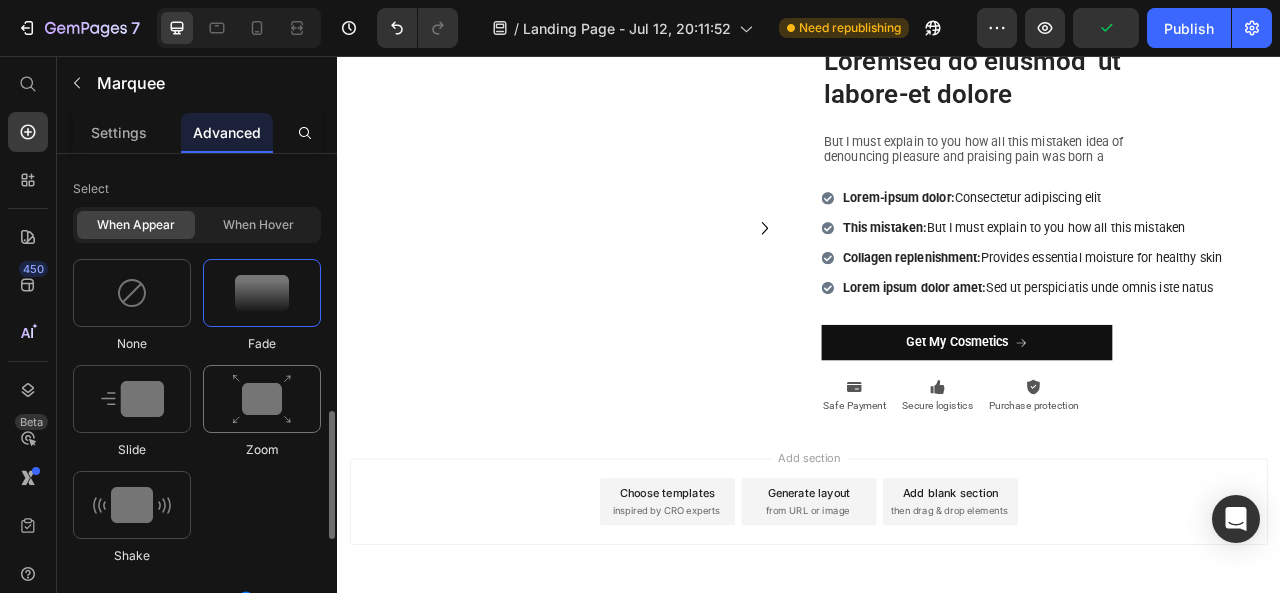click at bounding box center (262, 399) 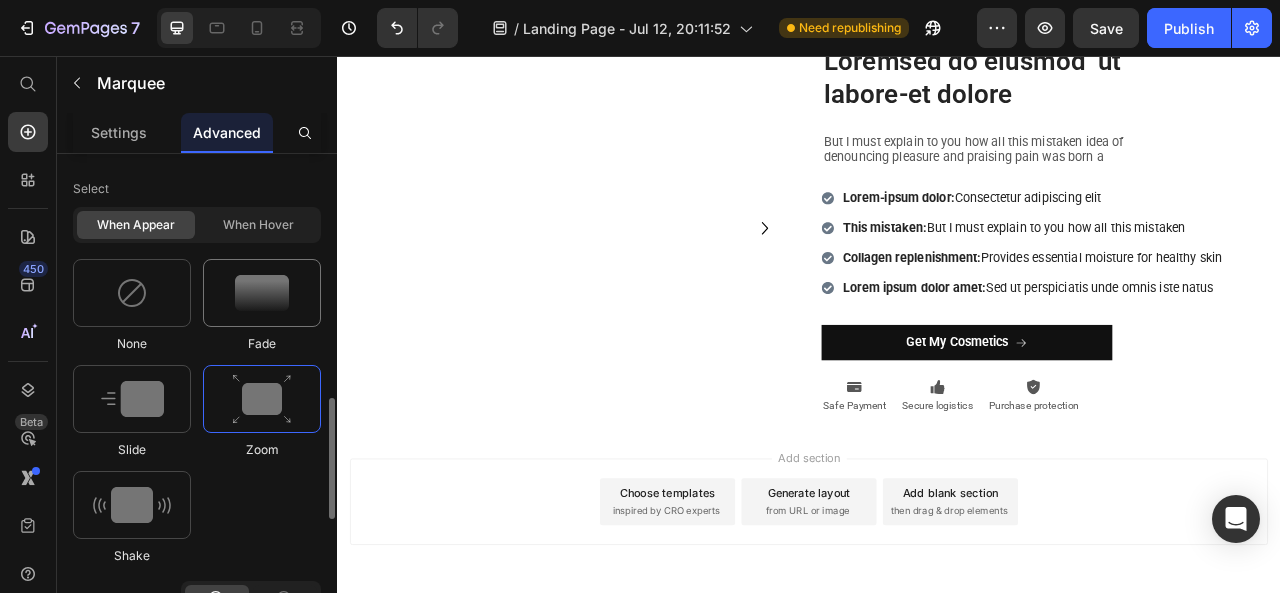 click at bounding box center (262, 293) 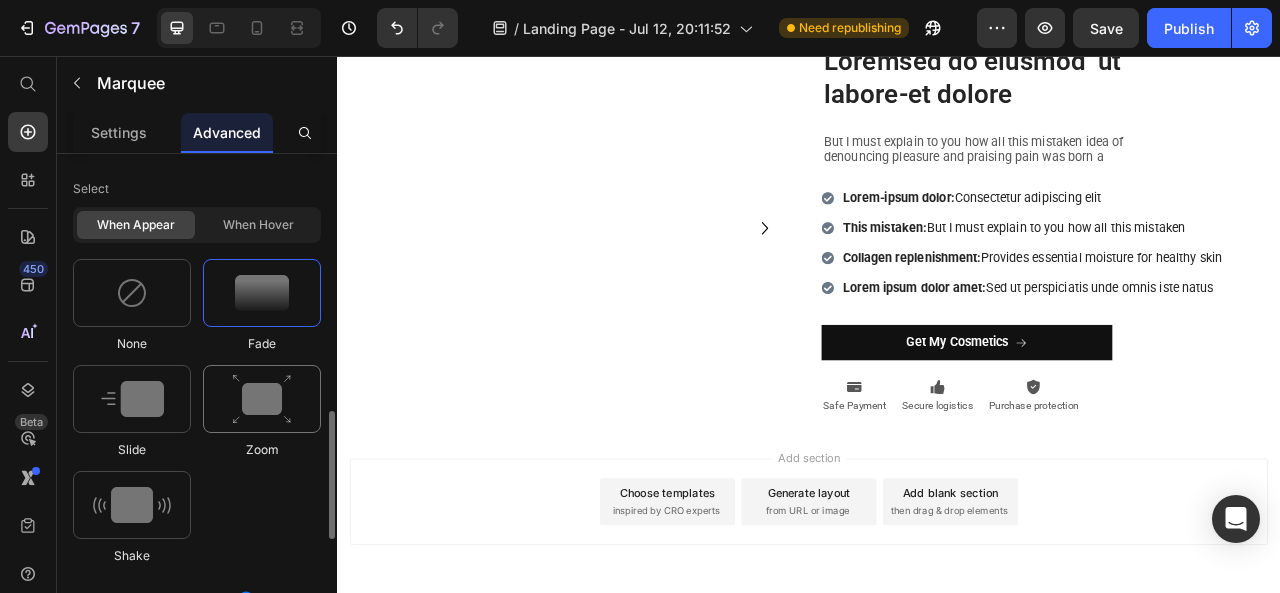 click at bounding box center [262, 399] 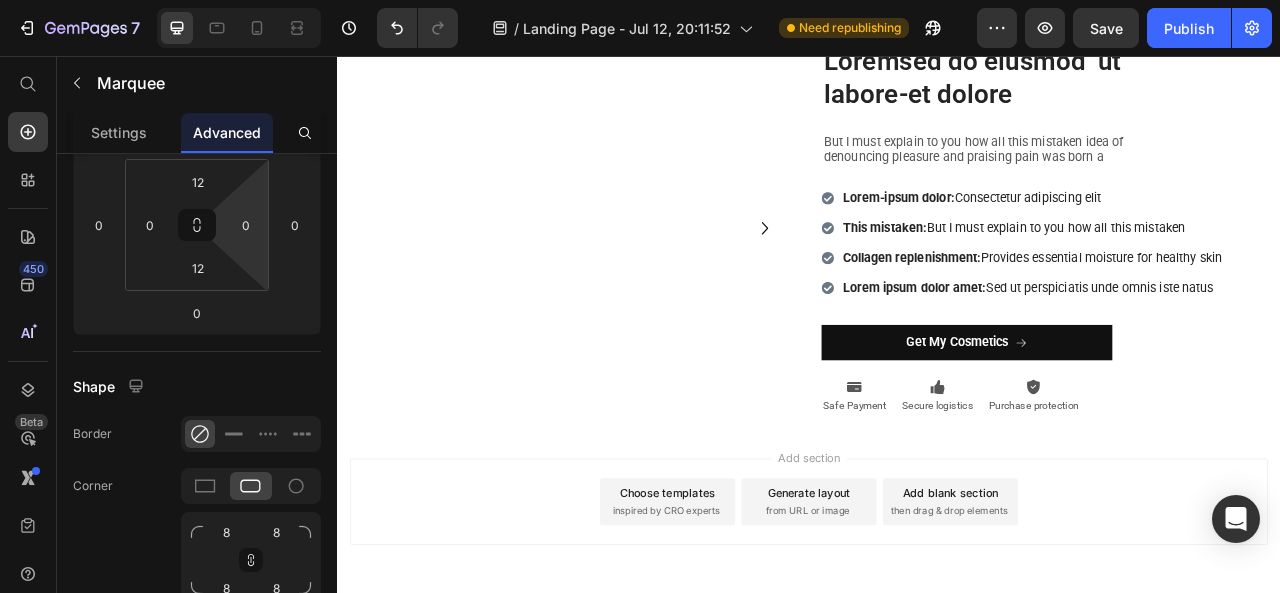 scroll, scrollTop: 0, scrollLeft: 0, axis: both 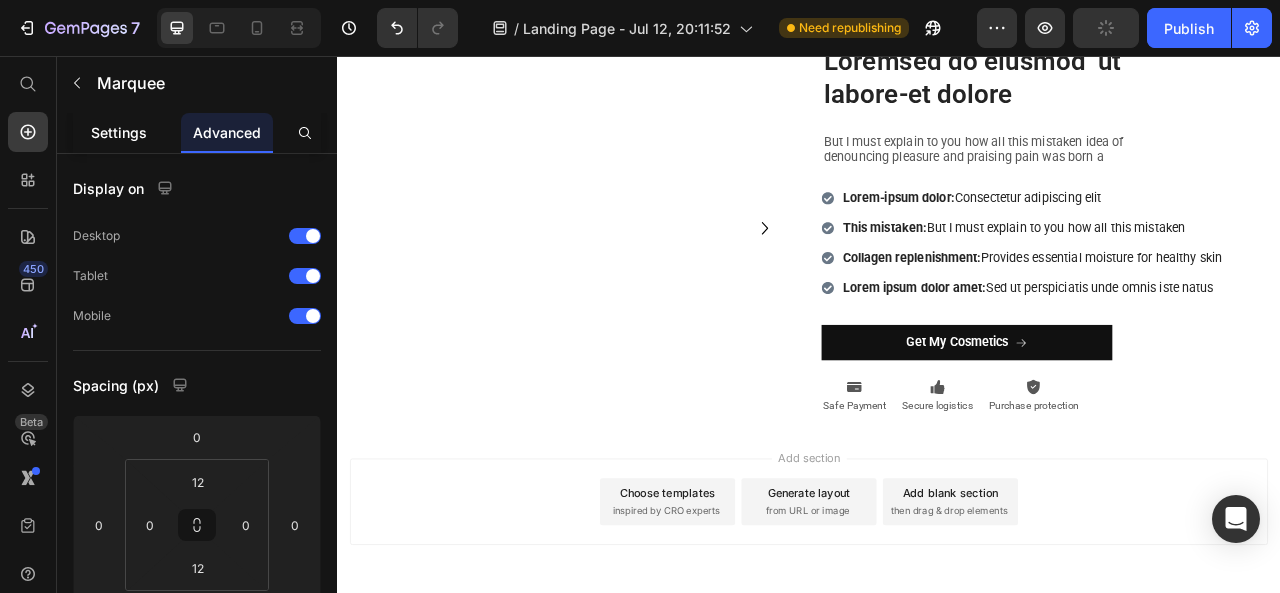 click on "Settings" at bounding box center (119, 132) 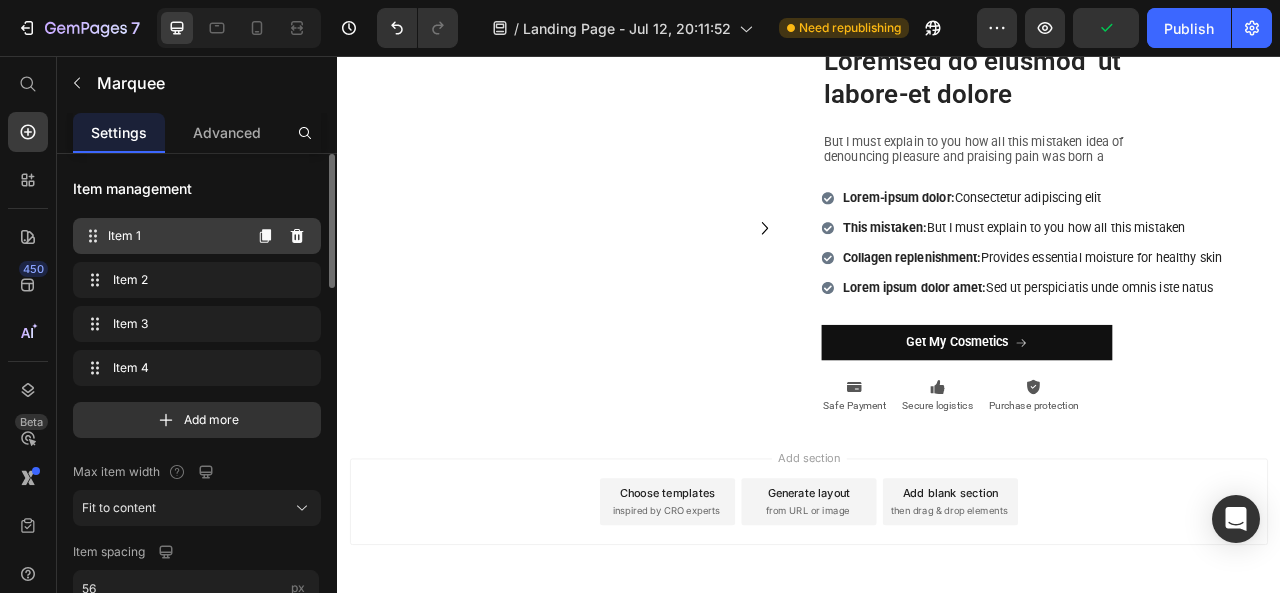 click on "Item 1" at bounding box center [174, 236] 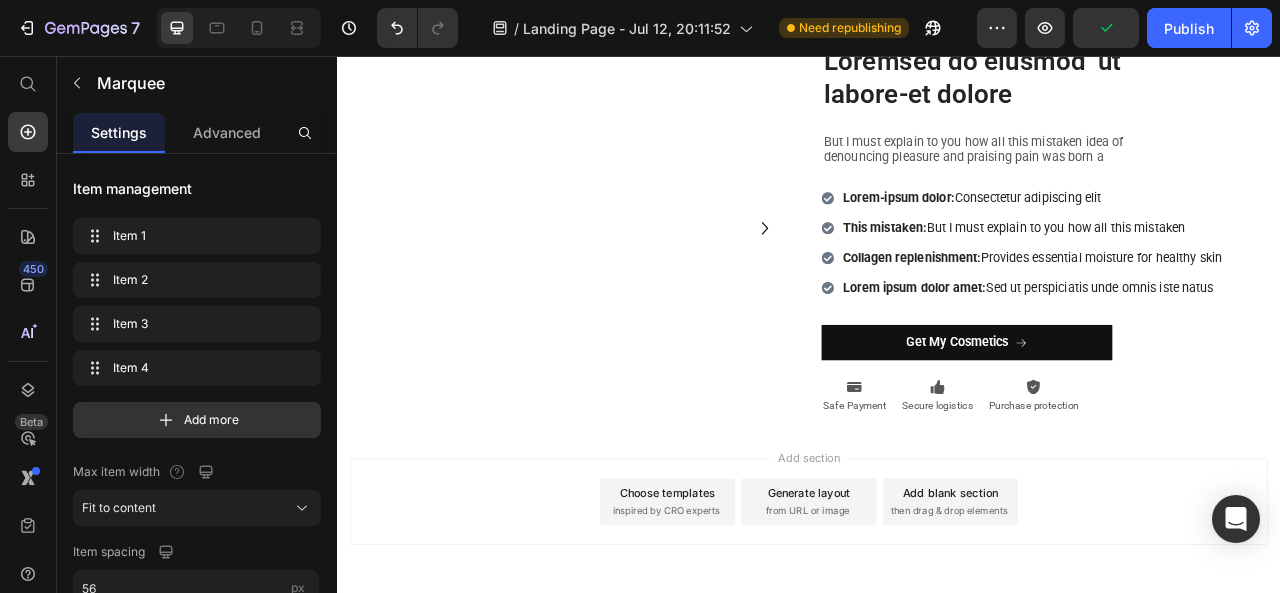 click on "FREE SHIPPING" at bounding box center (413, -95) 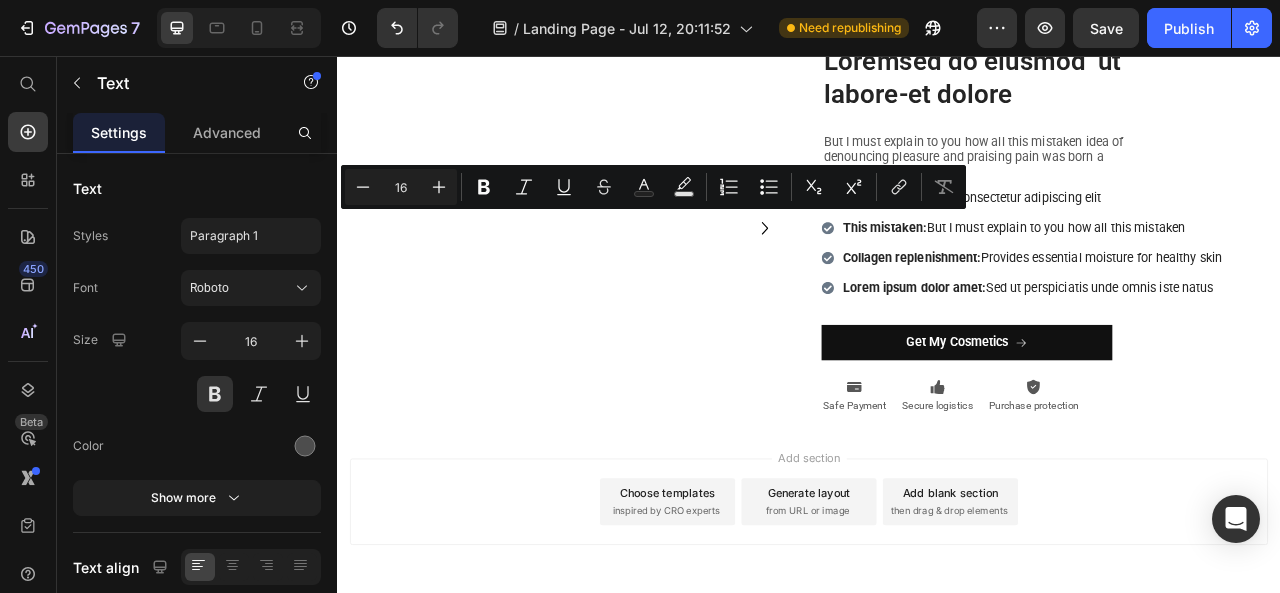 click on "FREE SHIPPING" at bounding box center (413, -95) 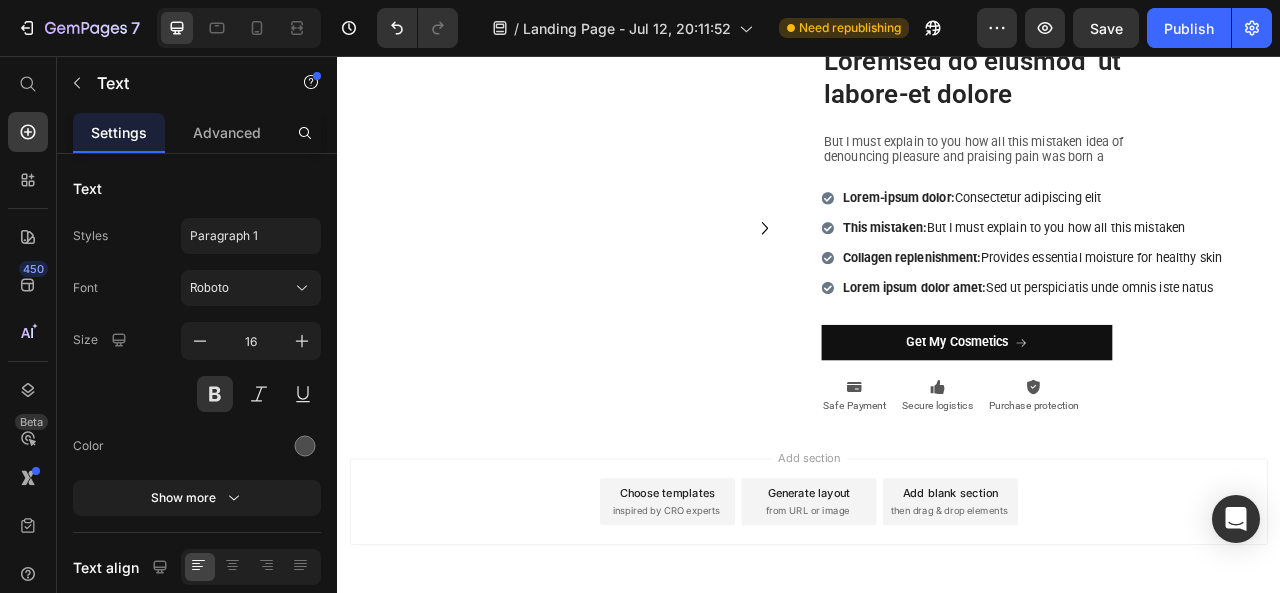 click on "FREE SHIPPING" at bounding box center (413, -95) 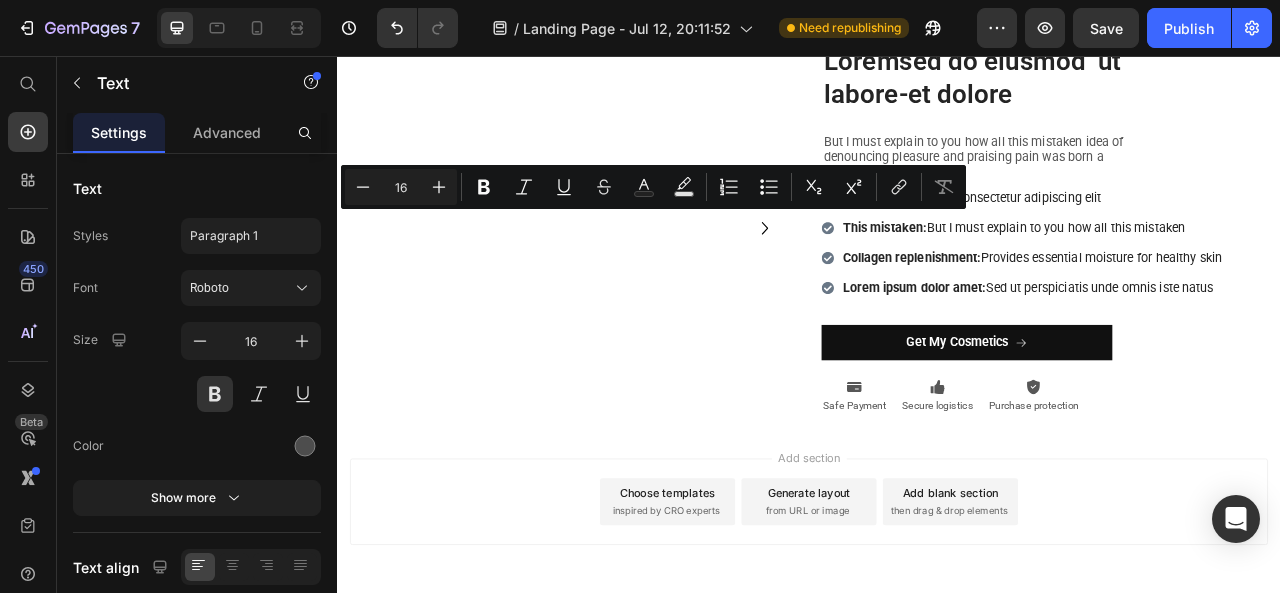 click on "FREE SHIPPING" at bounding box center (413, -95) 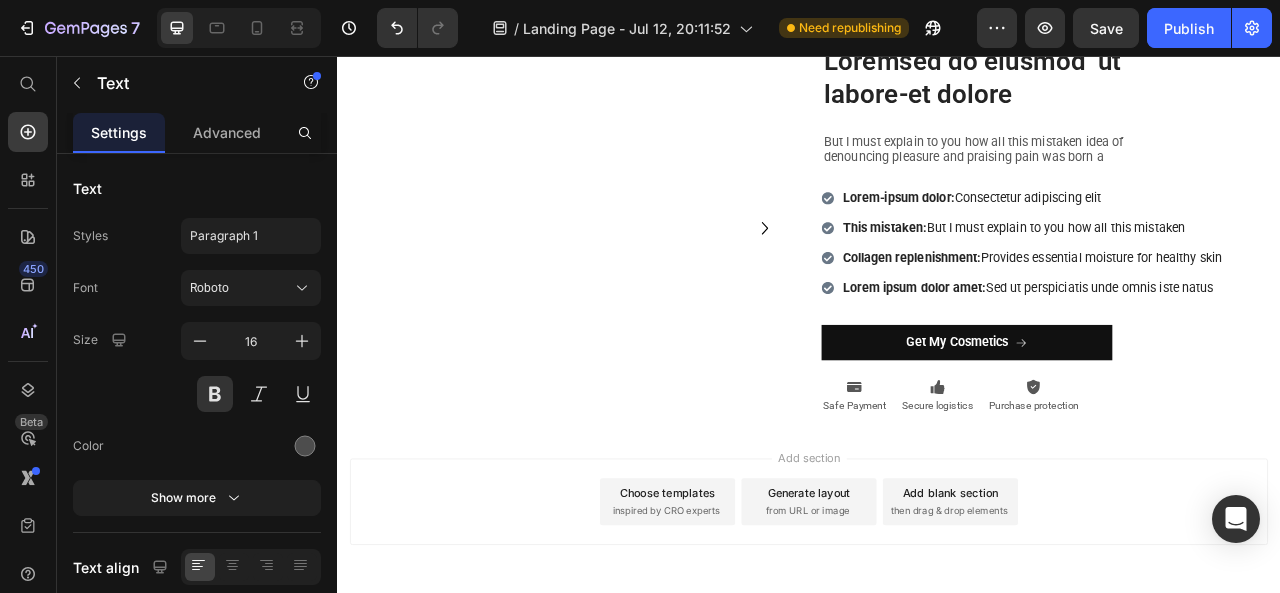 click on "FREE SHIPPING" at bounding box center (413, -95) 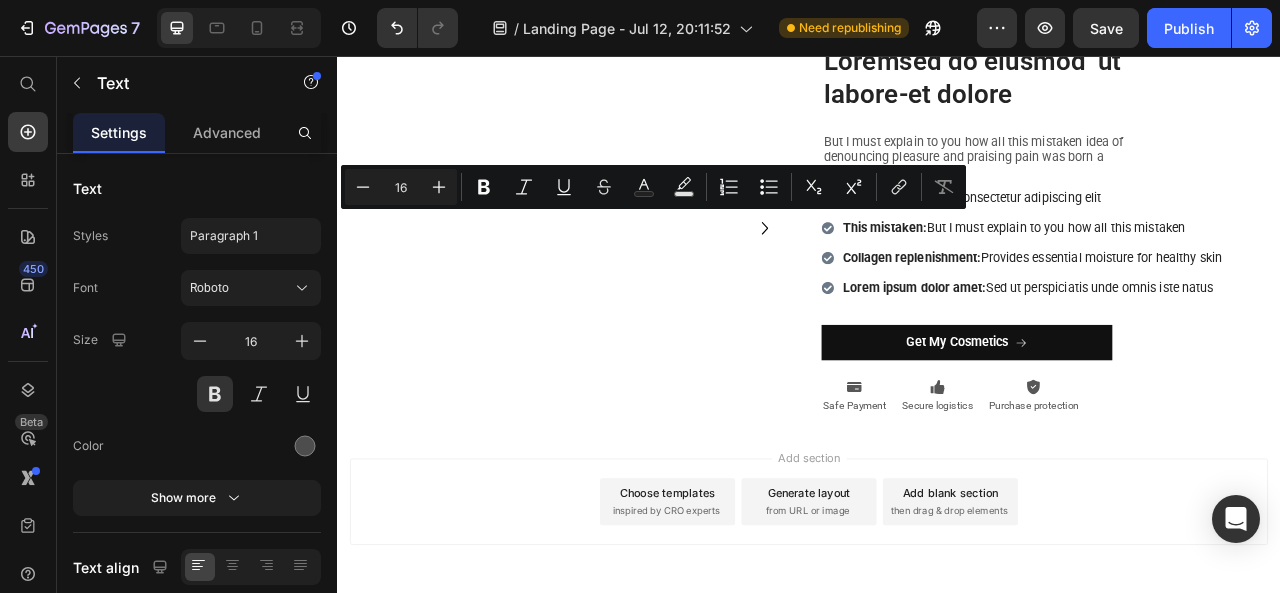click on "FREE SHIPPING" at bounding box center [413, -95] 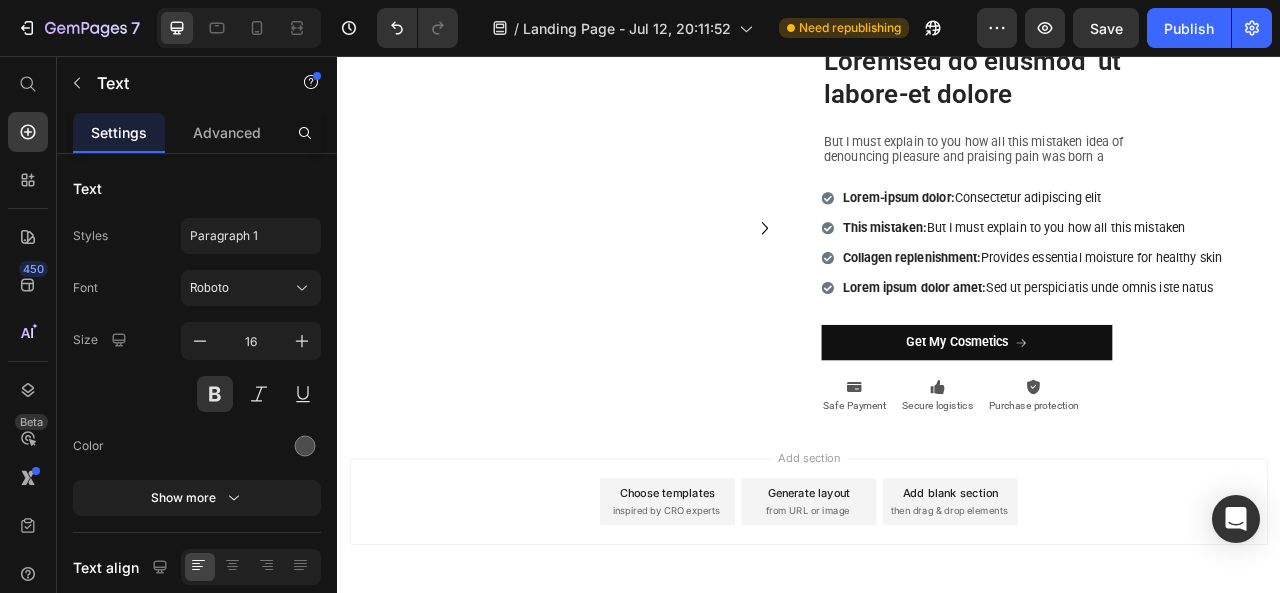 click on "FREE SHIPPING" at bounding box center (413, -95) 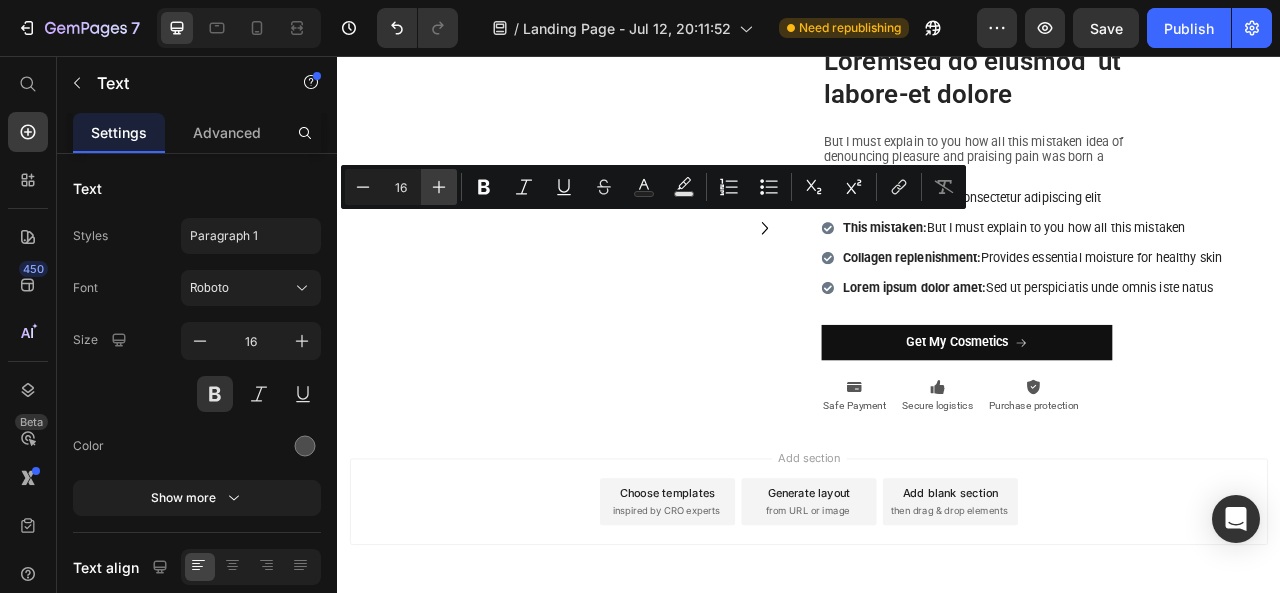 click on "Plus" at bounding box center (439, 187) 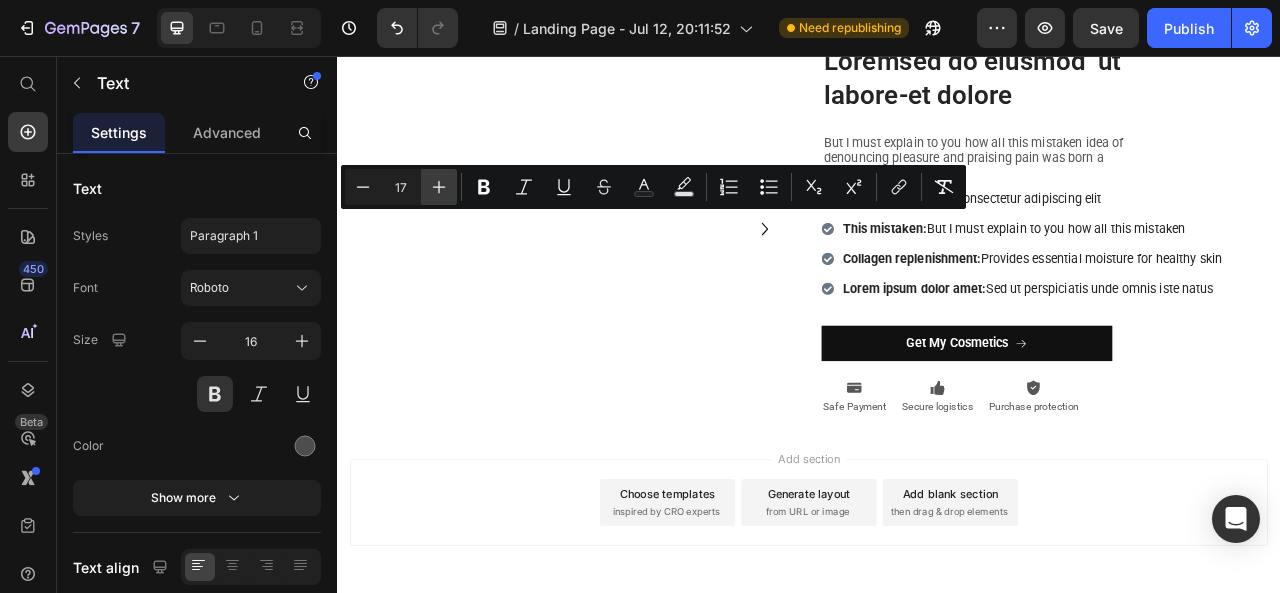 click on "Plus" at bounding box center [439, 187] 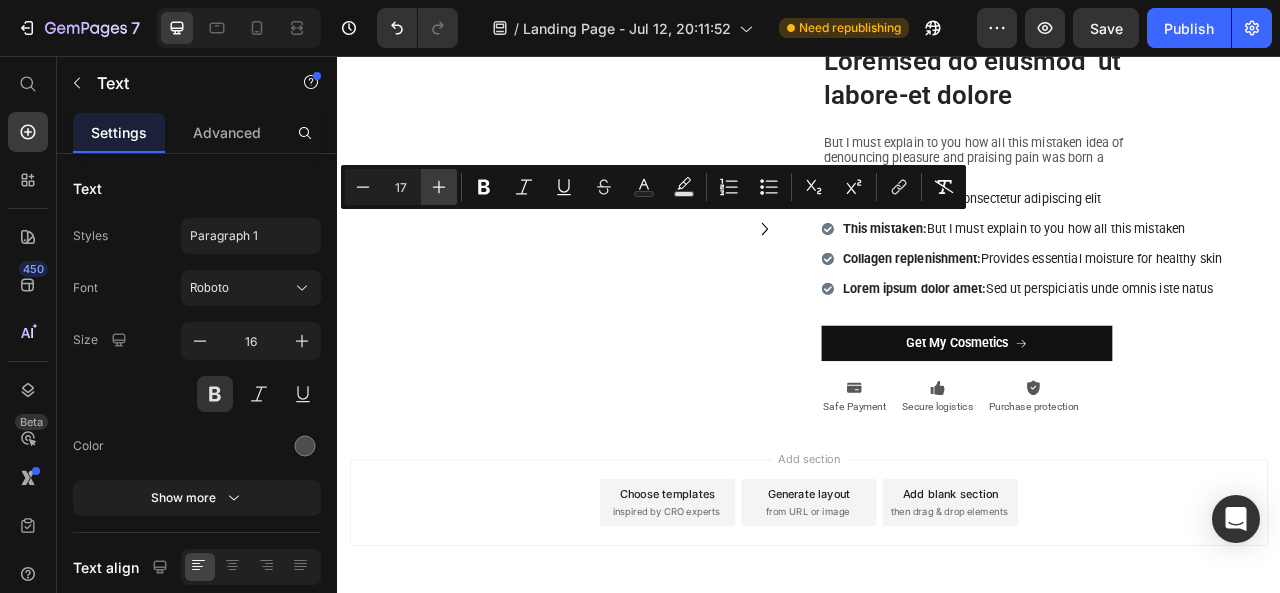 type on "18" 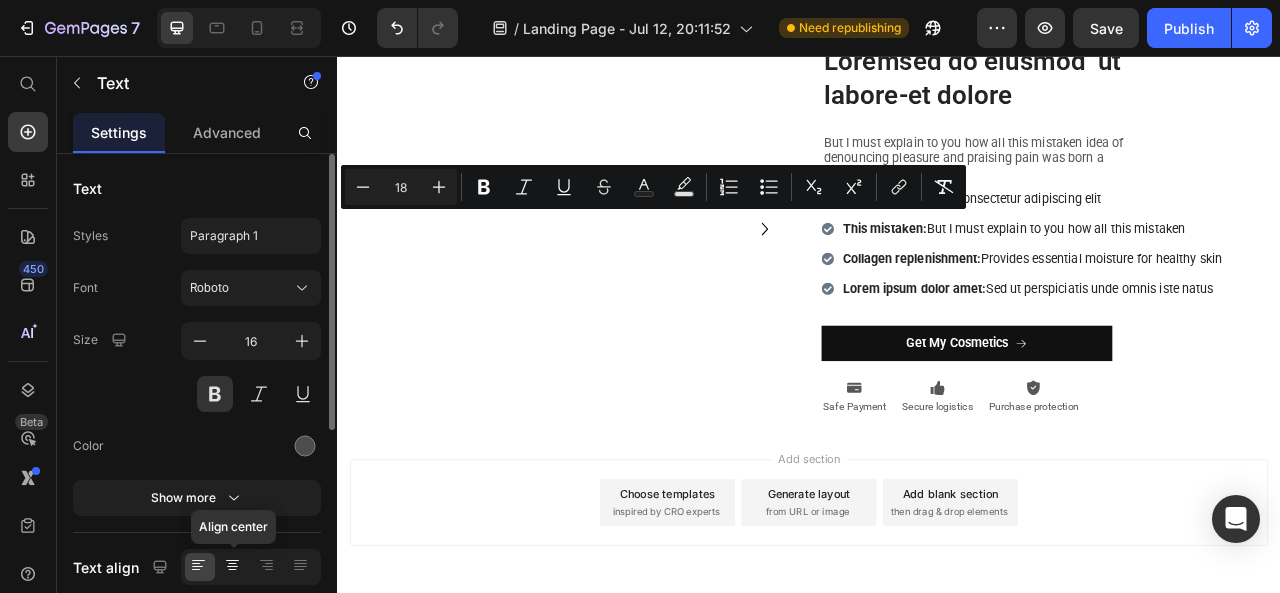 click 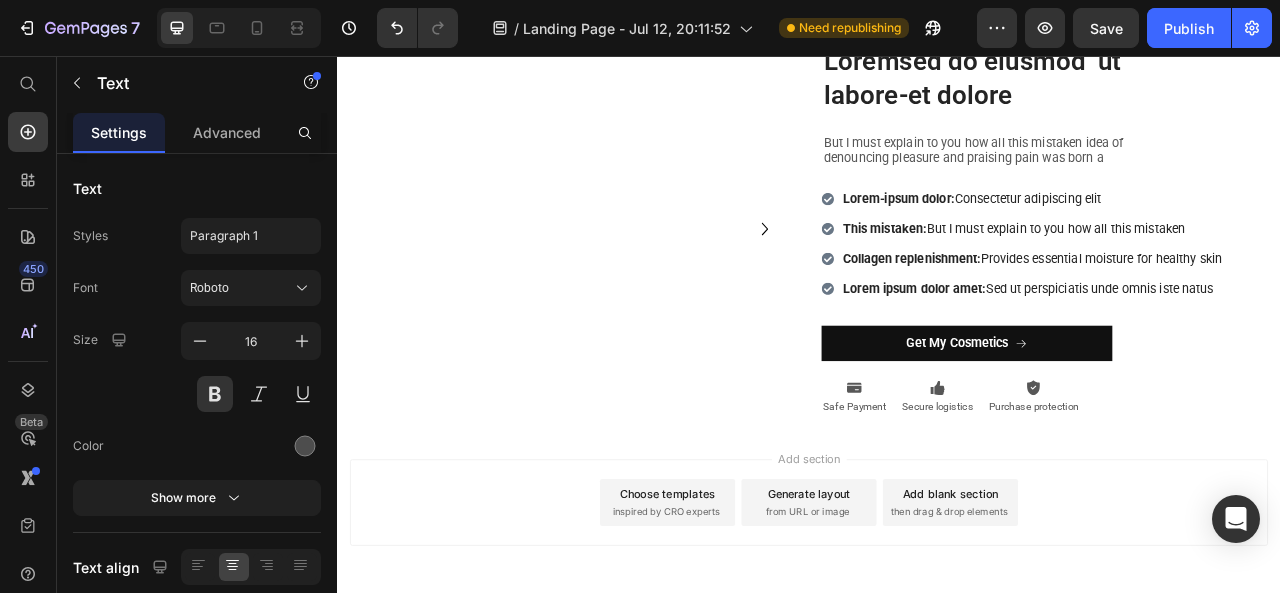 click on "FREE SHIPPING" at bounding box center (420, -96) 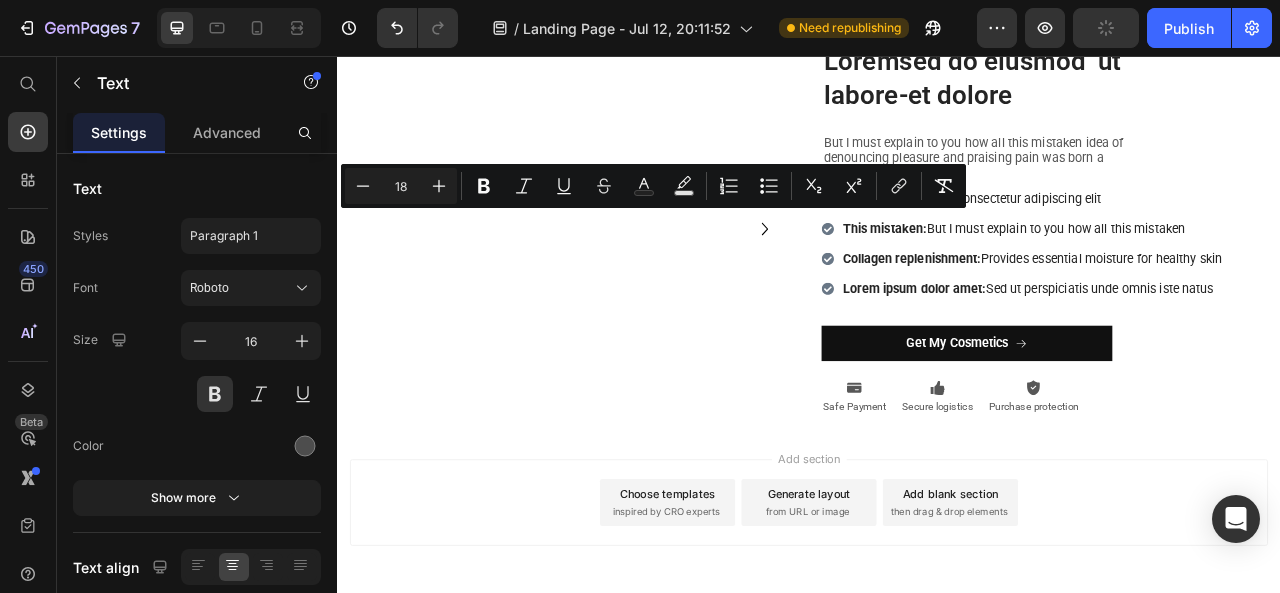 click on "FREE SHIPPING" at bounding box center (420, -96) 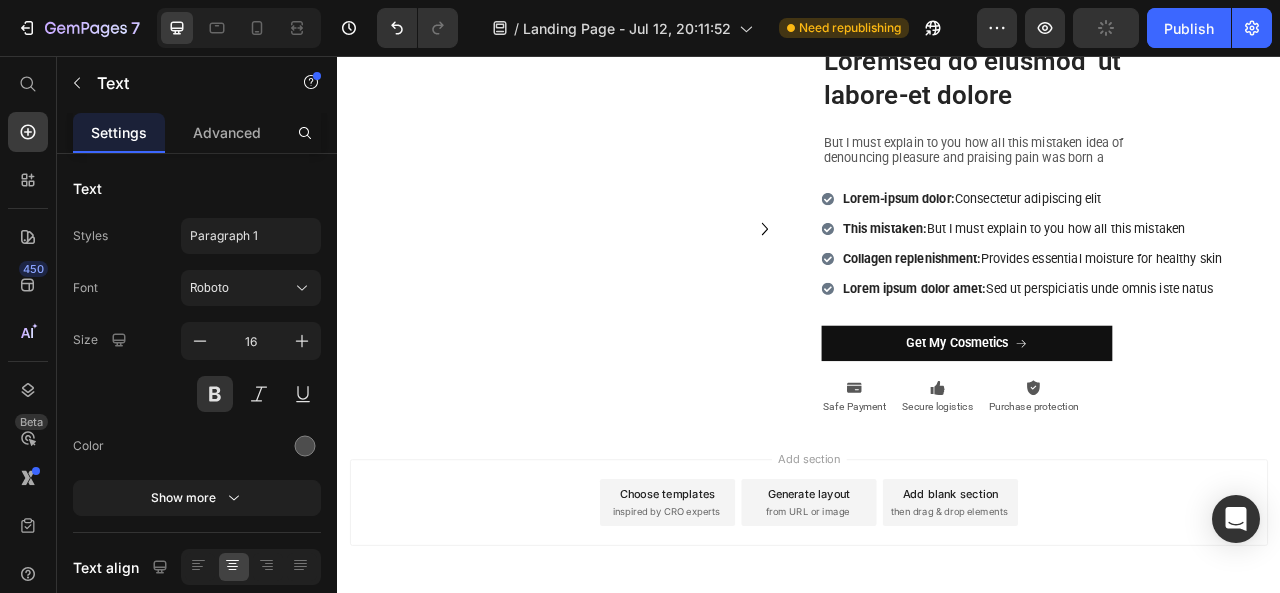click on "FREE SHIPPING" at bounding box center [420, -96] 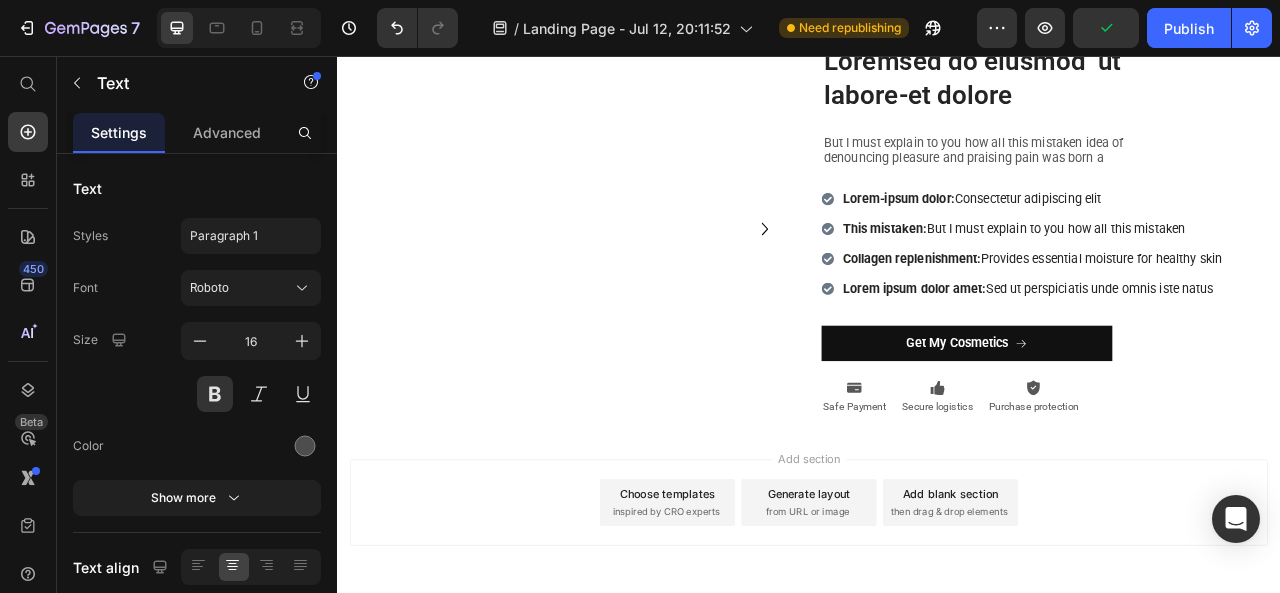 click on "FREE SHIPPING" at bounding box center [420, -94] 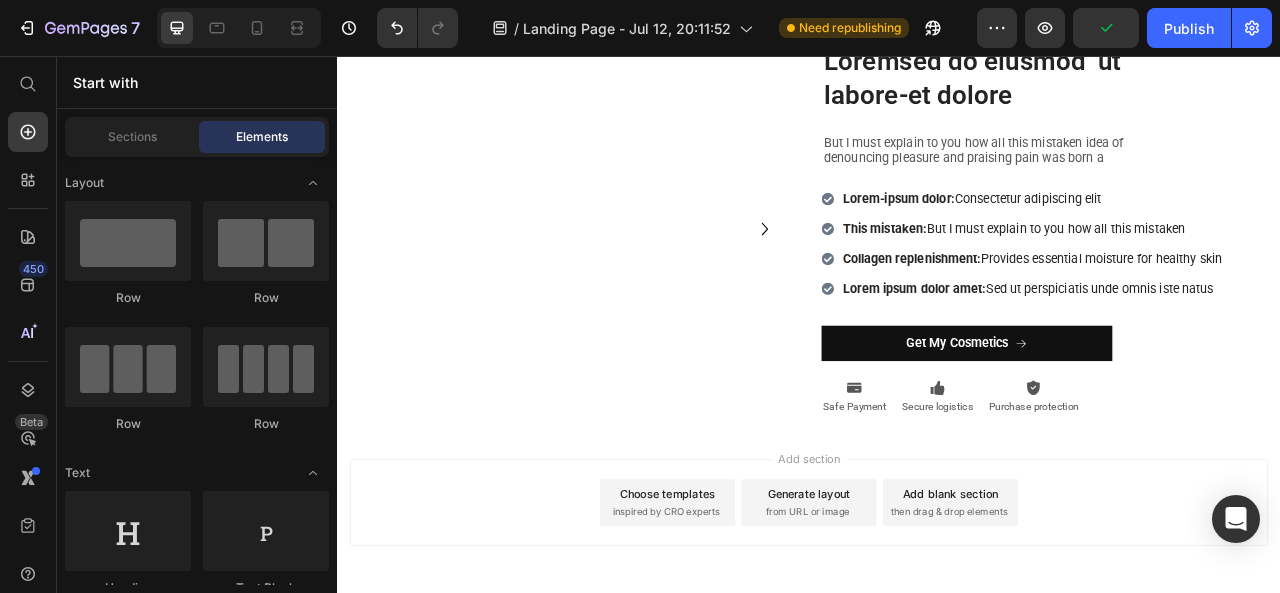 click on "FREE SHIPPING" at bounding box center [420, -96] 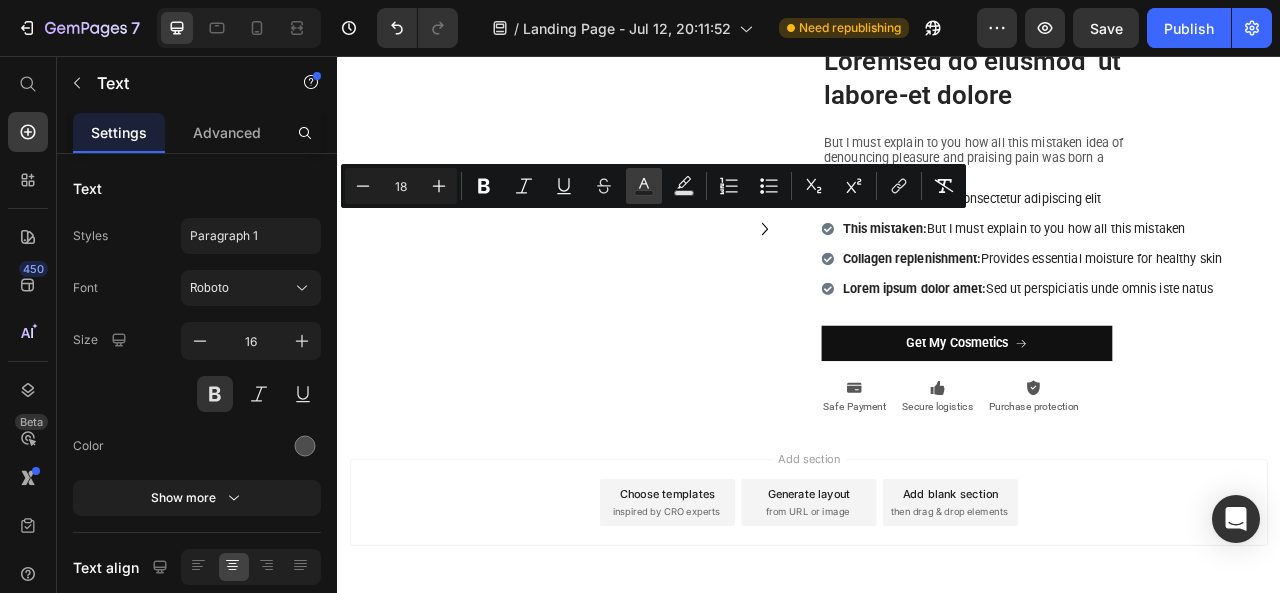 click 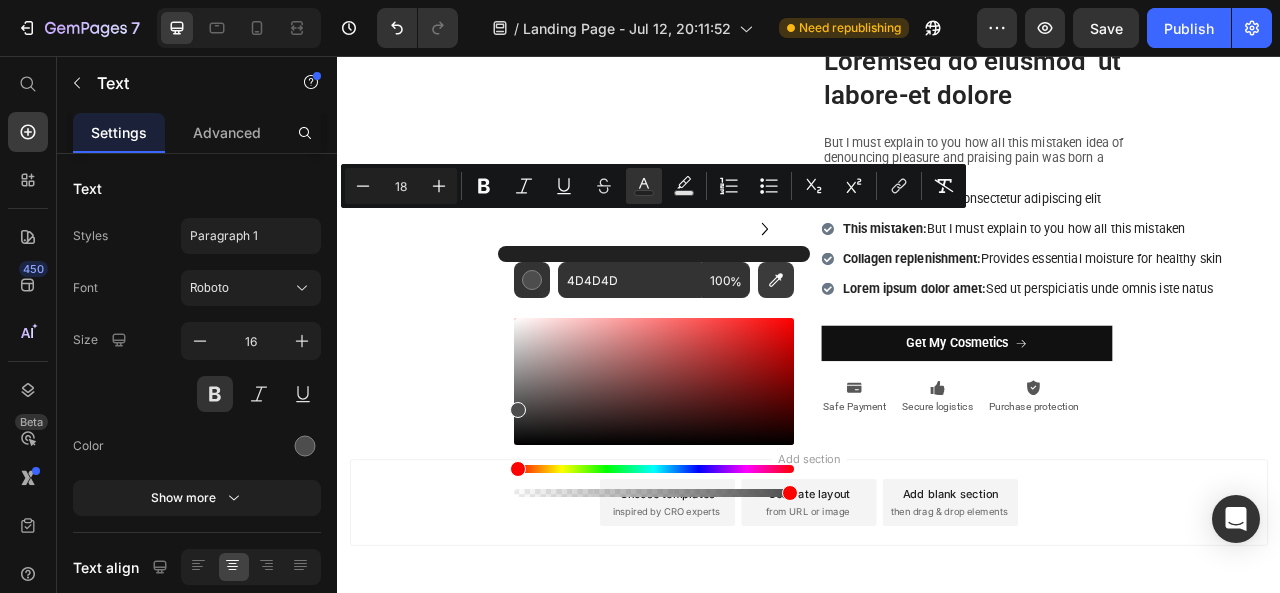 click 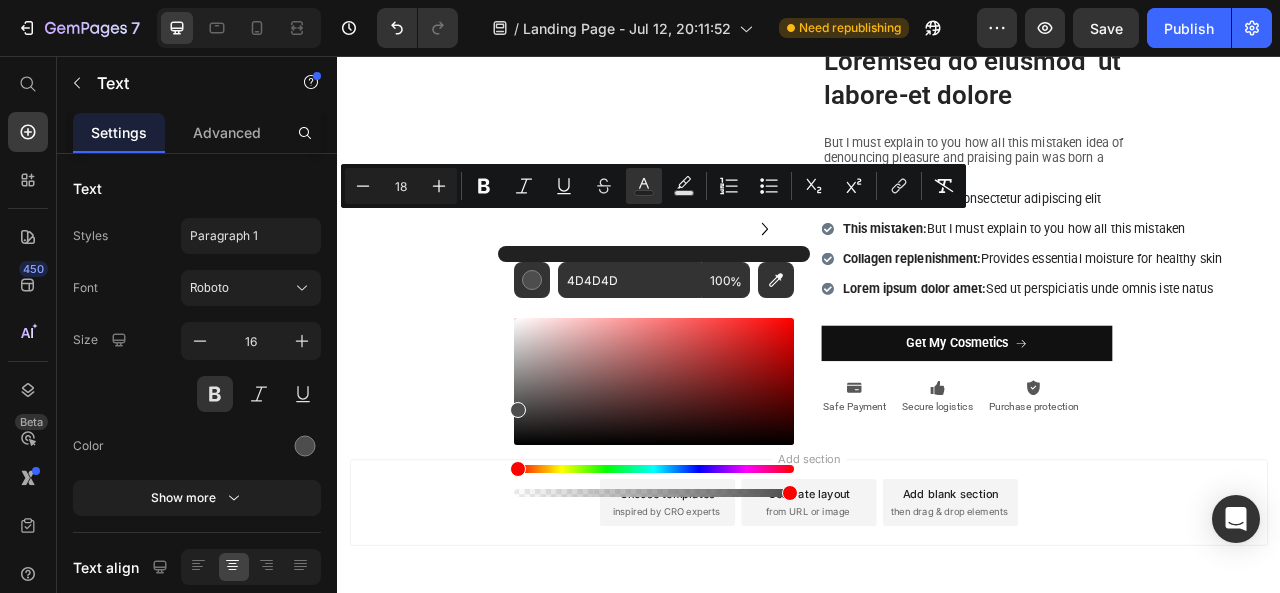 type on "4C025E" 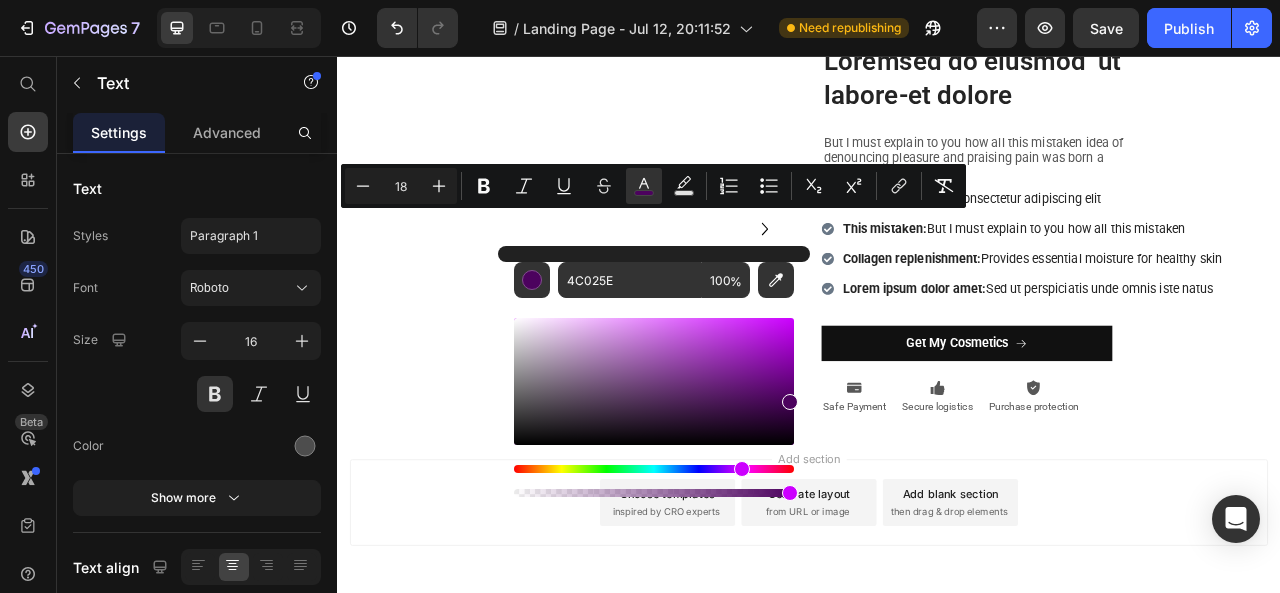 click on "30 DAYS MONEY BACK GUARANTEE" at bounding box center [678, -94] 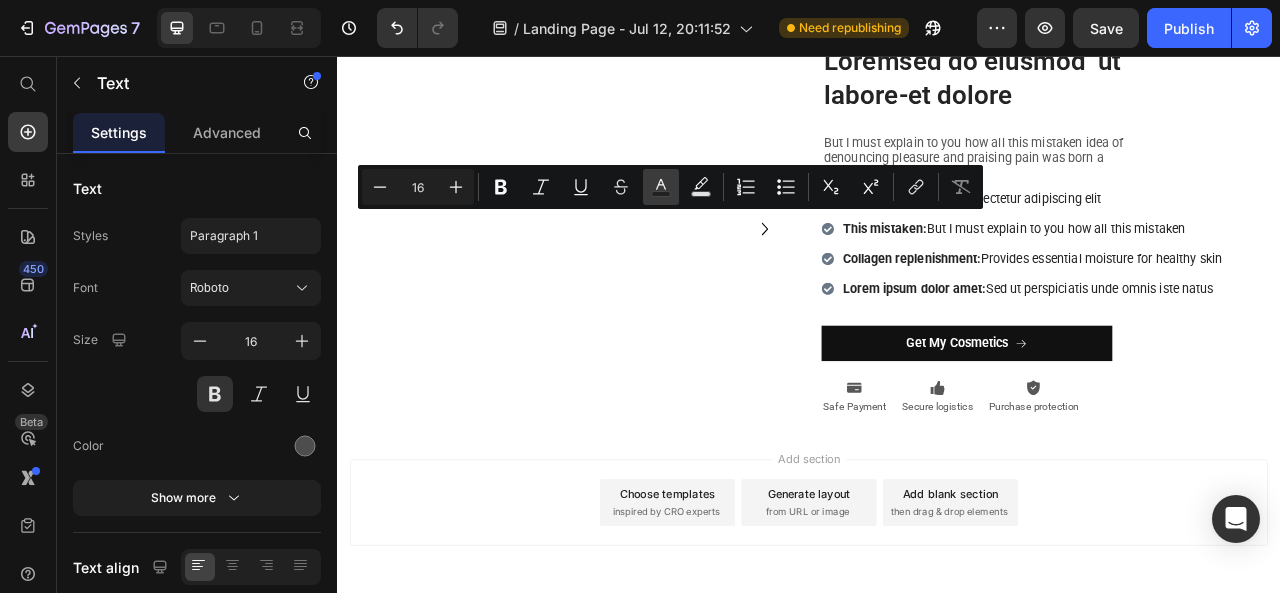 click 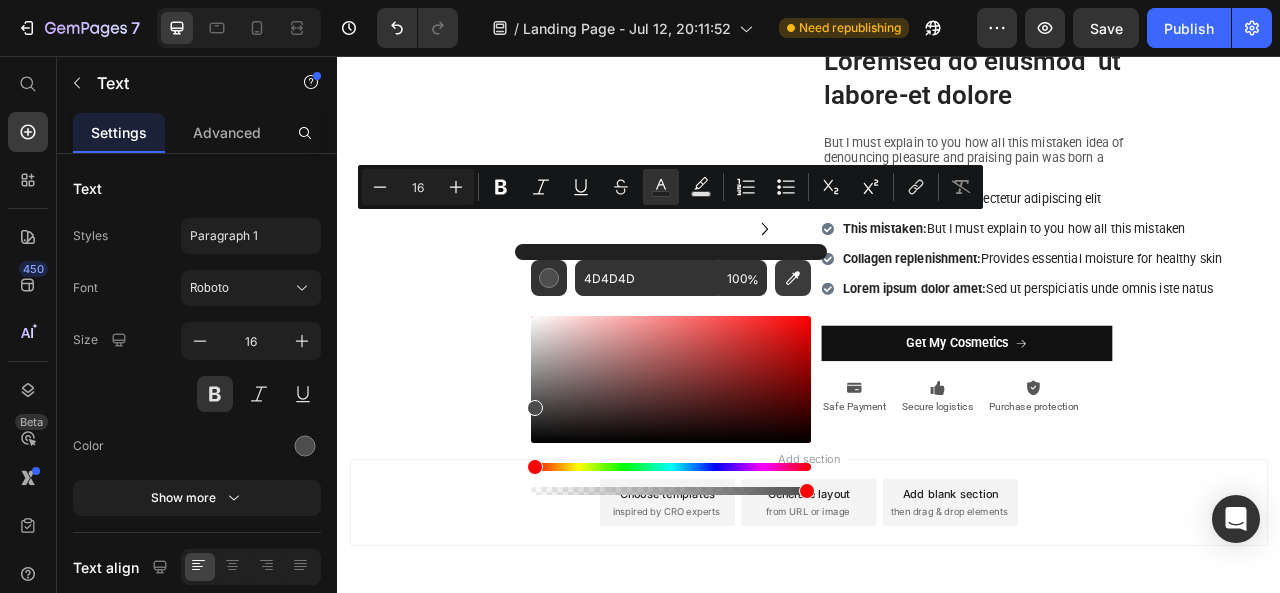click 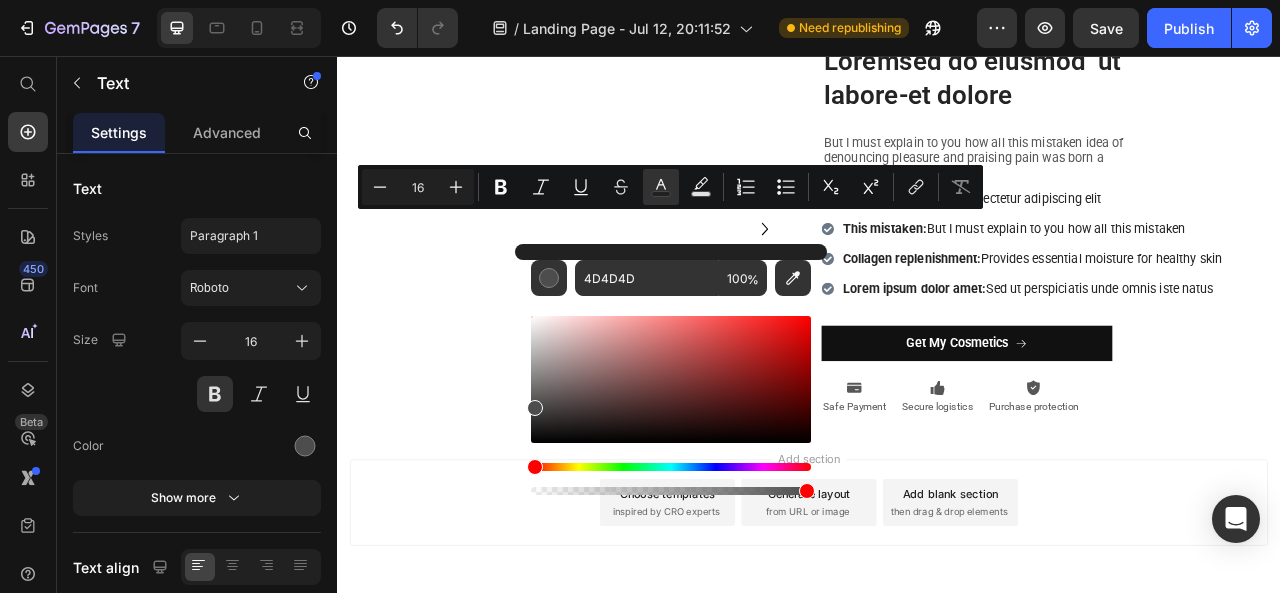 type on "4C025E" 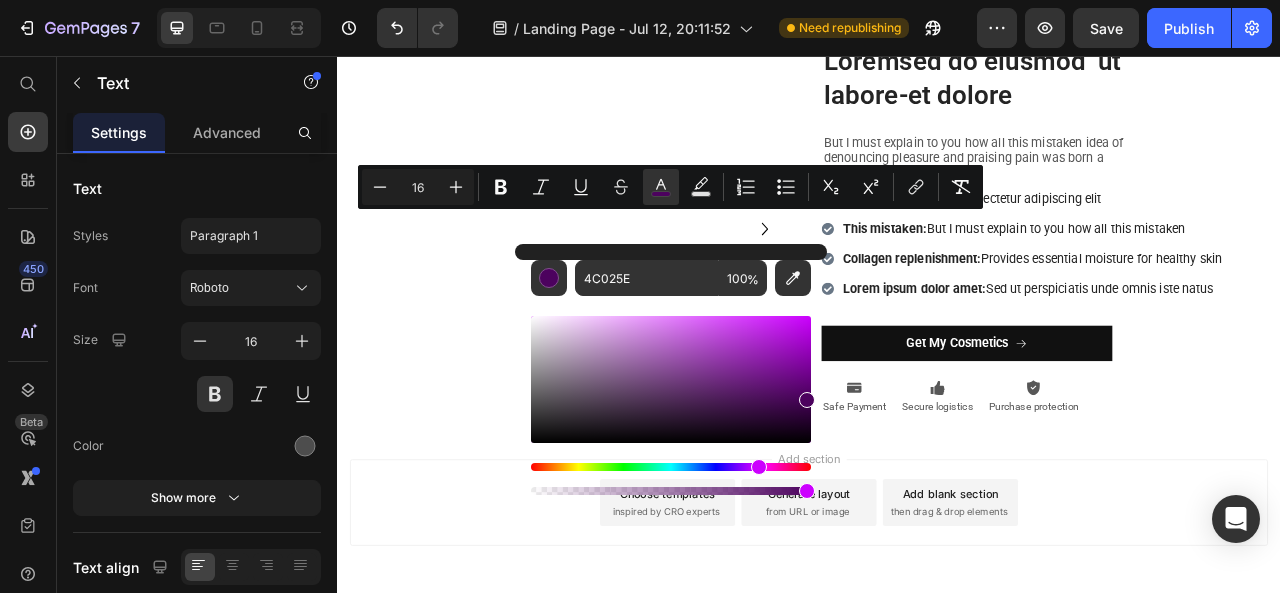 click on "FREE SHIPPING" at bounding box center [420, -96] 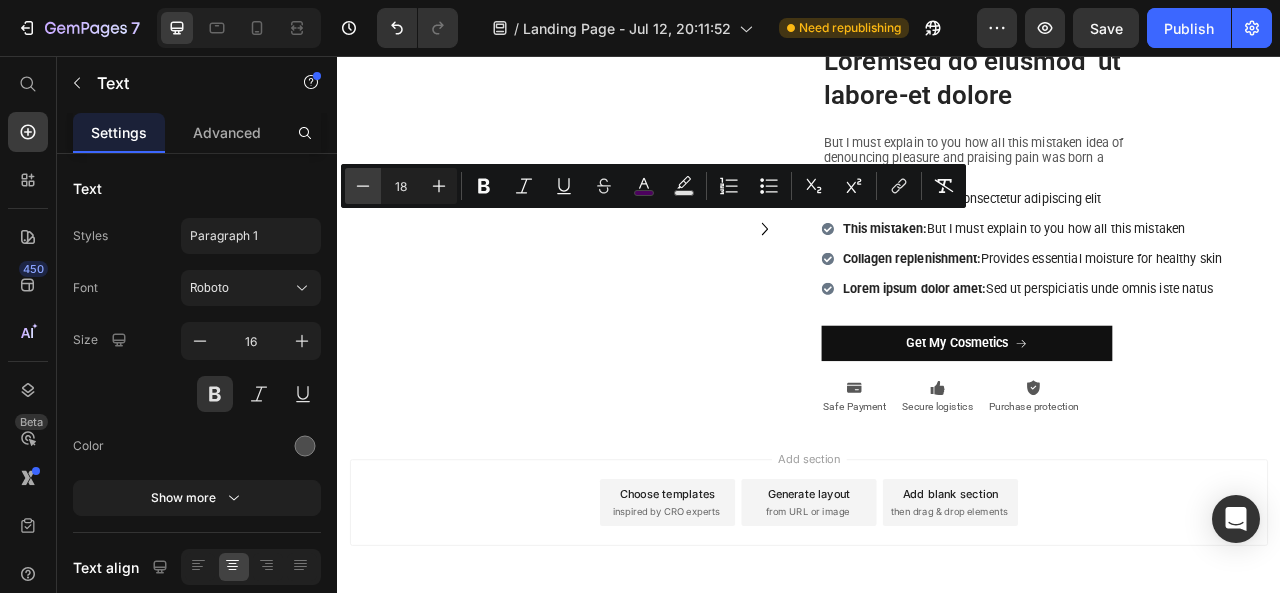 click 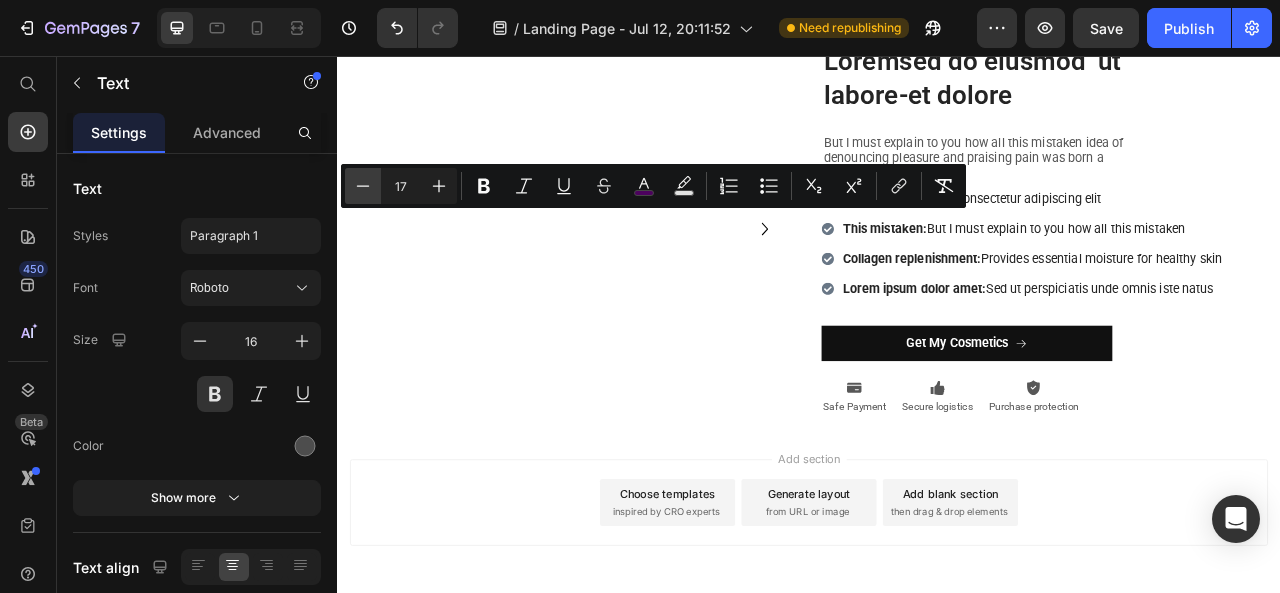 scroll, scrollTop: 2514, scrollLeft: 0, axis: vertical 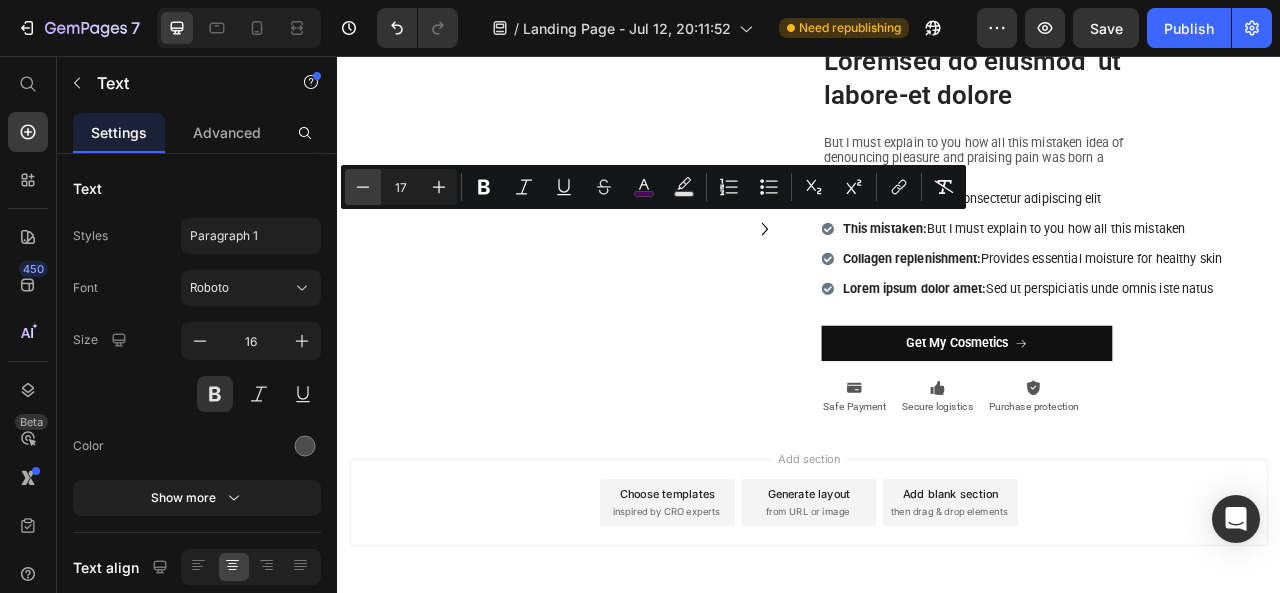 click 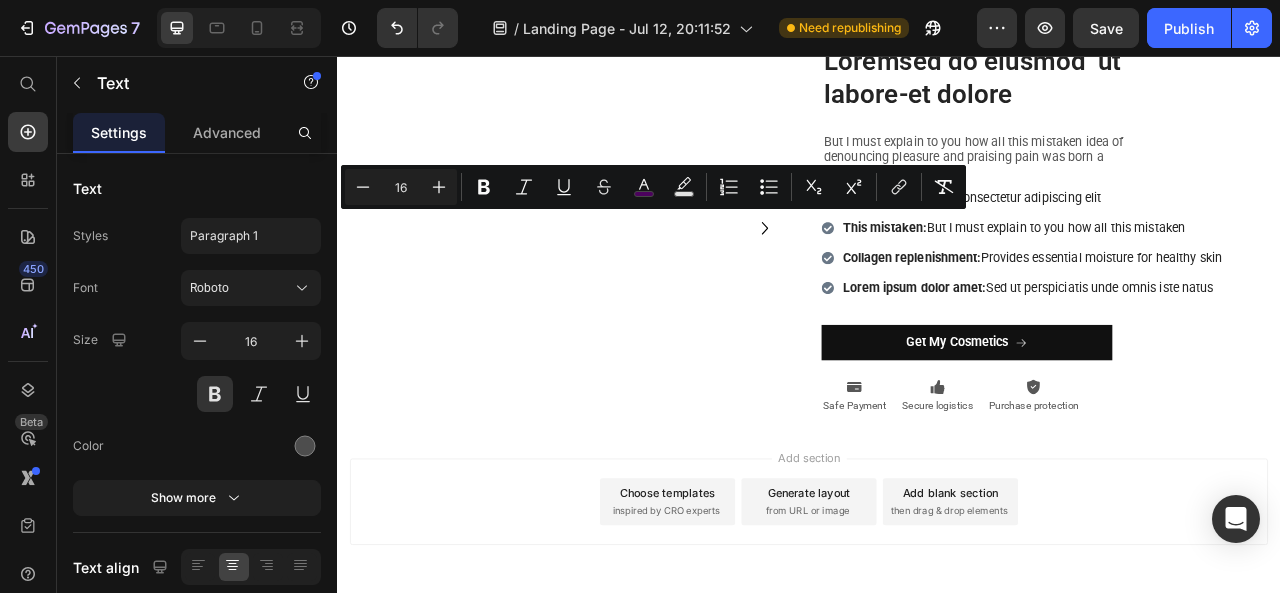 click on "LIMITED TIME 50% OFF SALE" at bounding box center (964, -95) 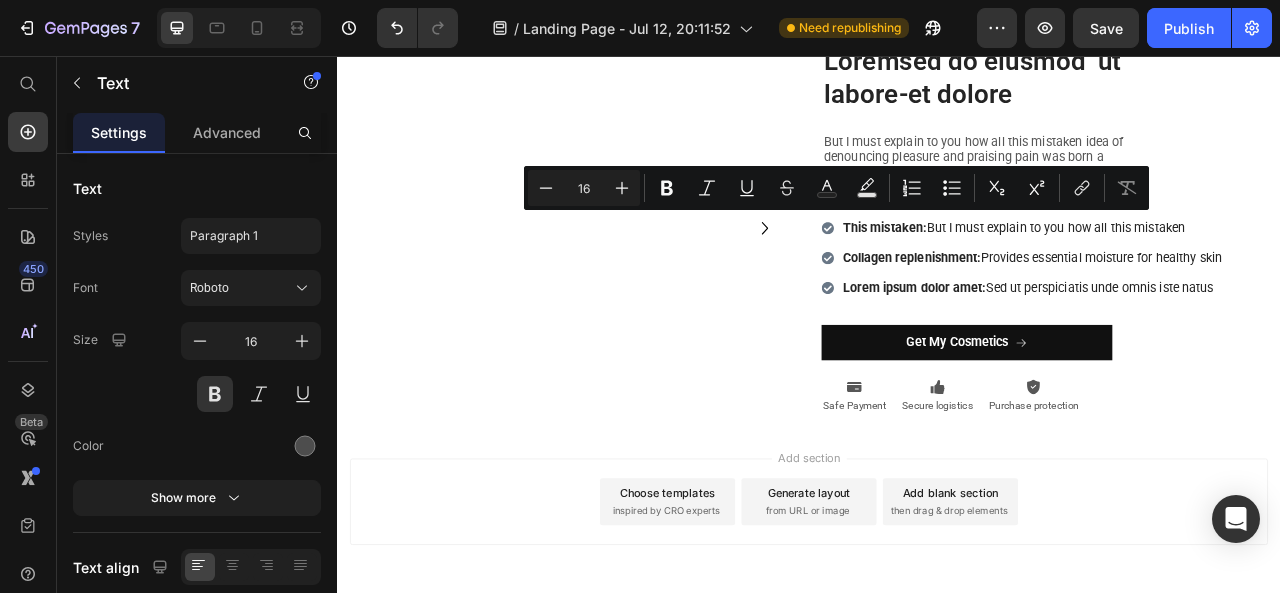 click on "LIMITED TIME 50% OFF SALE" at bounding box center [964, -95] 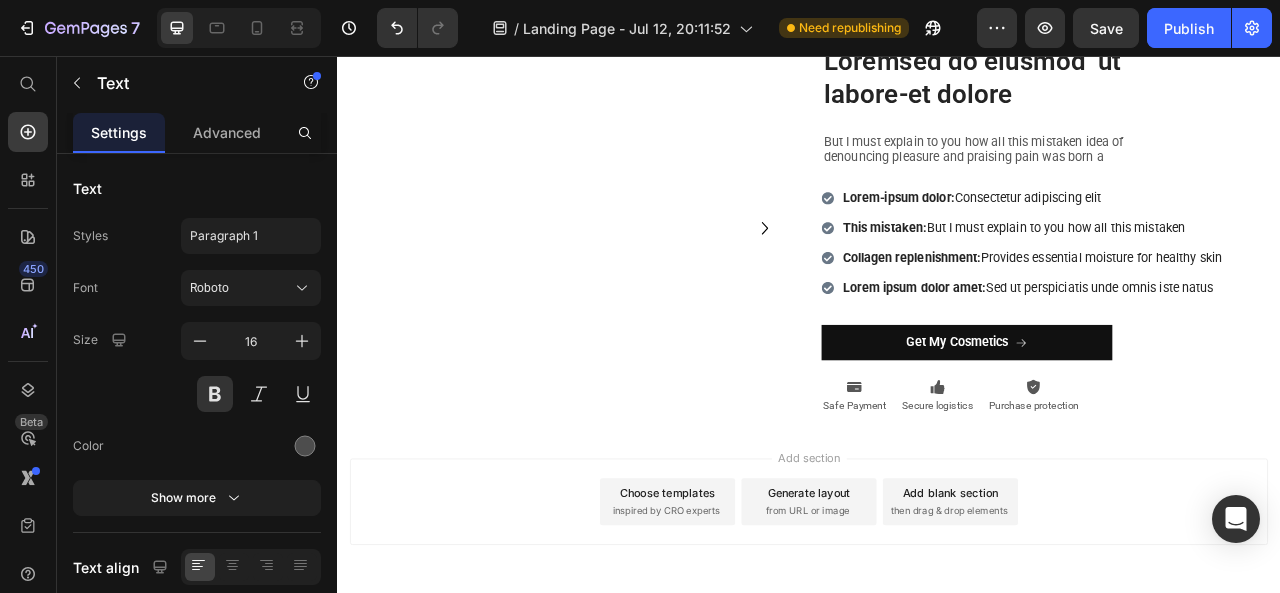 click on "LIMITED TIME 50% OFF SALE" at bounding box center [964, -95] 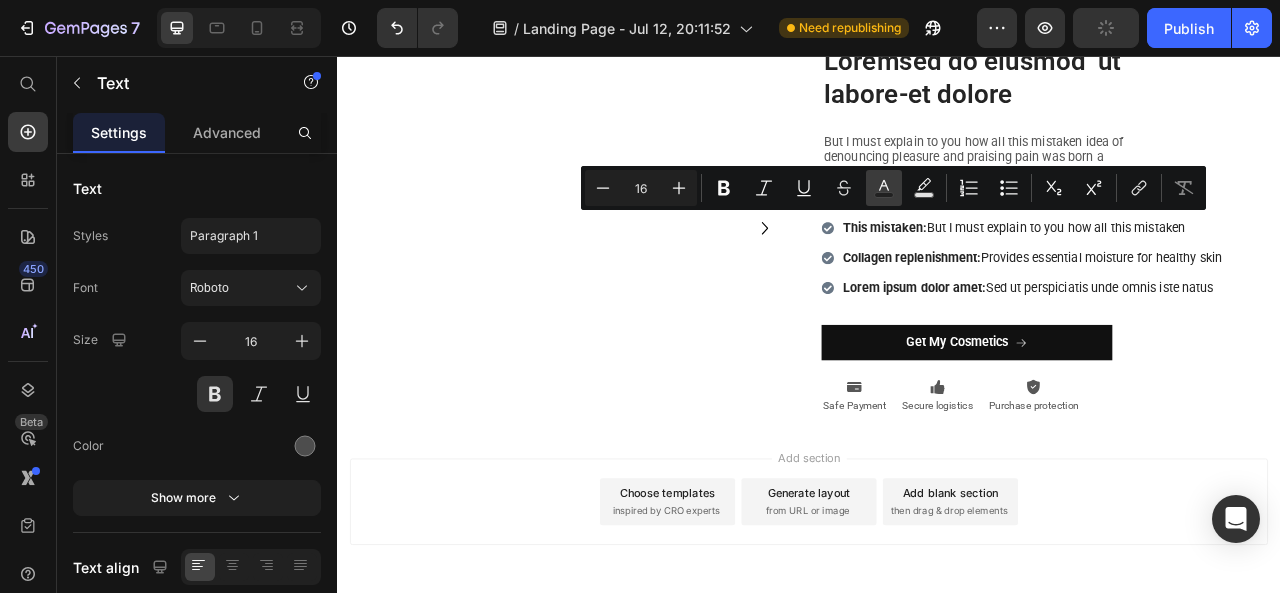 click 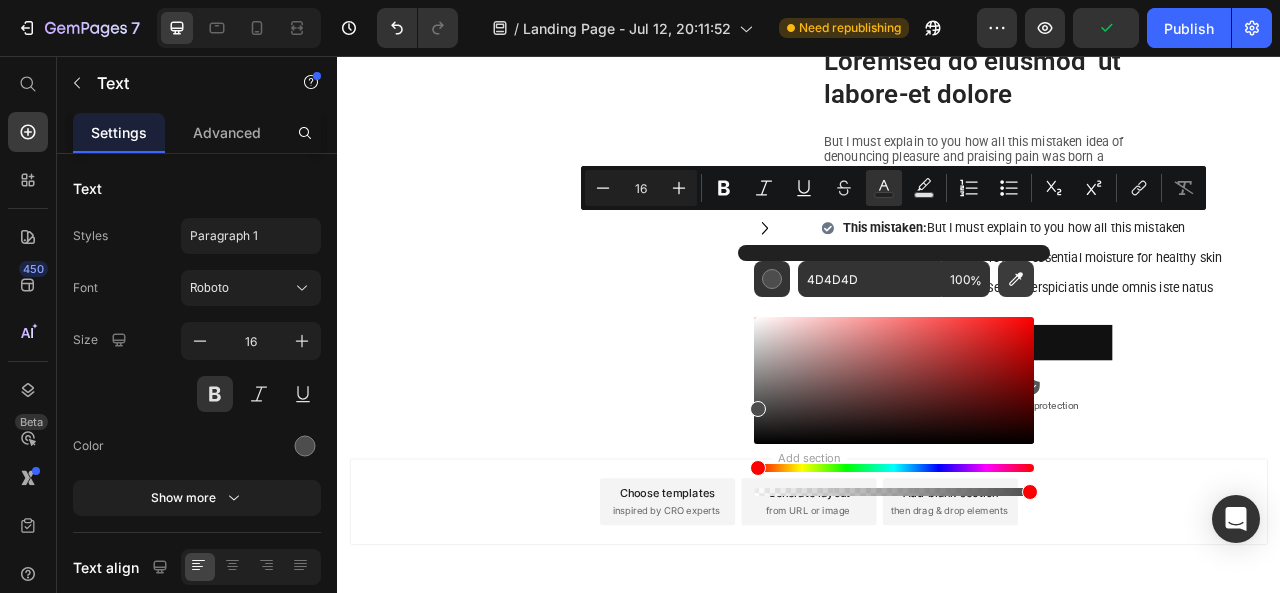 click 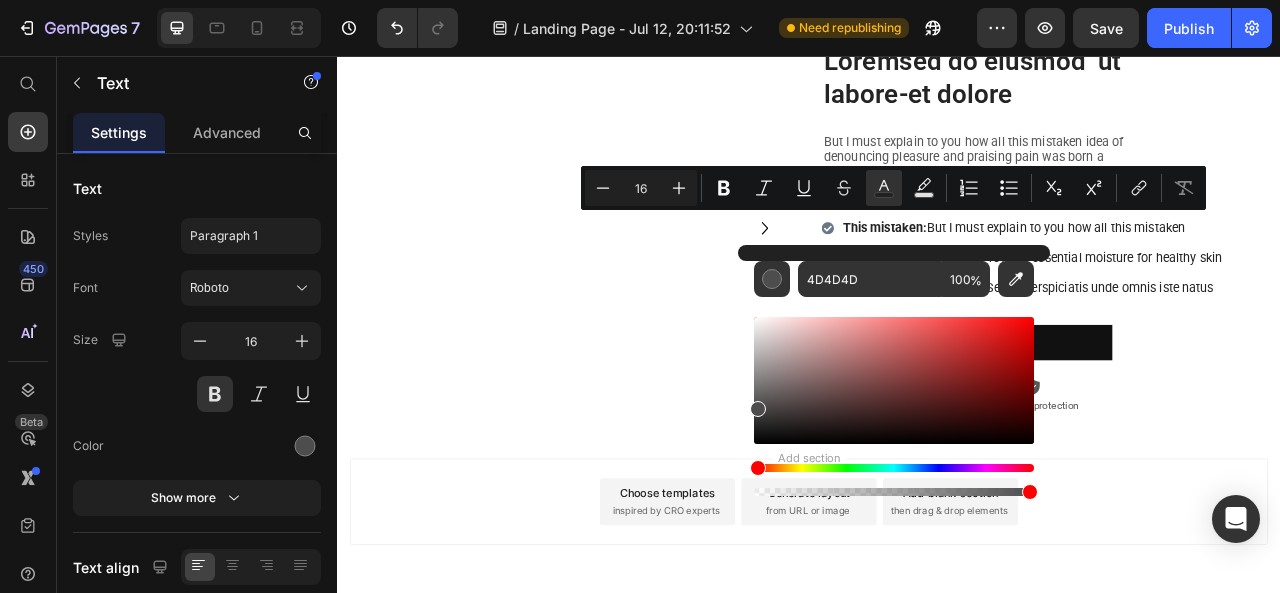 type on "4D045F" 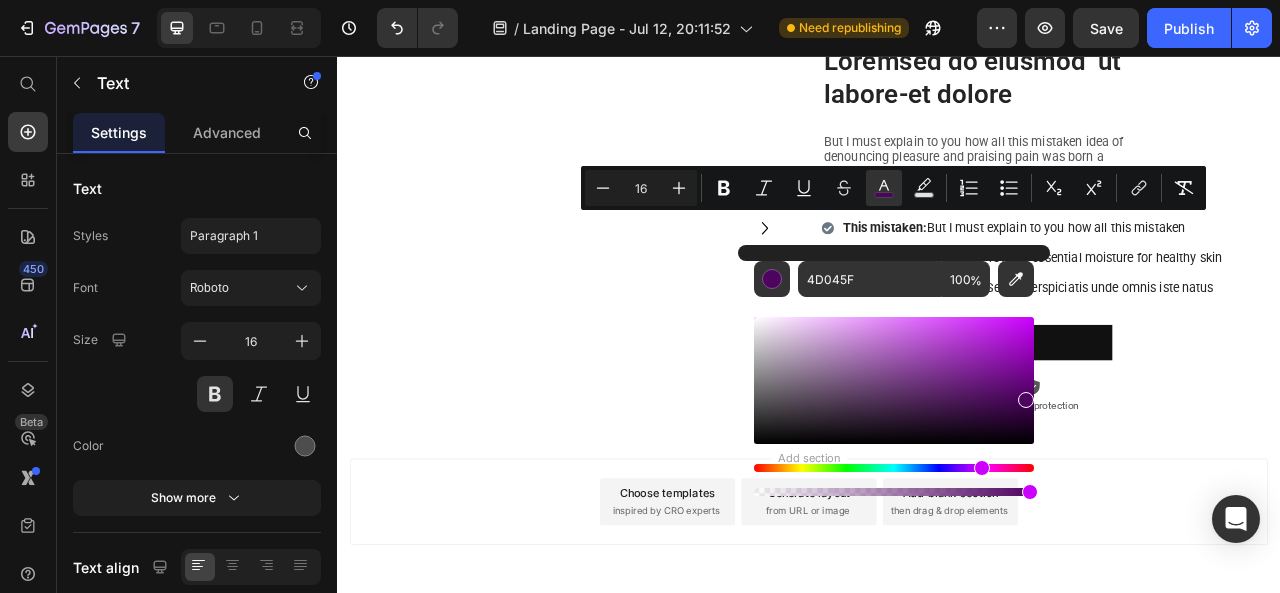 click on "LIFE TIME WARRANTY" at bounding box center (1215, -95) 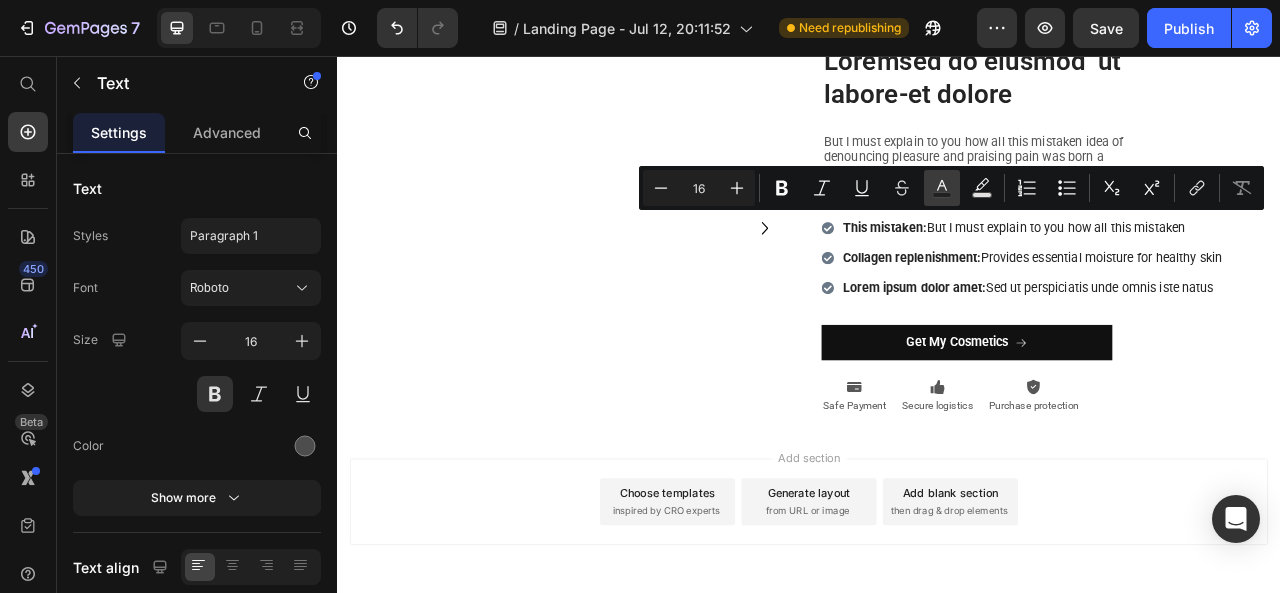 click 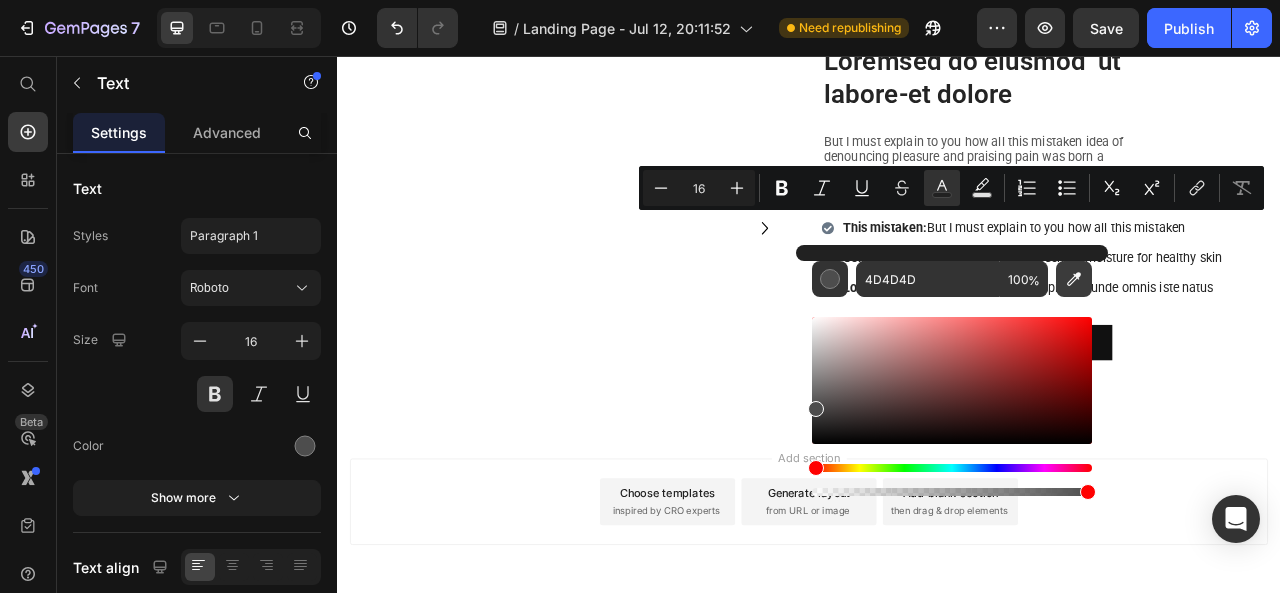 click 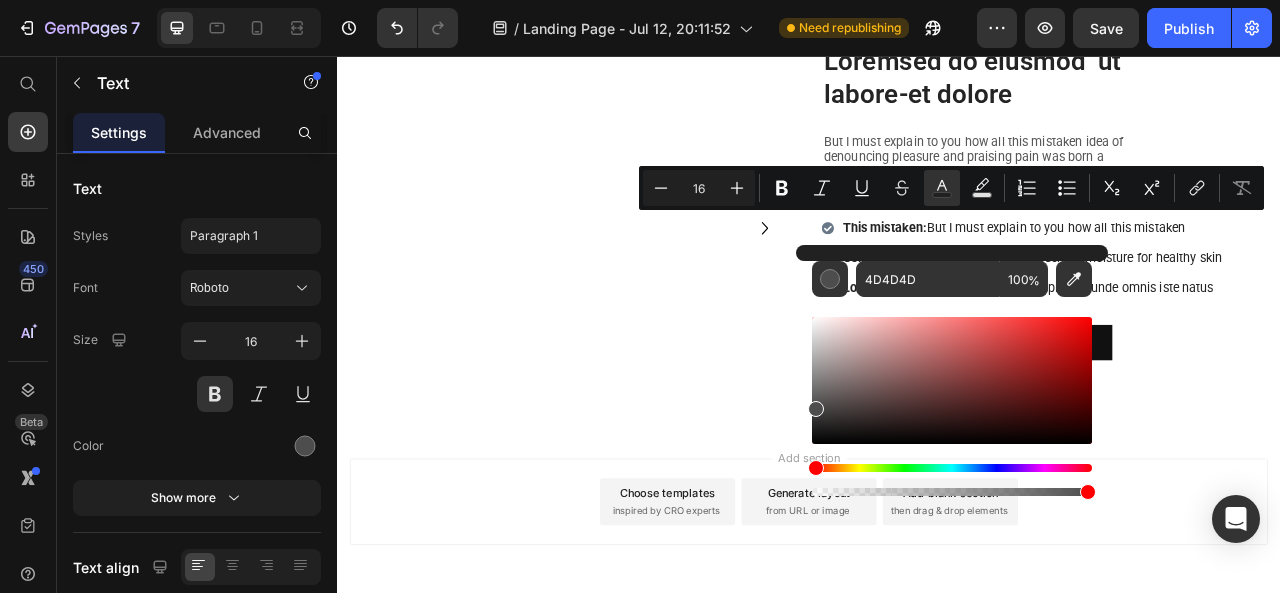 type on "4D045F" 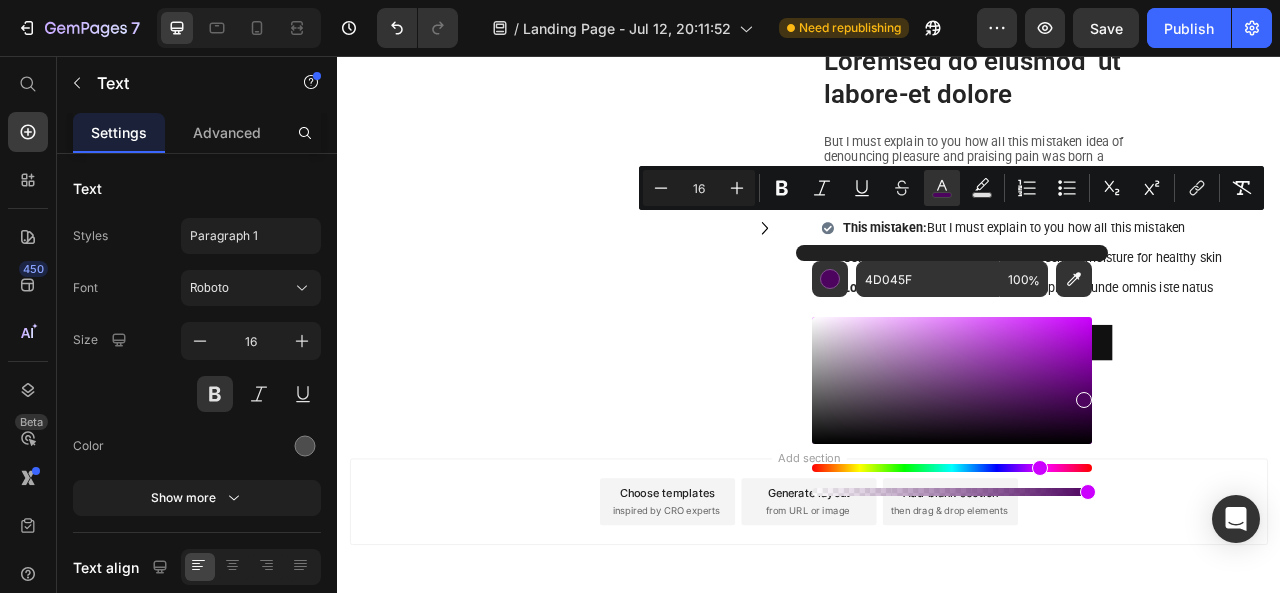 click on "Icon                Icon                Icon                Icon
Icon Icon List Hoz "I am very sensitive to overly strong scents. I like this grapefruit floral candle because it is has a clean citrus smell that is subtle to my senses." Text block - [LAST] [FIRST]. Text block" at bounding box center (929, -252) 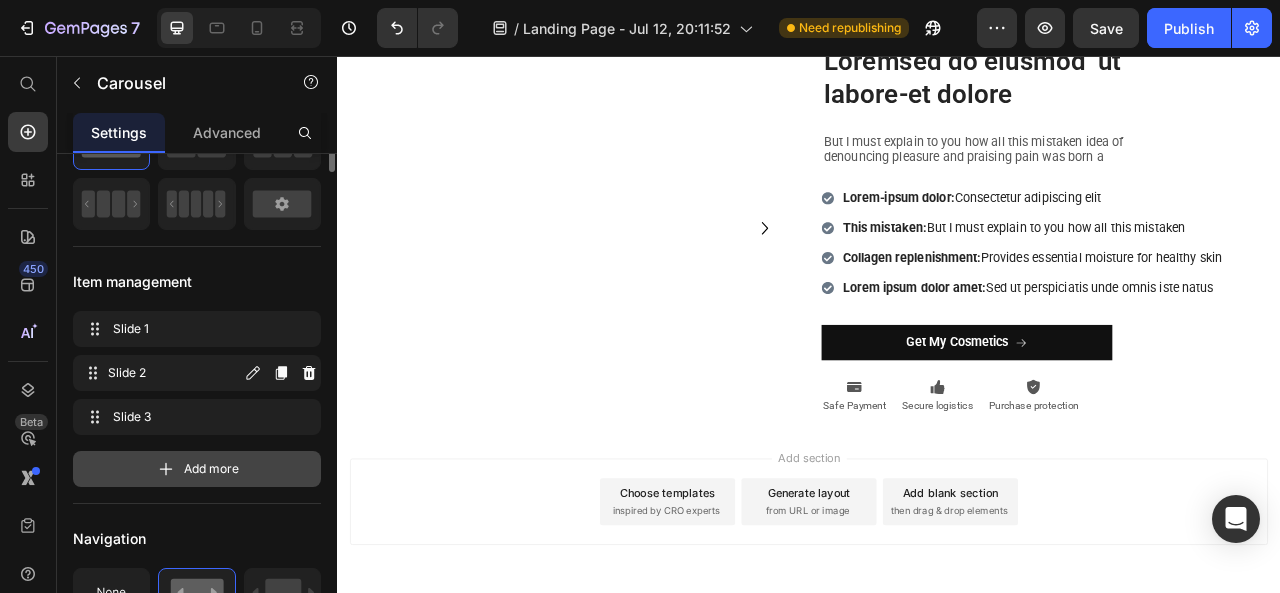 scroll, scrollTop: 0, scrollLeft: 0, axis: both 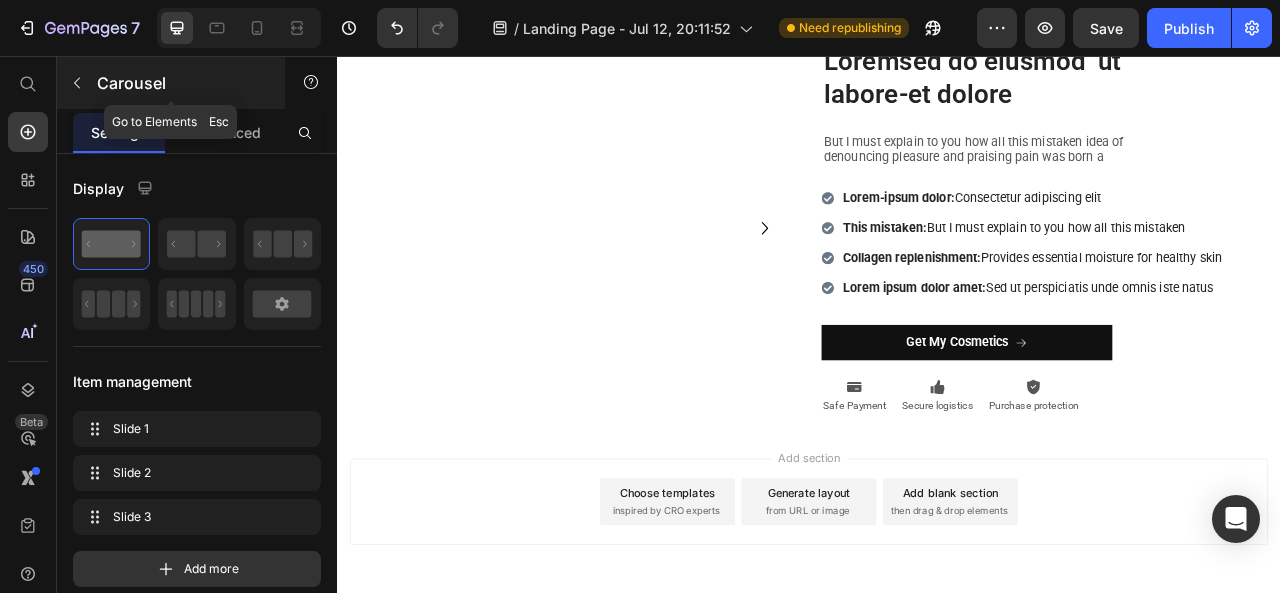 click 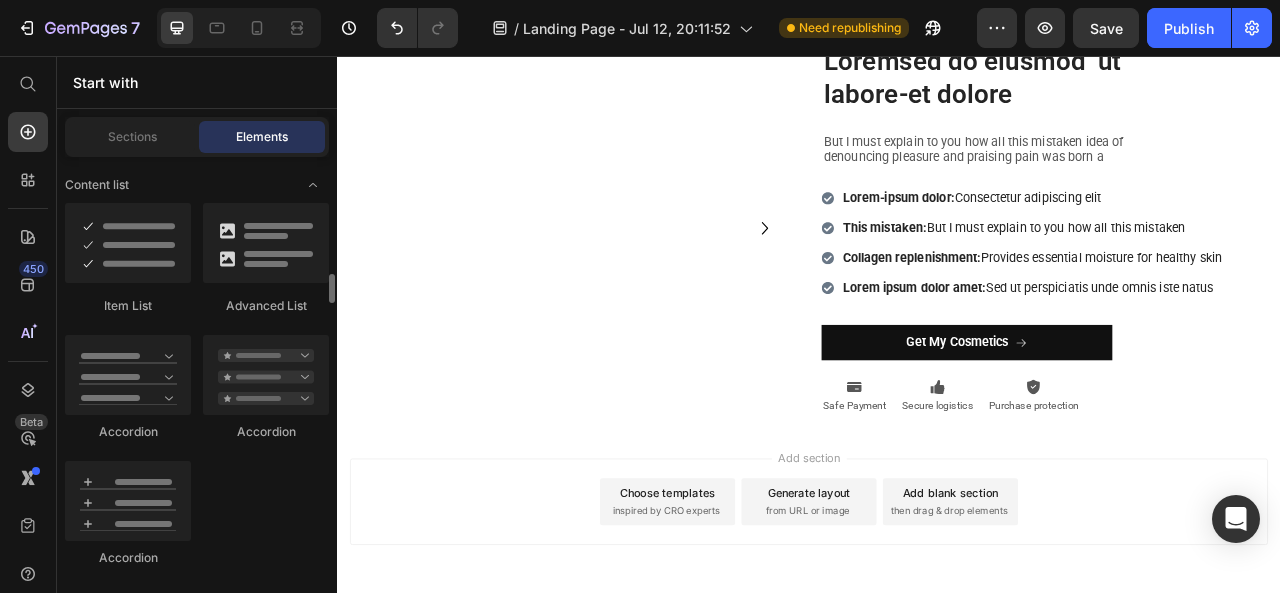 scroll, scrollTop: 1900, scrollLeft: 0, axis: vertical 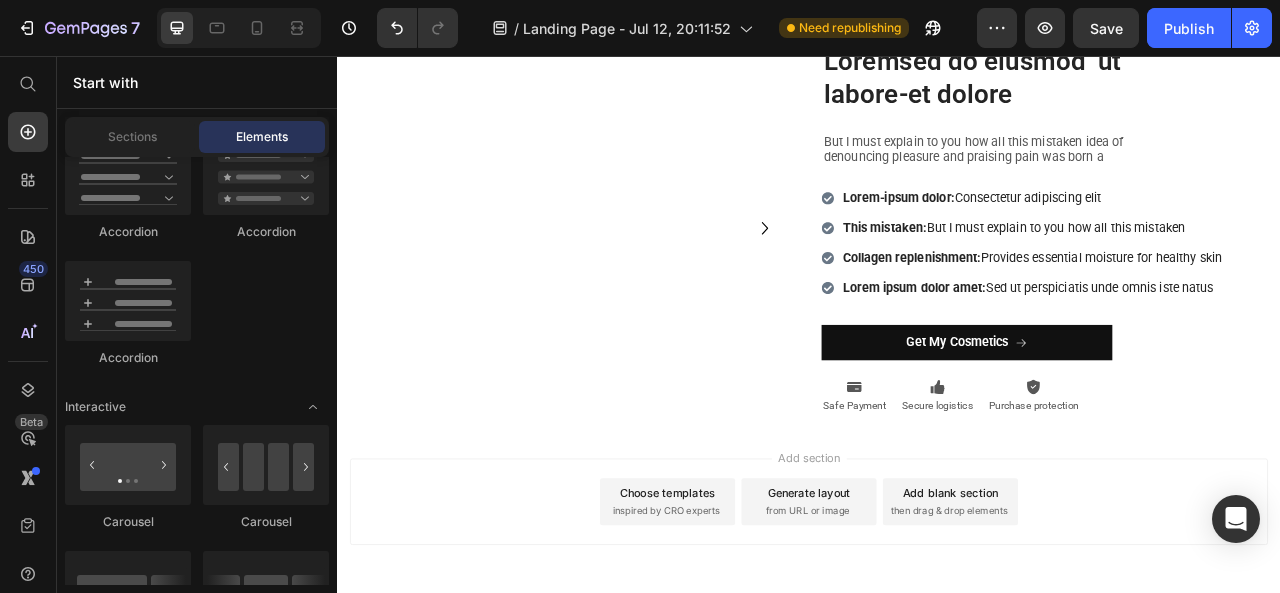 click on "FREE SHIPPING Text 30 DAYS MONEY BACK GUARANTEE Text LIMITED TIME 50% OFF SALE Text LIFE TIME WARRANTY Text FREE SHIPPING Text 30 DAYS MONEY BACK GUARANTEE Text LIMITED TIME 50% OFF SALE Text LIFE TIME WARRANTY Text FREE SHIPPING Text 30 DAYS MONEY BACK GUARANTEE Text LIMITED TIME 50% OFF SALE Text LIFE TIME WARRANTY Text FREE SHIPPING Text 30 DAYS MONEY BACK GUARANTEE Text LIMITED TIME 50% OFF SALE Text LIFE TIME WARRANTY Text FREE SHIPPING Text 30 DAYS MONEY BACK GUARANTEE Text LIMITED TIME 50% OFF SALE Text LIFE TIME WARRANTY Text FREE SHIPPING Text 30 DAYS MONEY BACK GUARANTEE Text LIMITED TIME 50% OFF SALE Text LIFE TIME WARRANTY Text Marquee" at bounding box center [937, -95] 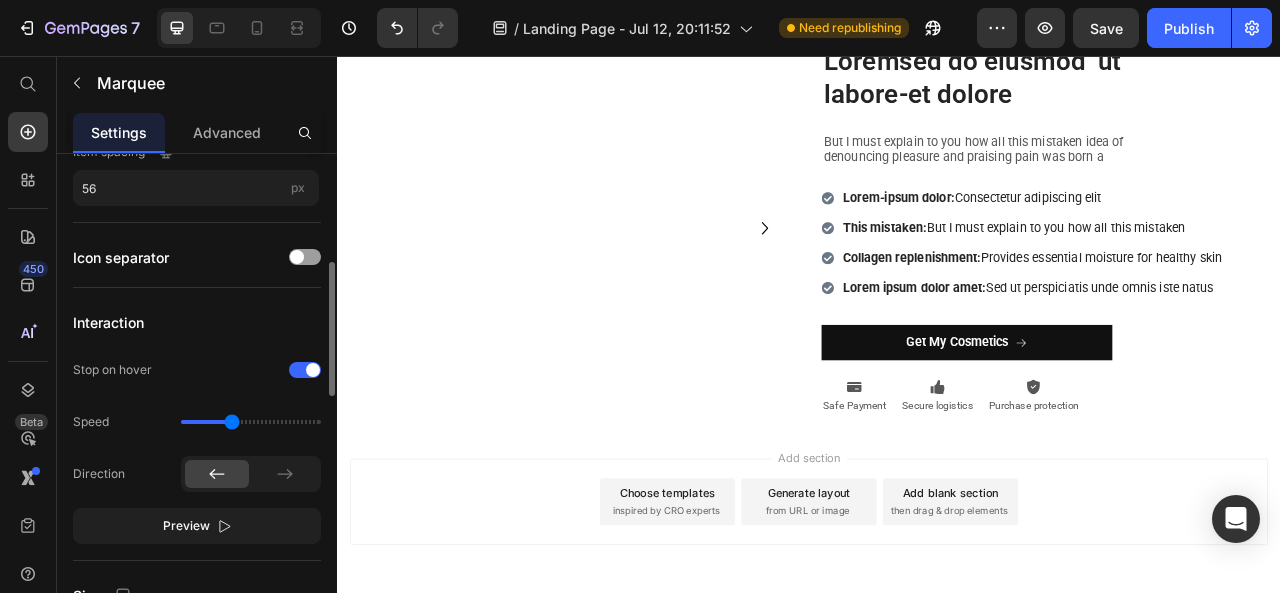 scroll, scrollTop: 600, scrollLeft: 0, axis: vertical 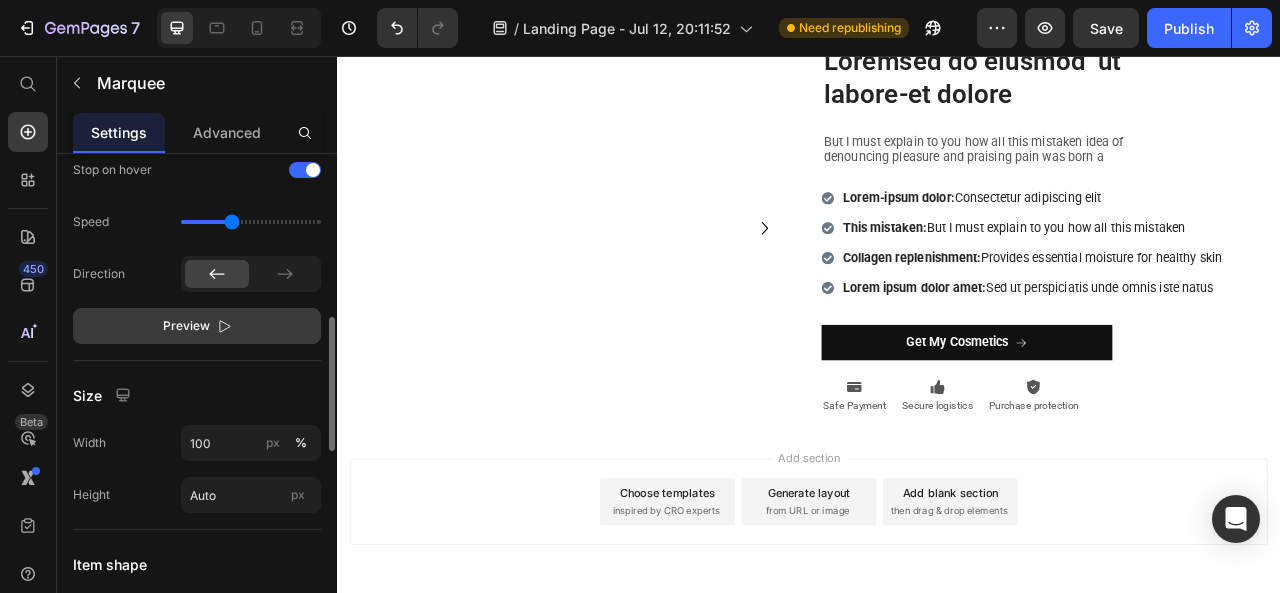 click on "Preview" 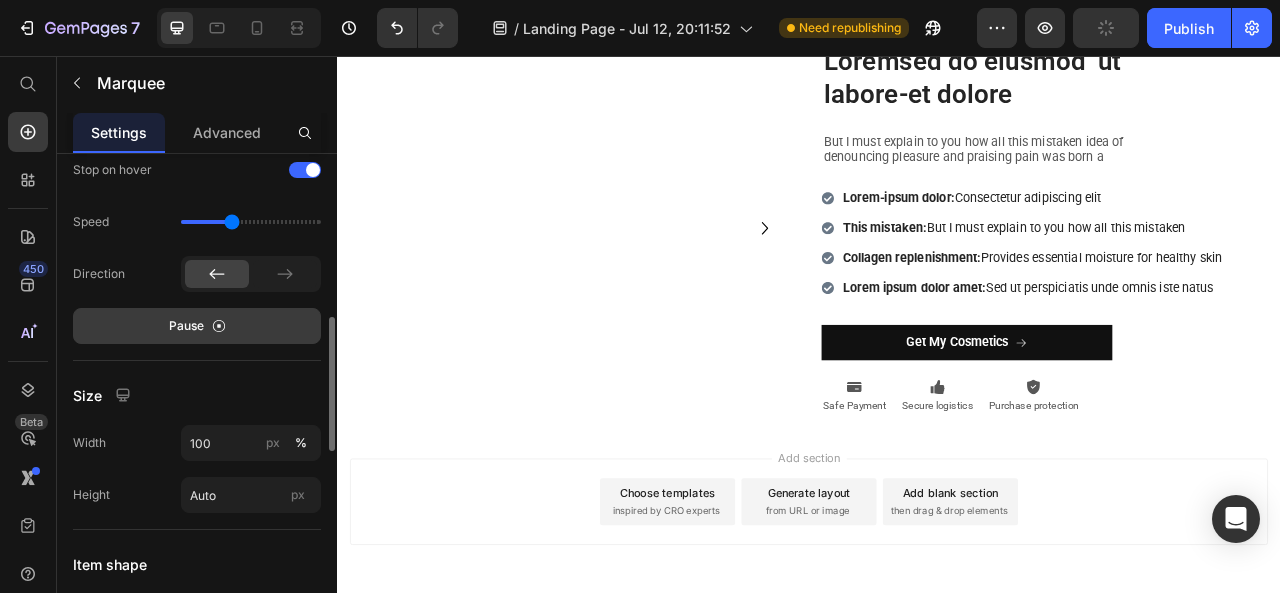 click at bounding box center (2306, -95) 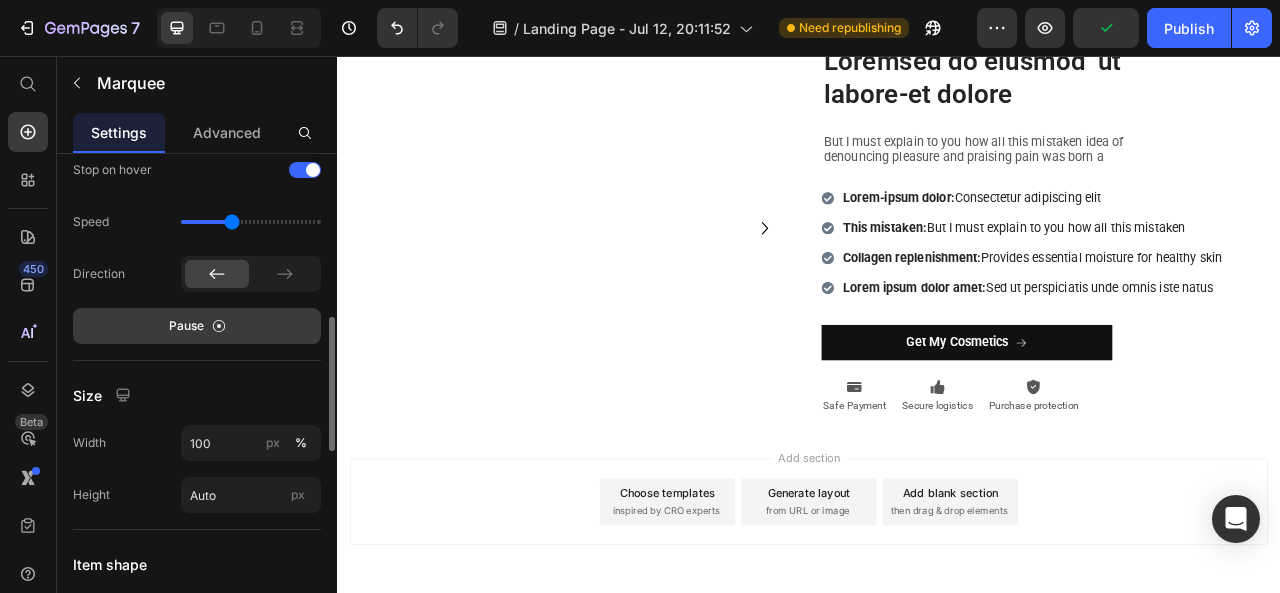 click at bounding box center (2376, -95) 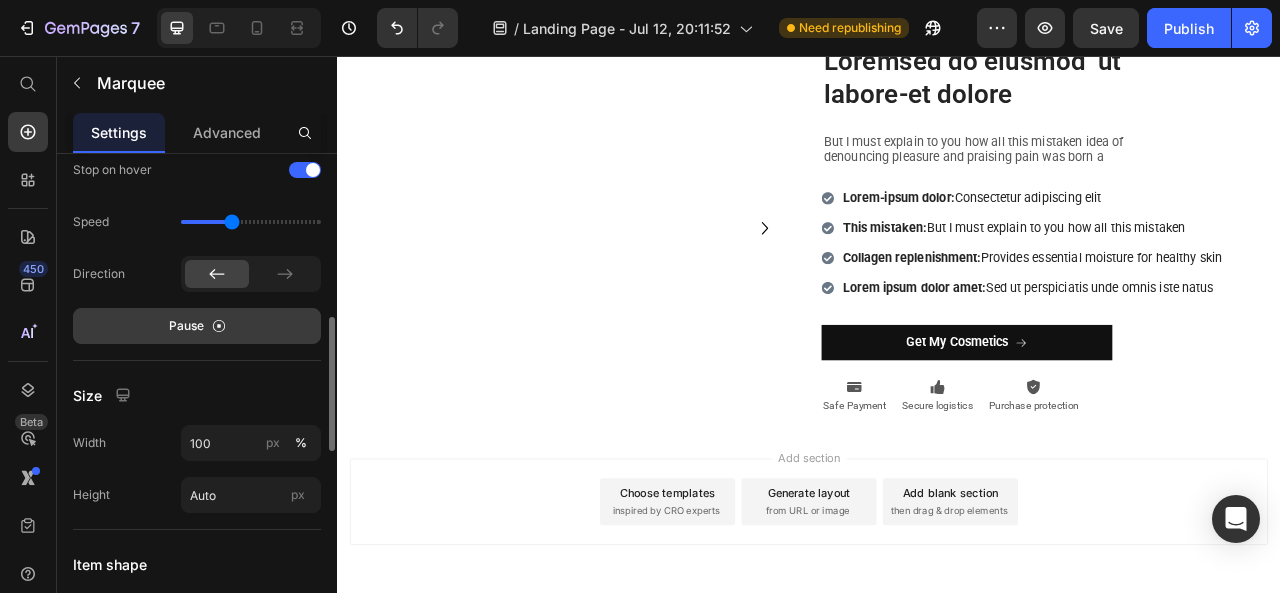 click on "LIMITED TIME 50% OFF SALE Text" at bounding box center [3875, -95] 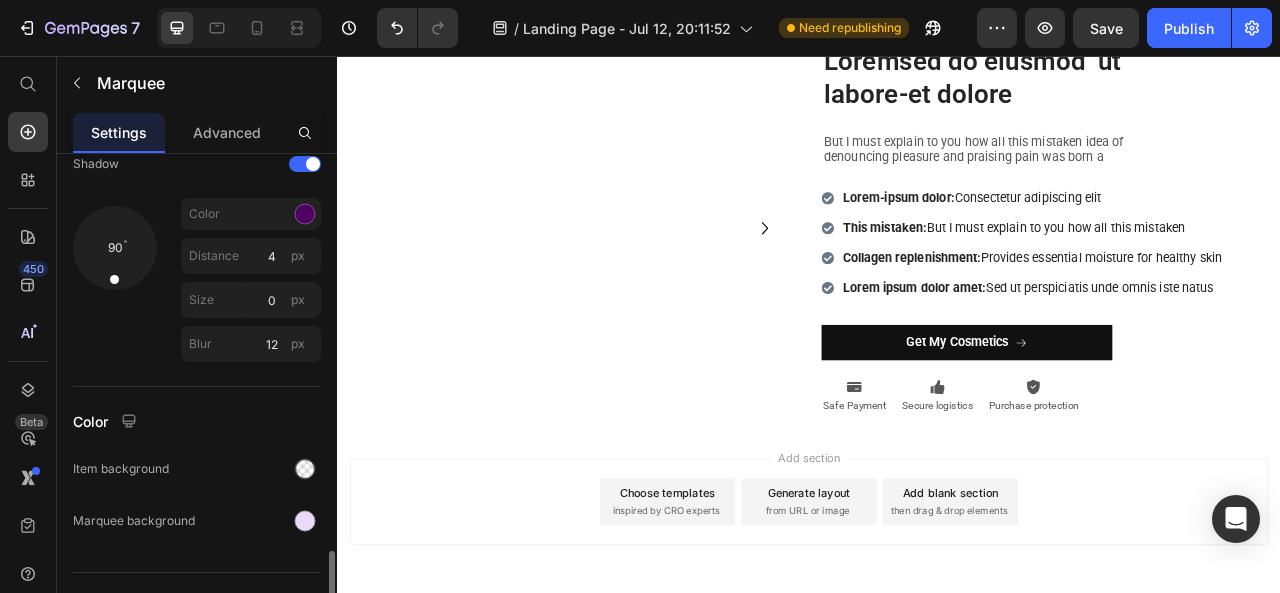 scroll, scrollTop: 1334, scrollLeft: 0, axis: vertical 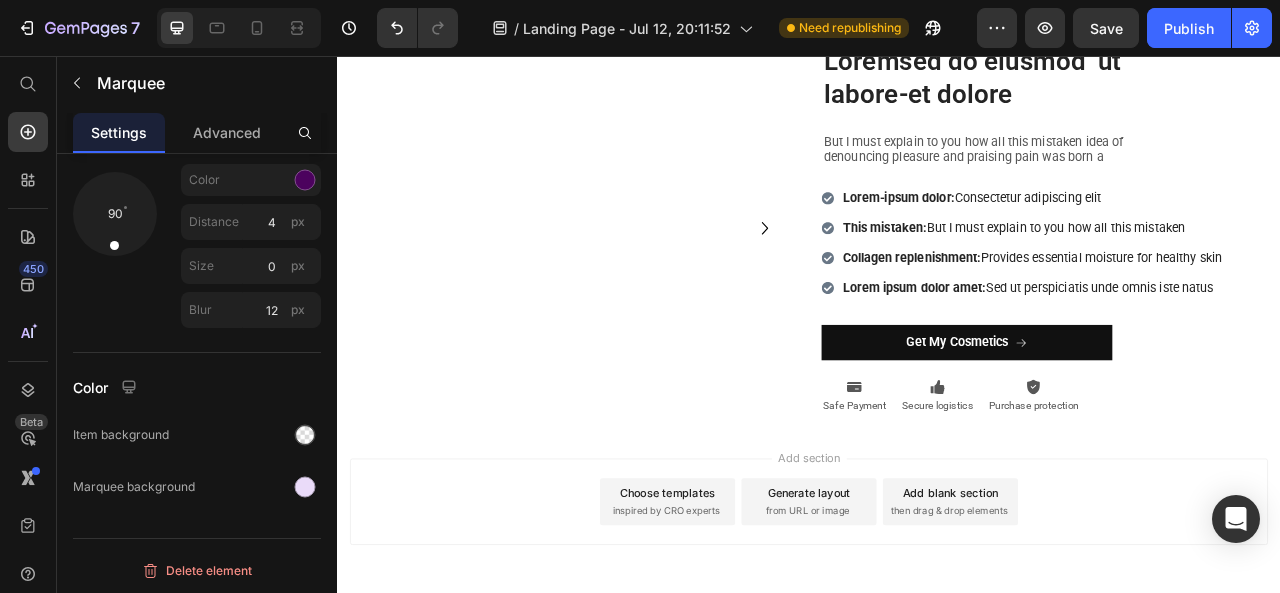 click on "Icon                Icon                Icon                Icon
Icon Icon List Hoz "I am very sensitive to overly strong scents. I like this grapefruit floral candle because it is has a clean citrus smell that is subtle to my senses." Text block - [LAST] [FIRST]. Text block" at bounding box center (929, -252) 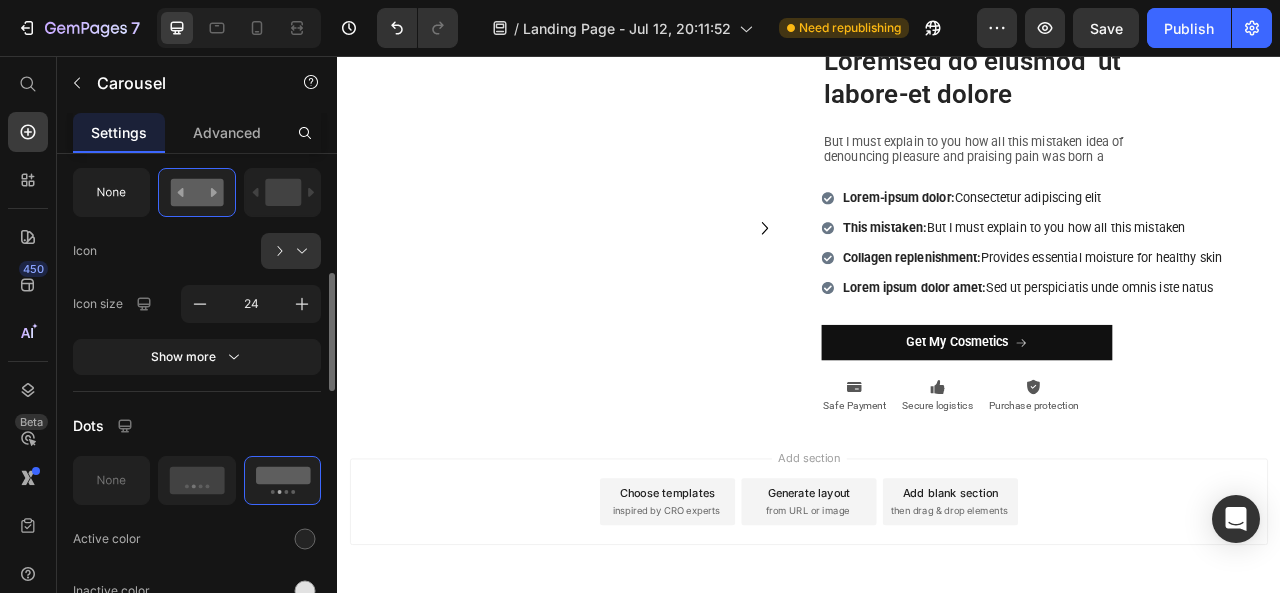 scroll, scrollTop: 500, scrollLeft: 0, axis: vertical 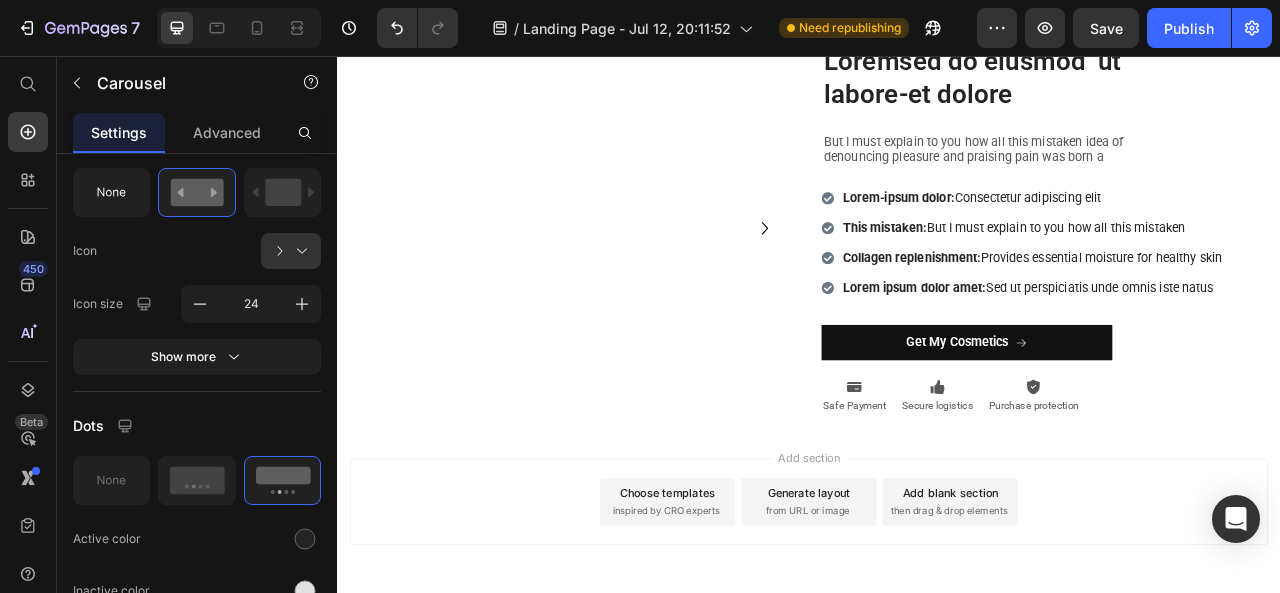 click at bounding box center (2409, -95) 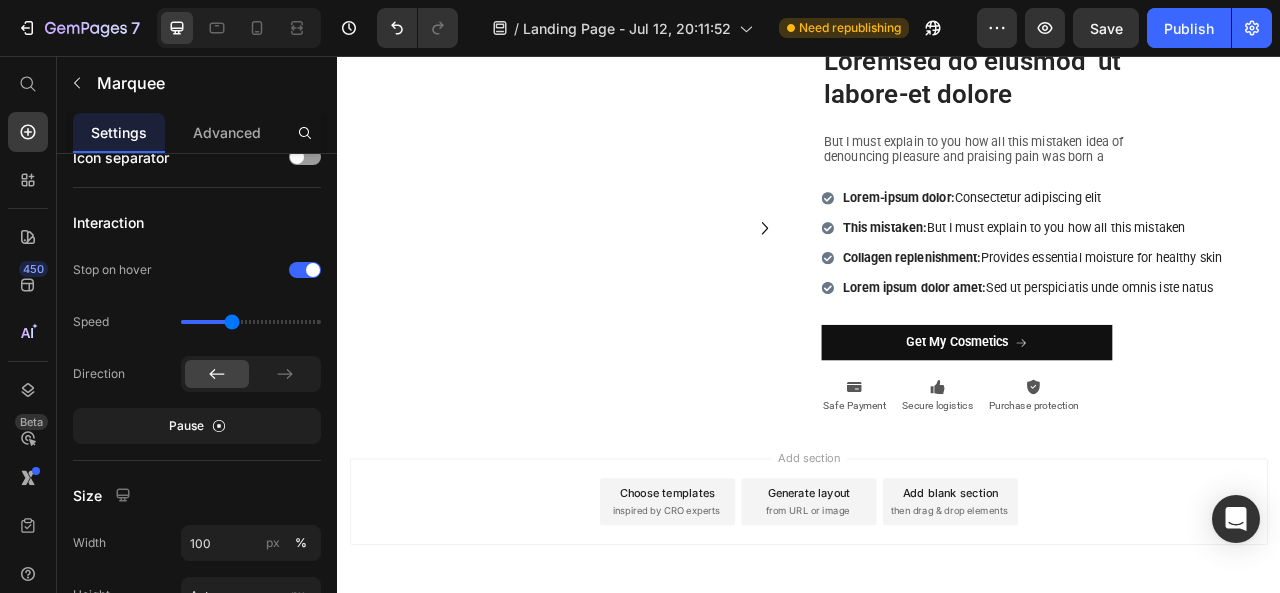 scroll, scrollTop: 0, scrollLeft: 0, axis: both 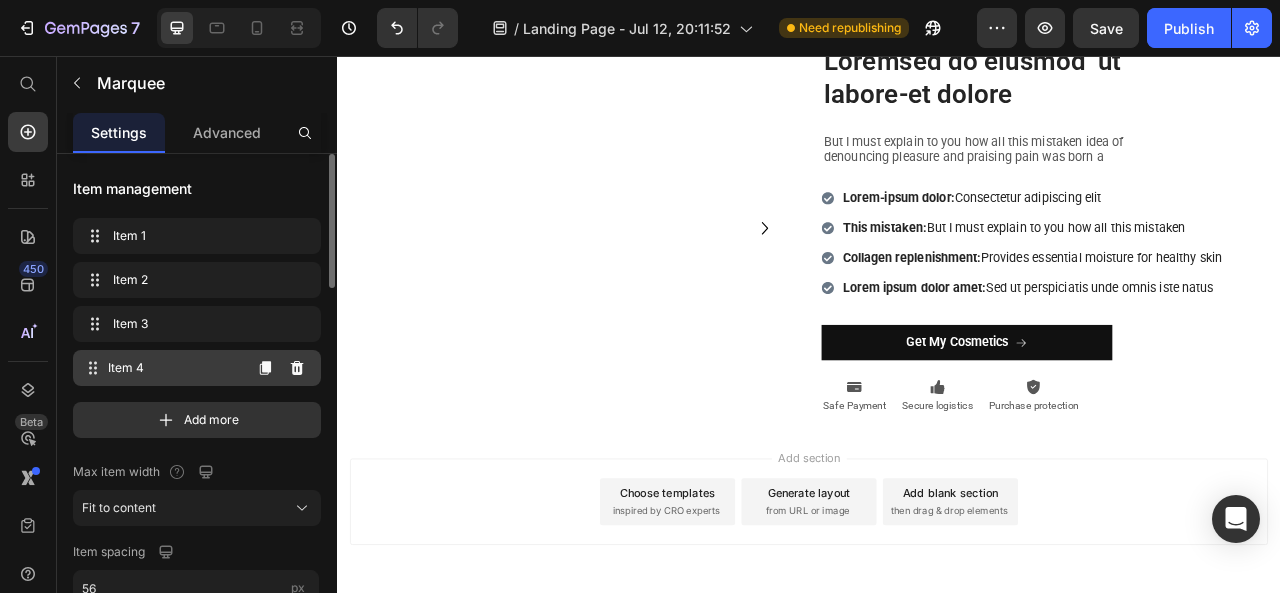 click on "Item 4" at bounding box center [174, 368] 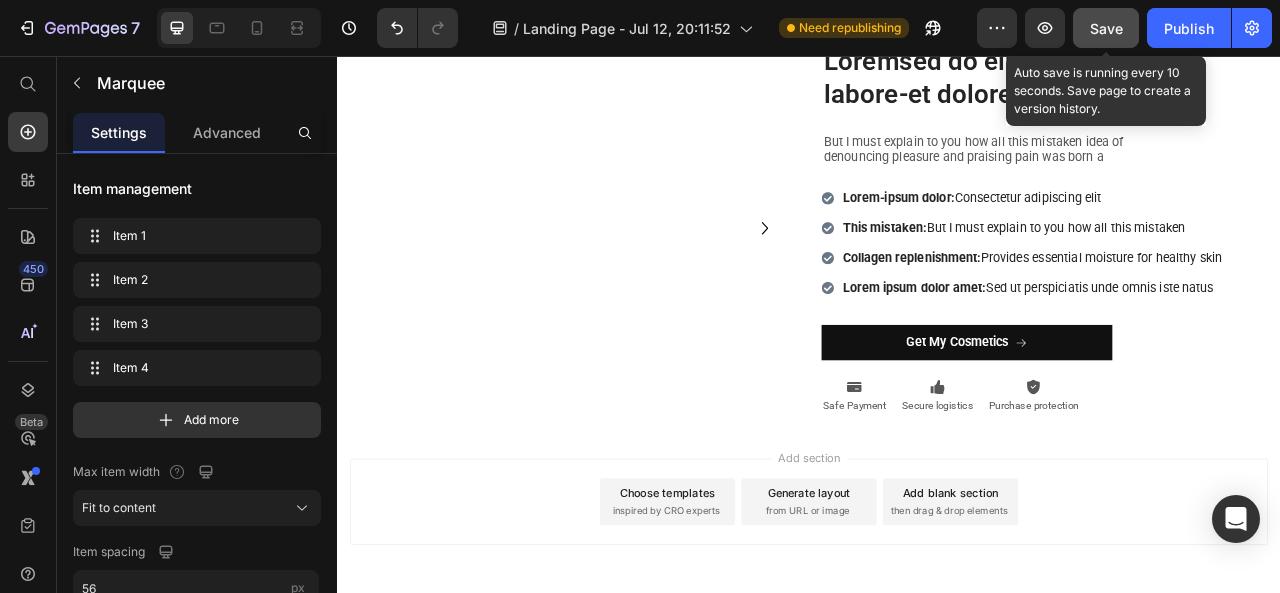 click on "Save" at bounding box center (1106, 28) 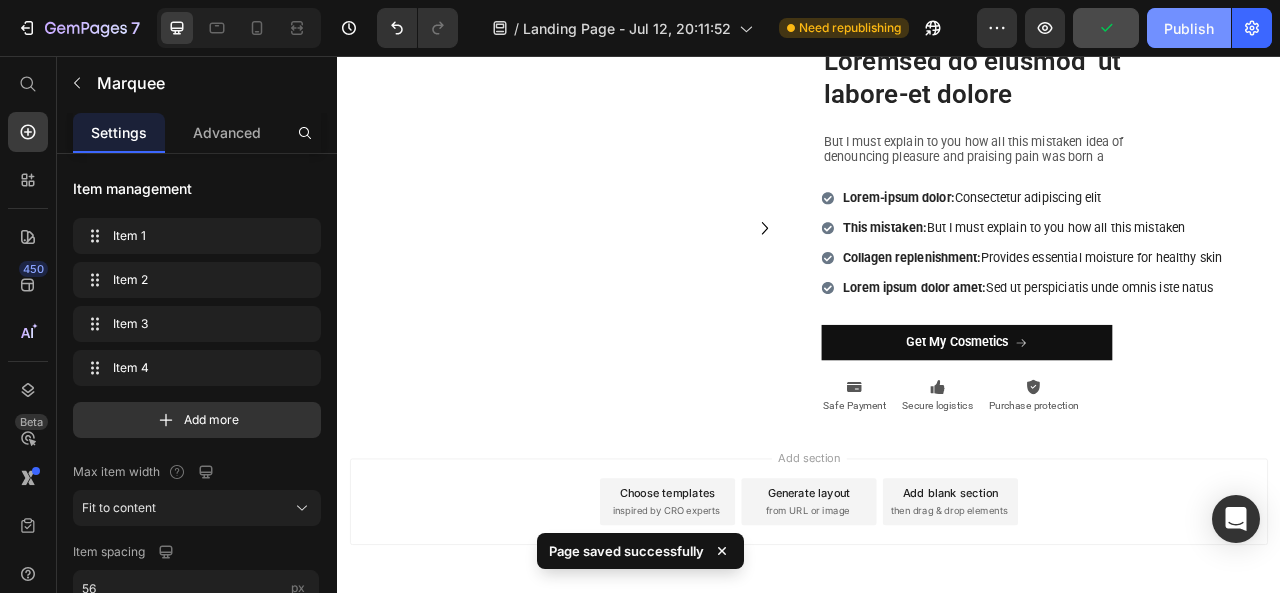 click on "Publish" at bounding box center (1189, 28) 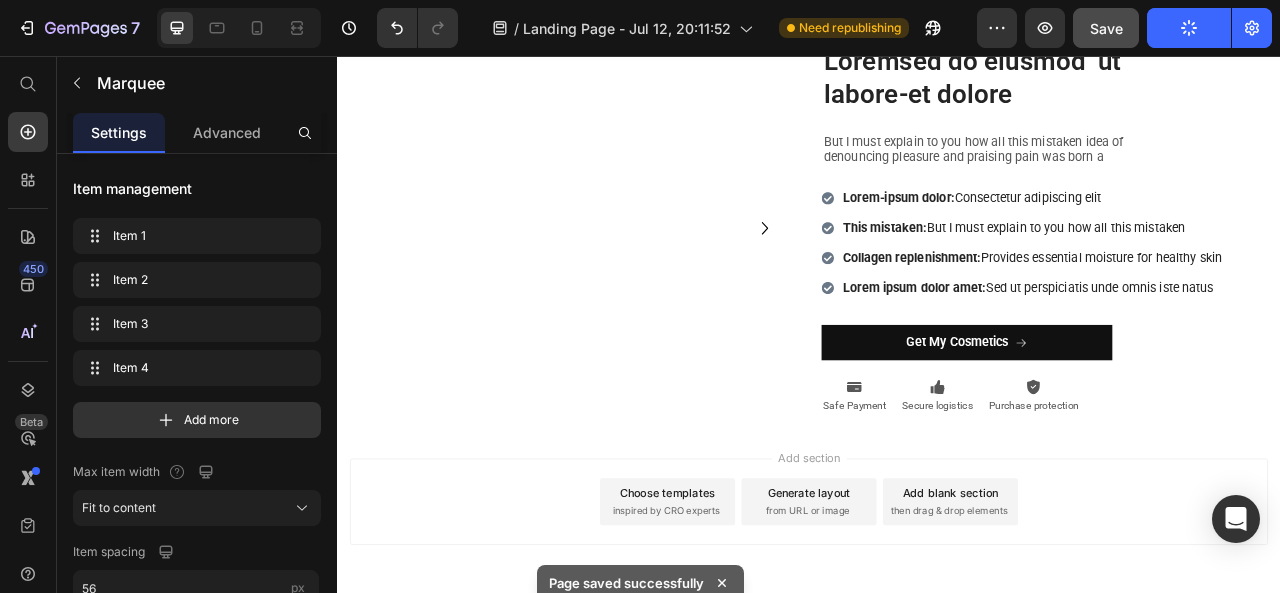 click on "LIMITED TIME 50% OFF SALE Text" at bounding box center (2976, -95) 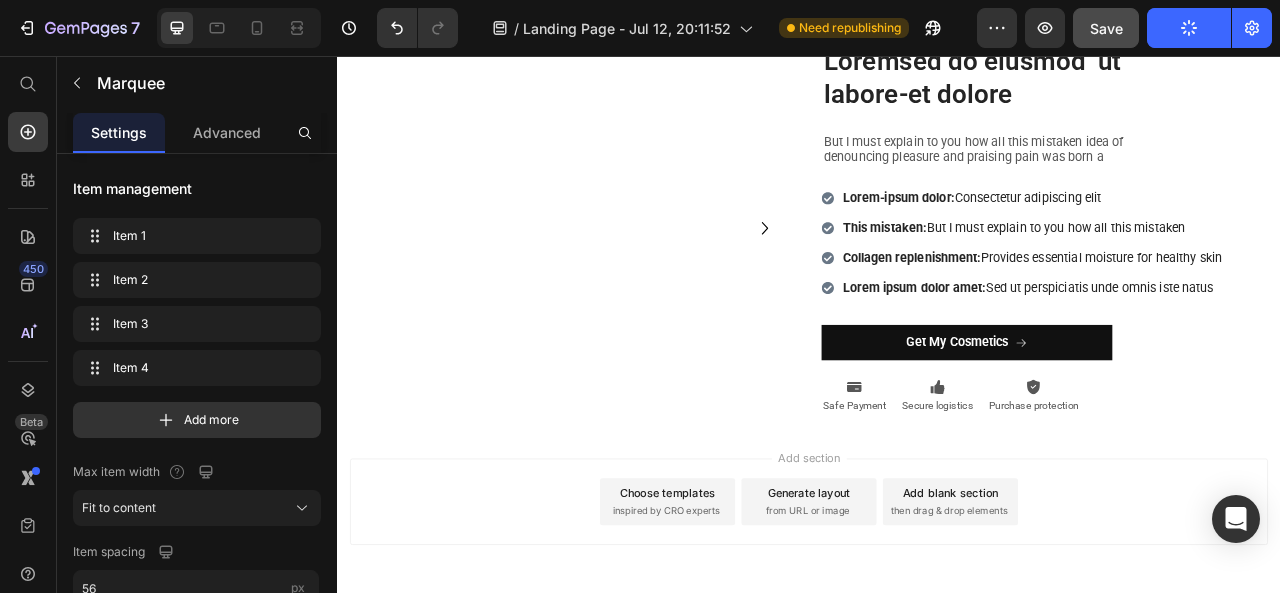 click on "LIMITED TIME 50% OFF SALE Text" at bounding box center [2993, -95] 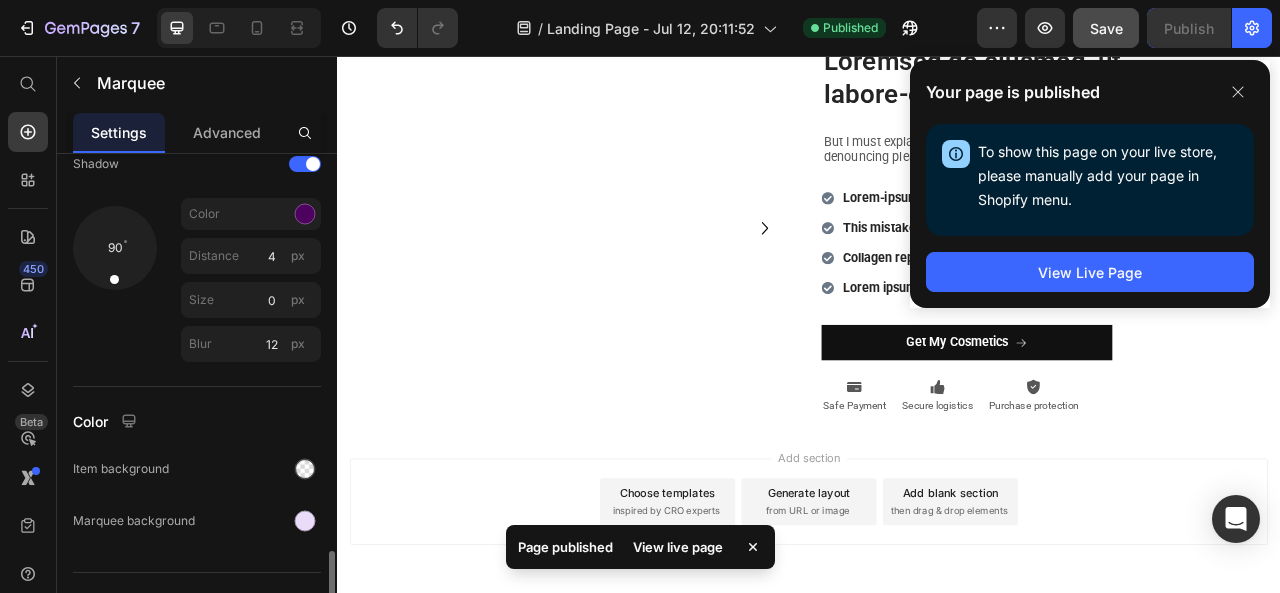 scroll, scrollTop: 1334, scrollLeft: 0, axis: vertical 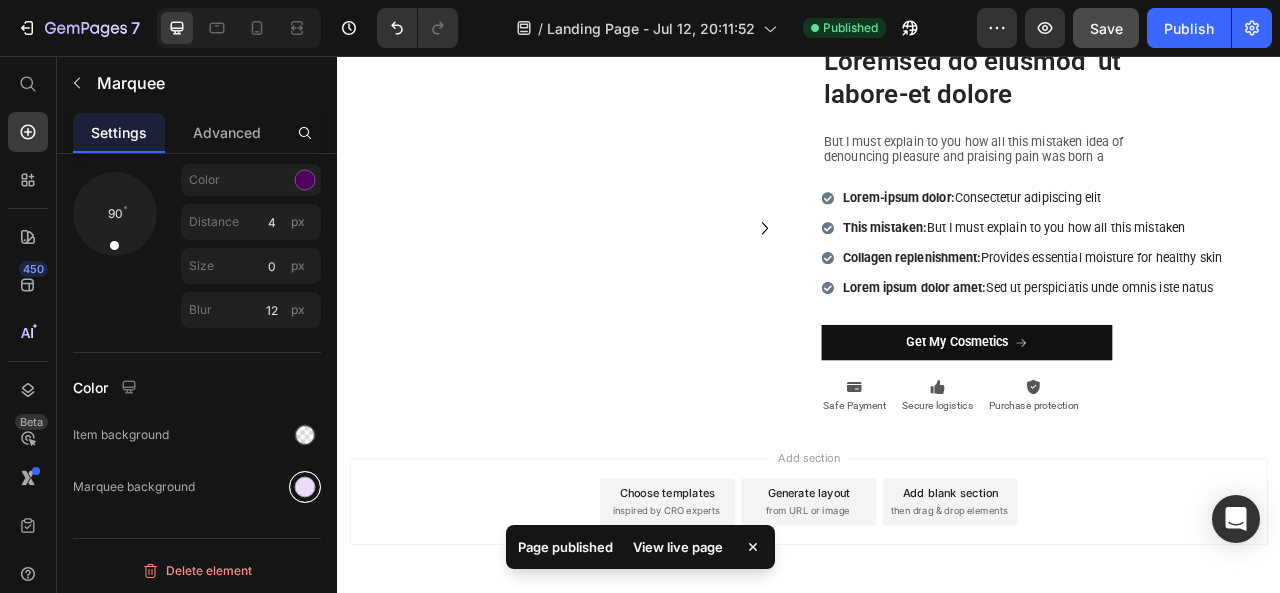 click at bounding box center (305, 487) 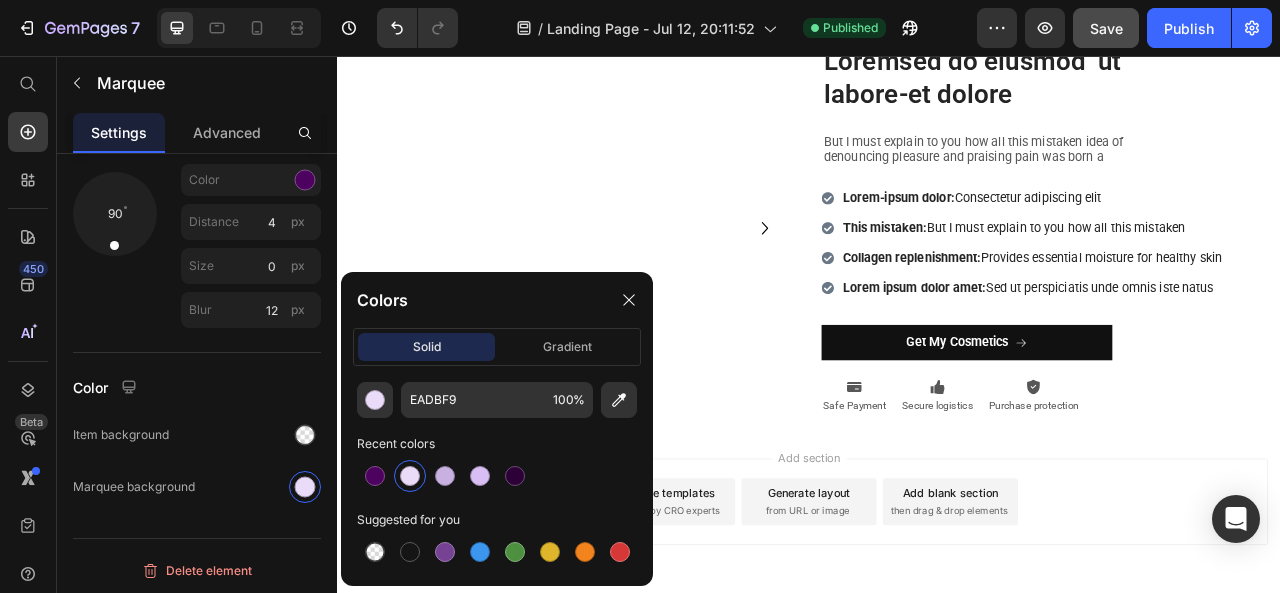 click at bounding box center [251, 435] 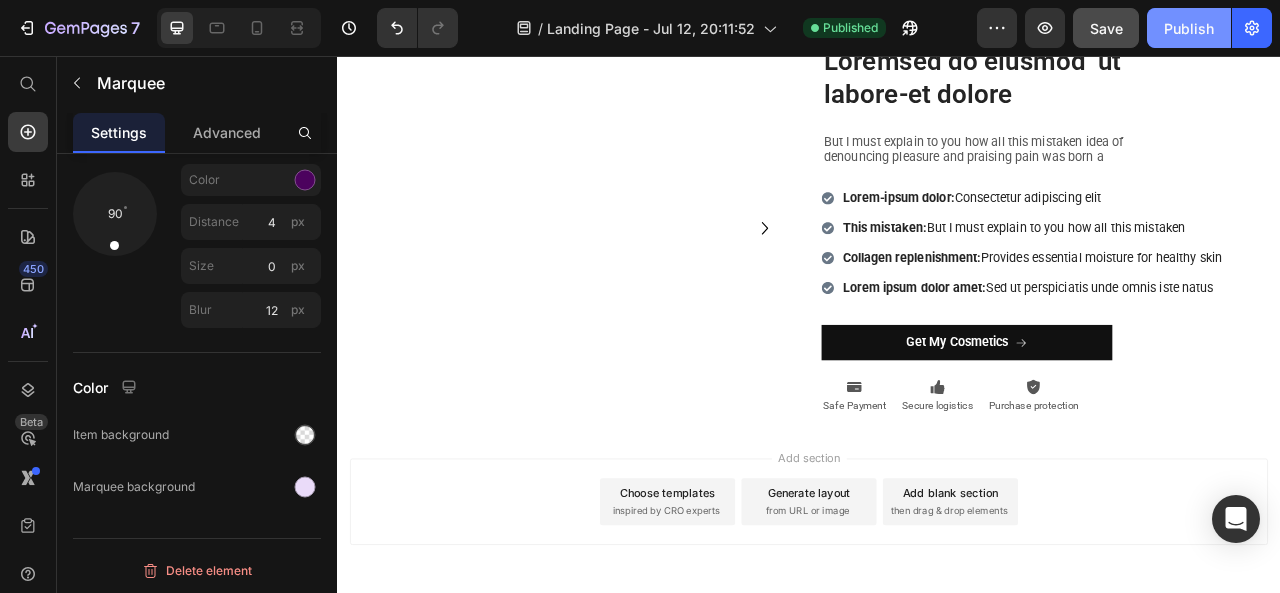 click on "Publish" at bounding box center [1189, 28] 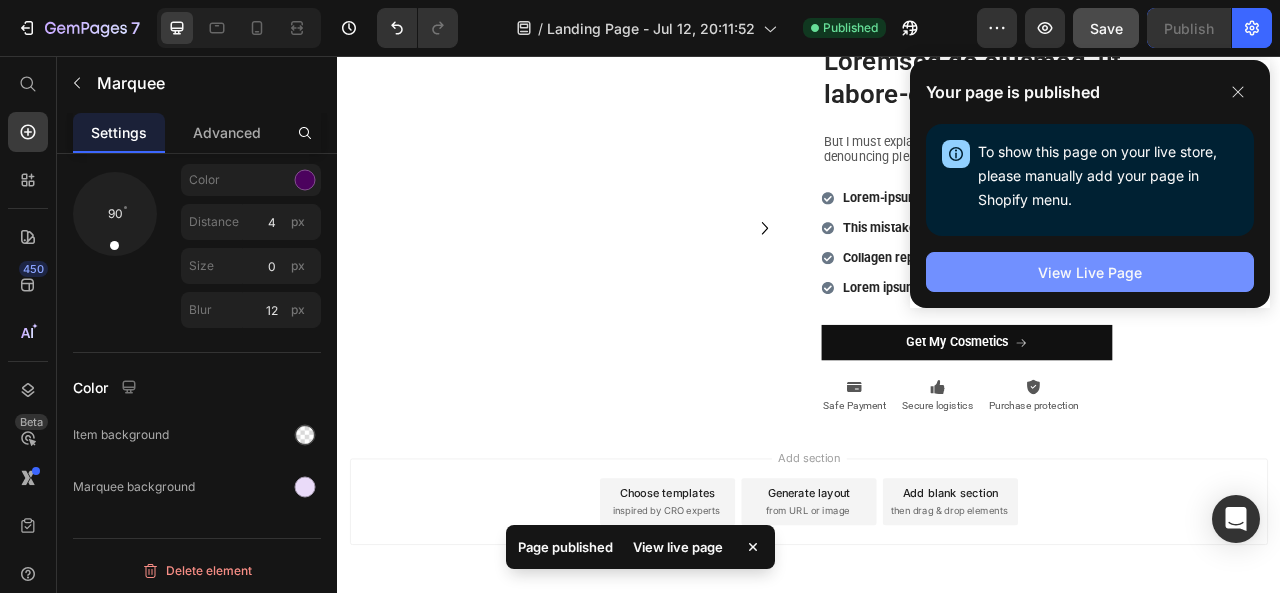 click on "View Live Page" at bounding box center (1090, 272) 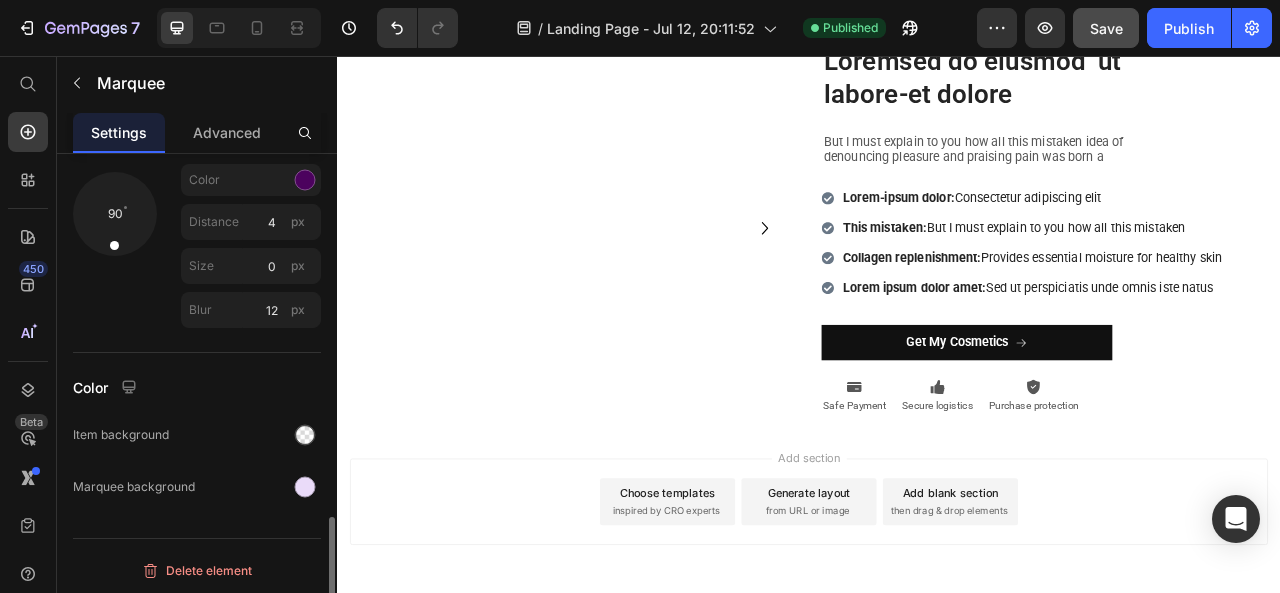 scroll, scrollTop: 1034, scrollLeft: 0, axis: vertical 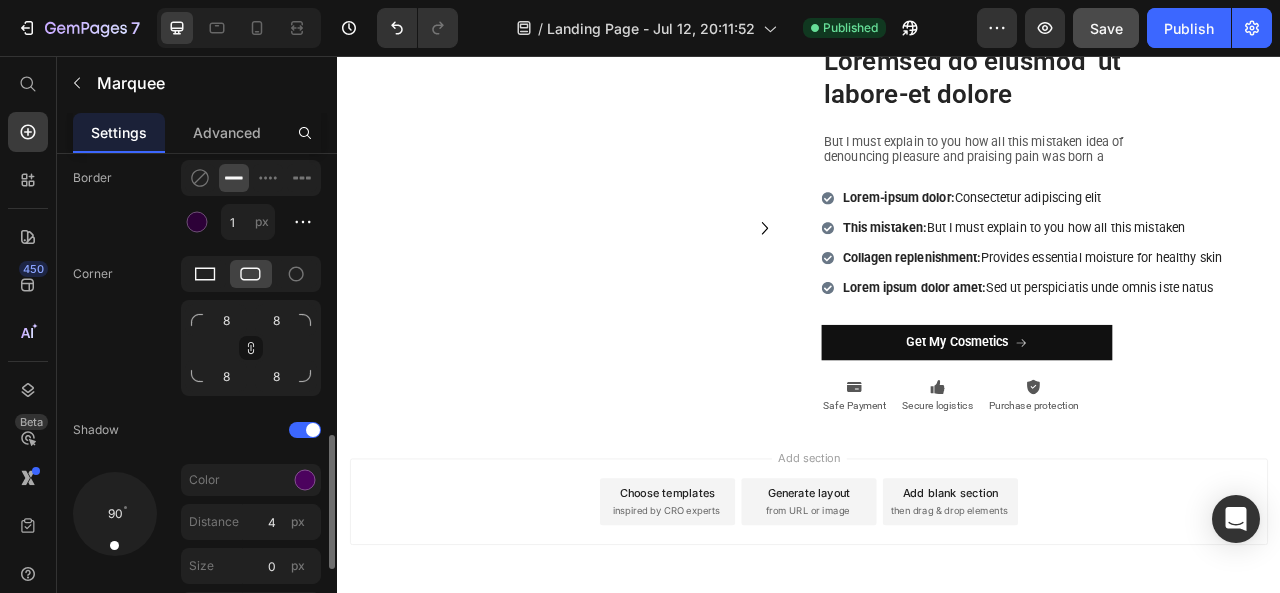 click 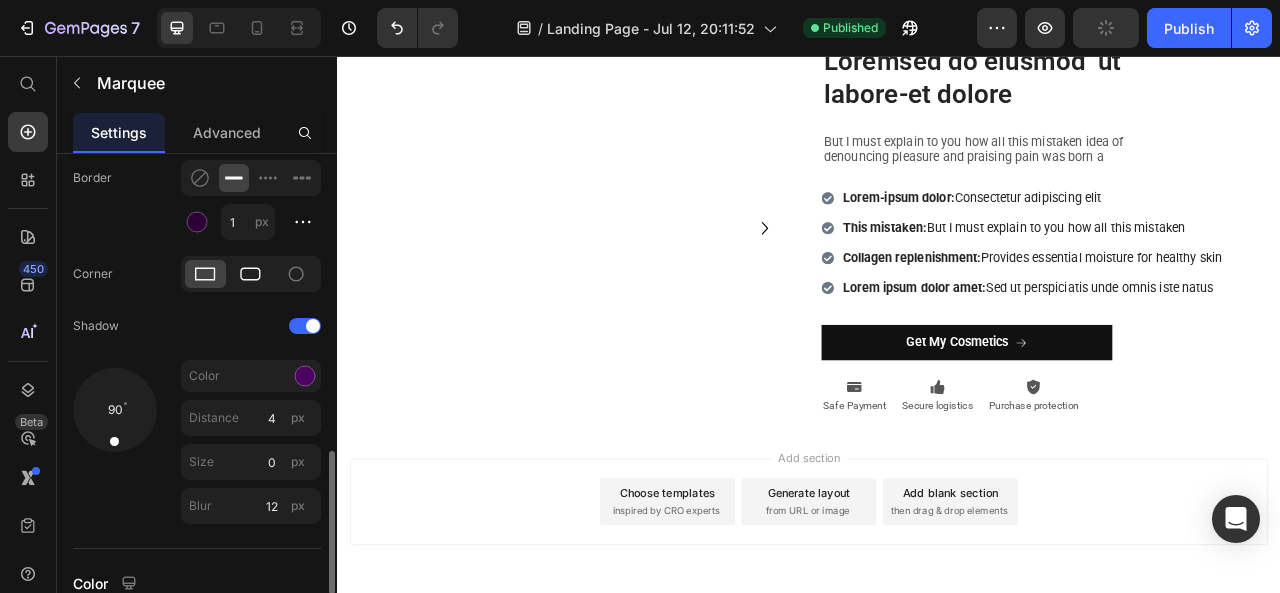 click 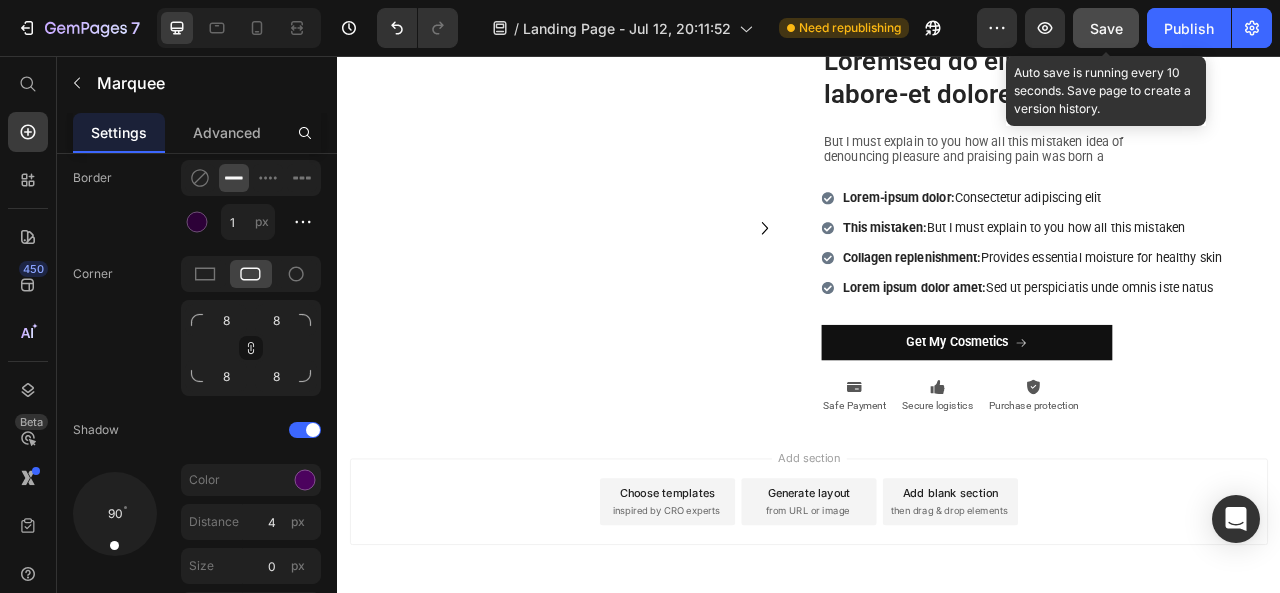 click on "Save" at bounding box center (1106, 28) 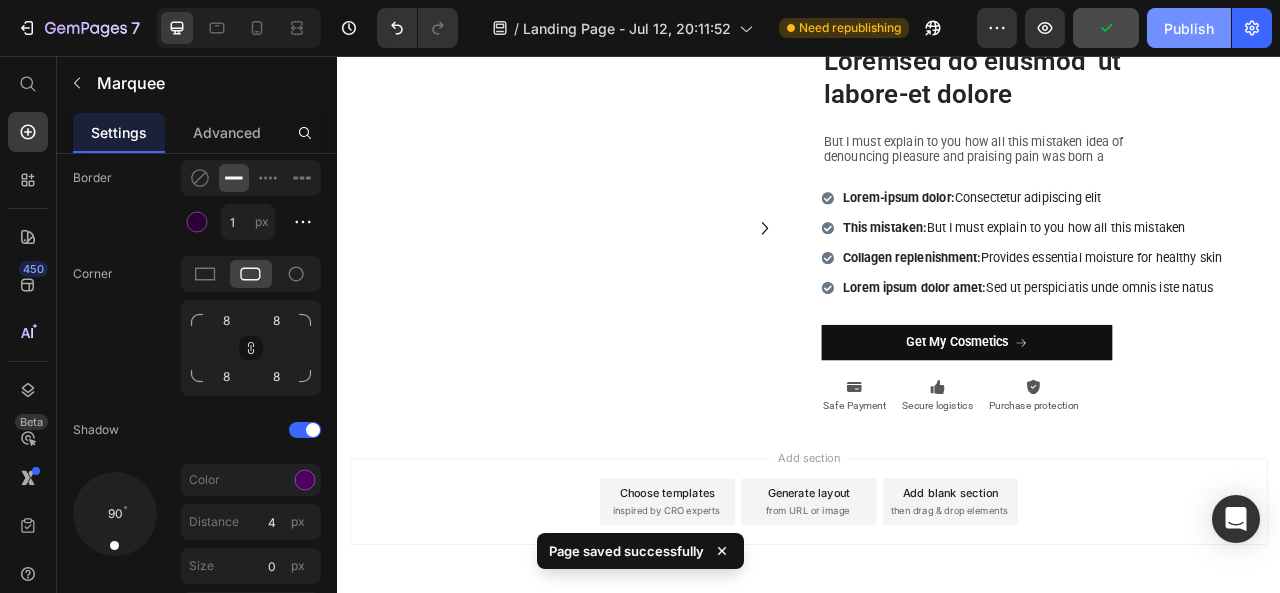 click on "Publish" at bounding box center (1189, 28) 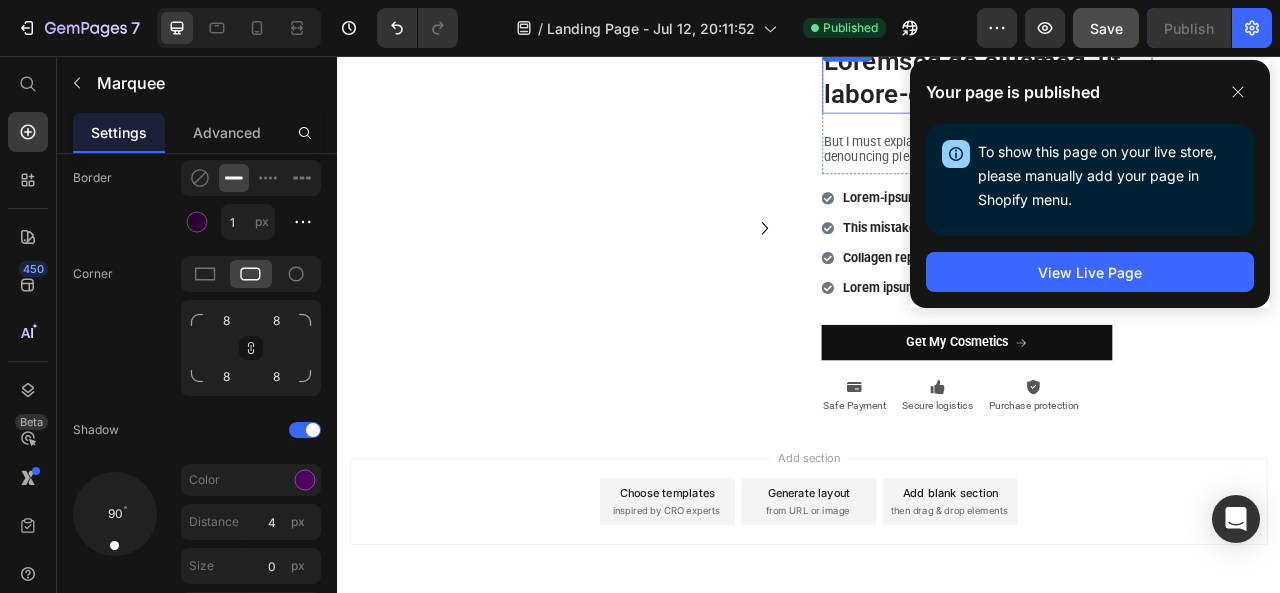click on "Loremsed do eiusmod  ut labore-et dolore" at bounding box center (1164, 84) 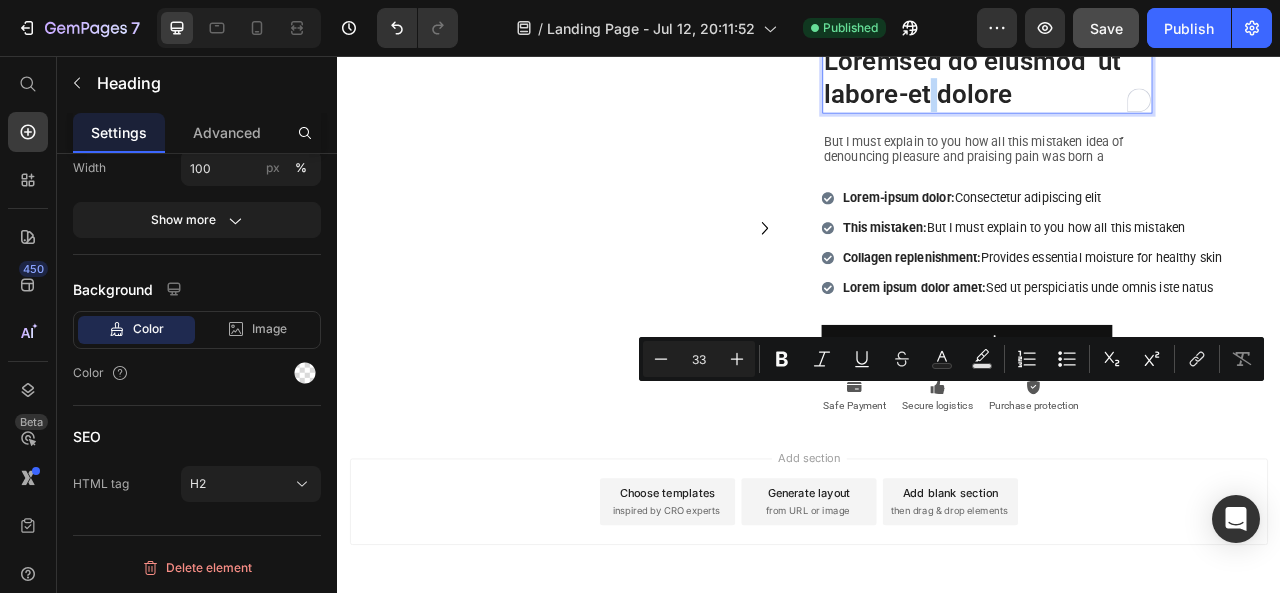 scroll, scrollTop: 0, scrollLeft: 0, axis: both 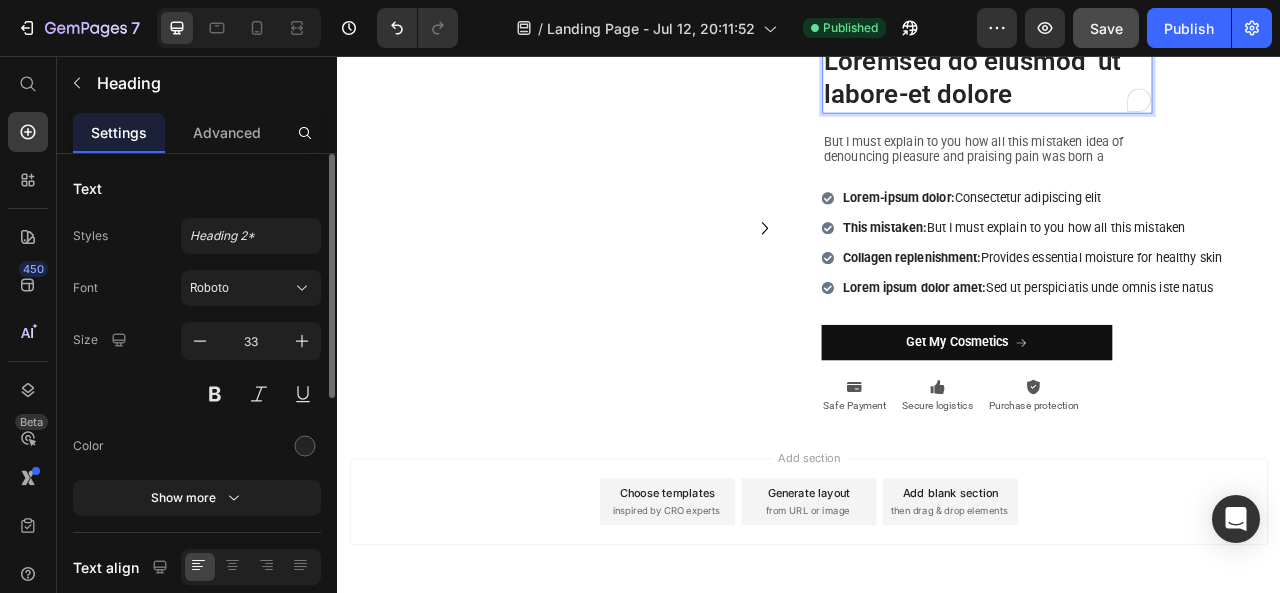click on "Loremsed do eiusmod  ut labore-et dolore" at bounding box center (1164, 84) 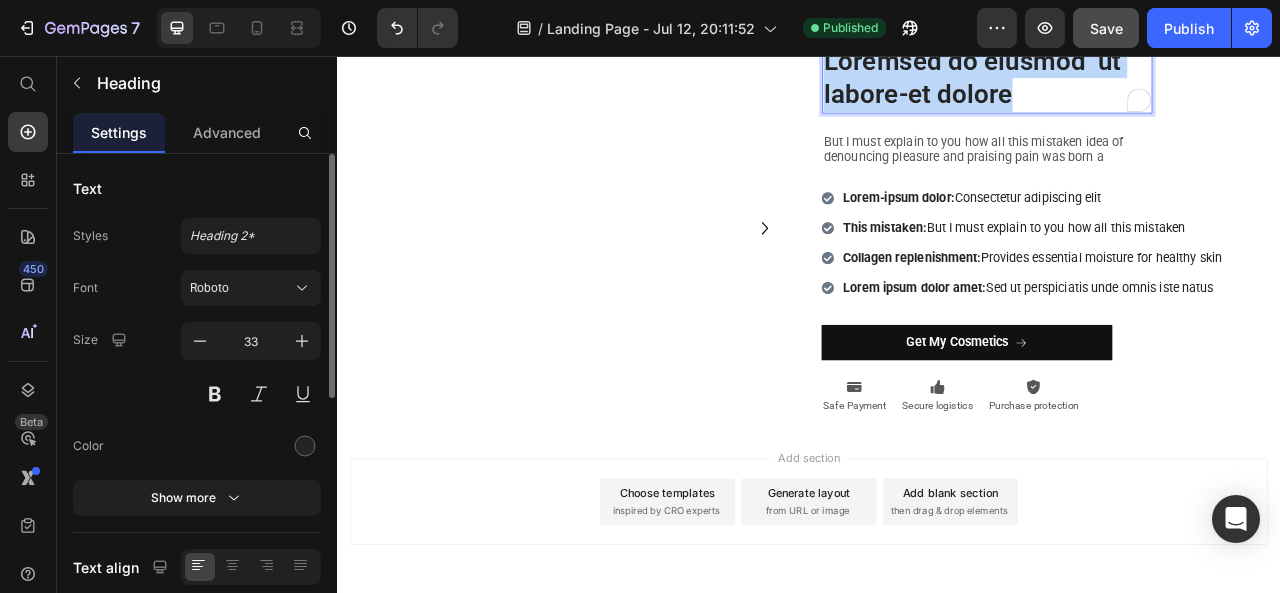 click on "Loremsed do eiusmod  ut labore-et dolore" at bounding box center [1164, 84] 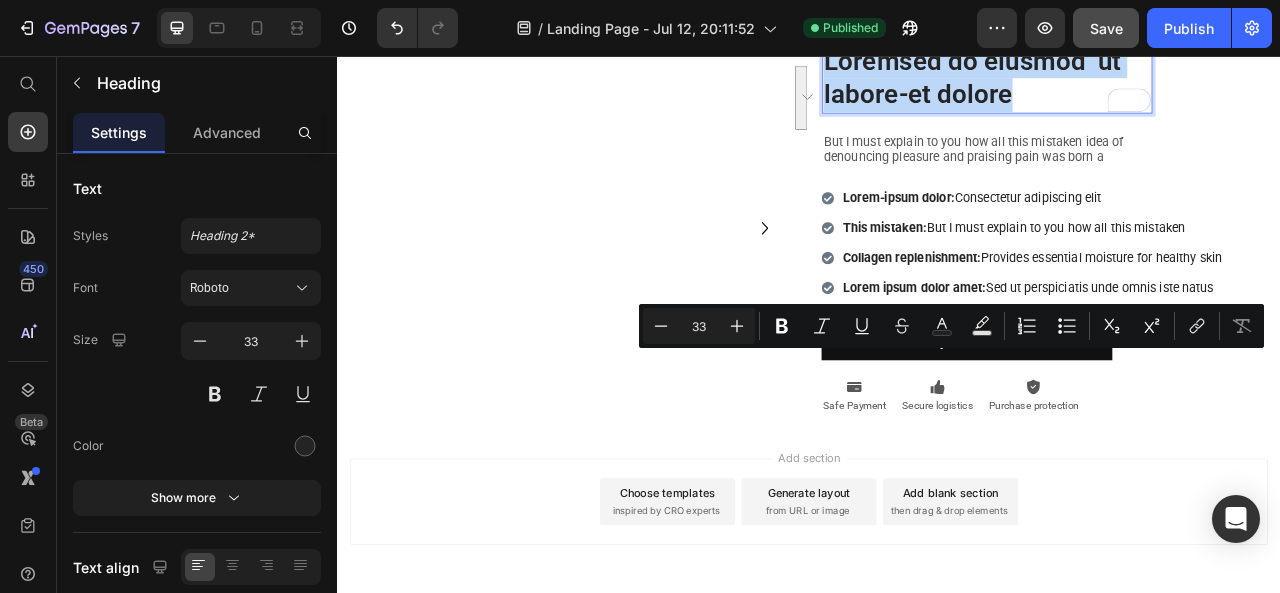 type on "27" 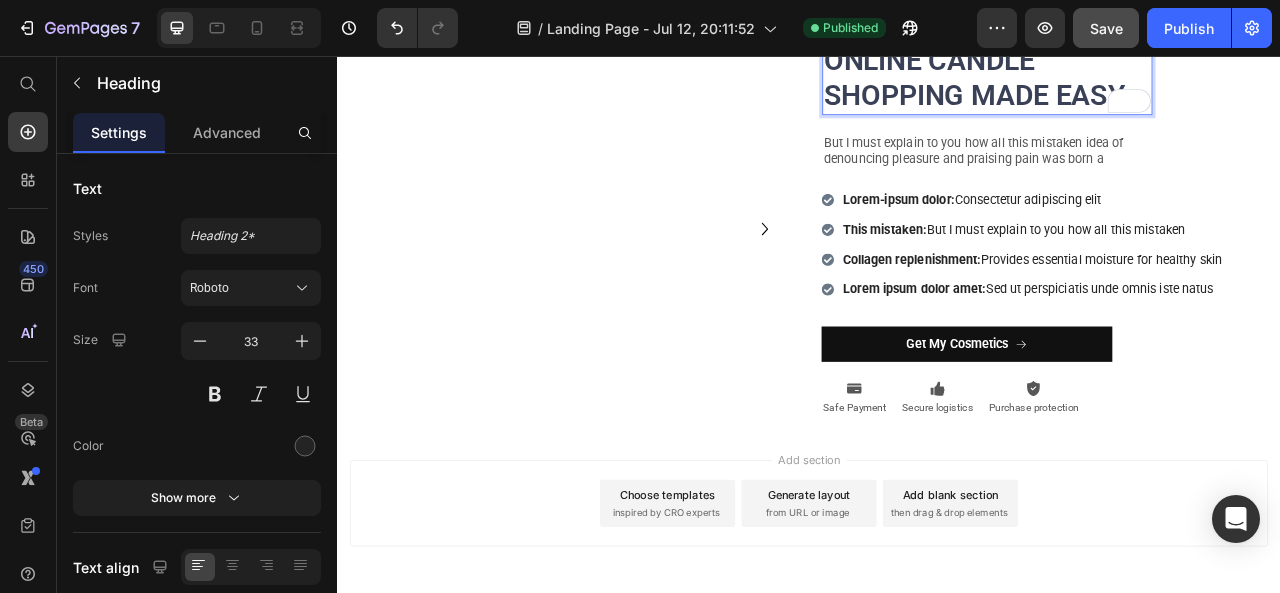scroll, scrollTop: 2513, scrollLeft: 0, axis: vertical 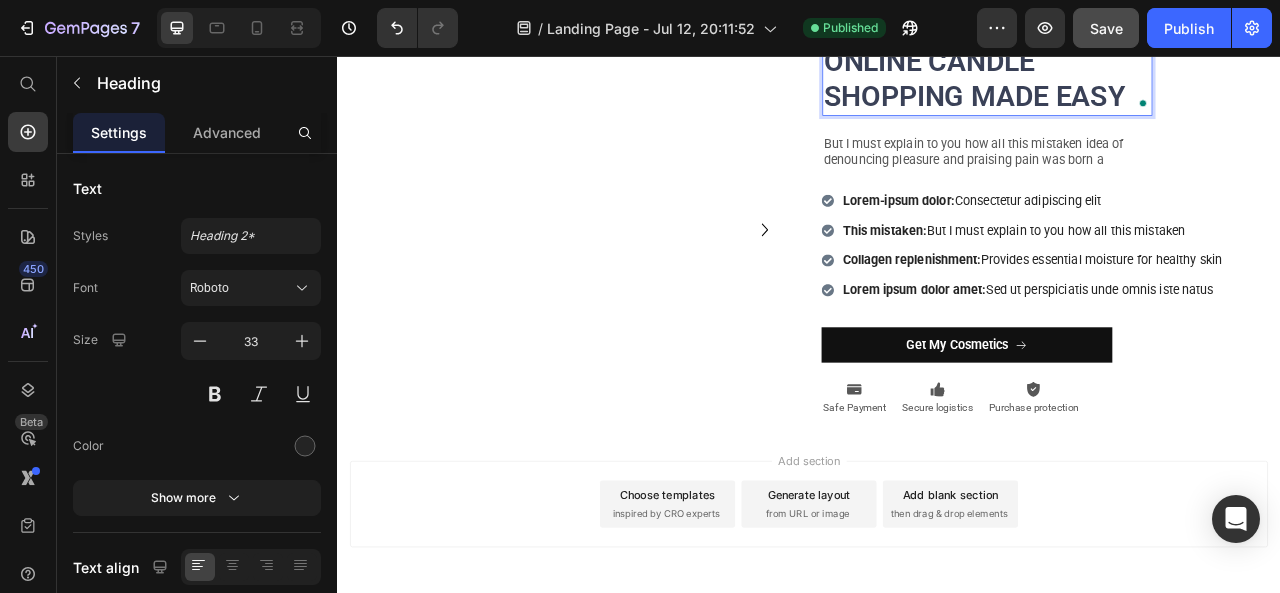 click on "ONLINE CANDLE SHOPPING MADE EASY" at bounding box center (1147, 85) 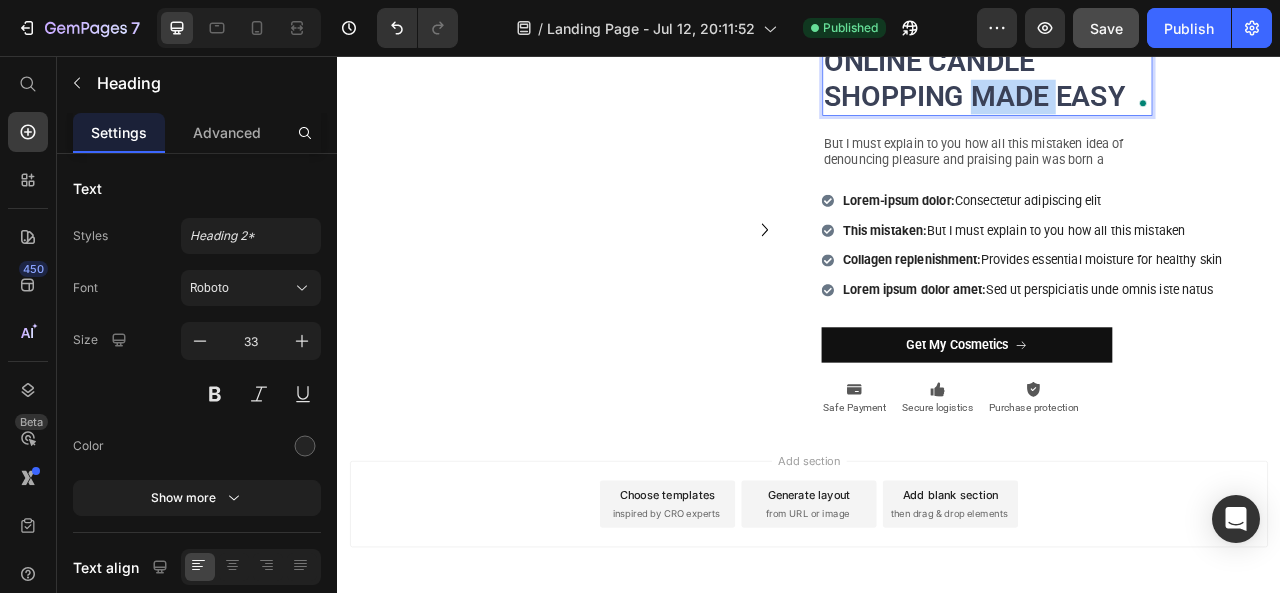 click on "ONLINE CANDLE SHOPPING MADE EASY" at bounding box center [1147, 85] 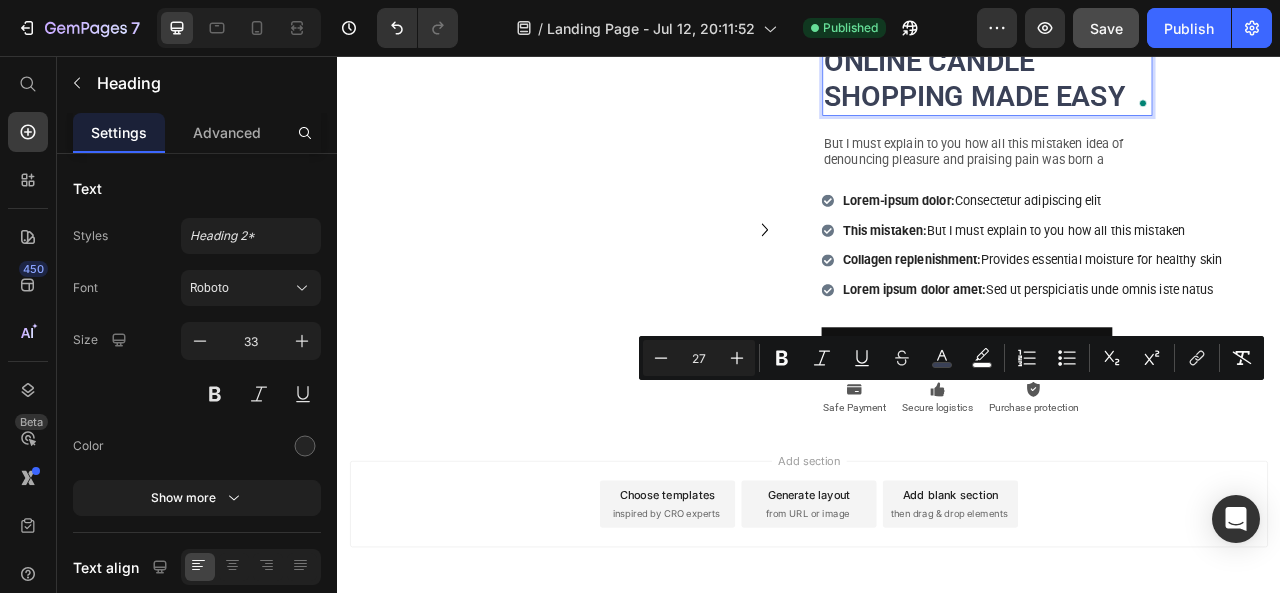 click on "ONLINE CANDLE SHOPPING MADE EASY" at bounding box center (1147, 85) 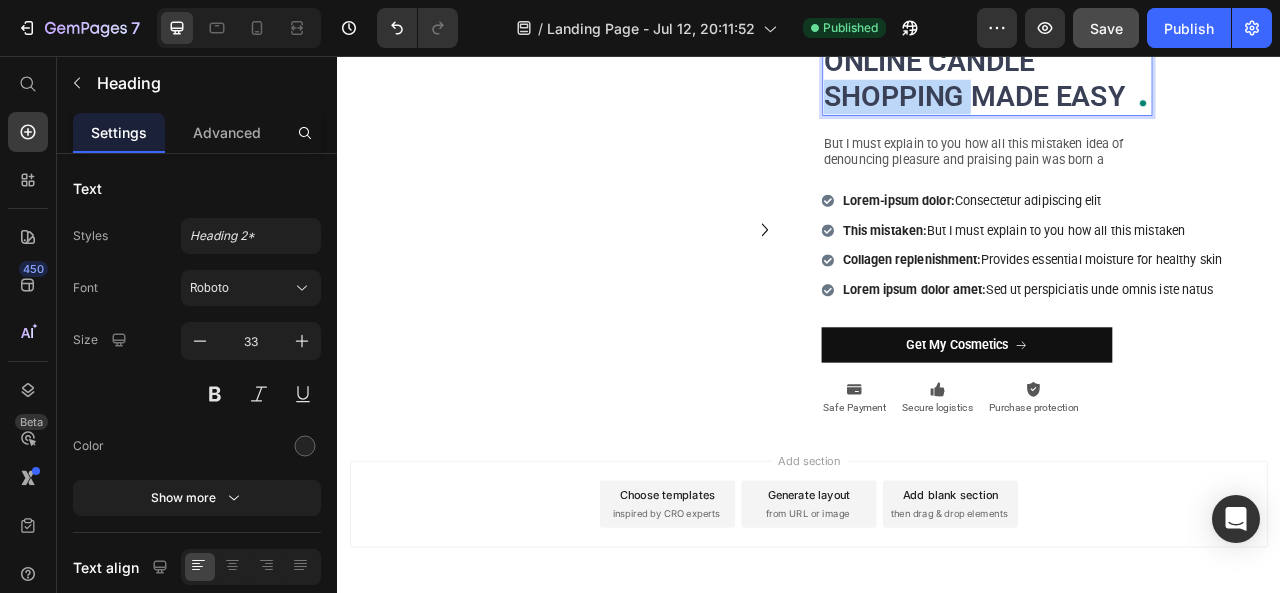 click on "ONLINE CANDLE SHOPPING MADE EASY" at bounding box center [1147, 85] 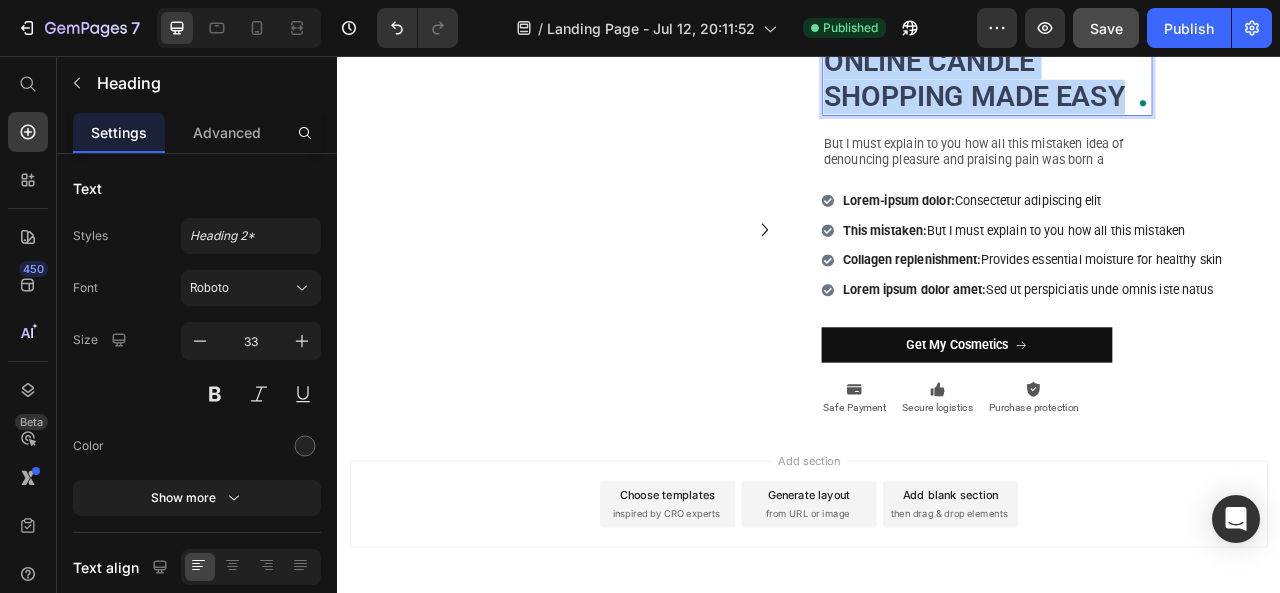 click on "ONLINE CANDLE SHOPPING MADE EASY" at bounding box center [1147, 85] 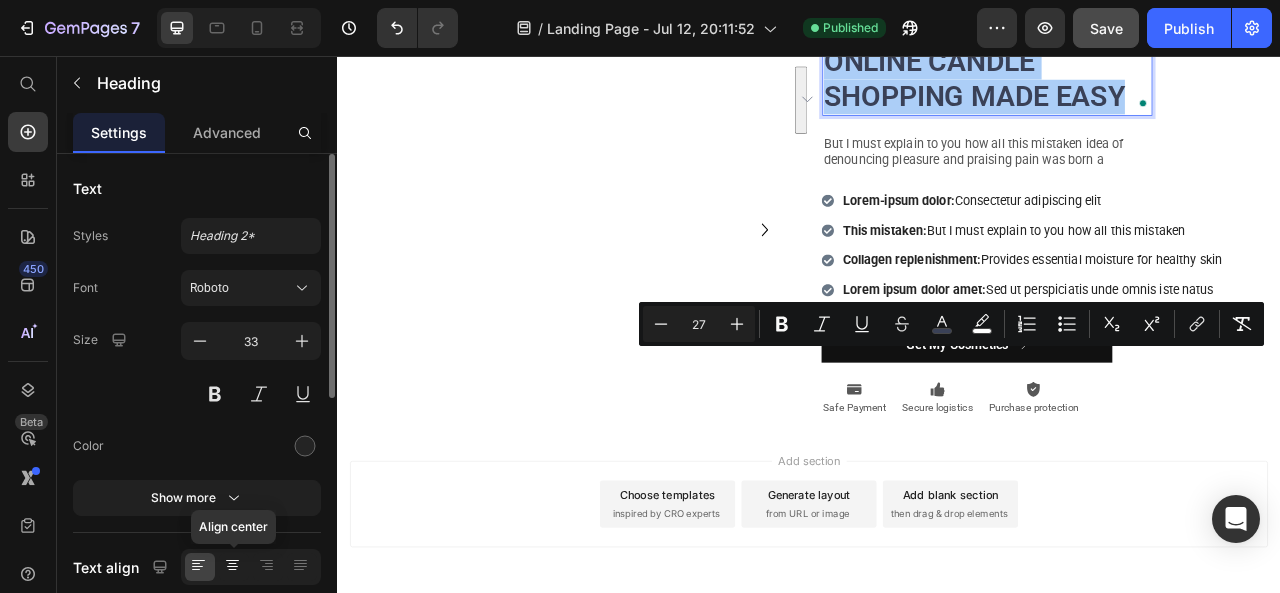 click 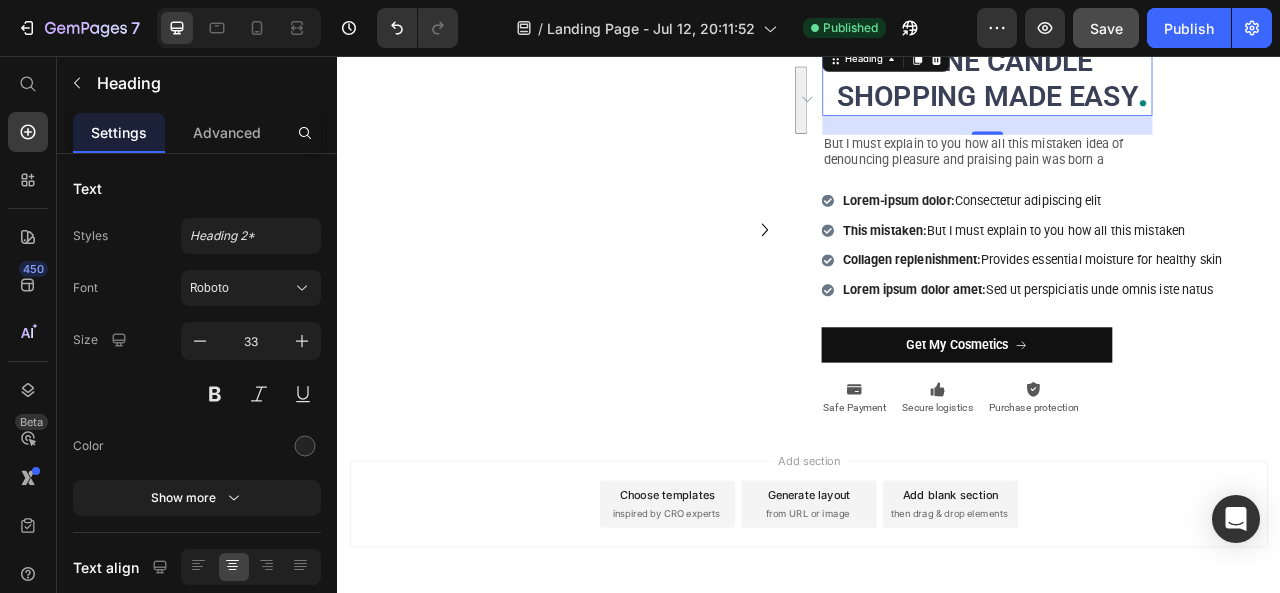 click on "ONLINE CANDLE SHOPPING MADE EASY" at bounding box center [1164, 85] 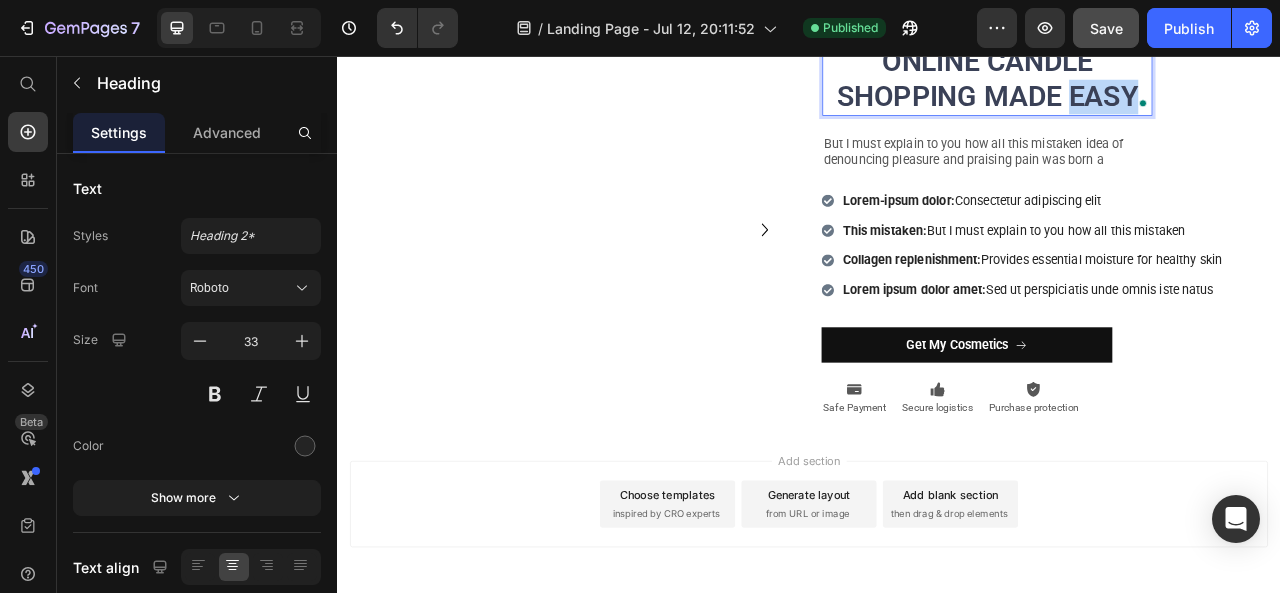 click on "ONLINE CANDLE SHOPPING MADE EASY" at bounding box center (1164, 85) 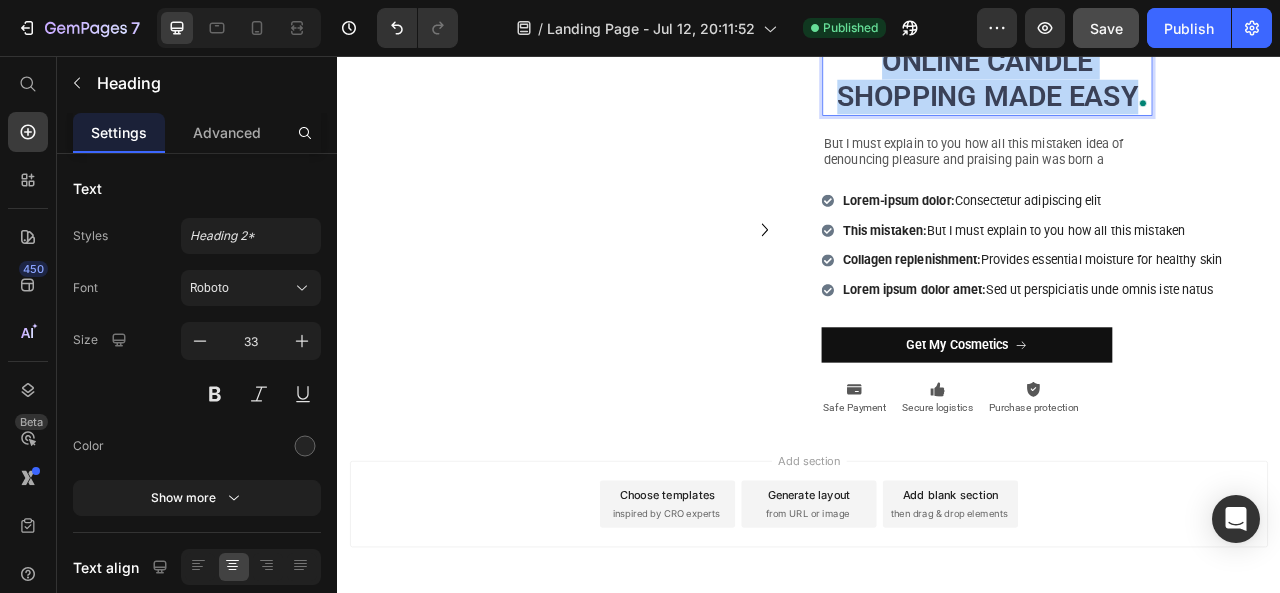 click on "ONLINE CANDLE SHOPPING MADE EASY" at bounding box center [1164, 85] 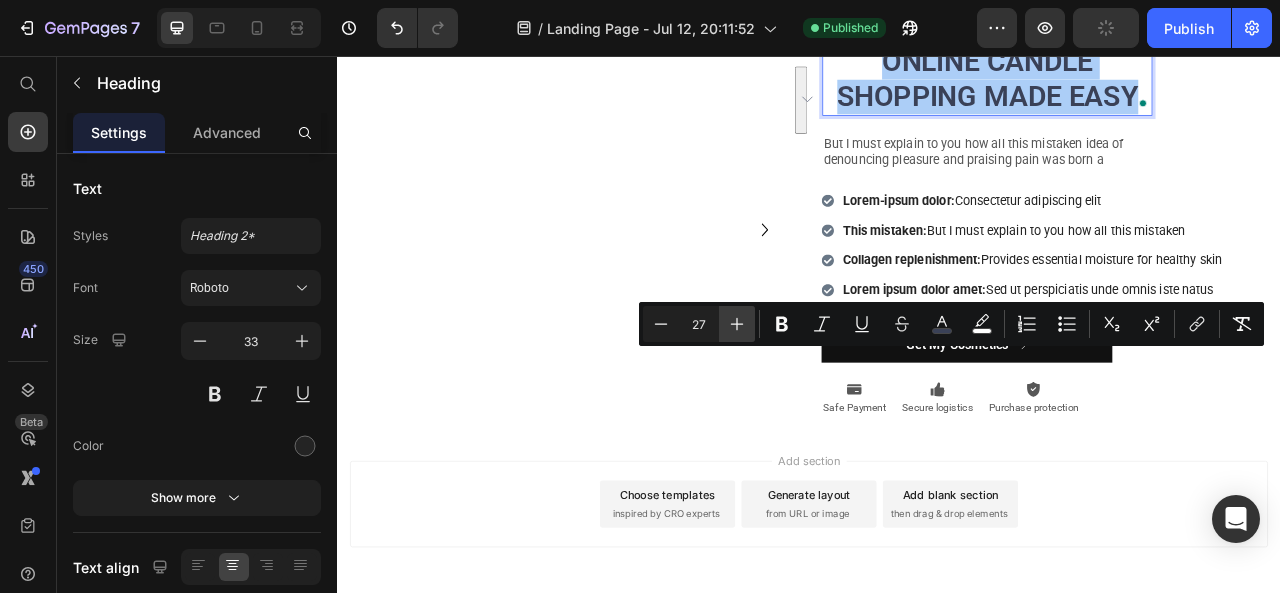click 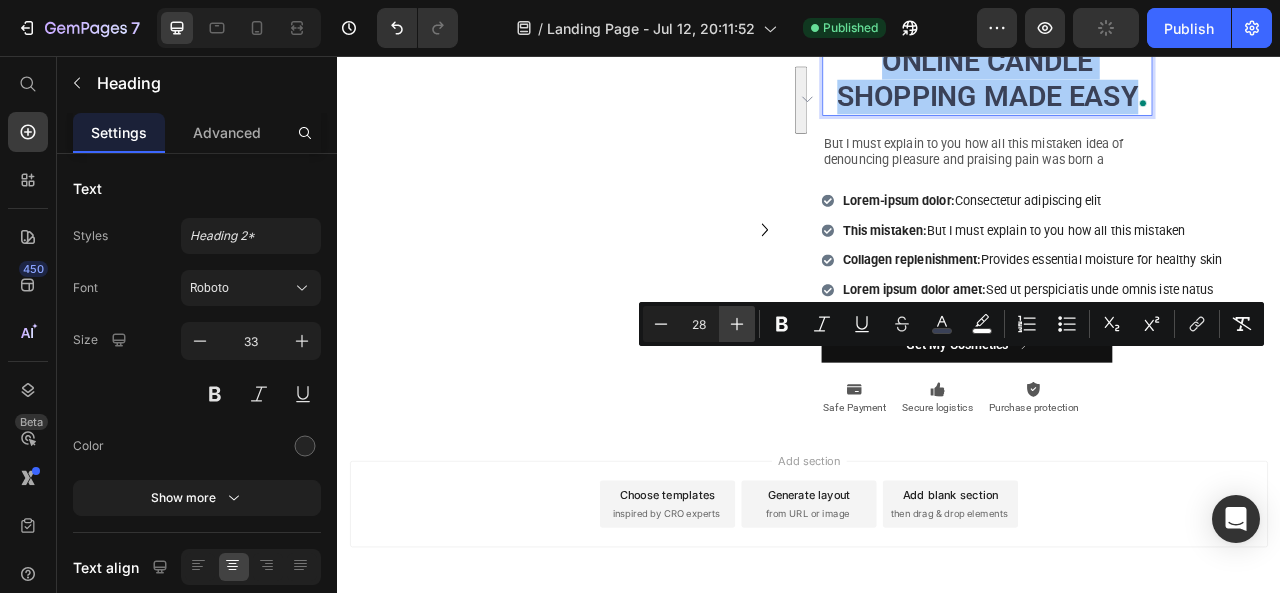 click 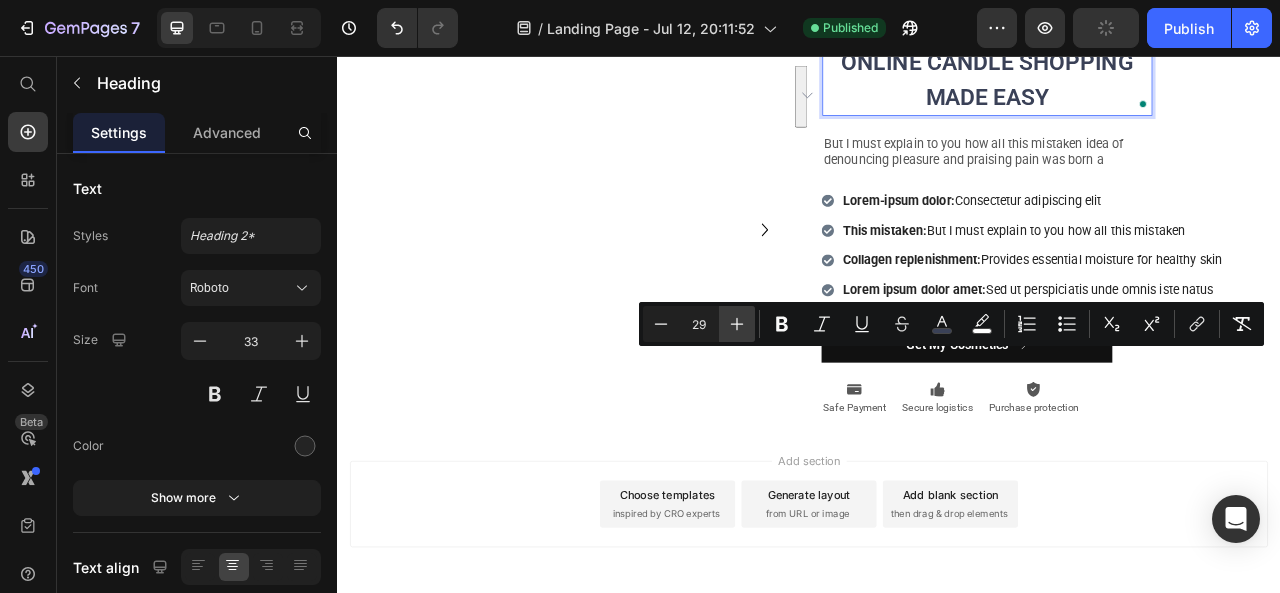 click 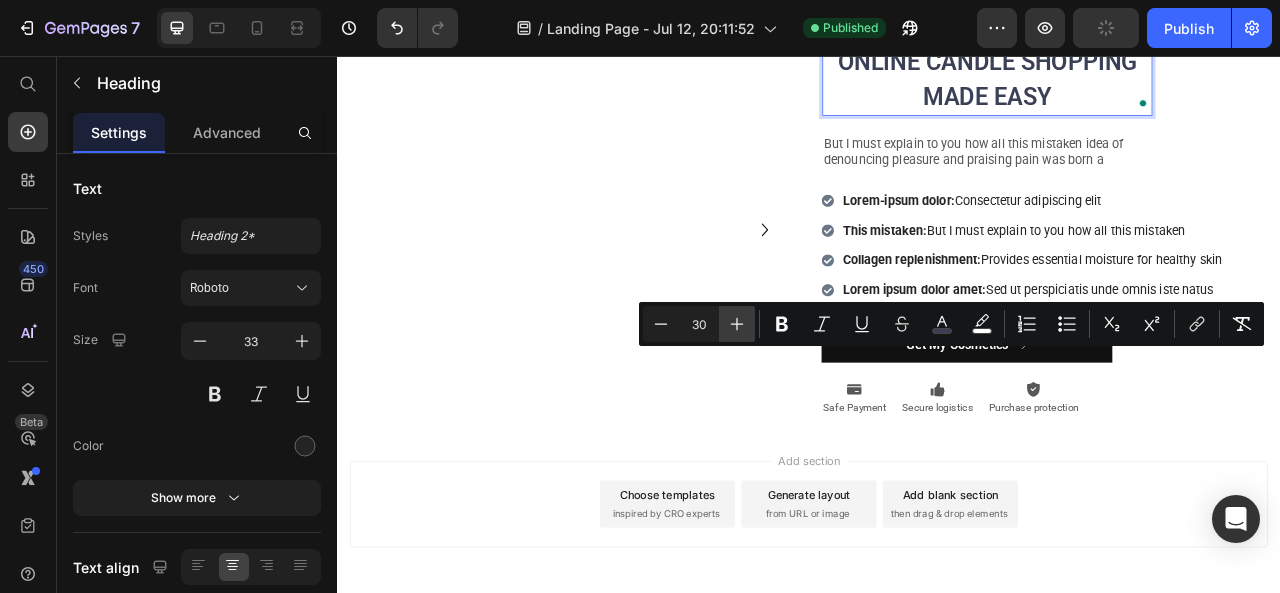 click 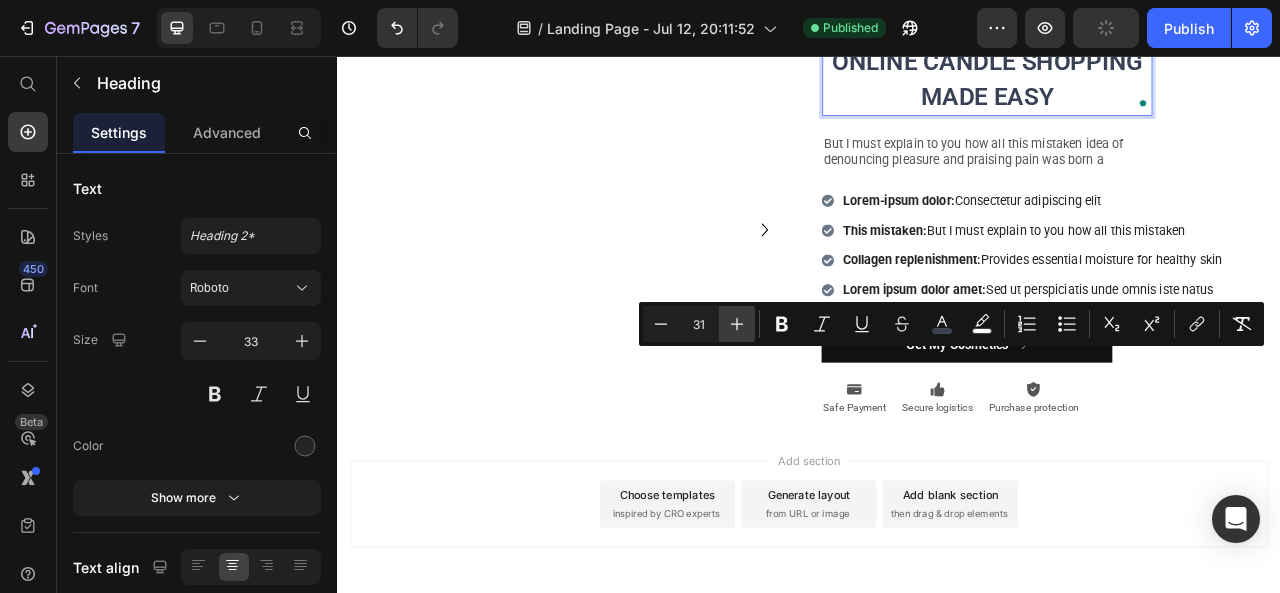 click 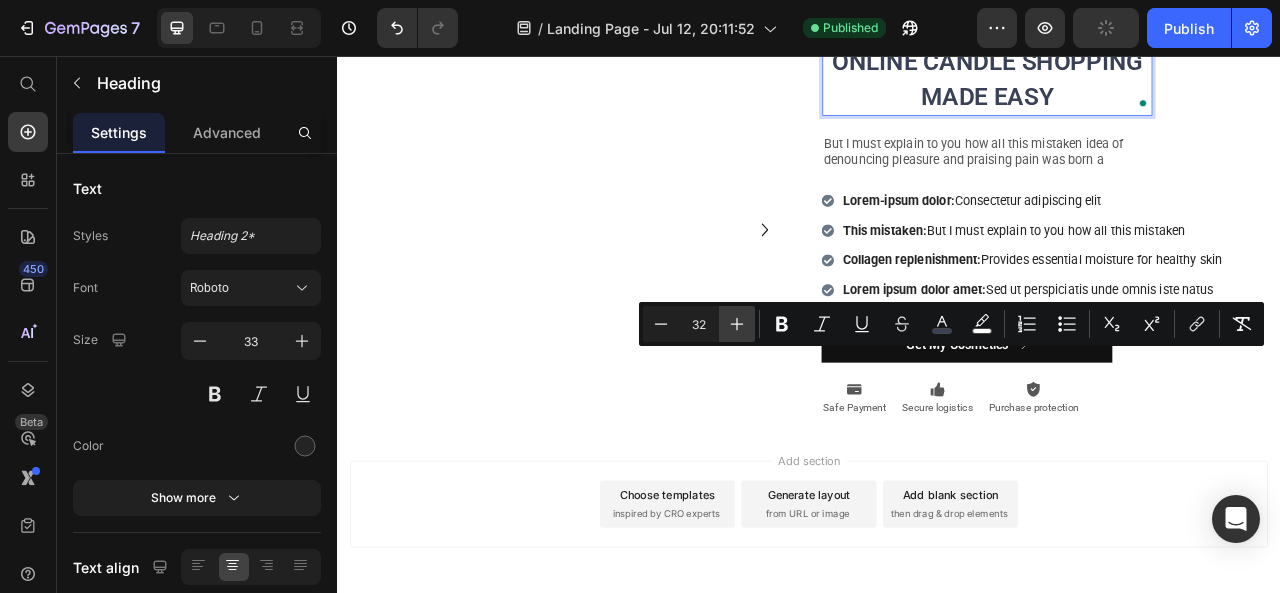 click 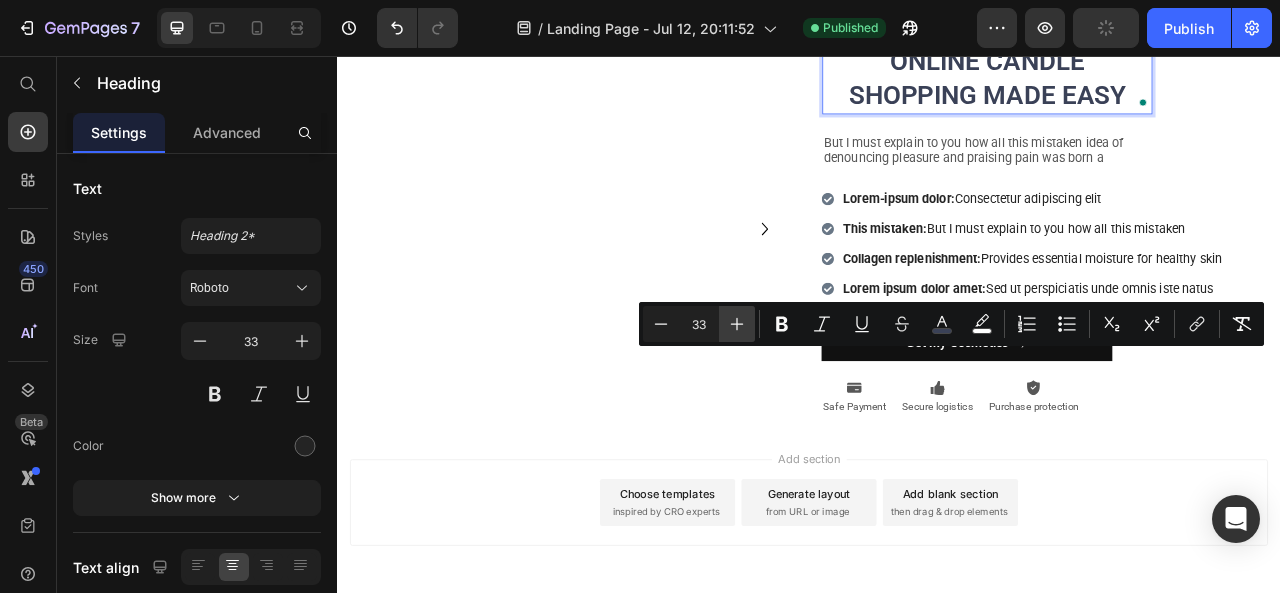 click 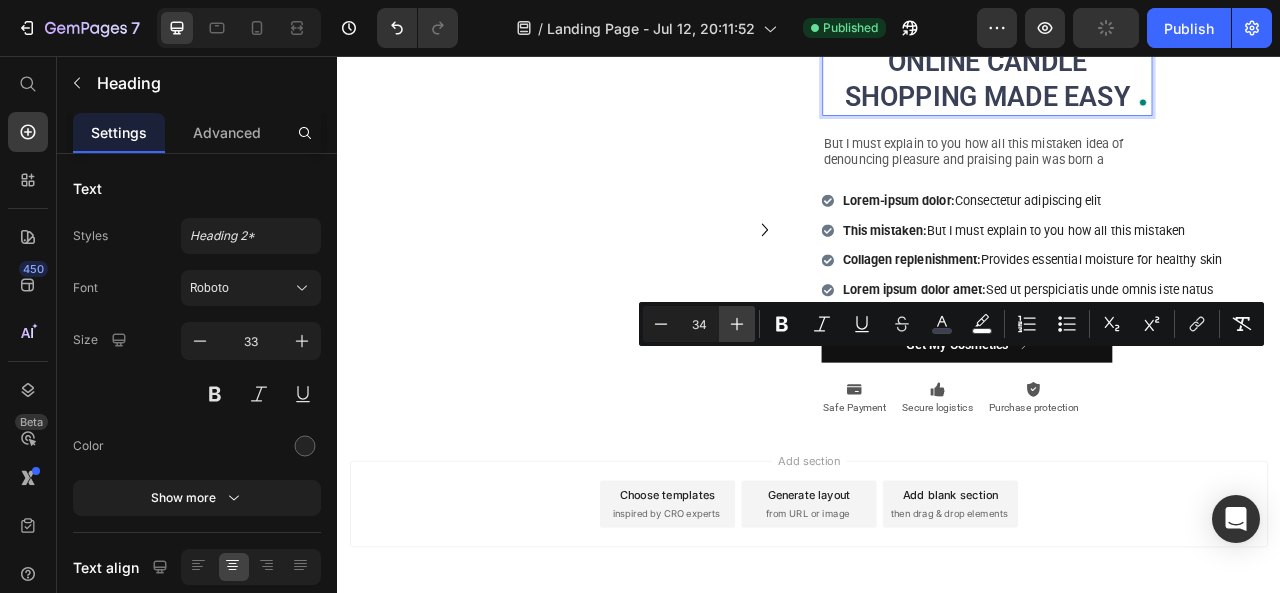 click 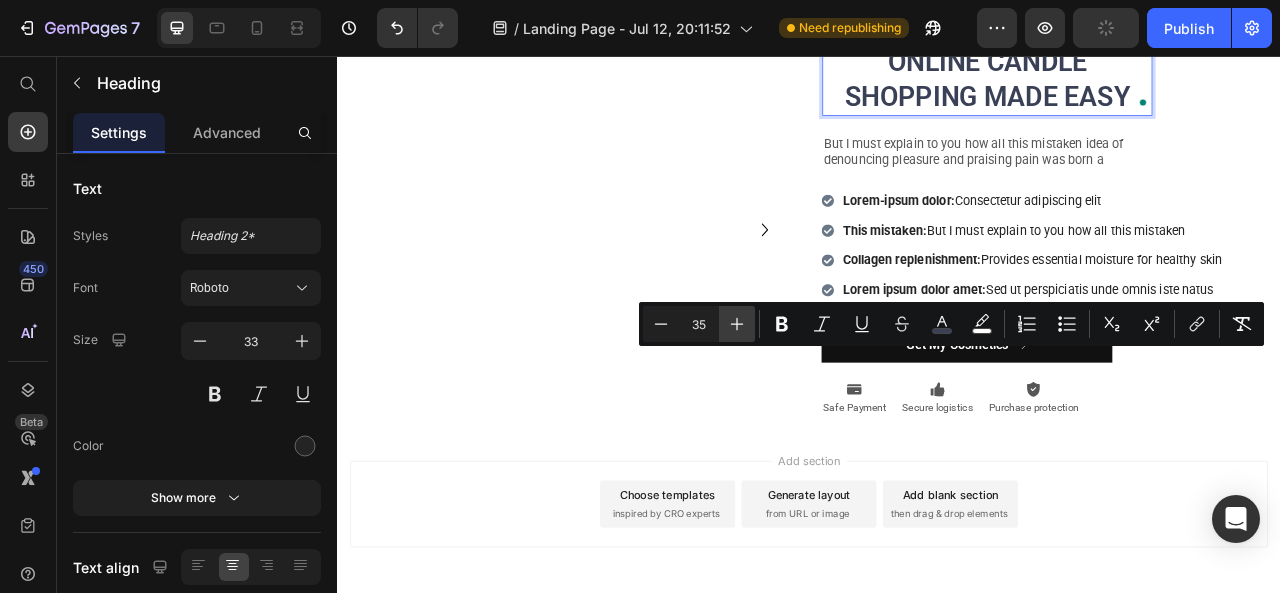 click 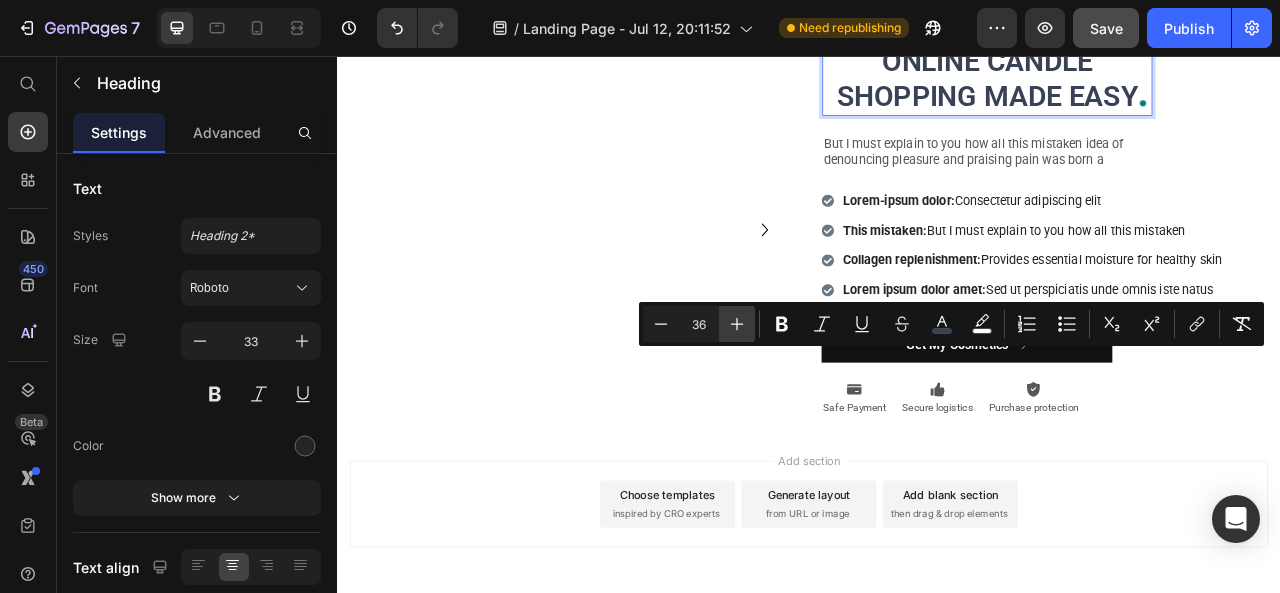 click 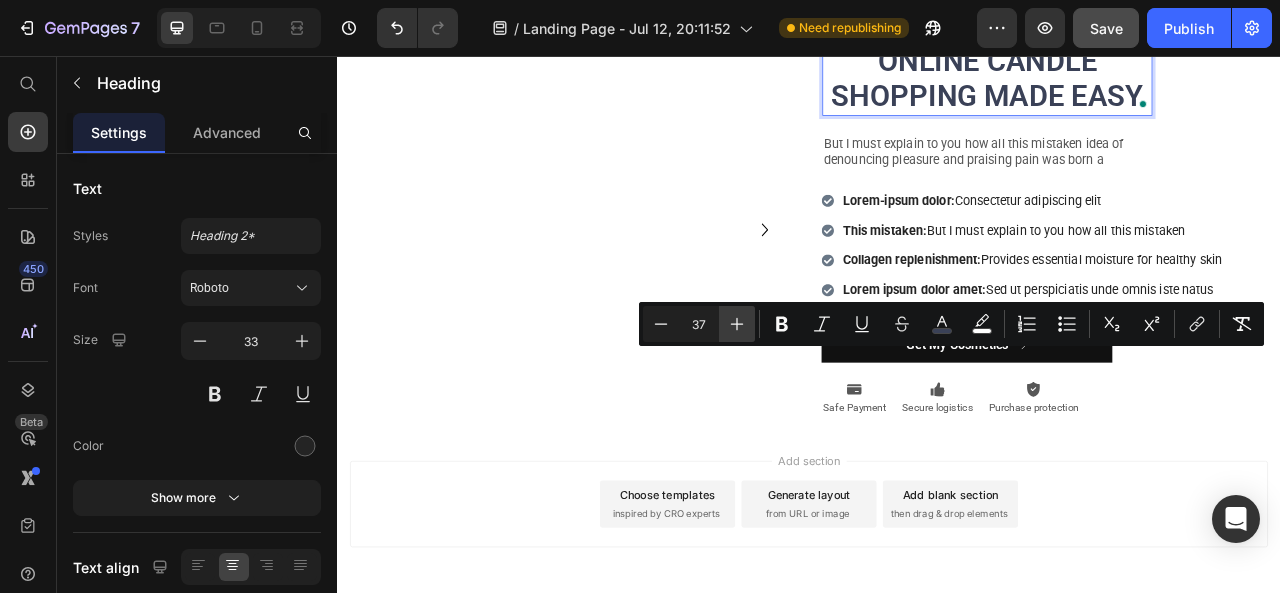 click 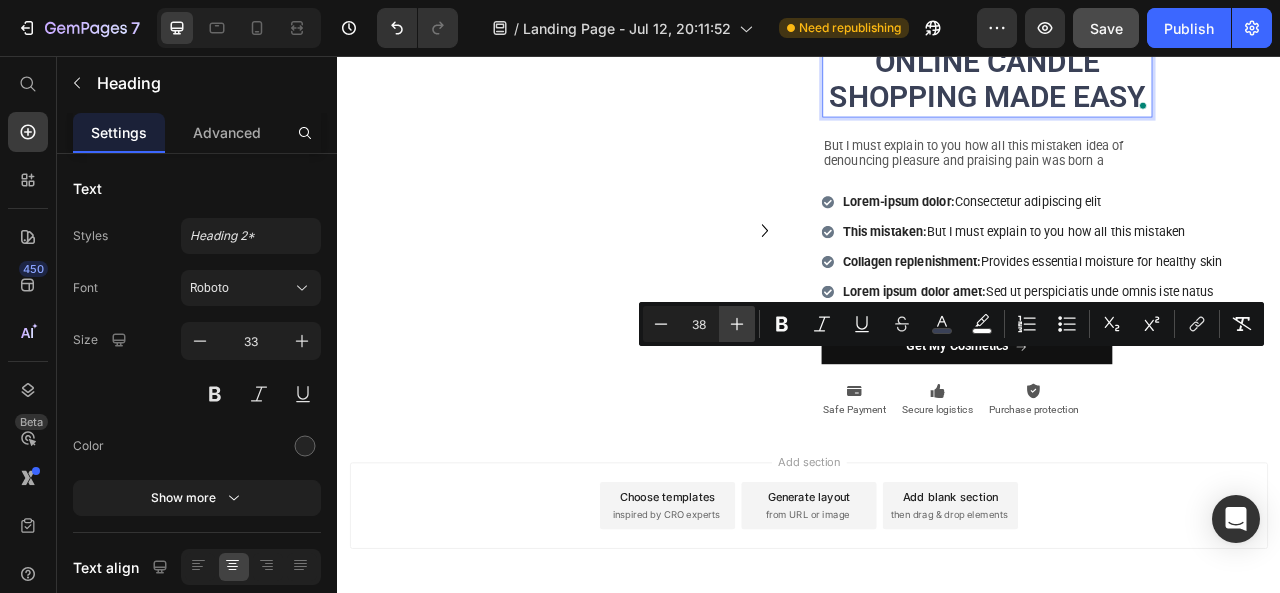 click 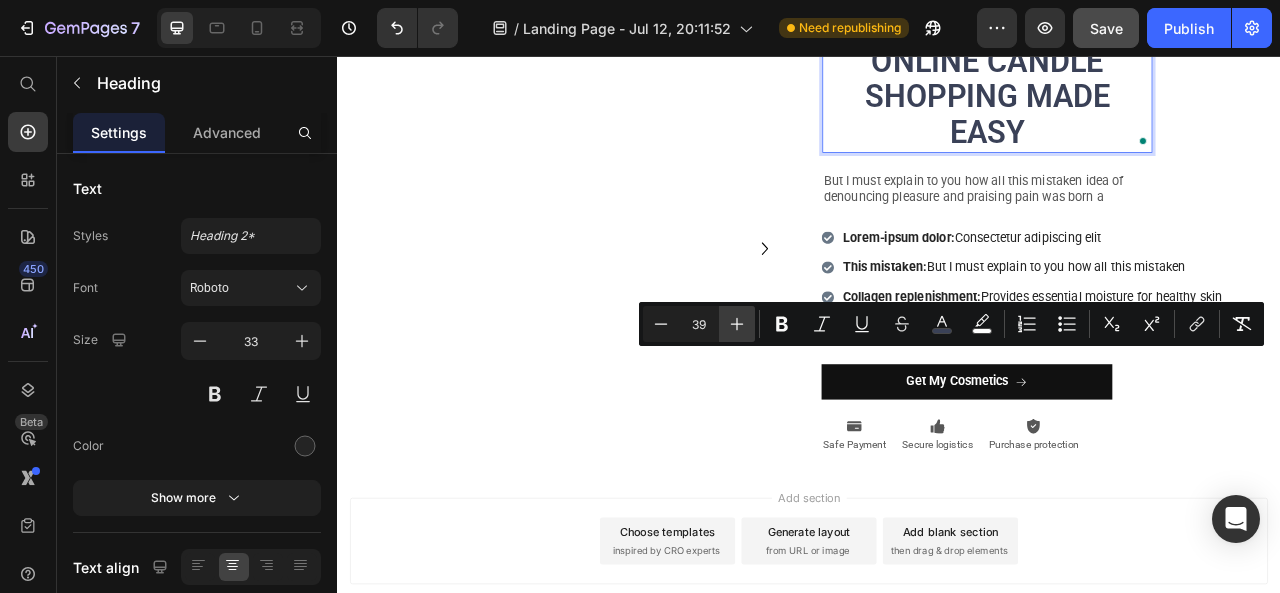 click 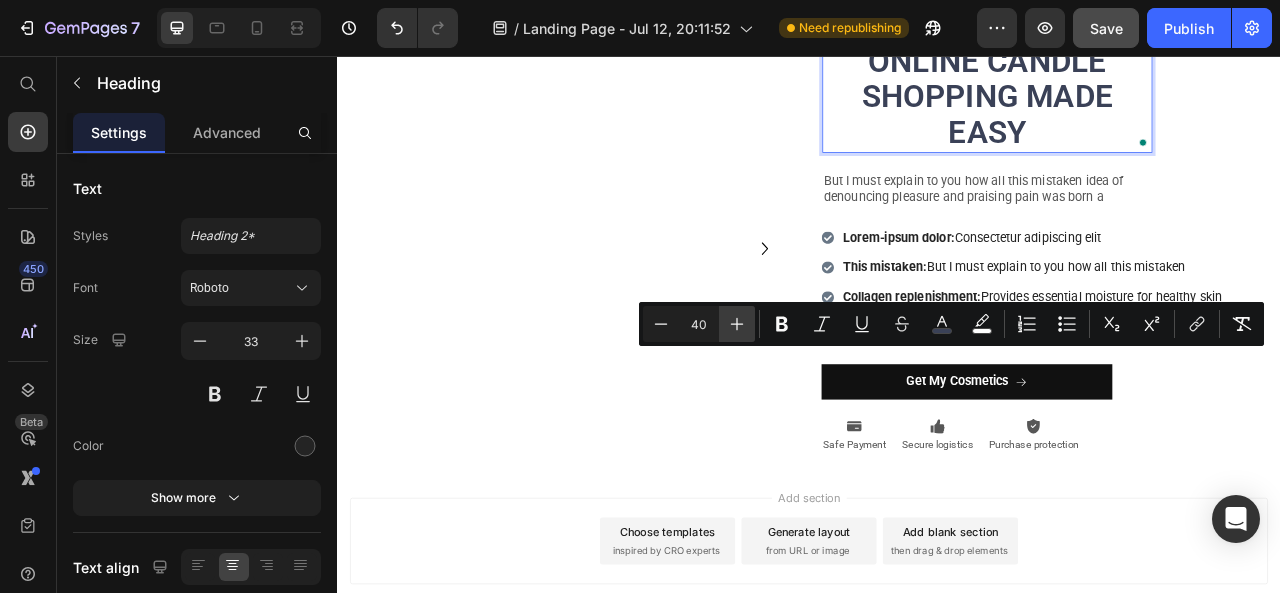 click 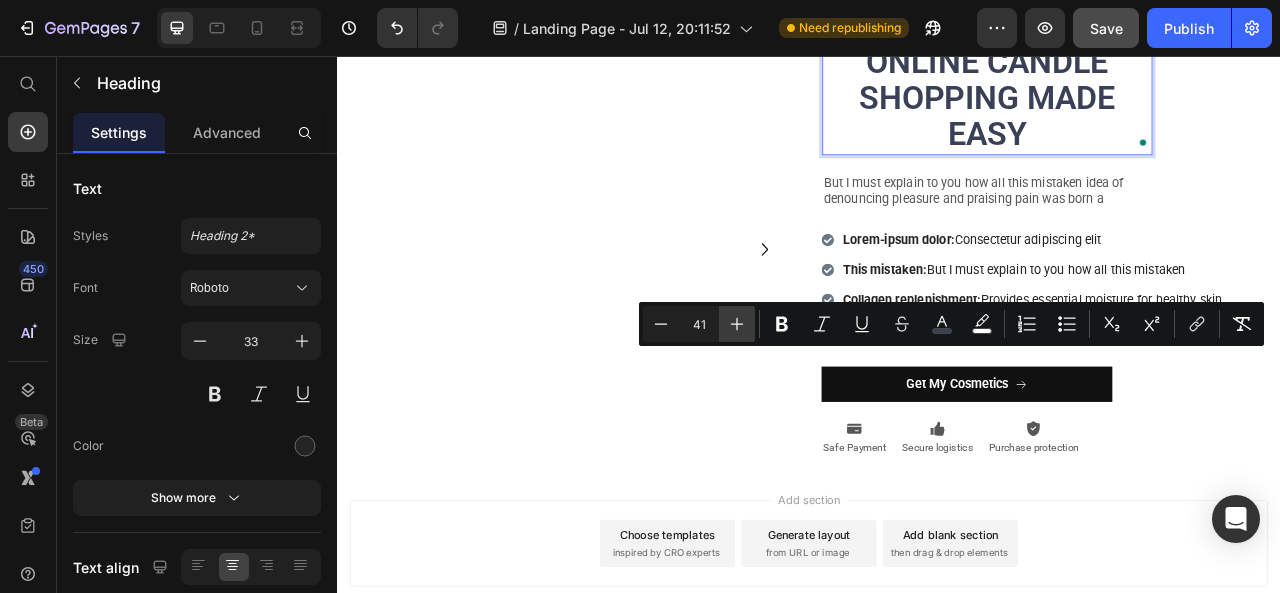 click 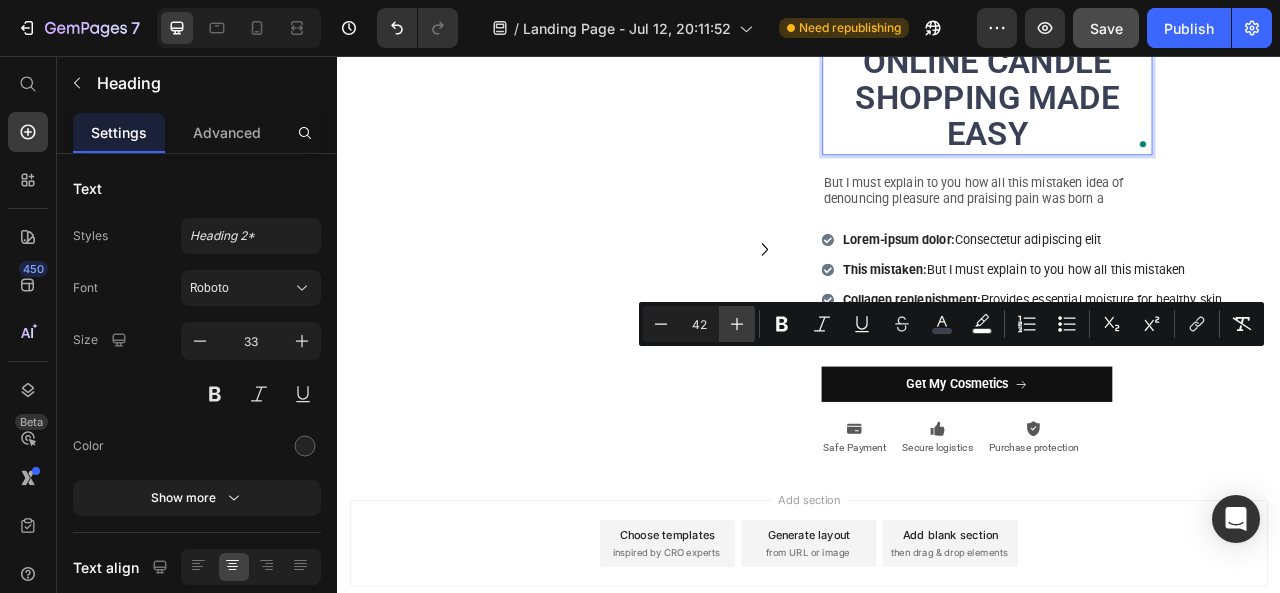 click 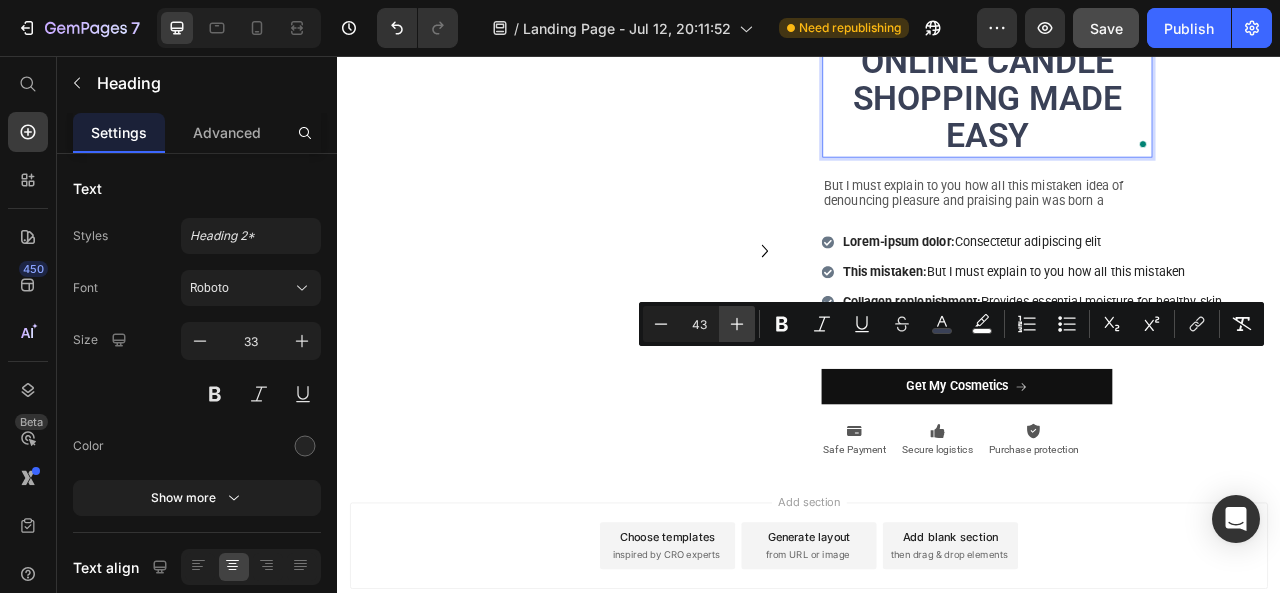 click 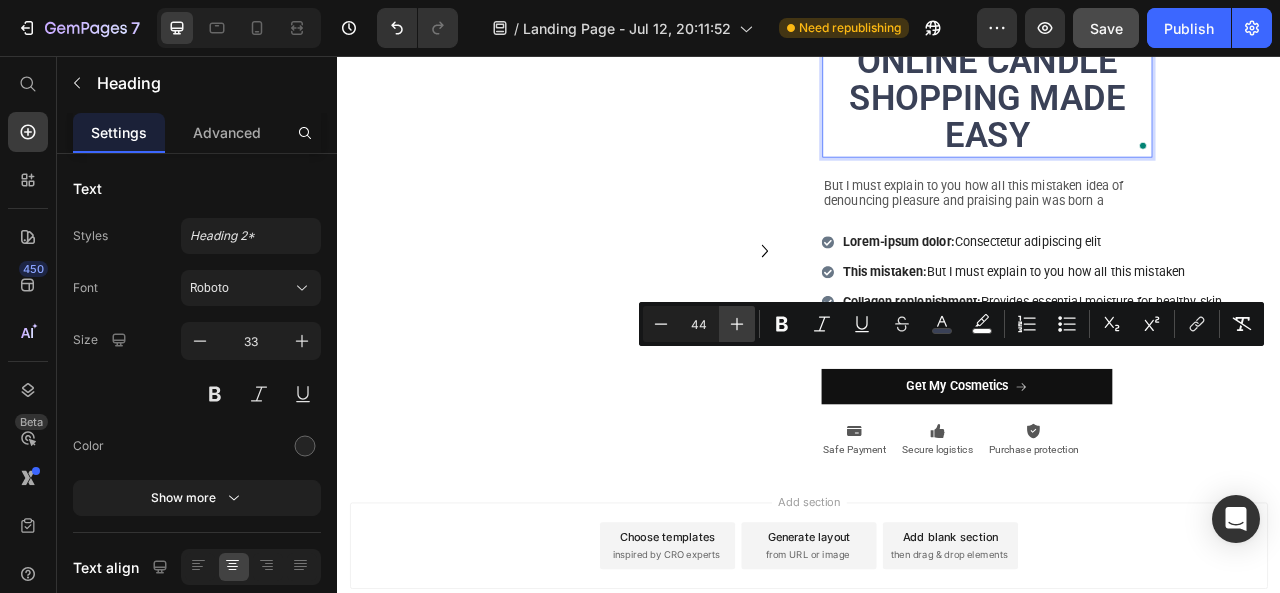 click 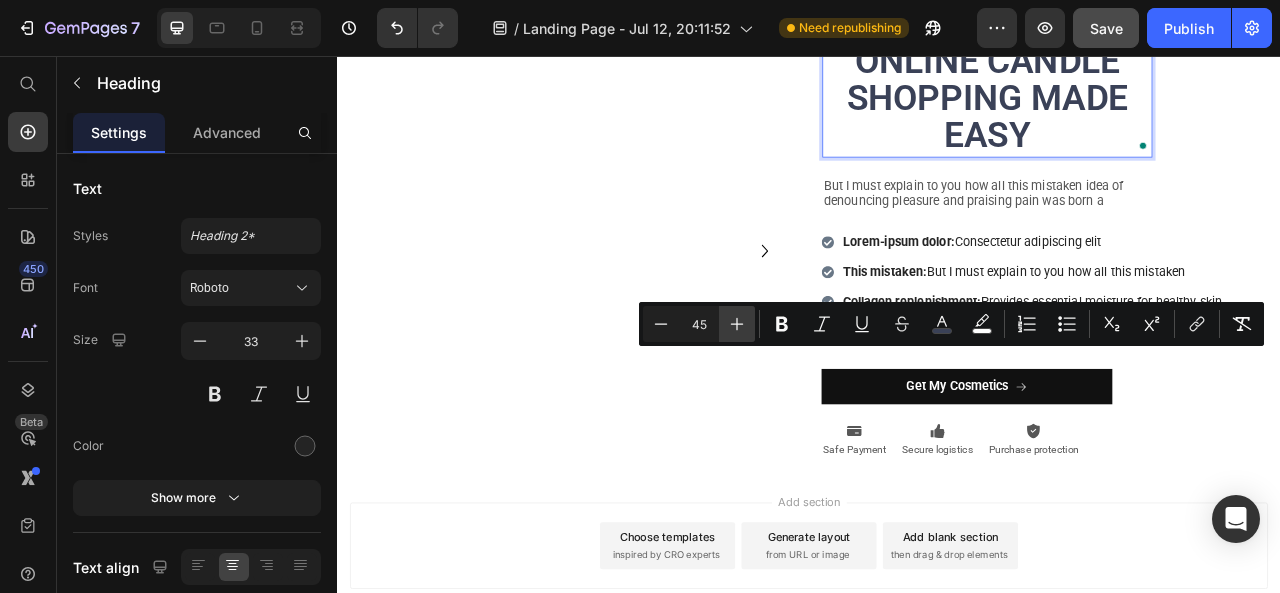 click 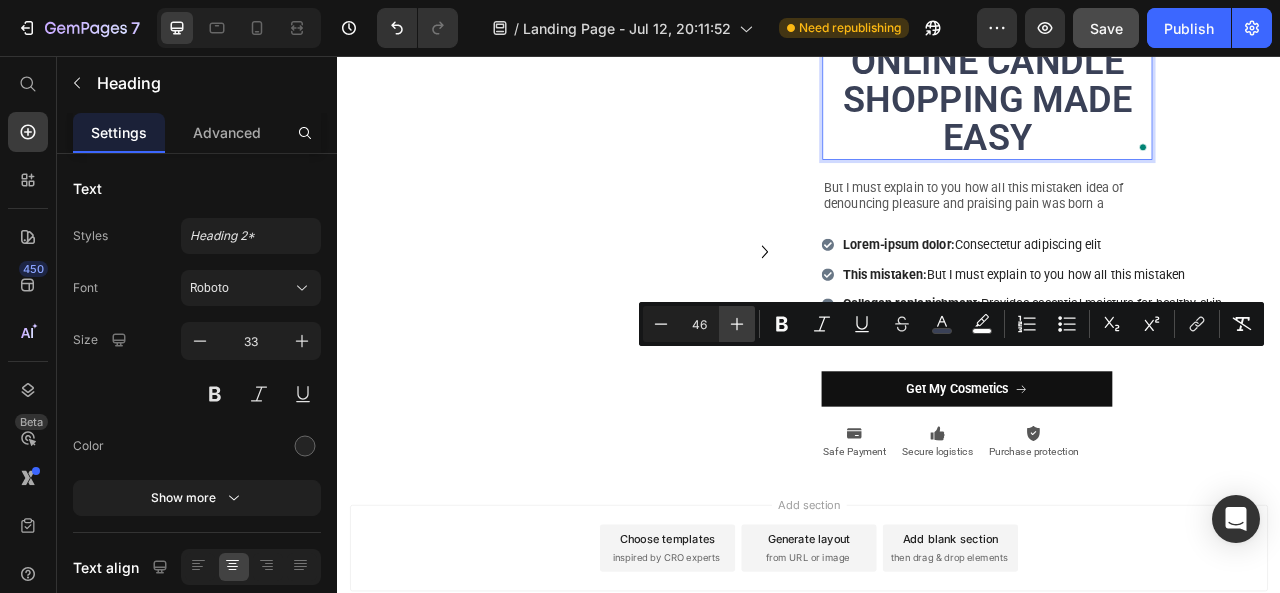 click 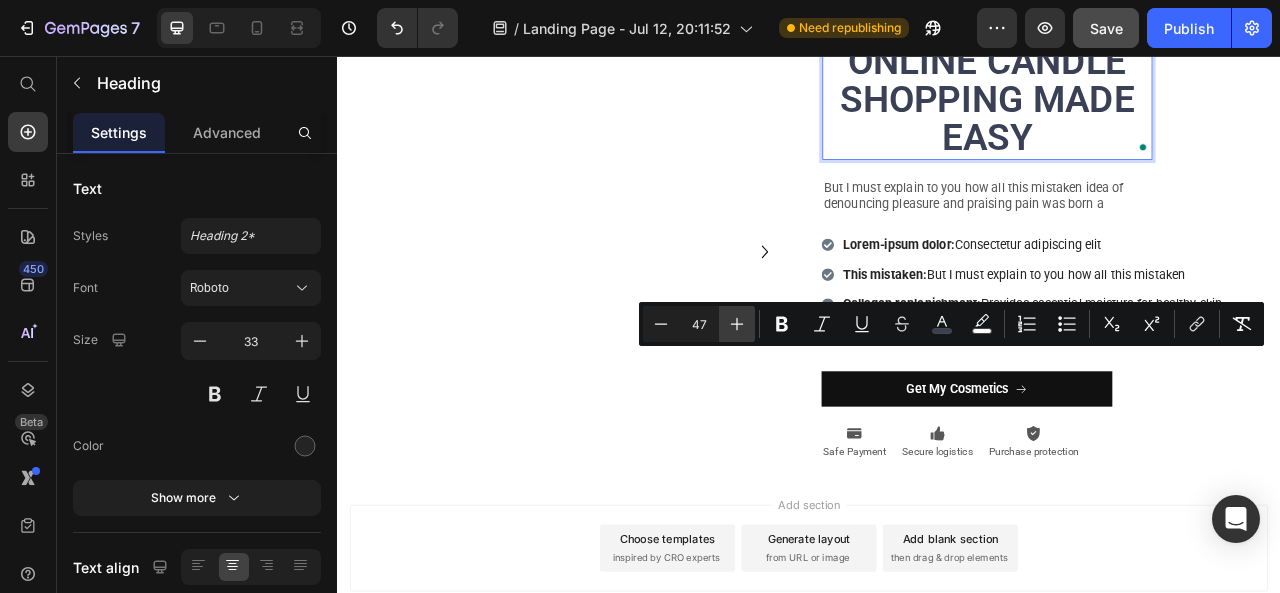 click 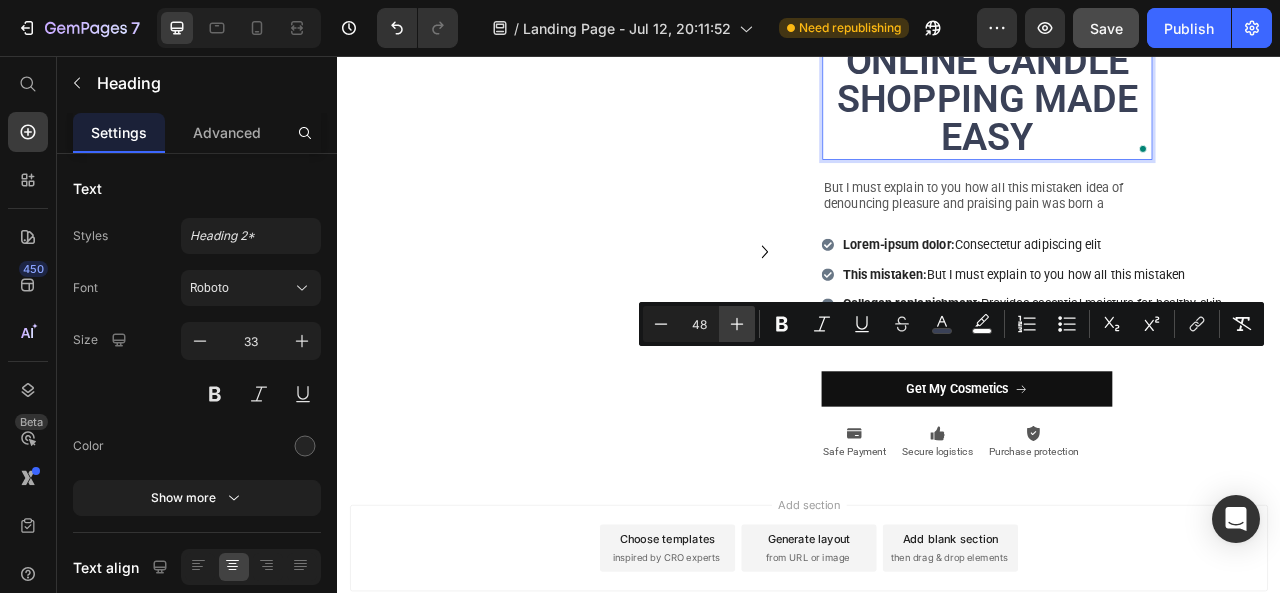 click 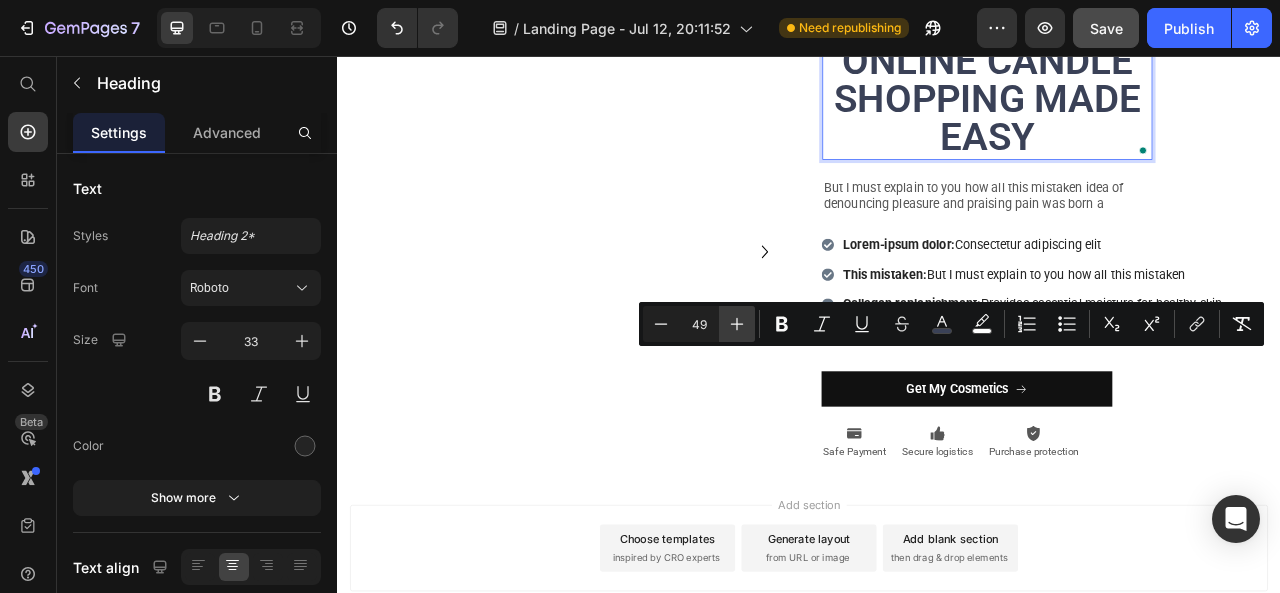 click 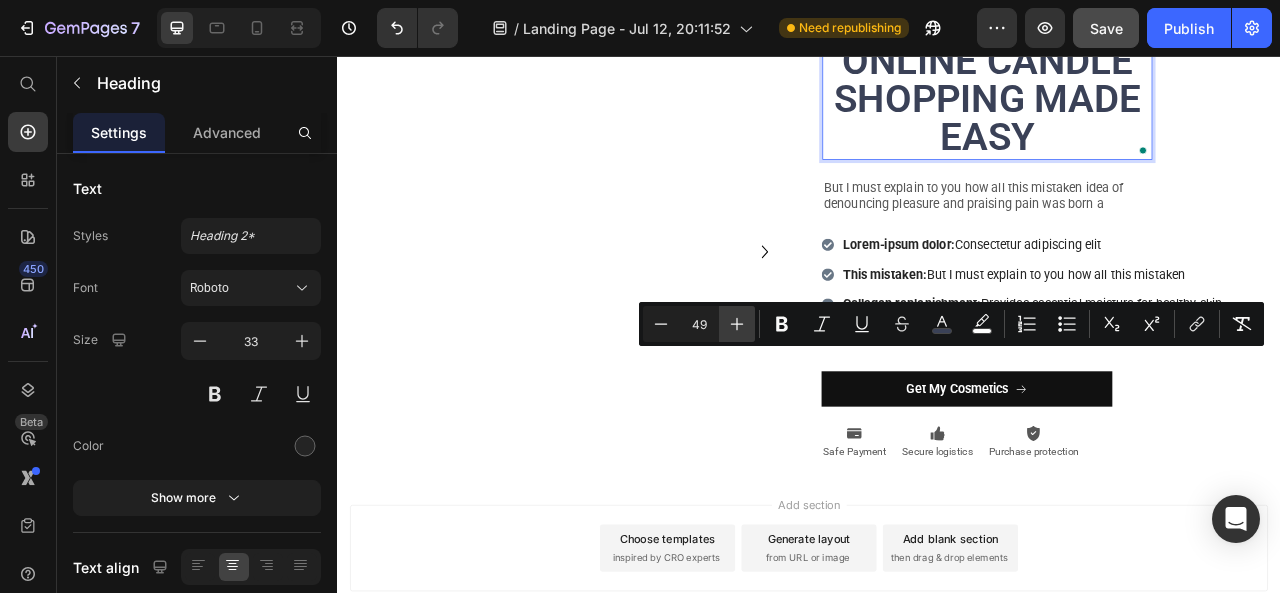 type on "50" 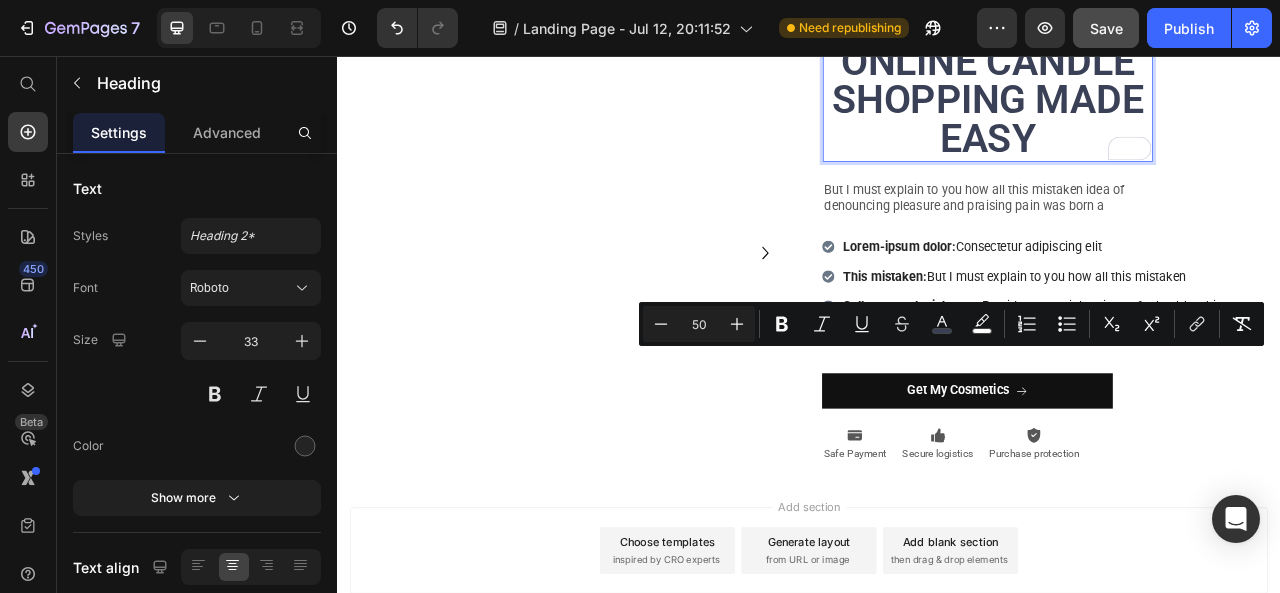click on "AWESOME (AND HAPPY) CUSTOMERS Heading Row `                Icon                Icon                Icon                Icon
Icon Icon List Hoz "I am very sensitive to overly strong scents. I like this grapefruit floral candle because it is has a clean citrus smell that is subtle to my senses." Text block - Laura M. Text block                Icon                Icon                Icon                Icon
Icon Icon List Hoz "I am super picky about scents, and can honestly say these are the most amazing candles ever!"  Text block - Duni D. Text block                Icon                Icon                Icon                Icon
Icon Icon List Hoz "I don’t only love smell but also the message. Thankful to be able to support an amazing cause with quality products." Text block - Ryan S. Text block ` Carousel FREE SHIPPING Text 30 DAYS MONEY BACK GUARANTEE Text LIMITED TIME 50% OFF SALE Text LIFE TIME WARRANTY Text FREE SHIPPING Text 30 DAYS MONEY BACK GUARANTEE" at bounding box center (937, -263) 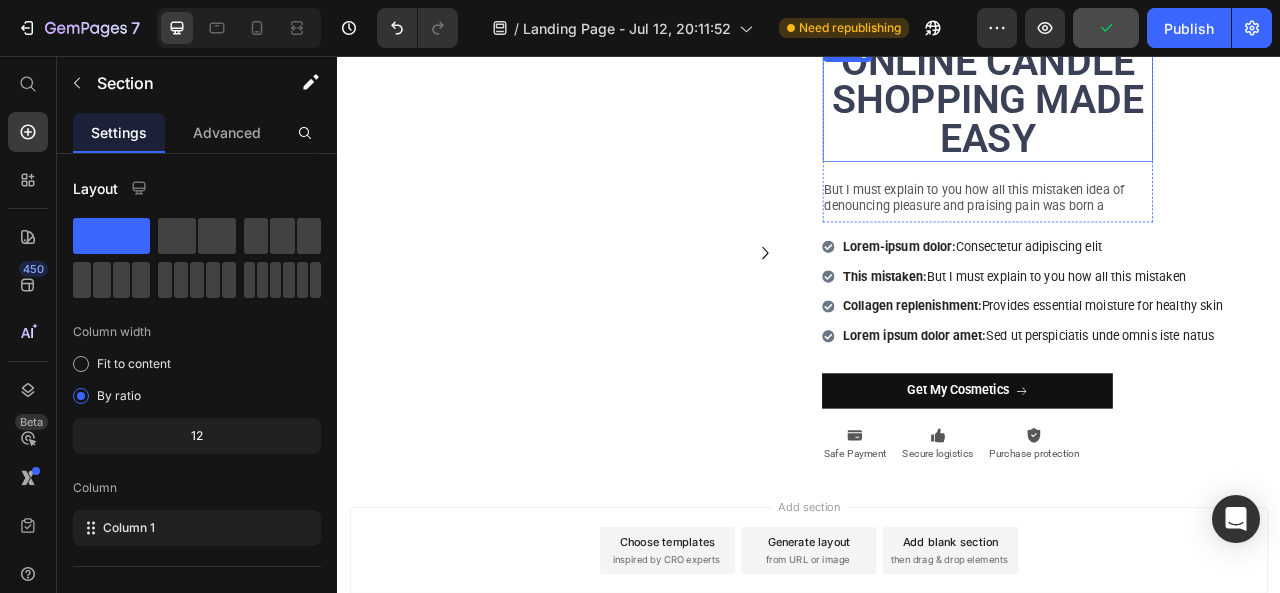 click on "ONLINE CANDLE SHOPPING MADE EASY" at bounding box center (1164, 112) 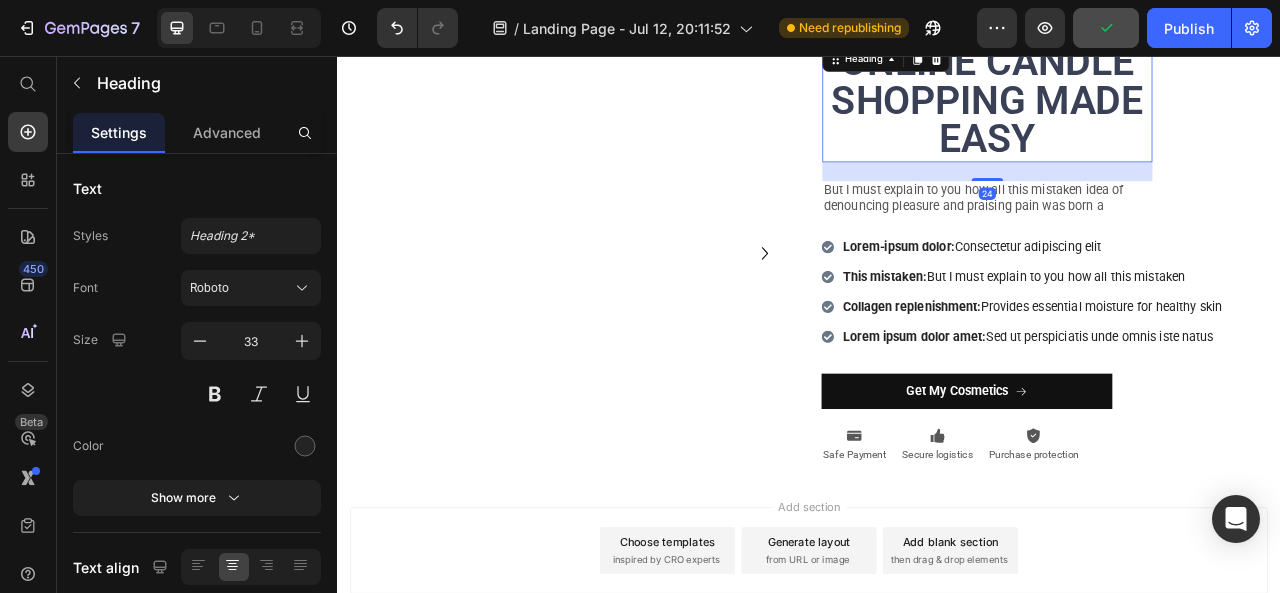 click on "ONLINE CANDLE SHOPPING MADE EASY" at bounding box center [1164, 112] 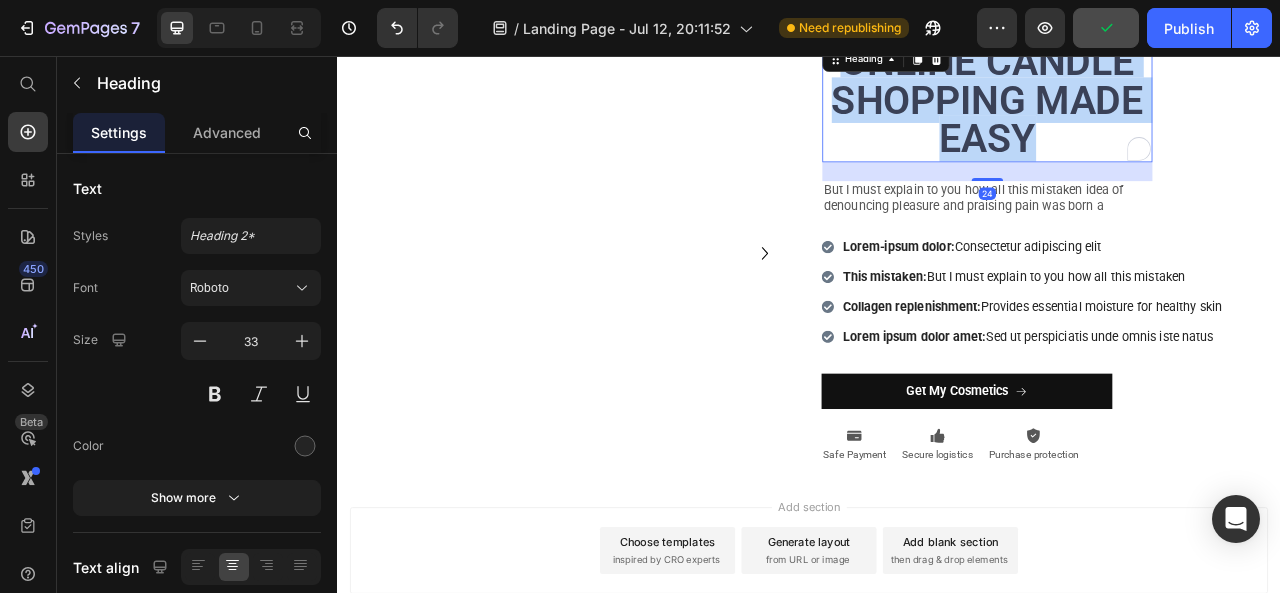 click on "ONLINE CANDLE SHOPPING MADE EASY" at bounding box center [1164, 112] 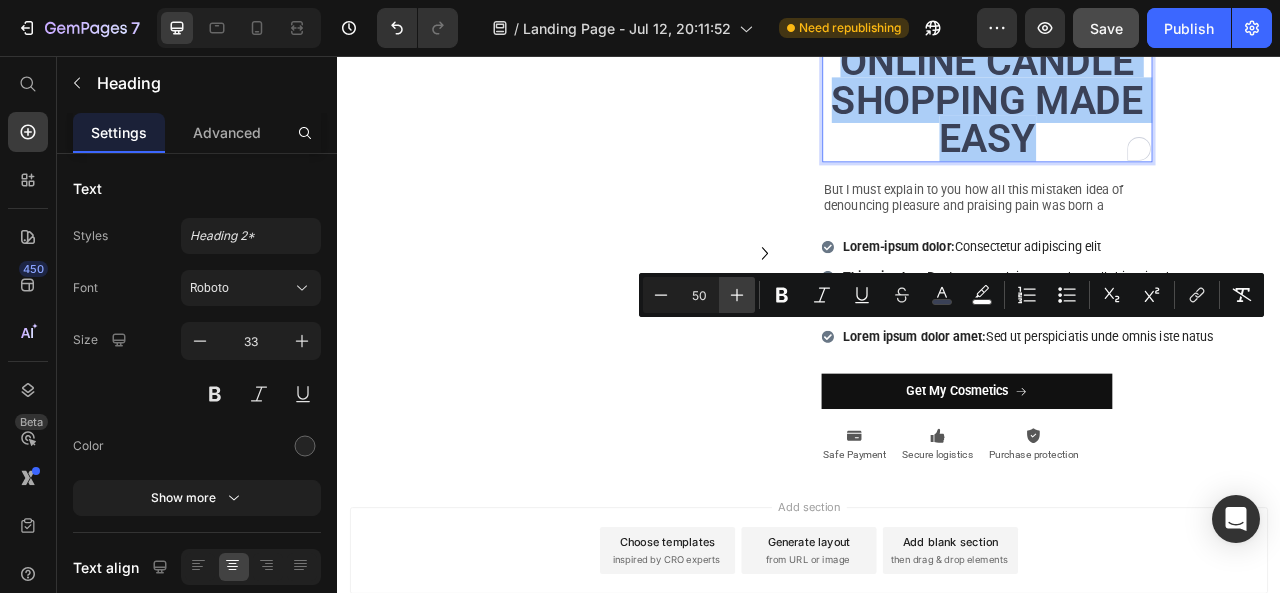 click 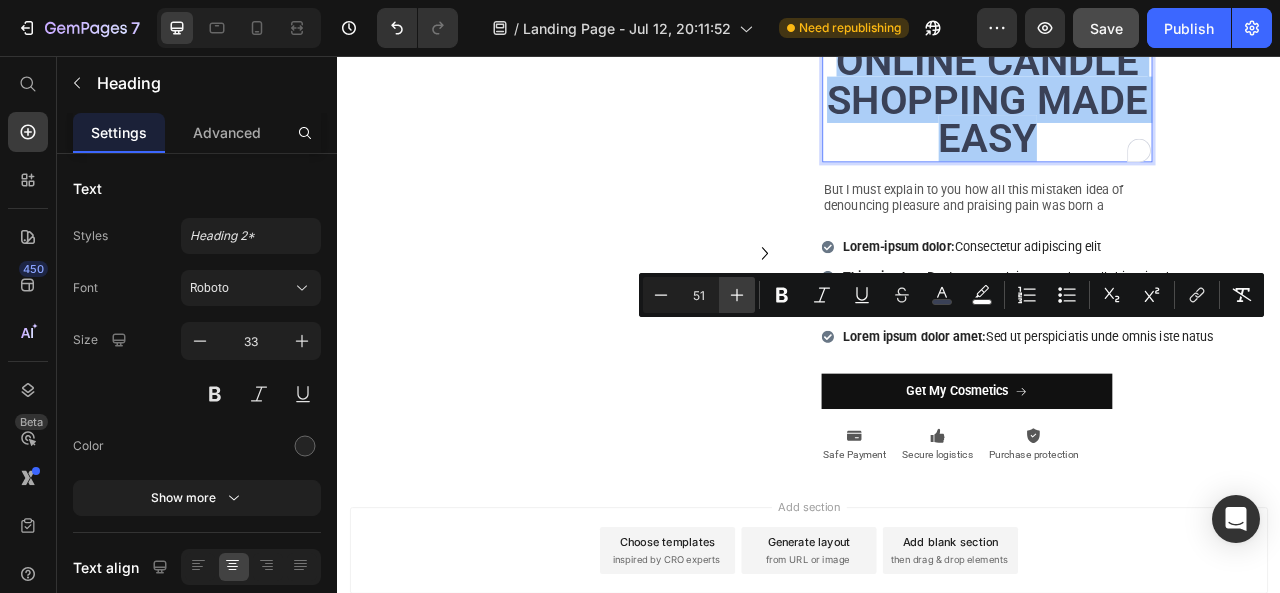 click 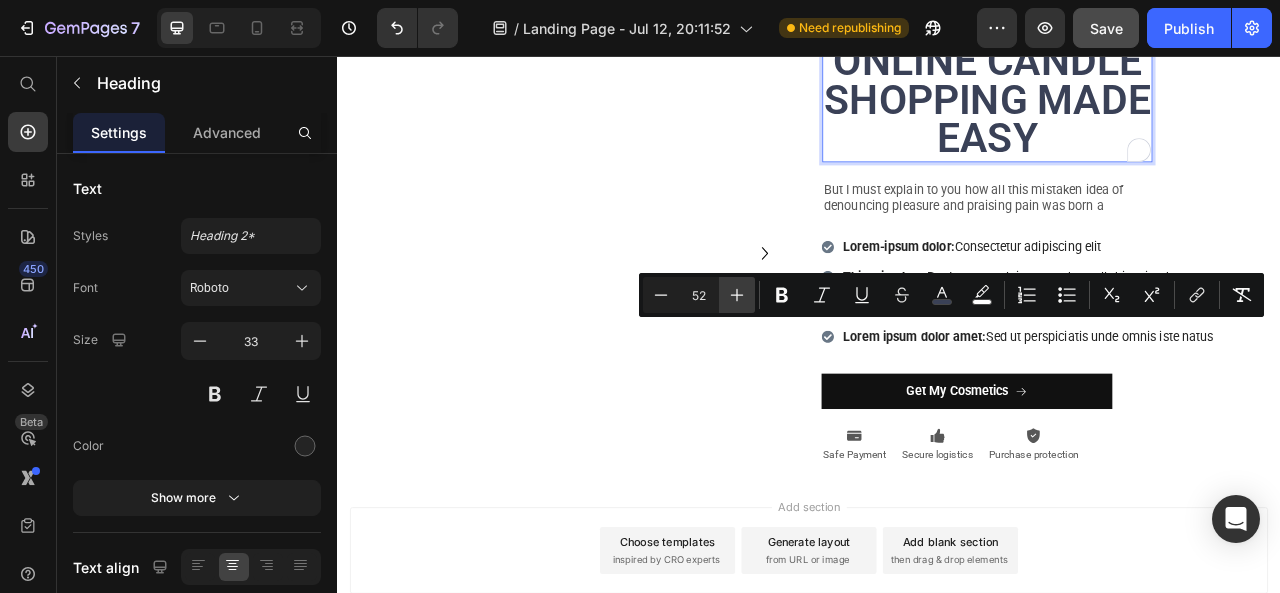 click 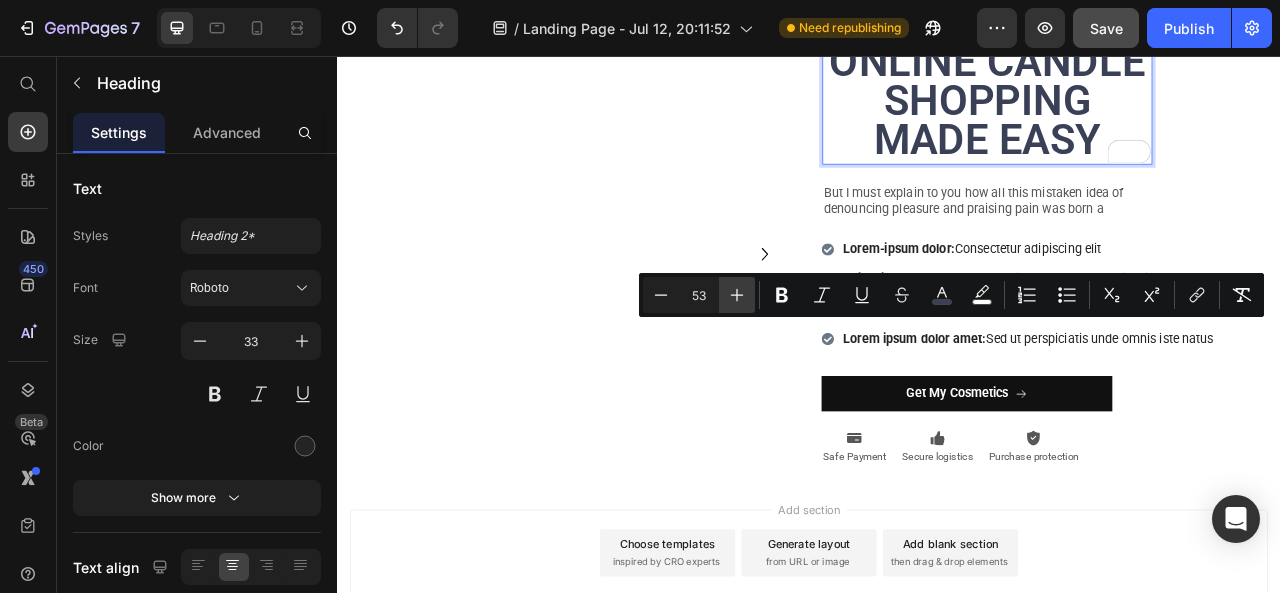 click 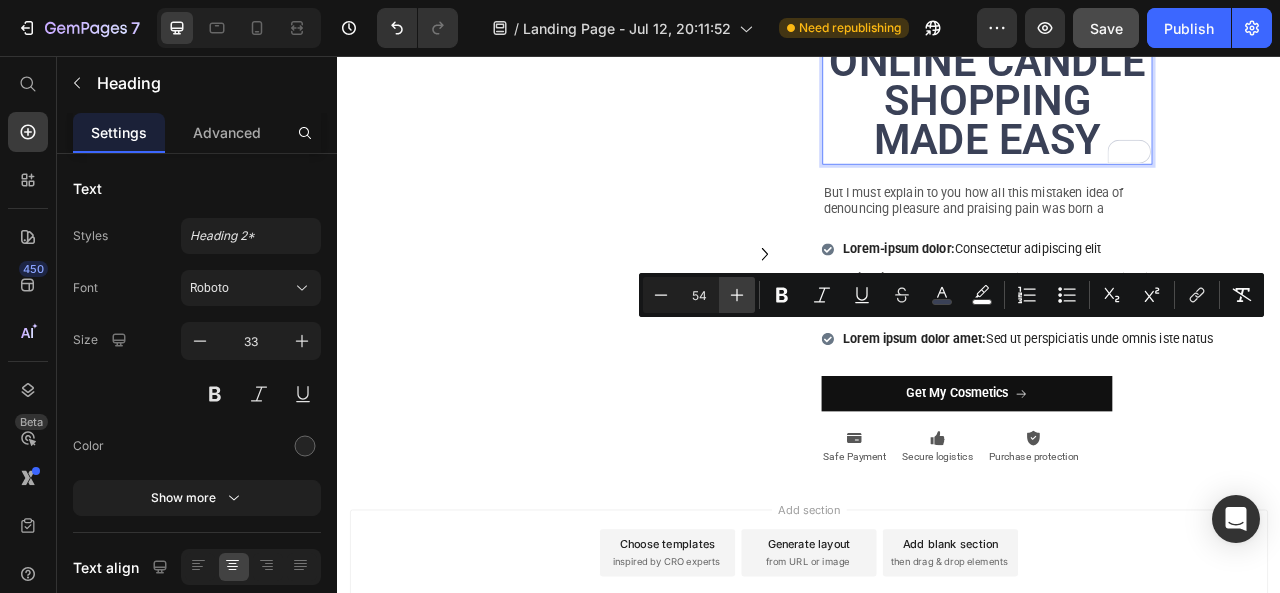 click 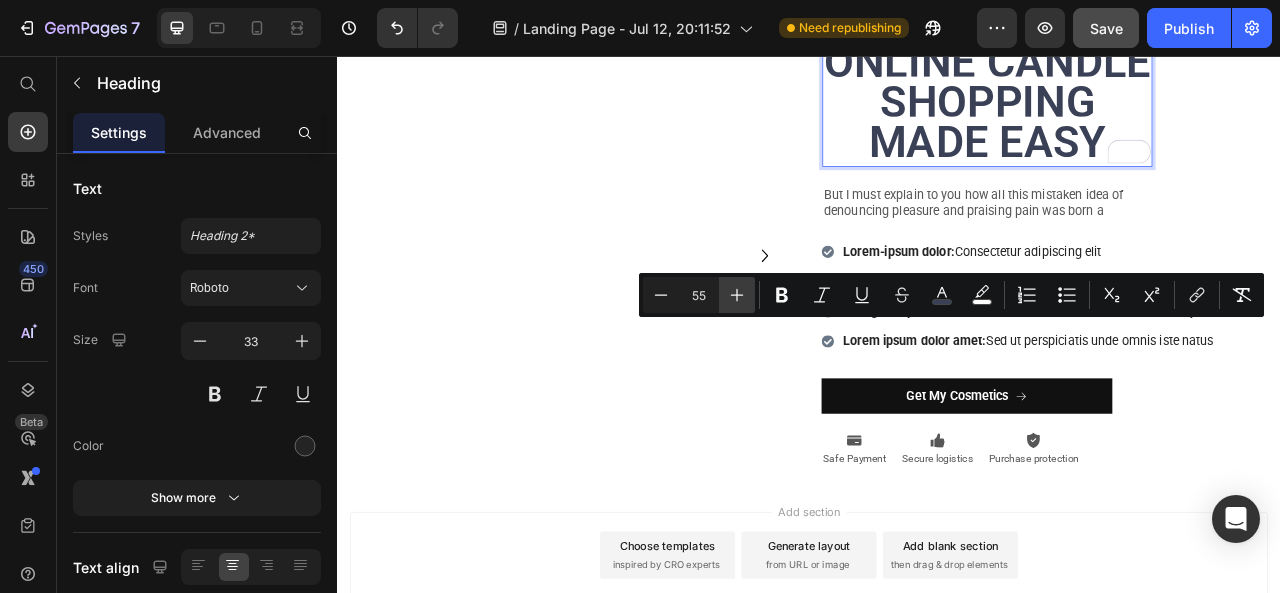 click 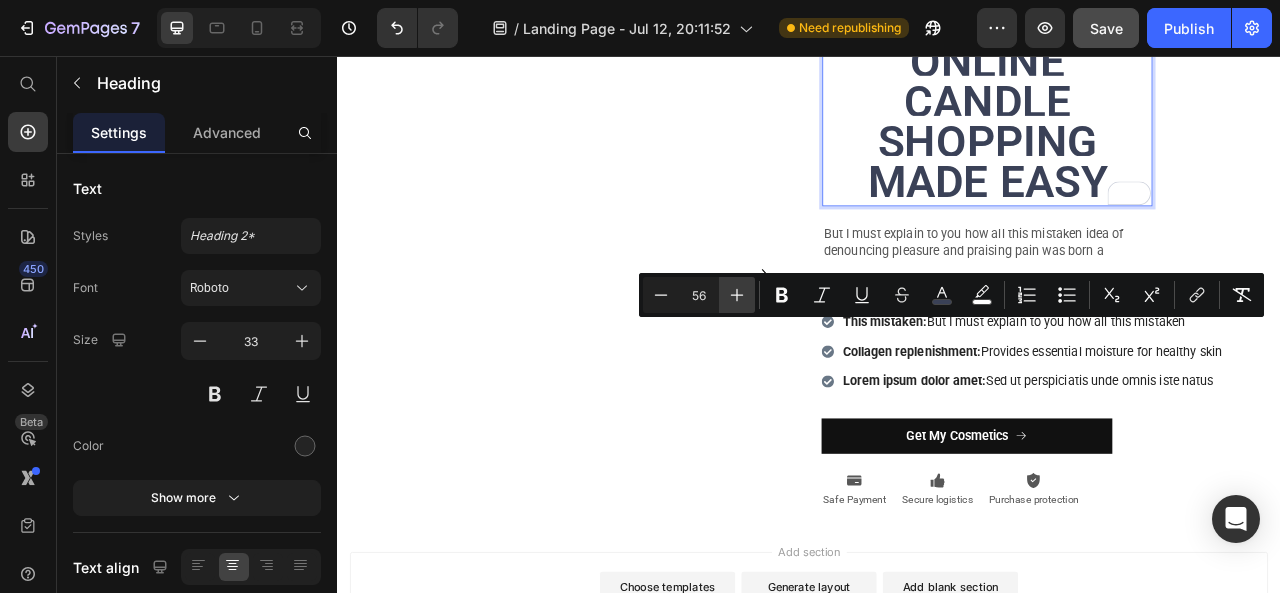click 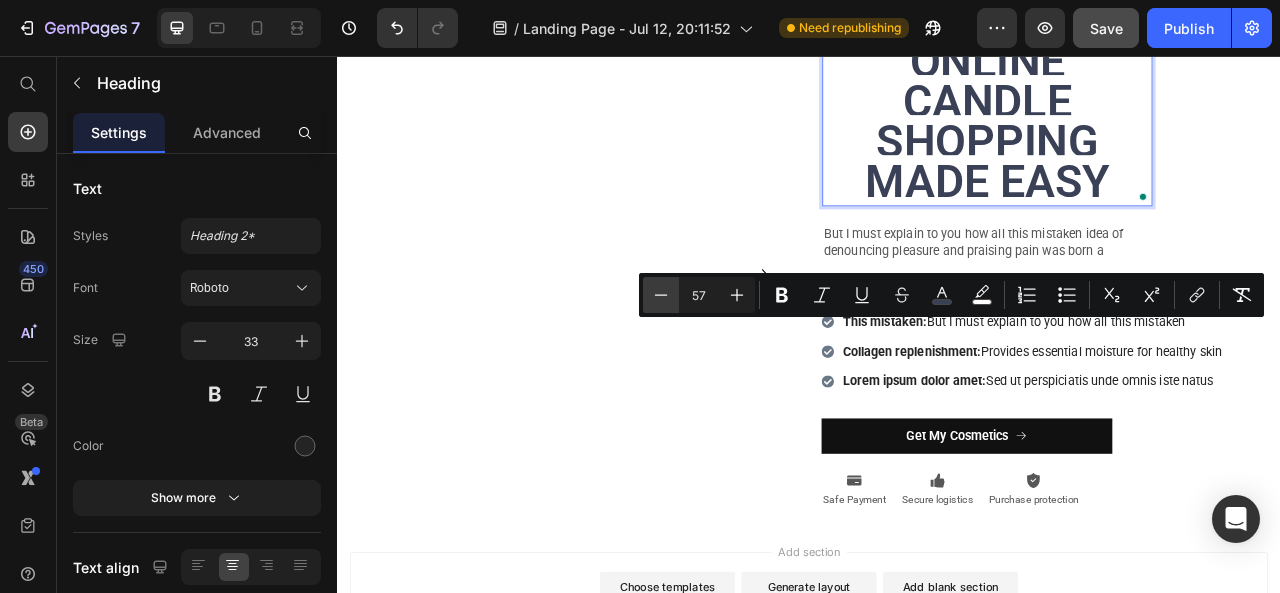 click 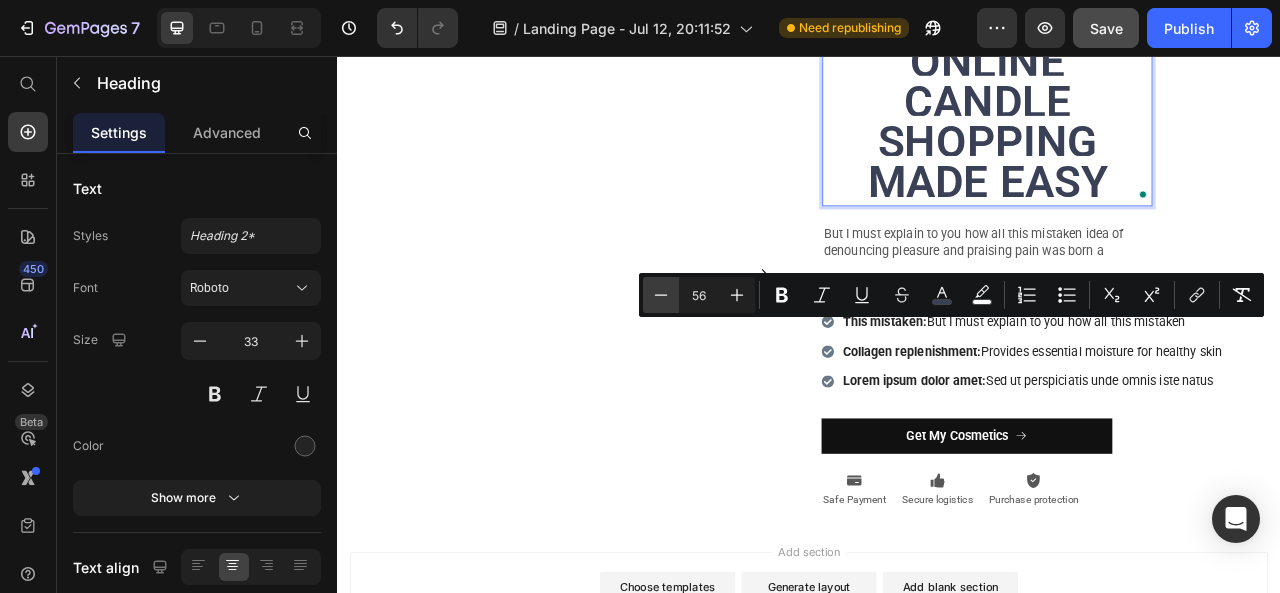 click 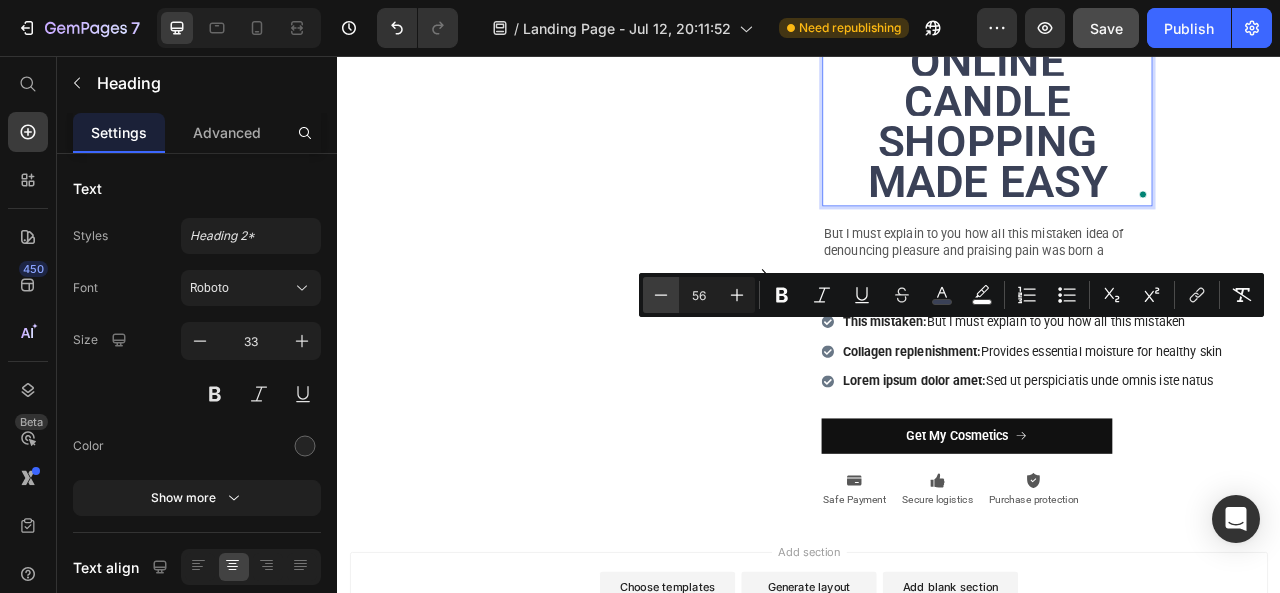 type on "55" 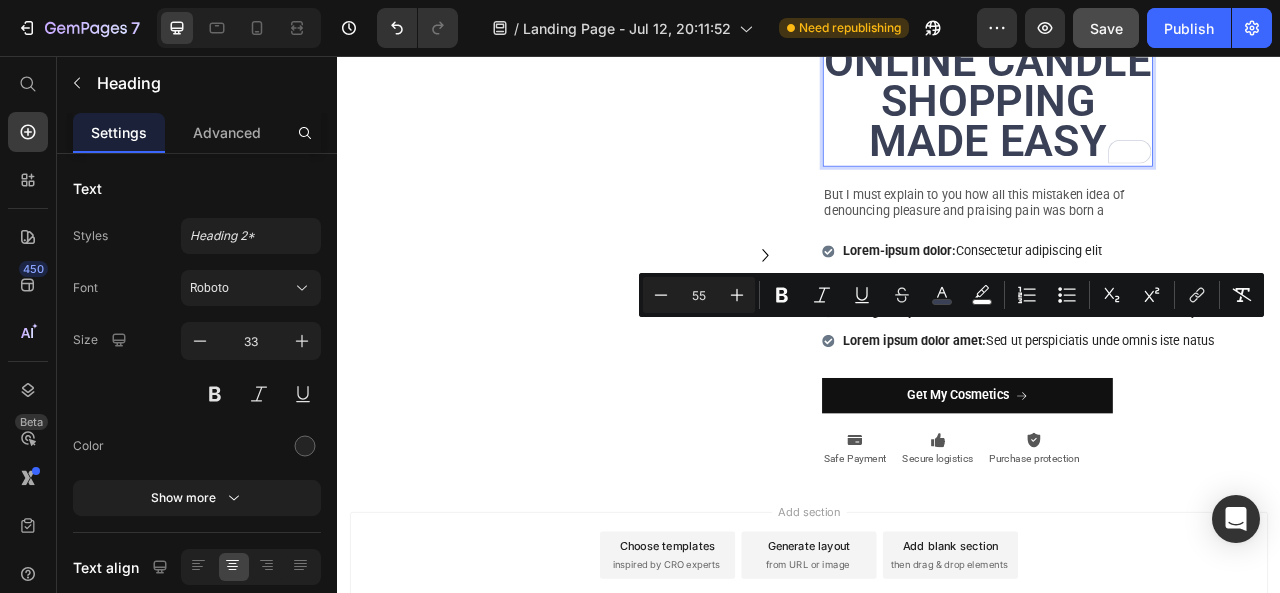 click on "AWESOME (AND HAPPY) CUSTOMERS Heading Row `                Icon                Icon                Icon                Icon
Icon Icon List Hoz "I am very sensitive to overly strong scents. I like this grapefruit floral candle because it is has a clean citrus smell that is subtle to my senses." Text block - Laura M. Text block                Icon                Icon                Icon                Icon
Icon Icon List Hoz "I am super picky about scents, and can honestly say these are the most amazing candles ever!"  Text block - Duni D. Text block                Icon                Icon                Icon                Icon
Icon Icon List Hoz "I don’t only love smell but also the message. Thankful to be able to support an amazing cause with quality products." Text block - Ryan S. Text block ` Carousel FREE SHIPPING Text 30 DAYS MONEY BACK GUARANTEE Text LIMITED TIME 50% OFF SALE Text LIFE TIME WARRANTY Text FREE SHIPPING Text 30 DAYS MONEY BACK GUARANTEE" at bounding box center (937, -263) 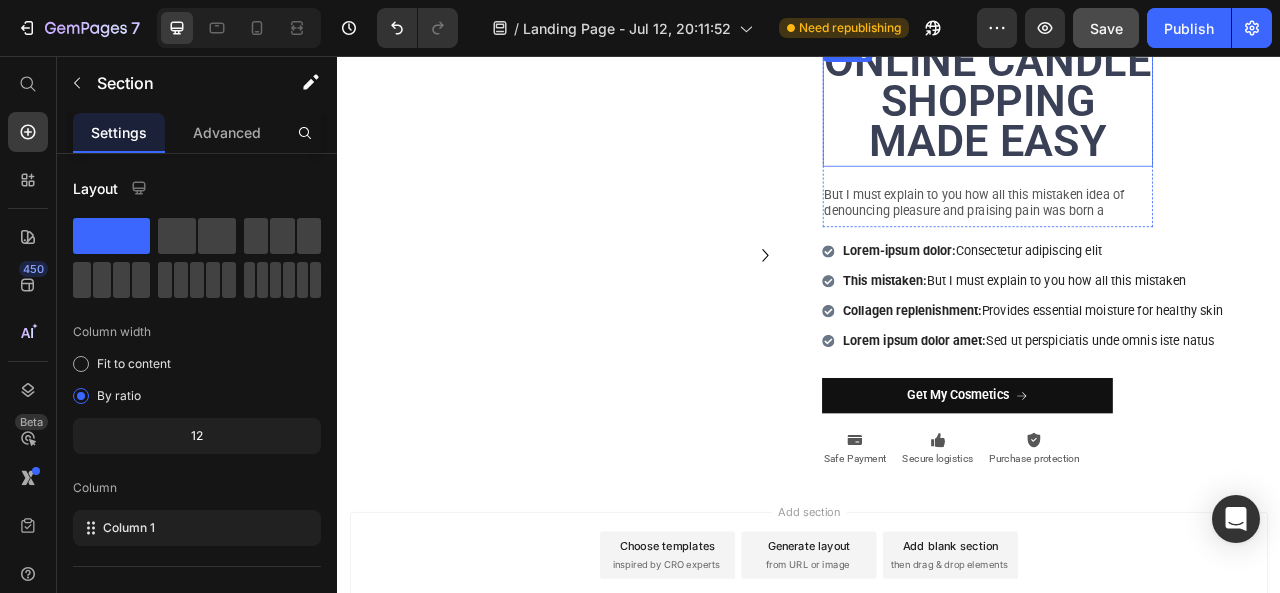 click on "ONLINE CANDLE SHOPPING MADE EASY" at bounding box center (1164, 114) 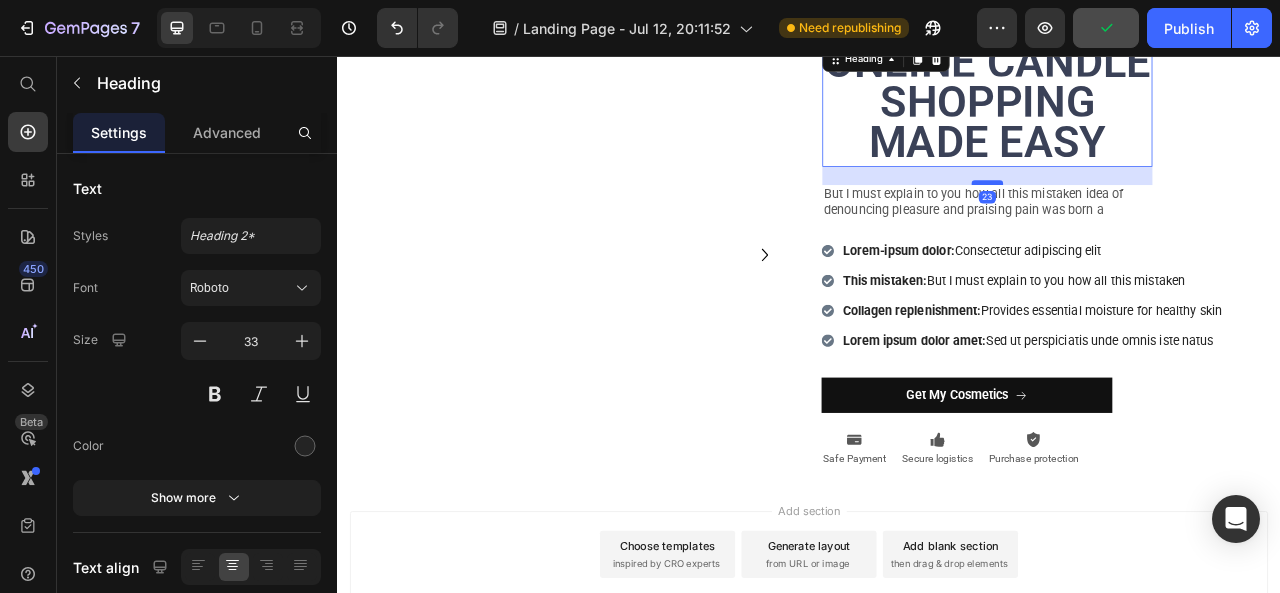 click at bounding box center (1164, 217) 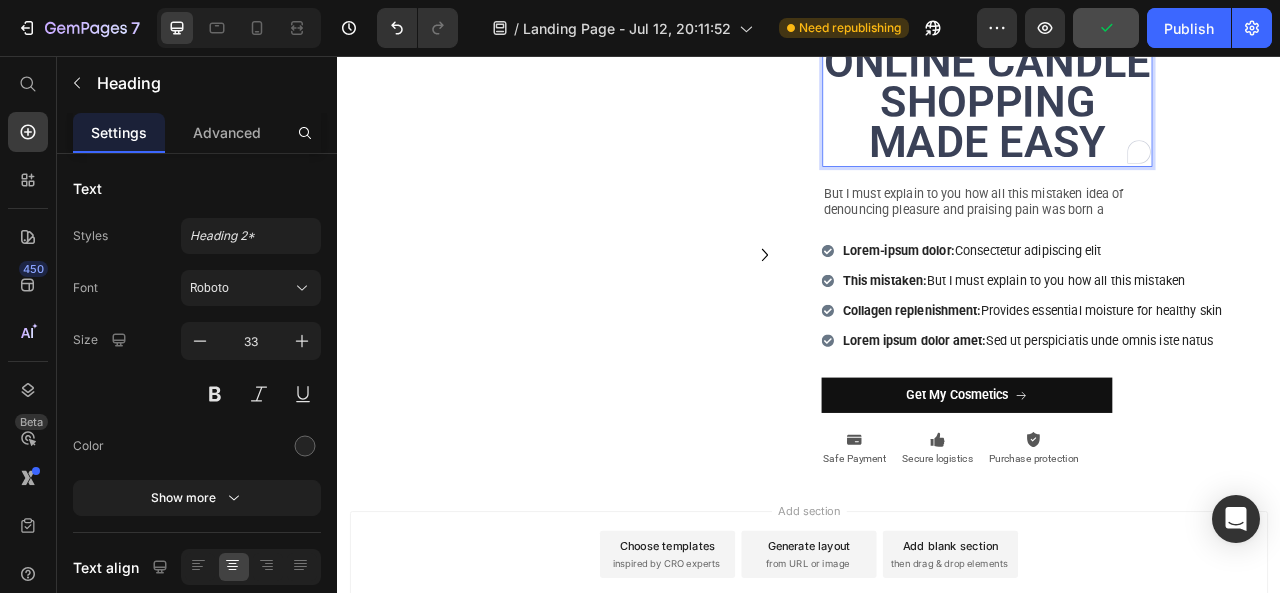click on "ONLINE CANDLE SHOPPING MADE EASY" at bounding box center [1164, 114] 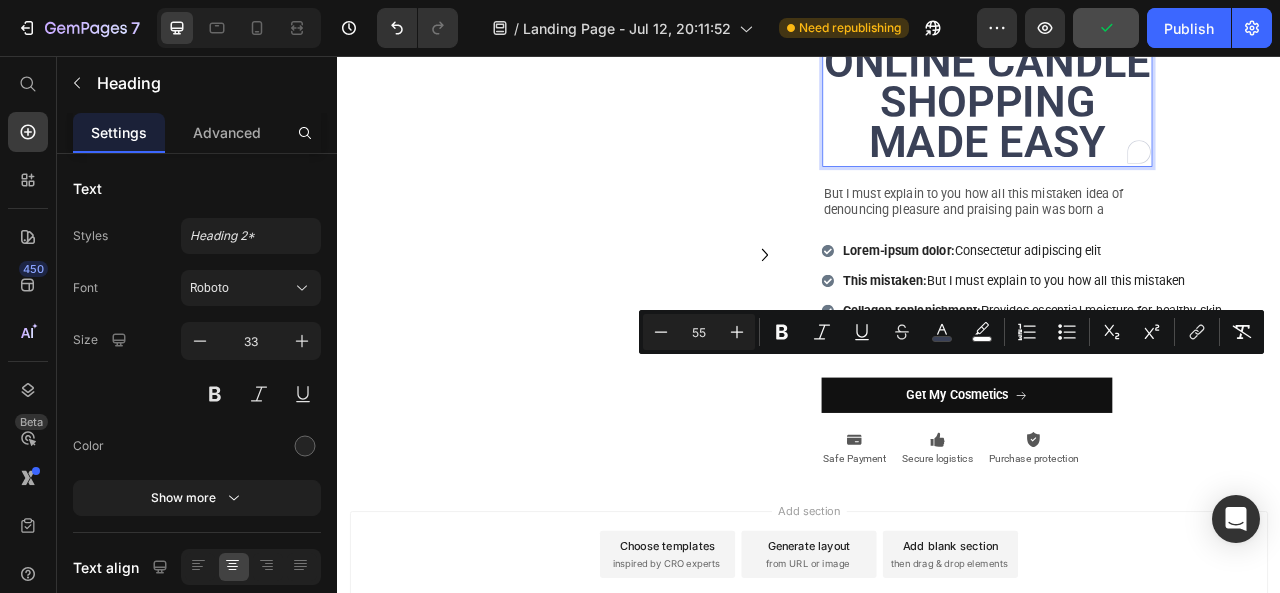click on "ONLINE CANDLE SHOPPING MADE EASY" at bounding box center [1164, 114] 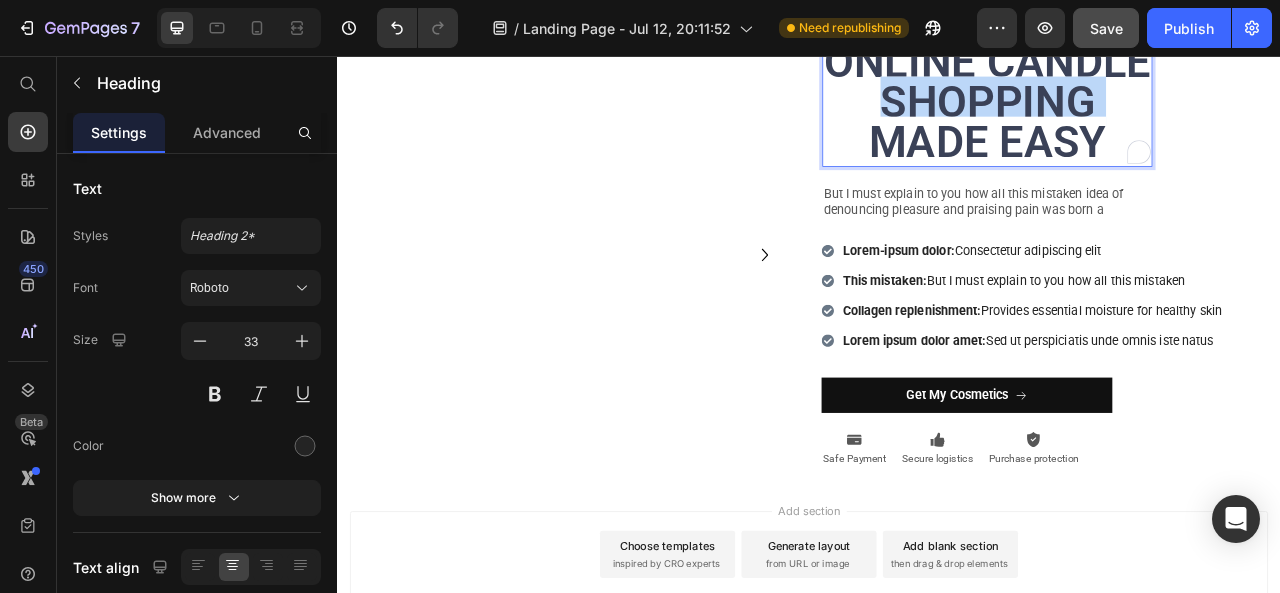 click on "ONLINE CANDLE SHOPPING MADE EASY" at bounding box center (1164, 114) 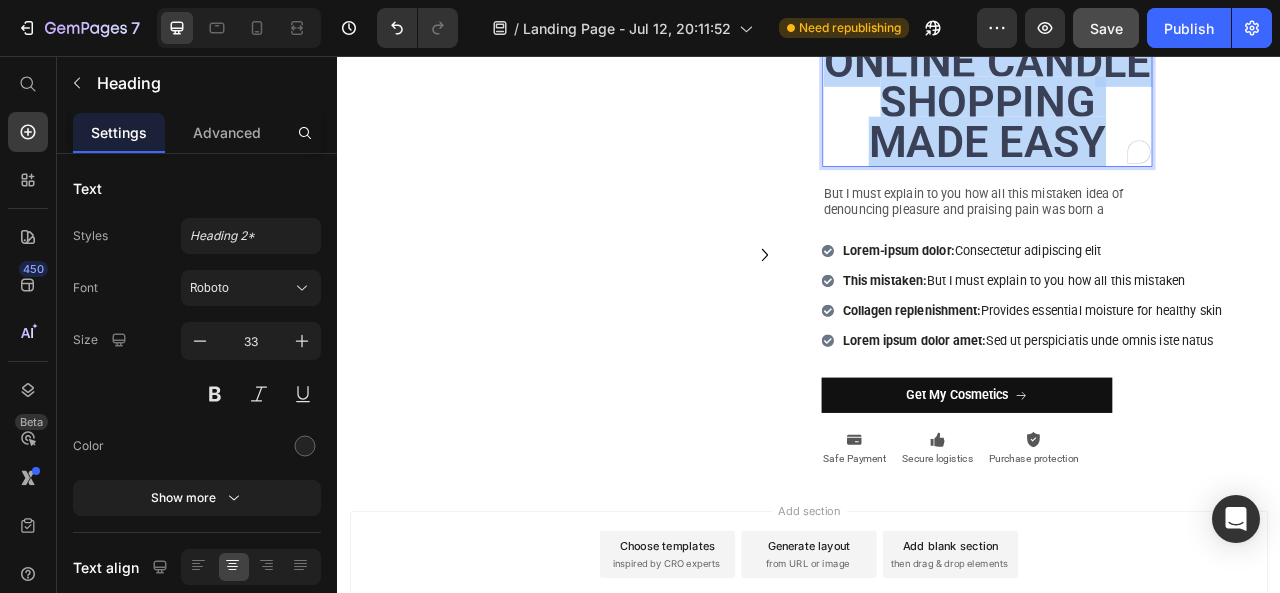 click on "ONLINE CANDLE SHOPPING MADE EASY" at bounding box center [1164, 114] 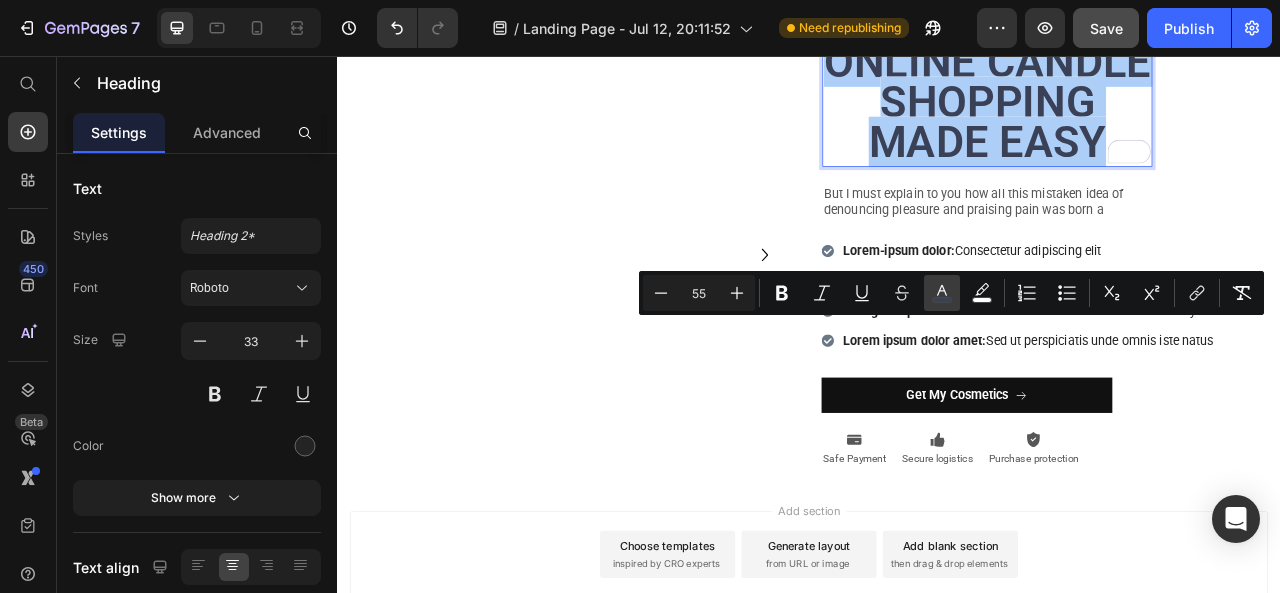 click 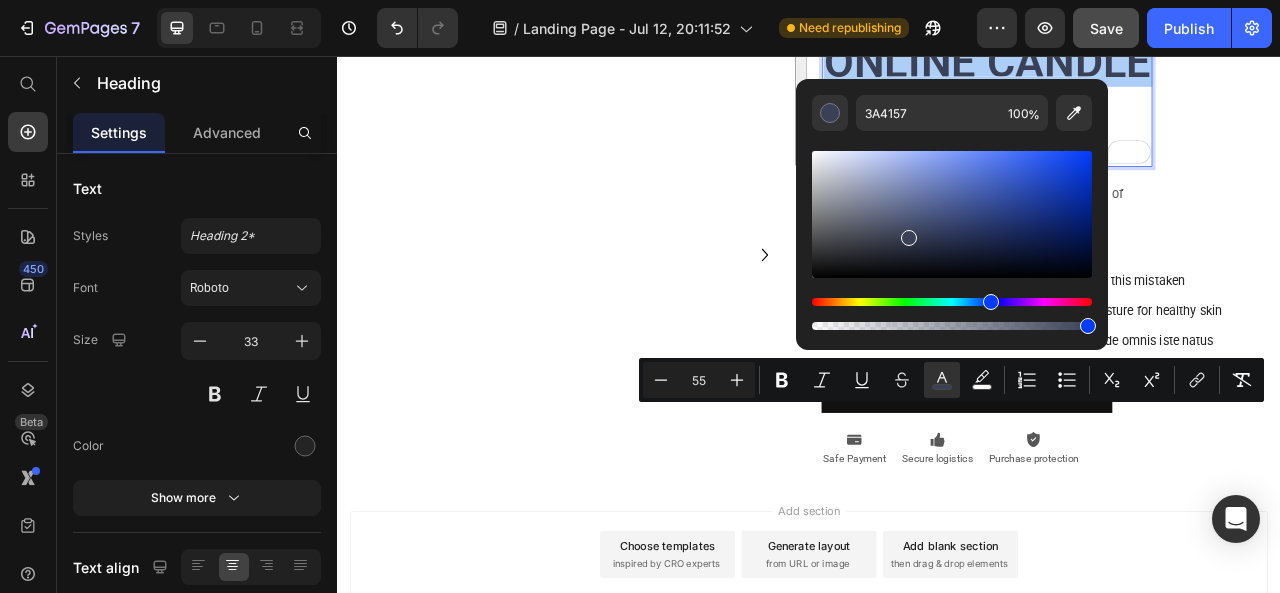 scroll, scrollTop: 2313, scrollLeft: 0, axis: vertical 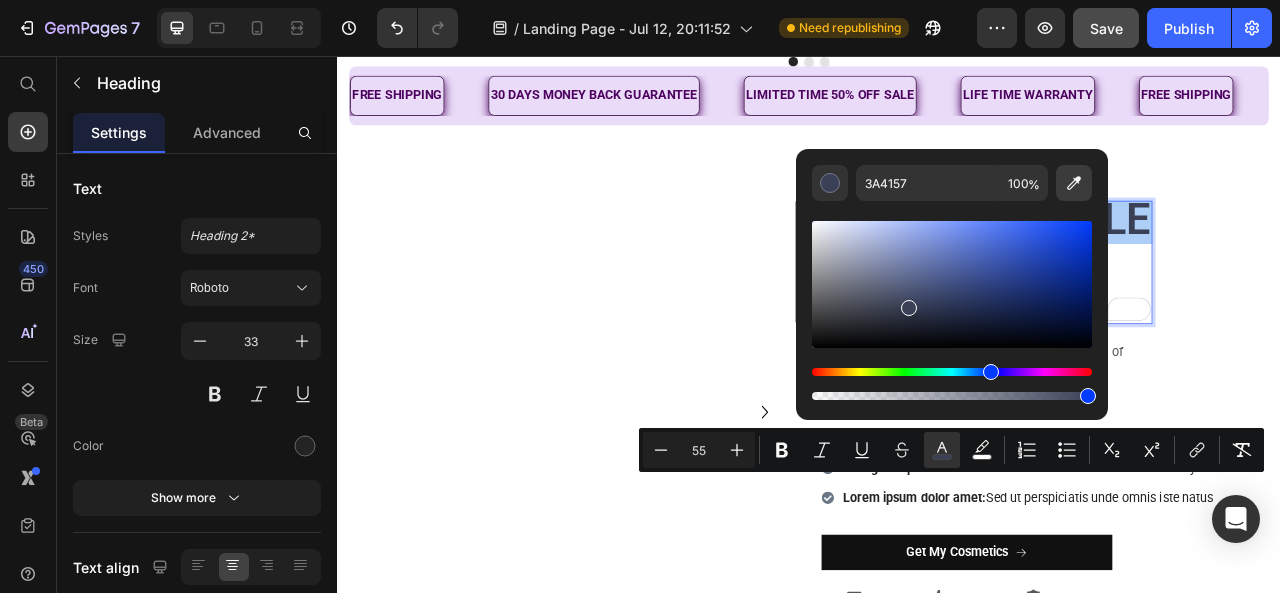 click at bounding box center [1074, 183] 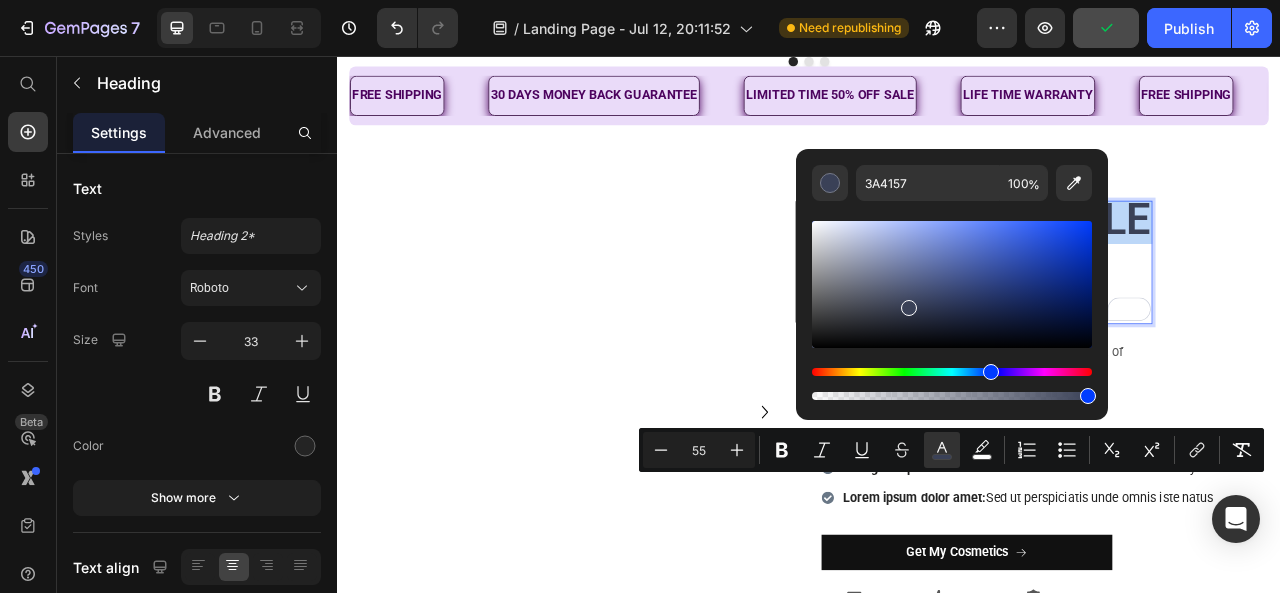 type on "4C025E" 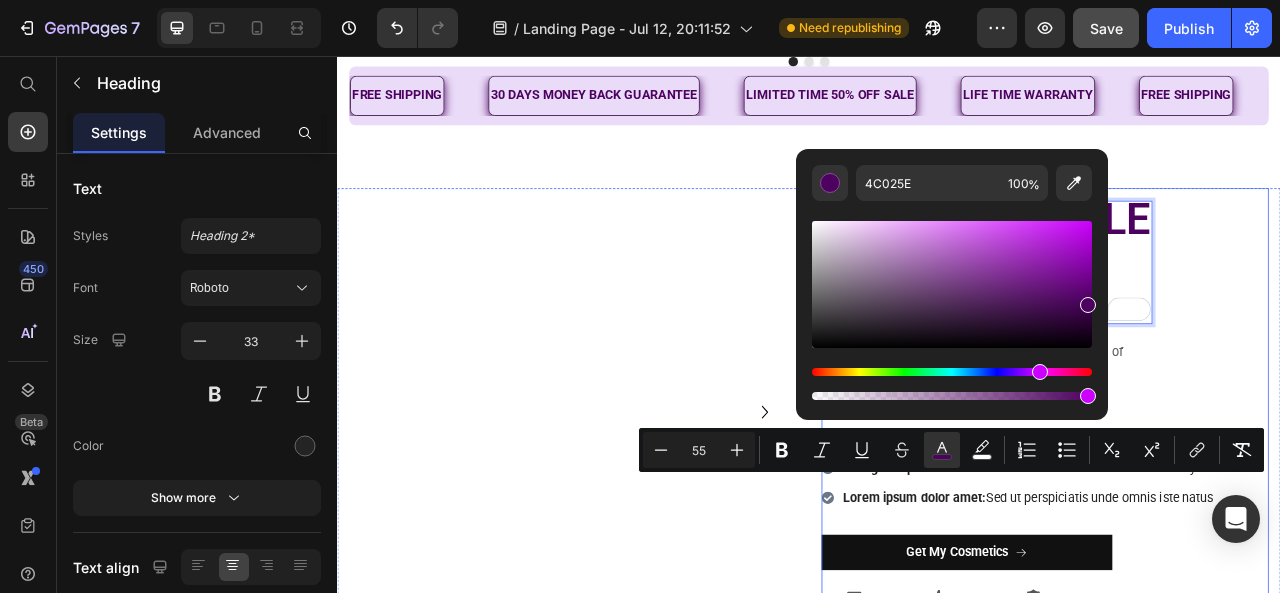 click on "ONLINE CANDLE SHOPPING MADE EASY Heading   23 But I must explain to you how all this mistaken idea of denouncing pleasure and praising pain was born a Text Block Row Lorem-ipsum dolor:  Consectetur adipiscing elit This mistaken:  But I must explain to you how all this mistaken Collagen replenishment:  Provides essential moisture for healthy skin Lorem ipsum dolor amet:  Sed ut perspiciatis unde omnis iste natus Item List
Get My Cosmetics Button
Icon Safe Payment Text Block
Icon Secure logistics Text Block
Icon Purchase protection Text Block Row" at bounding box center [1237, 509] 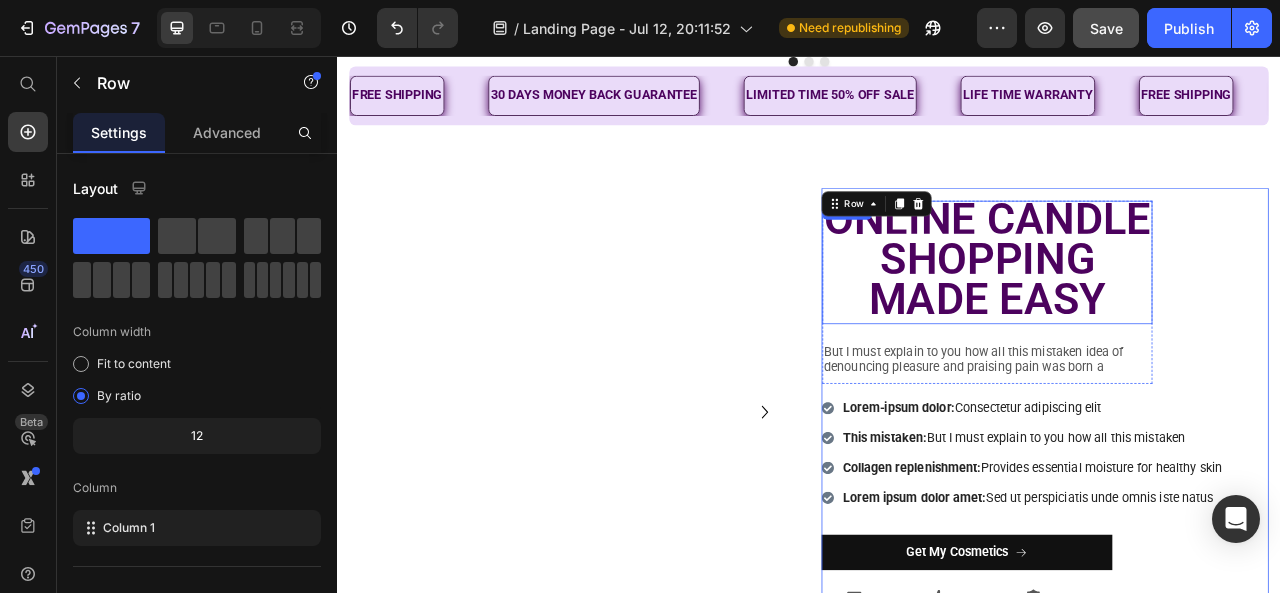 scroll, scrollTop: 2613, scrollLeft: 0, axis: vertical 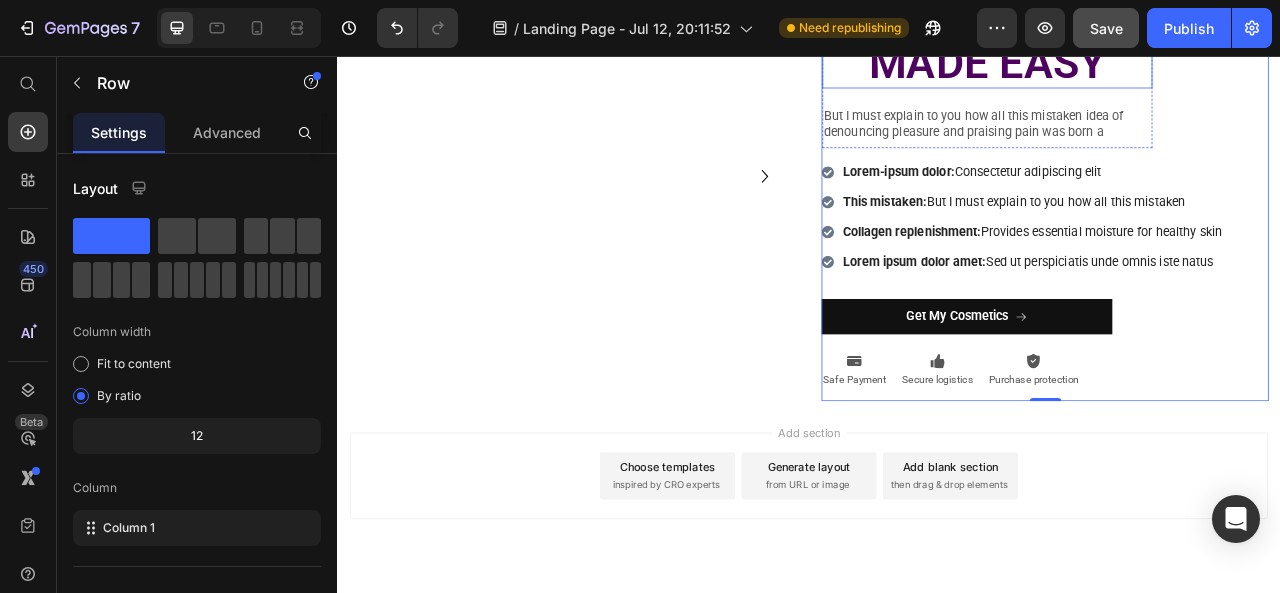 click on "ONLINE CANDLE SHOPPING MADE EASY" at bounding box center [1164, 14] 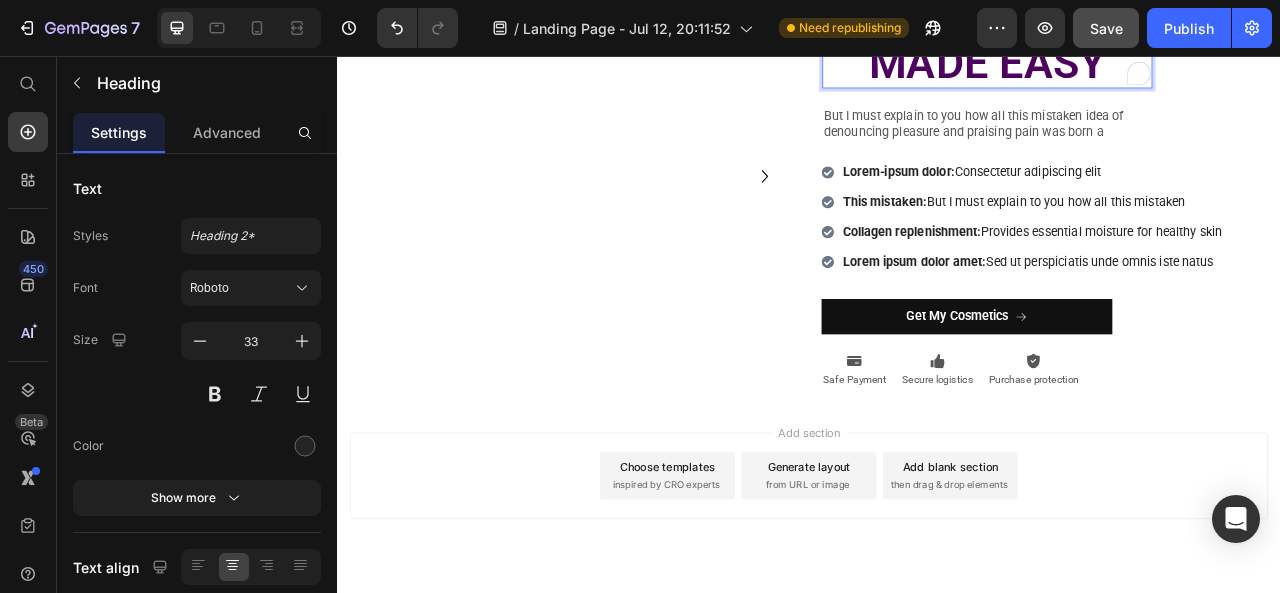 click on "ONLINE CANDLE SHOPPING MADE EASY" at bounding box center [1164, 14] 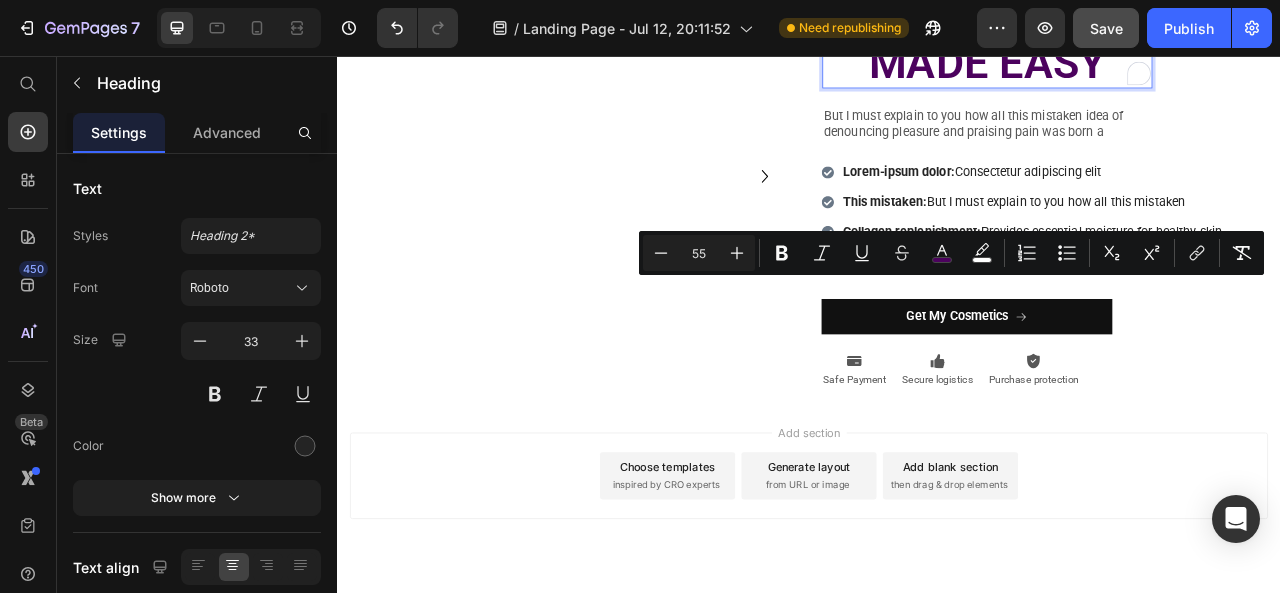 click at bounding box center [1126, 406] 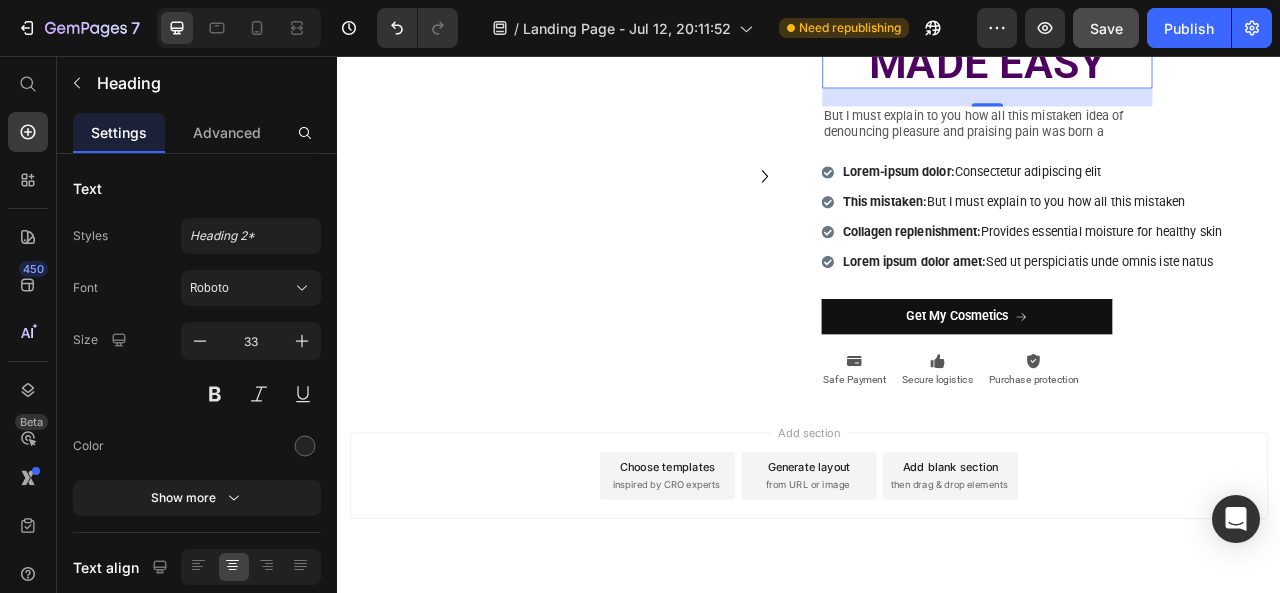 click on "ONLINE CANDLE SHOPPING MADE EASY" at bounding box center [1164, 14] 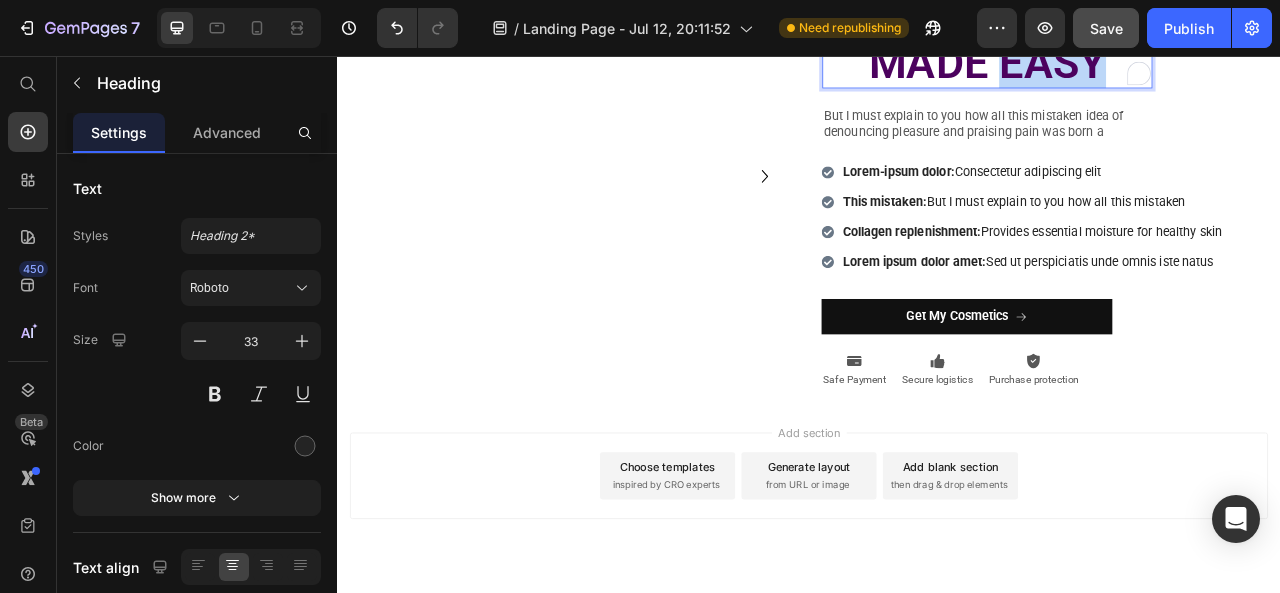 click on "ONLINE CANDLE SHOPPING MADE EASY" at bounding box center [1164, 14] 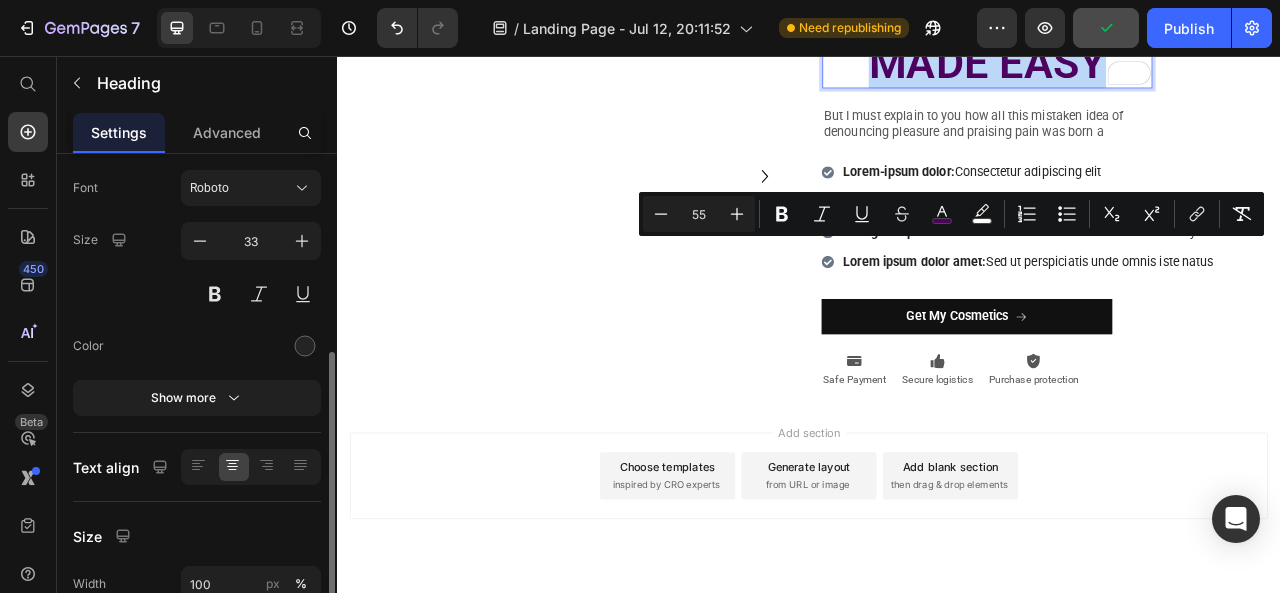 scroll, scrollTop: 200, scrollLeft: 0, axis: vertical 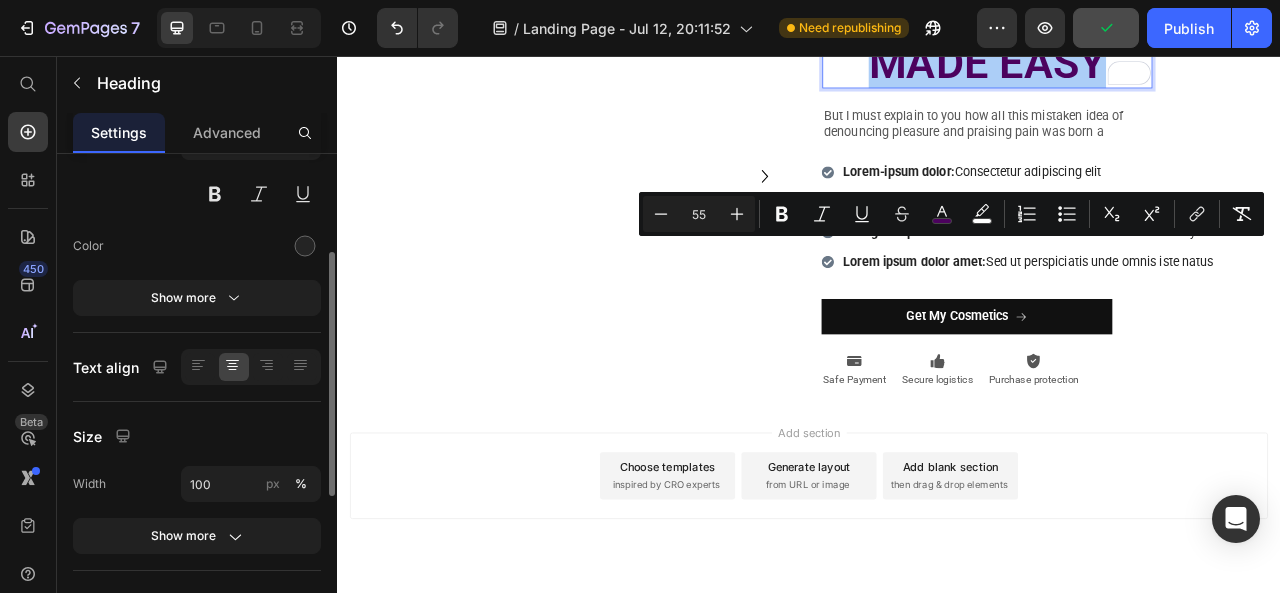 click 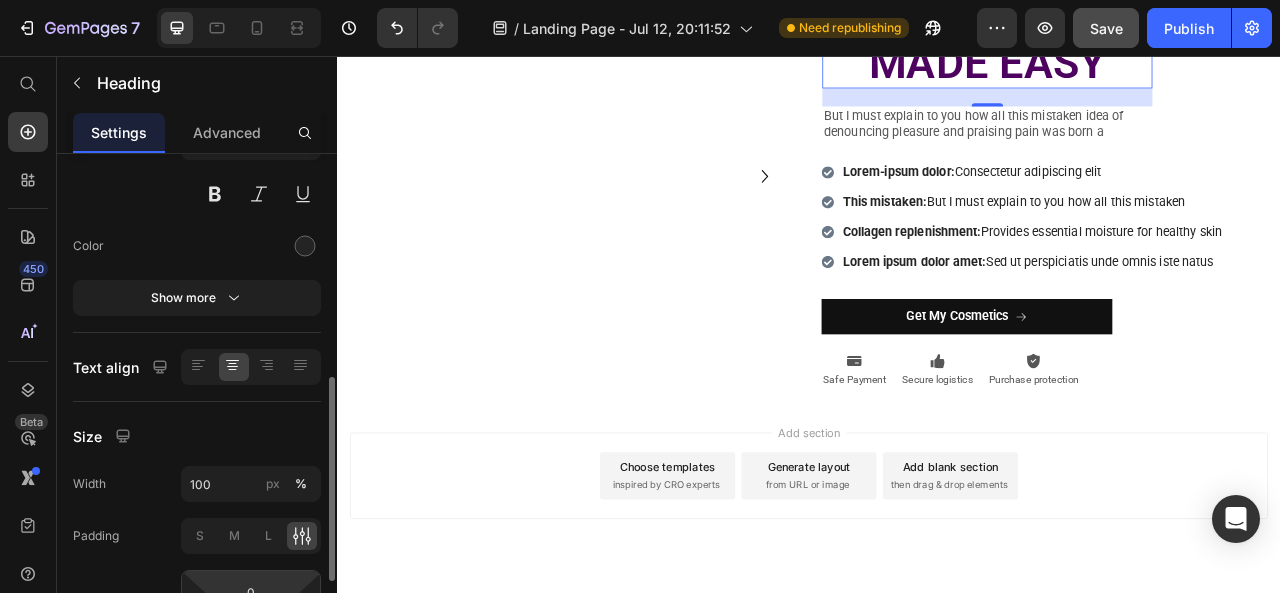 scroll, scrollTop: 400, scrollLeft: 0, axis: vertical 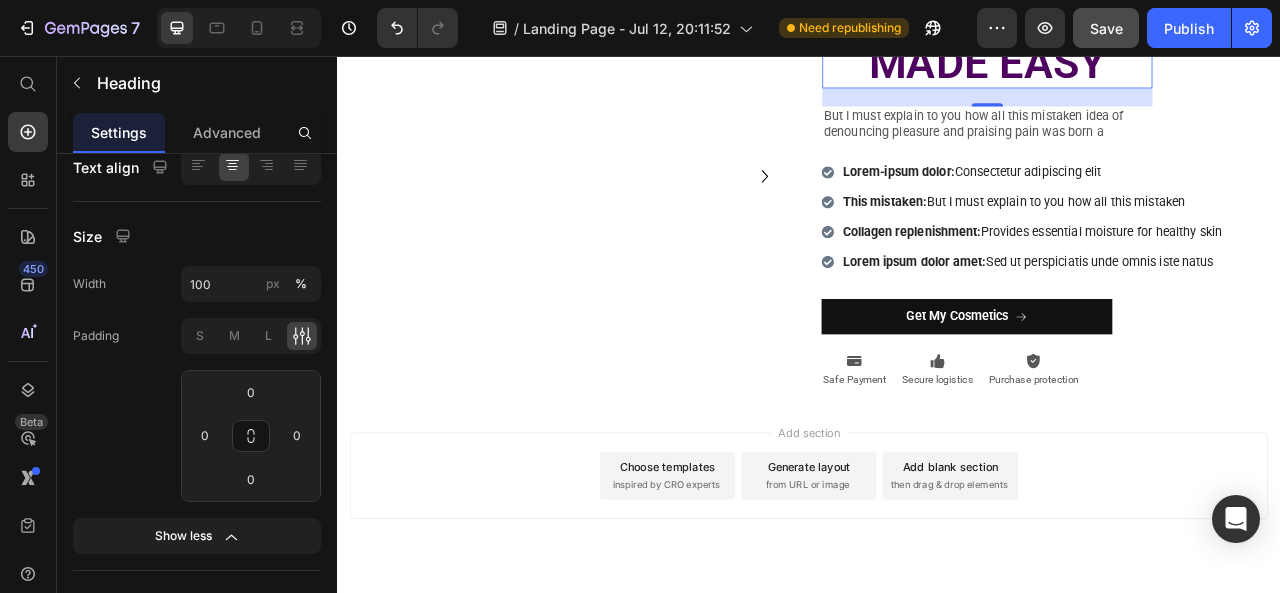 click on "ONLINE CANDLE SHOPPING MADE EASY" at bounding box center [1164, 14] 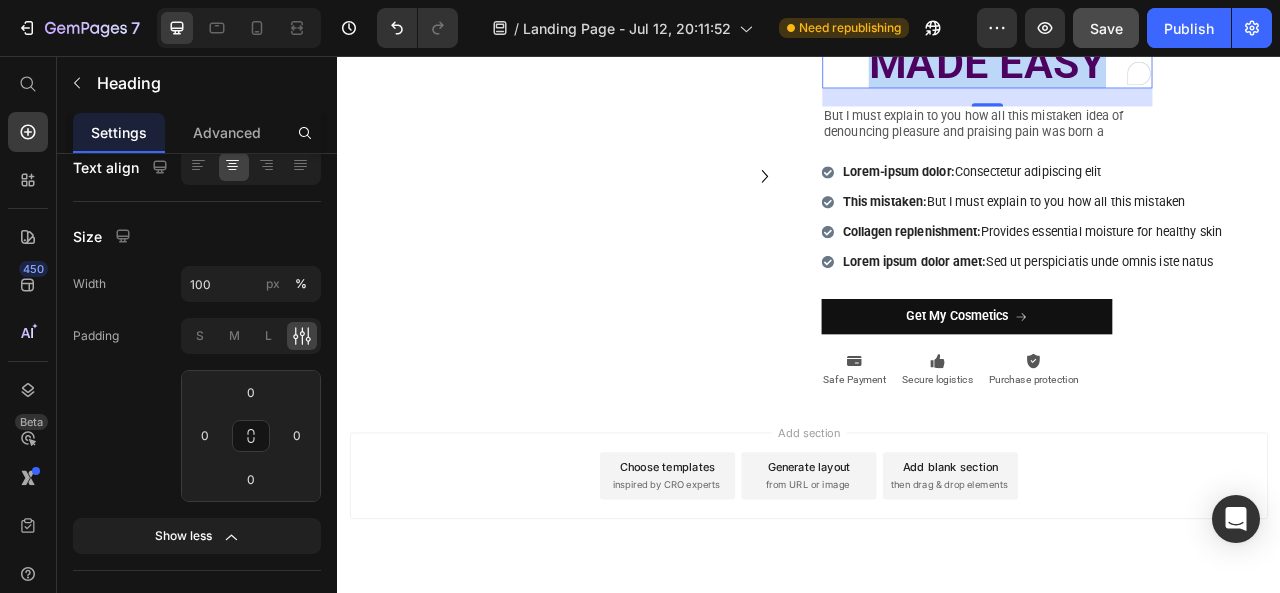 click on "ONLINE CANDLE SHOPPING MADE EASY" at bounding box center (1164, 14) 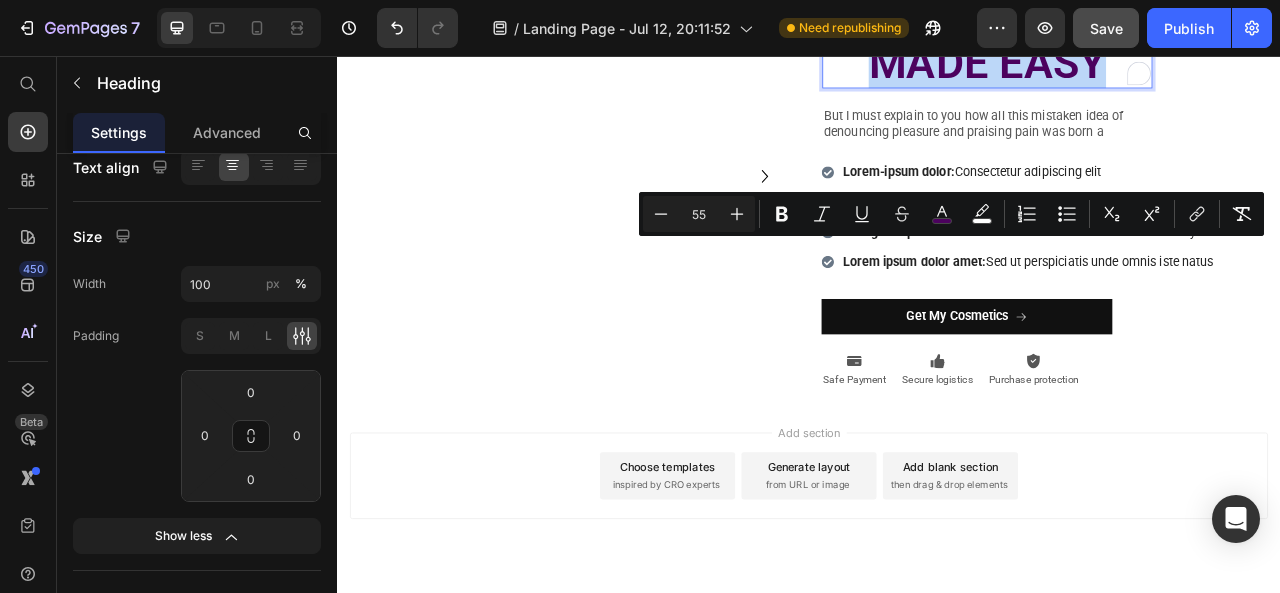 click on "ONLINE CANDLE SHOPPING MADE EASY" at bounding box center (1164, 14) 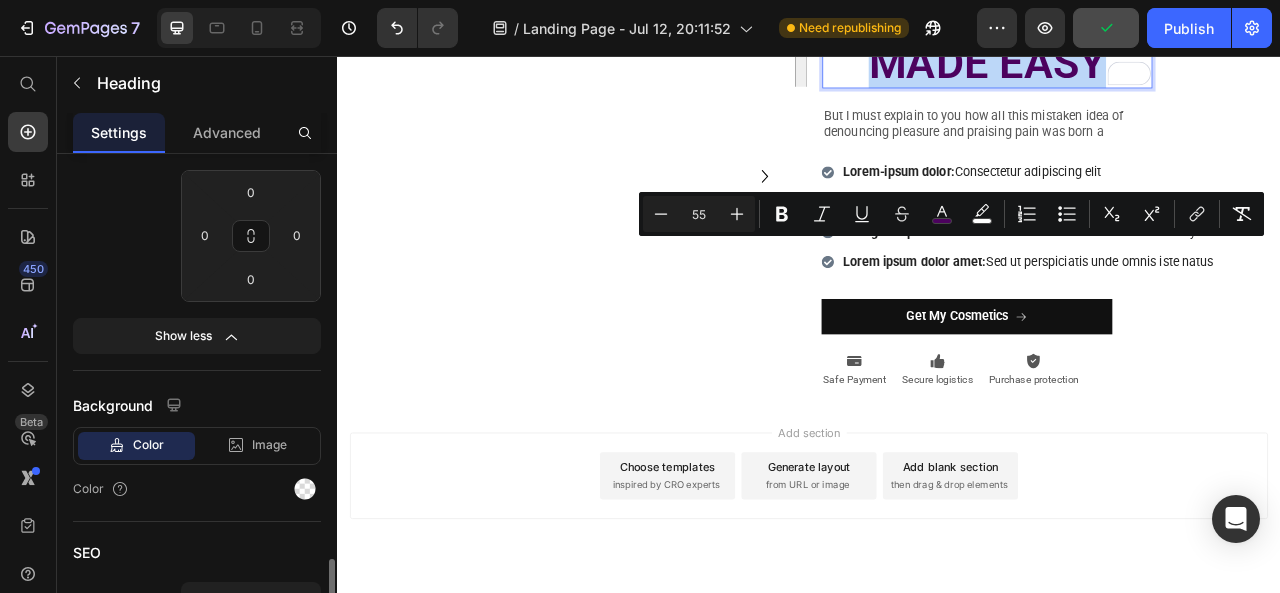 scroll, scrollTop: 712, scrollLeft: 0, axis: vertical 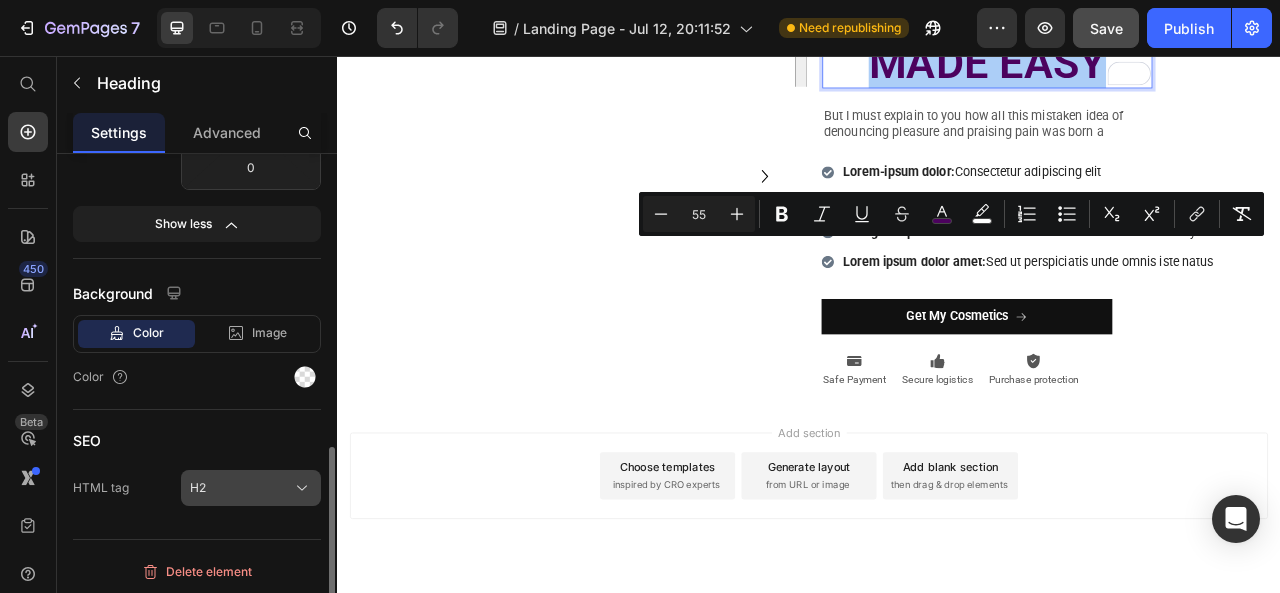 click on "H2" 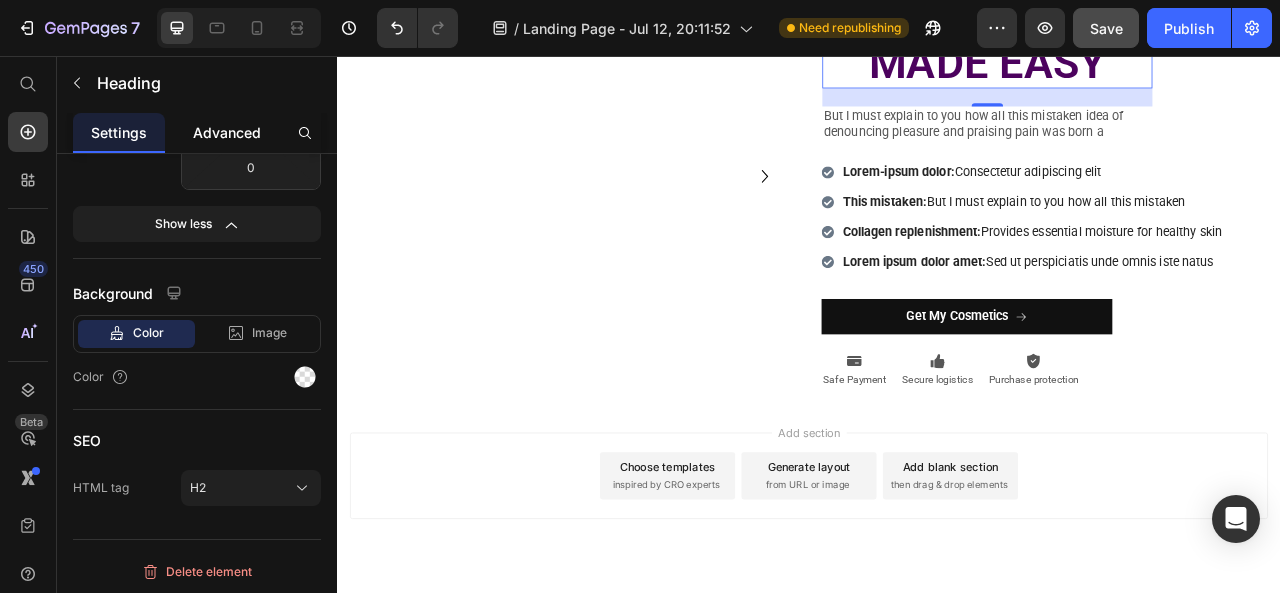 click on "Advanced" at bounding box center [227, 132] 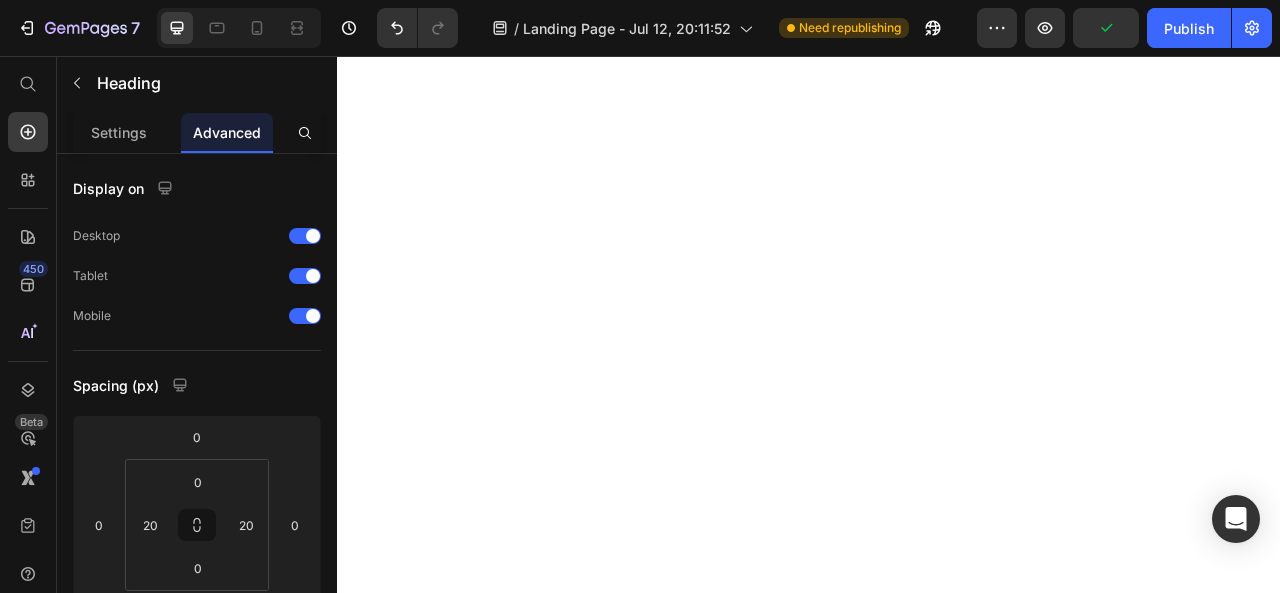 scroll, scrollTop: 0, scrollLeft: 0, axis: both 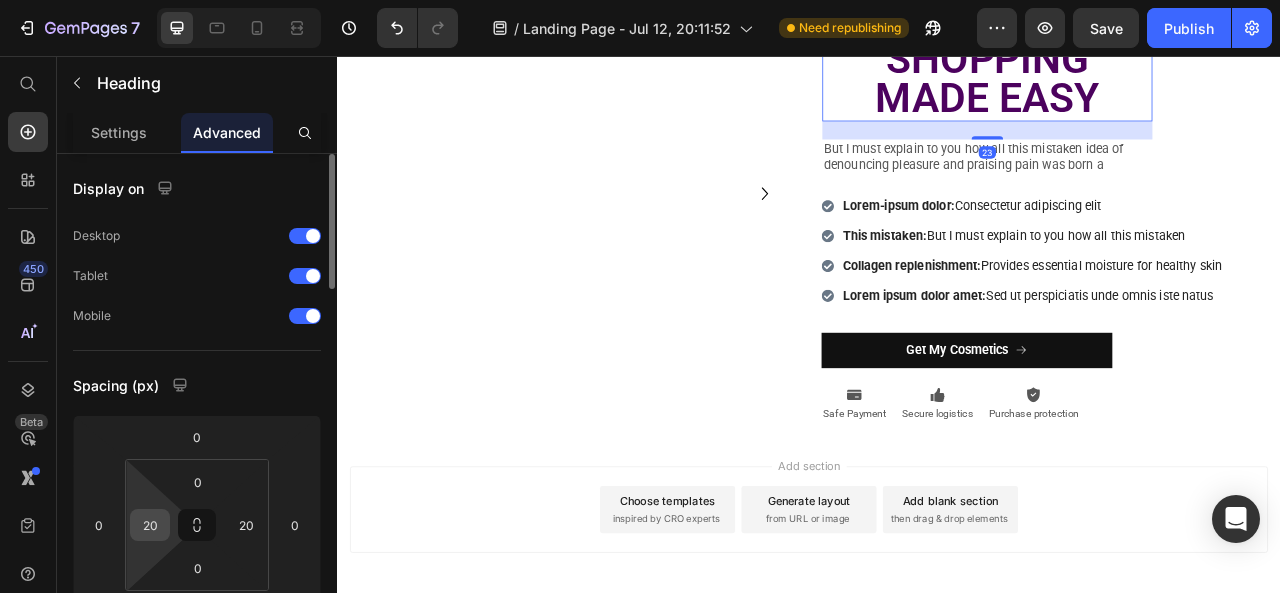 click on "20" at bounding box center (150, 525) 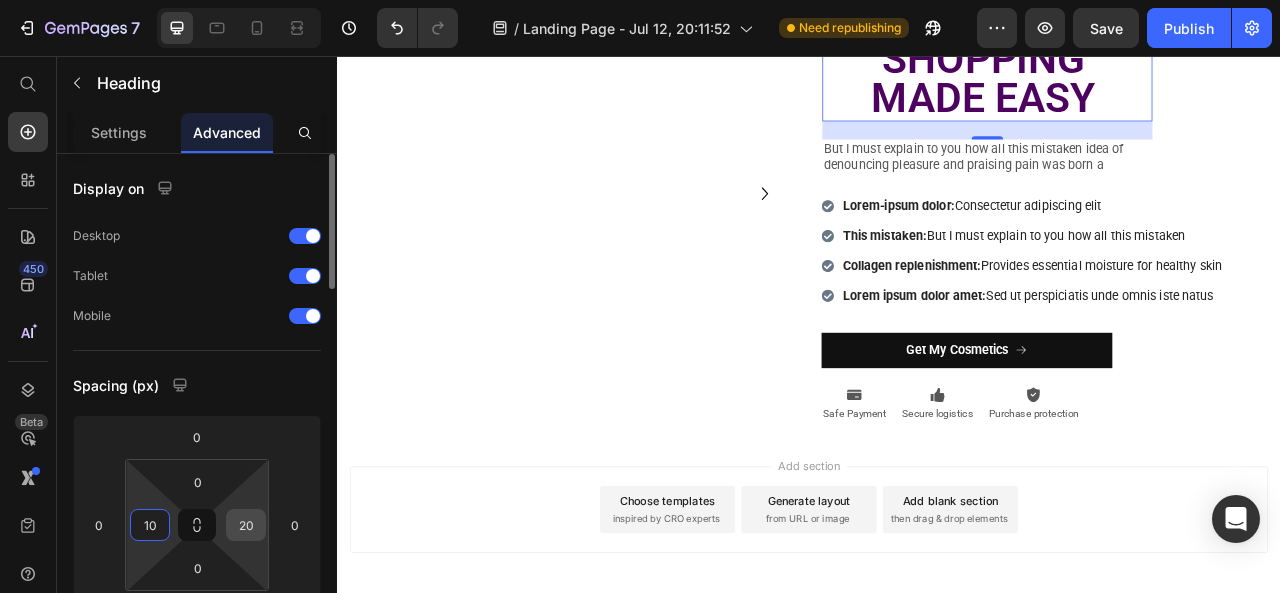 type on "10" 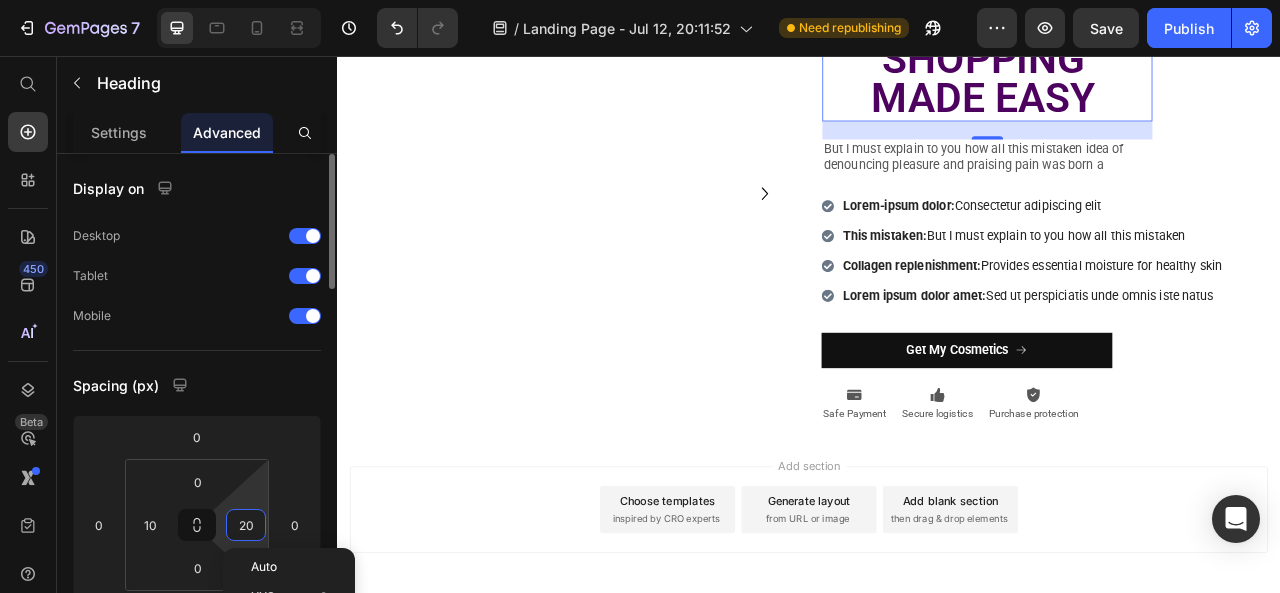 click on "20" at bounding box center [246, 525] 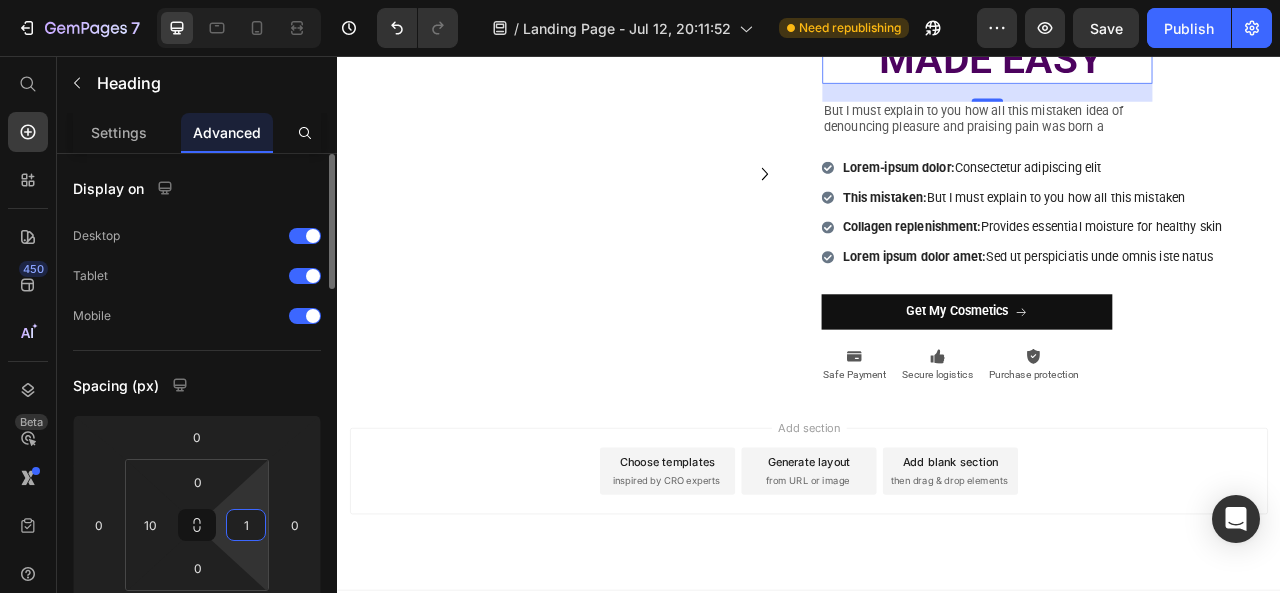 type on "10" 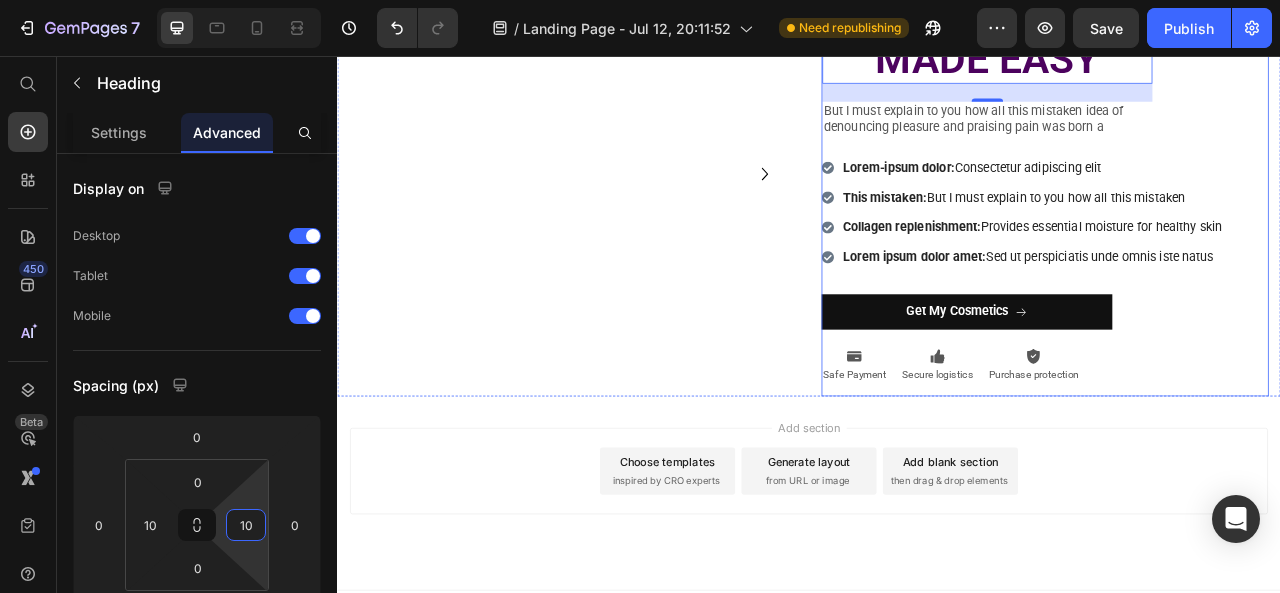 click on "⁠⁠⁠⁠⁠⁠⁠ ONLINE CANDLE SHOPPING MADE EASY Heading   23 But I must explain to you how all this mistaken idea of denouncing pleasure and praising pain was born a Text Block Row Lorem-ipsum dolor:  Consectetur adipiscing elit This mistaken:  But I must explain to you how all this mistaken Collagen replenishment:  Provides essential moisture for healthy skin Lorem ipsum dolor amet:  Sed ut perspiciatis unde omnis iste natus Item List
Get My Cosmetics Button
Icon Safe Payment Text Block
Icon Secure logistics Text Block
Icon Purchase protection Text Block Row" at bounding box center (1237, 206) 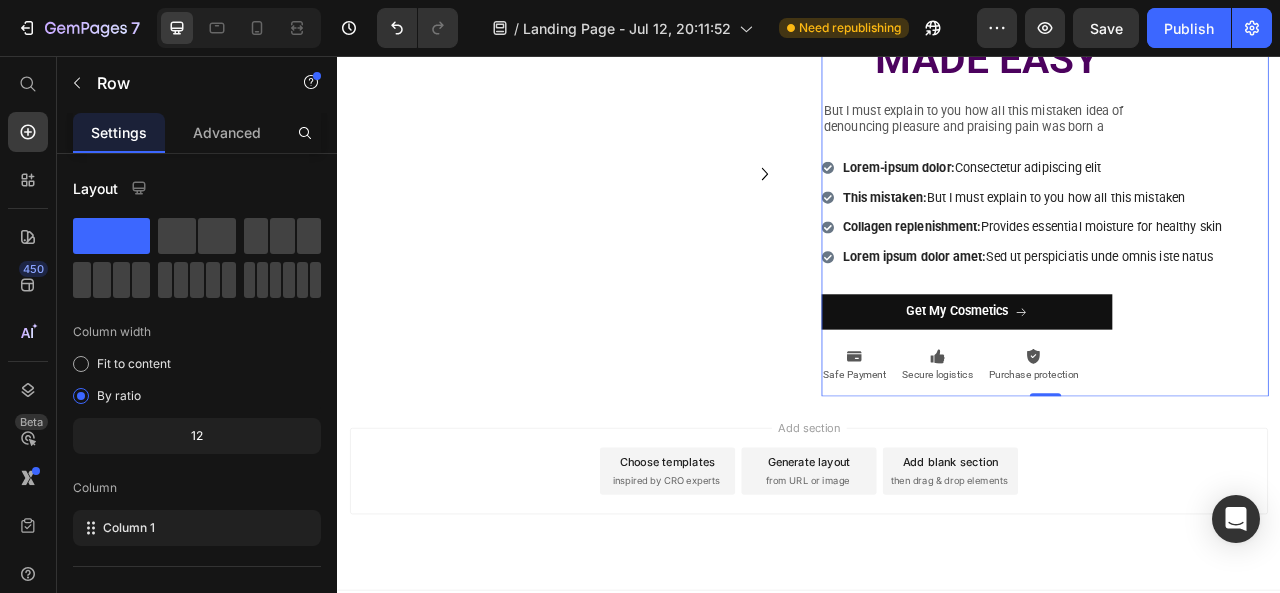 click on "⁠⁠⁠⁠⁠⁠⁠ ONLINE CANDLE SHOPPING MADE EASY Heading But I must explain to you how all this mistaken idea of denouncing pleasure and praising pain was born a Text Block Row Lorem-ipsum dolor:  Consectetur adipiscing elit This mistaken:  But I must explain to you how all this mistaken Collagen replenishment:  Provides essential moisture for healthy skin Lorem ipsum dolor amet:  Sed ut perspiciatis unde omnis iste natus Item List
Get My Cosmetics Button
Icon Safe Payment Text Block
Icon Secure logistics Text Block
Icon Purchase protection Text Block Row" at bounding box center (1237, 206) 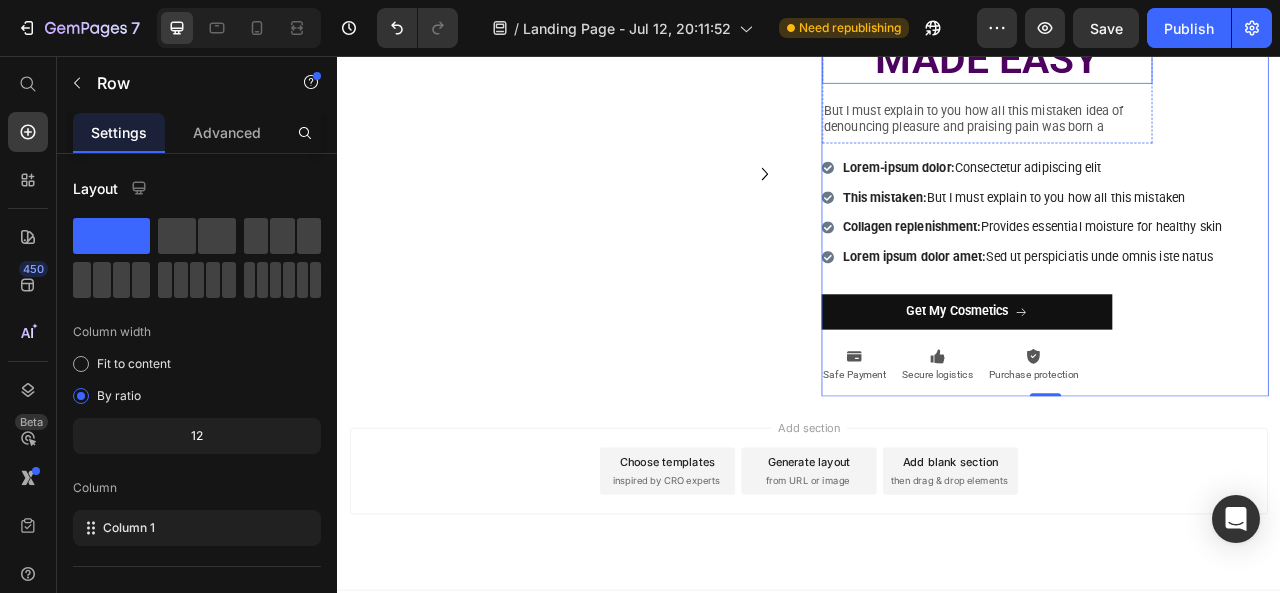 click on "⁠⁠⁠⁠⁠⁠⁠ ONLINE CANDLE SHOPPING MADE EASY" at bounding box center [1164, 15] 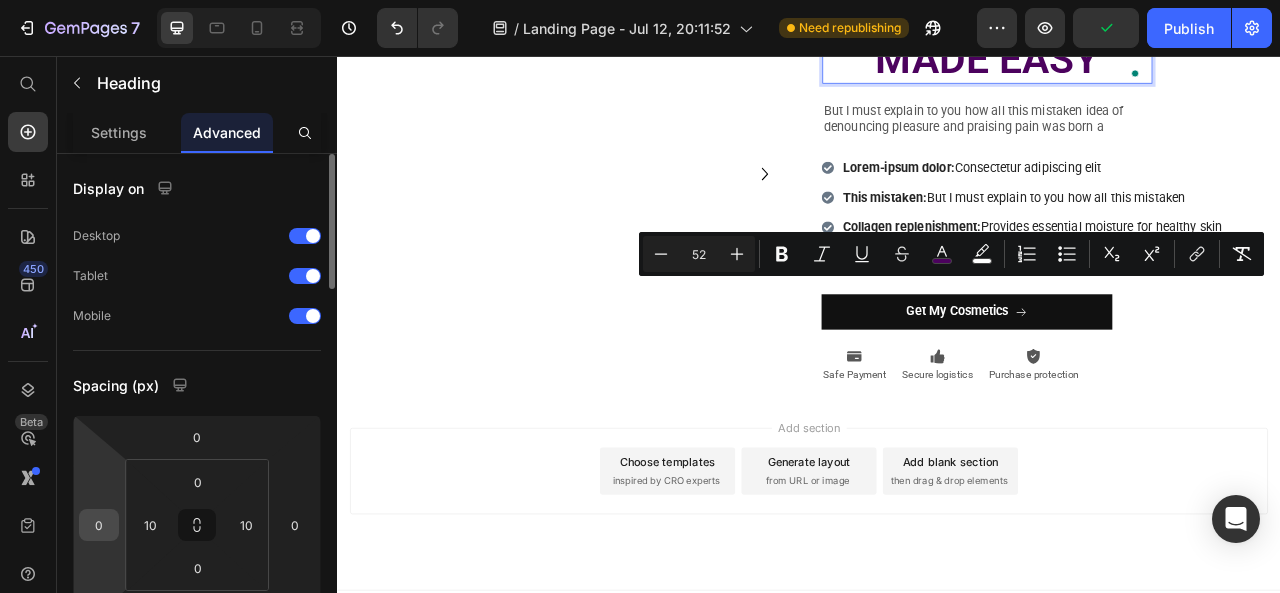 click on "0" at bounding box center [99, 525] 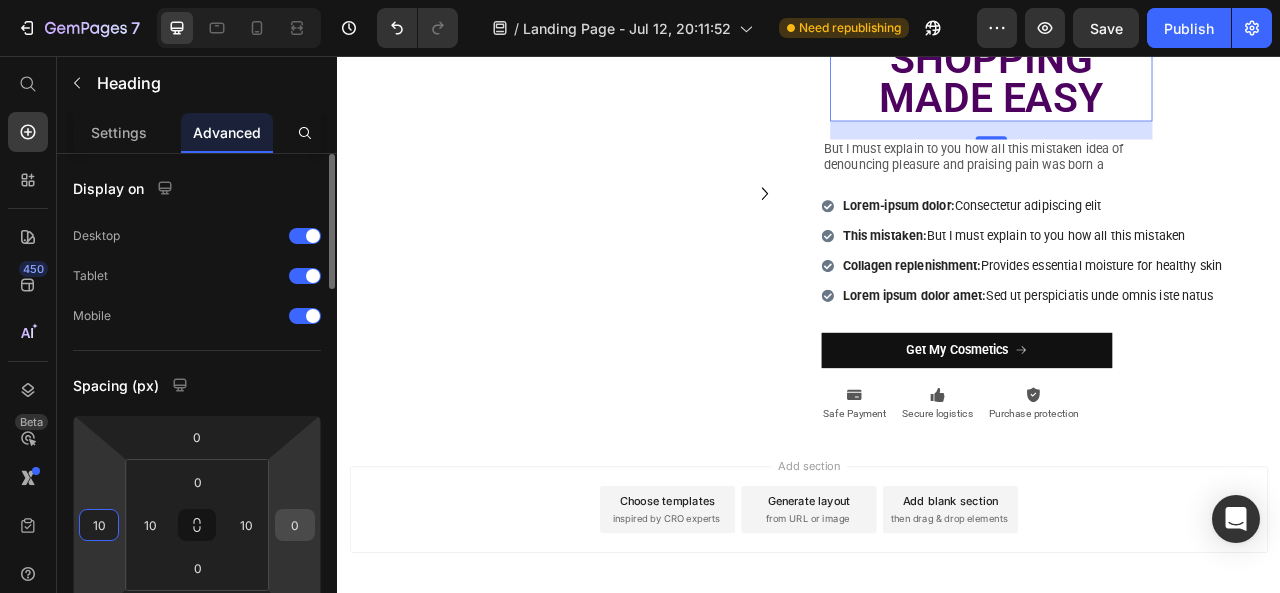 type on "10" 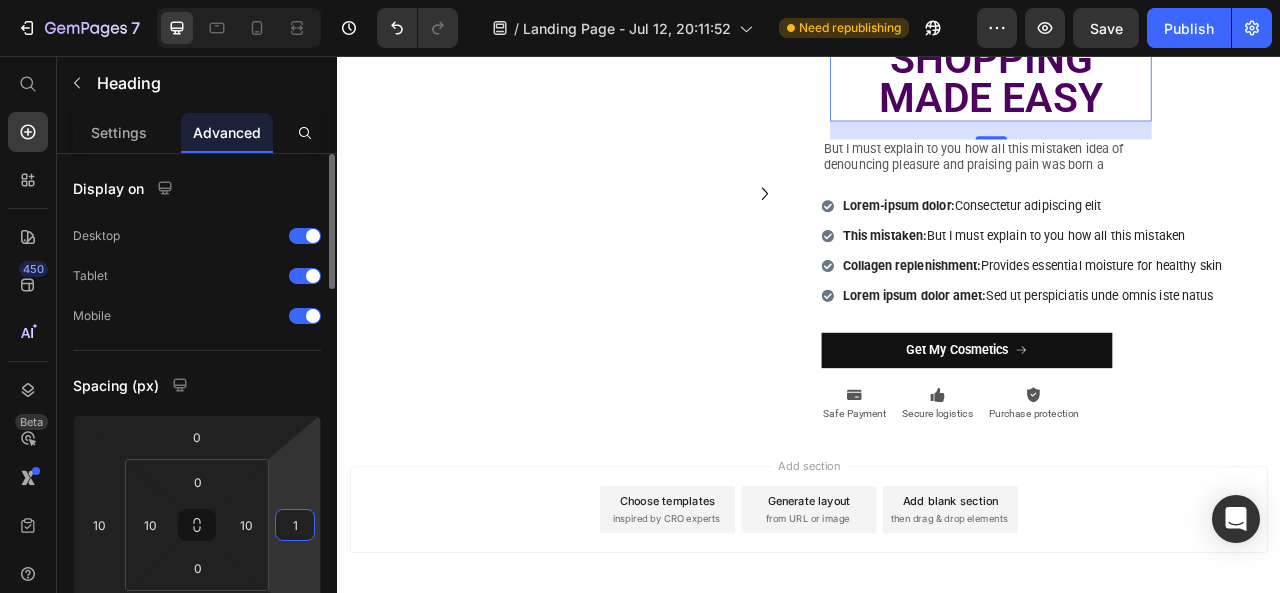 type on "10" 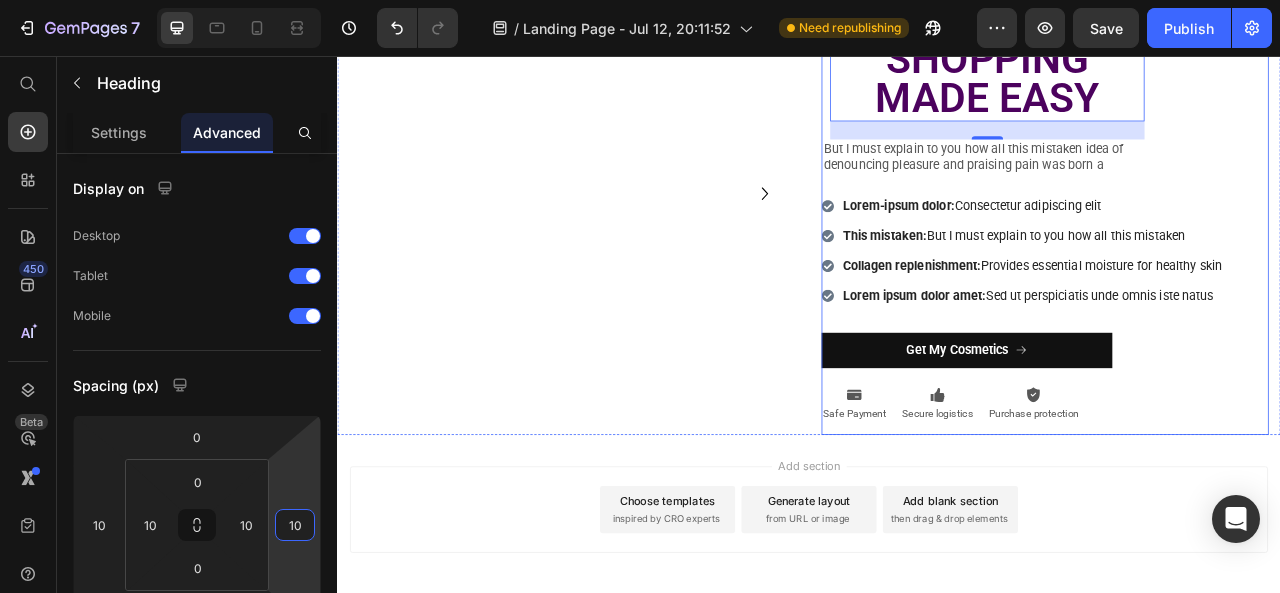 click on "⁠⁠⁠⁠⁠⁠⁠ ONLINE CANDLE SHOPPING MADE EASY Heading   23 But I must explain to you how all this mistaken idea of denouncing pleasure and praising pain was born a Text Block Row Lorem-ipsum dolor:  Consectetur adipiscing elit This mistaken:  But I must explain to you how all this mistaken Collagen replenishment:  Provides essential moisture for healthy skin Lorem ipsum dolor amet:  Sed ut perspiciatis unde omnis iste natus Item List
Get My Cosmetics Button
Icon Safe Payment Text Block
Icon Secure logistics Text Block
Icon Purchase protection Text Block Row" at bounding box center (1237, 231) 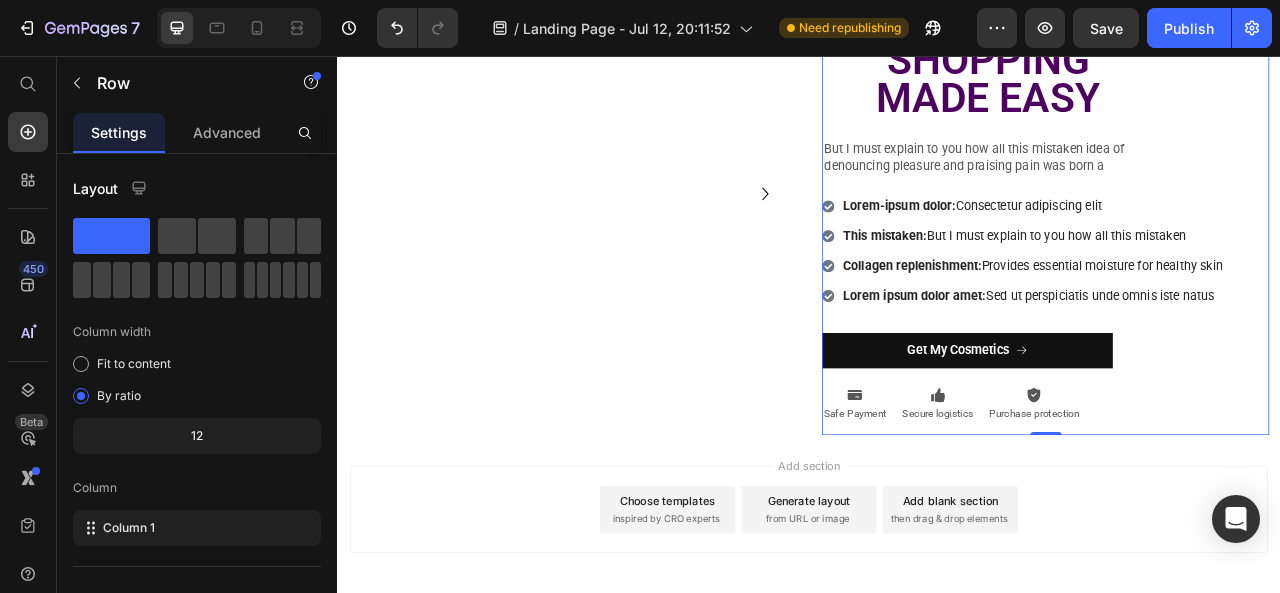 click on "AWESOME (AND HAPPY) CUSTOMERS Heading Row `                Icon                Icon                Icon                Icon
Icon Icon List Hoz "I am very sensitive to overly strong scents. I like this grapefruit floral candle because it is has a clean citrus smell that is subtle to my senses." Text block - Laura M. Text block                Icon                Icon                Icon                Icon
Icon Icon List Hoz "I am super picky about scents, and can honestly say these are the most amazing candles ever!"  Text block - Duni D. Text block                Icon                Icon                Icon                Icon
Icon Icon List Hoz "I don’t only love smell but also the message. Thankful to be able to support an amazing cause with quality products." Text block - Ryan S. Text block ` Carousel FREE SHIPPING Text 30 DAYS MONEY BACK GUARANTEE Text LIMITED TIME 50% OFF SALE Text LIFE TIME WARRANTY Text FREE SHIPPING Text 30 DAYS MONEY BACK GUARANTEE" at bounding box center [937, -363] 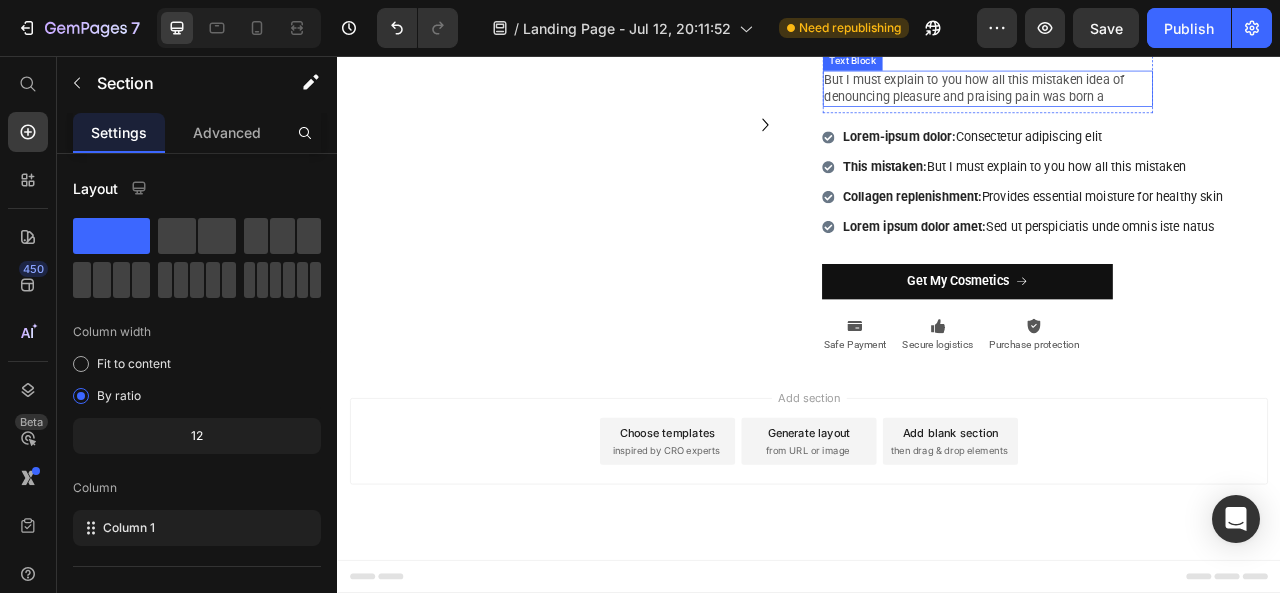 scroll, scrollTop: 2913, scrollLeft: 0, axis: vertical 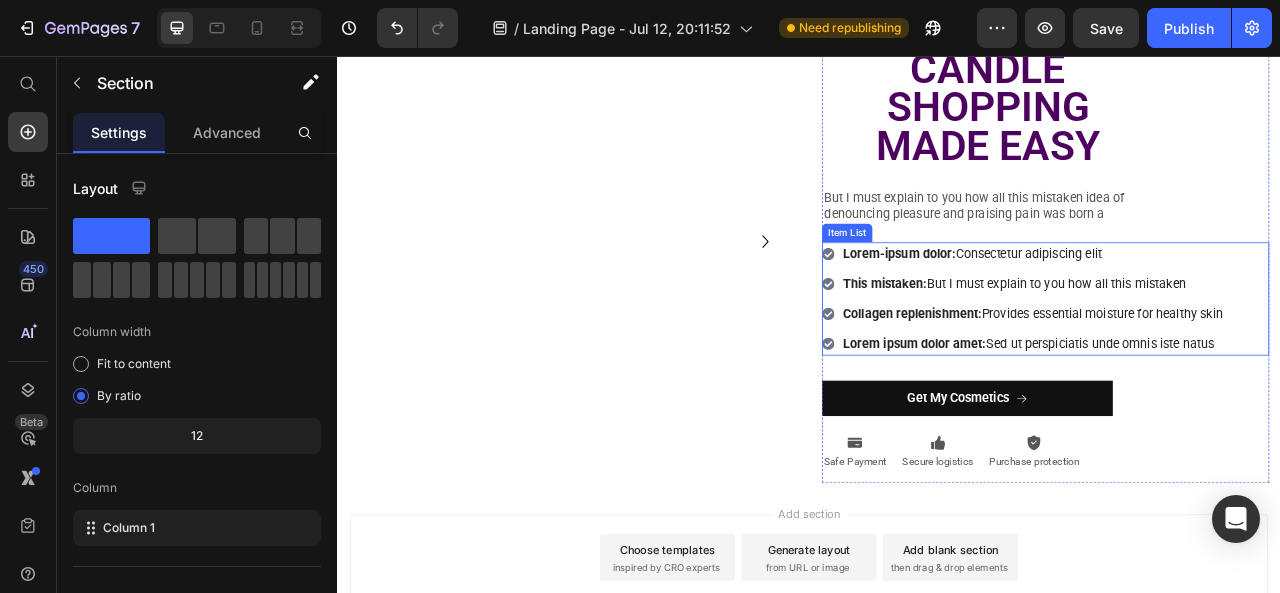 click on "Lorem-ipsum dolor:" at bounding box center [1051, 307] 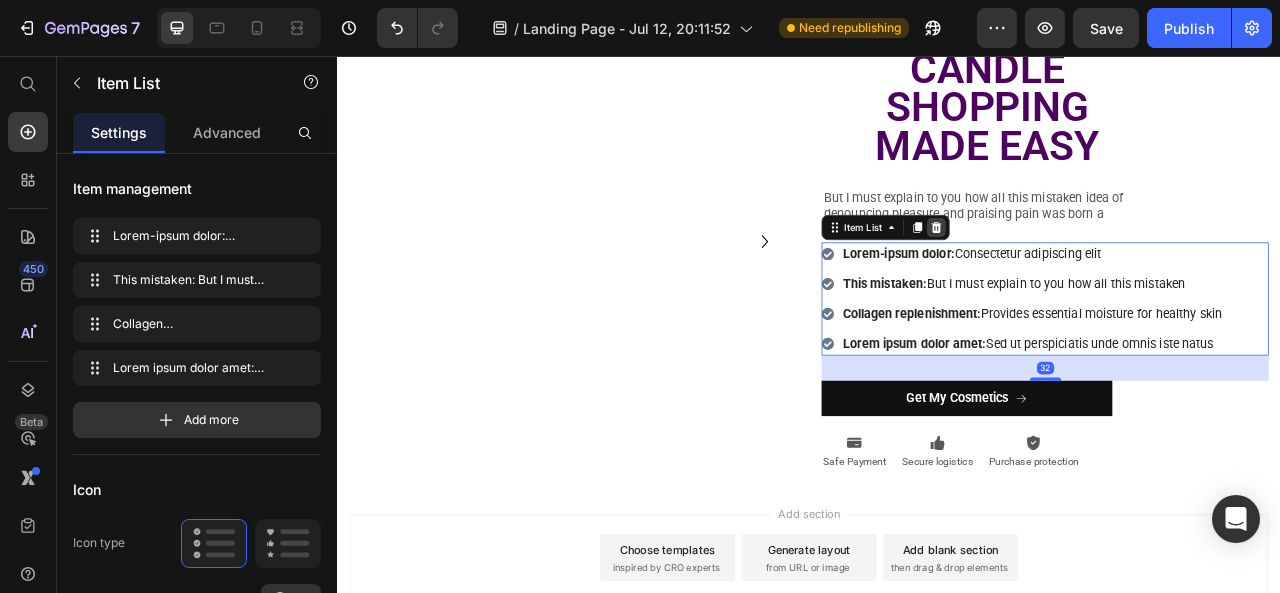 click 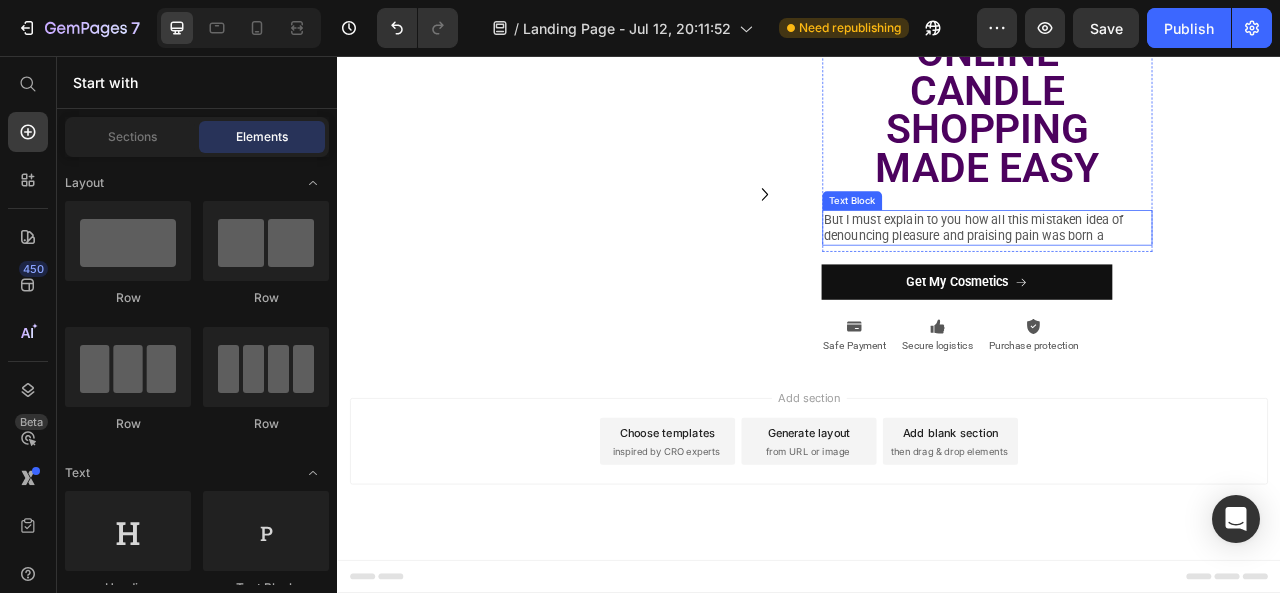 click on "But I must explain to you how all this mistaken idea of denouncing pleasure and praising pain was born a" at bounding box center [1164, 275] 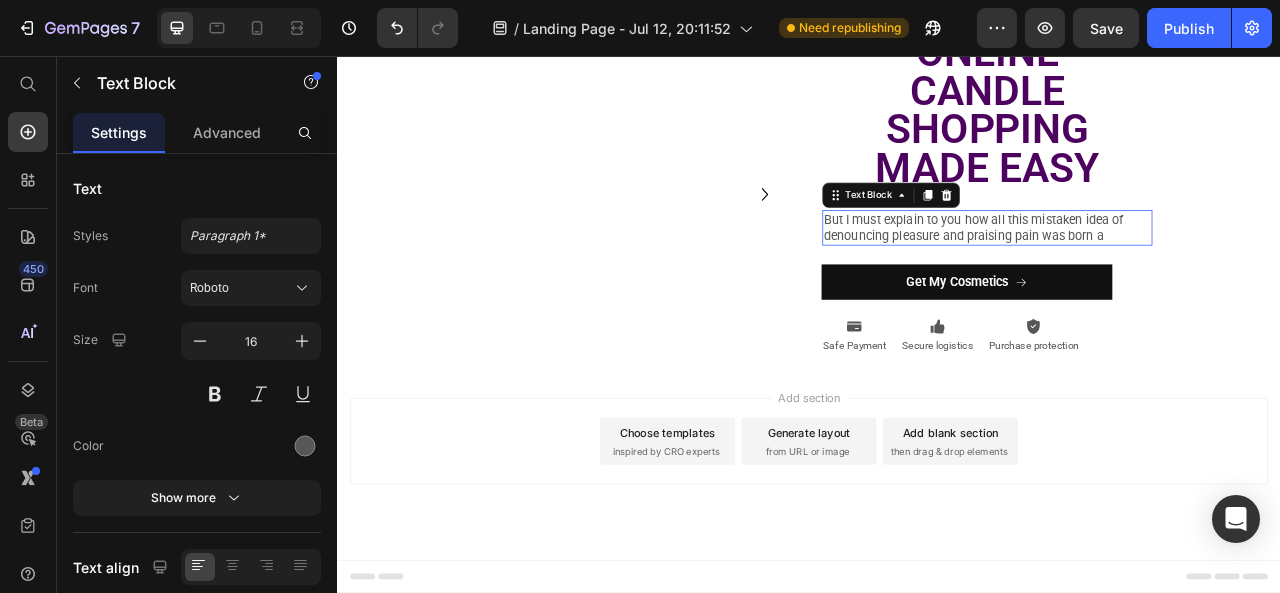 click on "But I must explain to you how all this mistaken idea of denouncing pleasure and praising pain was born a" at bounding box center (1164, 275) 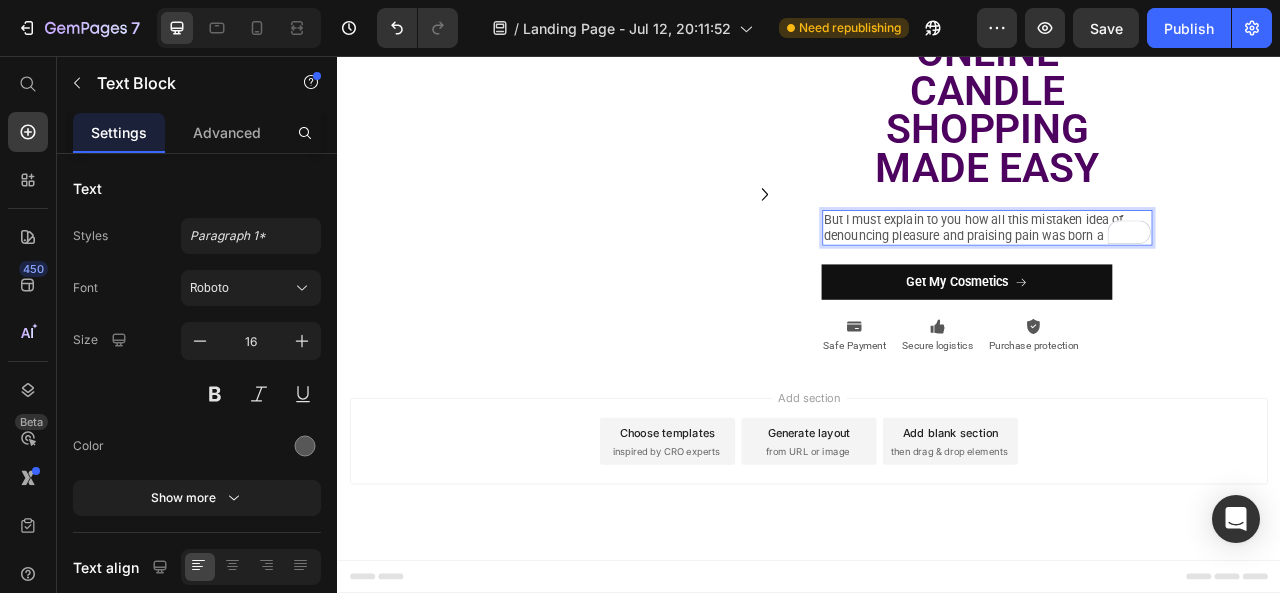 click on "But I must explain to you how all this mistaken idea of denouncing pleasure and praising pain was born a" at bounding box center [1164, 275] 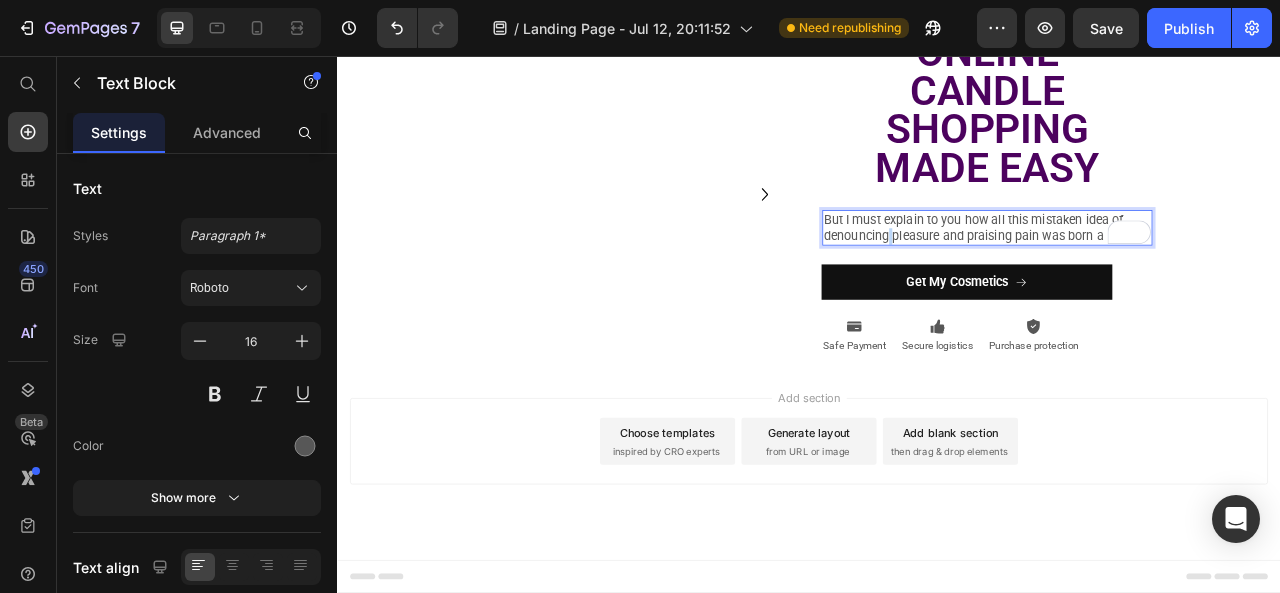 click on "But I must explain to you how all this mistaken idea of denouncing pleasure and praising pain was born a" at bounding box center [1164, 275] 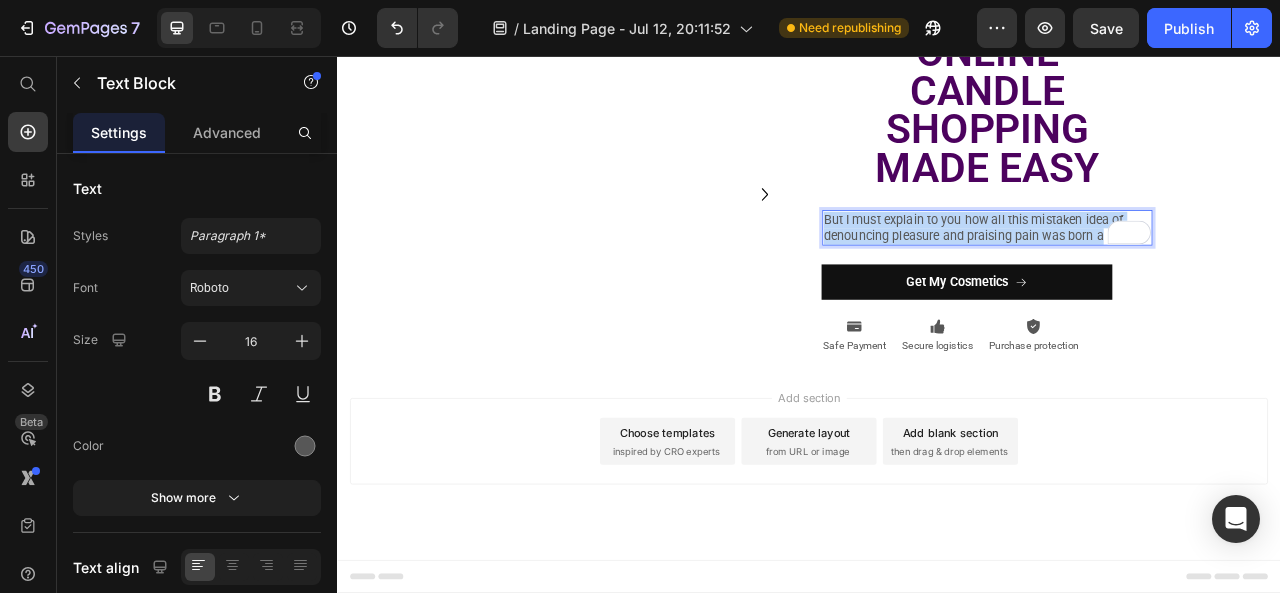 click on "But I must explain to you how all this mistaken idea of denouncing pleasure and praising pain was born a" at bounding box center (1164, 275) 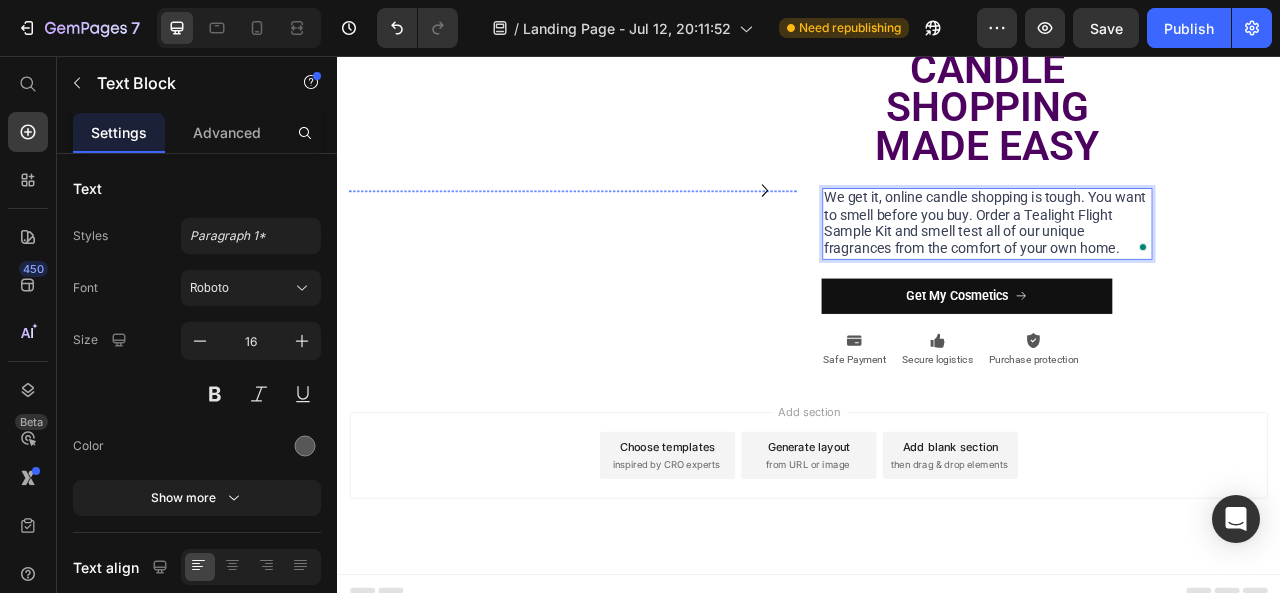scroll, scrollTop: 2891, scrollLeft: 0, axis: vertical 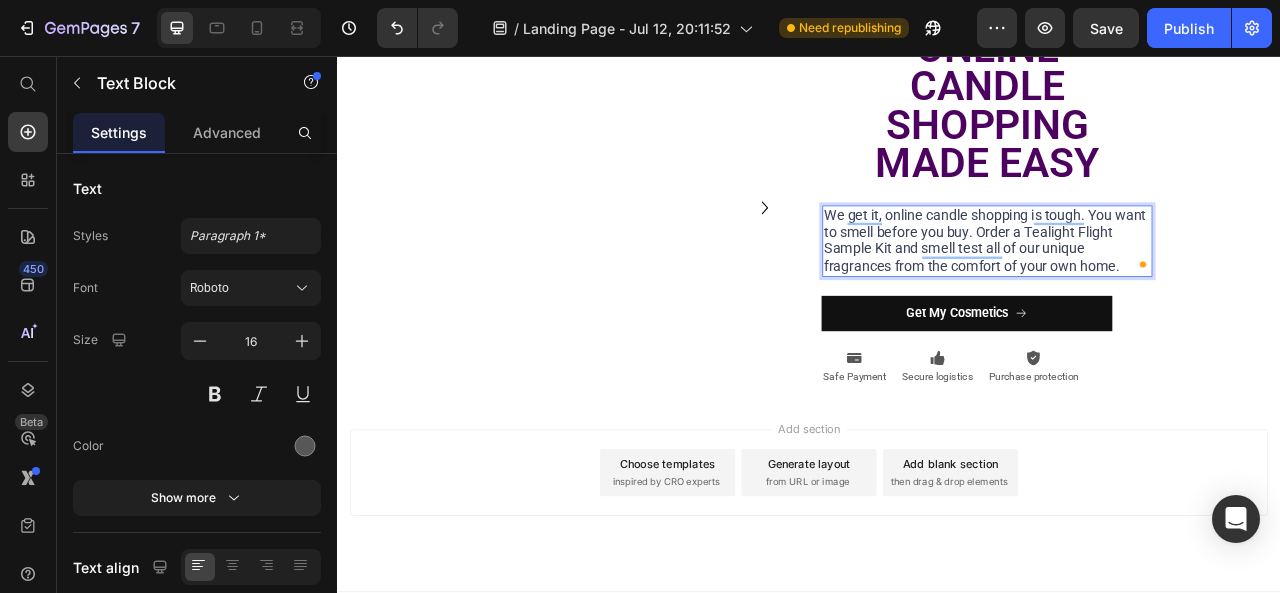 click on "We get it, online candle shopping is tough. You want to smell before you buy. Order a Tealight Flight Sample Kit and smell test all of our unique fragrances from the comfort of your own home." at bounding box center (1161, 290) 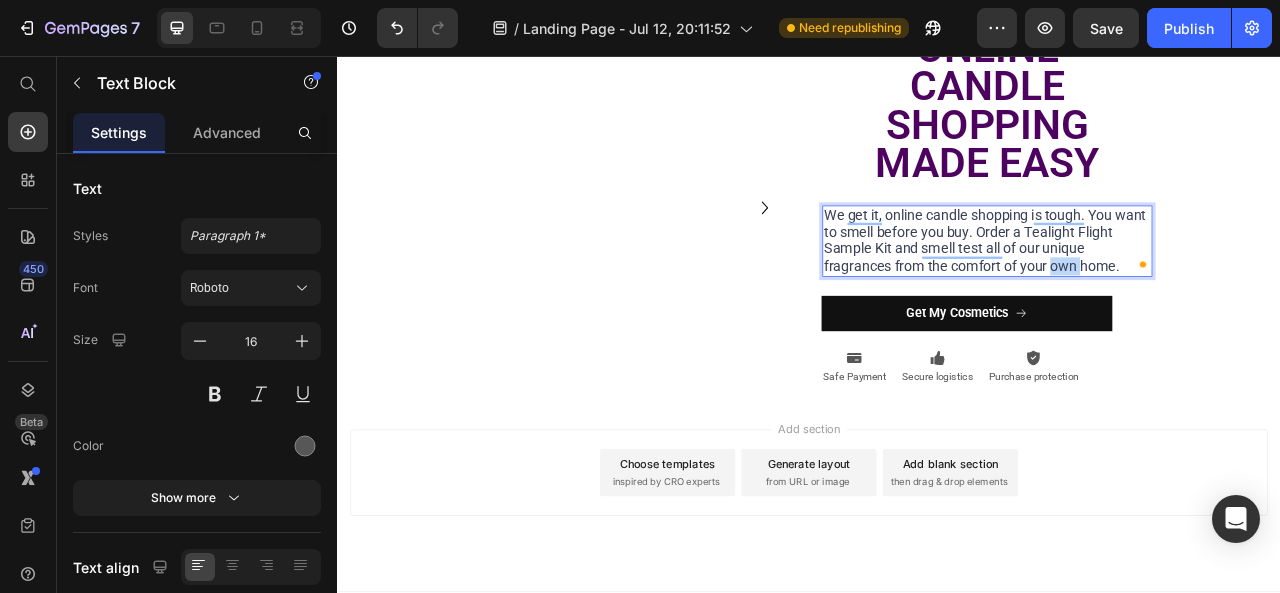 click on "We get it, online candle shopping is tough. You want to smell before you buy. Order a Tealight Flight Sample Kit and smell test all of our unique fragrances from the comfort of your own home." at bounding box center (1161, 290) 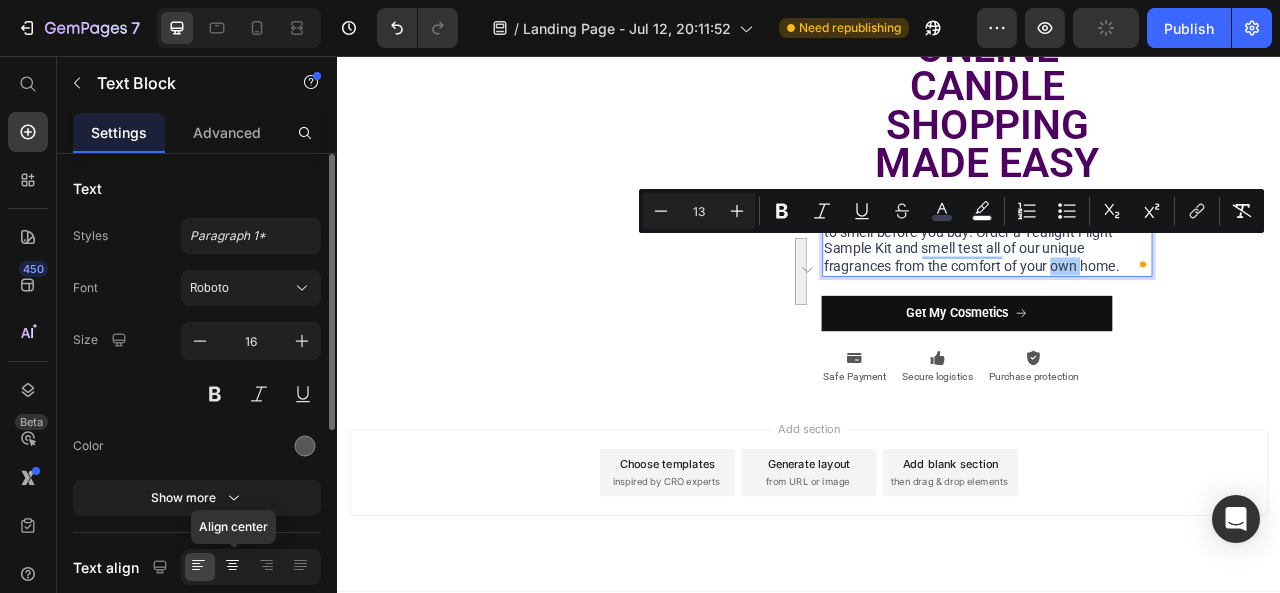 click 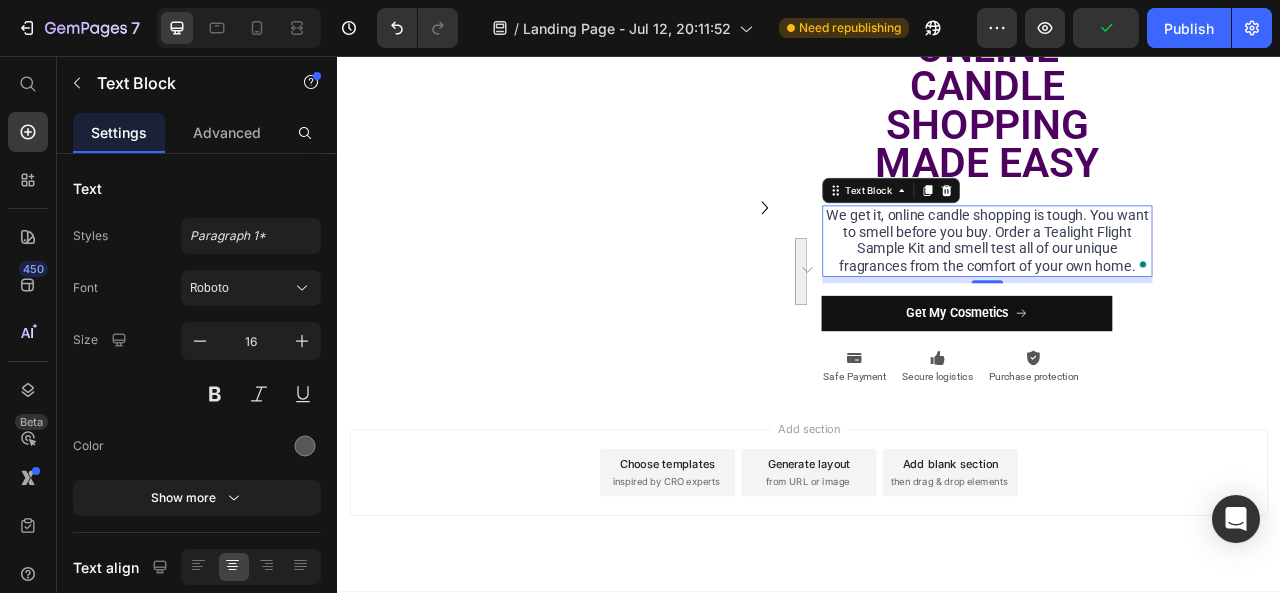 click on "We get it, online candle shopping is tough. You want to smell before you buy. Order a Tealight Flight Sample Kit and smell test all of our unique fragrances from the comfort of your own home." at bounding box center [1164, 290] 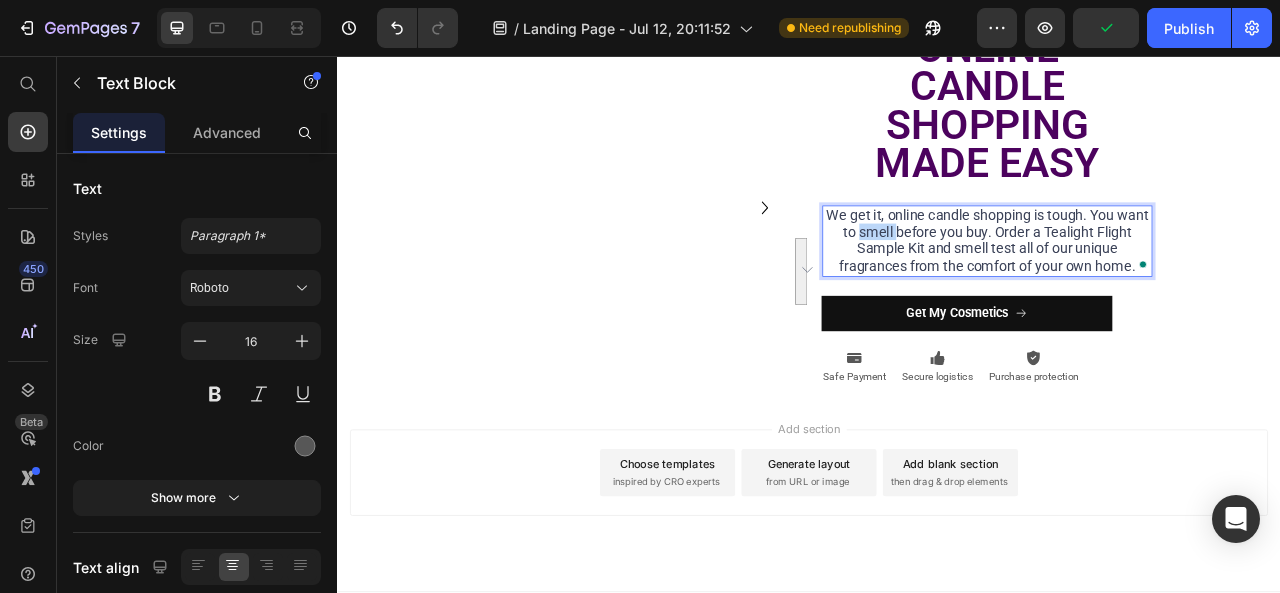 click on "We get it, online candle shopping is tough. You want to smell before you buy. Order a Tealight Flight Sample Kit and smell test all of our unique fragrances from the comfort of your own home." at bounding box center (1164, 290) 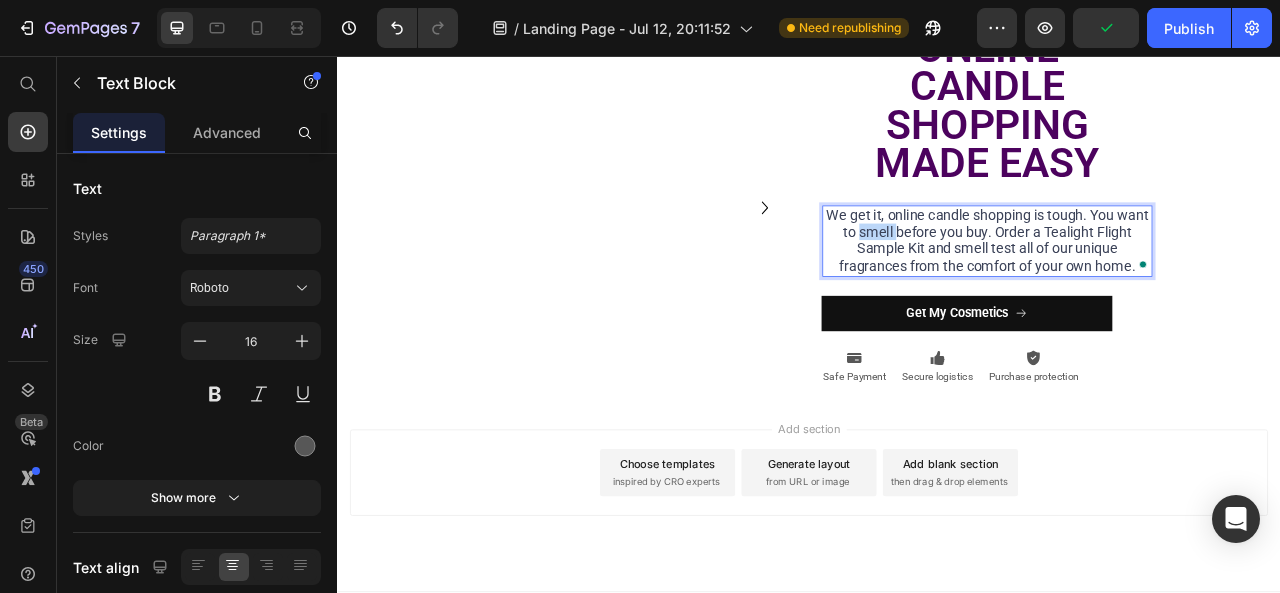 click on "We get it, online candle shopping is tough. You want to smell before you buy. Order a Tealight Flight Sample Kit and smell test all of our unique fragrances from the comfort of your own home." at bounding box center [1164, 290] 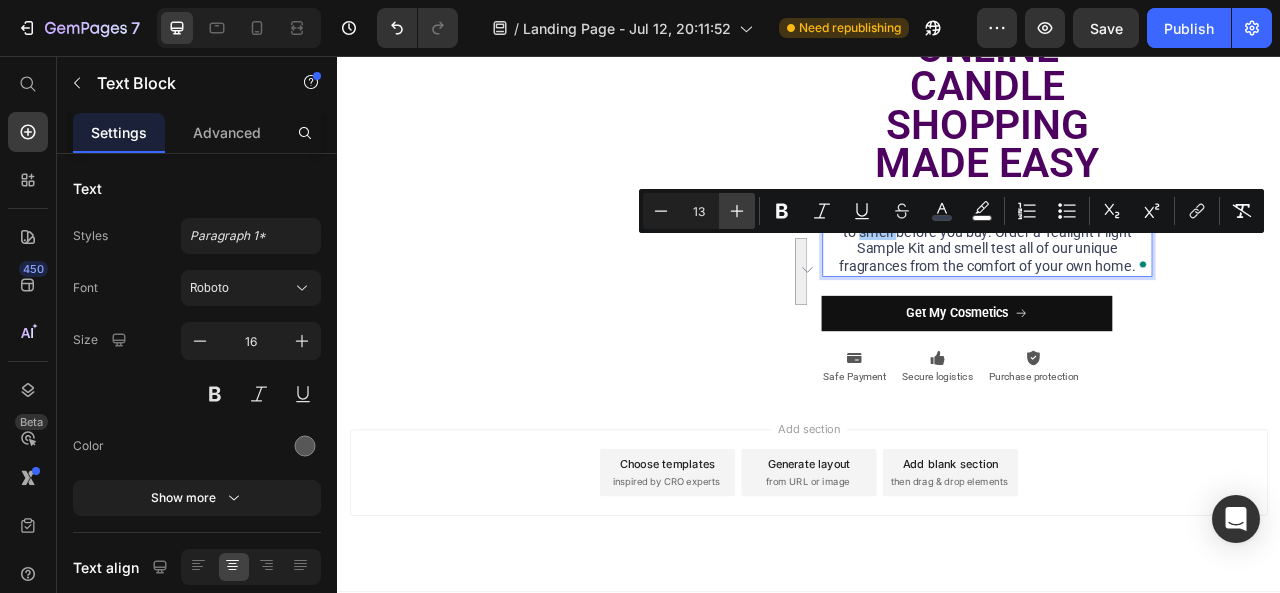 click 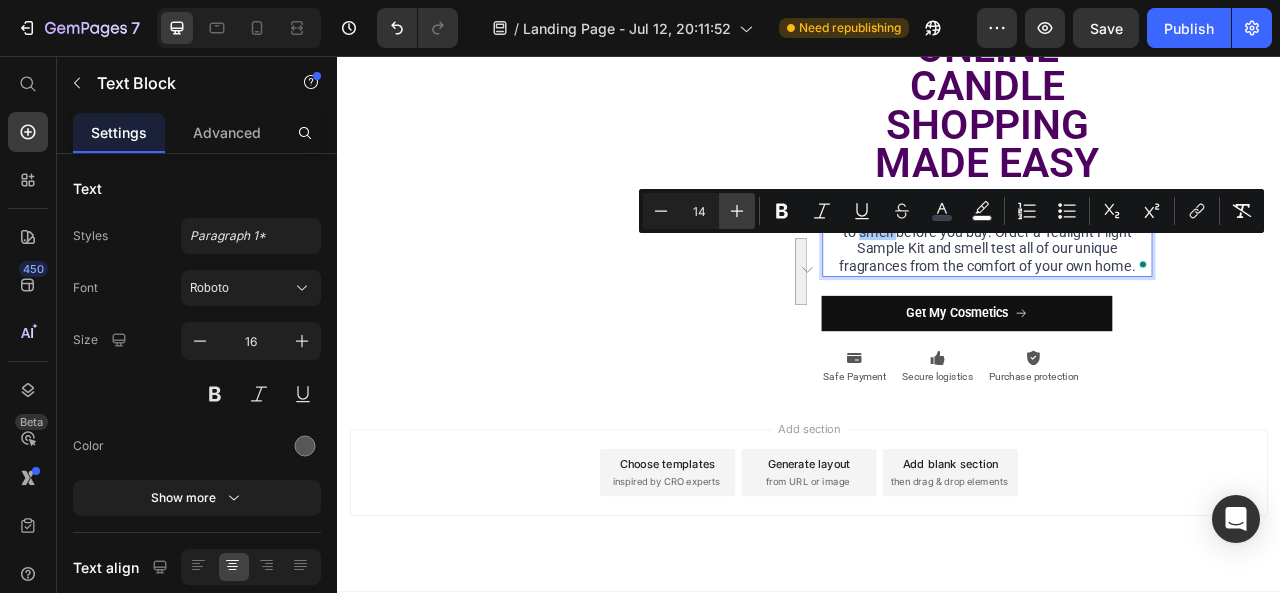 click 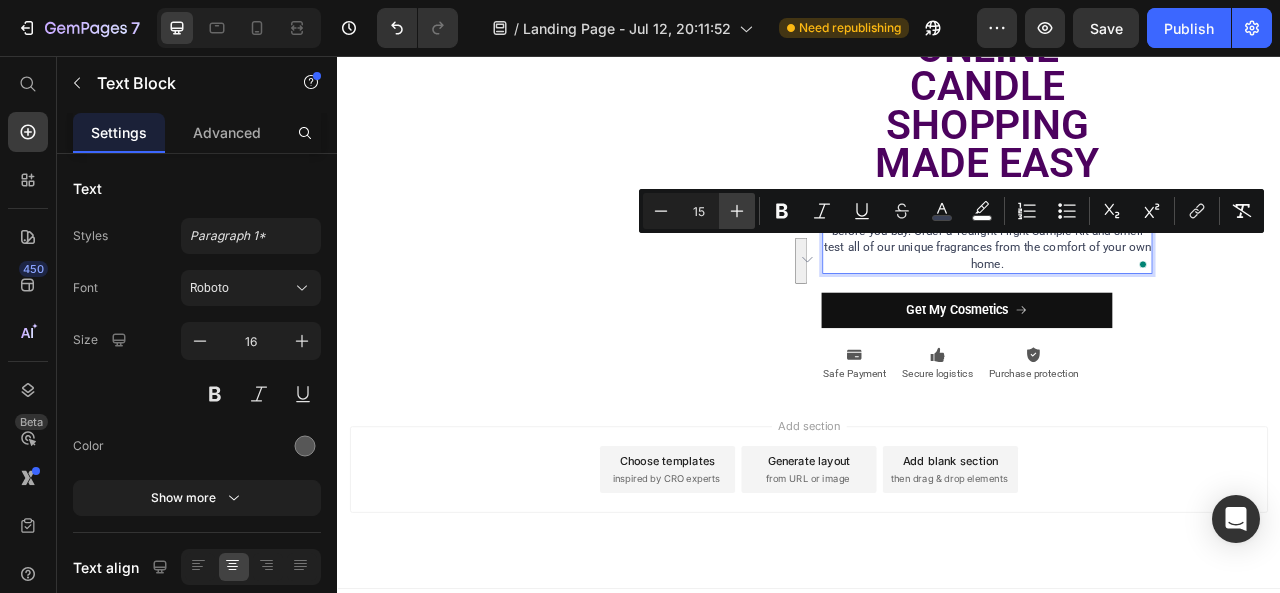 click 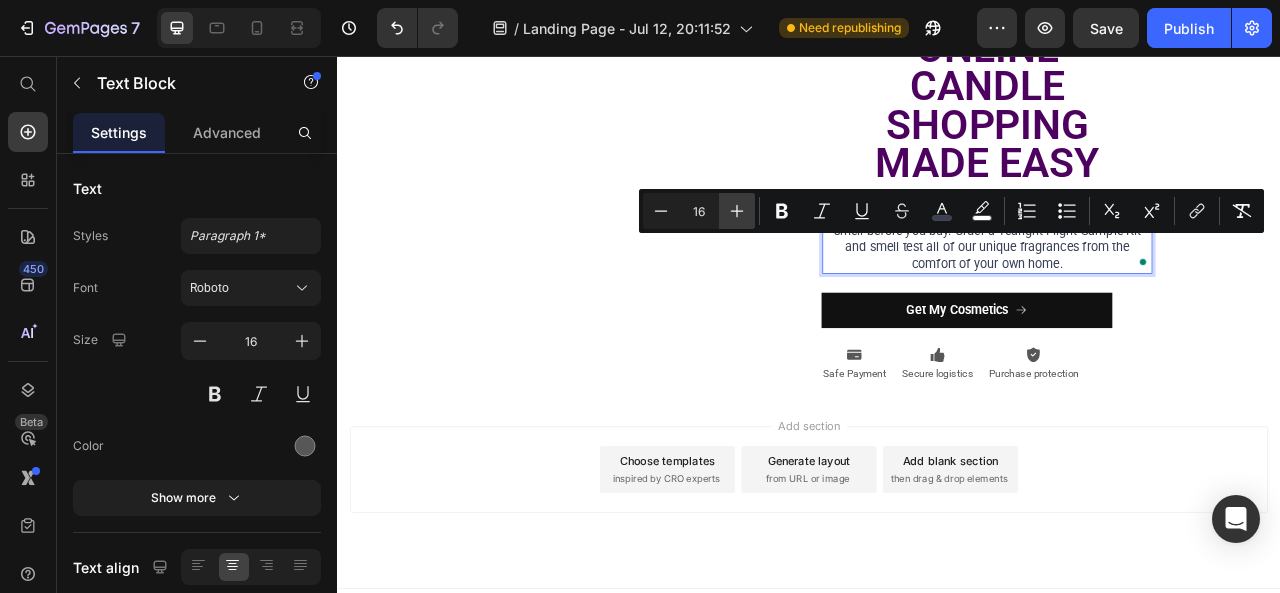click 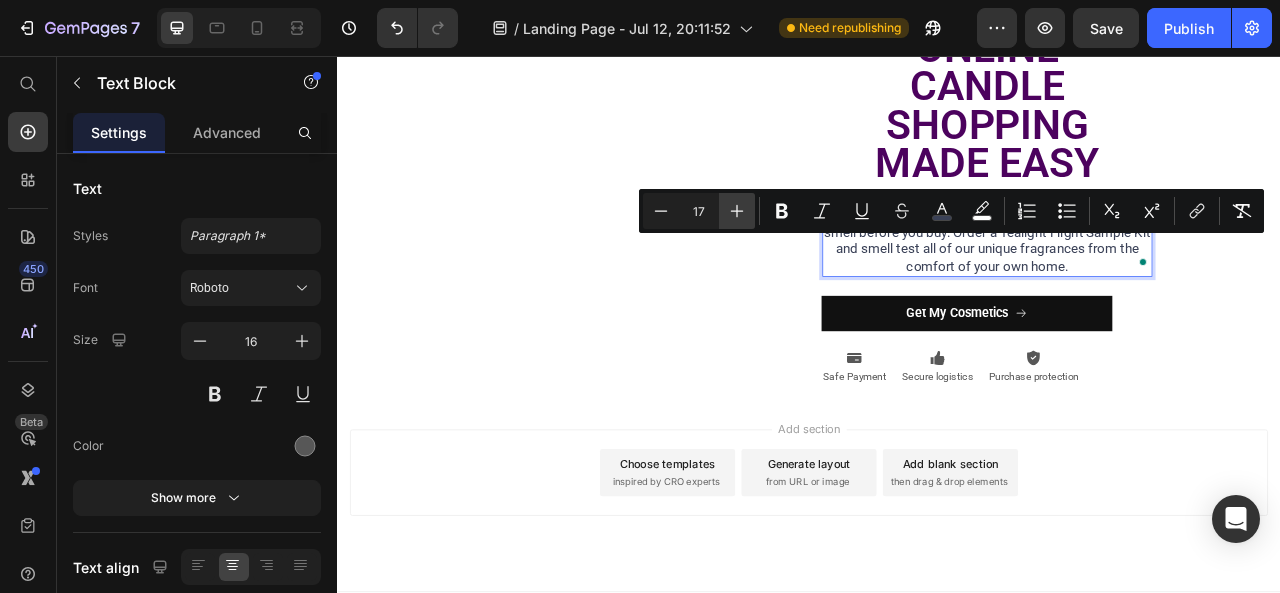 click 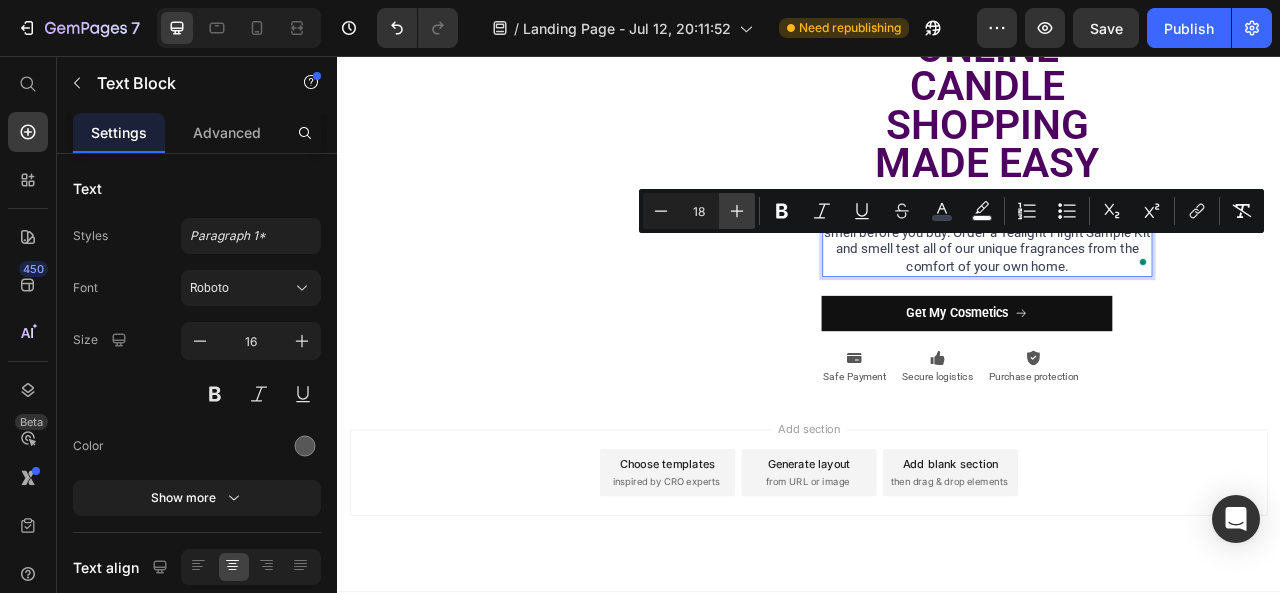 click 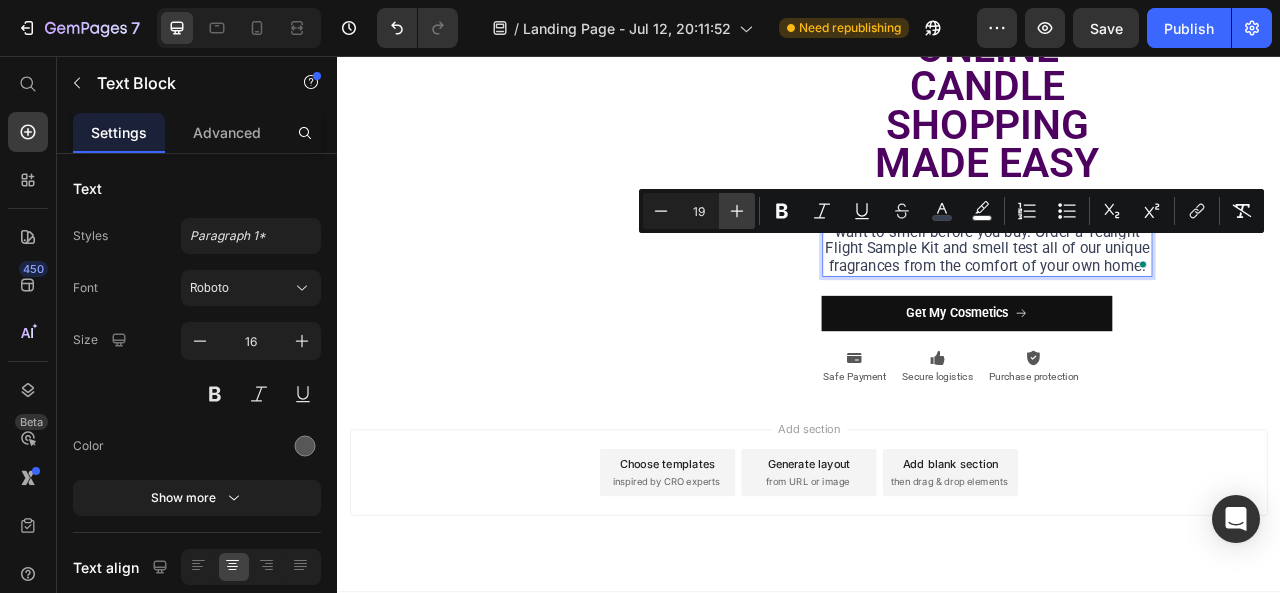click 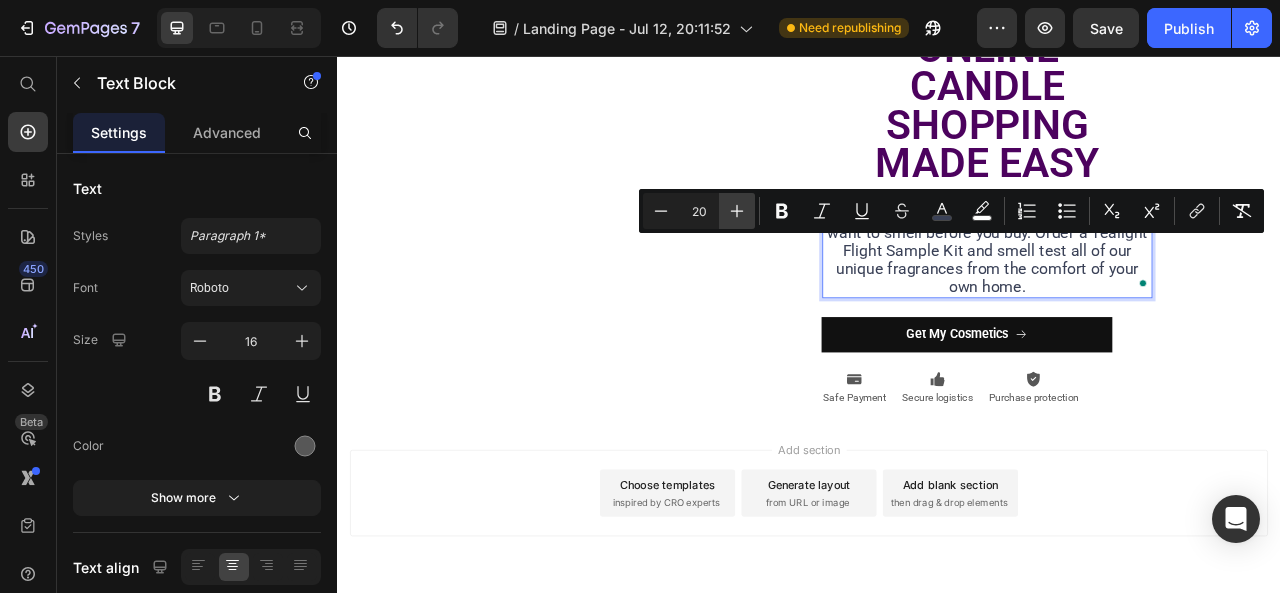 click 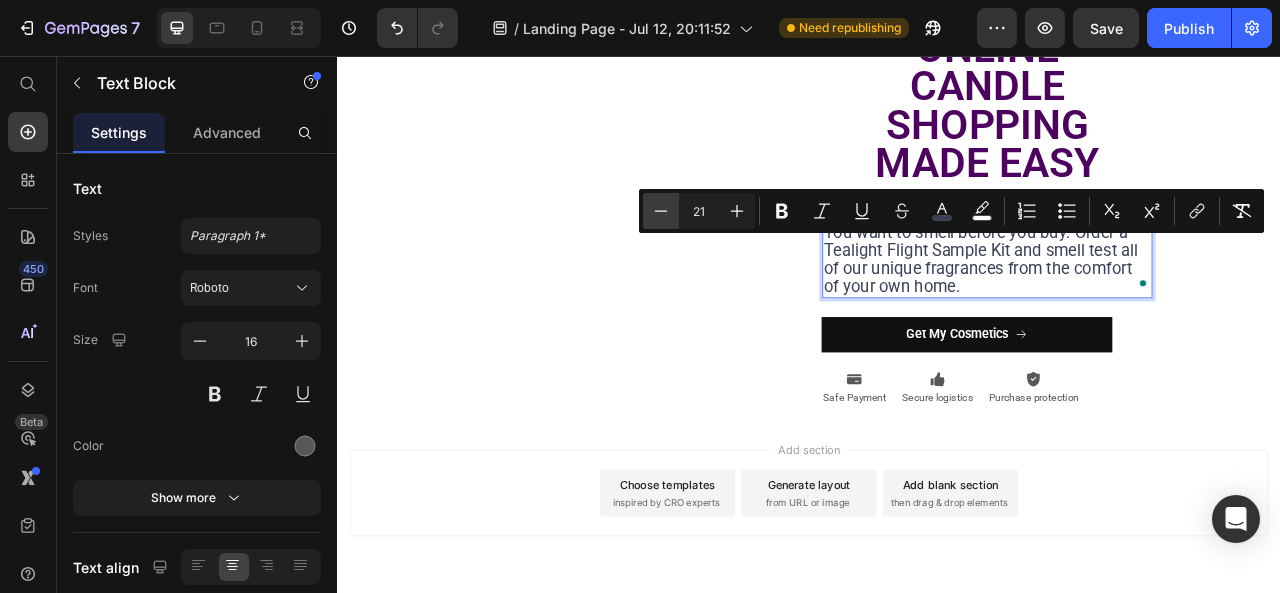 click 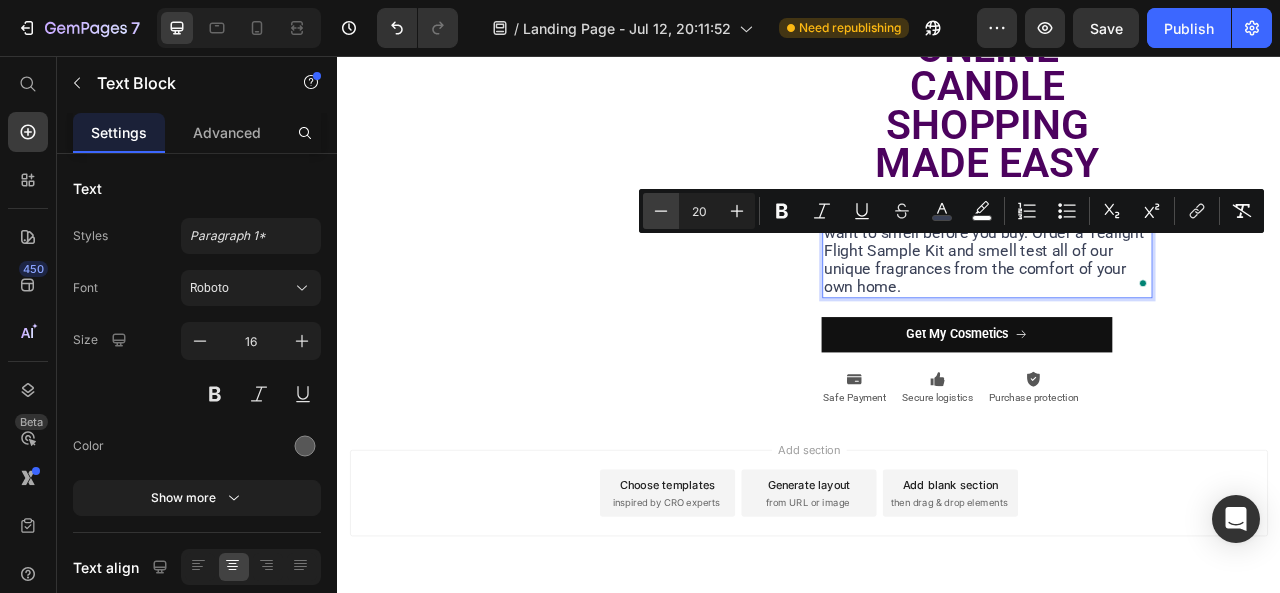 click 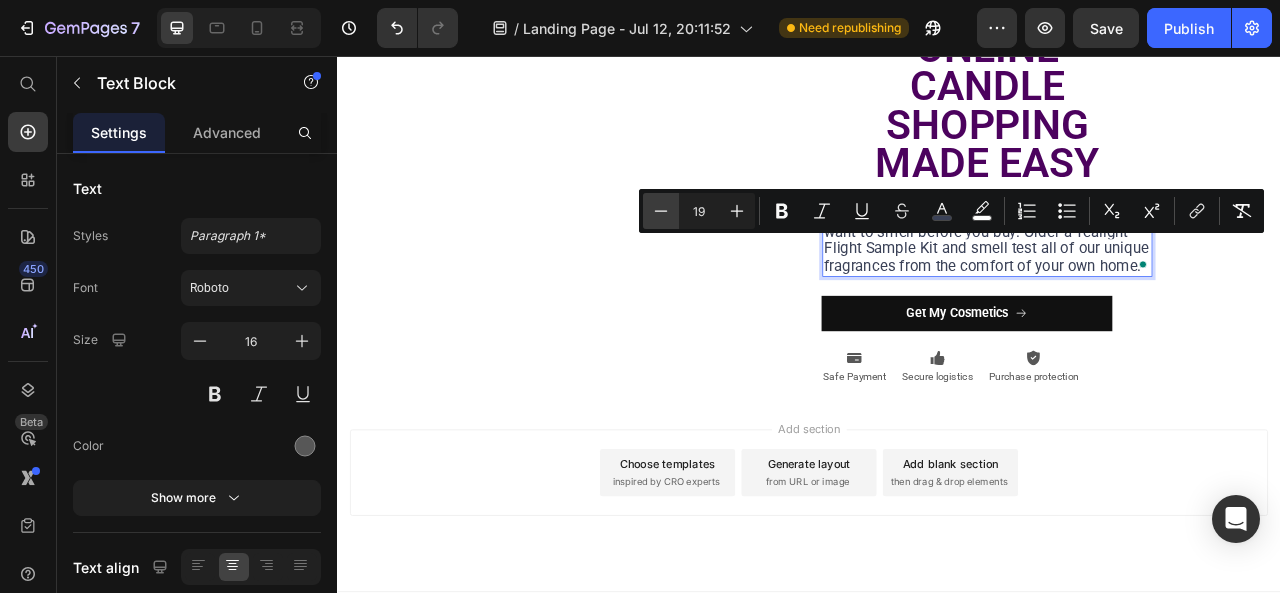 click 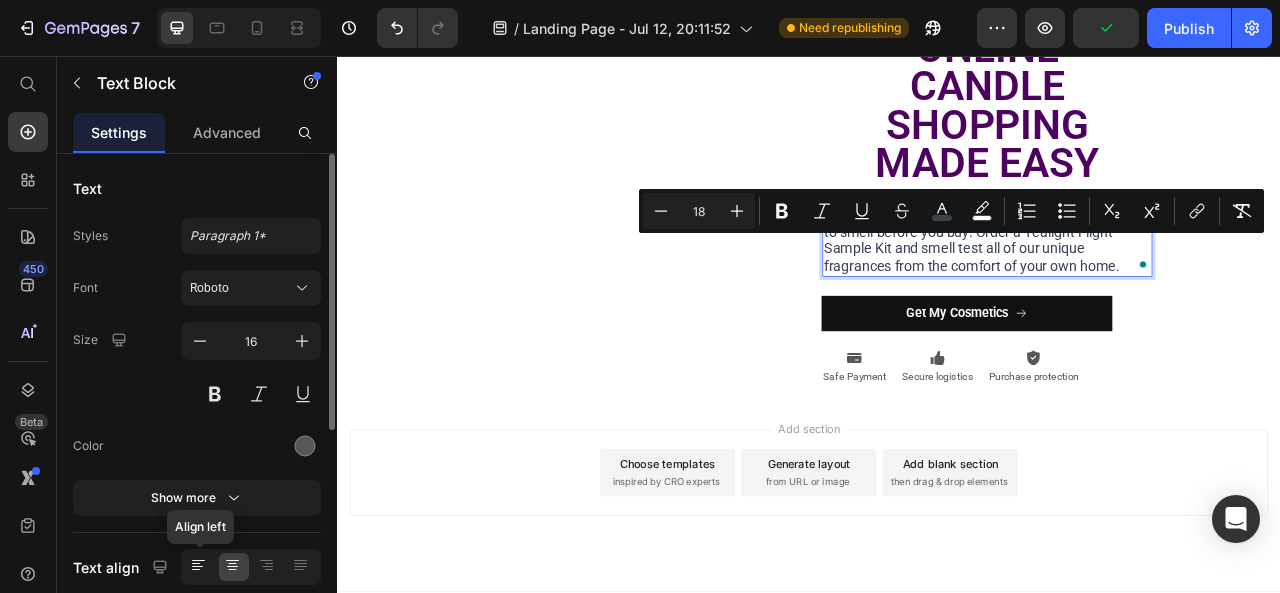 click 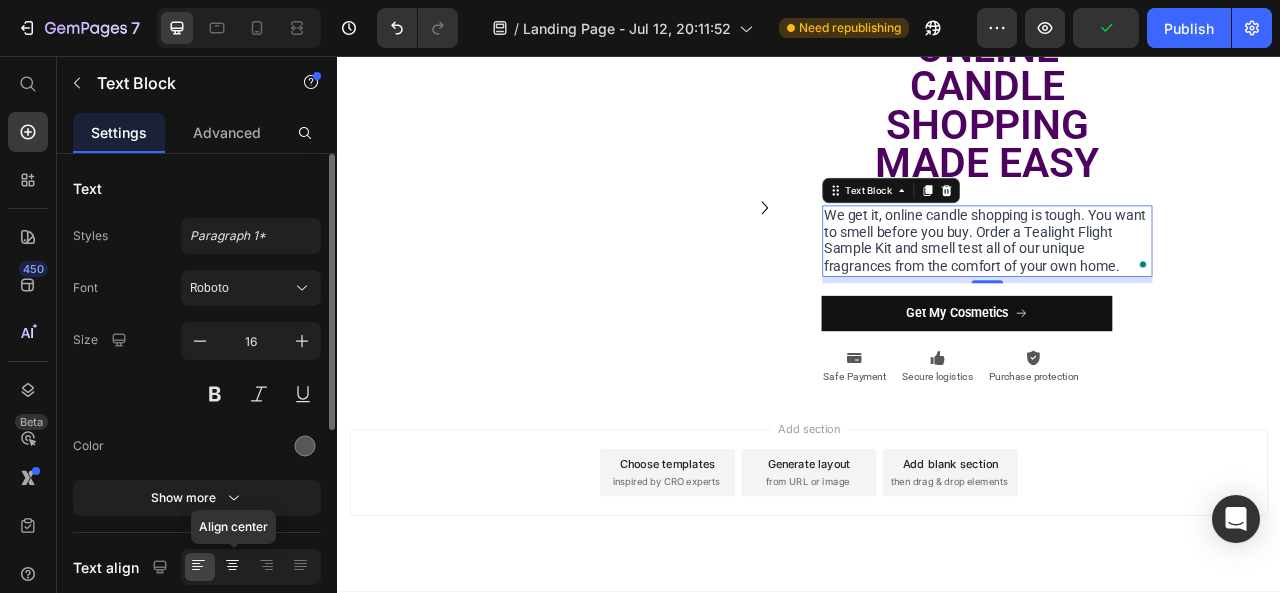 click 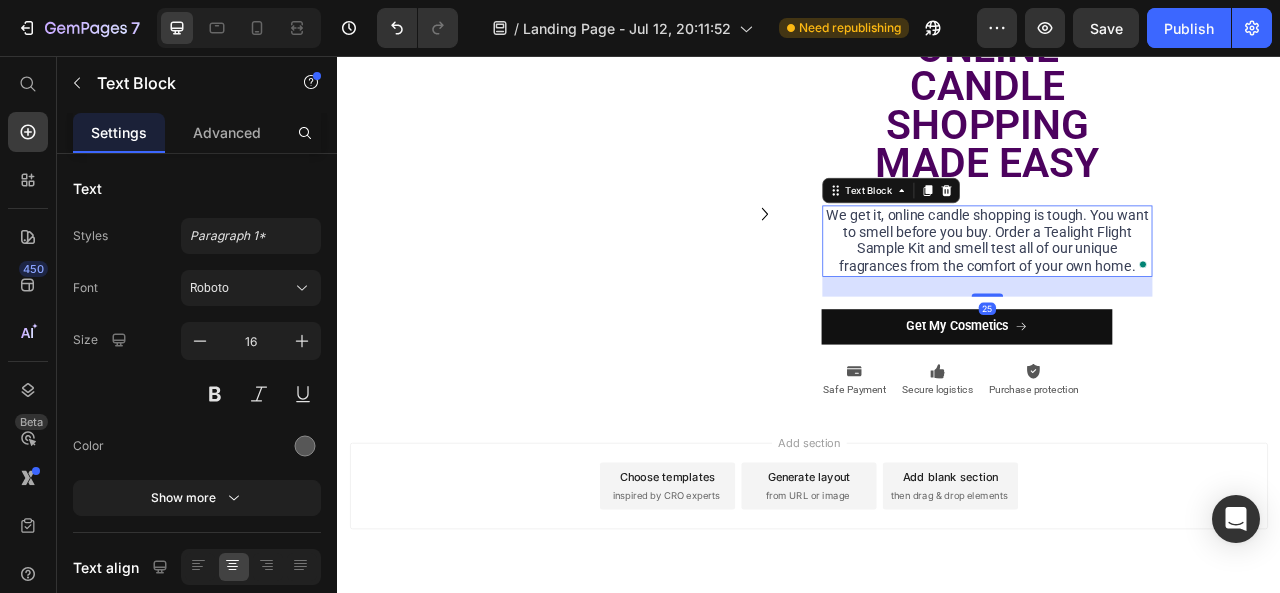 drag, startPoint x: 1157, startPoint y: 378, endPoint x: 1156, endPoint y: 394, distance: 16.03122 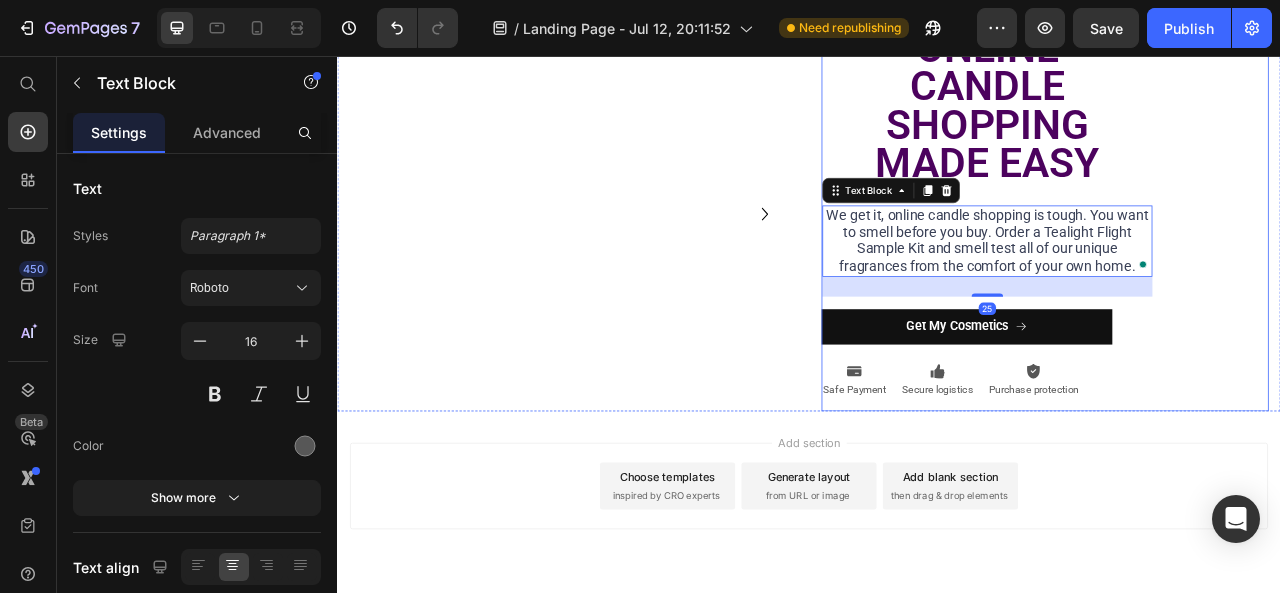click on "⁠⁠⁠⁠⁠⁠⁠ ONLINE CANDLE SHOPPING MADE EASY Heading We get it, online candle shopping is tough. You want to smell before you buy. Order a Tealight Flight Sample Kit and smell test all of our unique fragrances from the comfort of your own home.  Text Block   25 Row
Get My Cosmetics Button
Icon Safe Payment Text Block
Icon Secure logistics Text Block
Icon Purchase protection Text Block Row" at bounding box center (1237, 257) 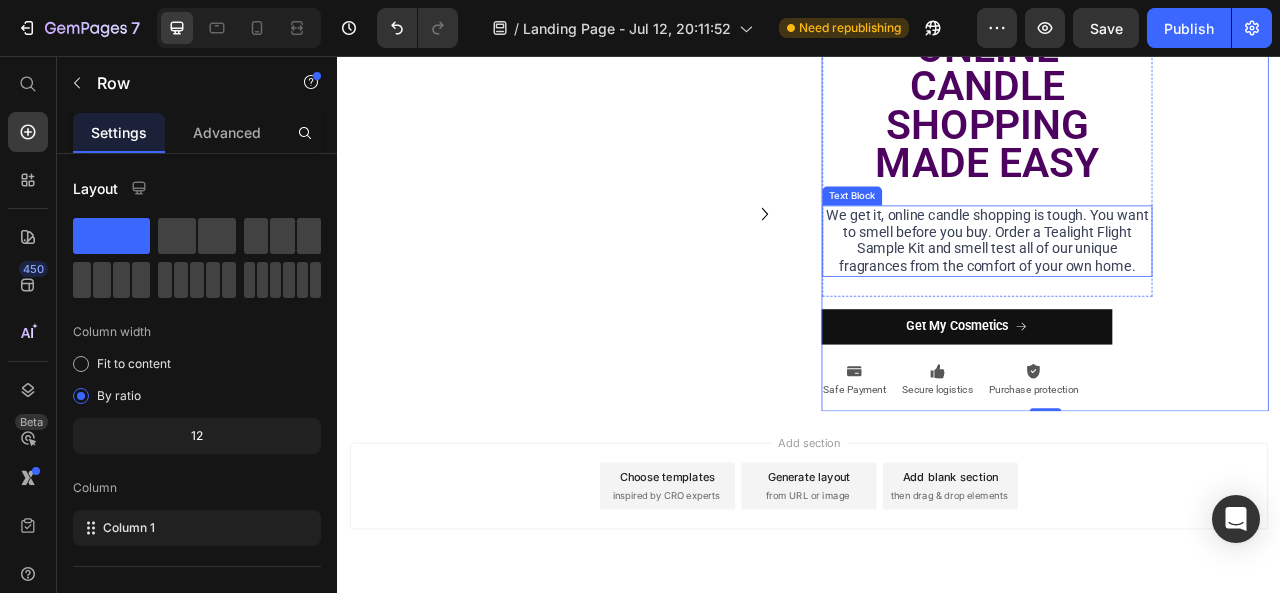click on "We get it, online candle shopping is tough. You want to smell before you buy. Order a Tealight Flight Sample Kit and smell test all of our unique fragrances from the comfort of your own home." at bounding box center (1164, 290) 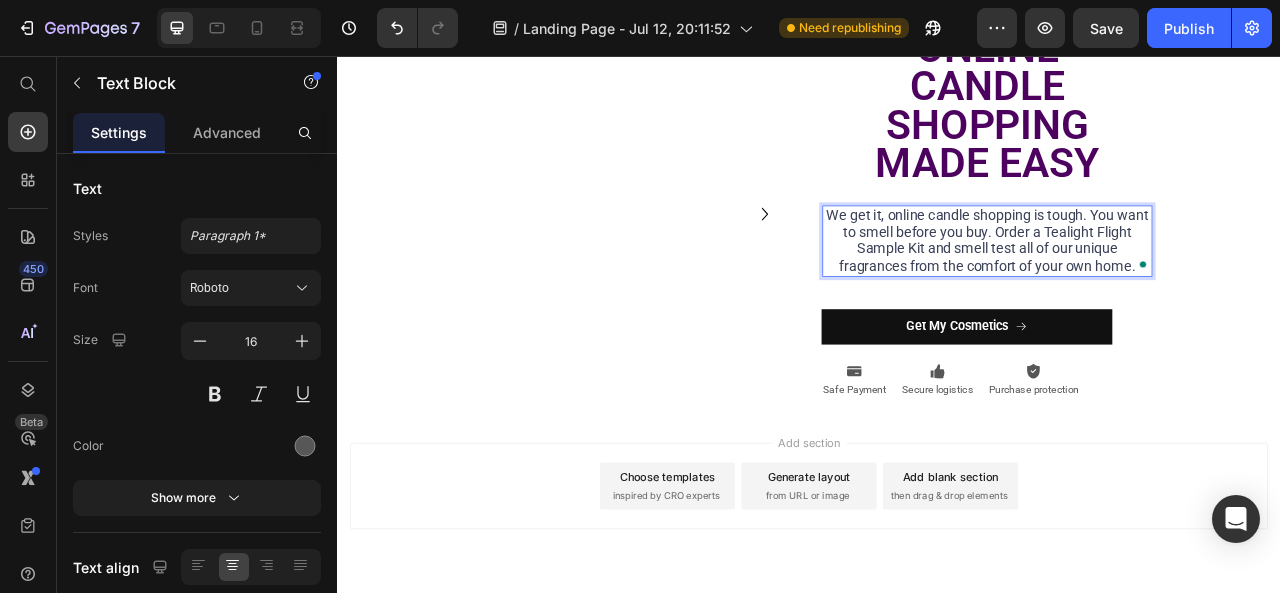 click on "We get it, online candle shopping is tough. You want to smell before you buy. Order a Tealight Flight Sample Kit and smell test all of our unique fragrances from the comfort of your own home." at bounding box center (1164, 290) 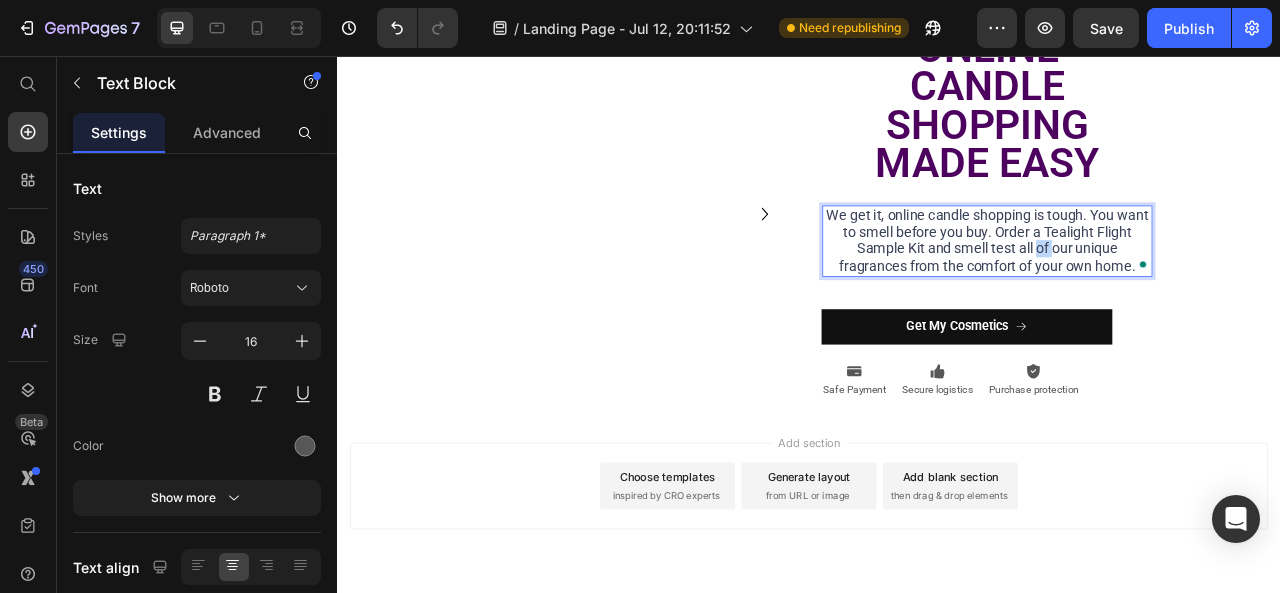 click on "We get it, online candle shopping is tough. You want to smell before you buy. Order a Tealight Flight Sample Kit and smell test all of our unique fragrances from the comfort of your own home." at bounding box center [1164, 290] 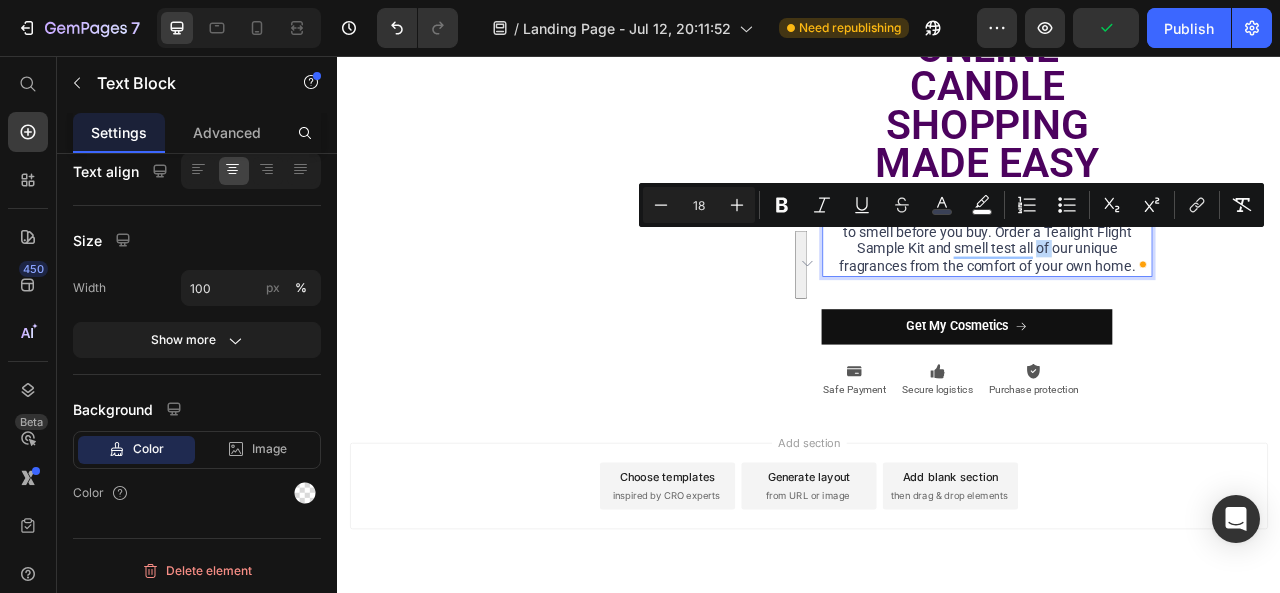 scroll, scrollTop: 0, scrollLeft: 0, axis: both 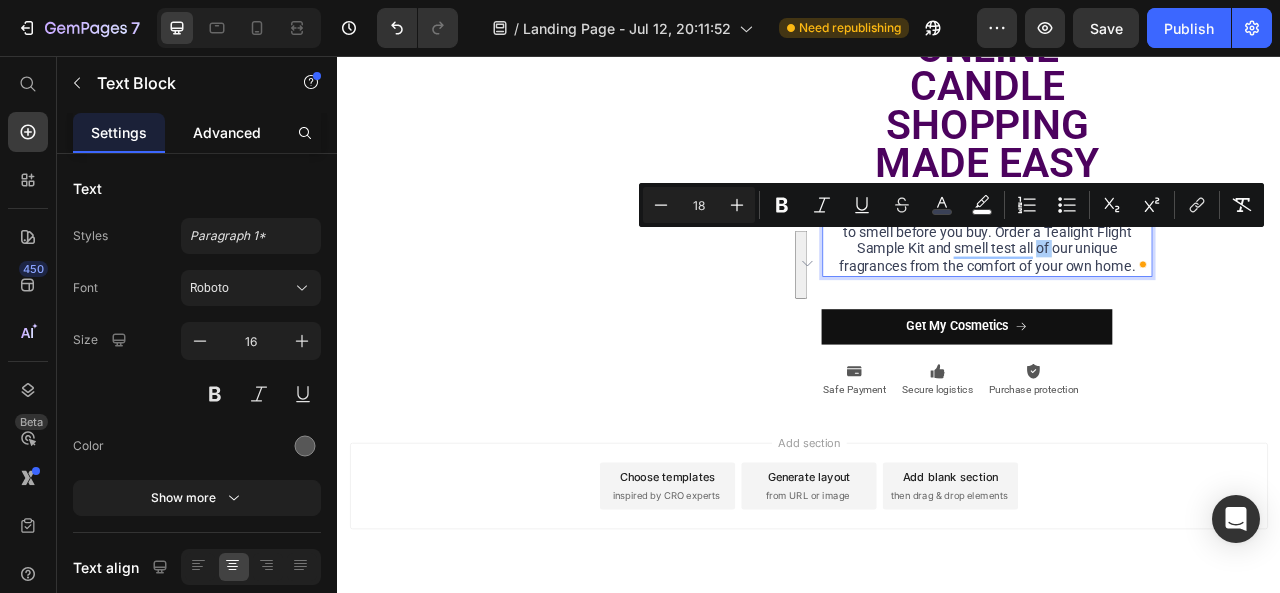 click on "Advanced" at bounding box center (227, 132) 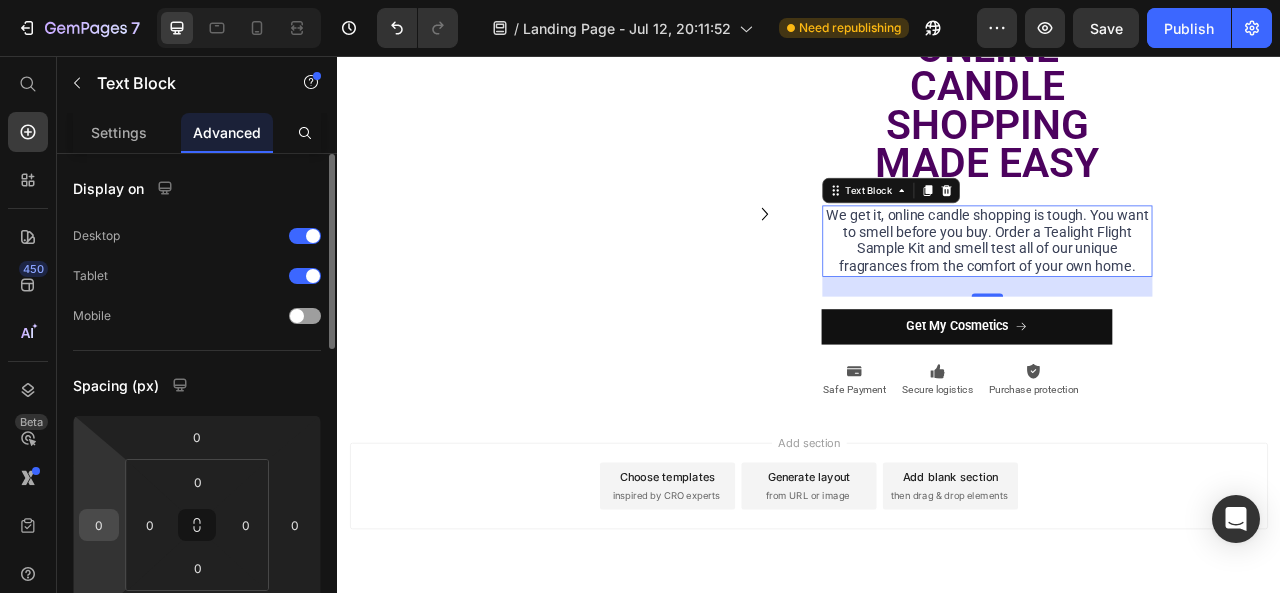 click on "0" at bounding box center (99, 525) 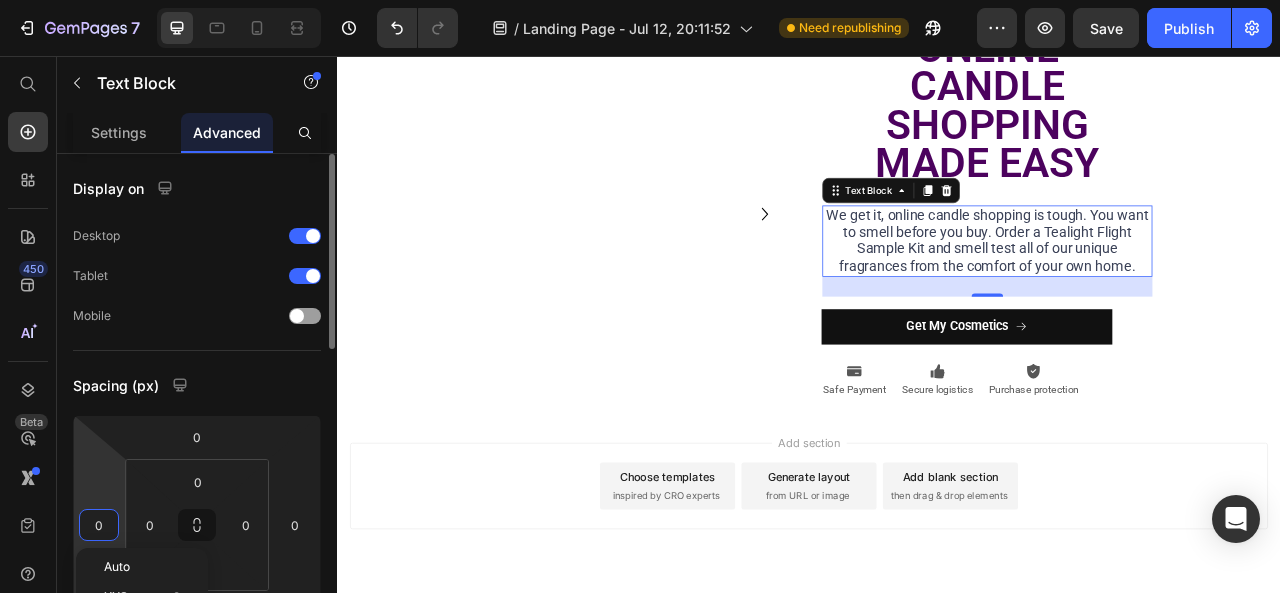 click on "0" at bounding box center (99, 525) 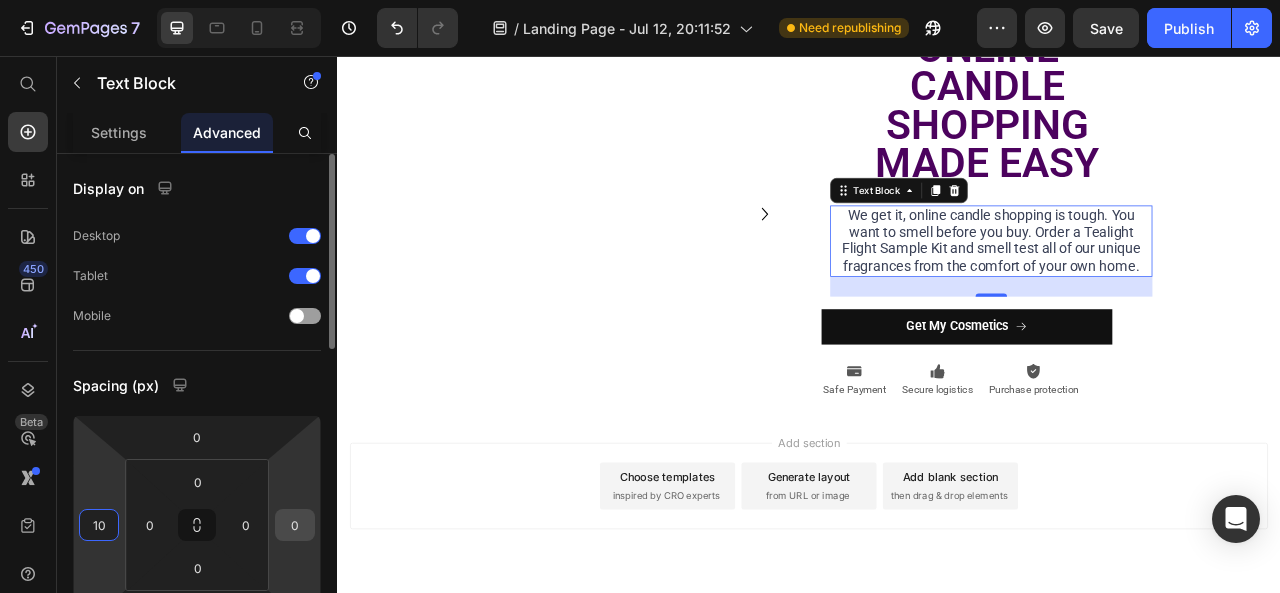 type on "10" 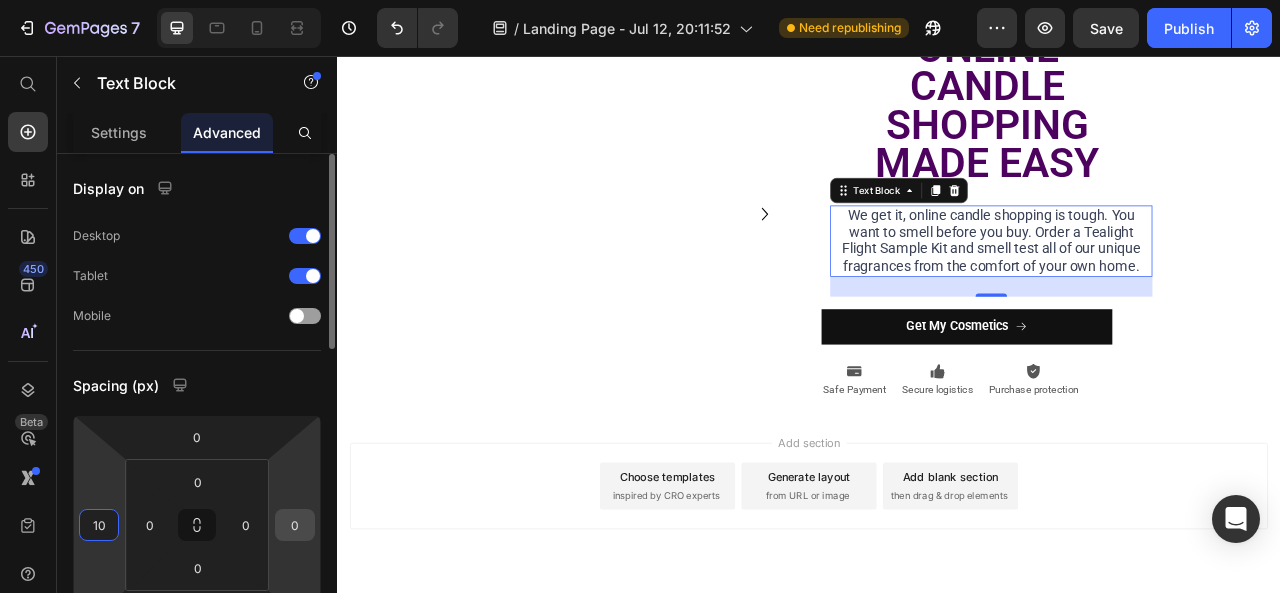 click on "0" at bounding box center [295, 525] 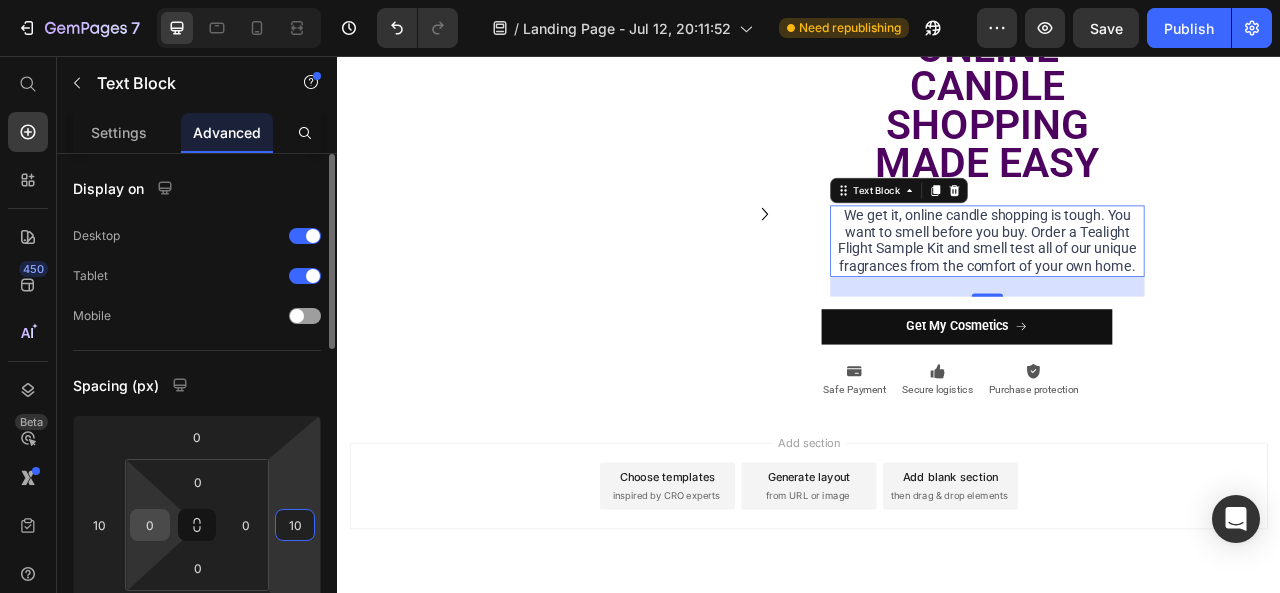 type on "10" 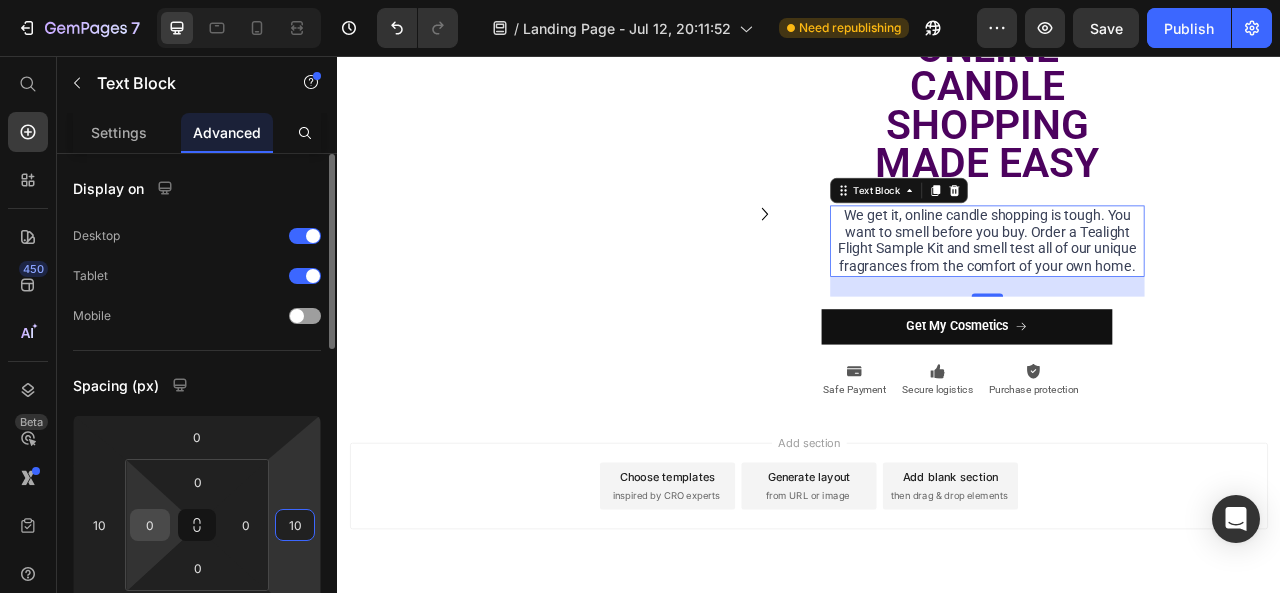 click on "0" at bounding box center (150, 525) 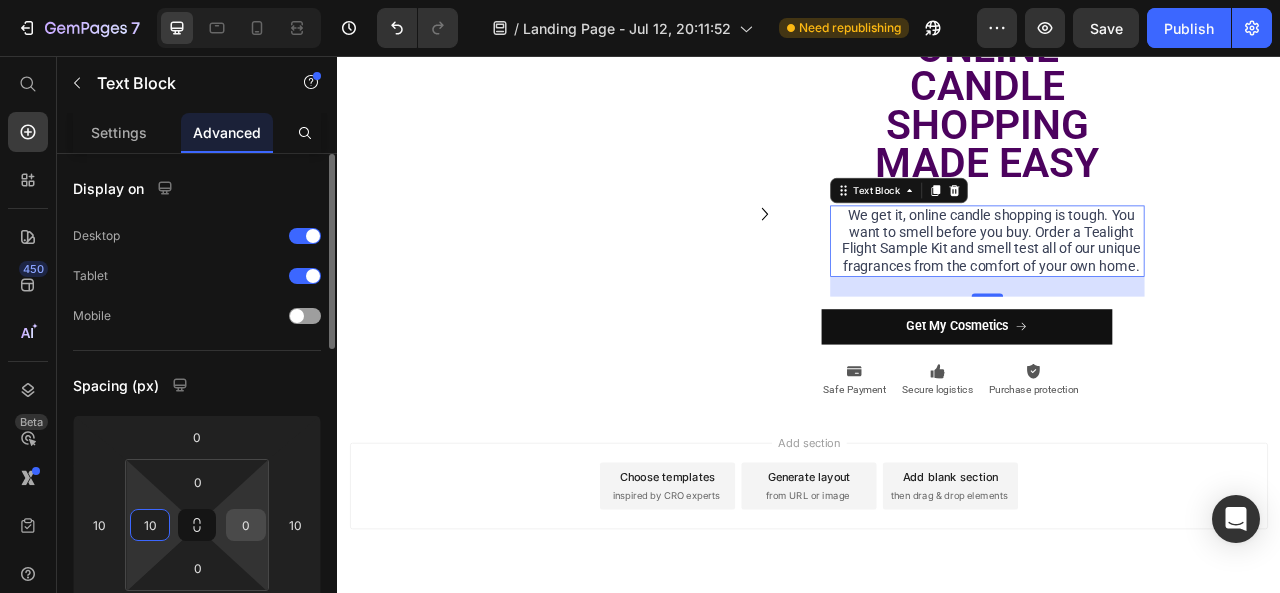 type on "10" 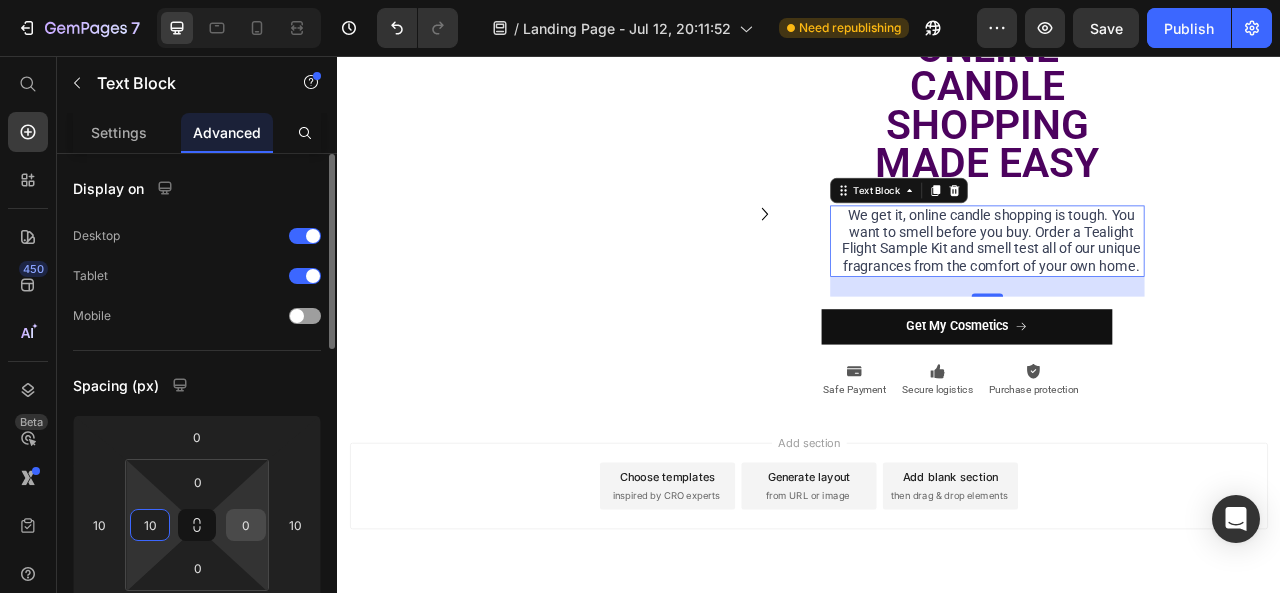 click on "0" at bounding box center (246, 525) 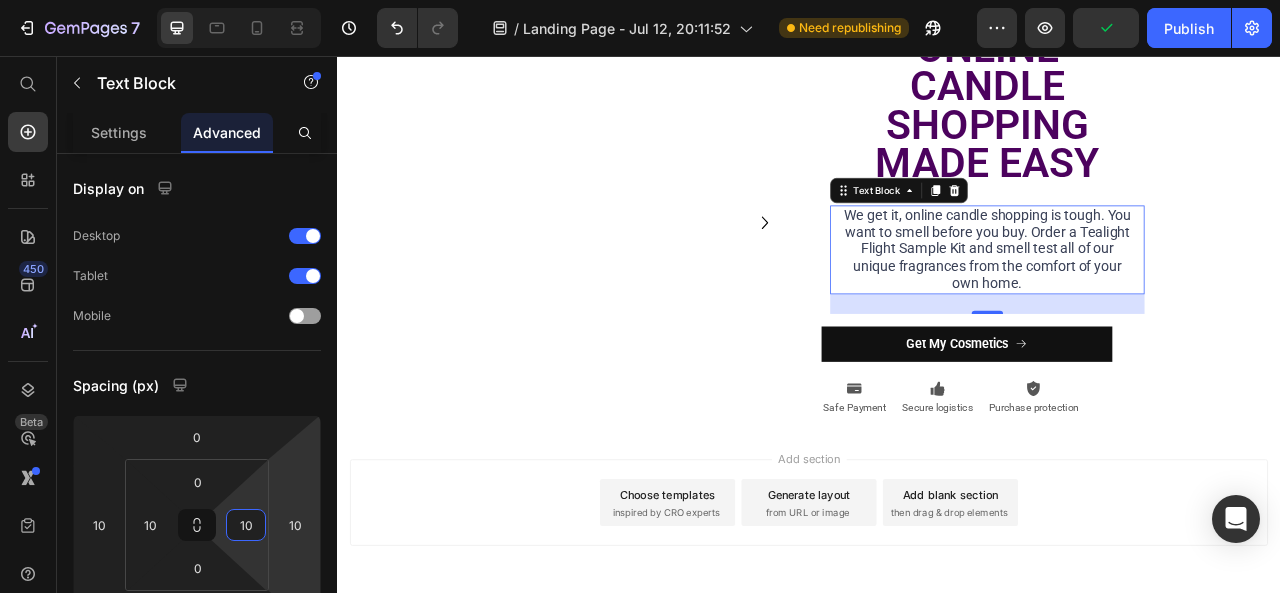type on "10" 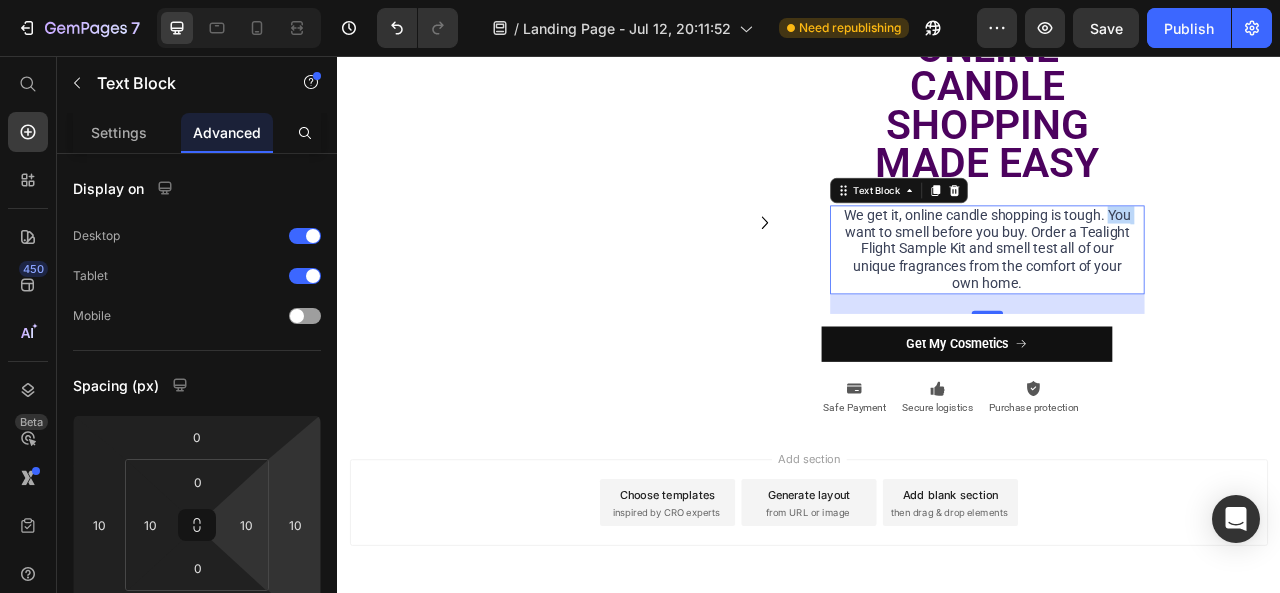 click on "We get it, online candle shopping is tough. You want to smell before you buy. Order a Tealight Flight Sample Kit and smell test all of our unique fragrances from the comfort of your own home." at bounding box center [1164, 301] 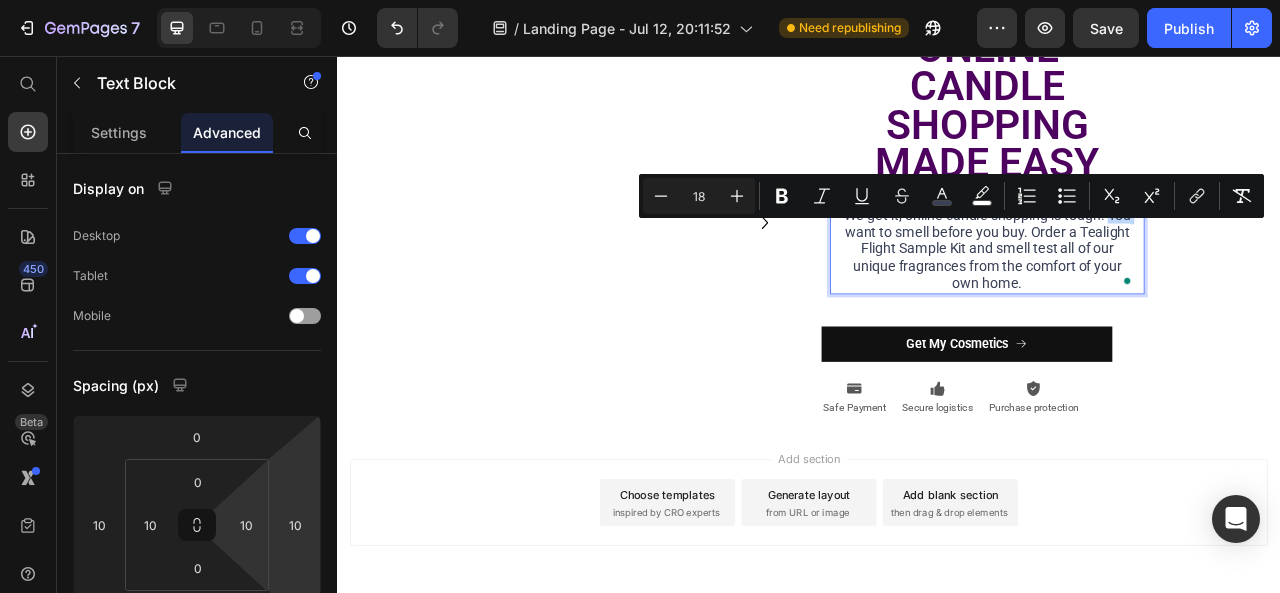 click on "We get it, online candle shopping is tough. You want to smell before you buy. Order a Tealight Flight Sample Kit and smell test all of our unique fragrances from the comfort of your own home." at bounding box center (1164, 301) 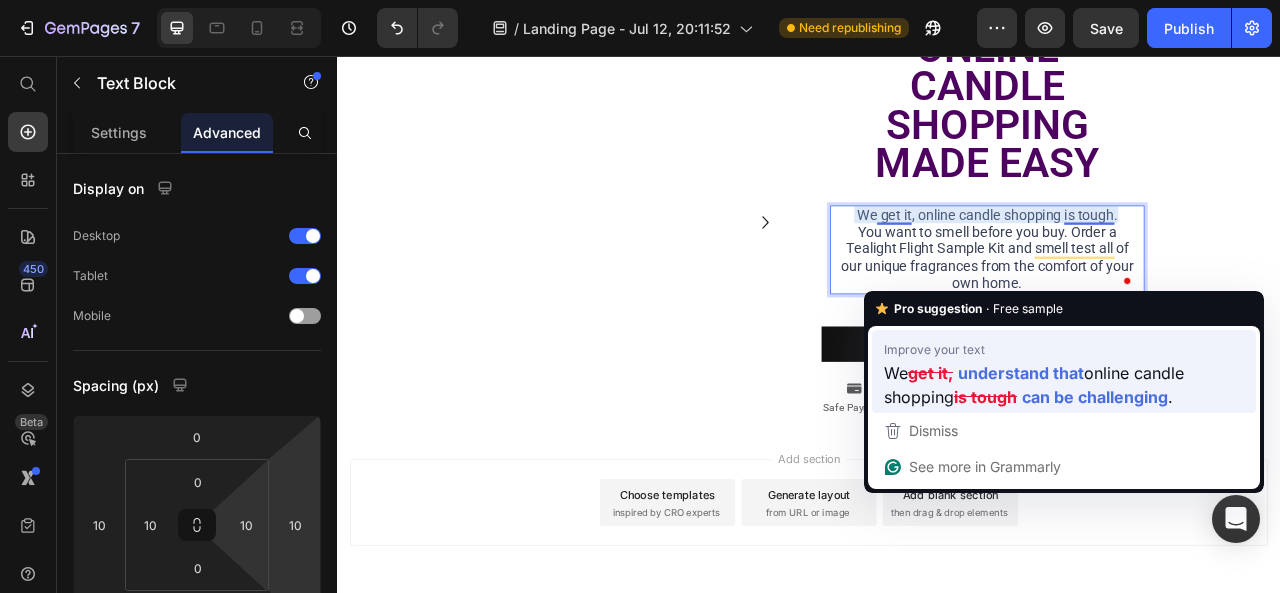 click on "can be challenging" at bounding box center [1095, 396] 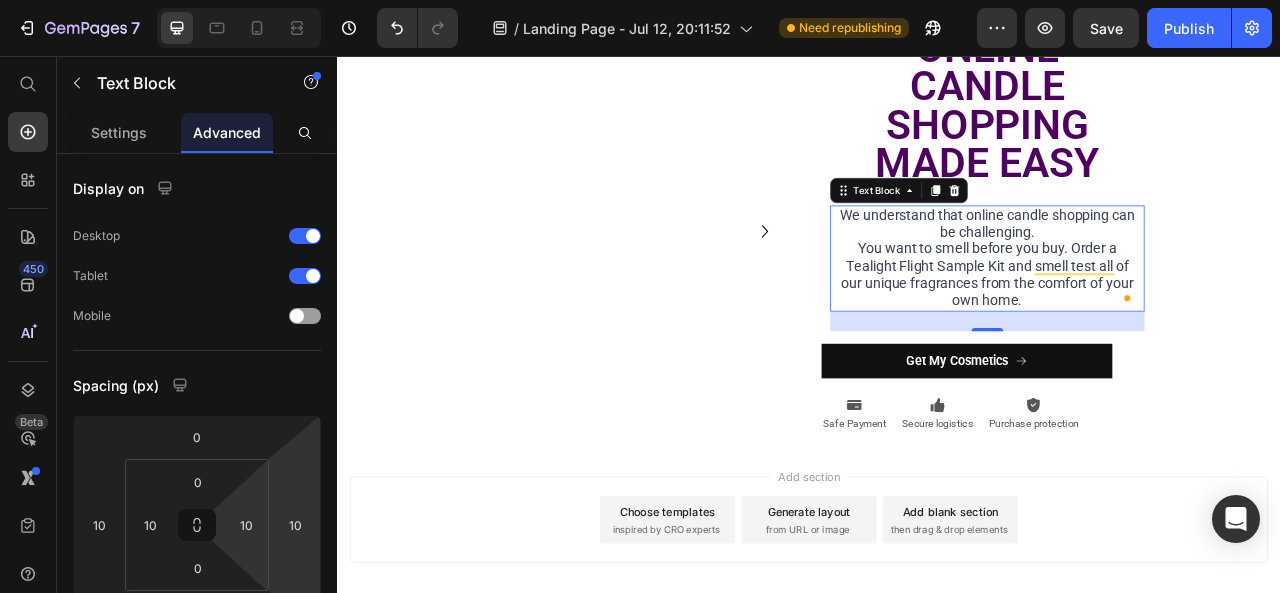 scroll, scrollTop: 2880, scrollLeft: 0, axis: vertical 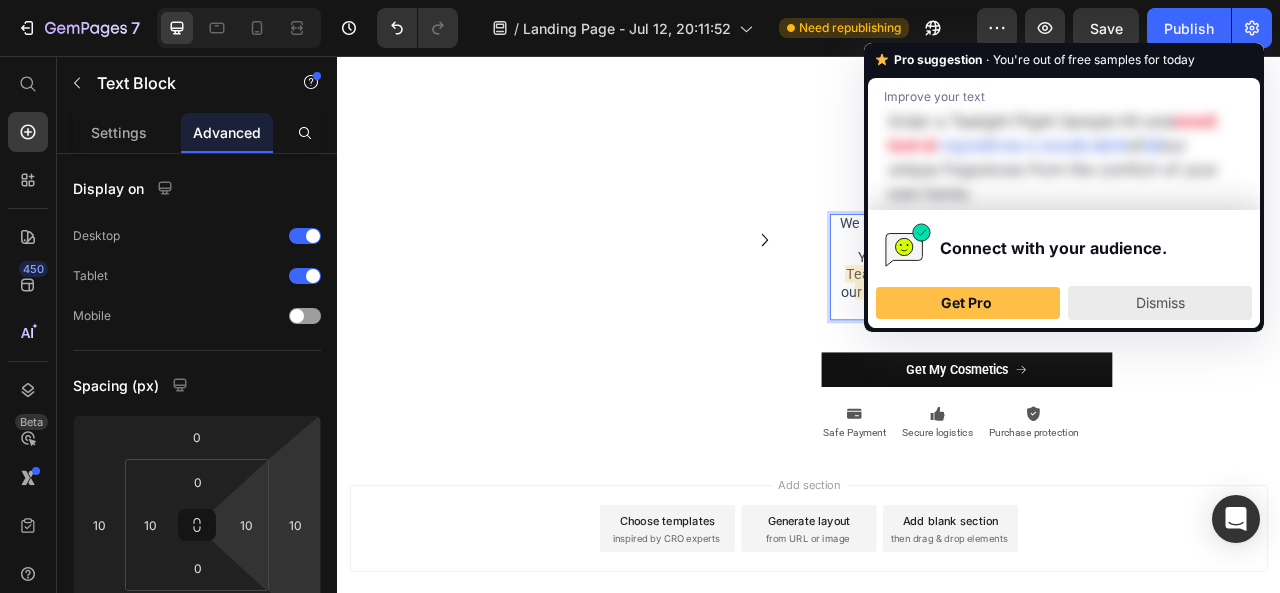 click on "Dismiss" at bounding box center [1160, 303] 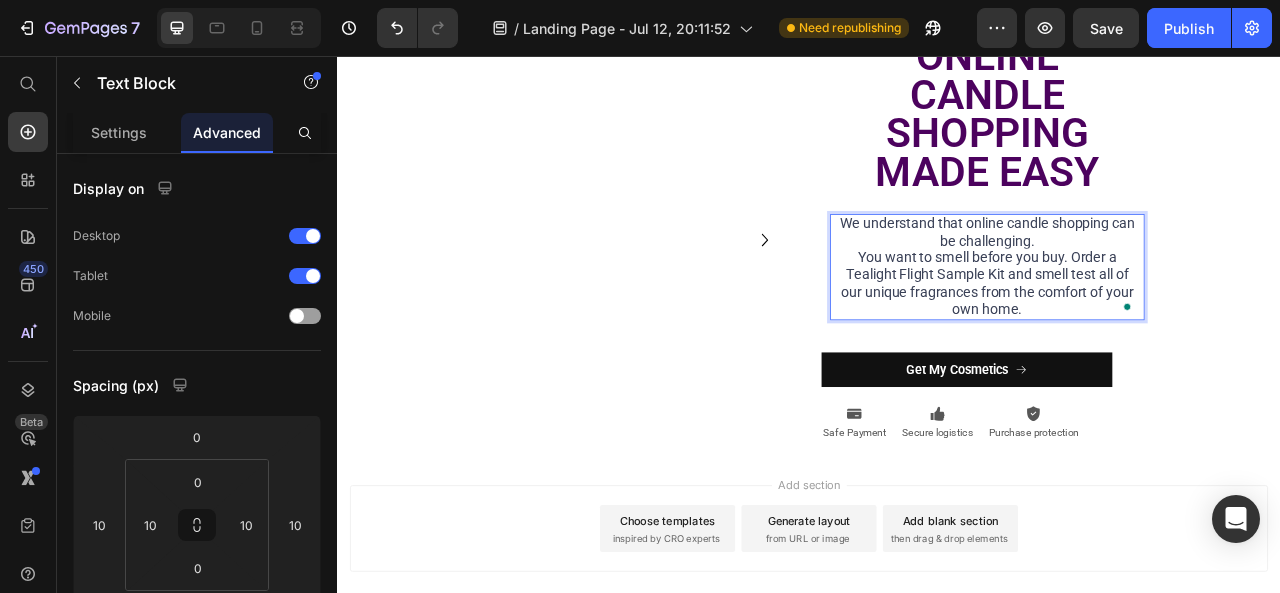 click on "You want to smell before you buy. Order a Tealight Flight Sample Kit and smell test all of our unique fragrances from the comfort of your own home." at bounding box center (1164, 344) 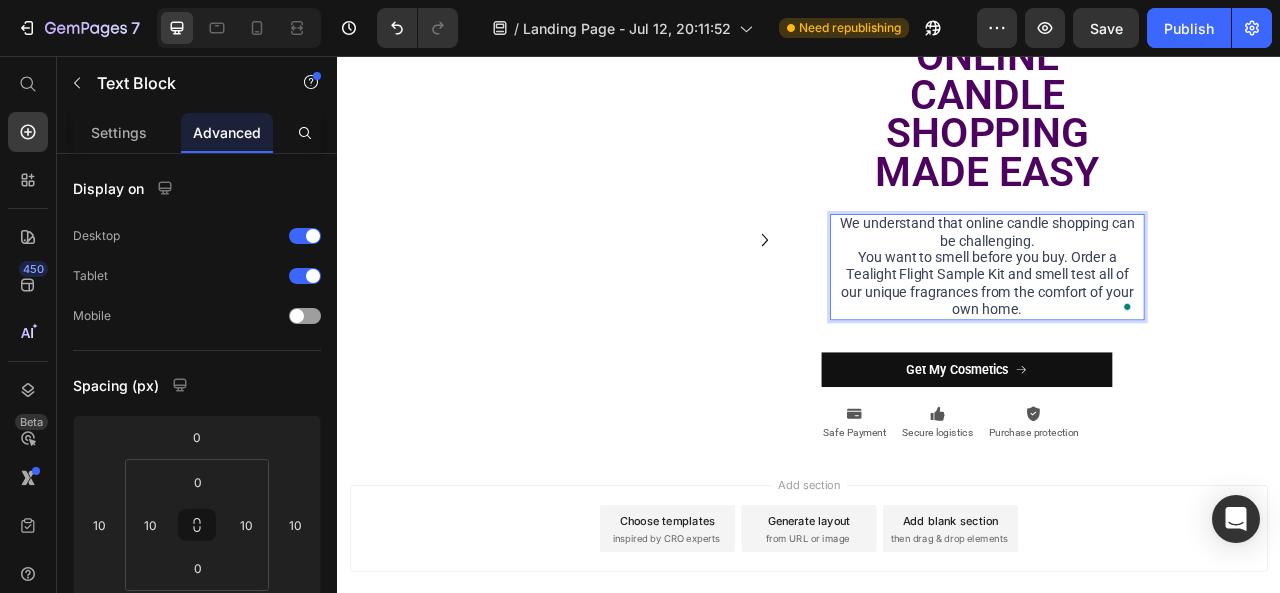 click on "You want to smell before you buy. Order a Tealight Flight Sample Kit and smell test all of our unique fragrances from the comfort of your own home." at bounding box center [1164, 344] 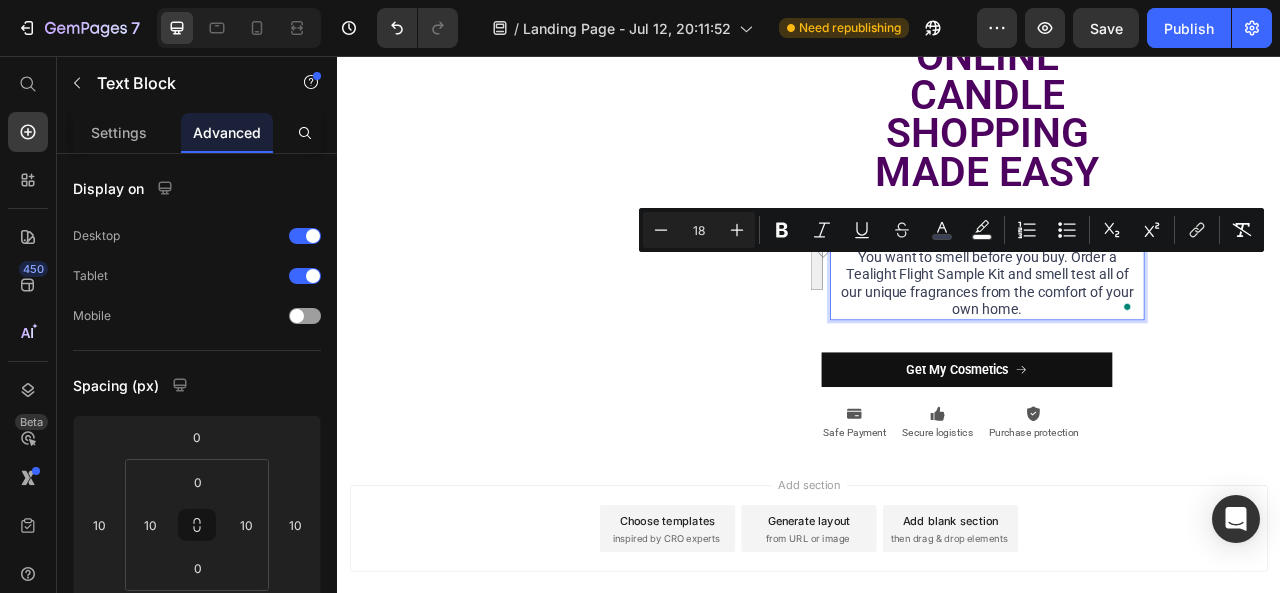click on "You want to smell before you buy. Order a Tealight Flight Sample Kit and smell test all of our unique fragrances from the comfort of your own home." at bounding box center (1164, 344) 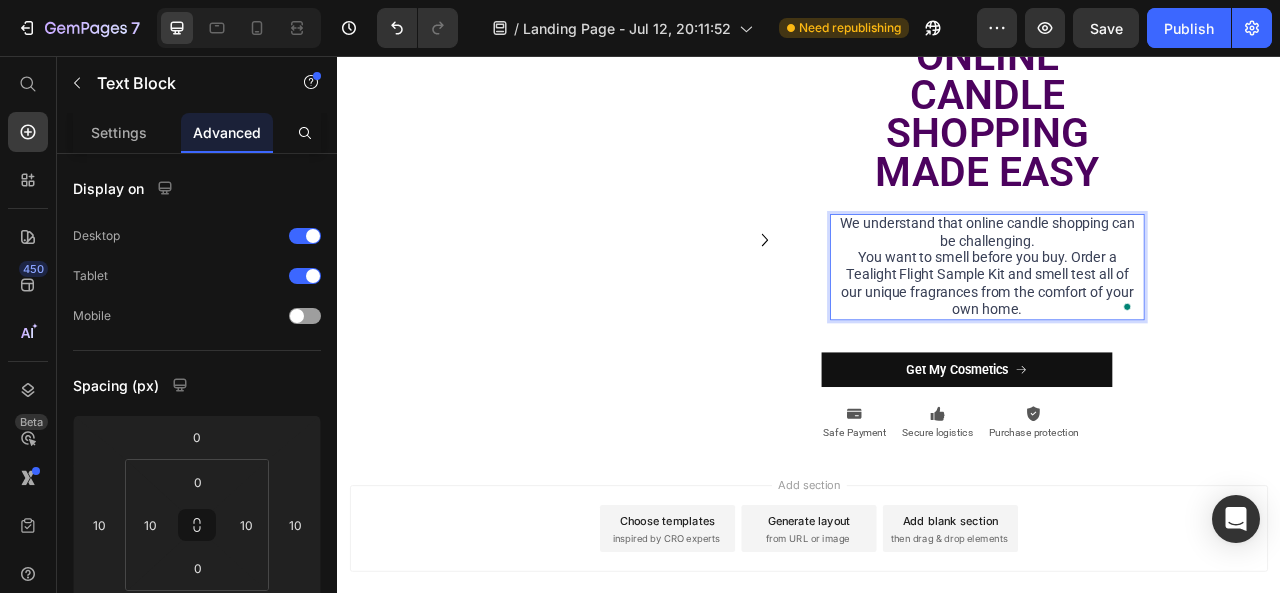 click on "You want to smell before you buy. Order a Tealight Flight Sample Kit and smell test all of our unique fragrances from the comfort of your own home." at bounding box center [1164, 344] 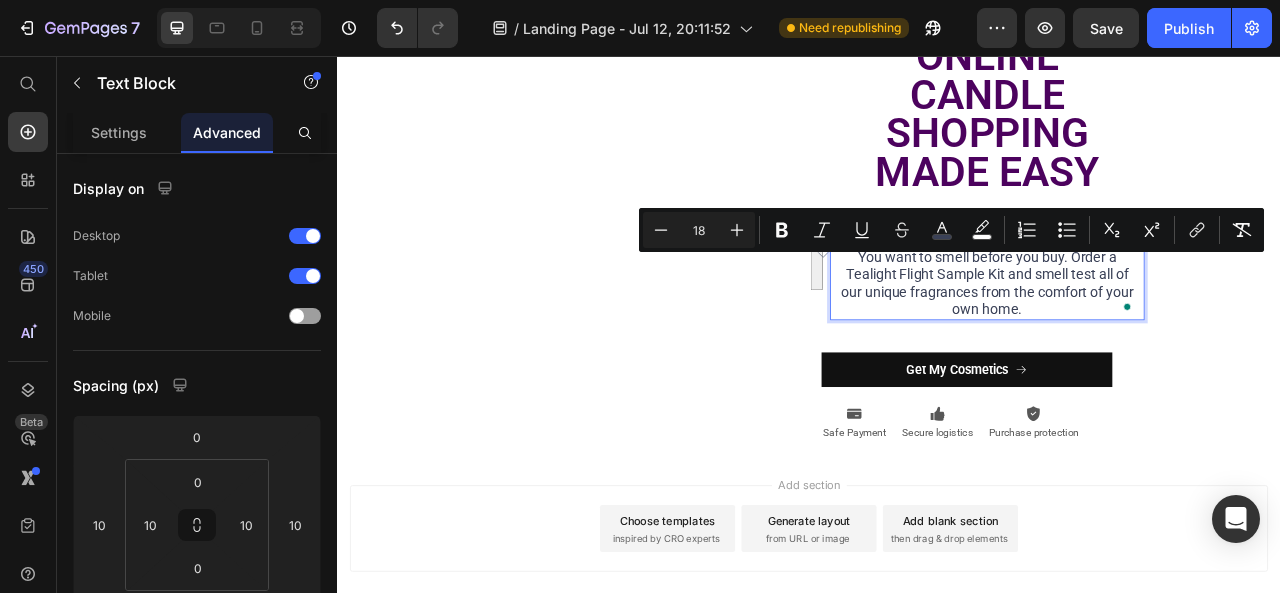 click on "You want to smell before you buy. Order a Tealight Flight Sample Kit and smell test all of our unique fragrances from the comfort of your own home." at bounding box center [1164, 344] 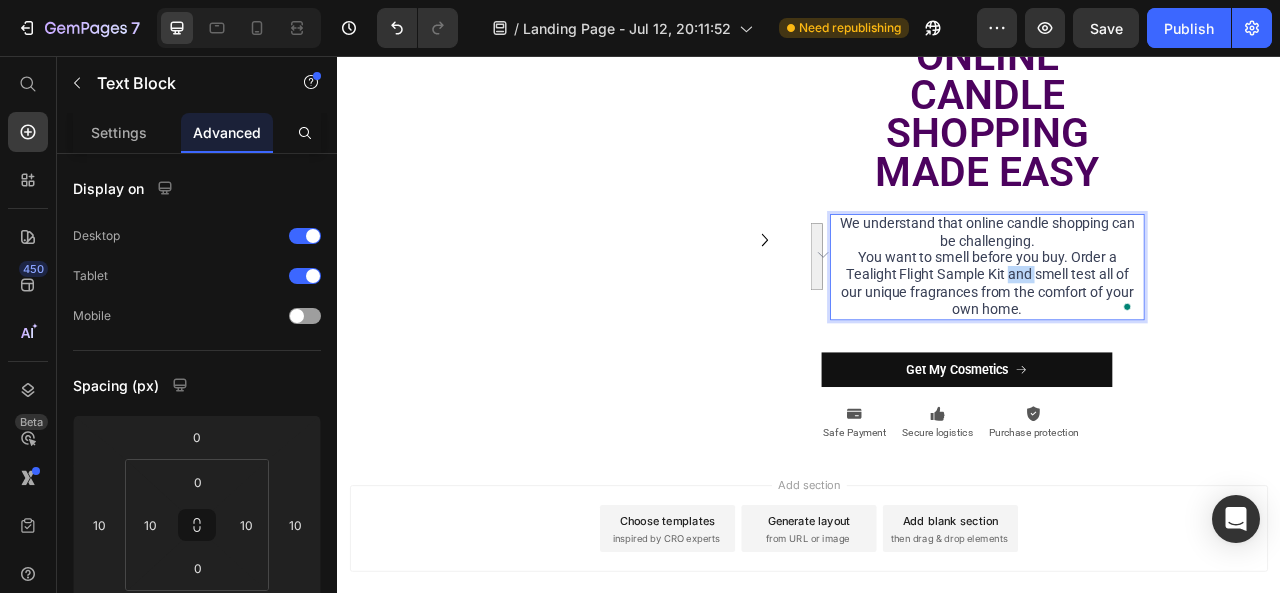 click on "You want to smell before you buy. Order a Tealight Flight Sample Kit and smell test all of our unique fragrances from the comfort of your own home." at bounding box center [1164, 344] 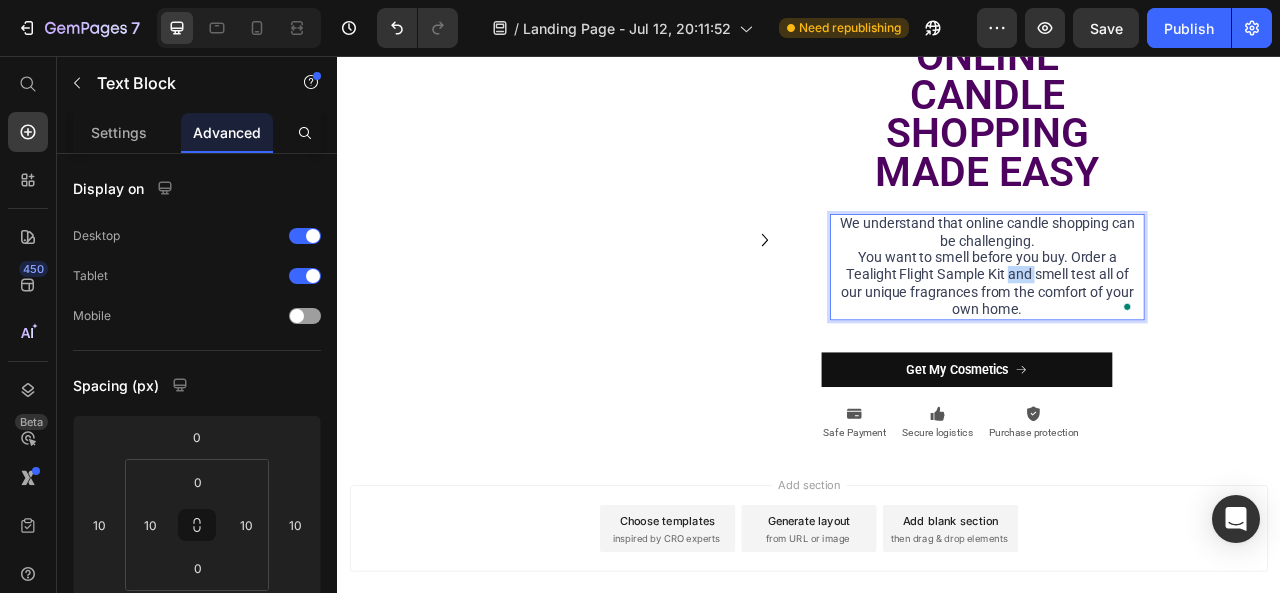click on "You want to smell before you buy. Order a Tealight Flight Sample Kit and smell test all of our unique fragrances from the comfort of your own home." at bounding box center [1164, 344] 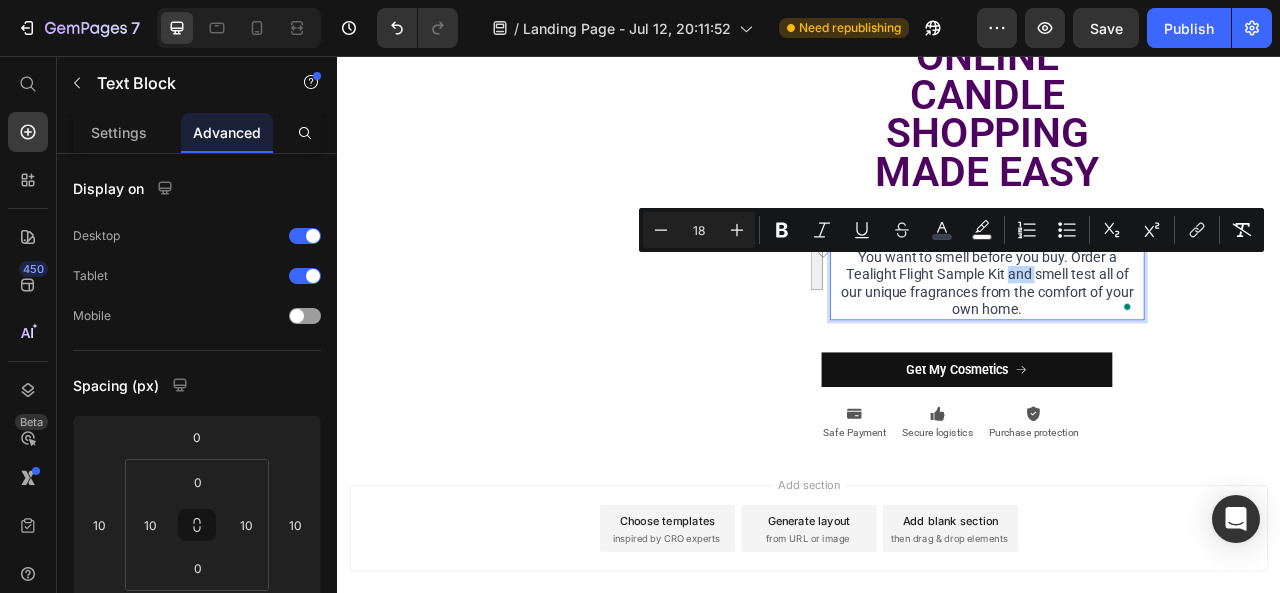 click on "You want to smell before you buy. Order a Tealight Flight Sample Kit and smell test all of our unique fragrances from the comfort of your own home." at bounding box center (1164, 344) 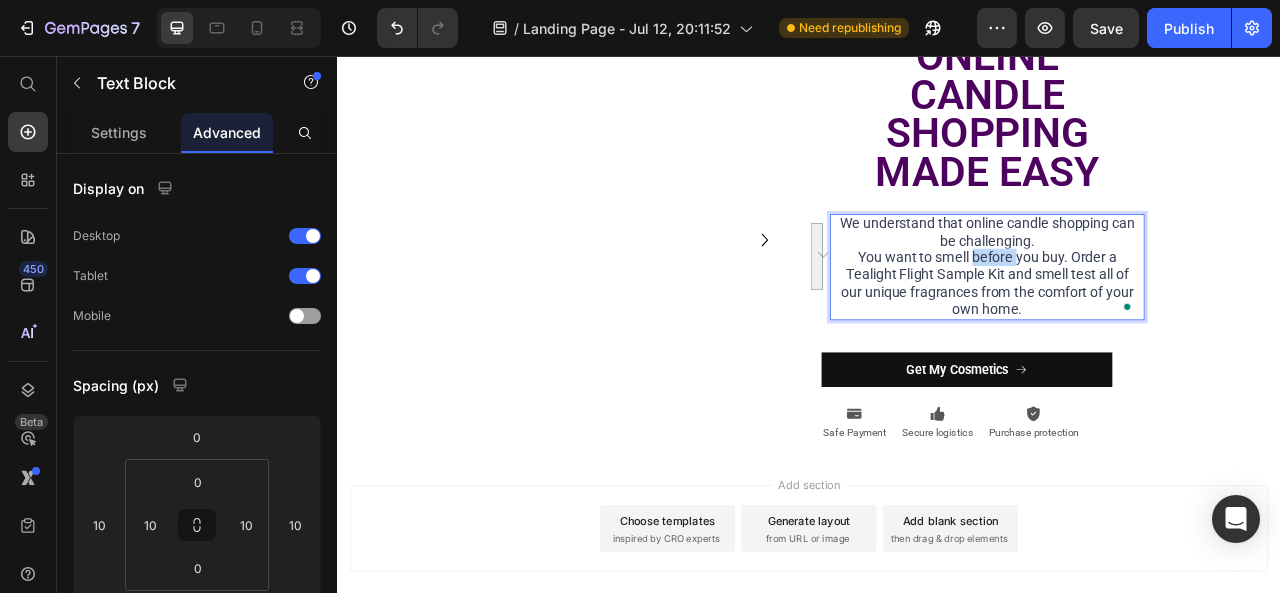 click on "You want to smell before you buy. Order a Tealight Flight Sample Kit and smell test all of our unique fragrances from the comfort of your own home." at bounding box center [1164, 344] 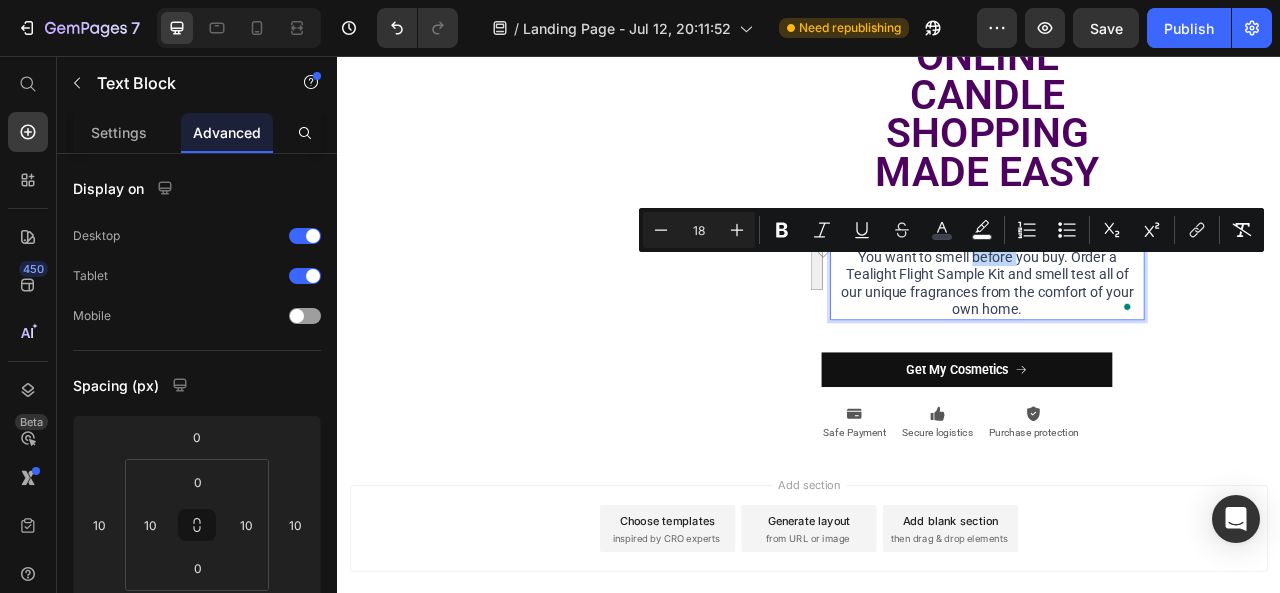 click on "You want to smell before you buy. Order a Tealight Flight Sample Kit and smell test all of our unique fragrances from the comfort of your own home." at bounding box center [1164, 344] 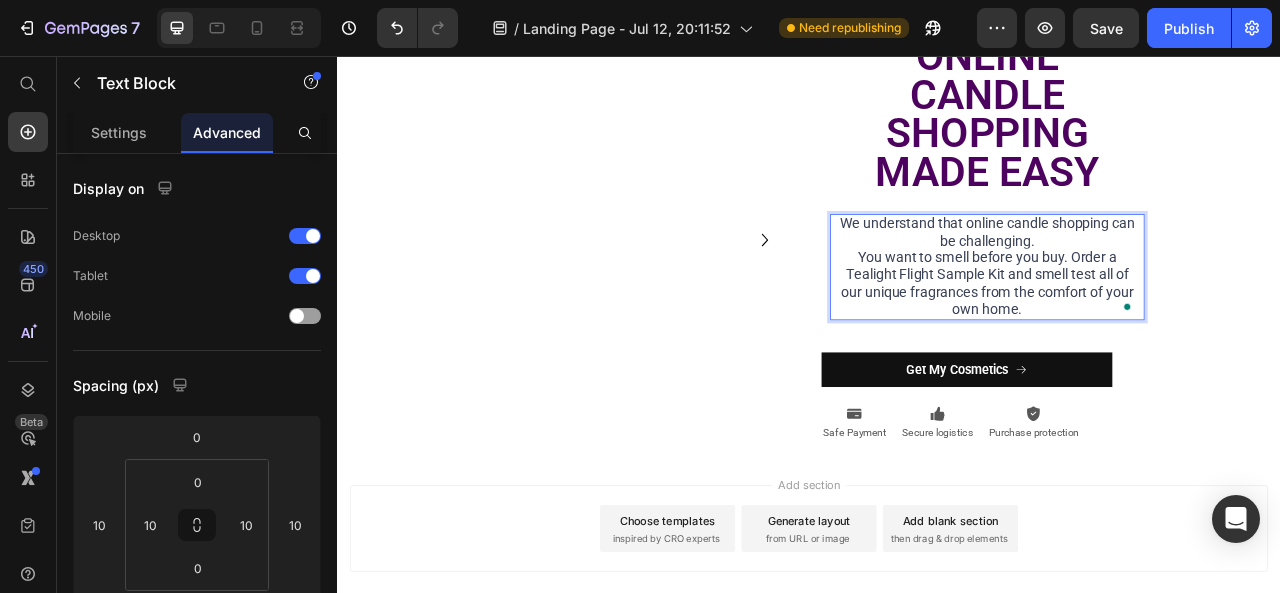 click on "We understand that online candle shopping can be challenging." at bounding box center (1164, 281) 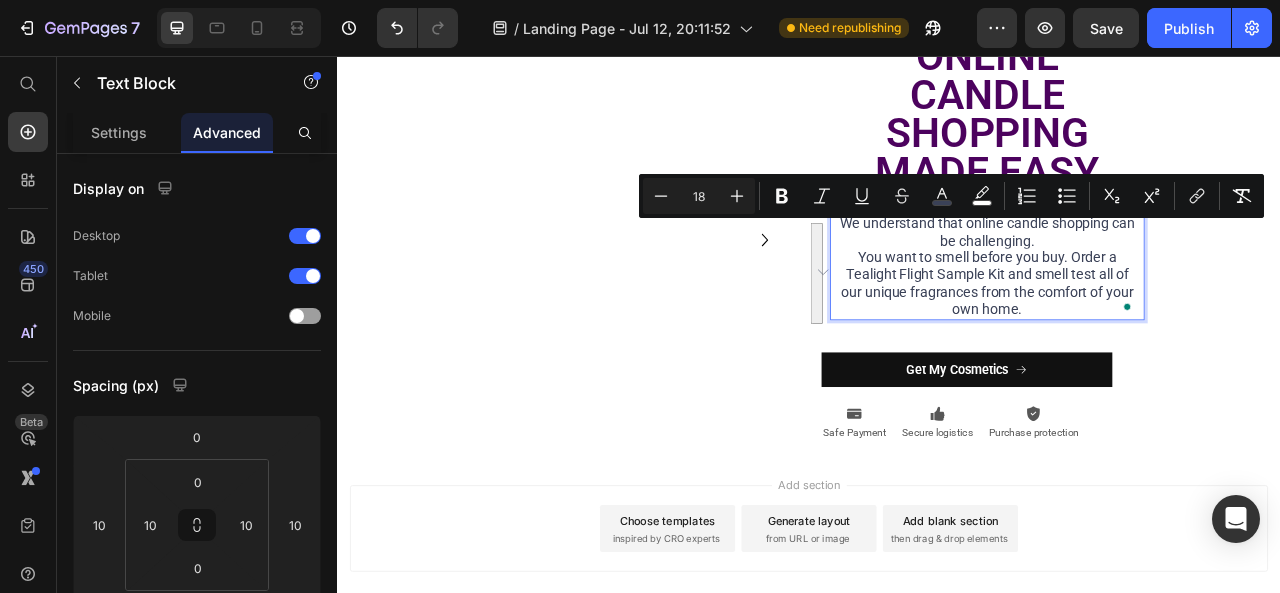 drag, startPoint x: 979, startPoint y: 281, endPoint x: 1230, endPoint y: 394, distance: 275.26352 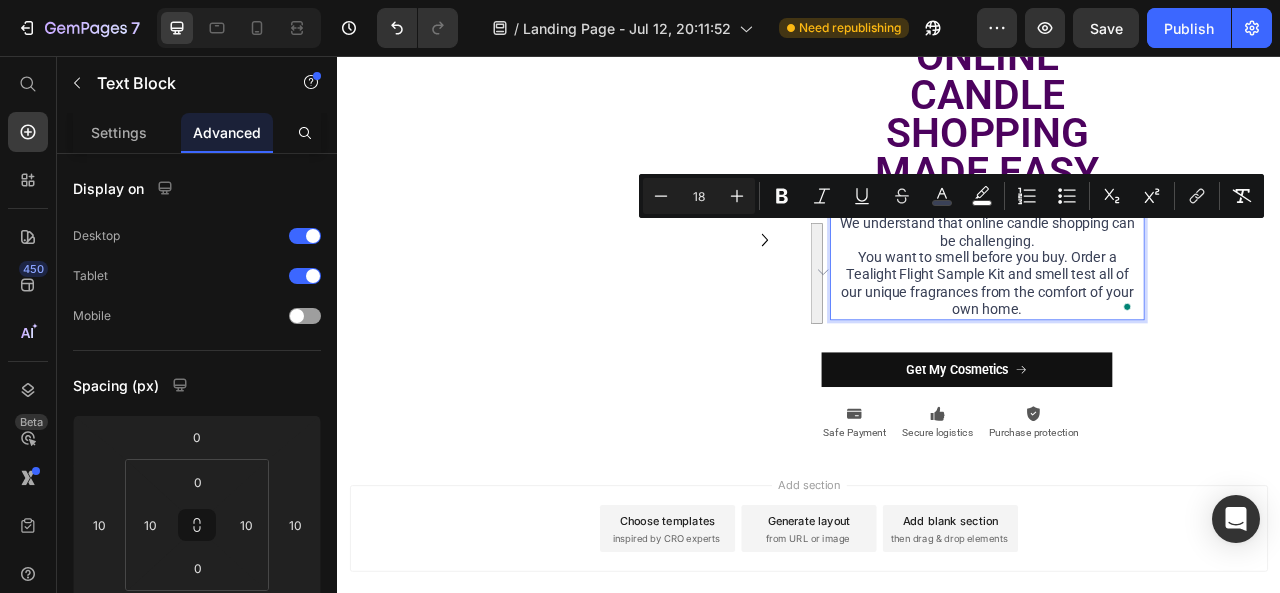 click on "We understand that online candle shopping can be challenging.  You want to smell before you buy. Order a Tealight Flight Sample Kit and smell test all of our unique fragrances from the comfort of your own home." at bounding box center [1164, 324] 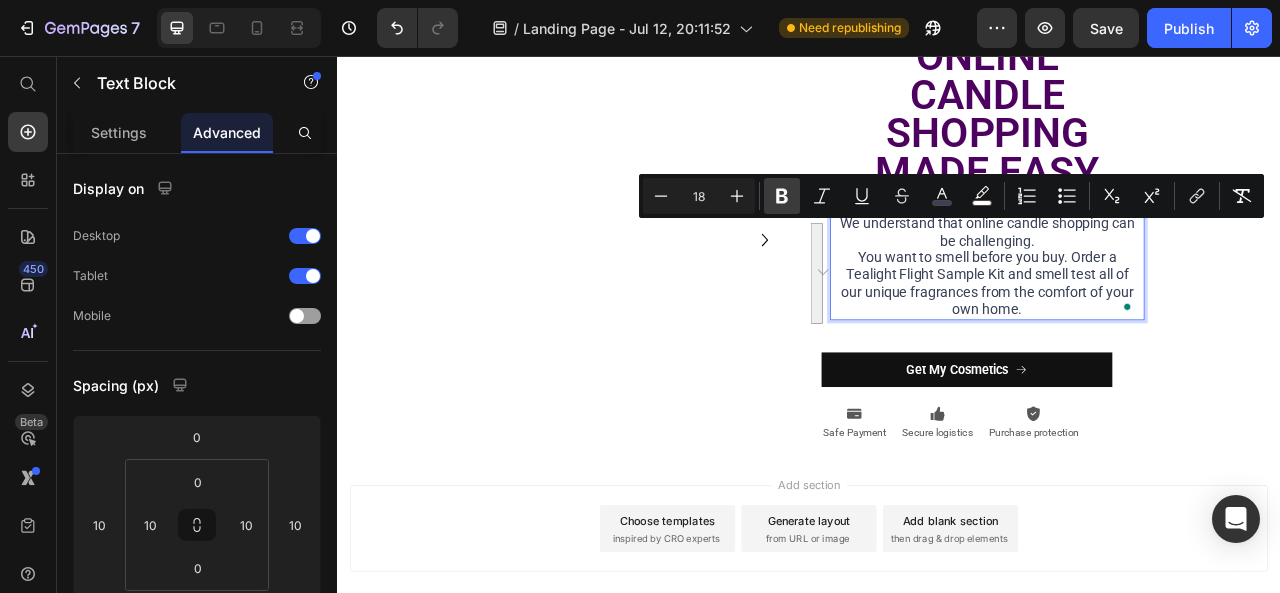 click 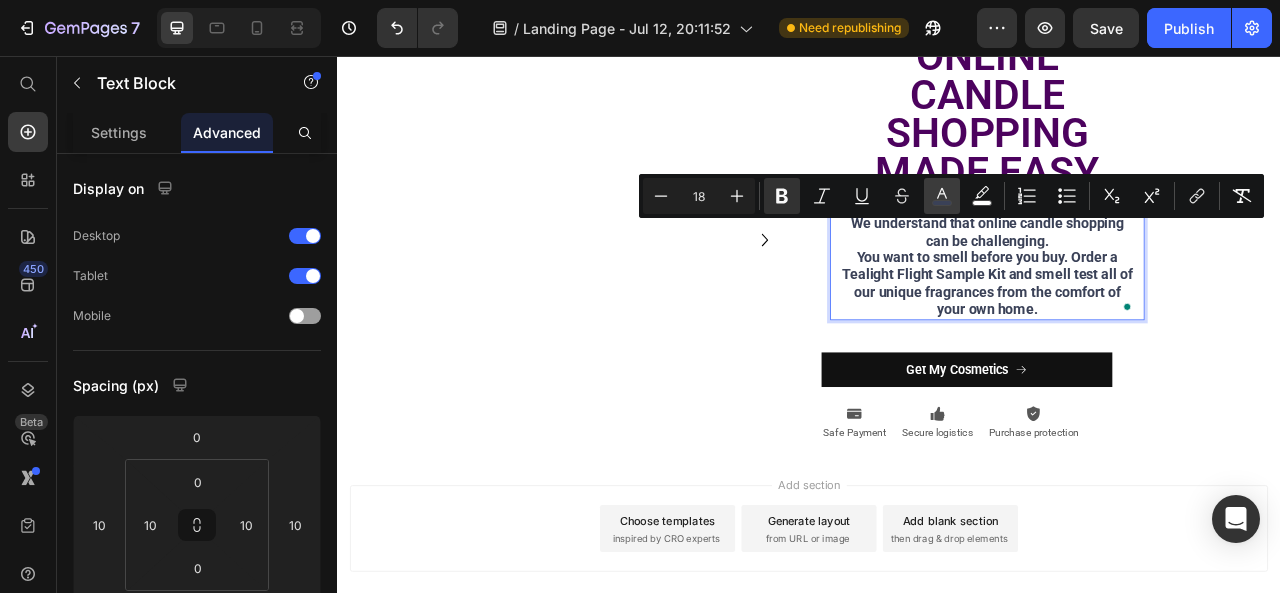 click 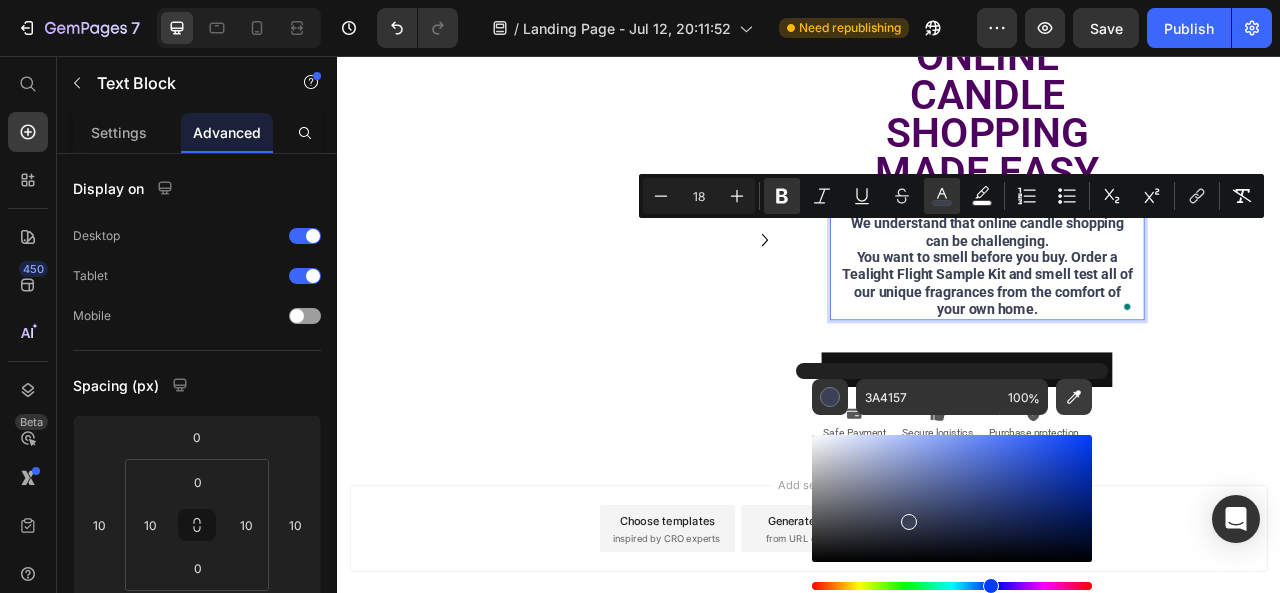 click 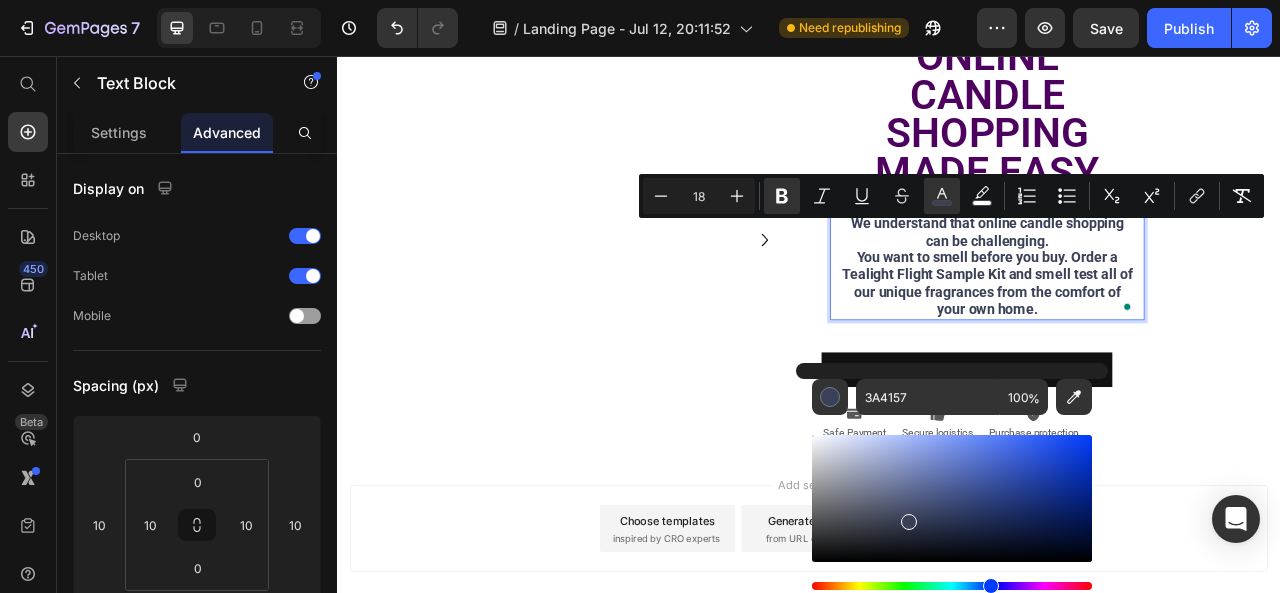 type on "4C025E" 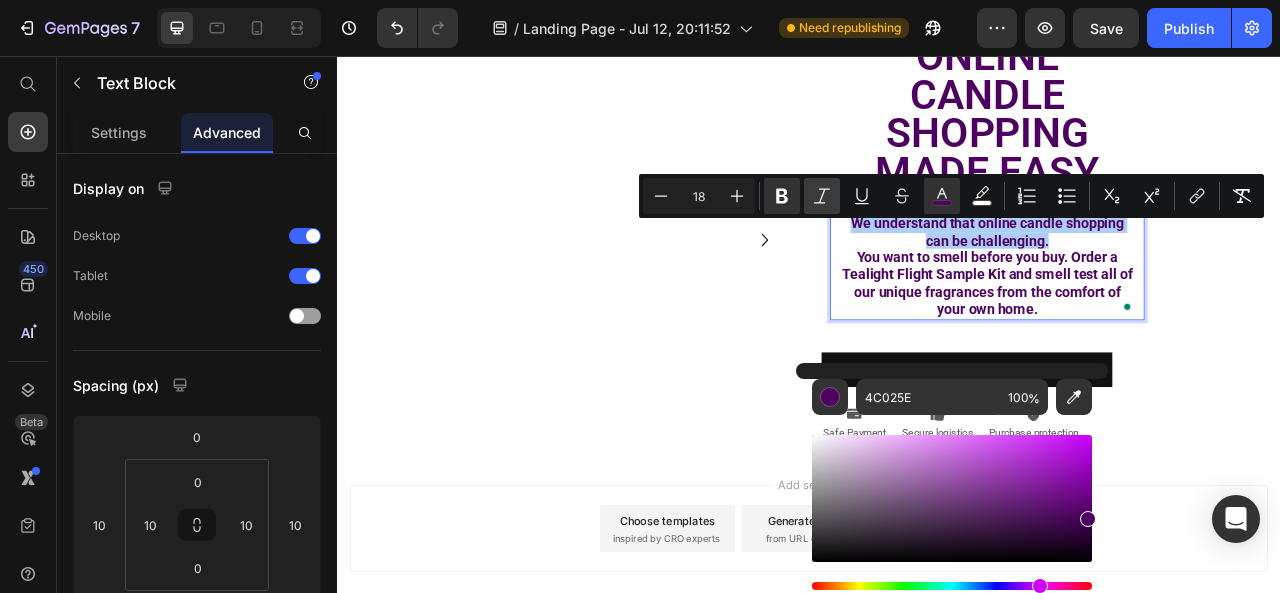 click 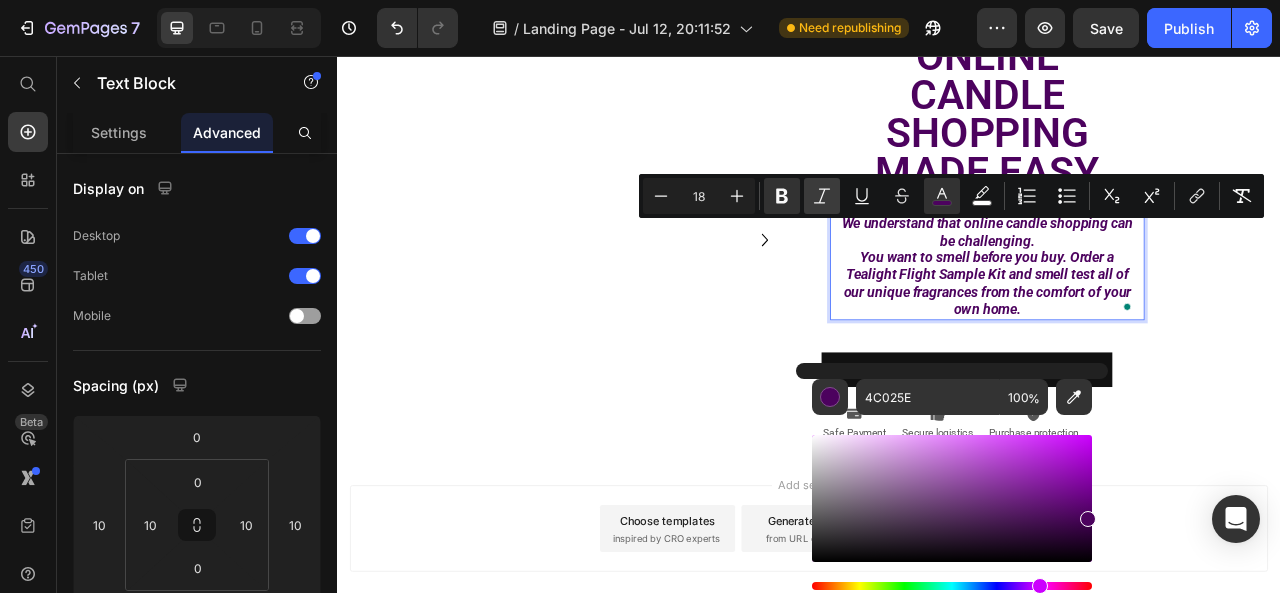click 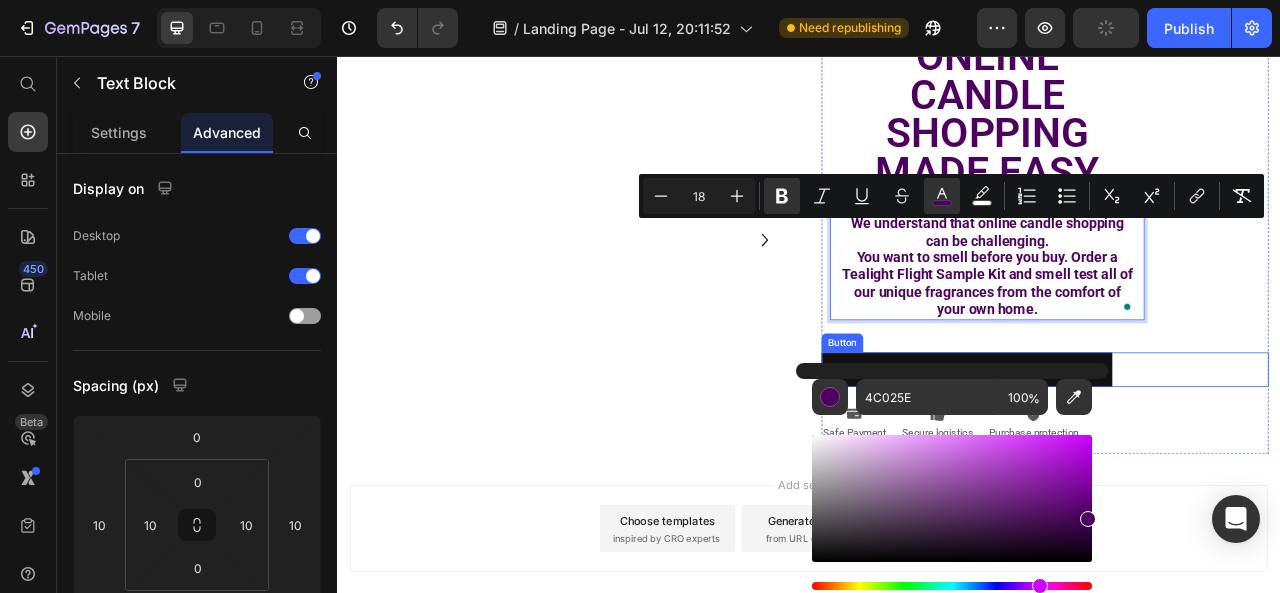 click on "Get My Cosmetics Button" at bounding box center [1237, 455] 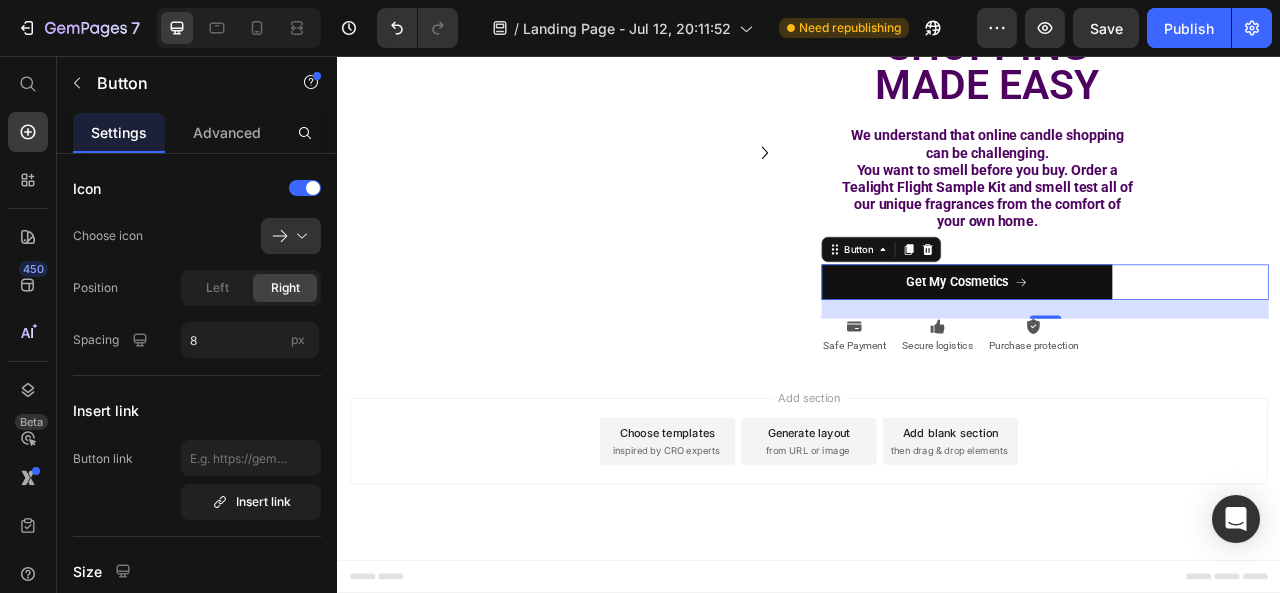 scroll, scrollTop: 2780, scrollLeft: 0, axis: vertical 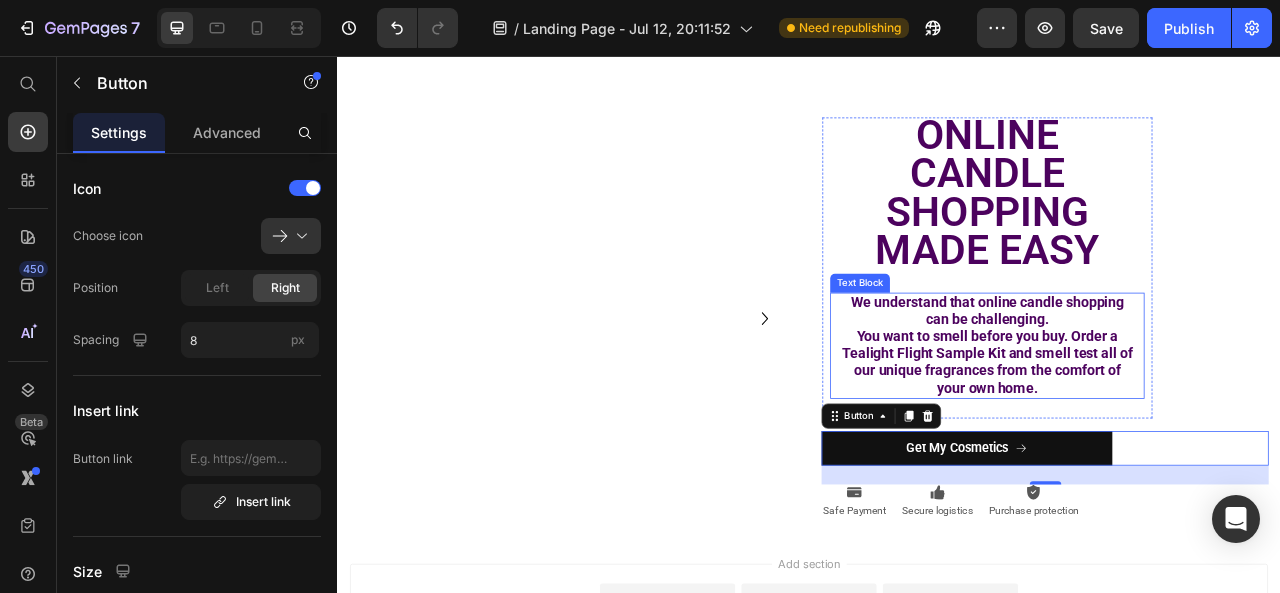 click on "You want to smell before you buy. Order a Tealight Flight Sample Kit and smell test all of our unique fragrances from the comfort of your own home." at bounding box center (1164, 444) 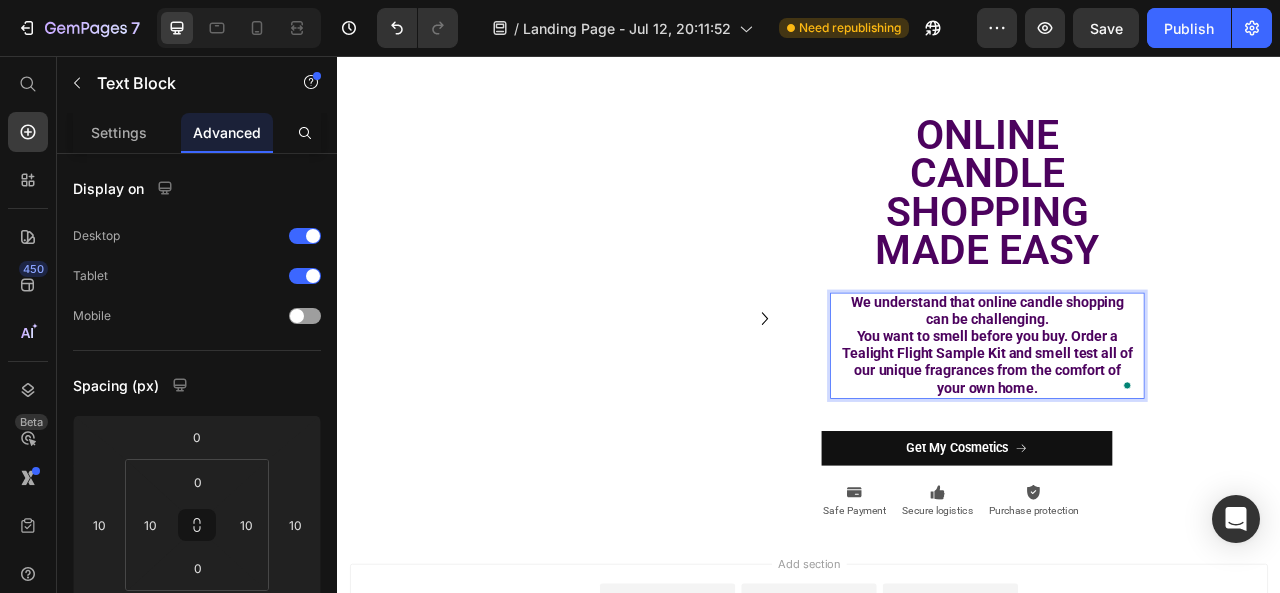 click on "You want to smell before you buy. Order a Tealight Flight Sample Kit and smell test all of our unique fragrances from the comfort of your own home." at bounding box center [1164, 444] 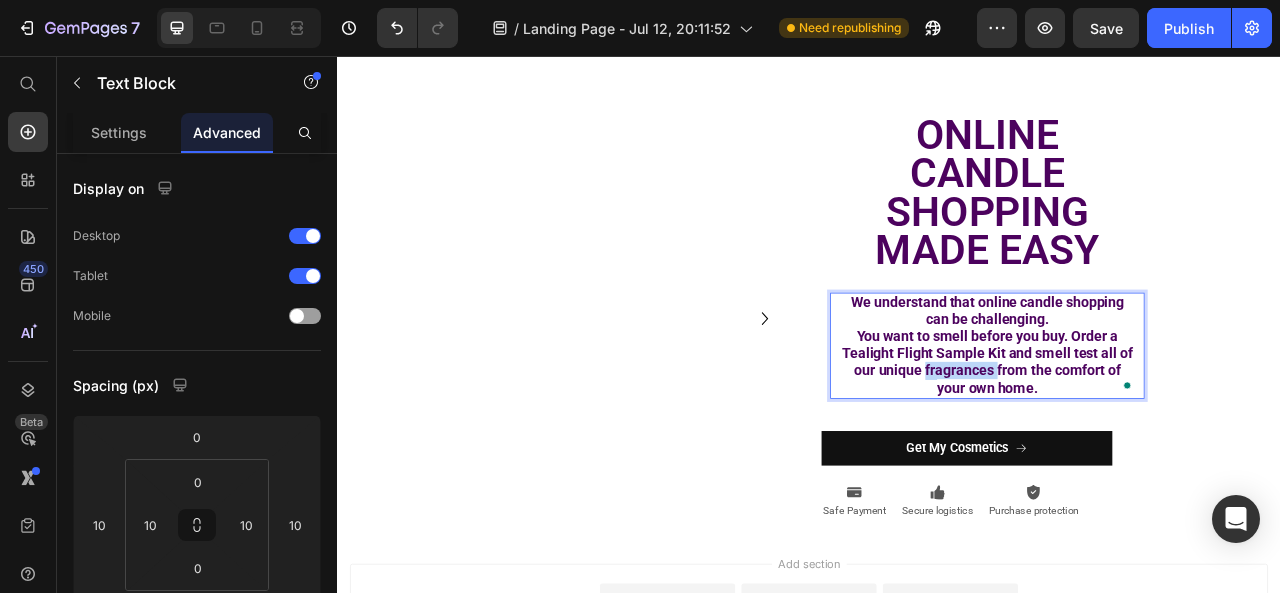 click on "You want to smell before you buy. Order a Tealight Flight Sample Kit and smell test all of our unique fragrances from the comfort of your own home." at bounding box center (1164, 444) 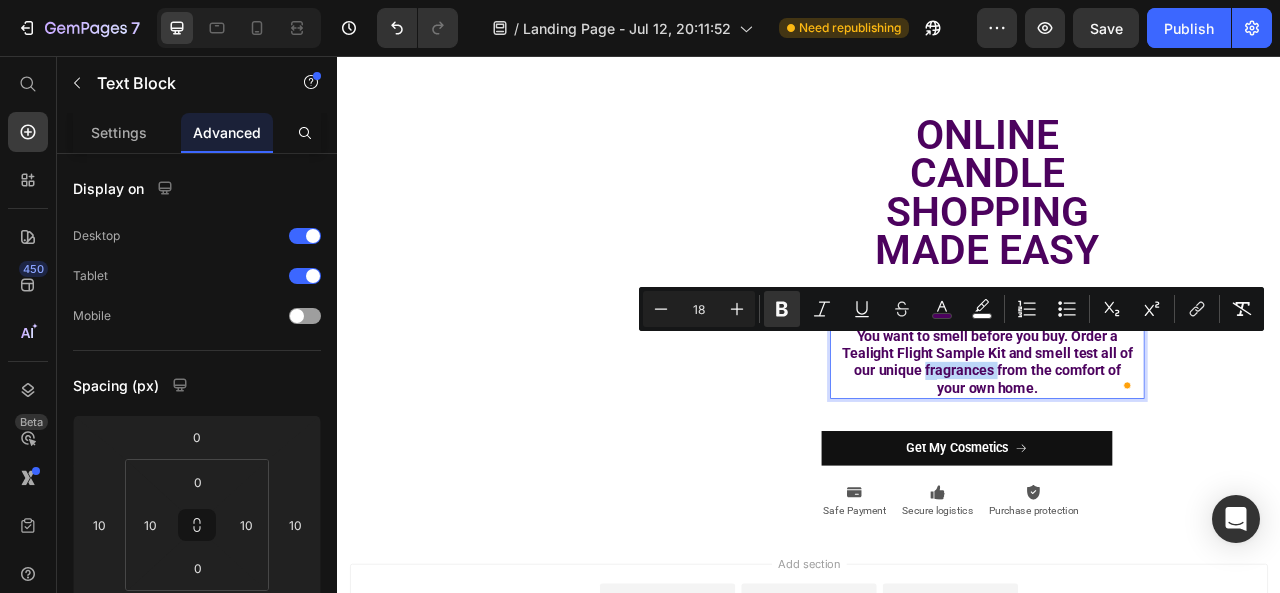 click on "You want to smell before you buy. Order a Tealight Flight Sample Kit and smell test all of our unique fragrances from the comfort of your own home." at bounding box center (1164, 444) 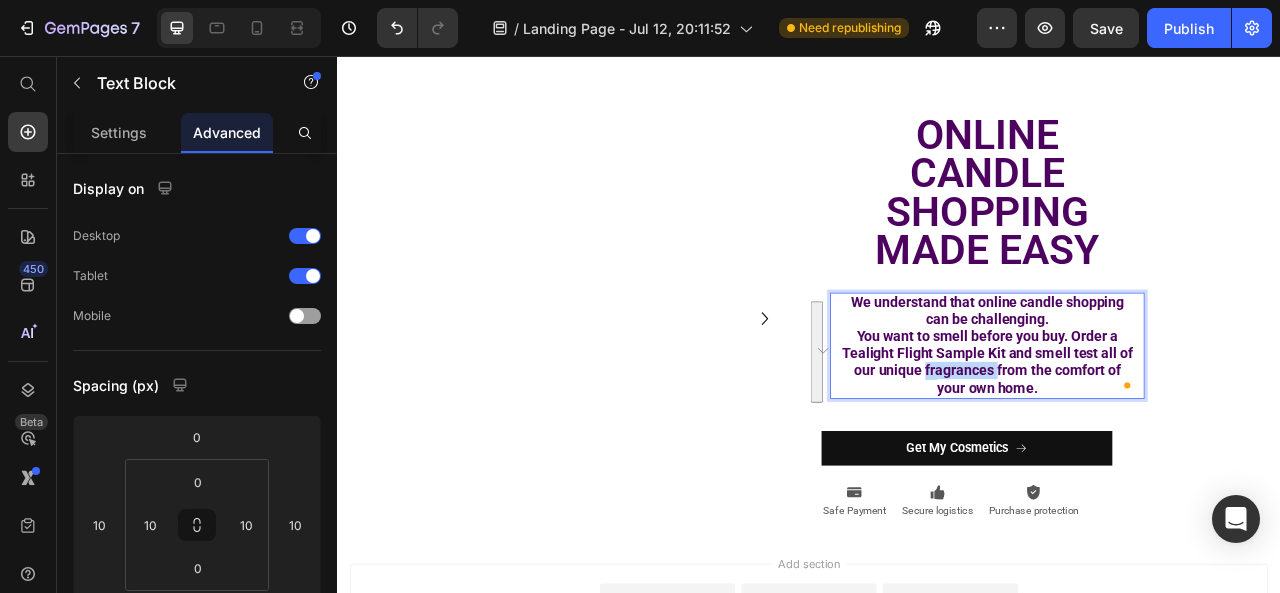 drag, startPoint x: 977, startPoint y: 379, endPoint x: 1264, endPoint y: 486, distance: 306.29724 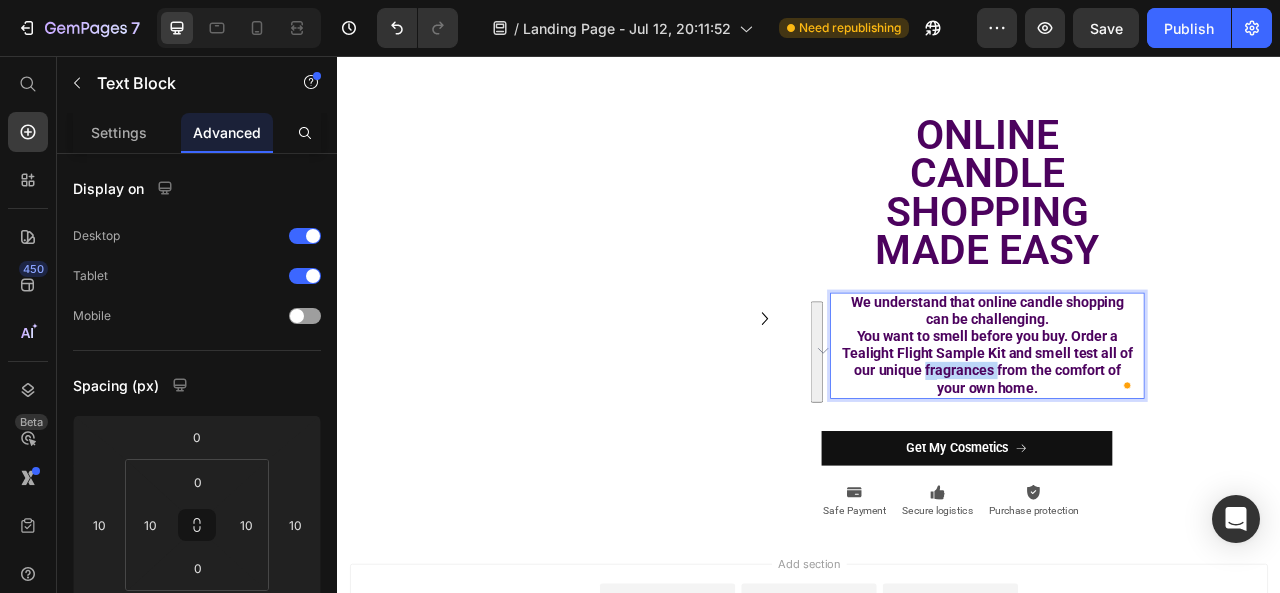 click on "We understand that online candle shopping can be challenging.  You want to smell before you buy. Order a Tealight Flight Sample Kit and smell test all of our unique fragrances from the comfort of your own home." at bounding box center (1164, 424) 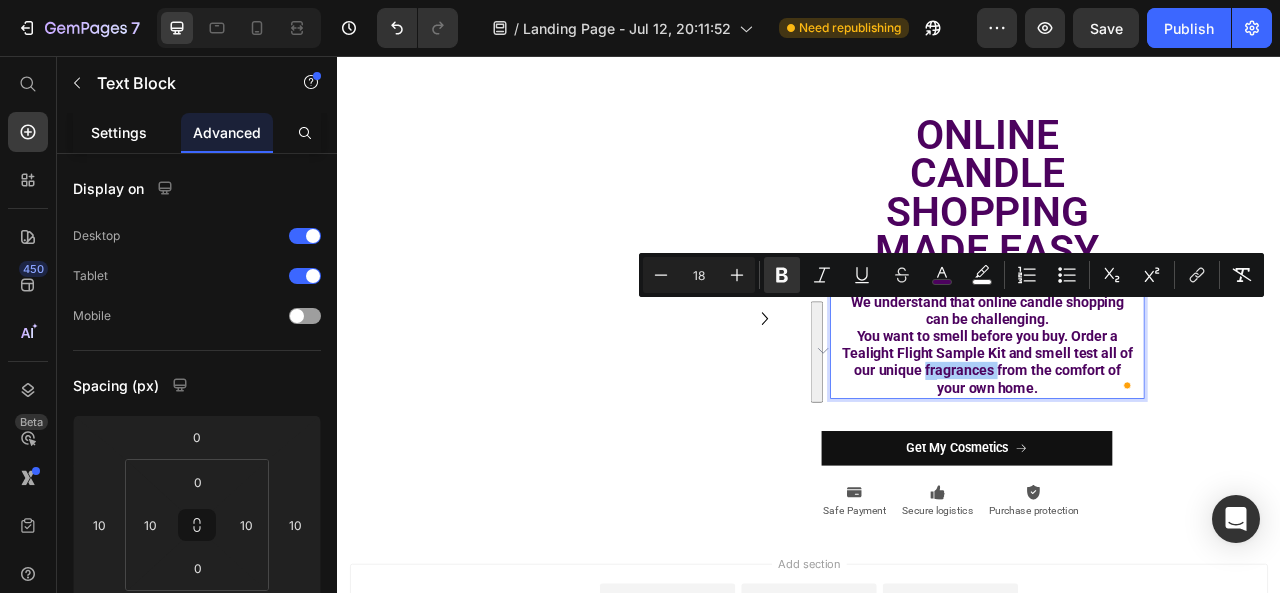 click on "Settings" 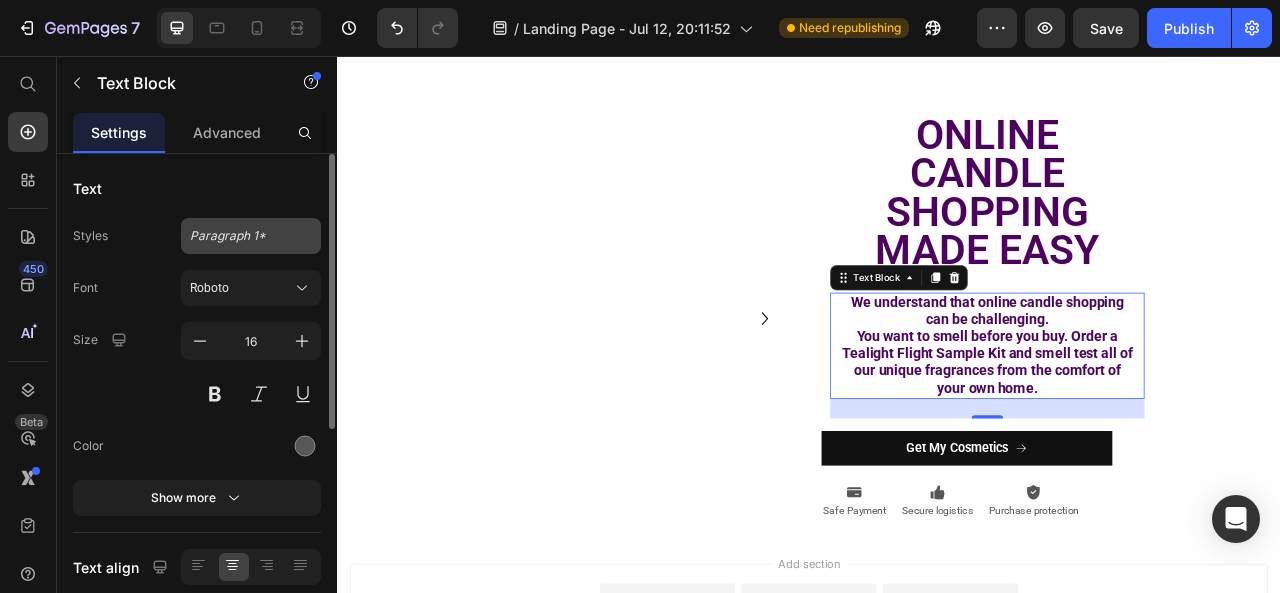 click on "Paragraph 1*" 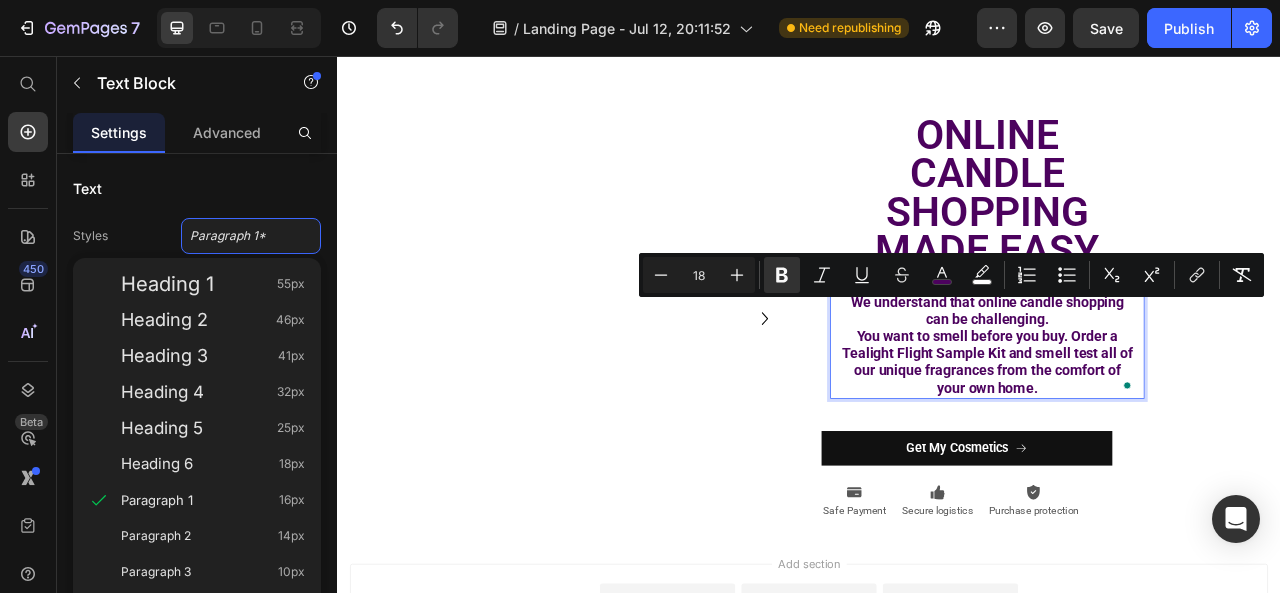 drag, startPoint x: 986, startPoint y: 382, endPoint x: 1226, endPoint y: 492, distance: 264.00757 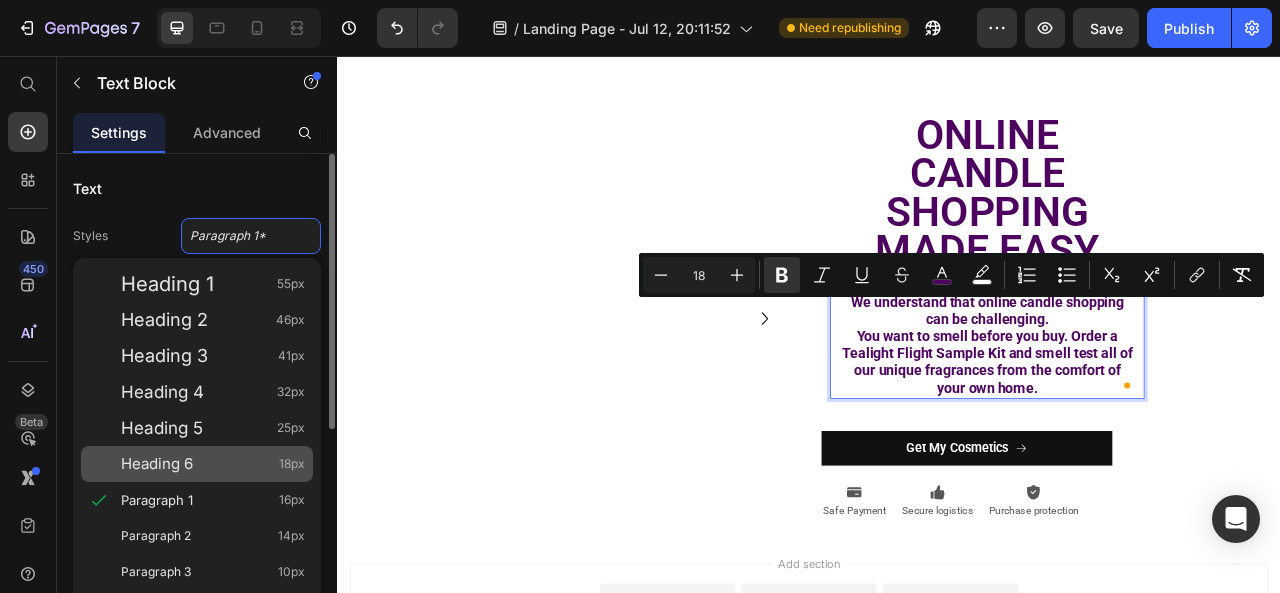 click on "Heading 6 18px" 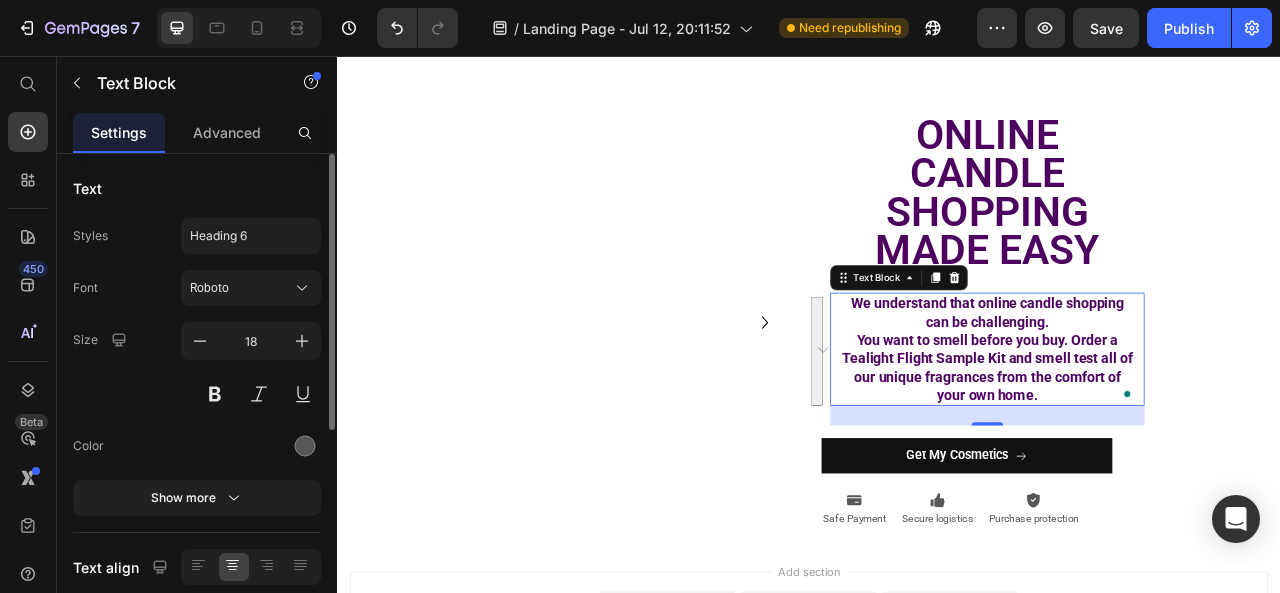 scroll, scrollTop: 200, scrollLeft: 0, axis: vertical 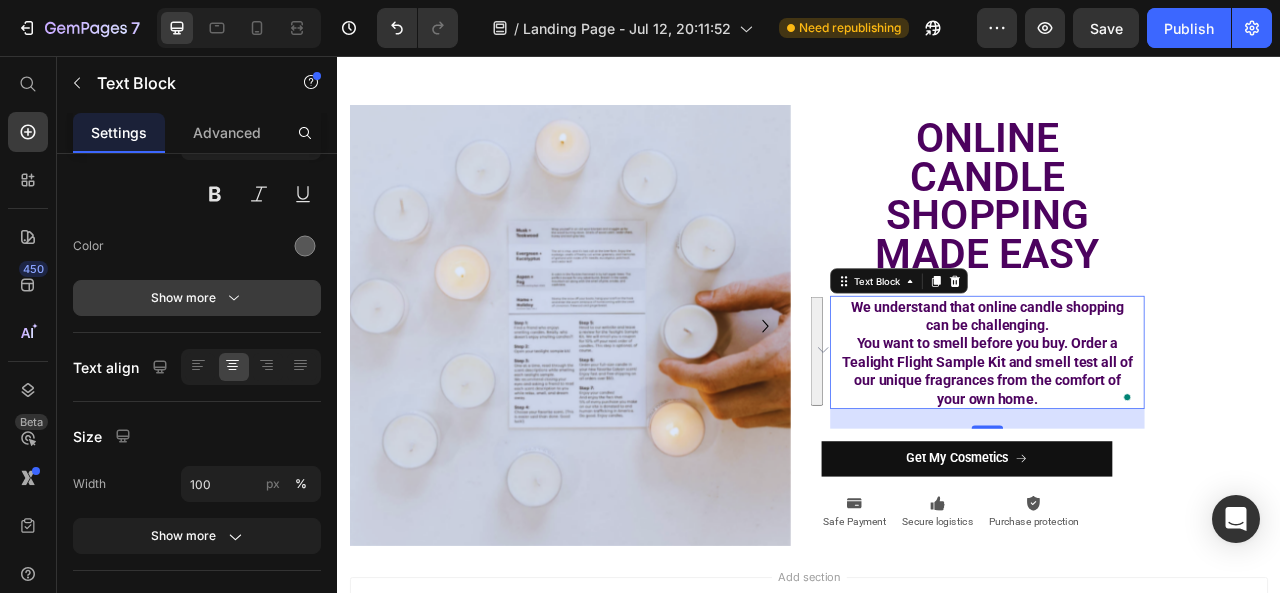 click 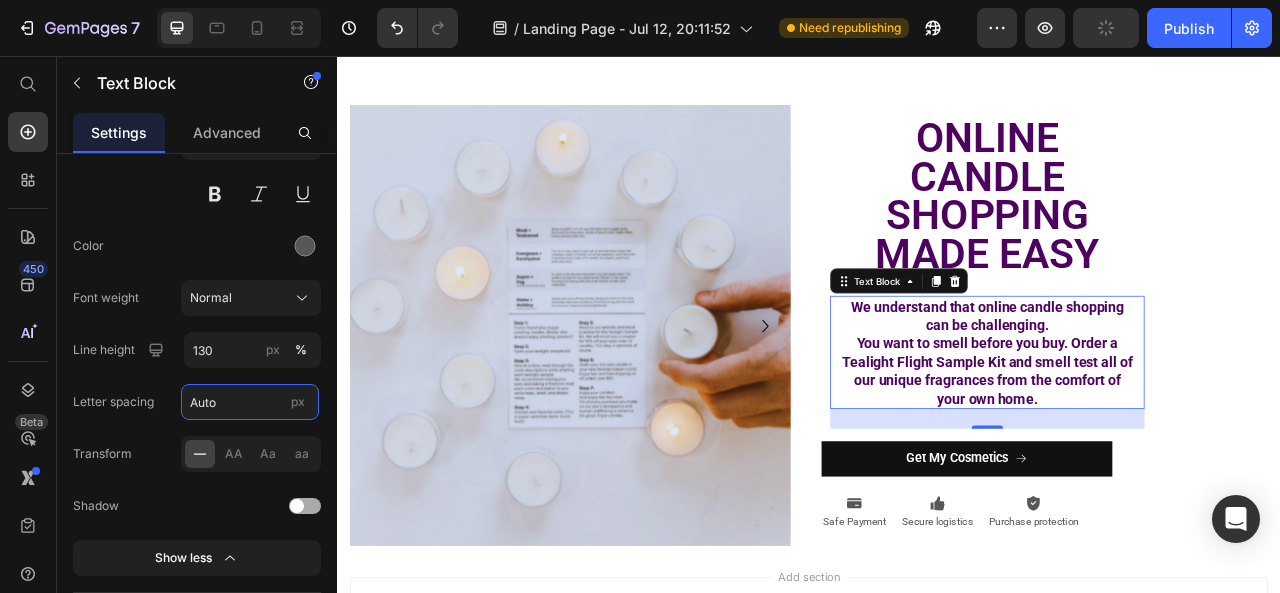 click on "Auto" at bounding box center [250, 402] 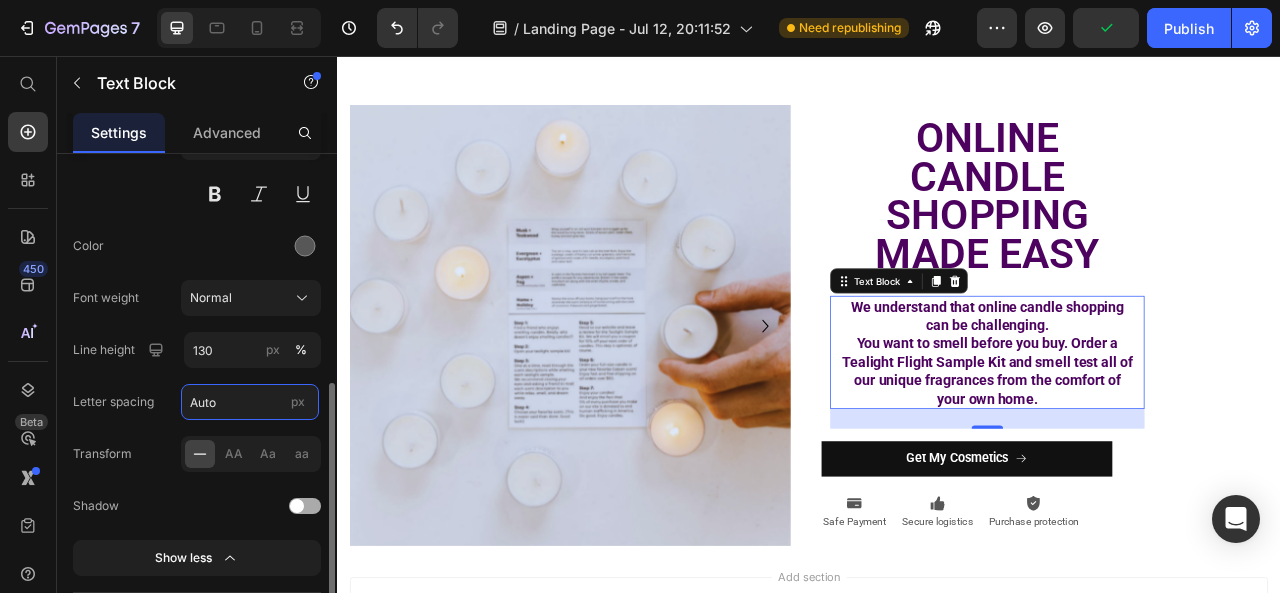 scroll, scrollTop: 300, scrollLeft: 0, axis: vertical 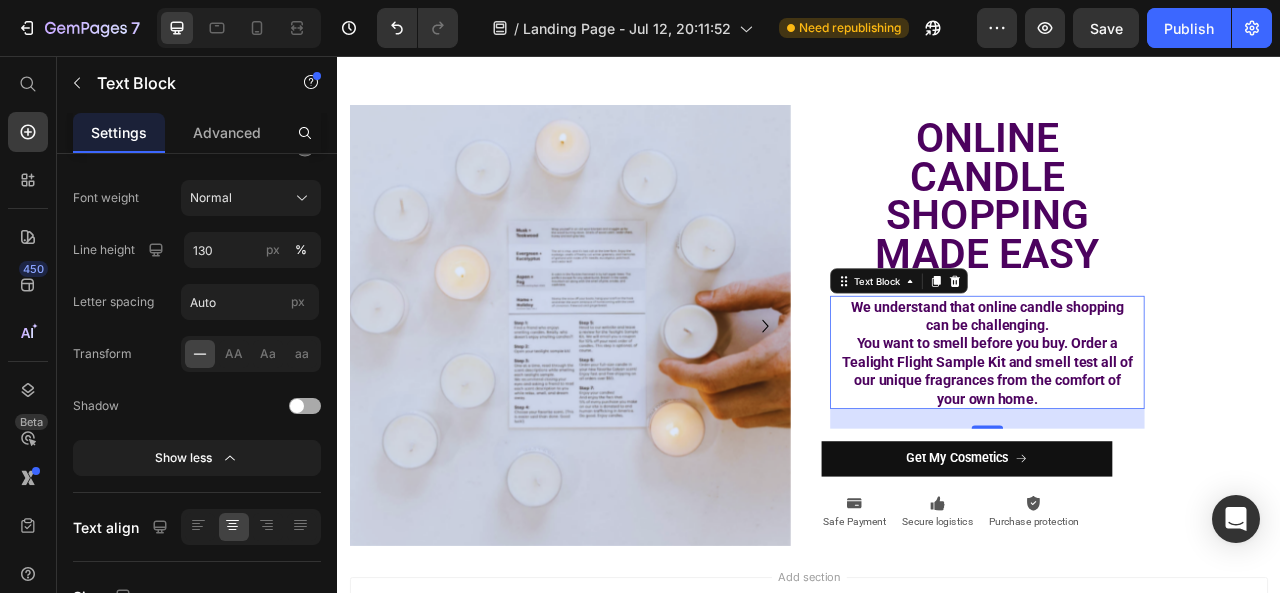 click at bounding box center (305, 406) 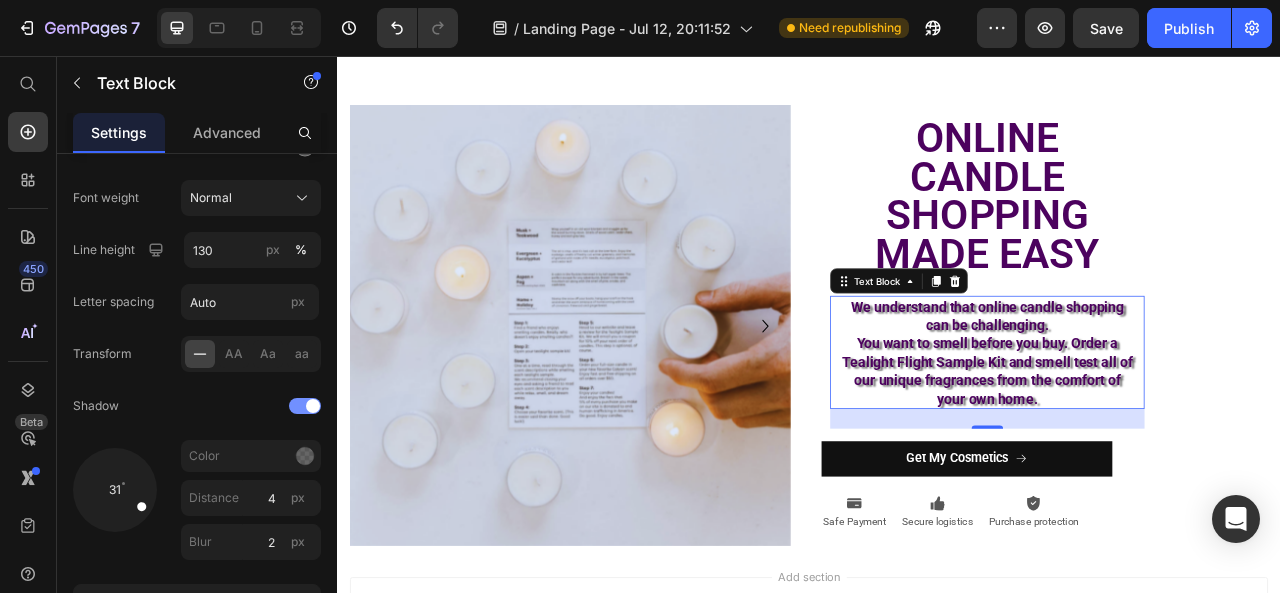 drag, startPoint x: 140, startPoint y: 503, endPoint x: 156, endPoint y: 512, distance: 18.35756 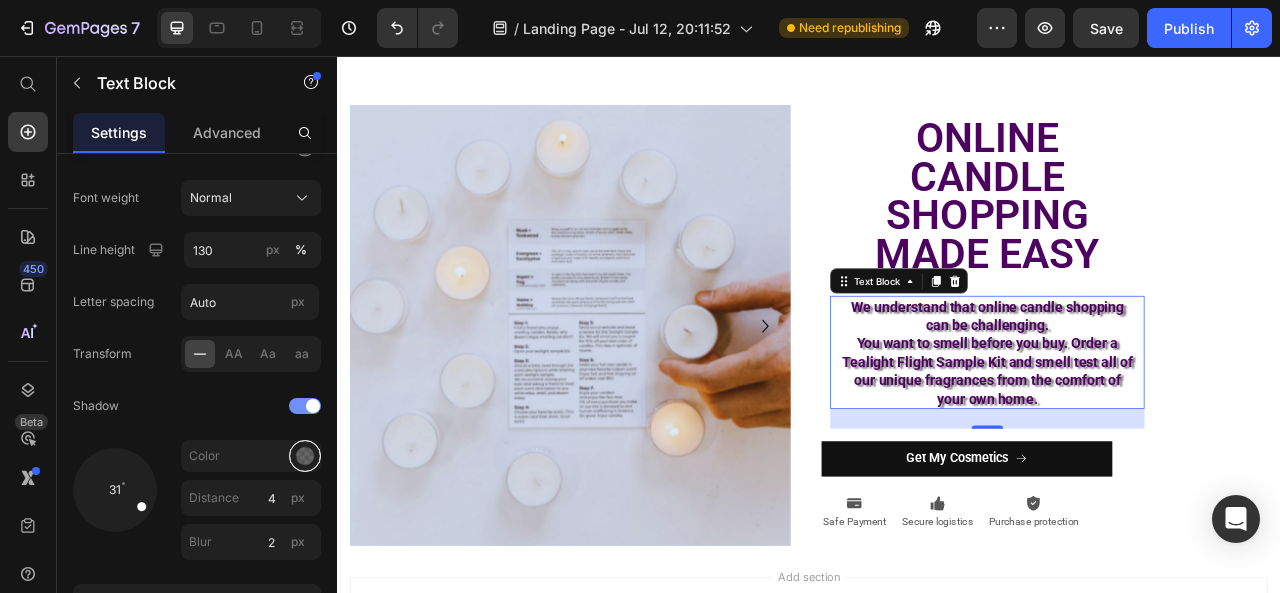 click at bounding box center [305, 456] 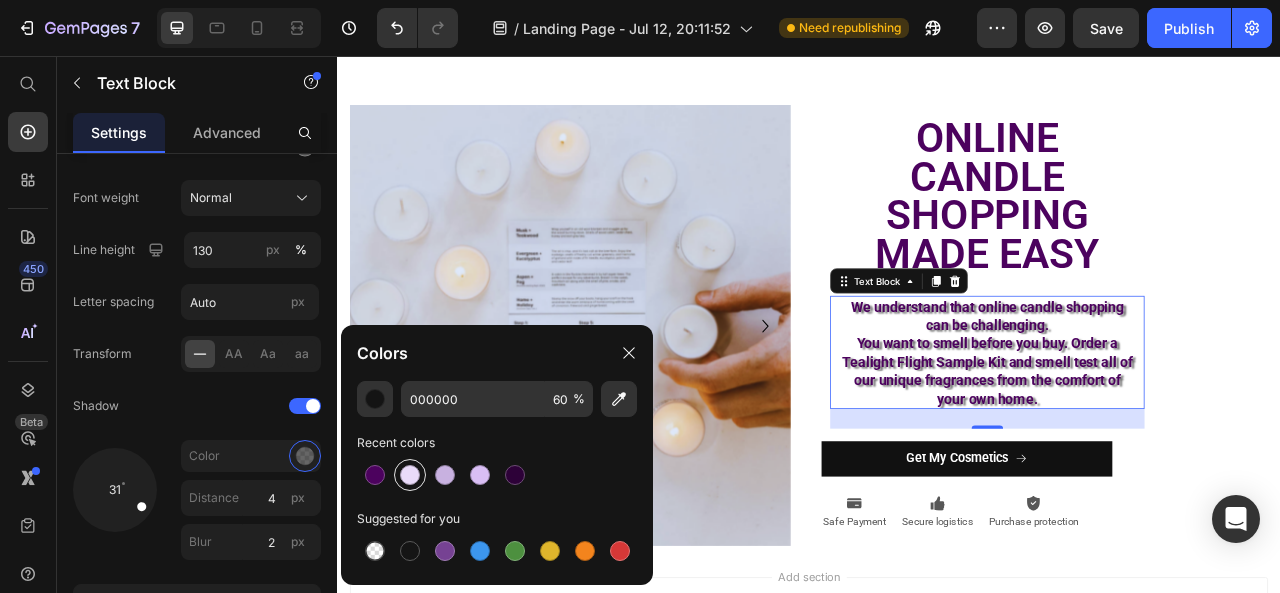 click at bounding box center (410, 475) 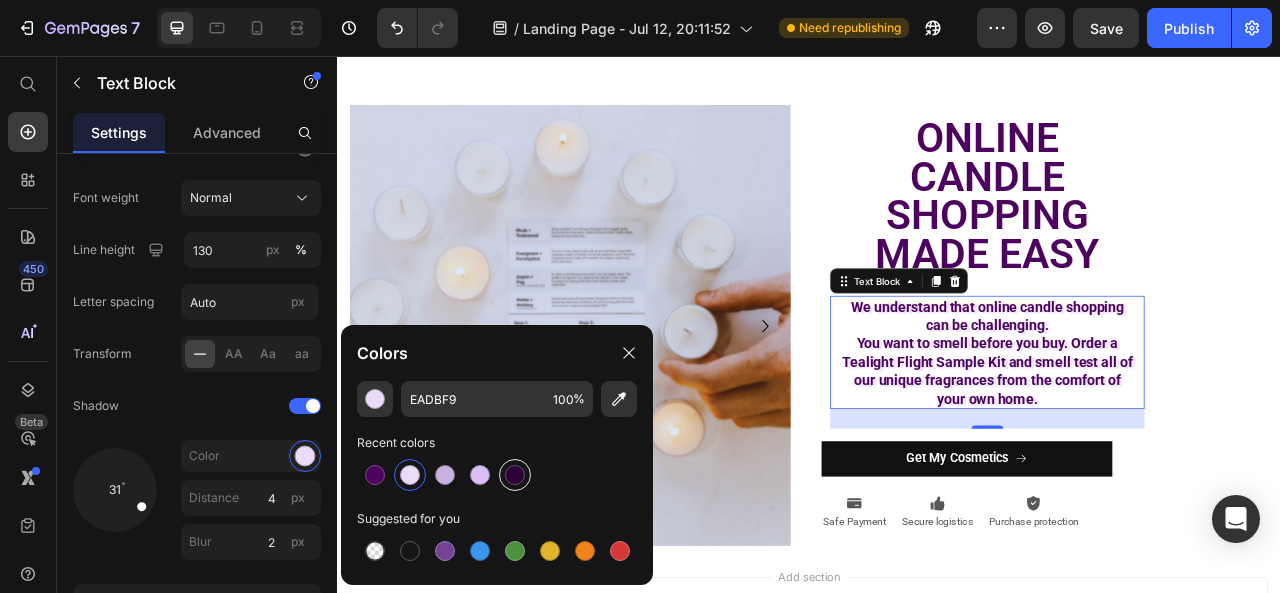 click at bounding box center [515, 475] 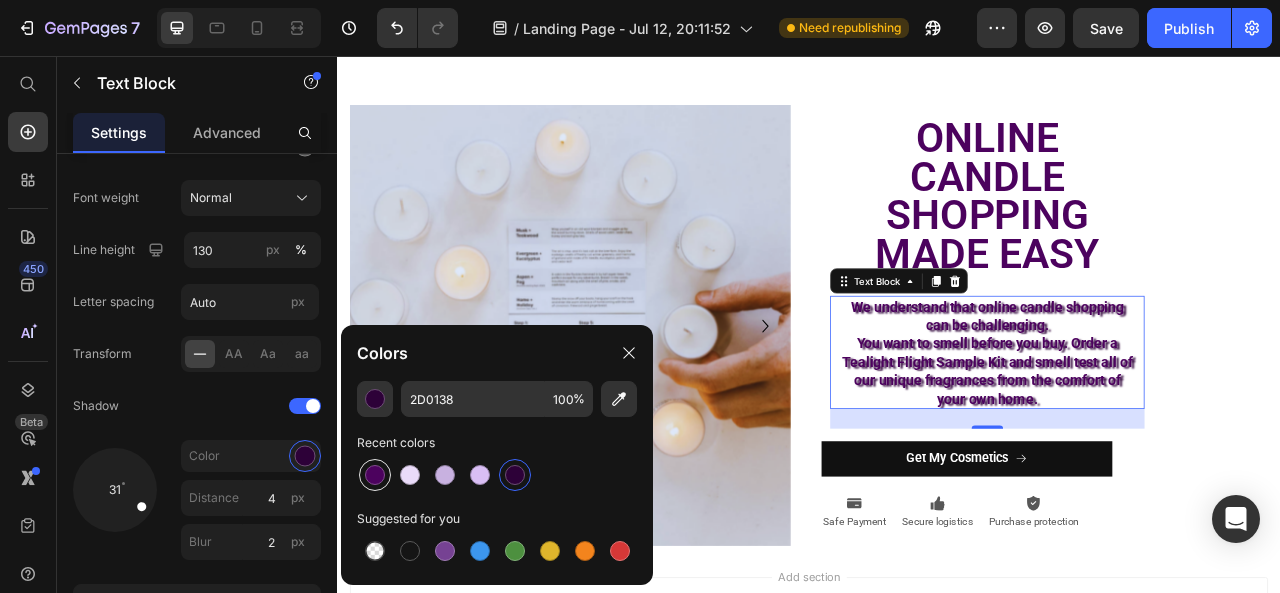 click at bounding box center (375, 475) 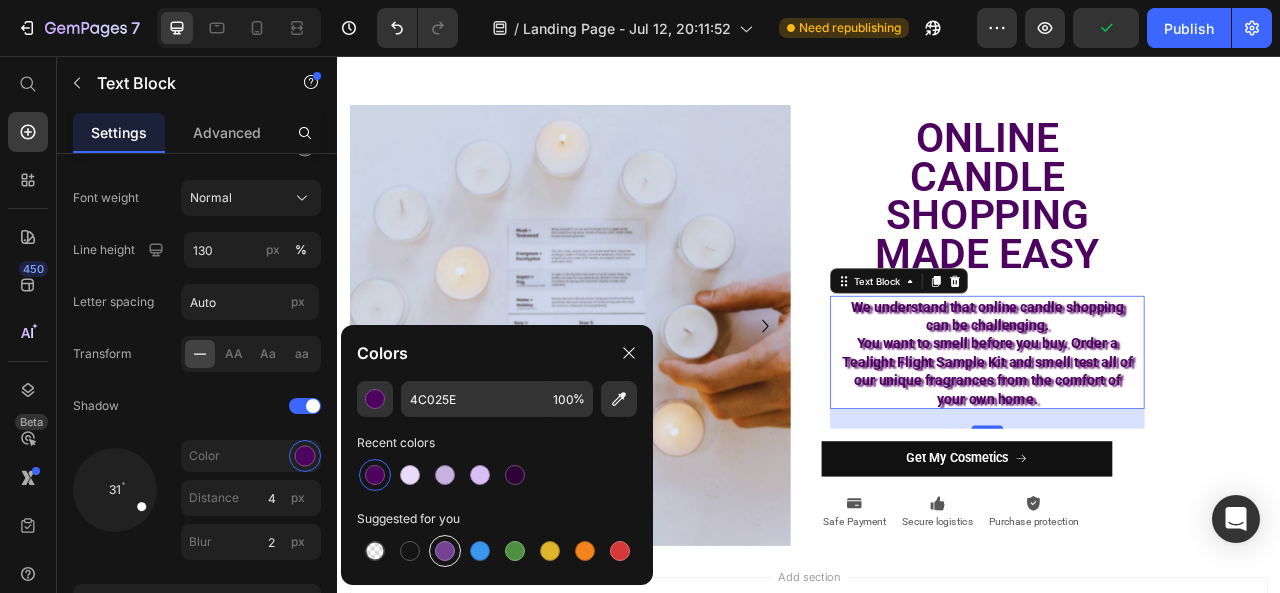 click at bounding box center [445, 551] 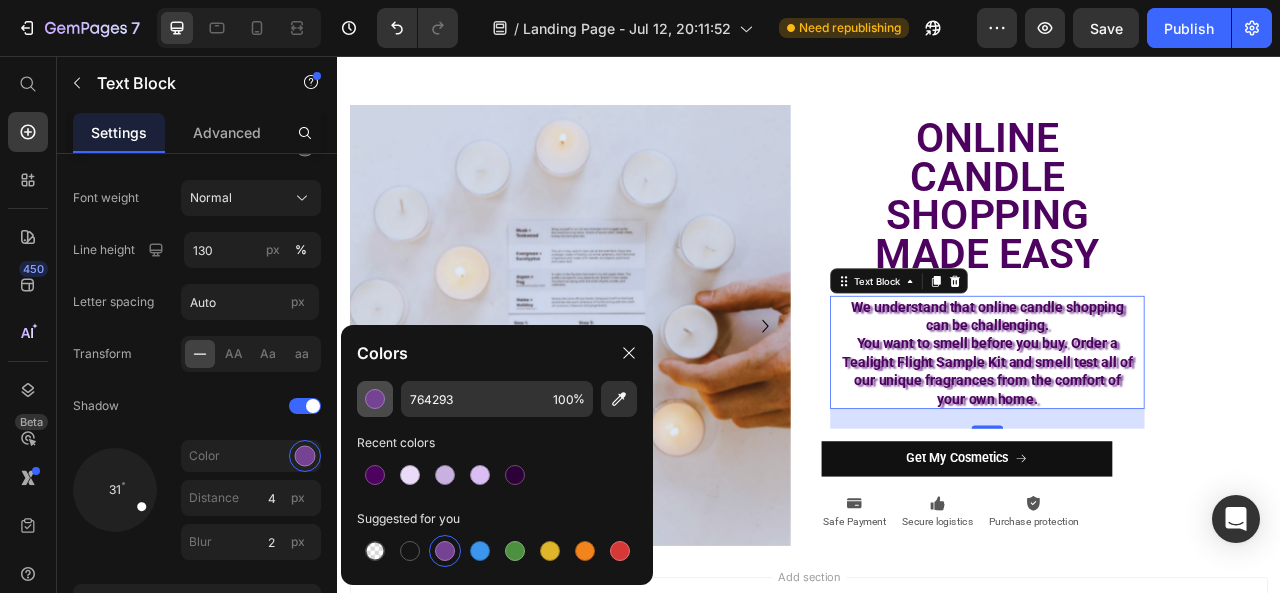 click at bounding box center [375, 399] 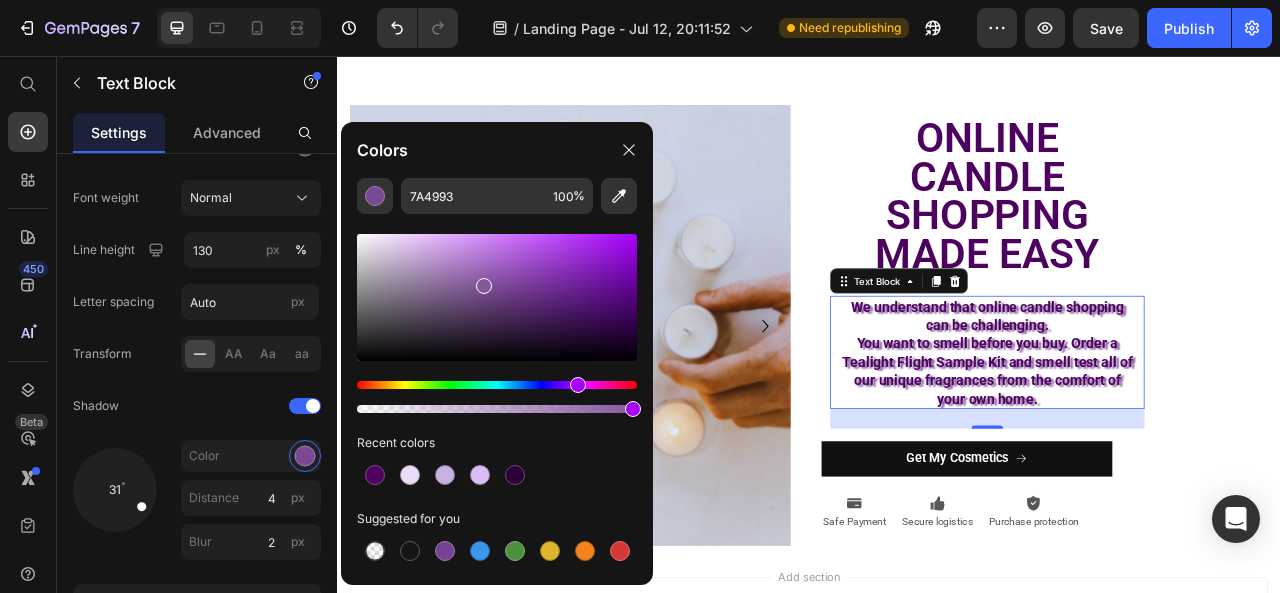 drag, startPoint x: 518, startPoint y: 296, endPoint x: 481, endPoint y: 281, distance: 39.92493 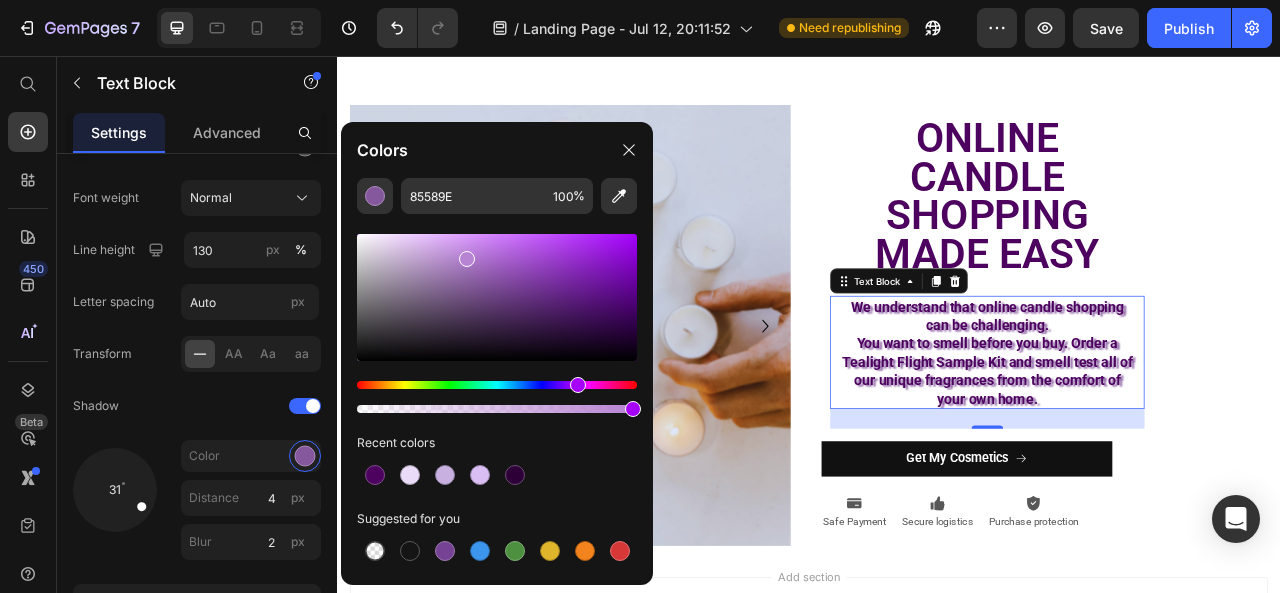 click at bounding box center [497, 297] 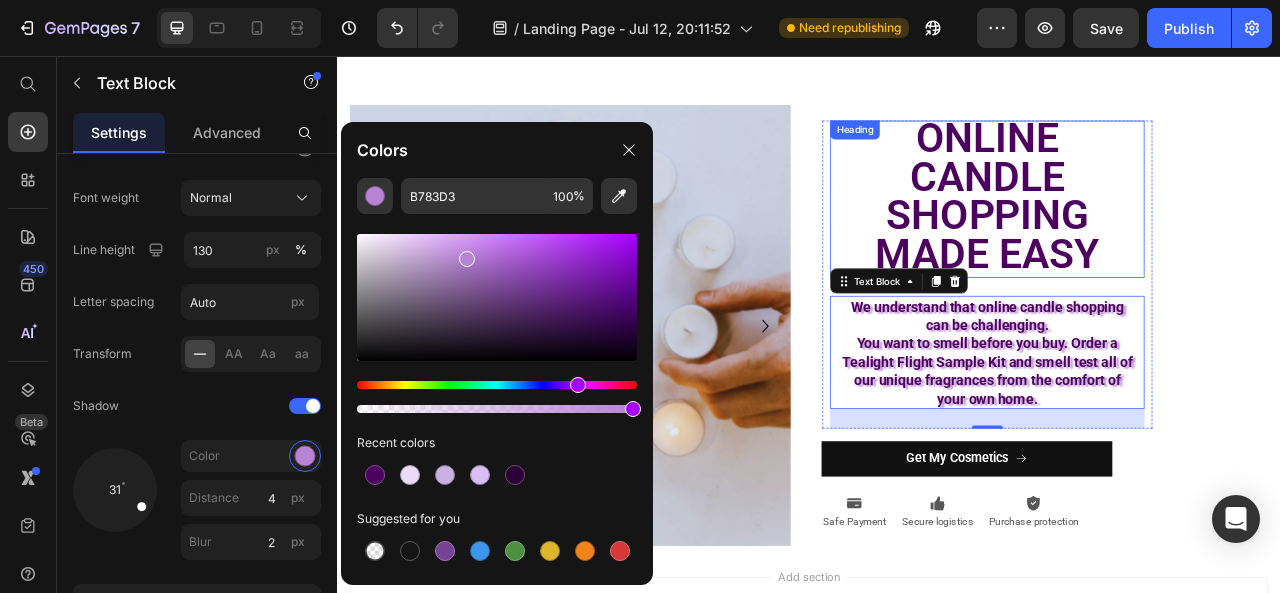 click on "ONLINE CANDLE SHOPPING MADE EASY" at bounding box center (1164, 234) 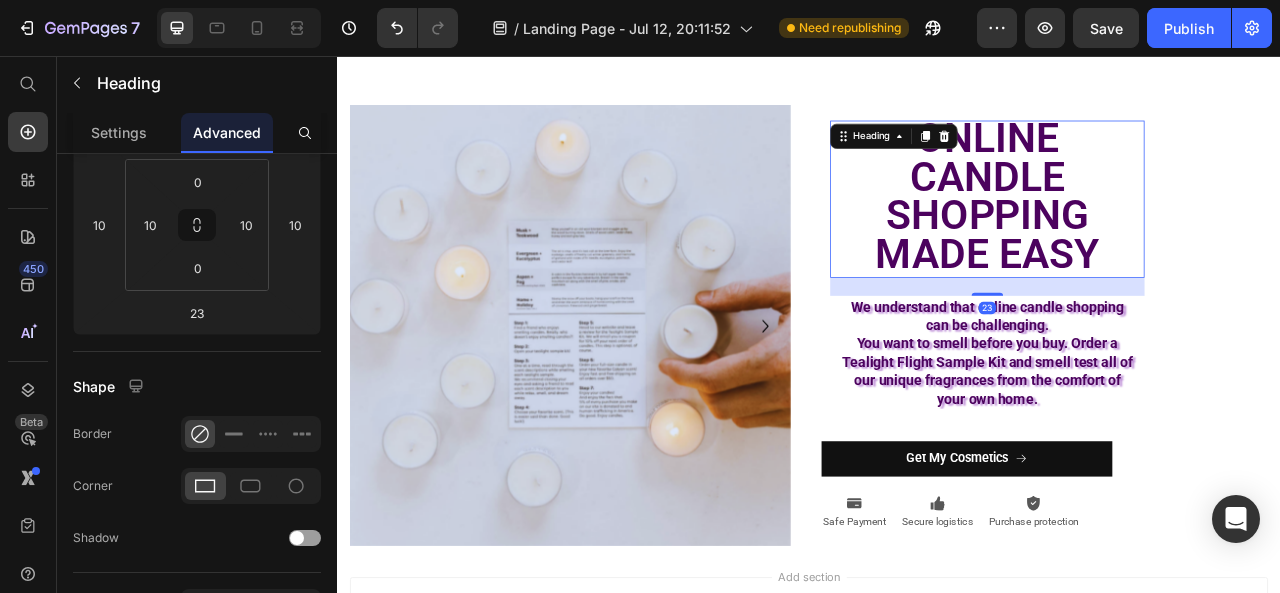 scroll, scrollTop: 0, scrollLeft: 0, axis: both 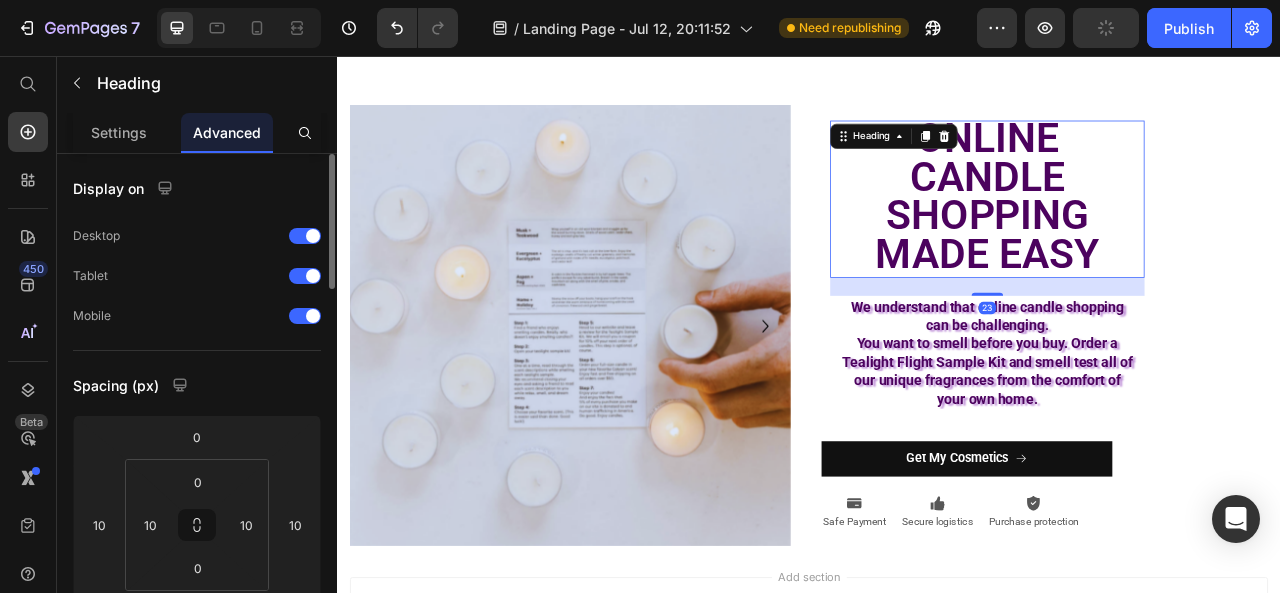 click on "ONLINE CANDLE SHOPPING MADE EASY" at bounding box center (1164, 234) 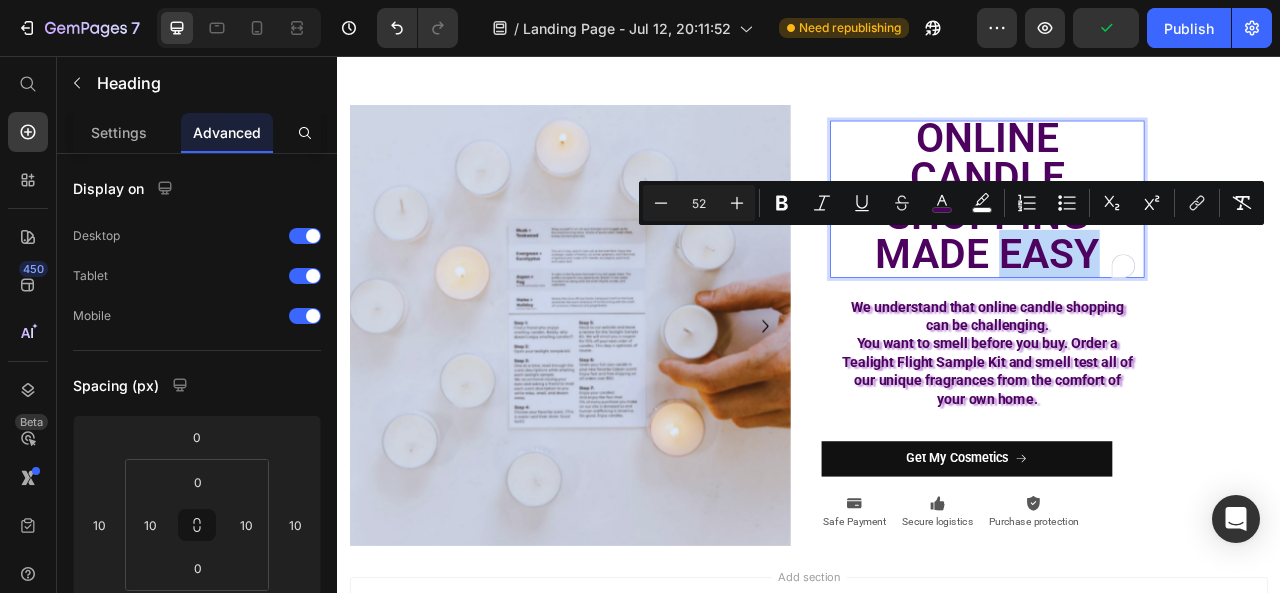 click on "ONLINE CANDLE SHOPPING MADE EASY" at bounding box center (1164, 234) 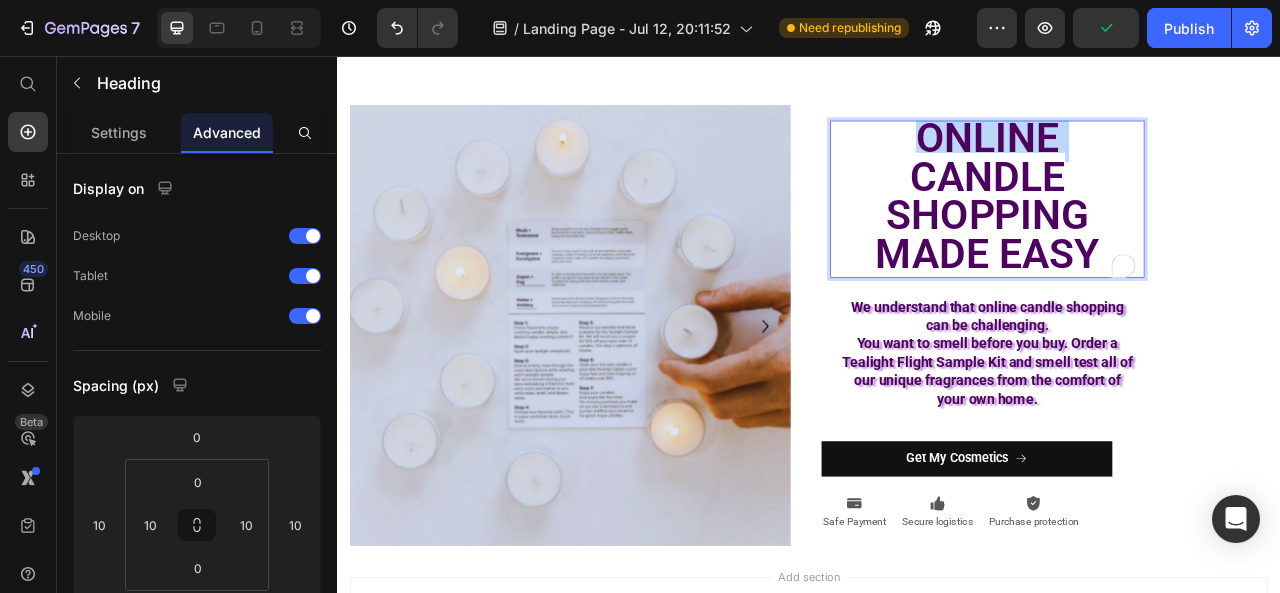 click on "ONLINE CANDLE SHOPPING MADE EASY" at bounding box center (1164, 234) 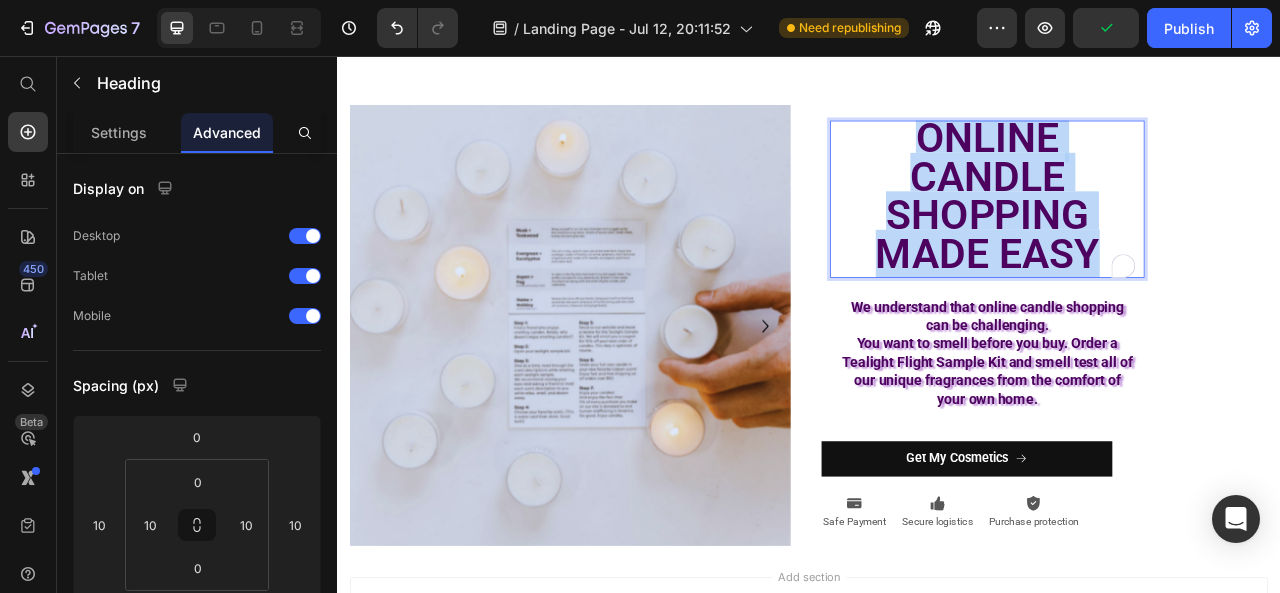 click on "ONLINE CANDLE SHOPPING MADE EASY" at bounding box center (1164, 234) 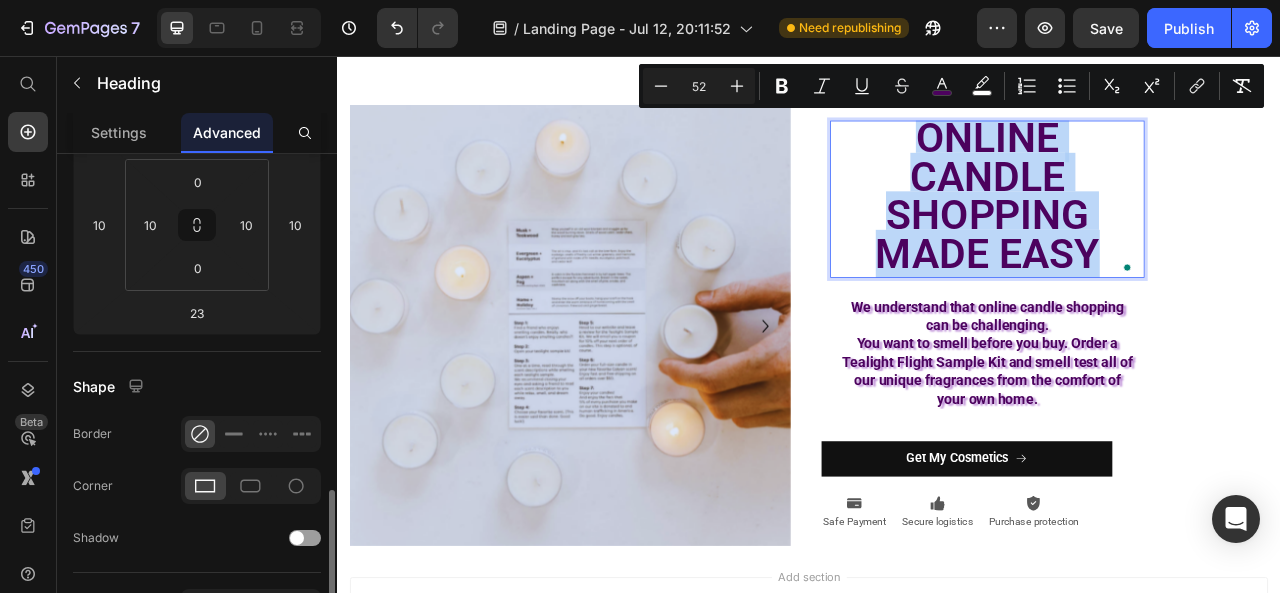 scroll, scrollTop: 600, scrollLeft: 0, axis: vertical 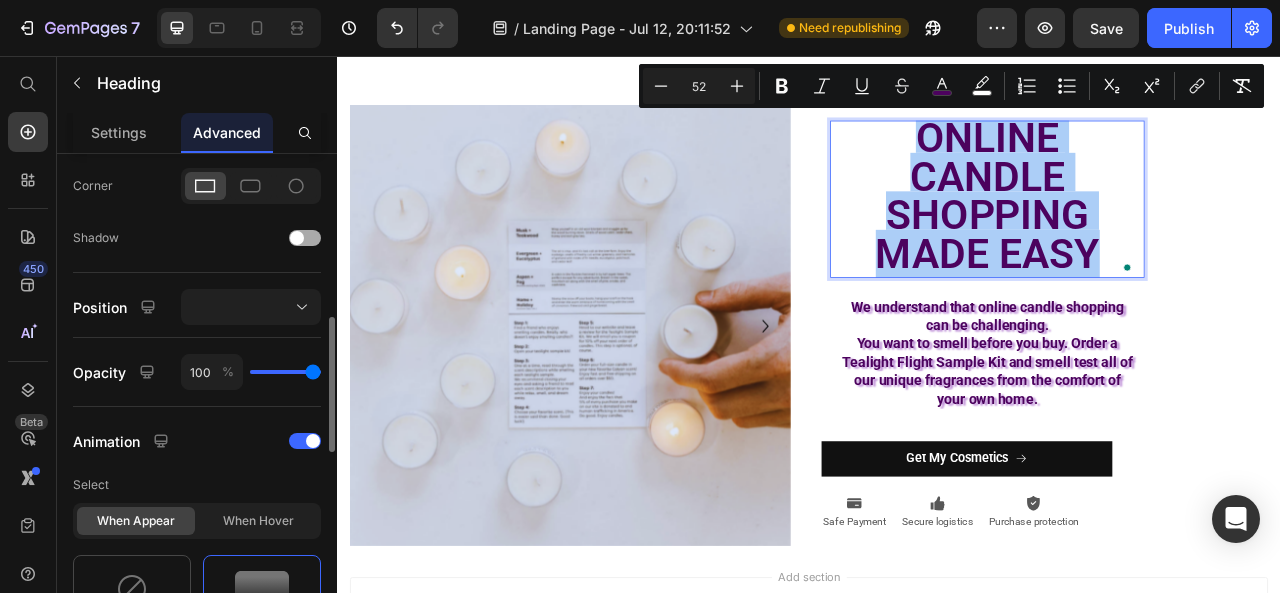 click at bounding box center [297, 238] 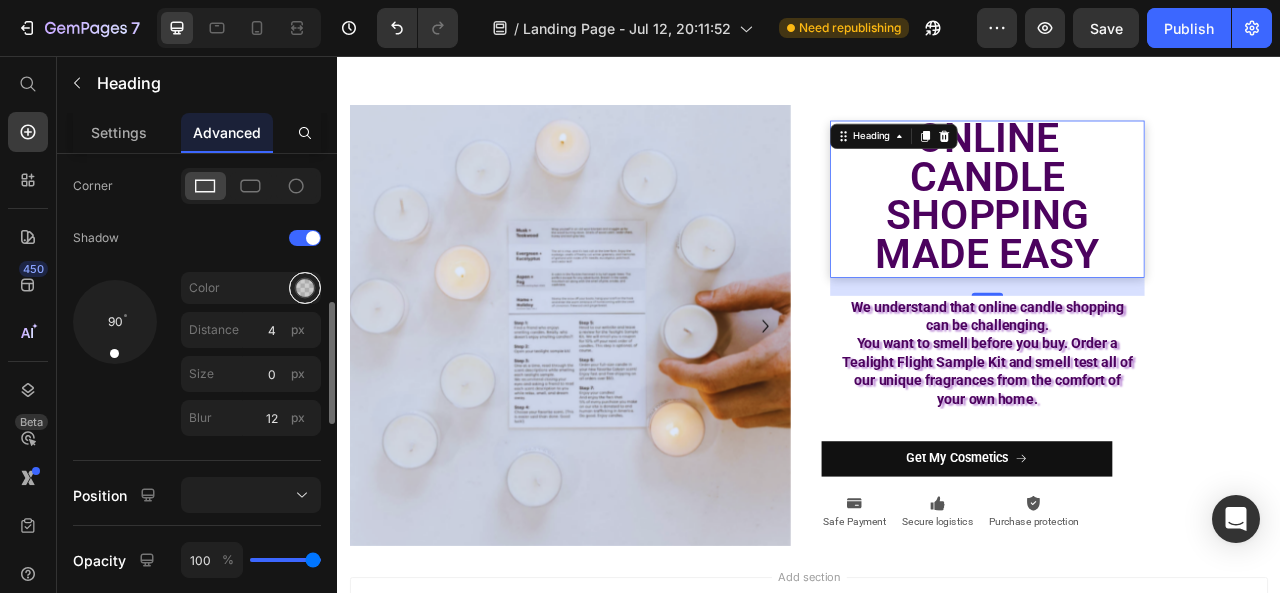 click at bounding box center (305, 288) 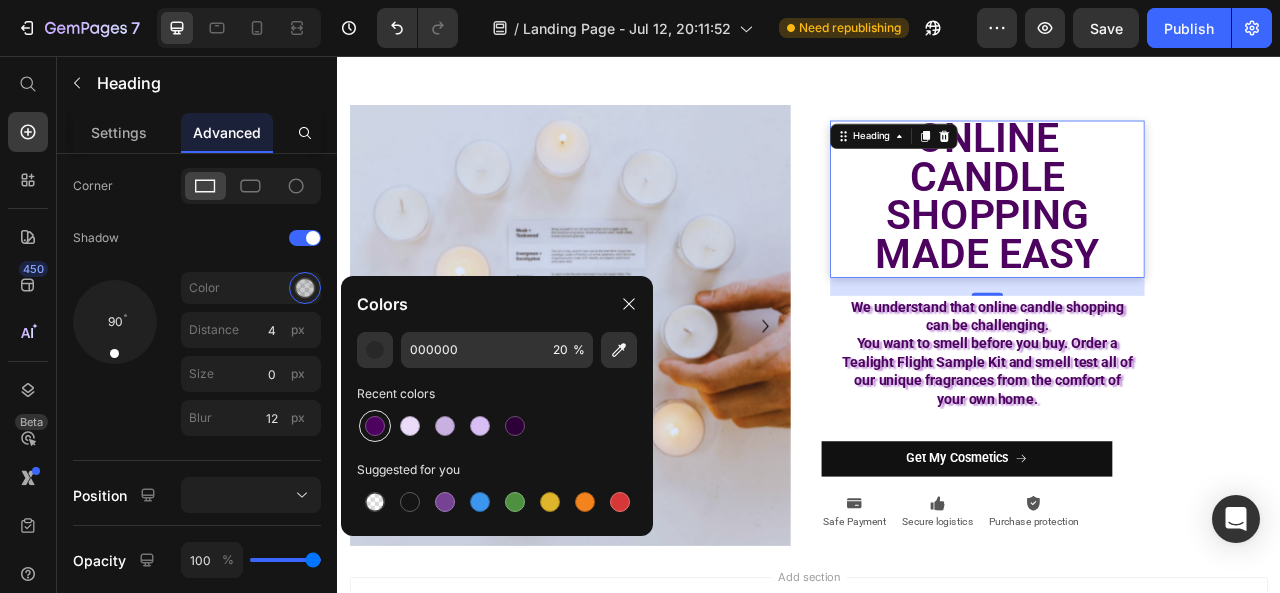 click at bounding box center (375, 426) 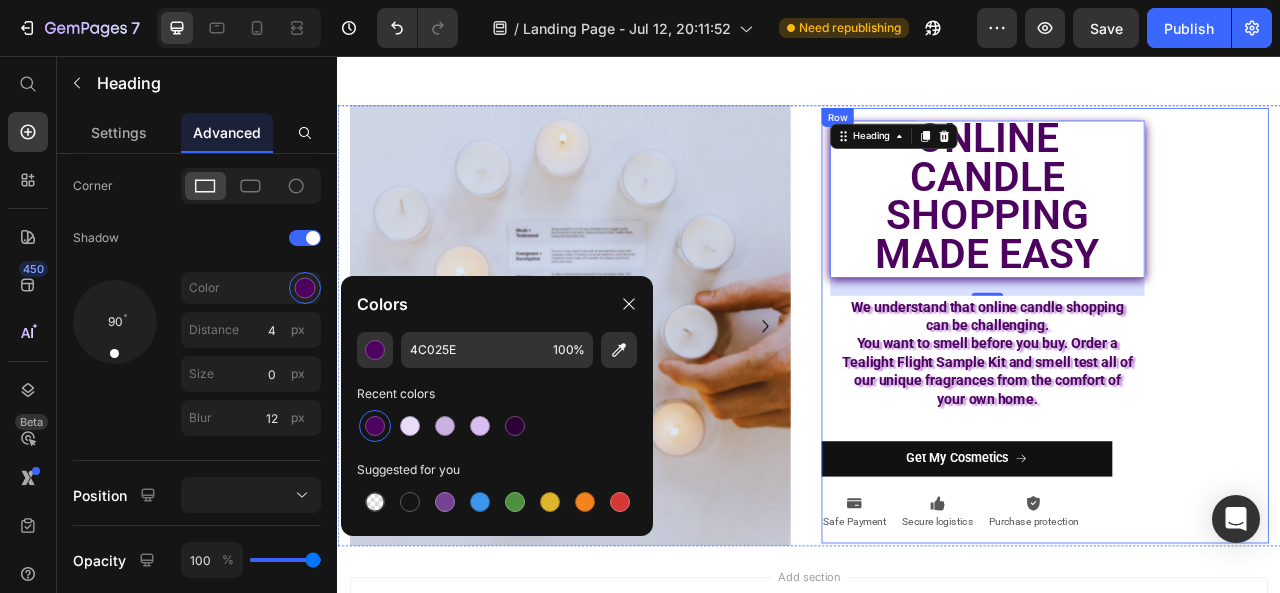click on "⁠⁠⁠⁠⁠⁠⁠ ONLINE CANDLE SHOPPING MADE EASY Heading   23 We understand that online candle shopping can be challenging.  You want to smell before you buy. Order a Tealight Flight Sample Kit and smell test all of our unique fragrances from the comfort of your own home.  Text Block Row
Get My Cosmetics Button
Icon Safe Payment Text Block
Icon Secure logistics Text Block
Icon Purchase protection Text Block Row" at bounding box center [1237, 399] 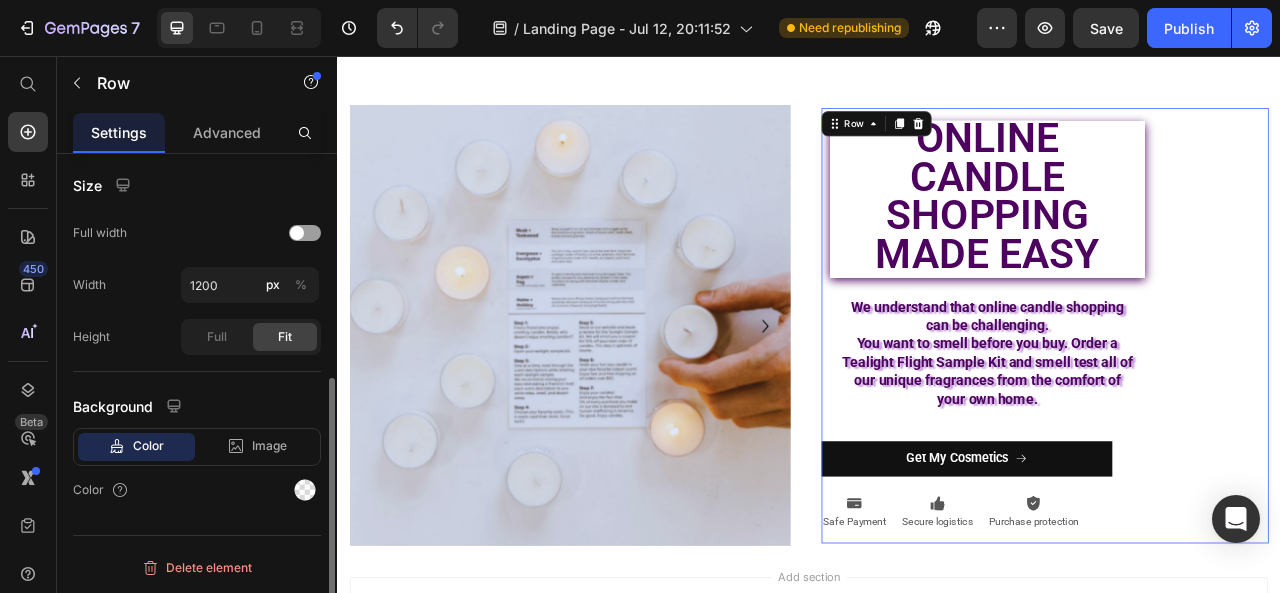 scroll, scrollTop: 0, scrollLeft: 0, axis: both 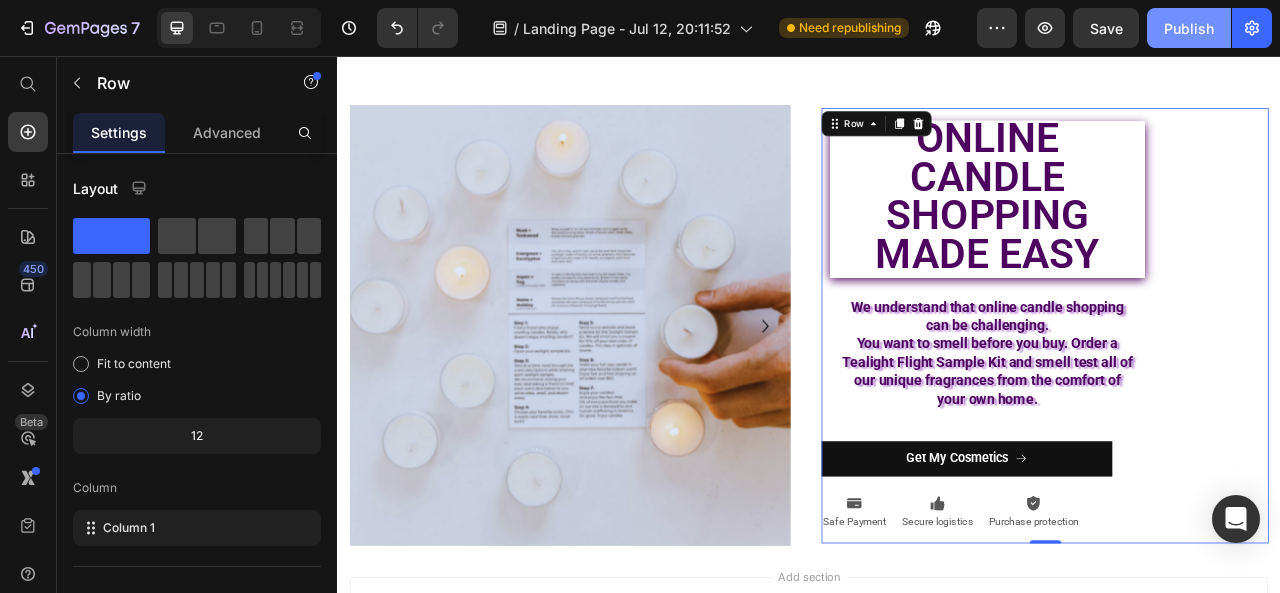 click on "Publish" at bounding box center (1189, 28) 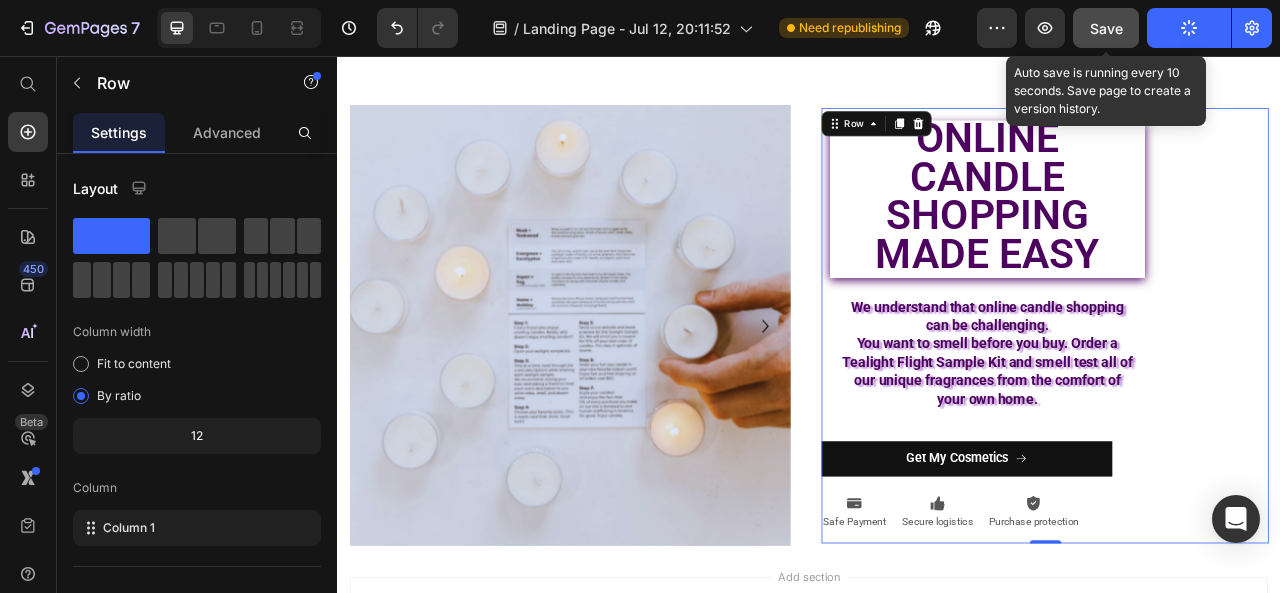 click on "Save" at bounding box center (1106, 28) 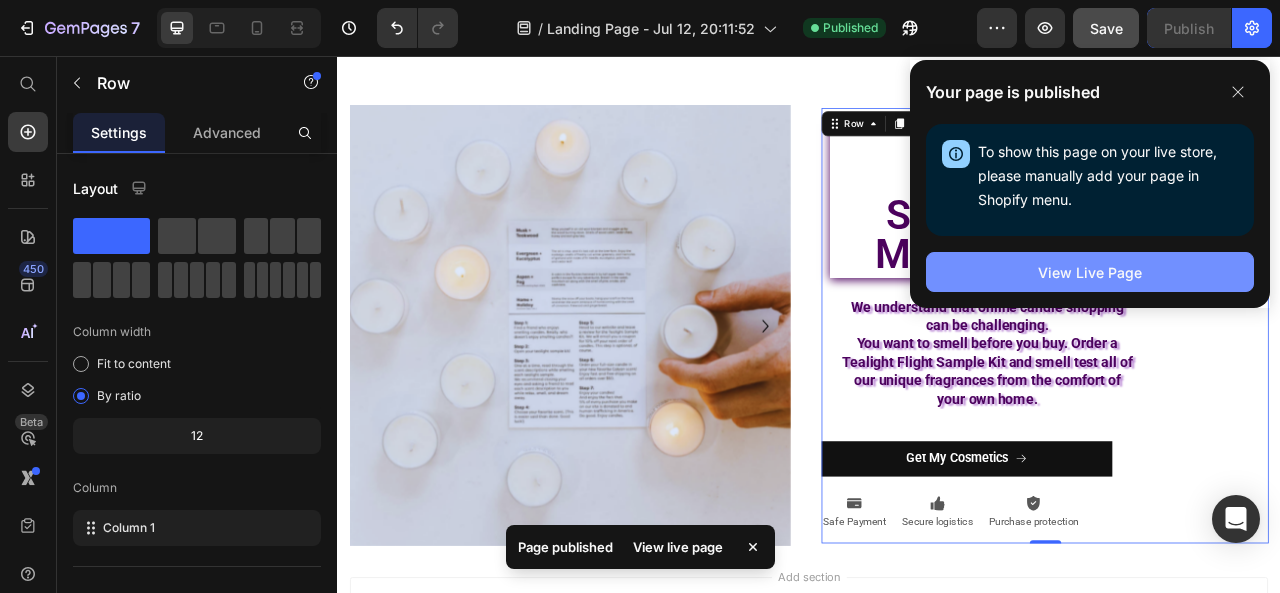 click on "View Live Page" at bounding box center [1090, 272] 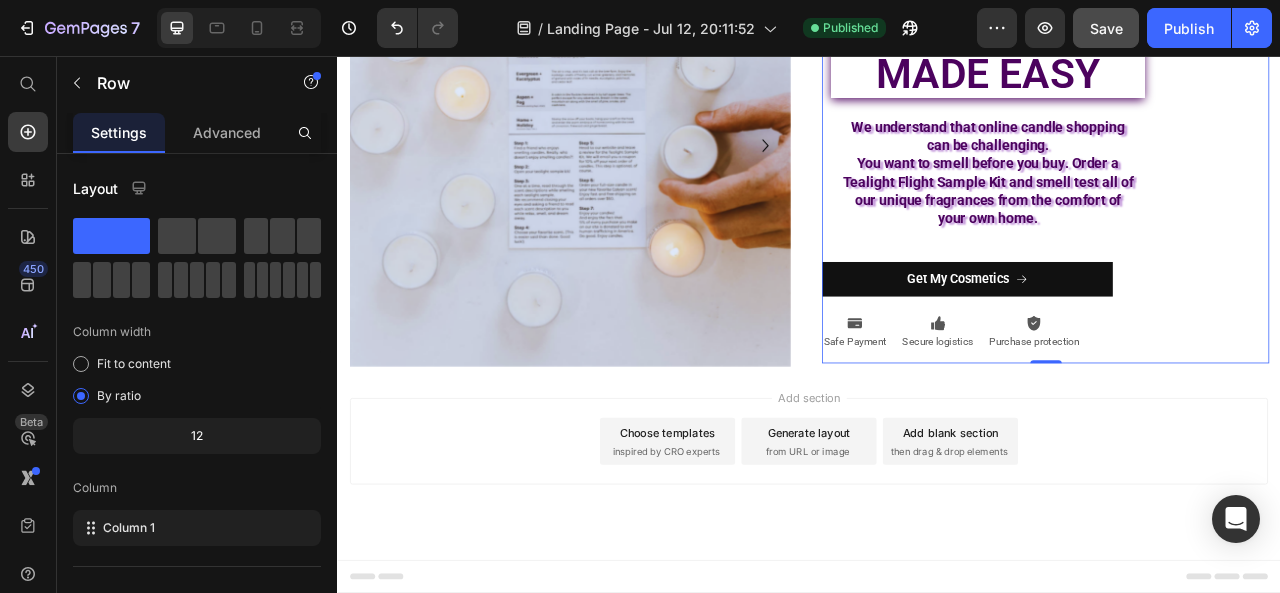 scroll, scrollTop: 2680, scrollLeft: 0, axis: vertical 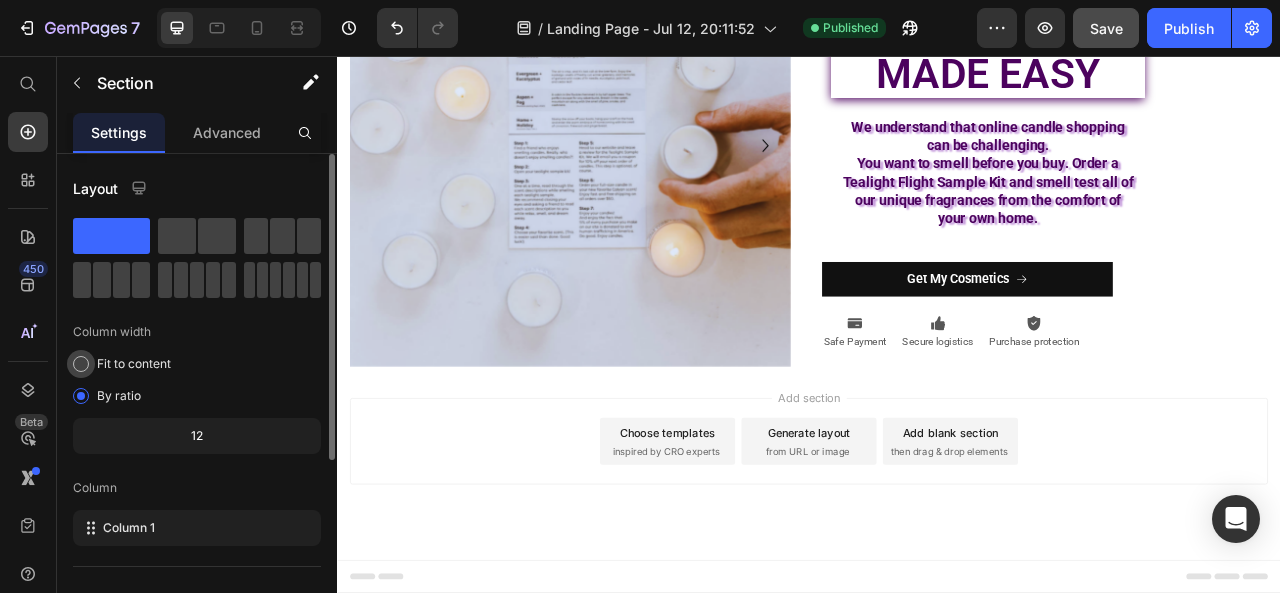 click at bounding box center (81, 364) 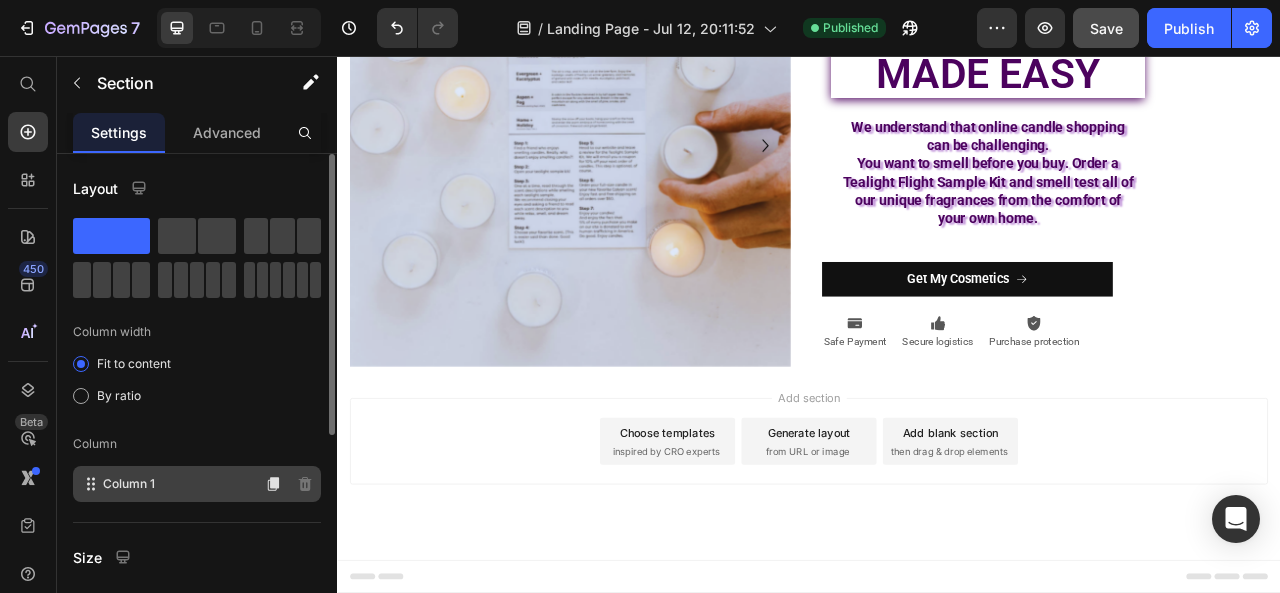 scroll, scrollTop: 200, scrollLeft: 0, axis: vertical 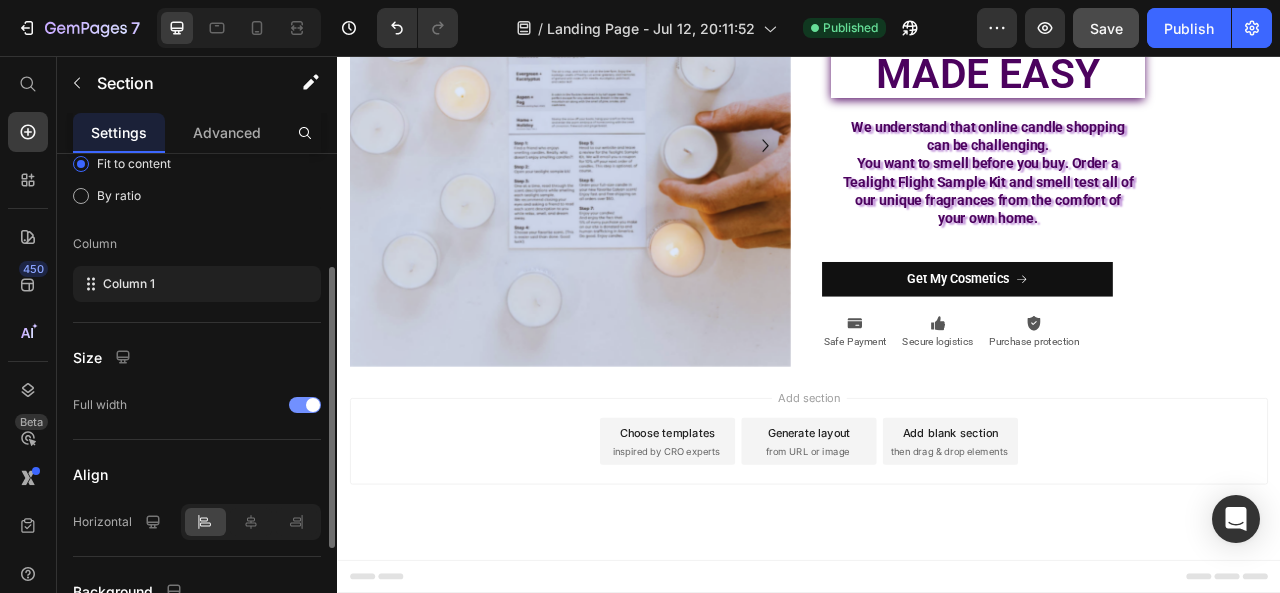 click at bounding box center [305, 405] 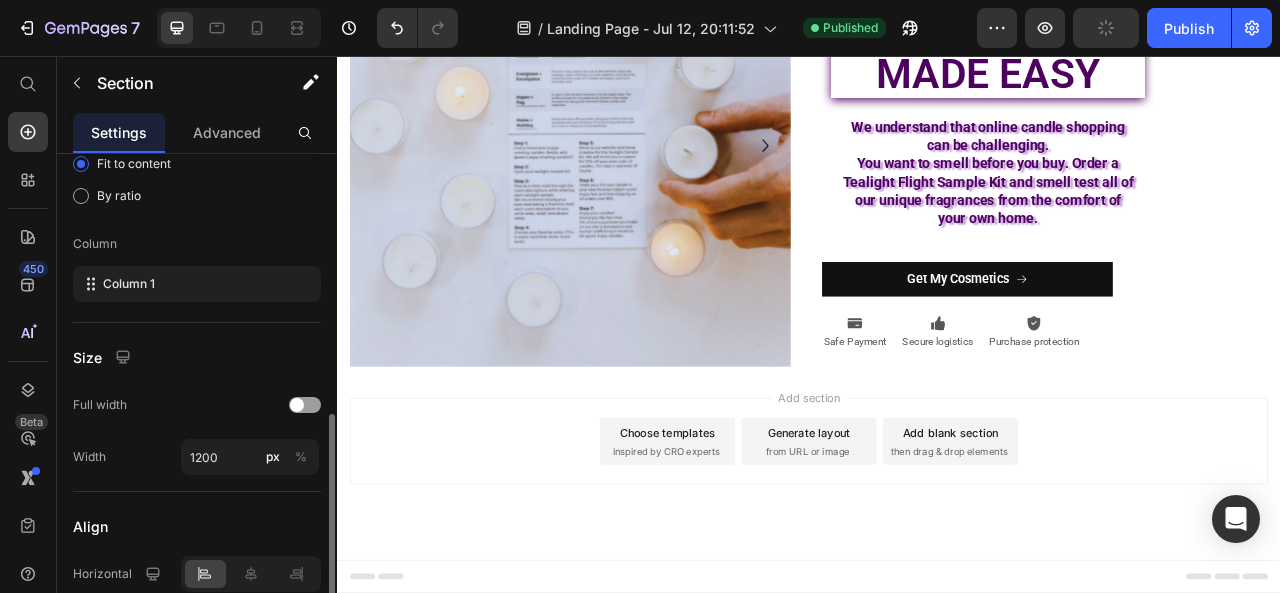 scroll, scrollTop: 300, scrollLeft: 0, axis: vertical 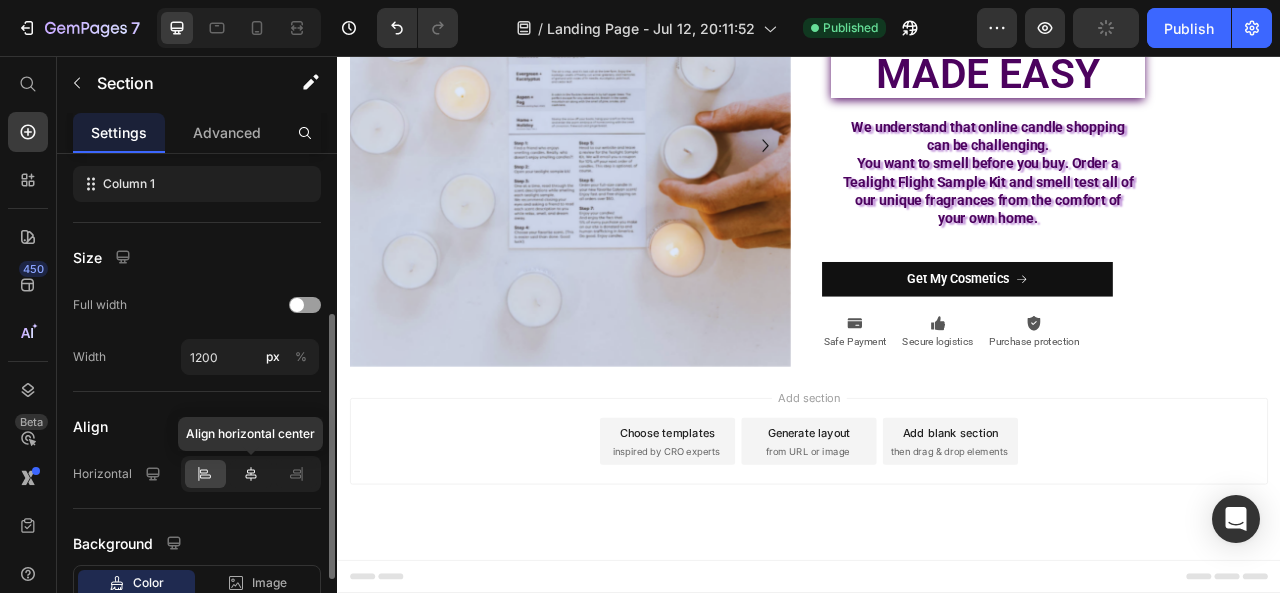 click 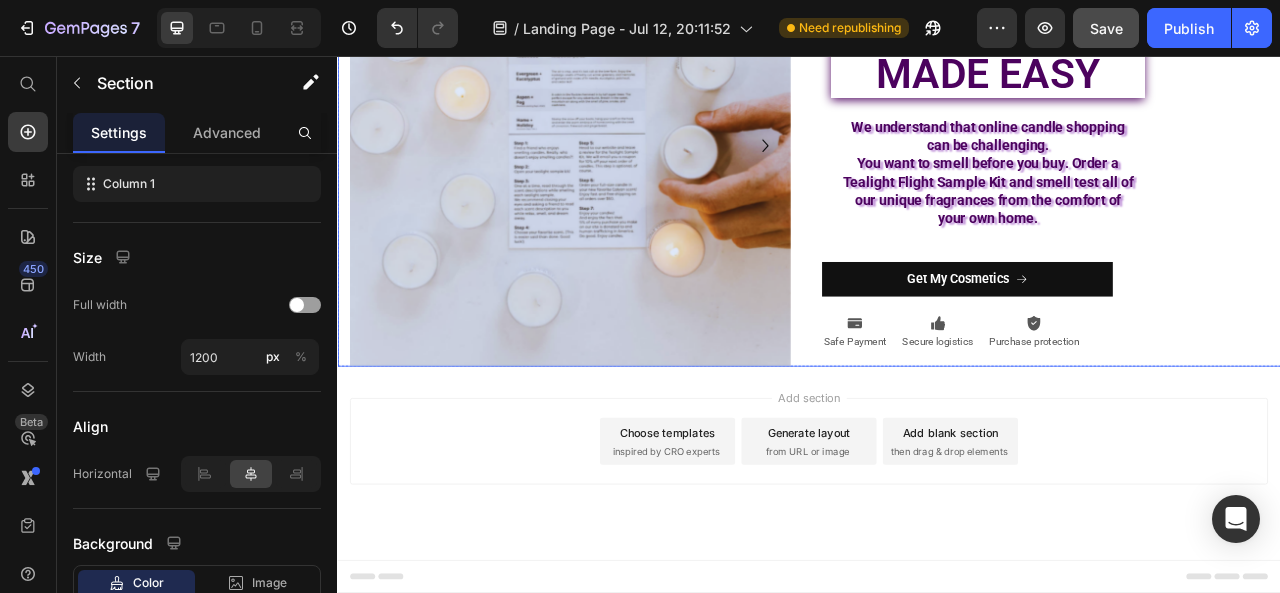 click on "Image Image
Carousel ⁠⁠⁠⁠⁠⁠⁠ ONLINE CANDLE SHOPPING MADE EASY Heading We understand that online candle shopping can be challenging.  You want to smell before you buy. Order a Tealight Flight Sample Kit and smell test all of our unique fragrances from the comfort of your own home.  Text Block Row
Get My Cosmetics Button
Icon Safe Payment Text Block
Icon Secure logistics Text Block
Icon Purchase protection Text Block Row Row" at bounding box center [937, 170] 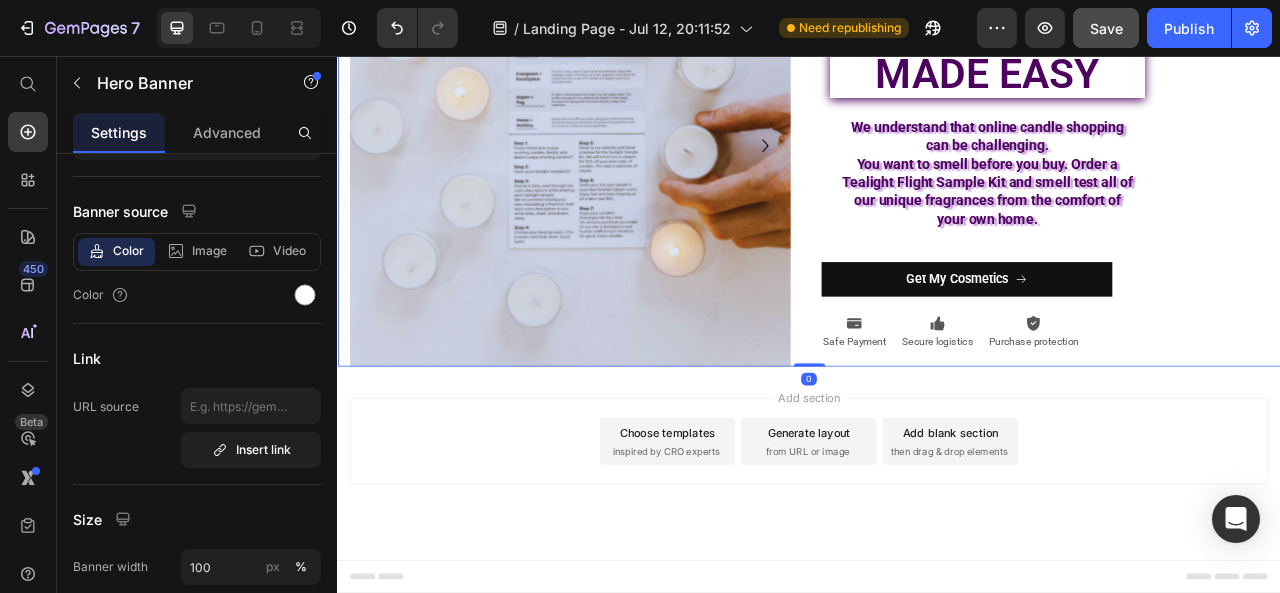 scroll, scrollTop: 0, scrollLeft: 0, axis: both 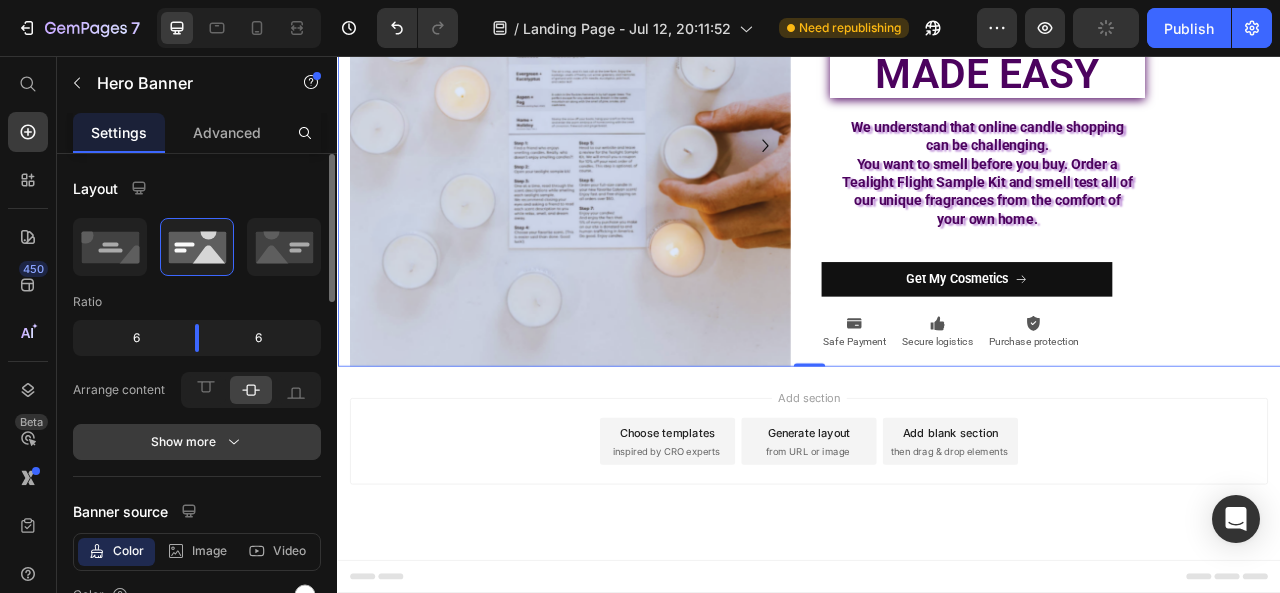 click on "Show more" at bounding box center (197, 442) 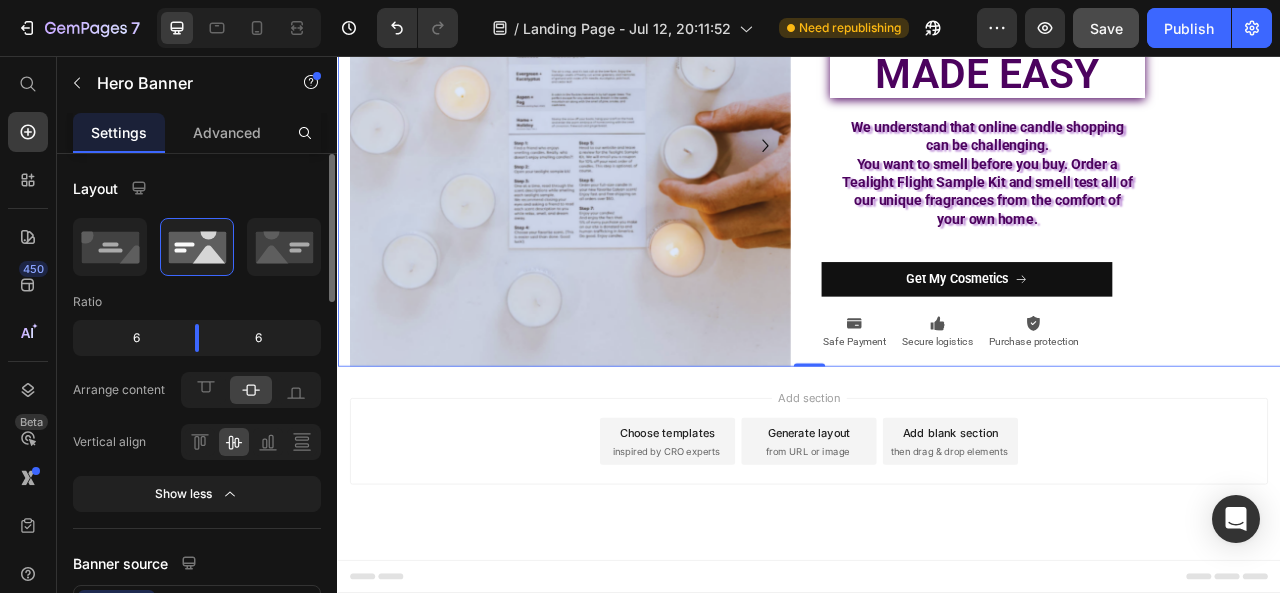 click 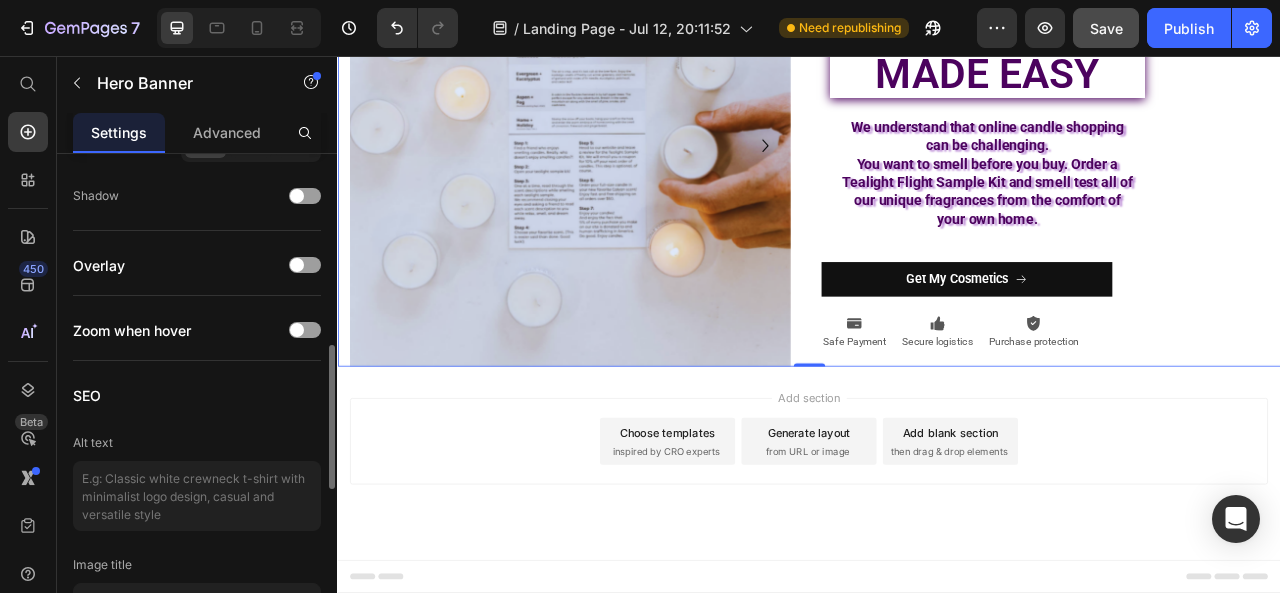 scroll, scrollTop: 1000, scrollLeft: 0, axis: vertical 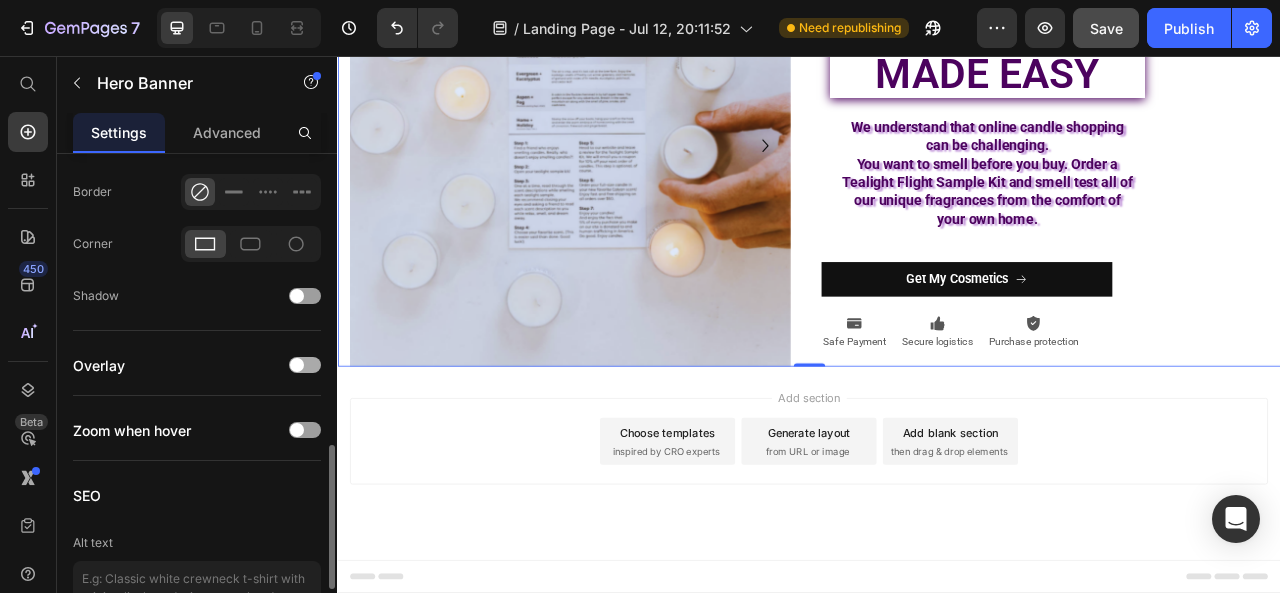 click at bounding box center [305, 365] 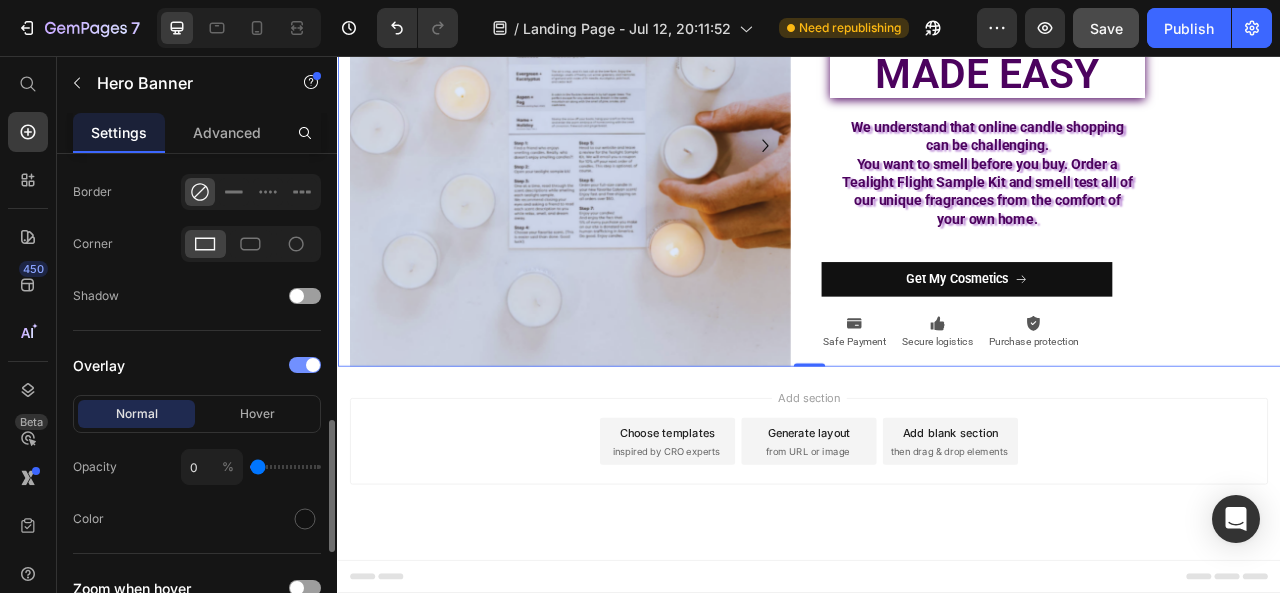 click on "Overlay" 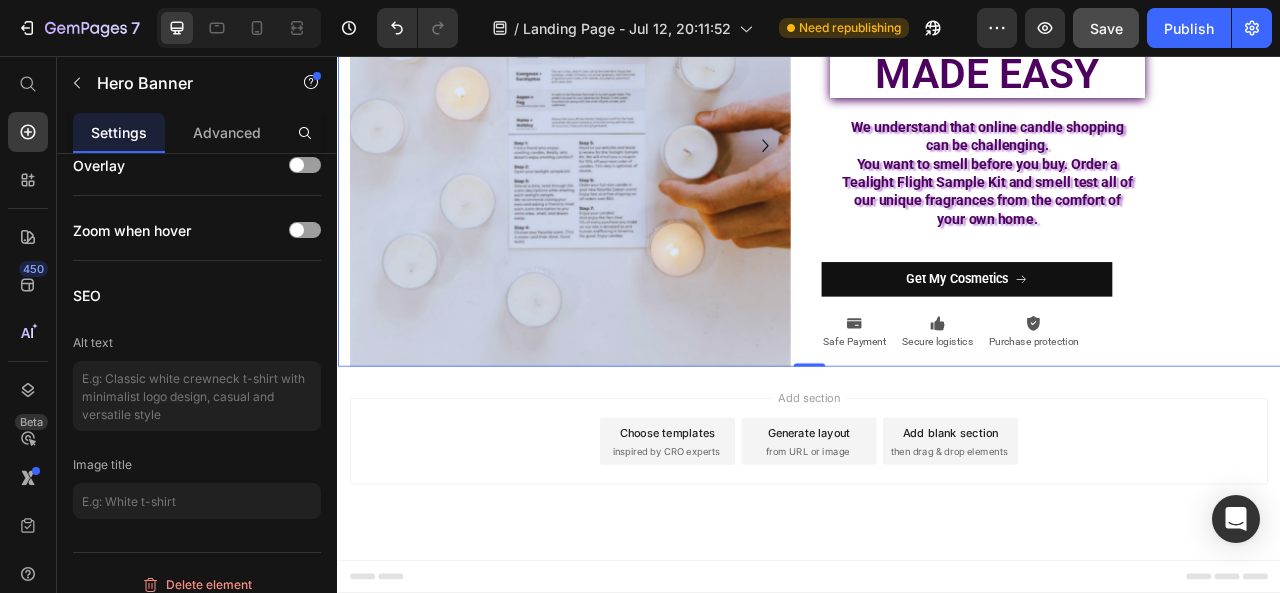 scroll, scrollTop: 700, scrollLeft: 0, axis: vertical 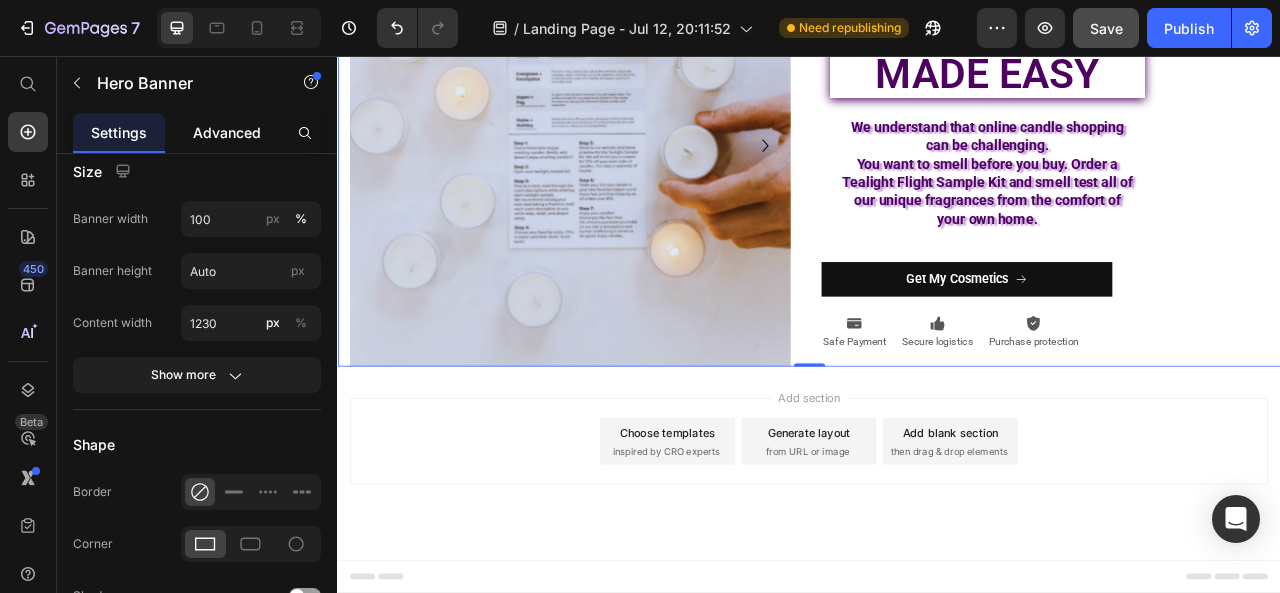 click on "Advanced" at bounding box center [227, 132] 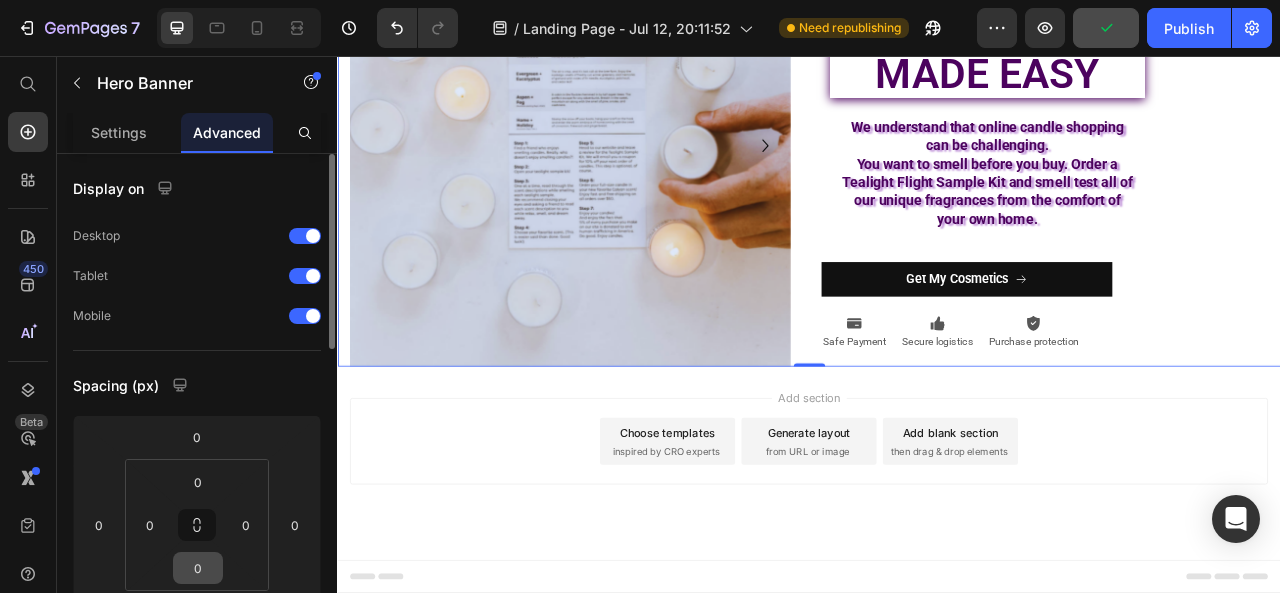 scroll, scrollTop: 200, scrollLeft: 0, axis: vertical 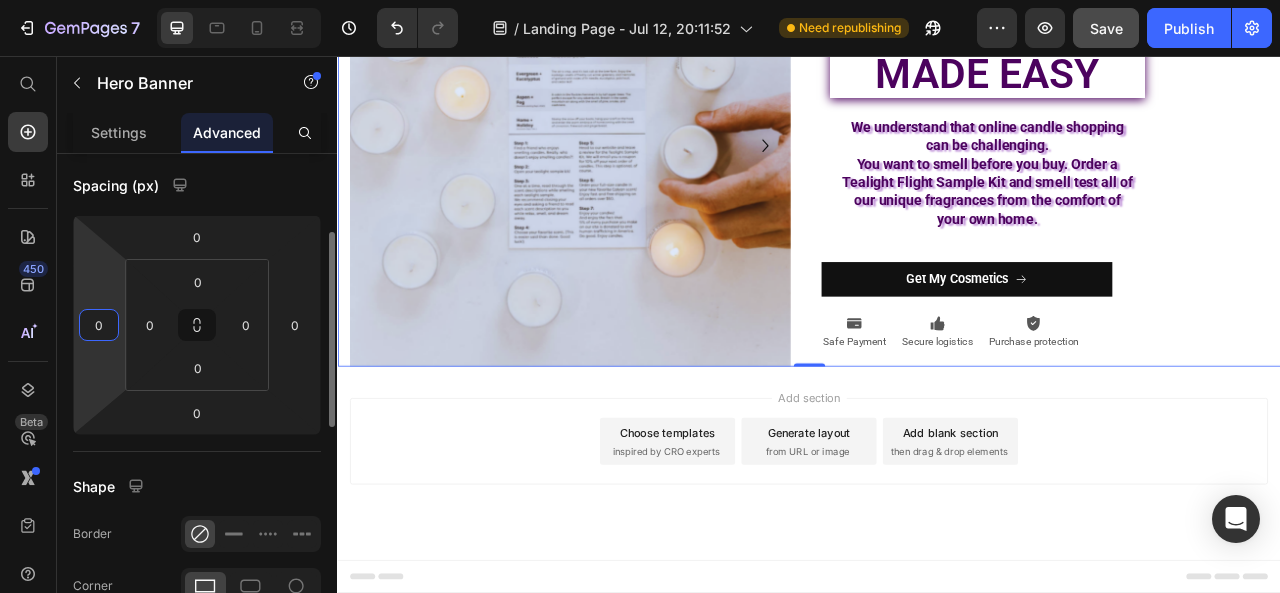 click on "0" at bounding box center [99, 325] 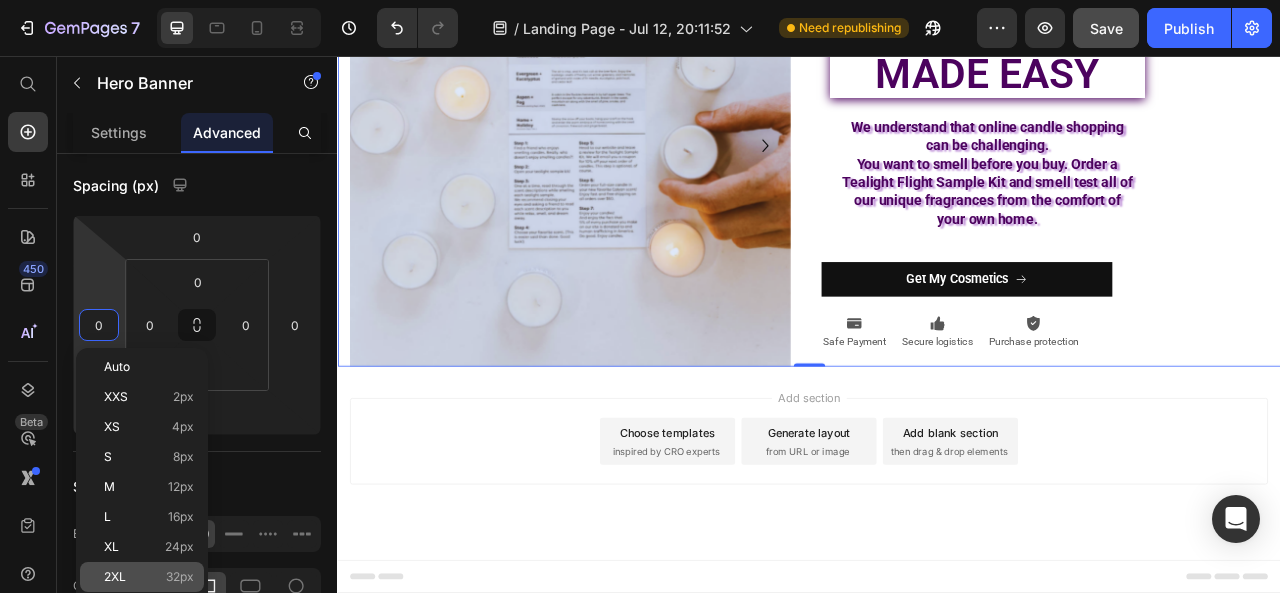 click on "2XL 32px" at bounding box center (149, 577) 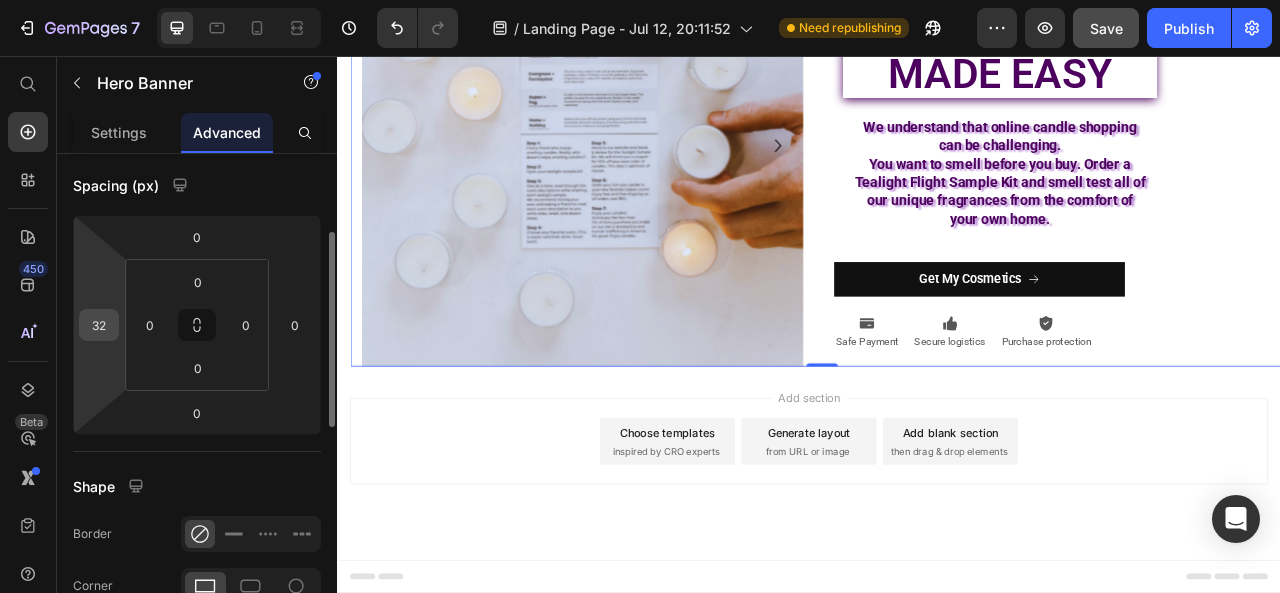 click on "32" at bounding box center (99, 325) 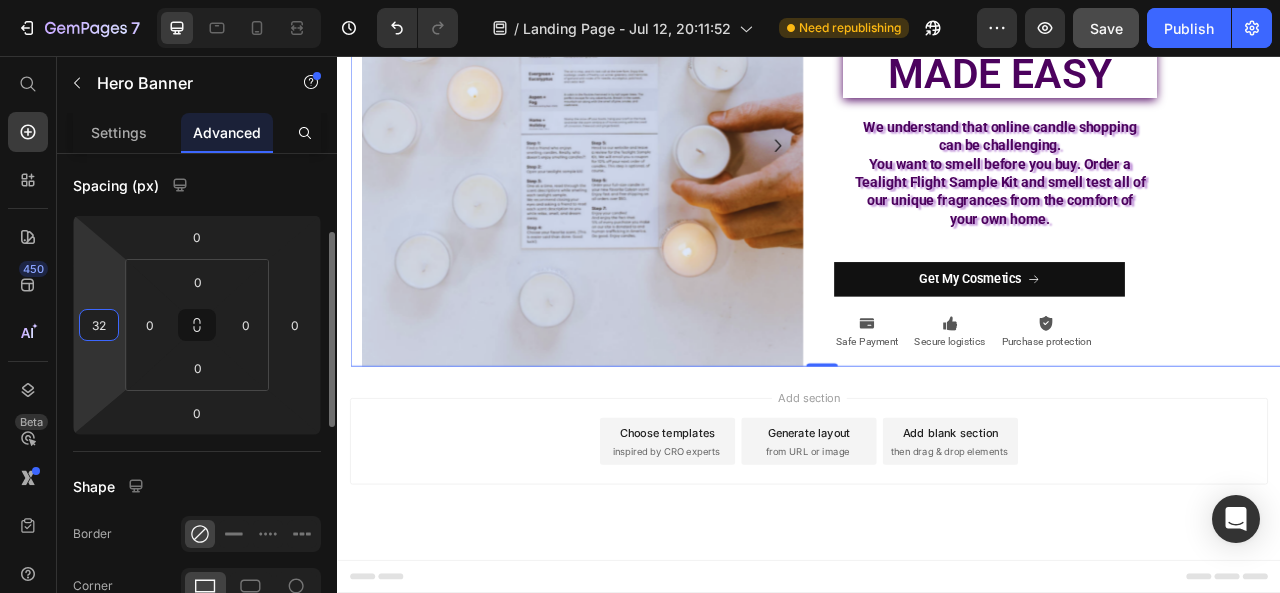 click on "32" at bounding box center [99, 325] 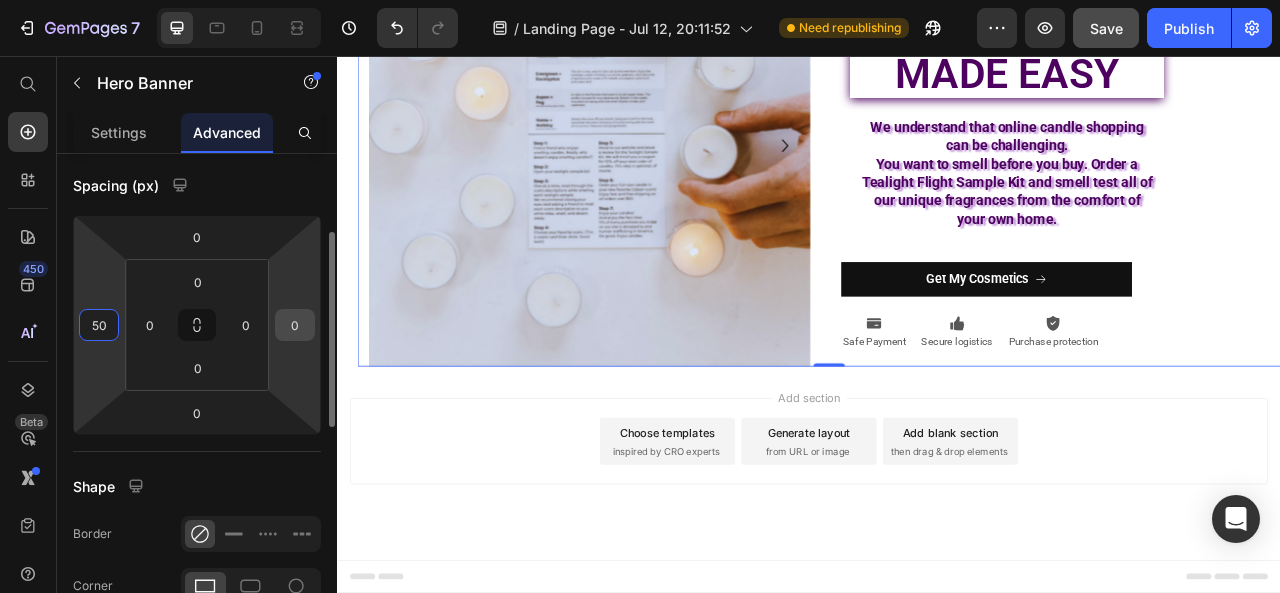 type on "50" 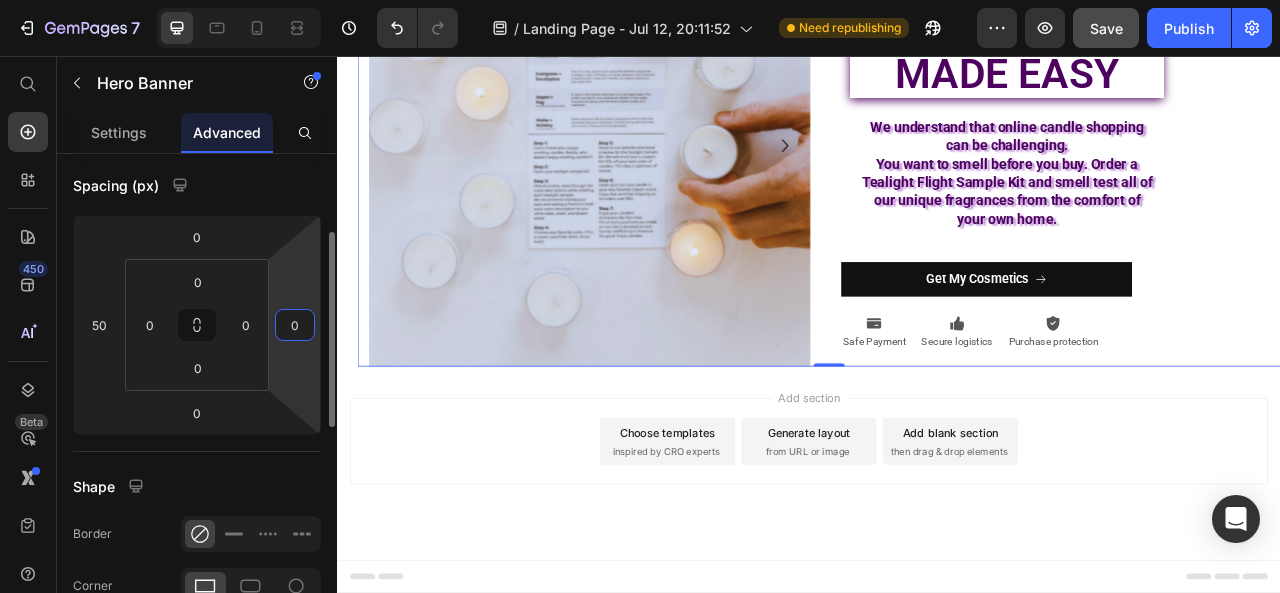 click on "0" at bounding box center (295, 325) 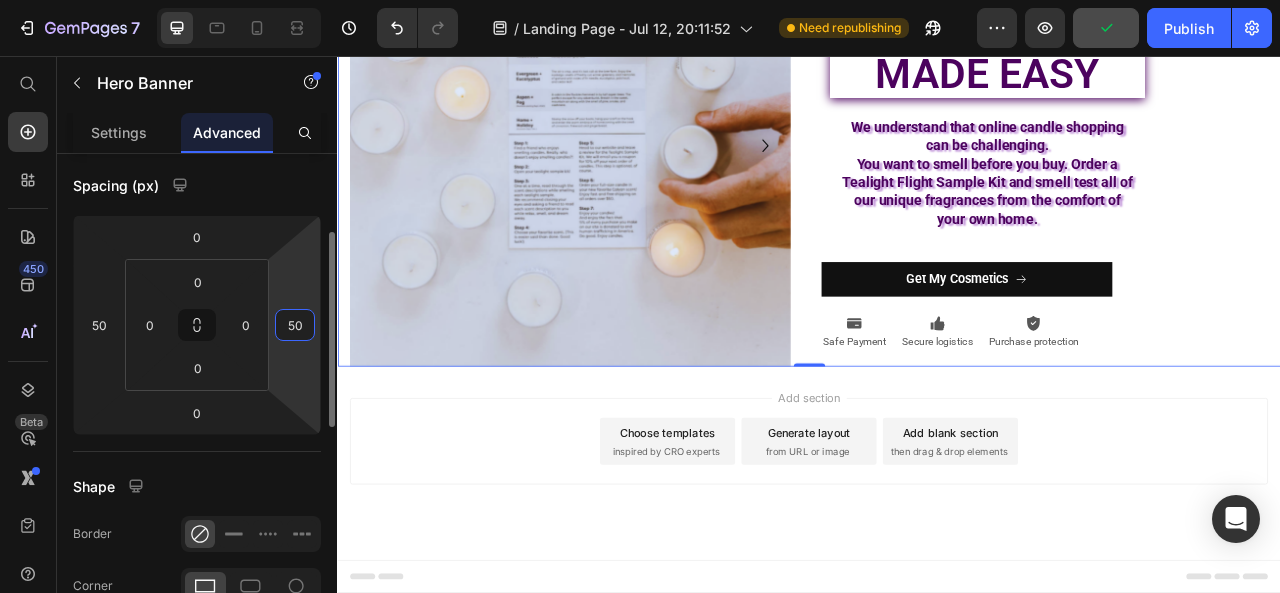 type on "5" 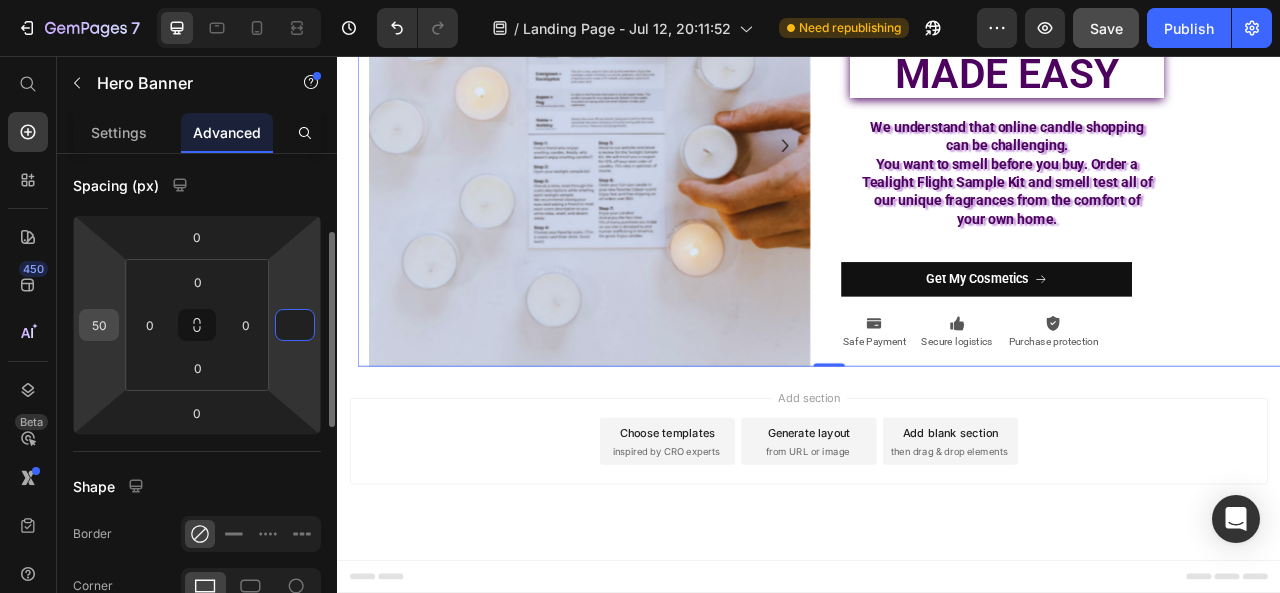 click on "50" at bounding box center [99, 325] 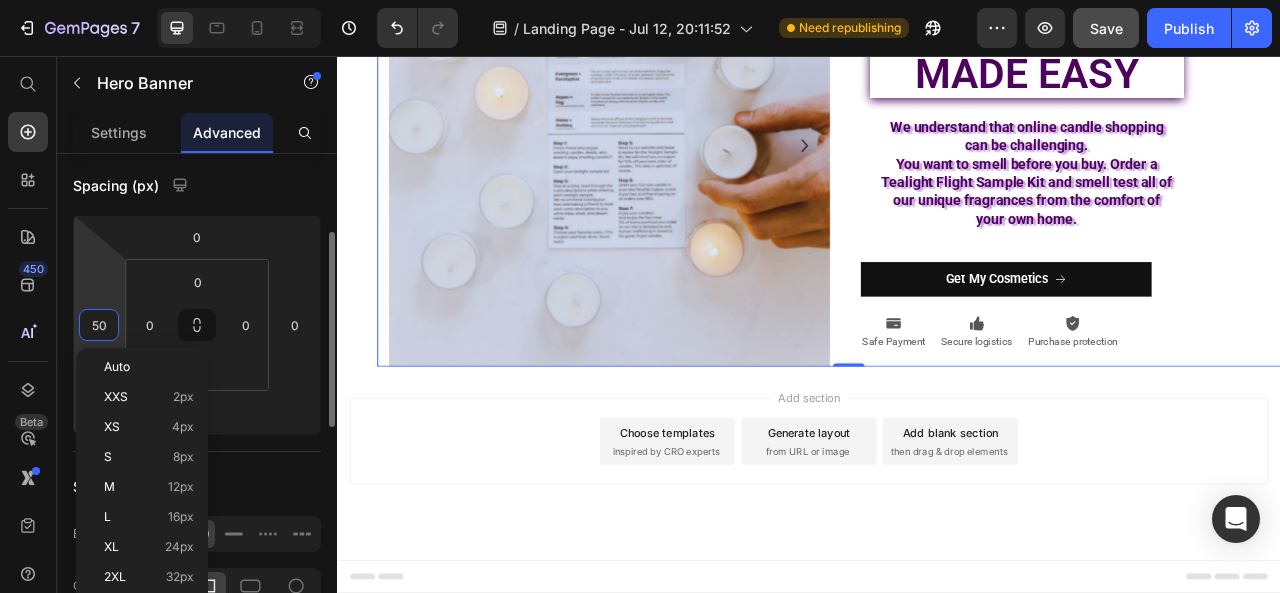 click on "50" at bounding box center (99, 325) 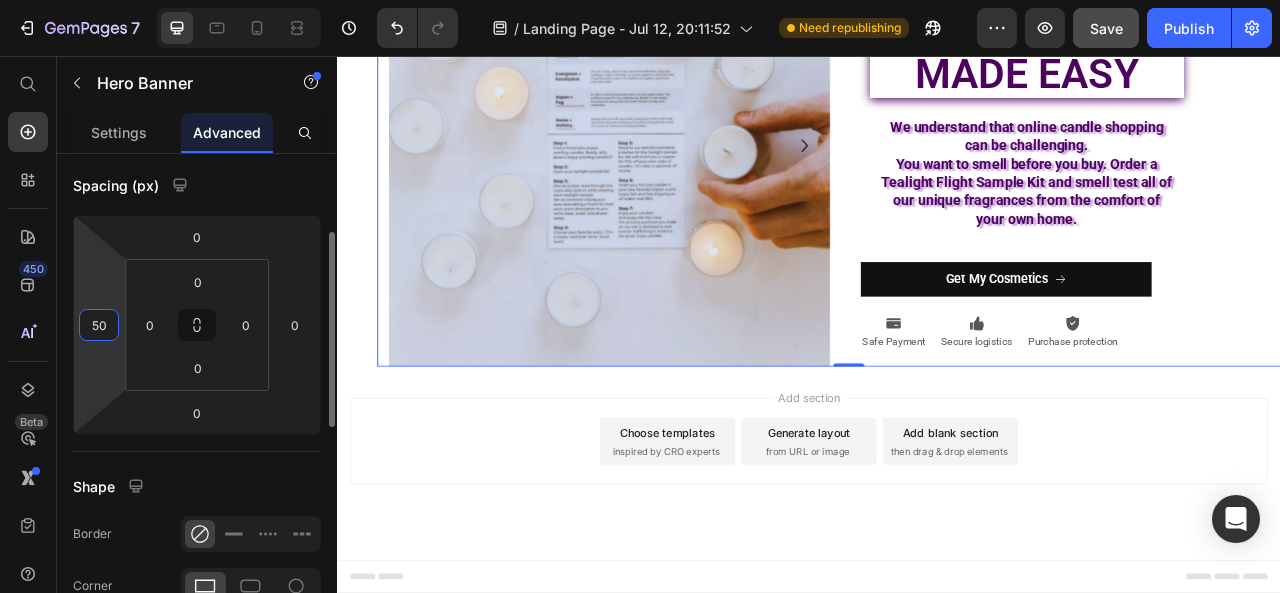click on "50" at bounding box center (99, 325) 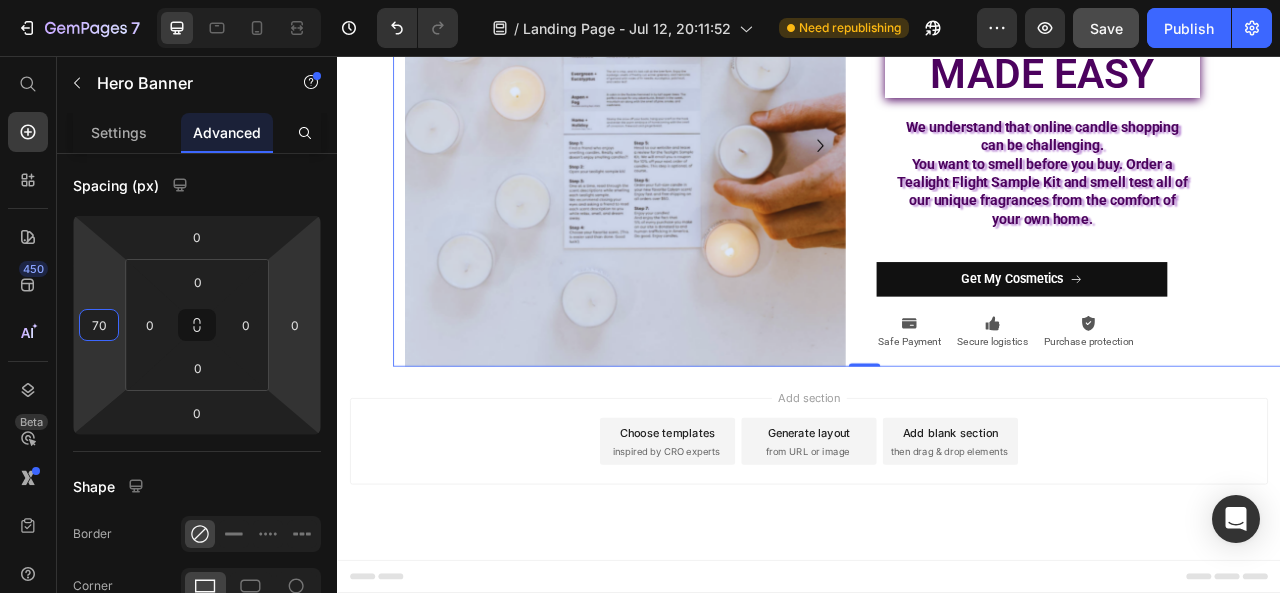 type on "70" 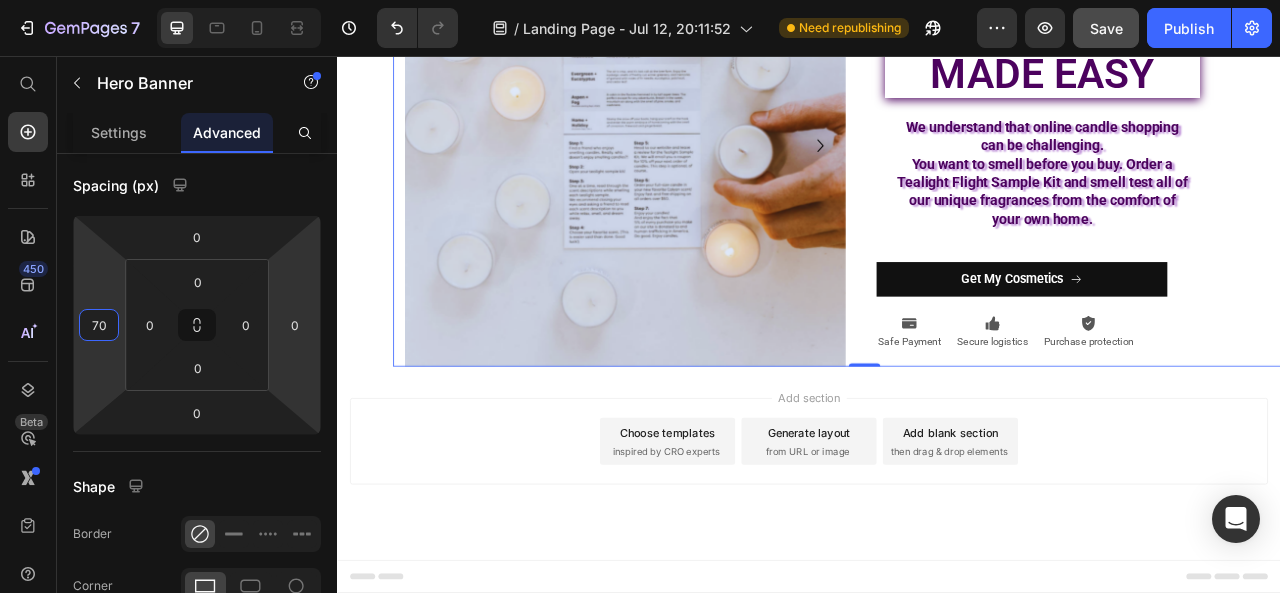 click on "Save" at bounding box center (1106, 28) 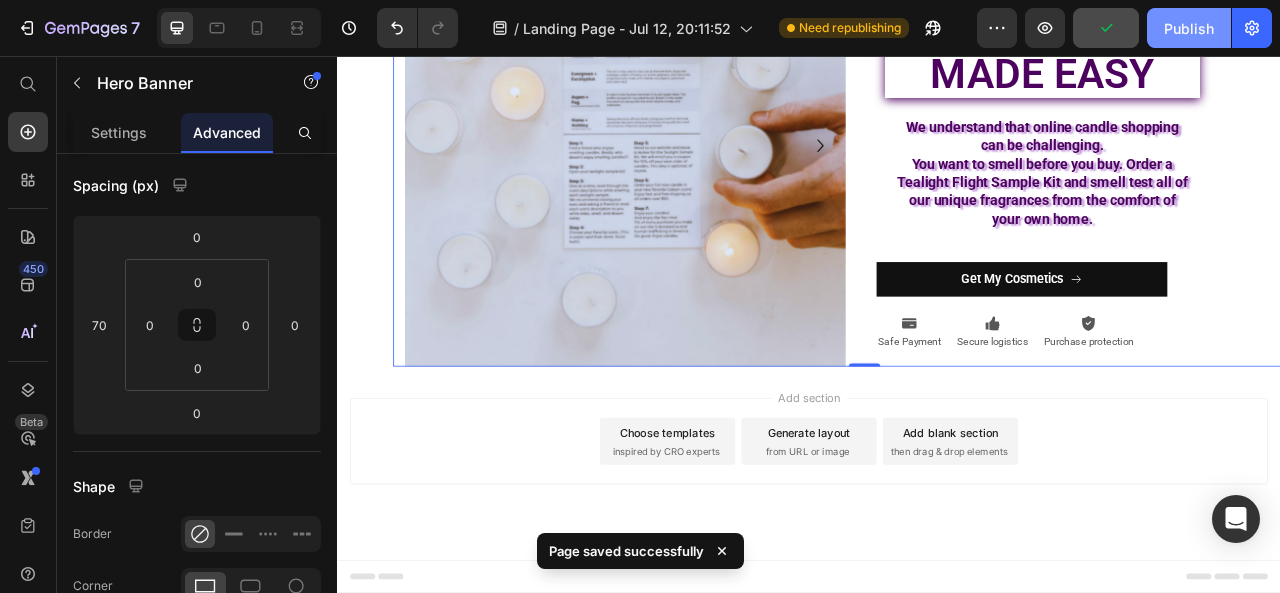click on "Publish" at bounding box center [1189, 28] 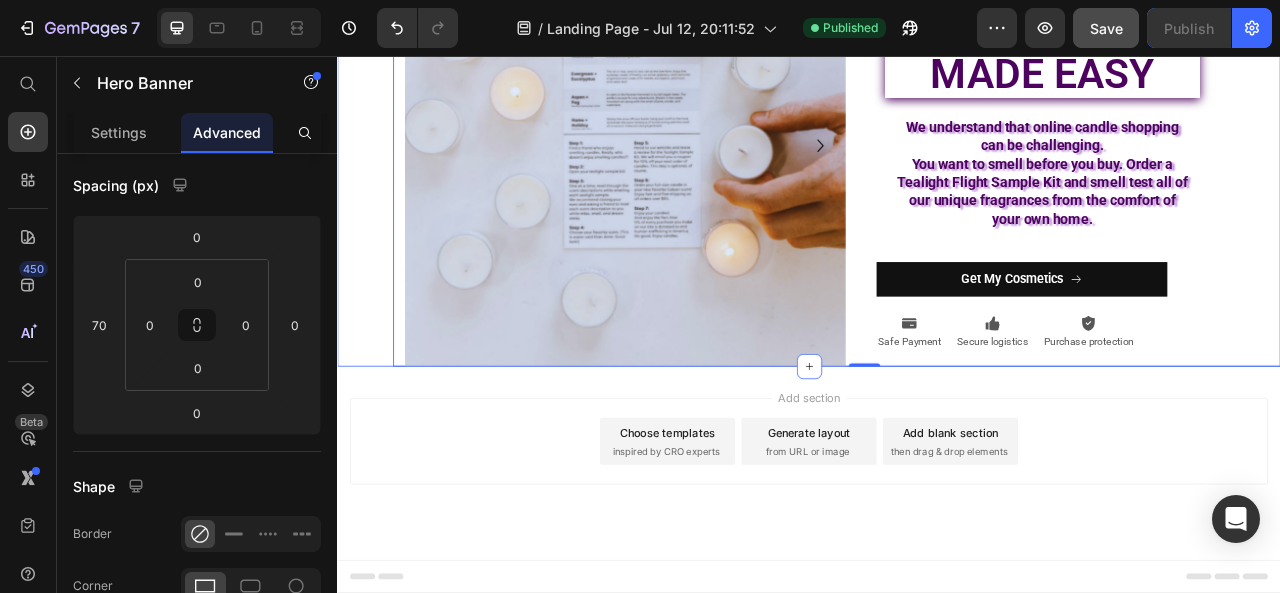 click on "Image Image
Carousel ⁠⁠⁠⁠⁠⁠⁠ ONLINE CANDLE SHOPPING MADE EASY Heading We understand that online candle shopping can be challenging.  You want to smell before you buy. Order a Tealight Flight Sample Kit and smell test all of our unique fragrances from the comfort of your own home.  Text Block Row
Get My Cosmetics Button
Icon Safe Payment Text Block
Icon Secure logistics Text Block
Icon Purchase protection Text Block Row Row Hero Banner   0" at bounding box center [937, 170] 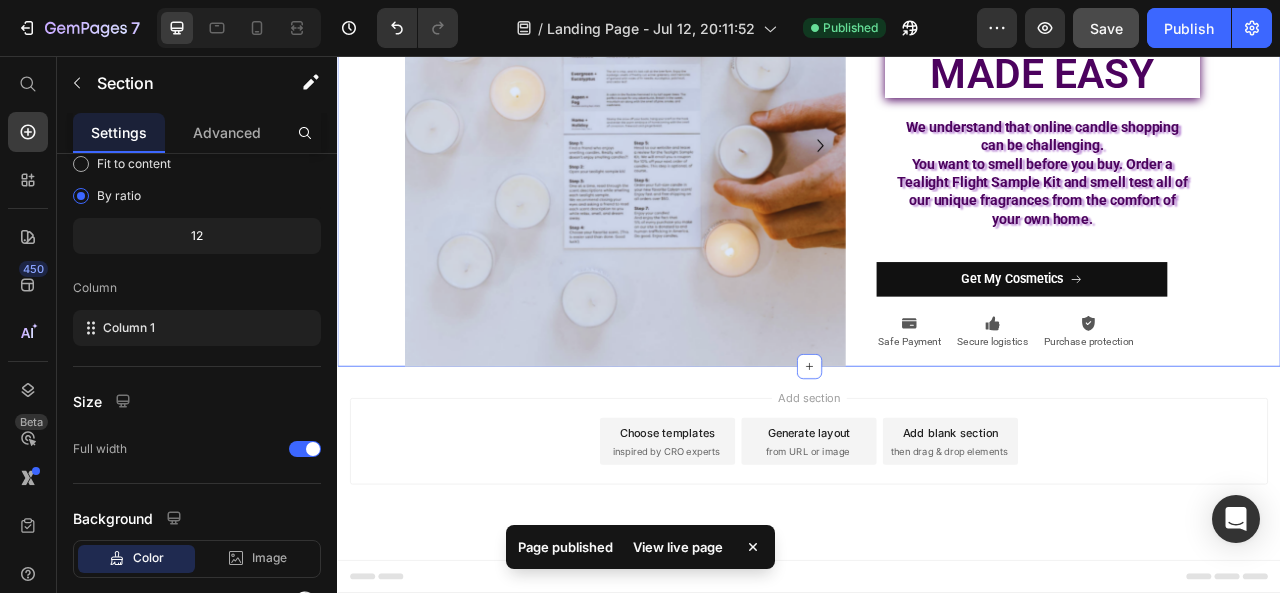 scroll, scrollTop: 0, scrollLeft: 0, axis: both 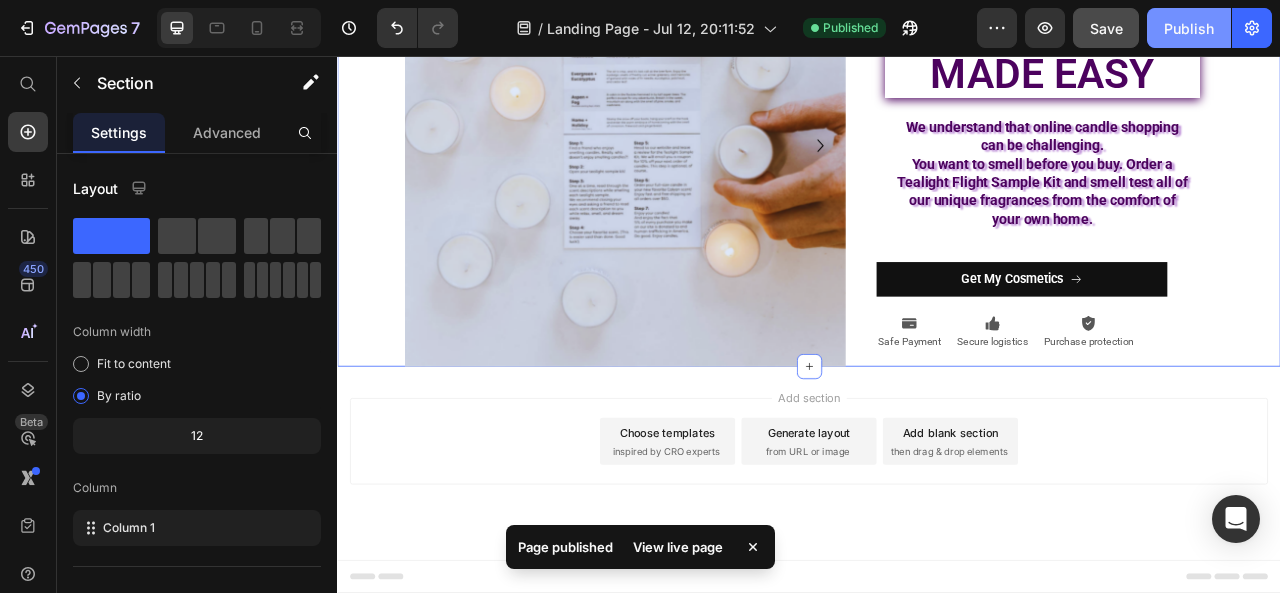 click on "Publish" 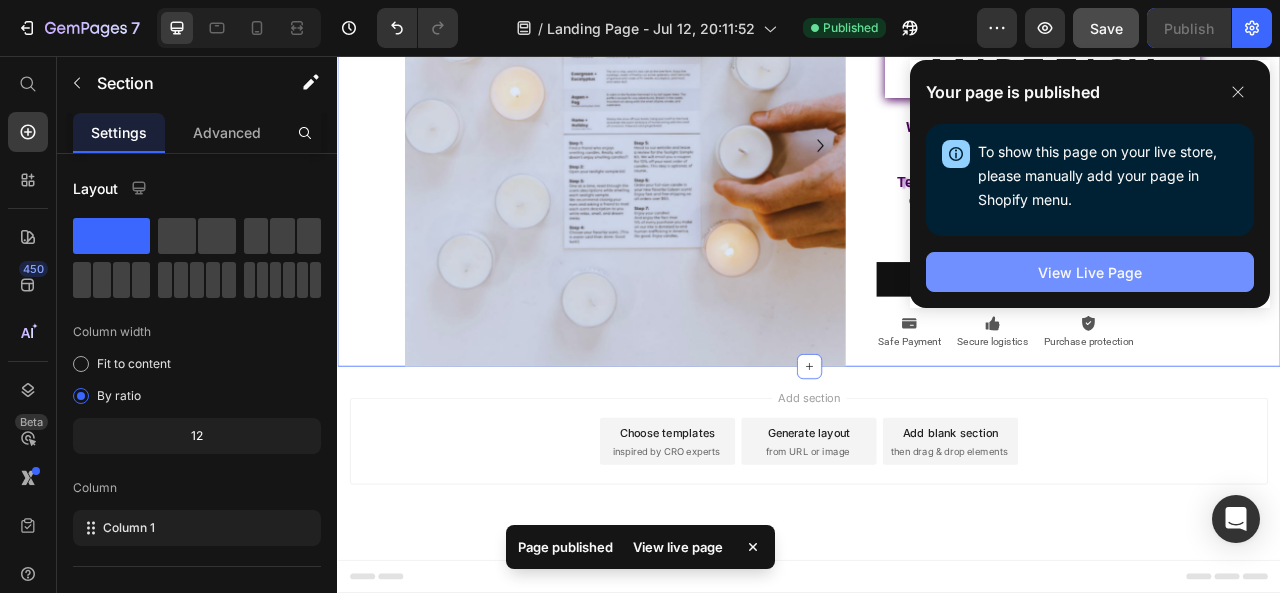 click on "View Live Page" at bounding box center [1090, 272] 